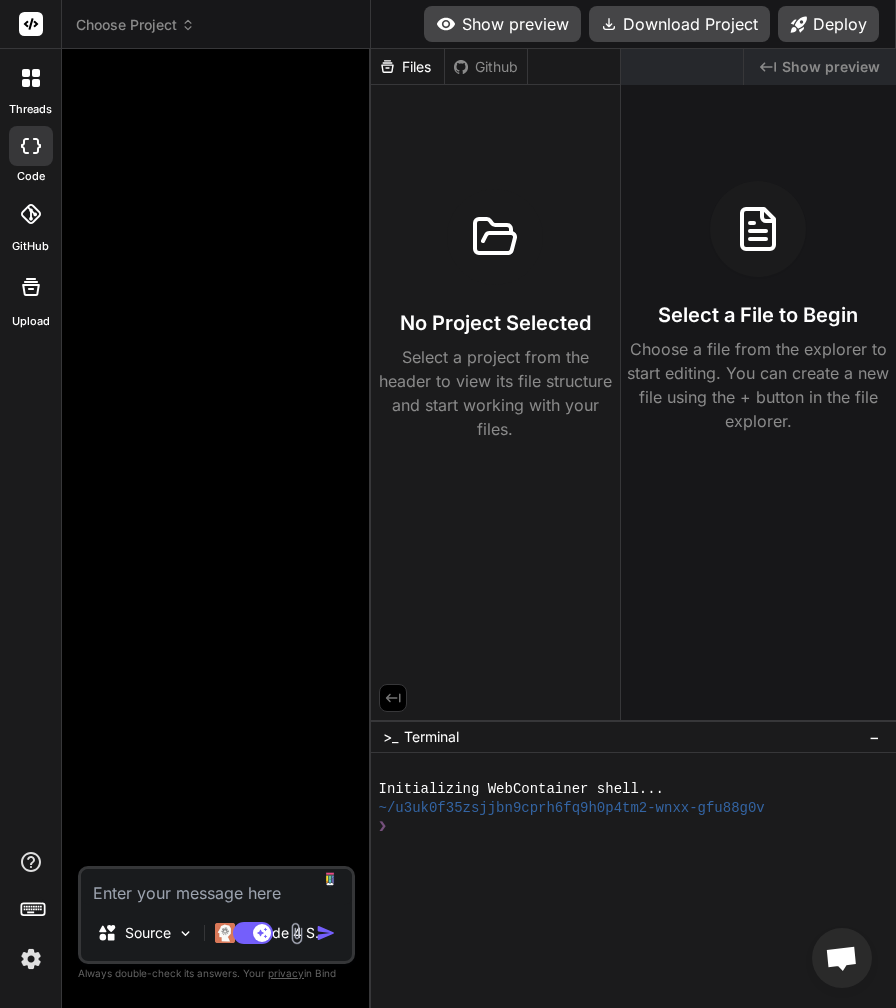 scroll, scrollTop: 0, scrollLeft: 0, axis: both 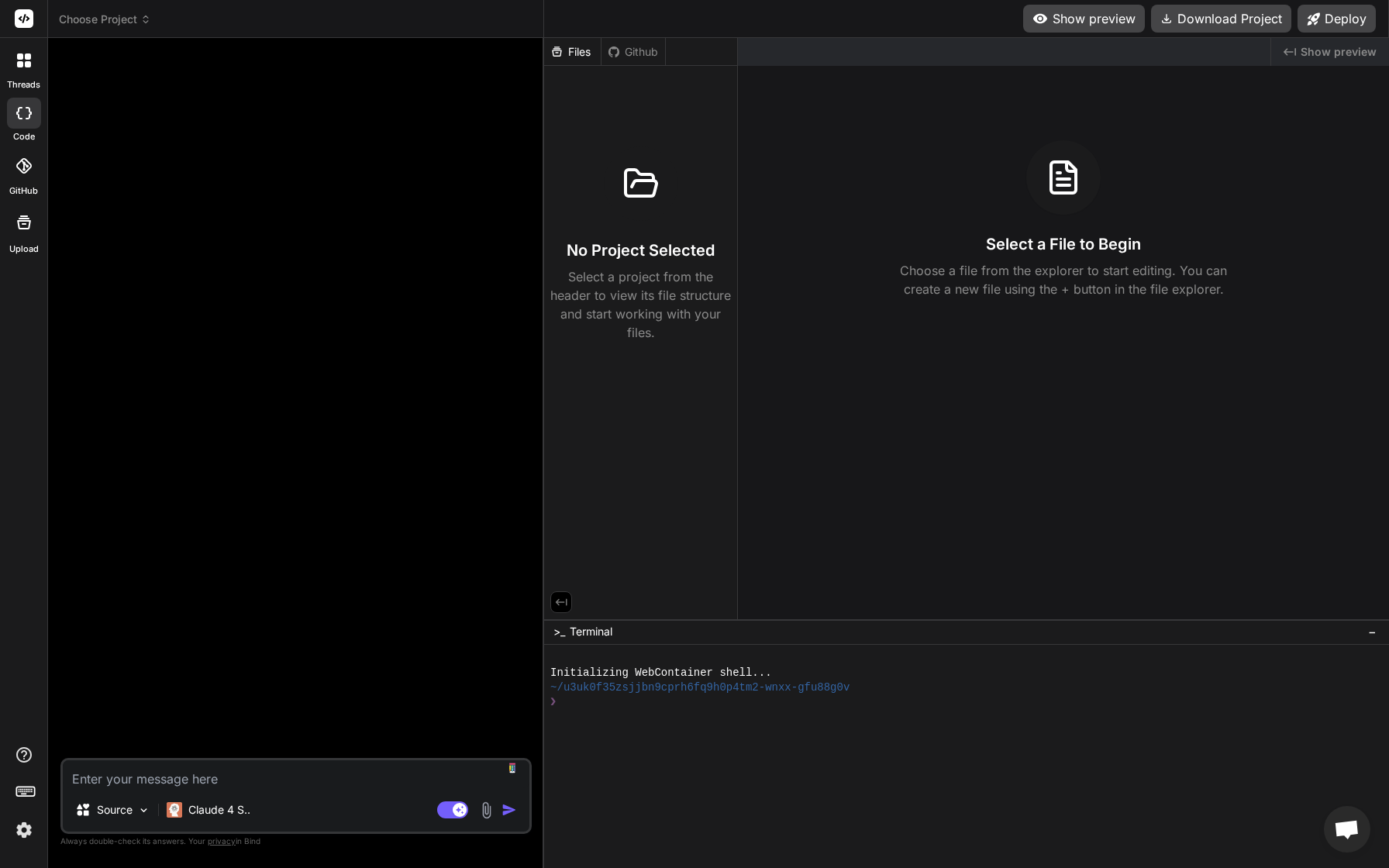 type on "x" 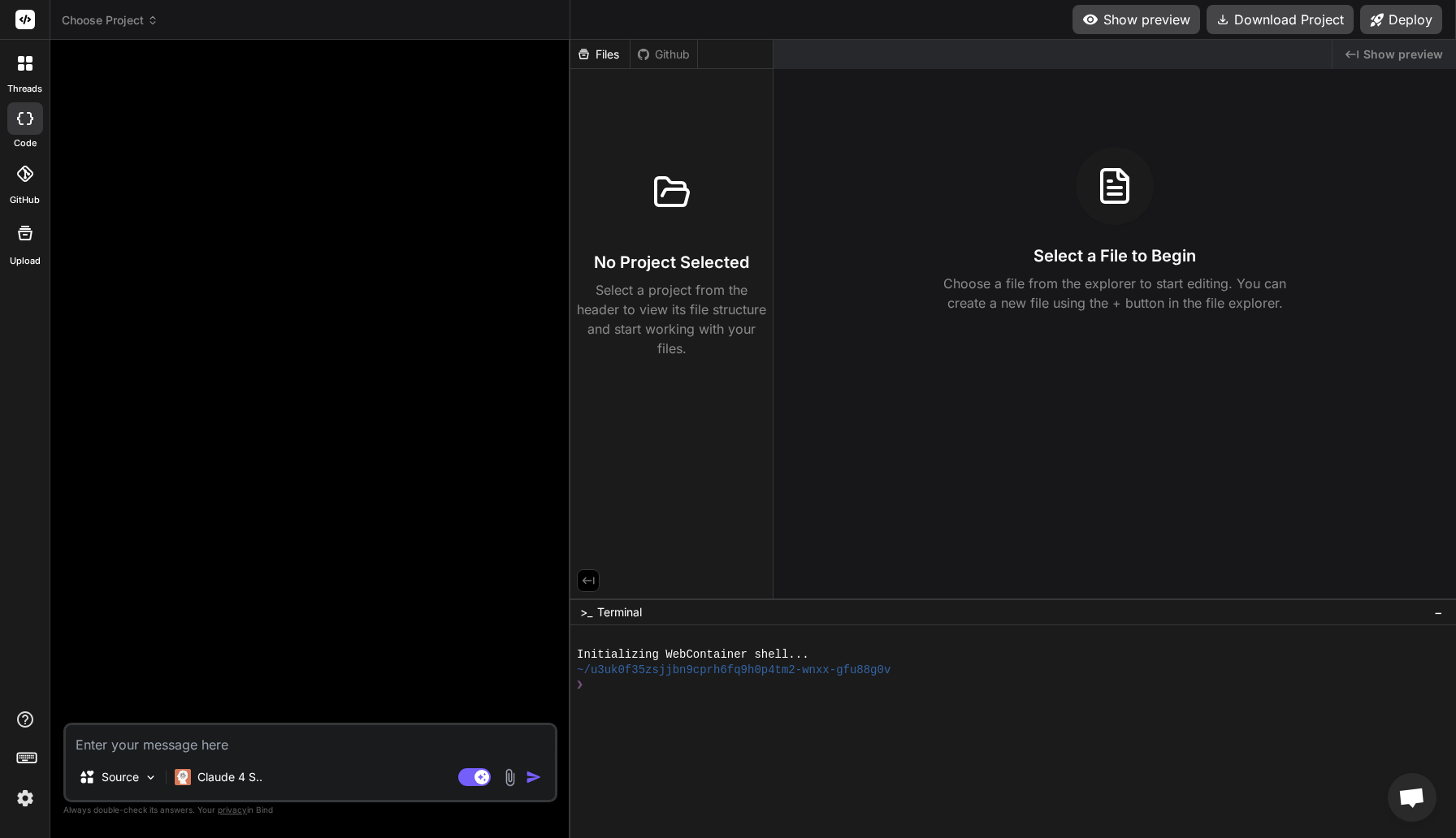 click on "Choose Project" at bounding box center [110, 20] 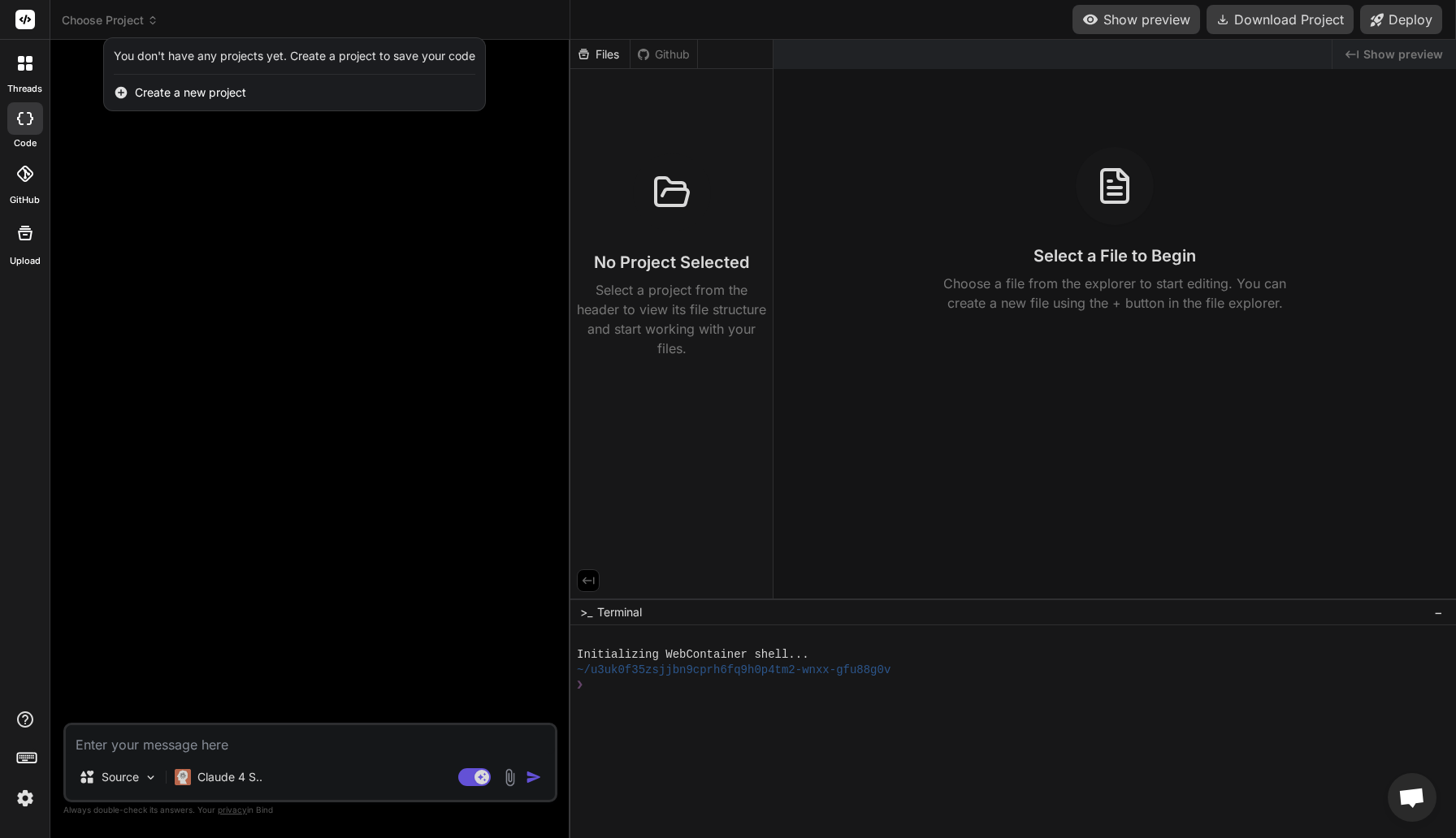 click on "Create a new project" at bounding box center (190, 93) 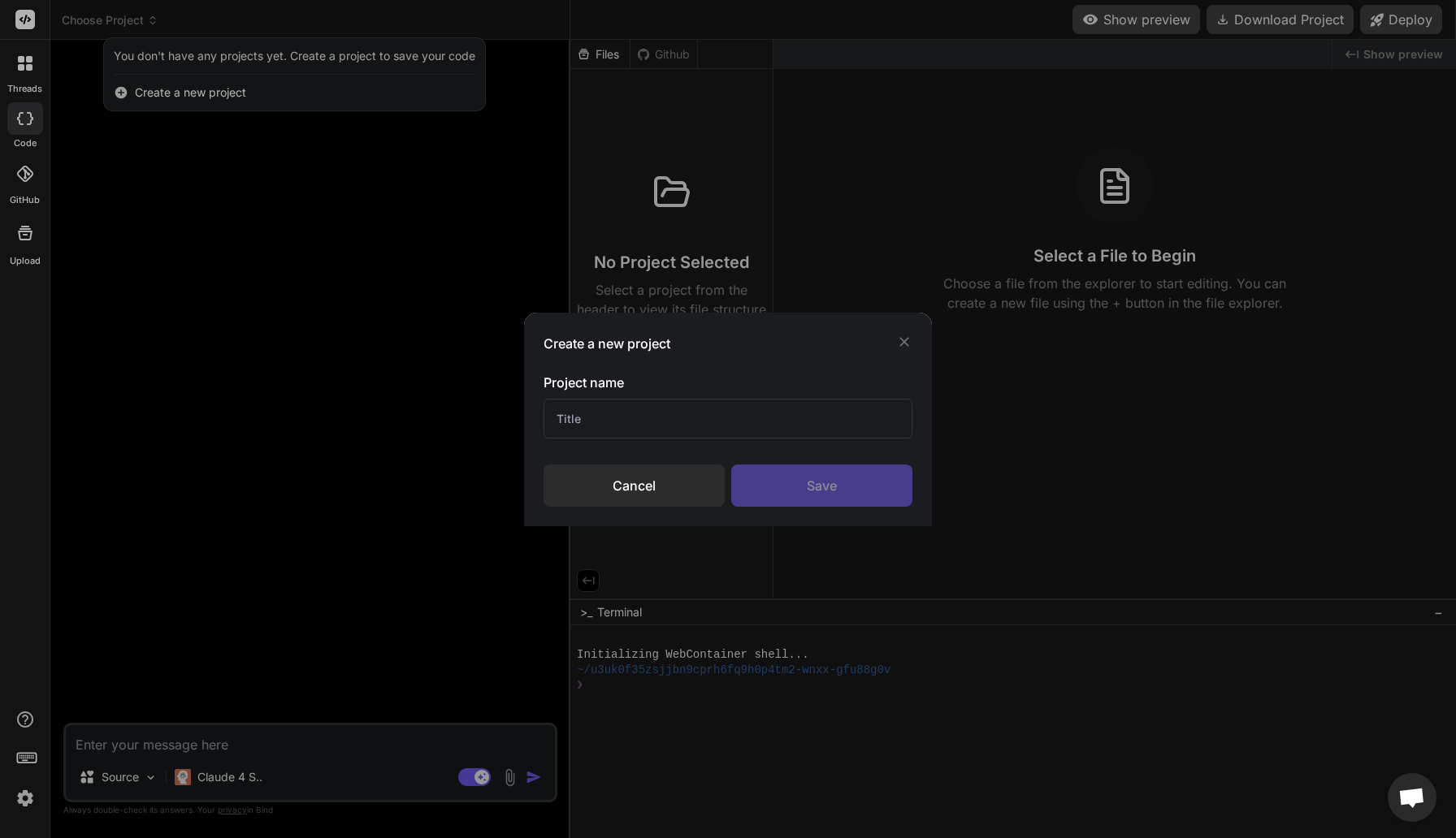 click at bounding box center (728, 418) 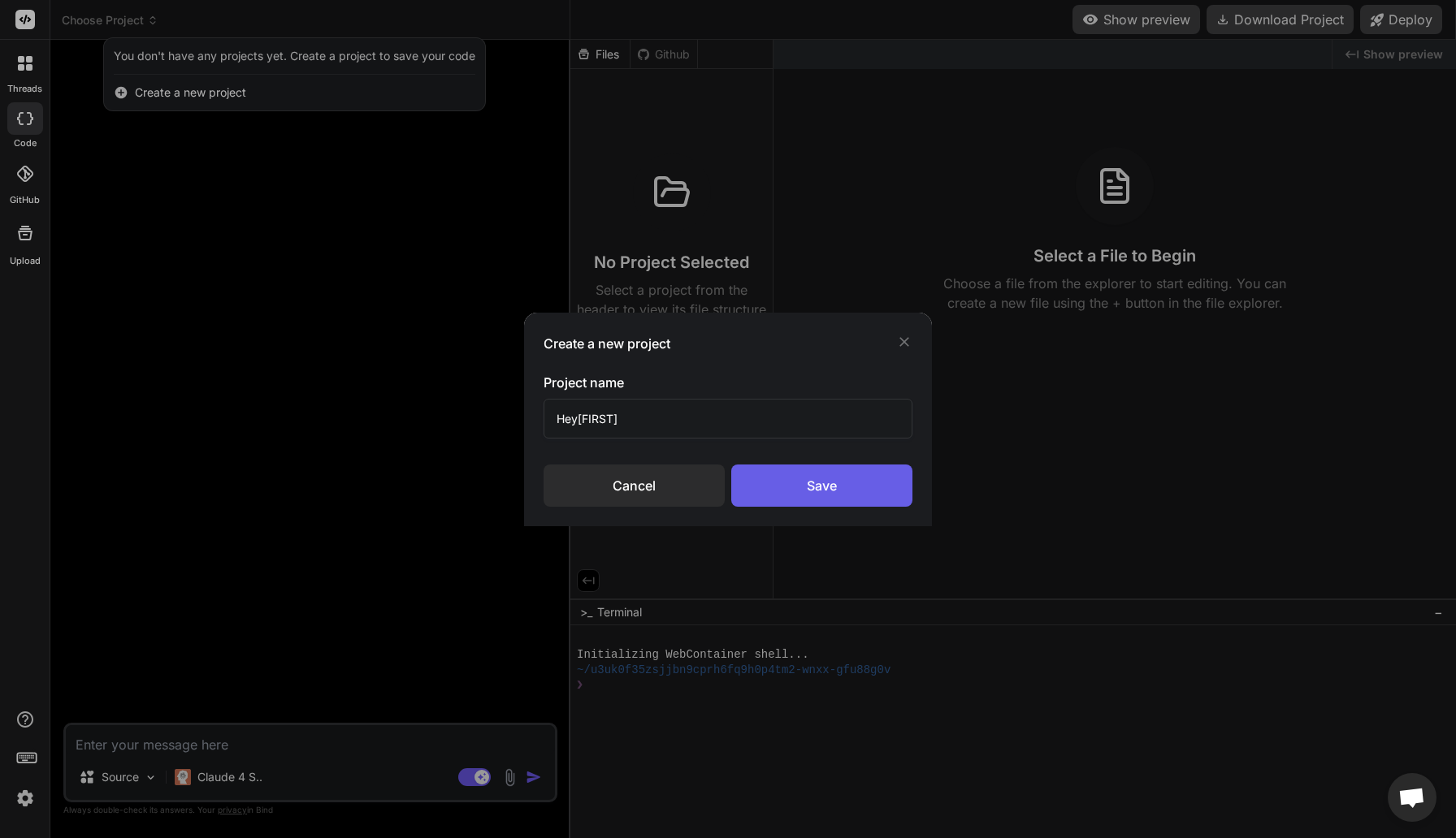 type on "HeyMargie" 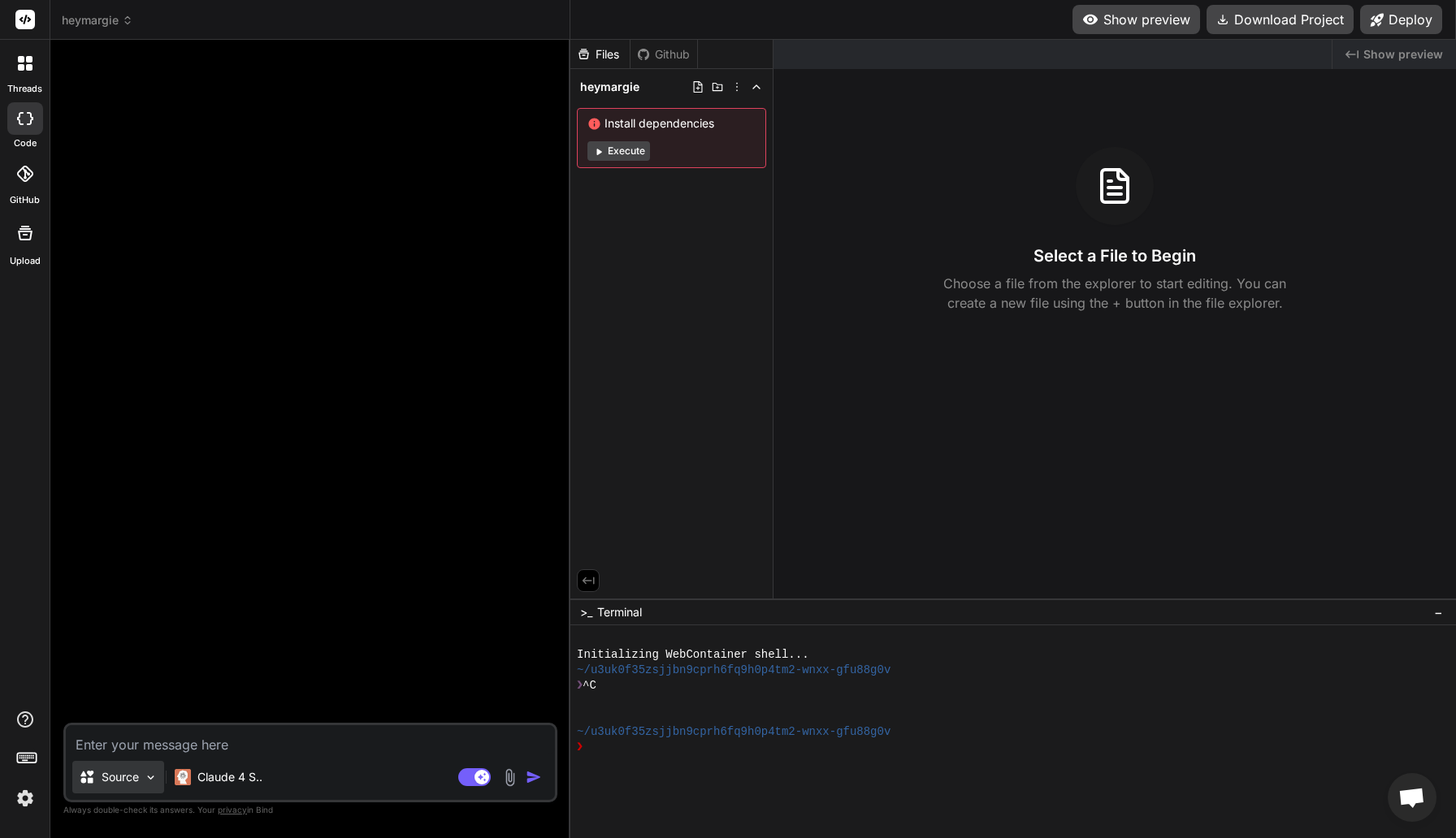 click on "Source" at bounding box center [118, 777] 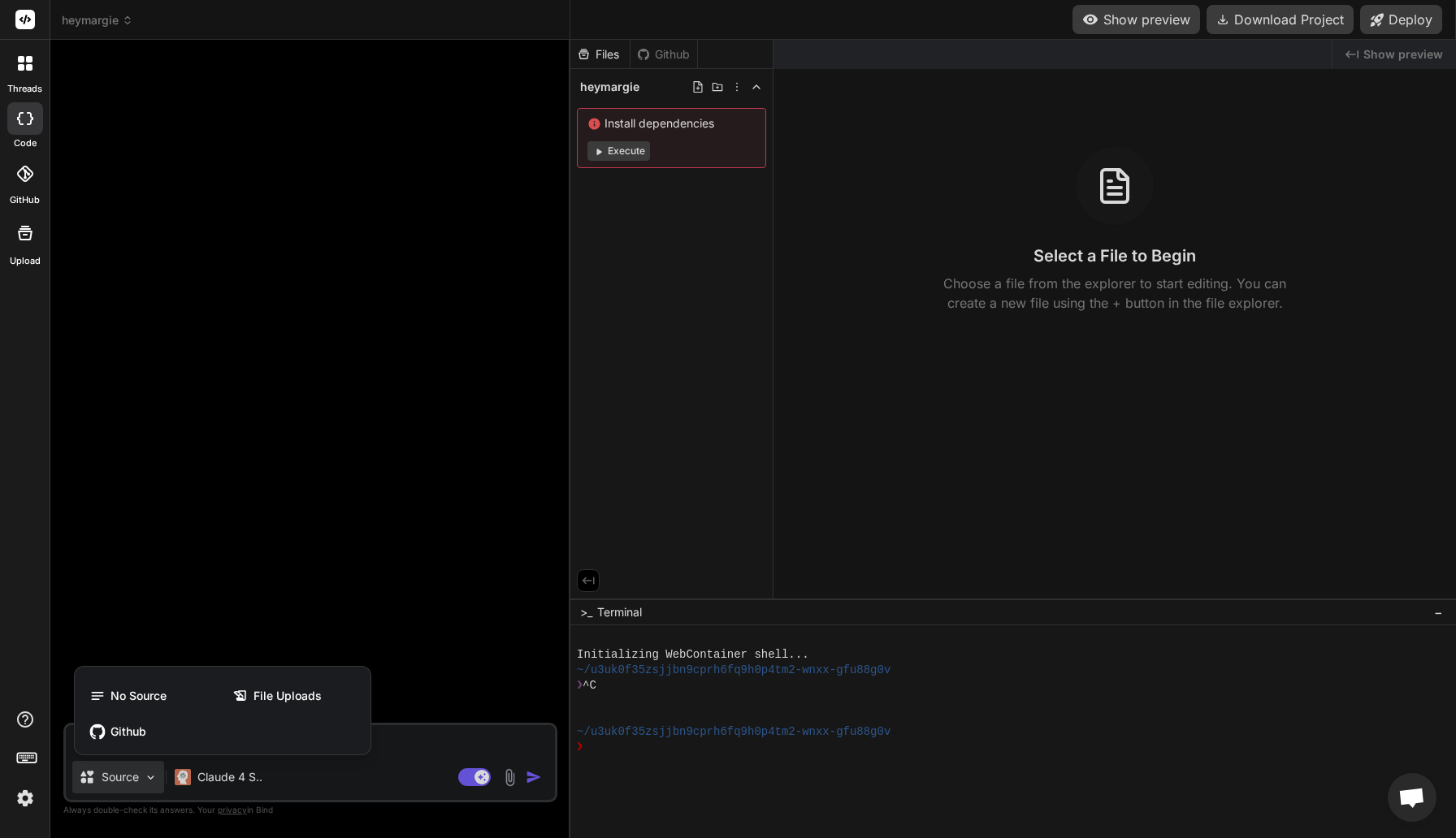 click at bounding box center [728, 419] 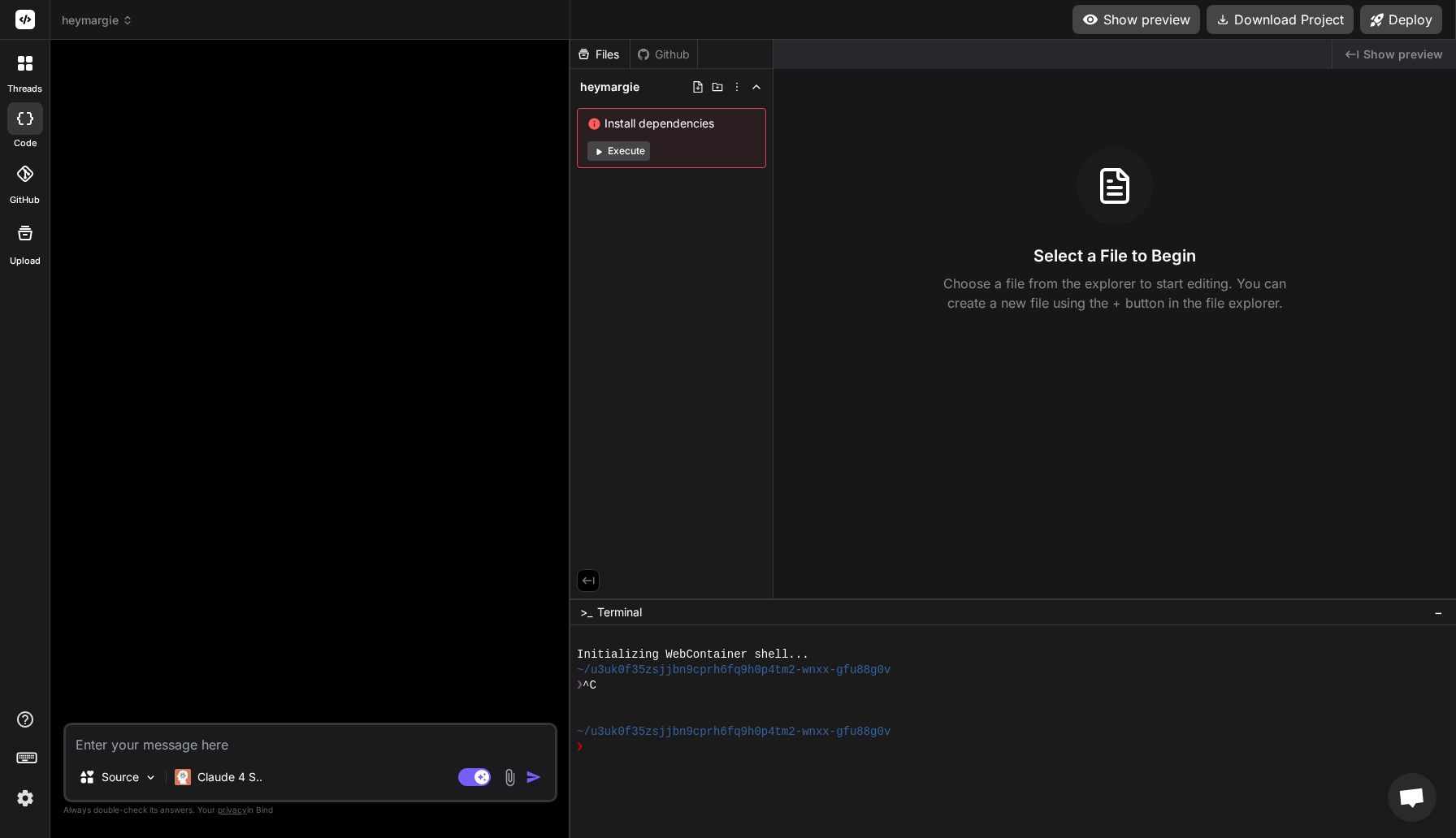 click at bounding box center (310, 740) 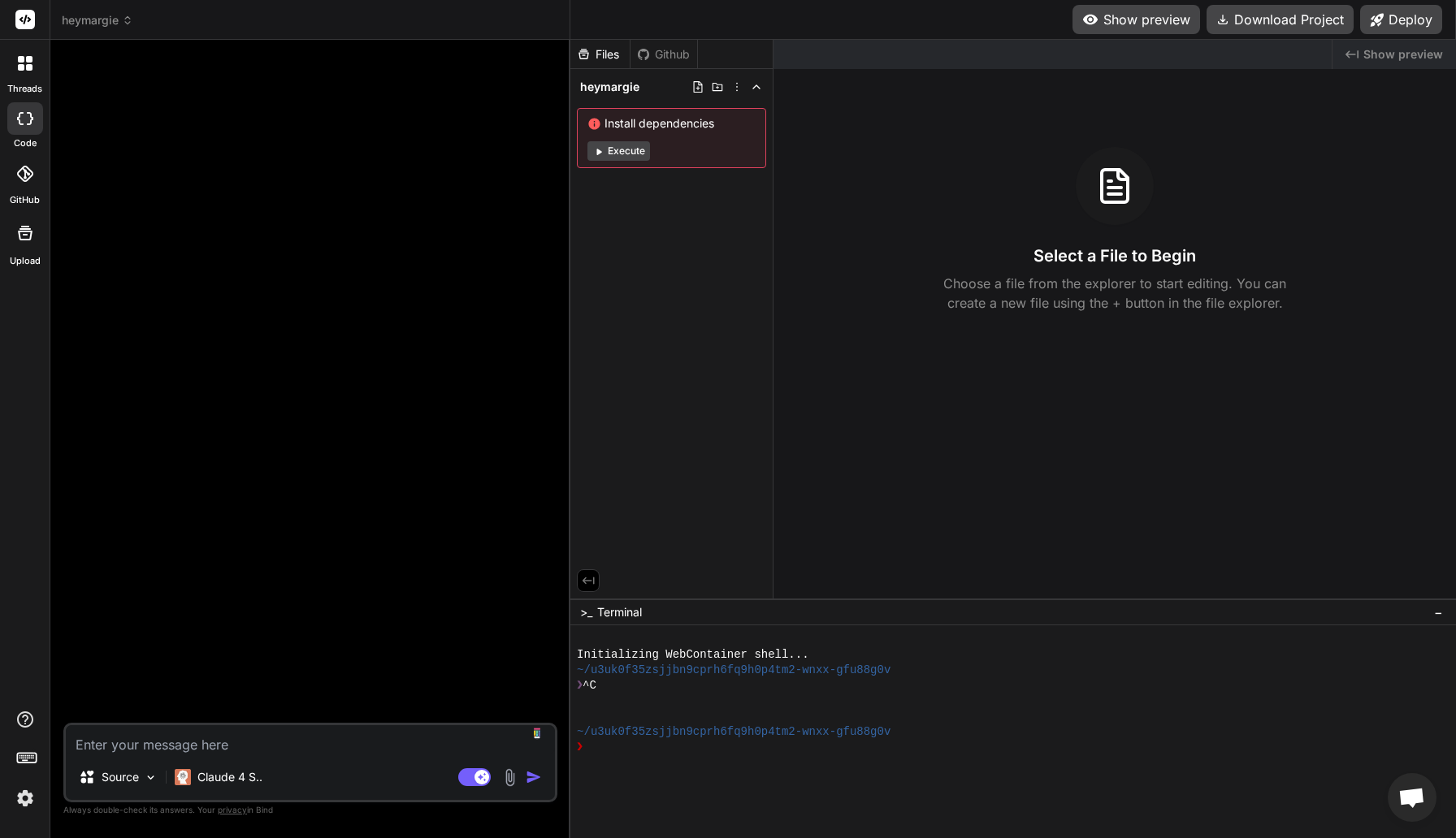 type on "H" 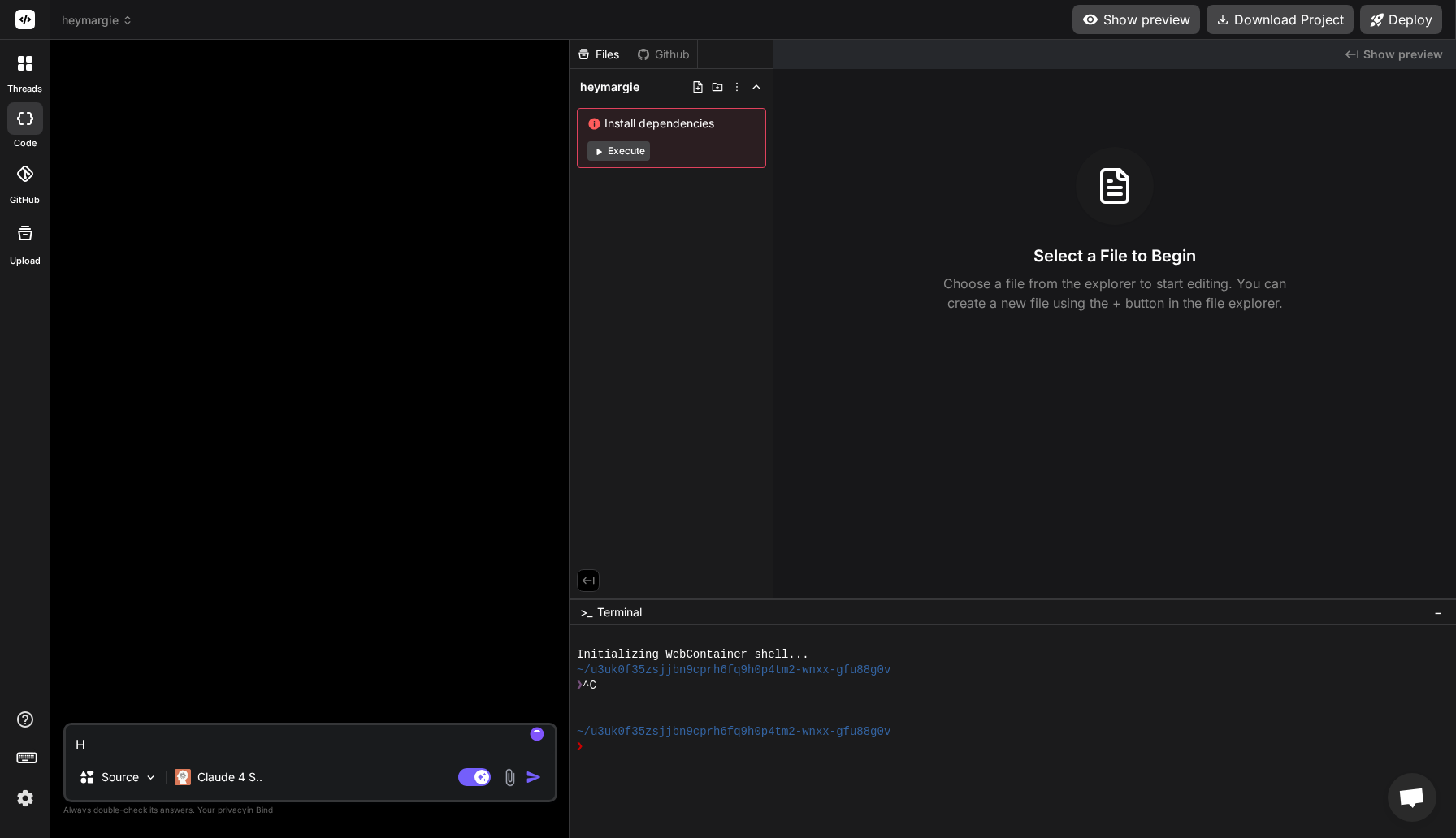 type on "He" 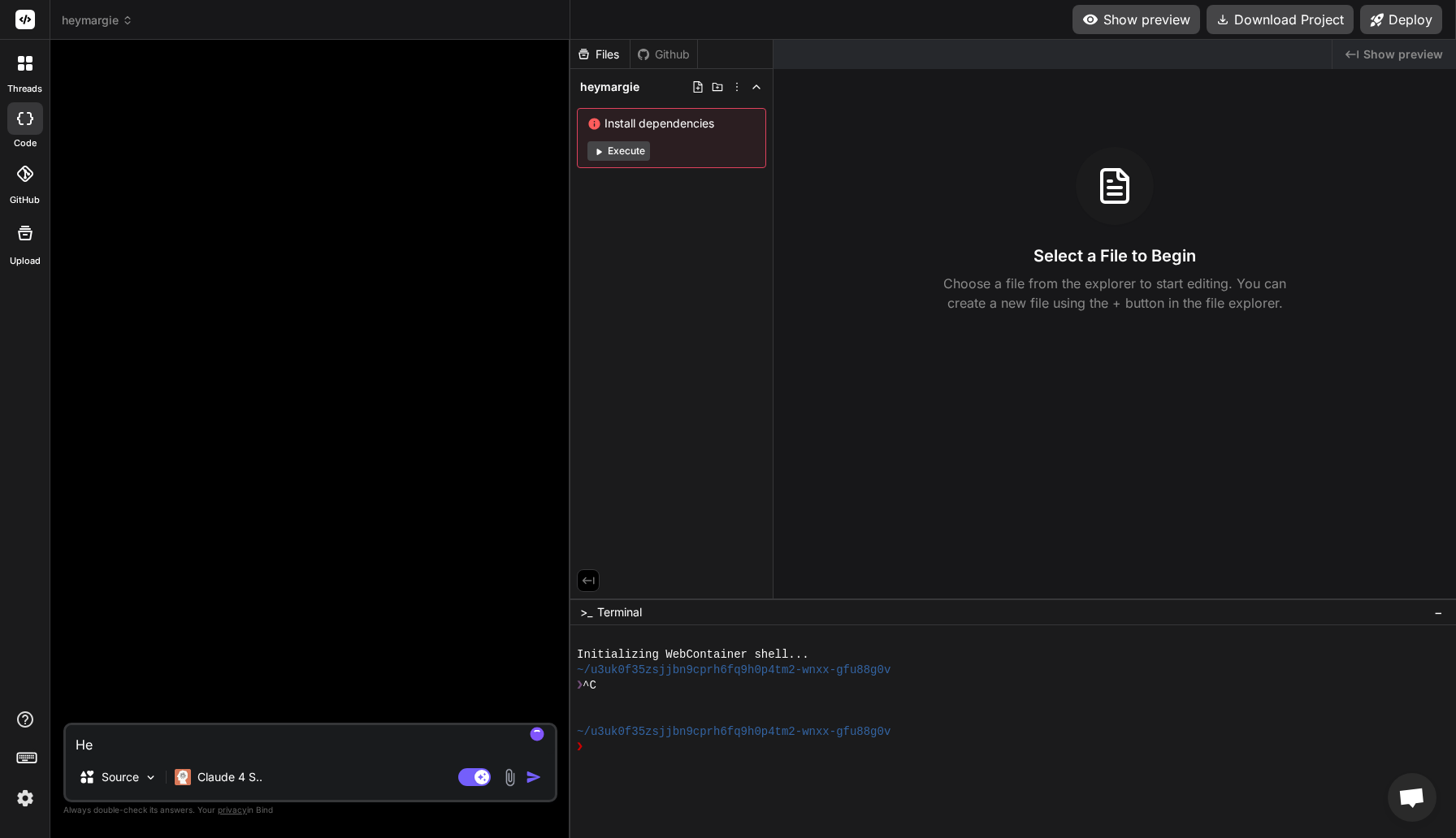 type on "x" 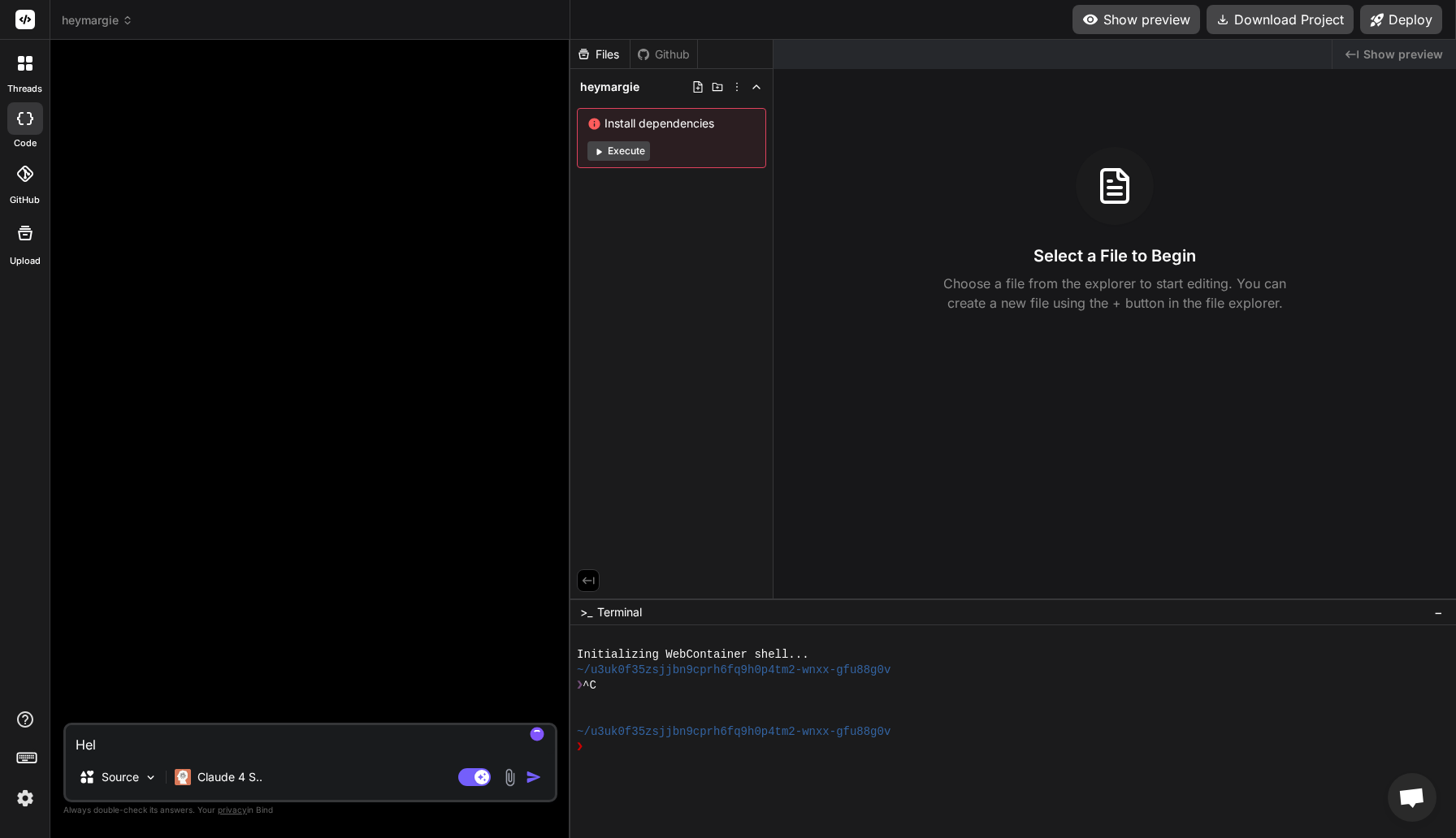 type on "Hel" 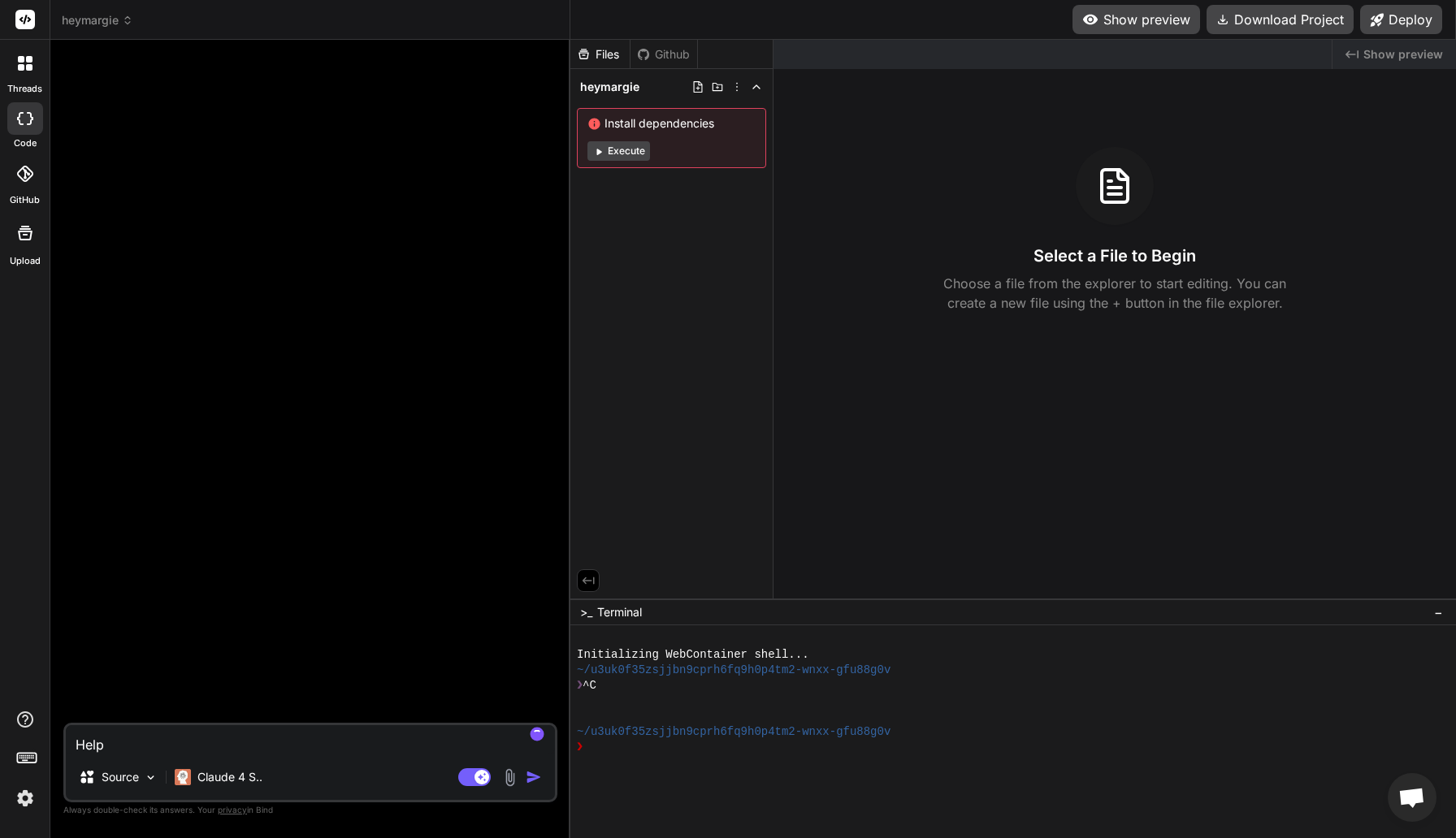 type on "Help" 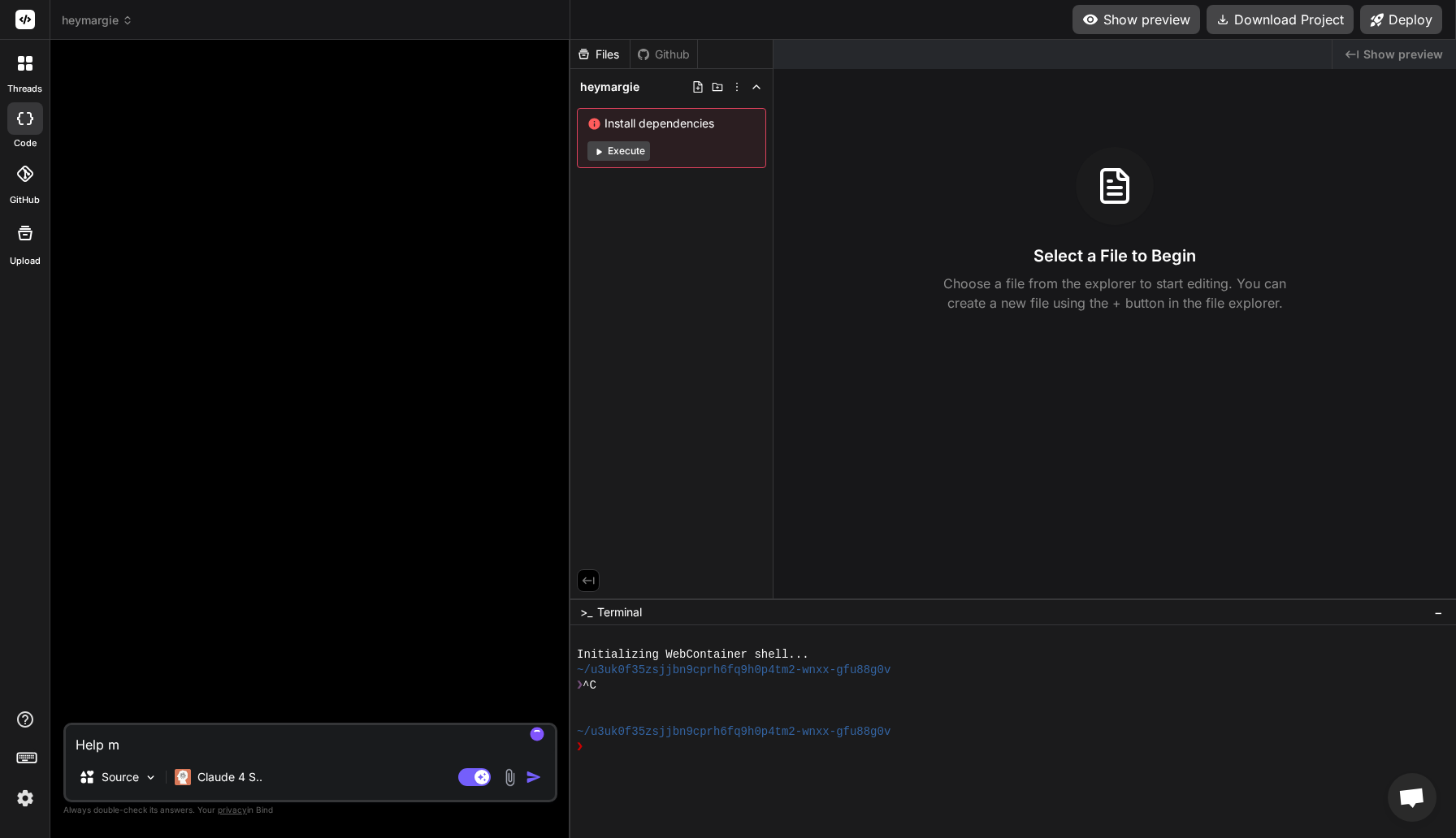 type on "Help me" 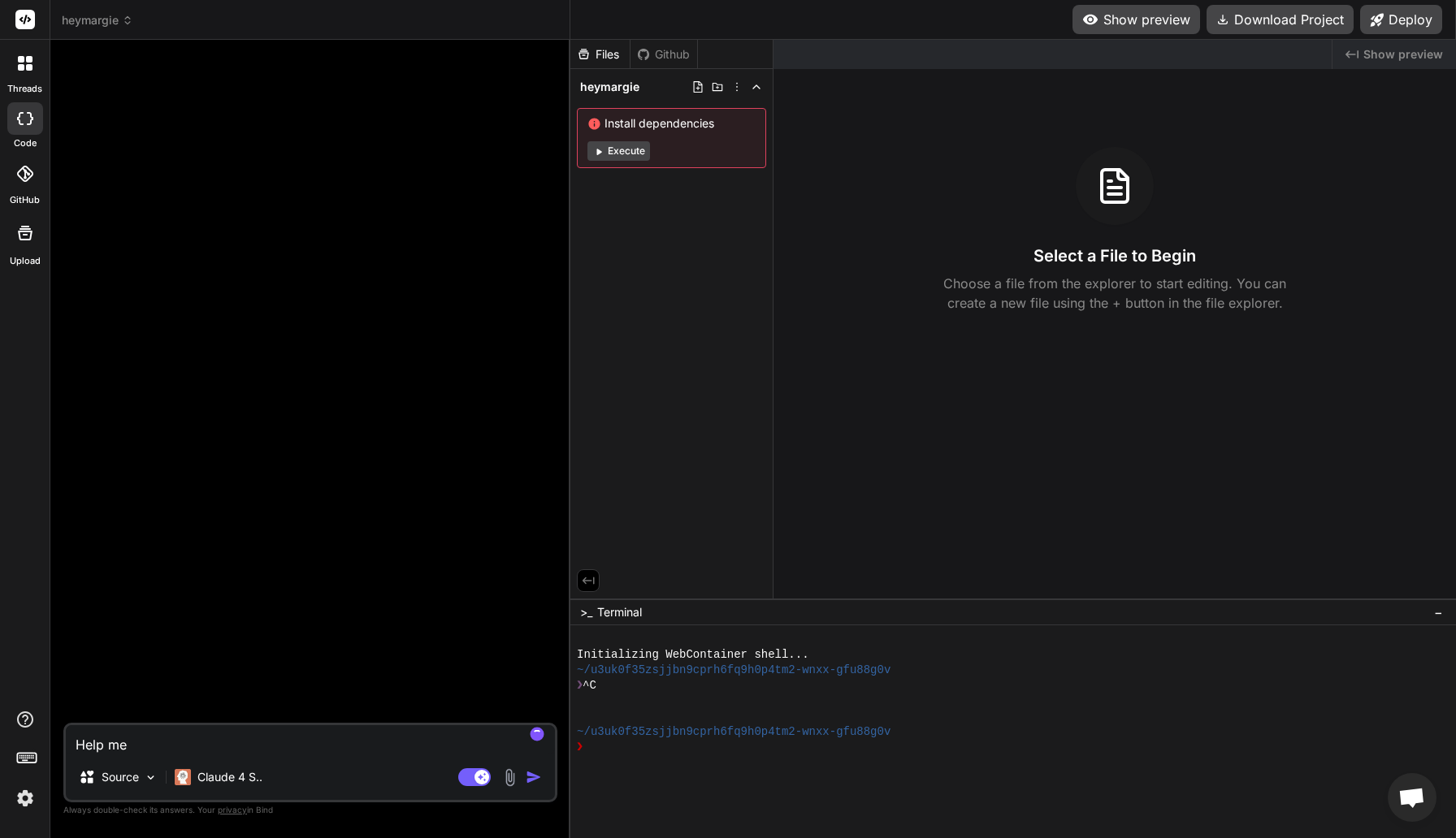 type on "Help me" 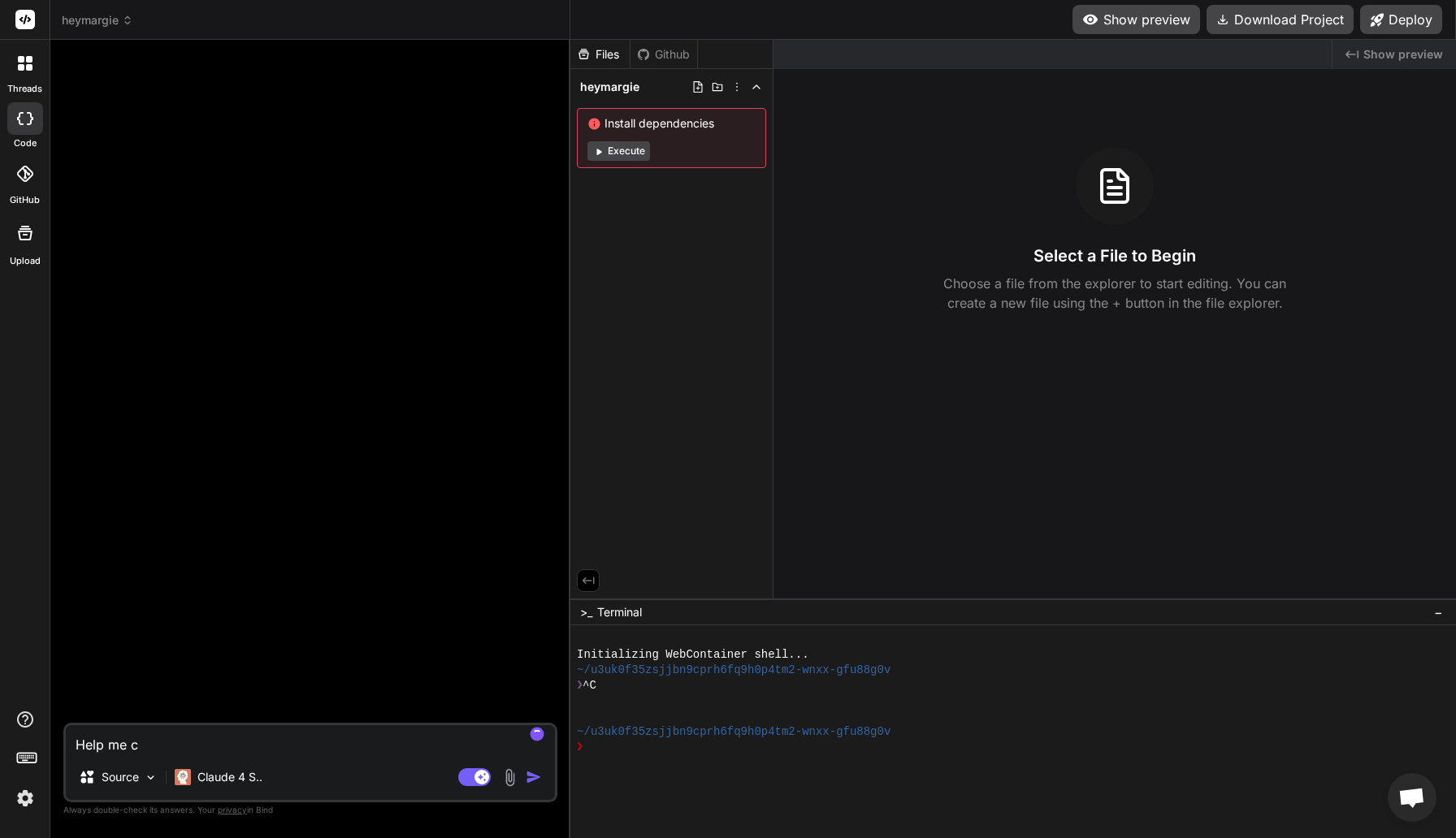 type on "Help me cr" 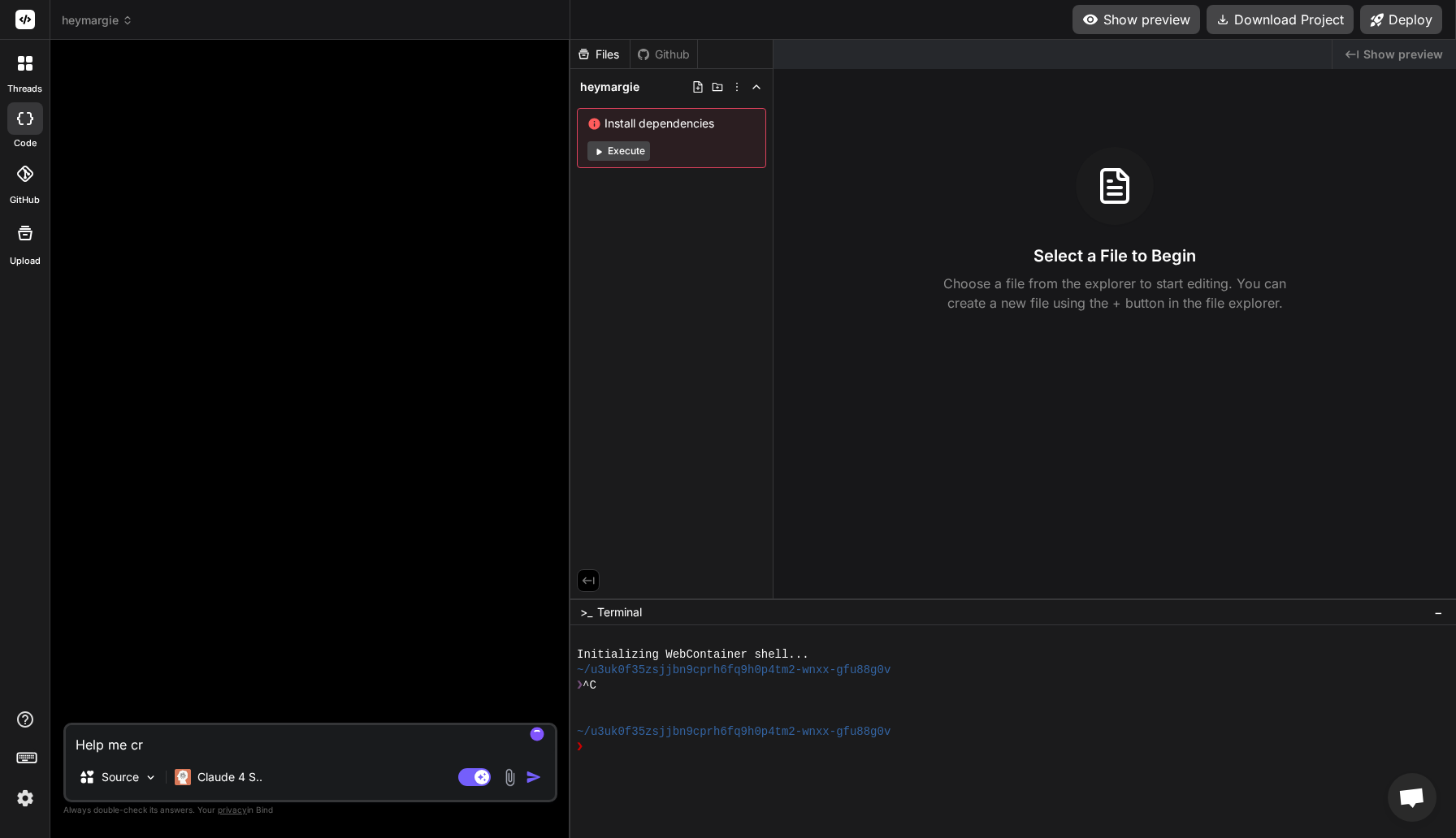 type on "Help me cre" 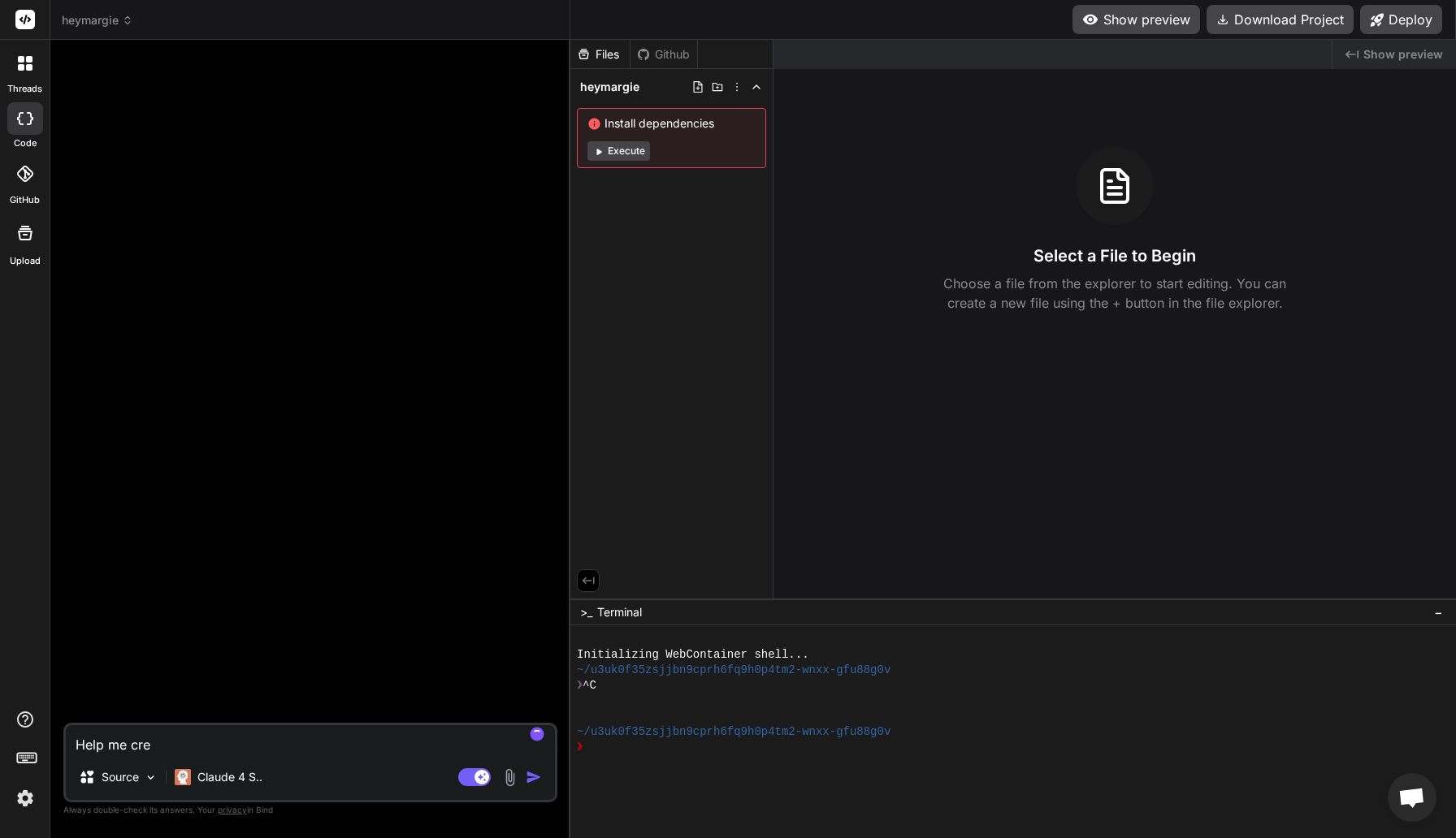 type on "Help me crea" 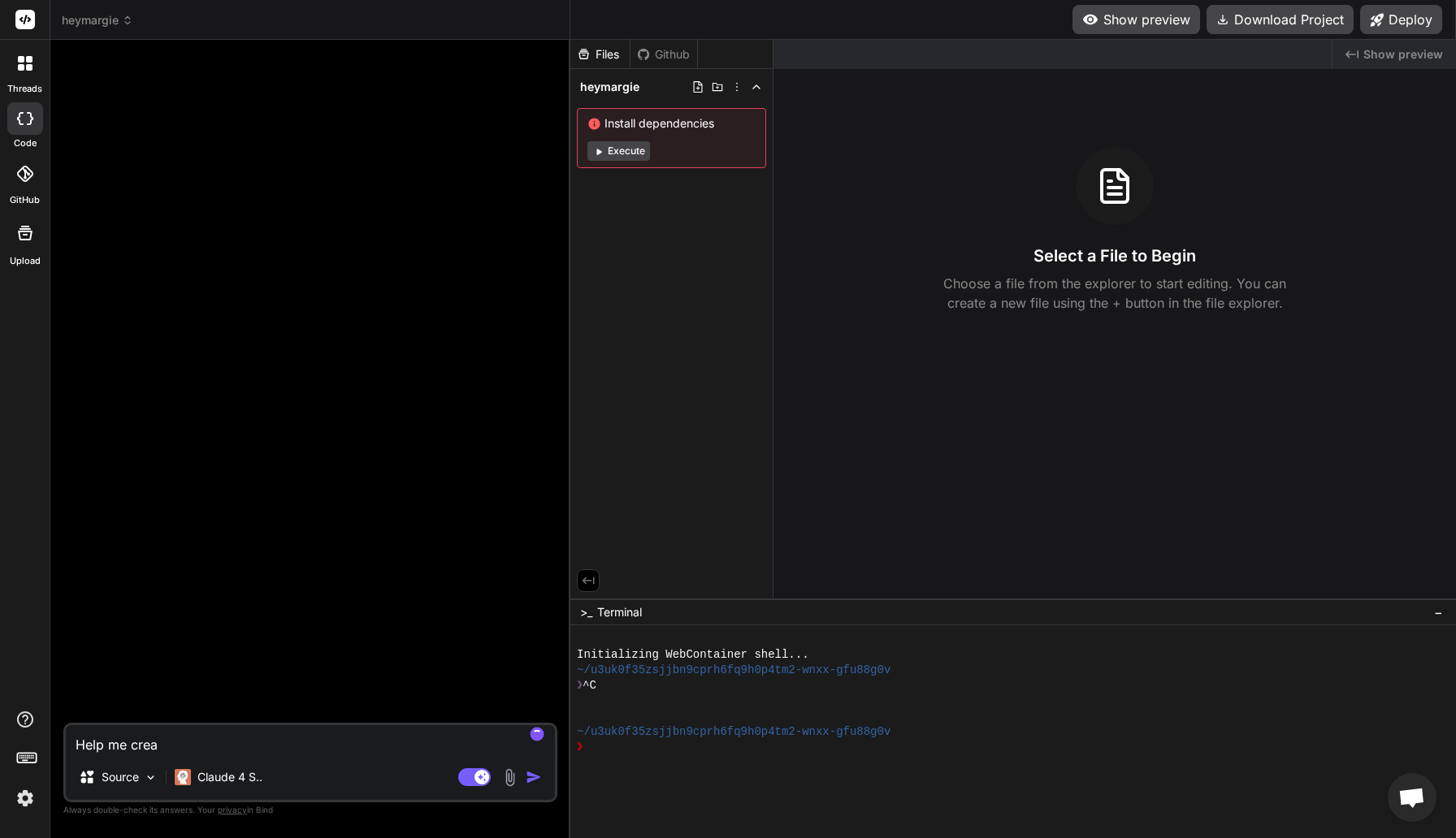 type on "Help me creat" 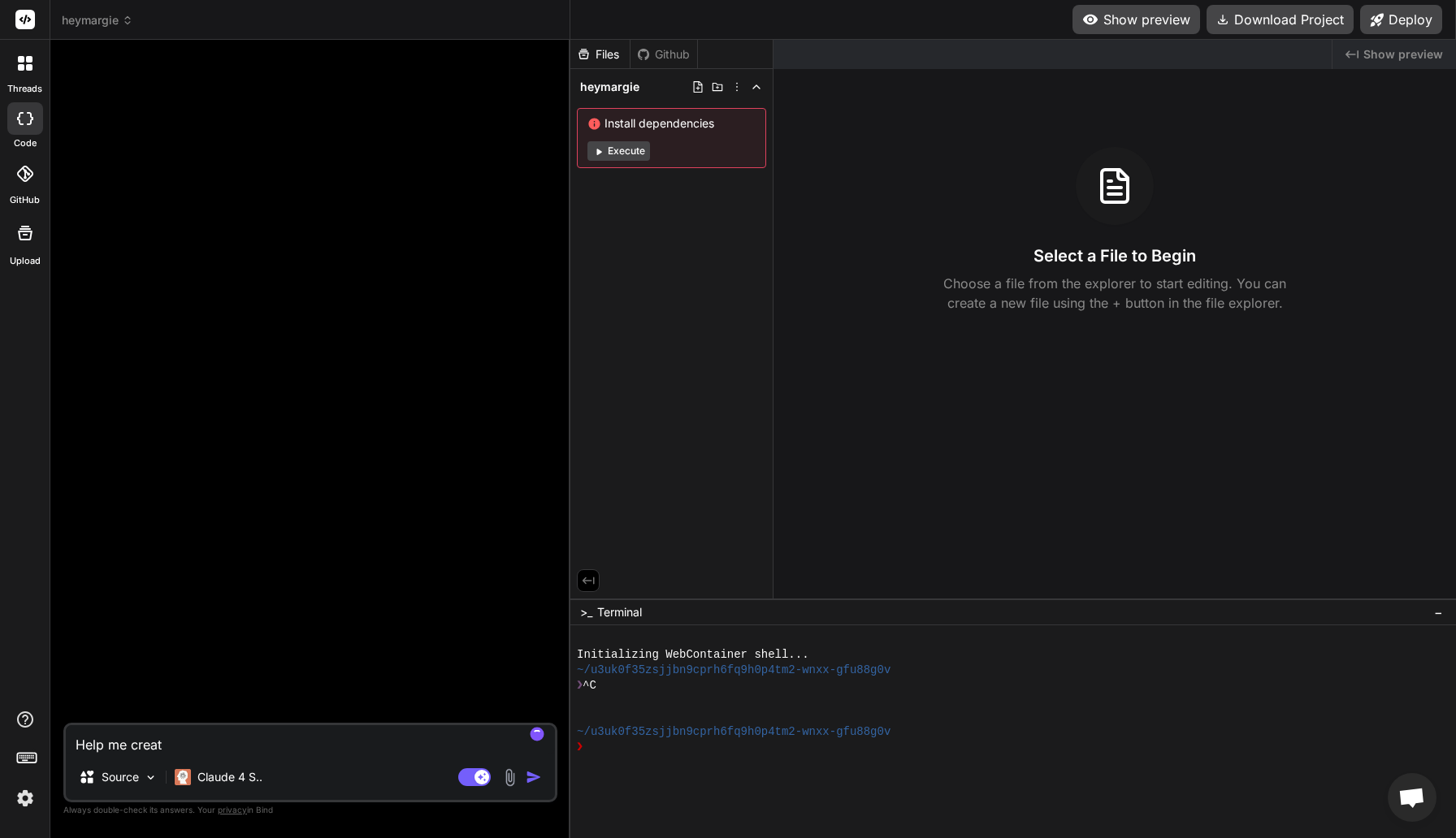 type on "Help me create" 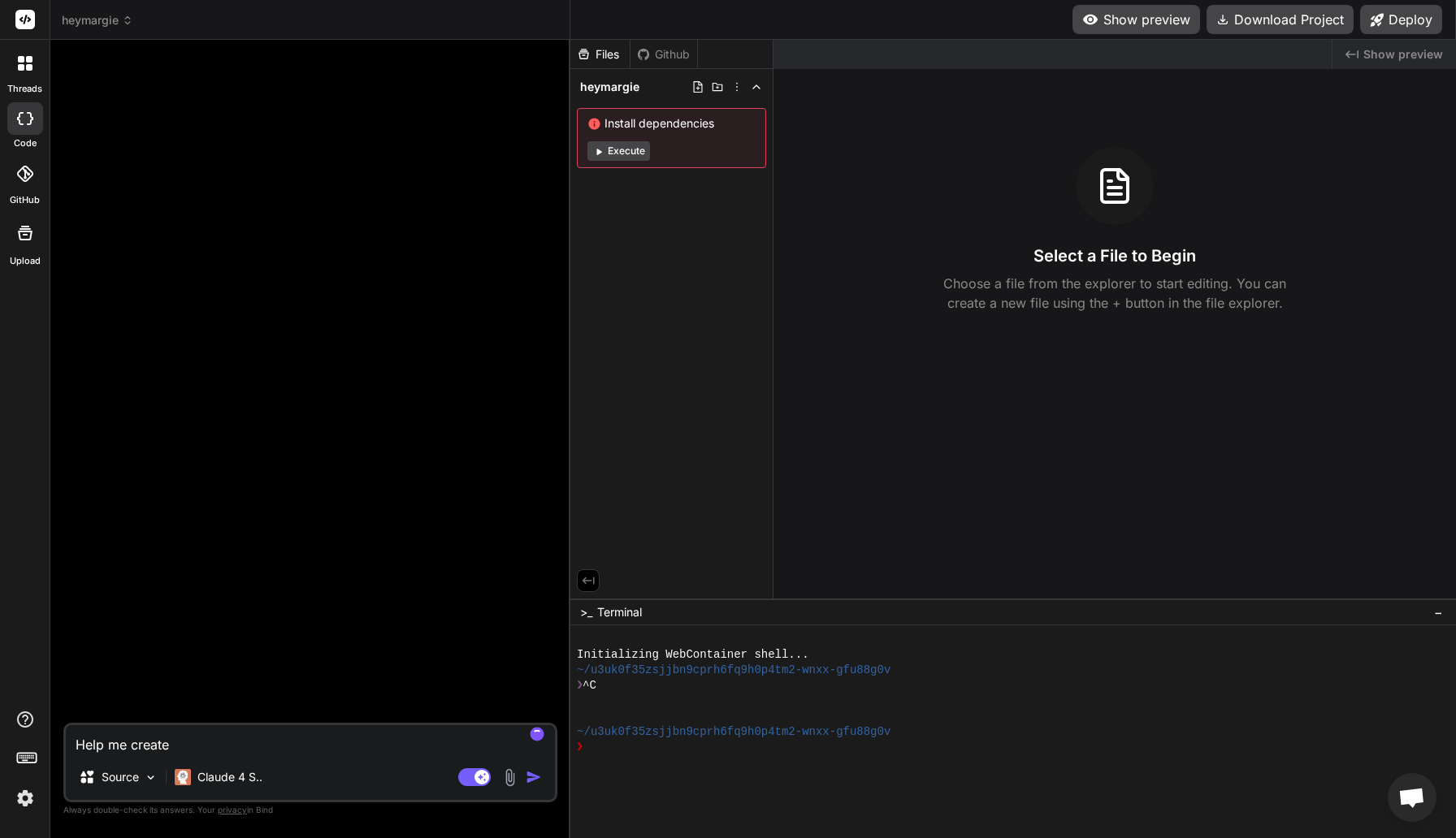 type on "Help me create" 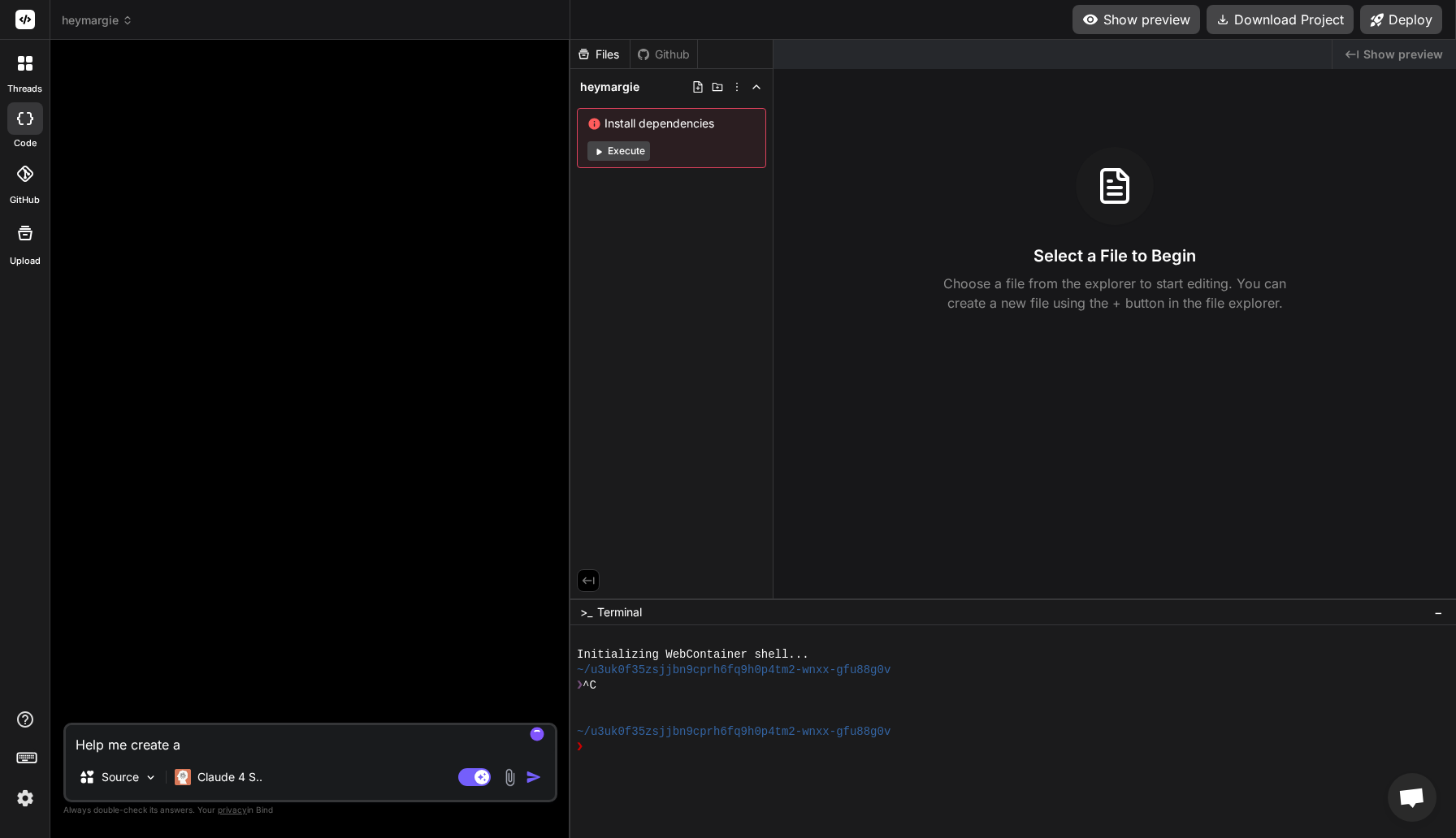 type on "Help me create a" 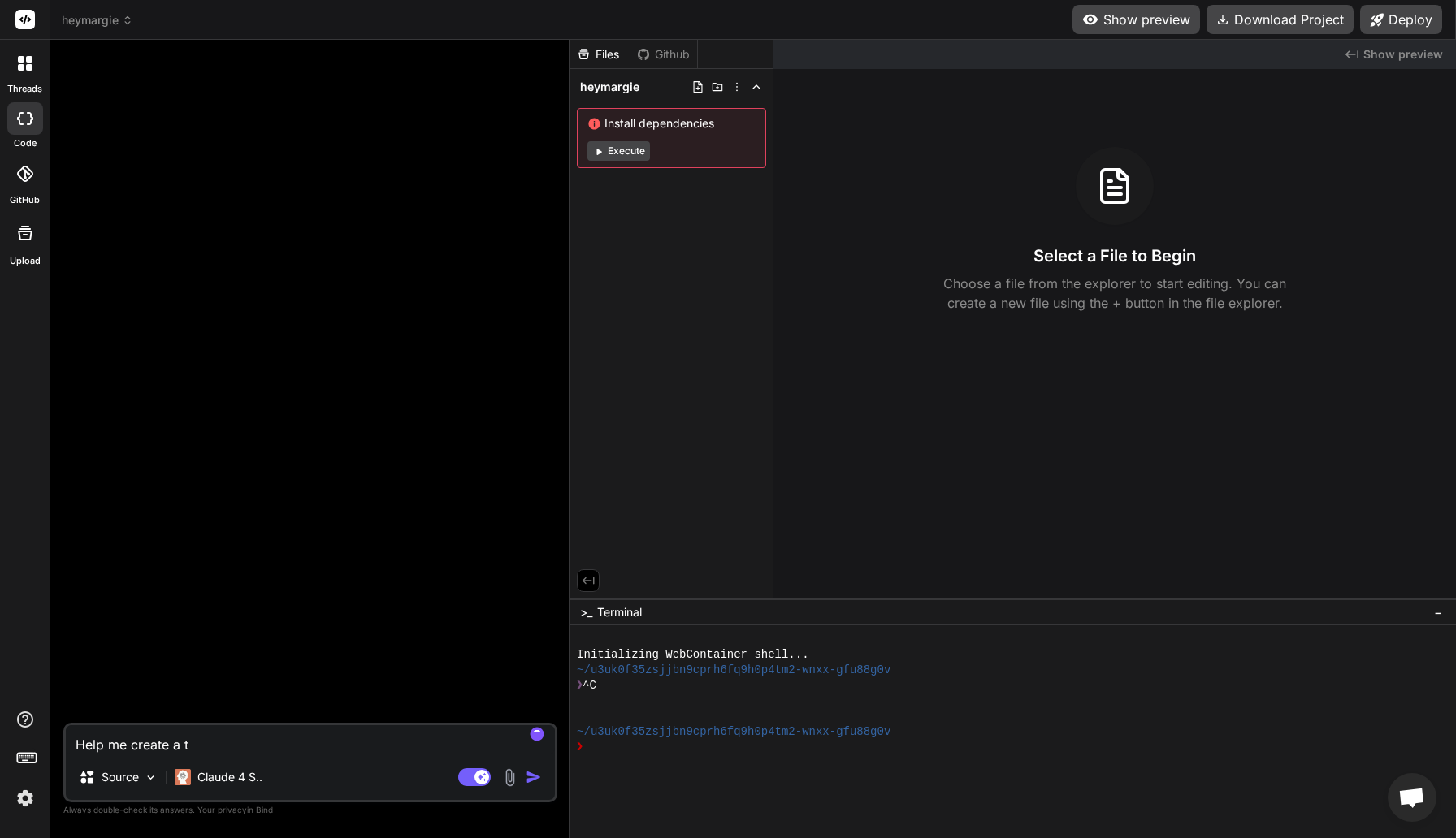 type on "Help me create a to" 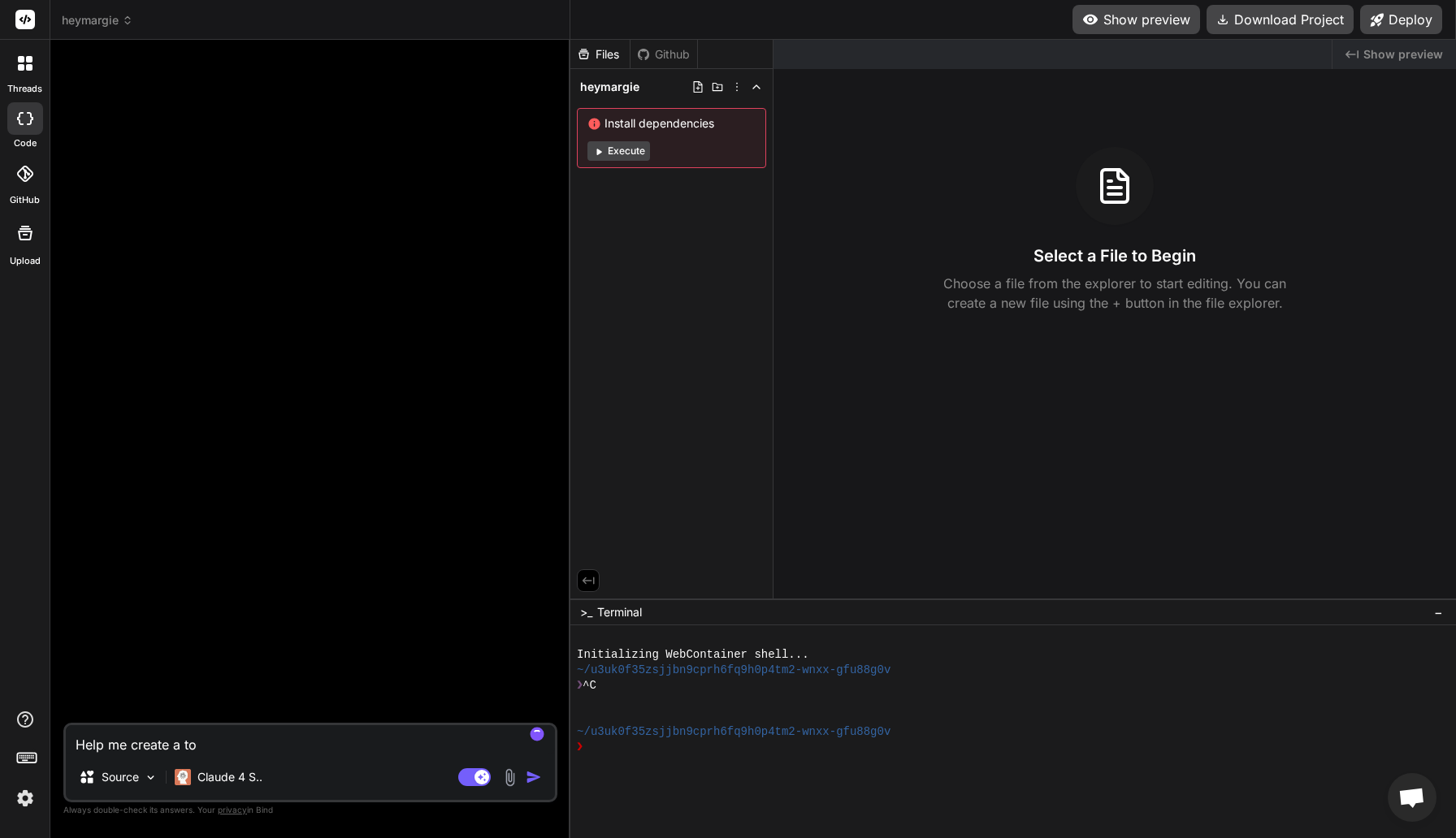 type on "Help me create a to" 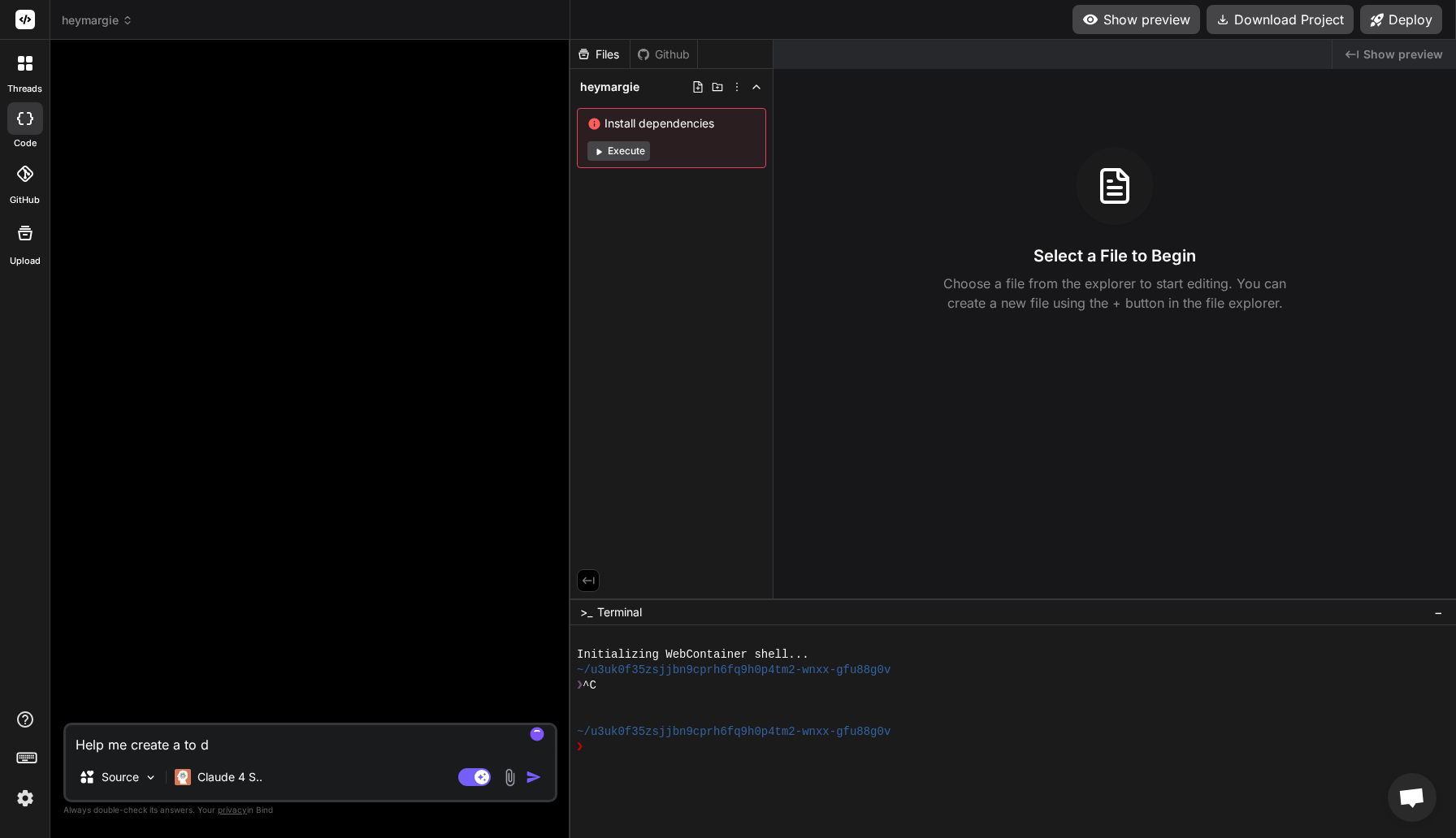 type on "Help me create a to do" 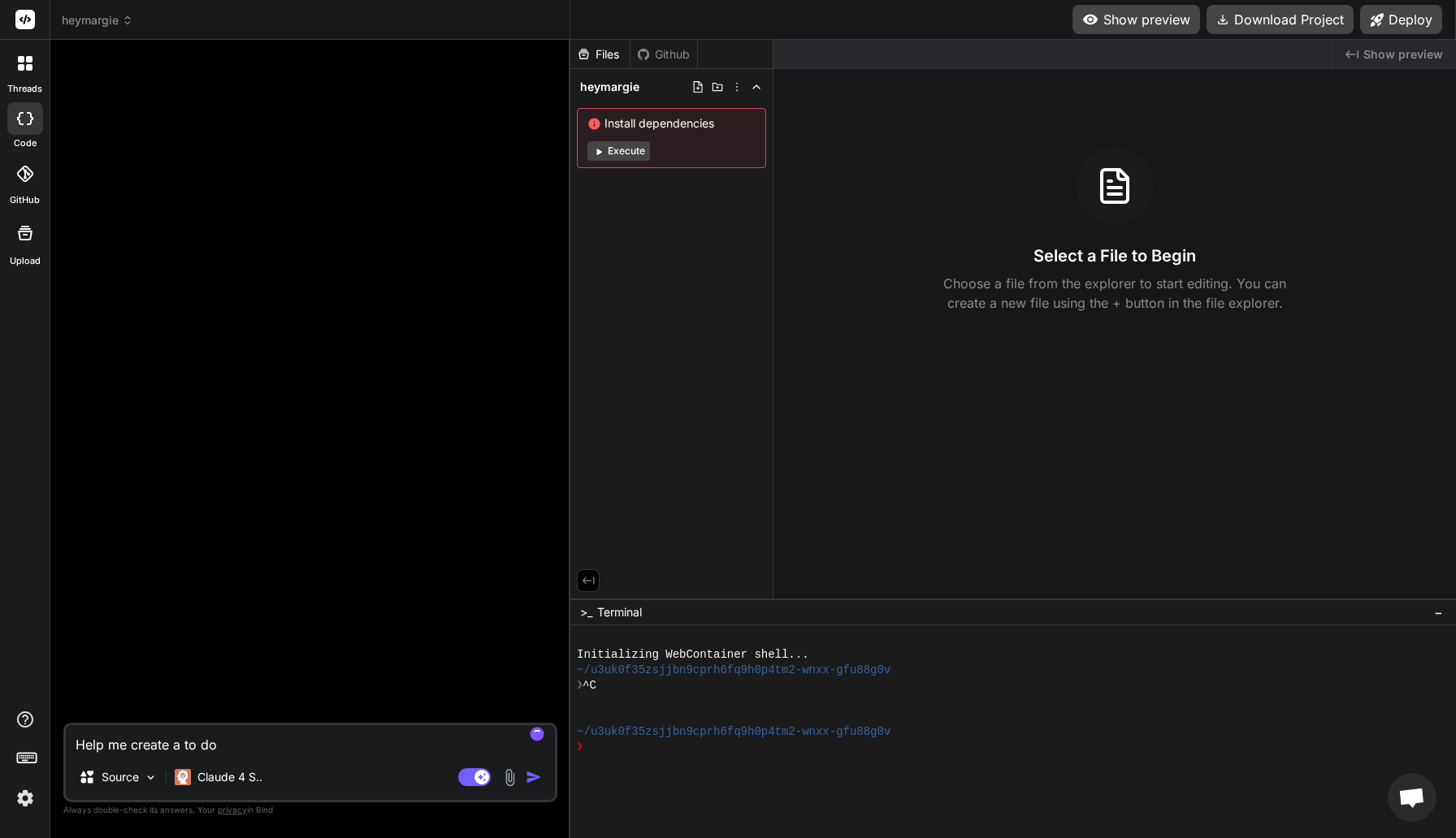 type on "Help me create a to do" 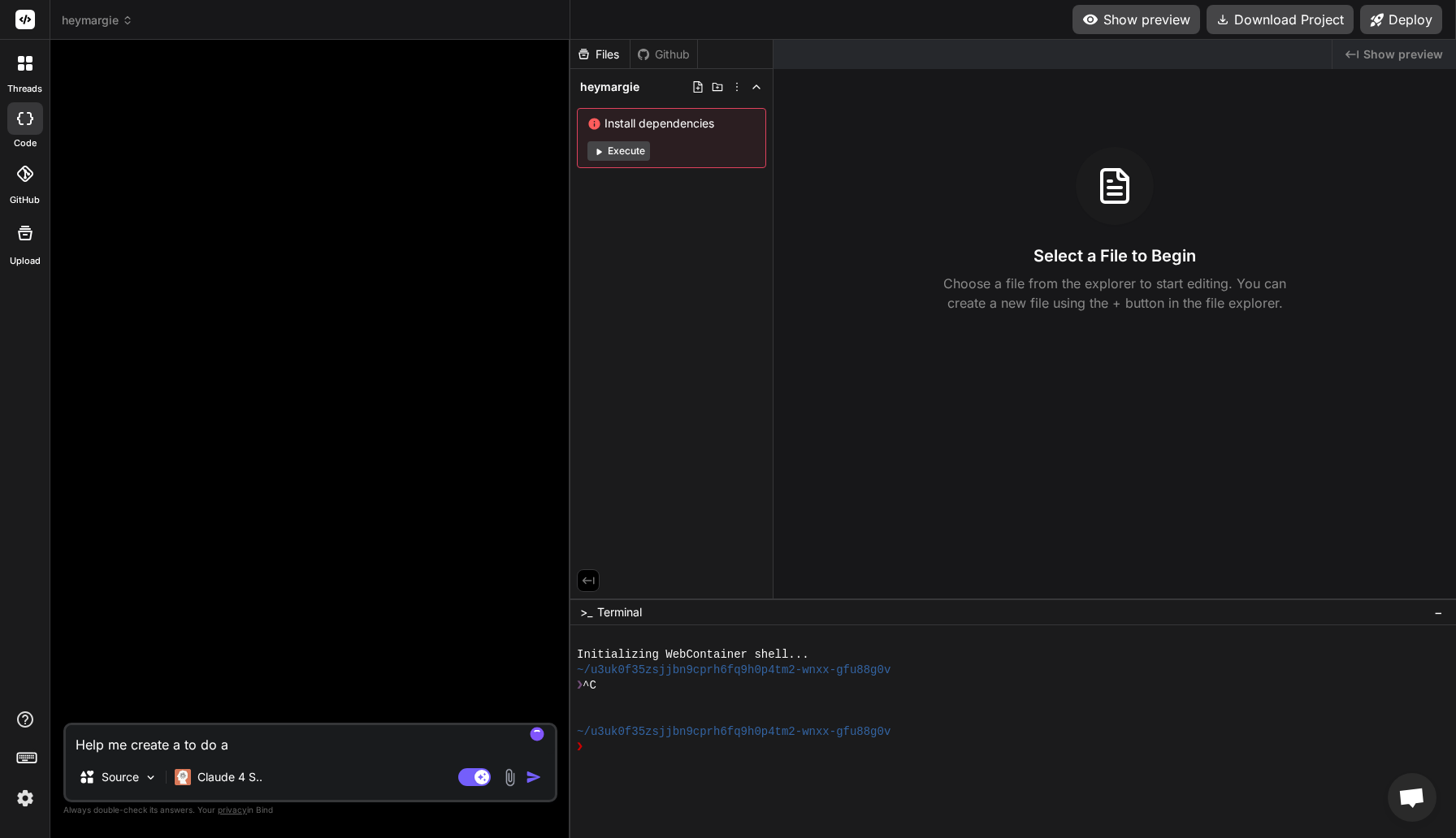 type on "Help me create a to do ap" 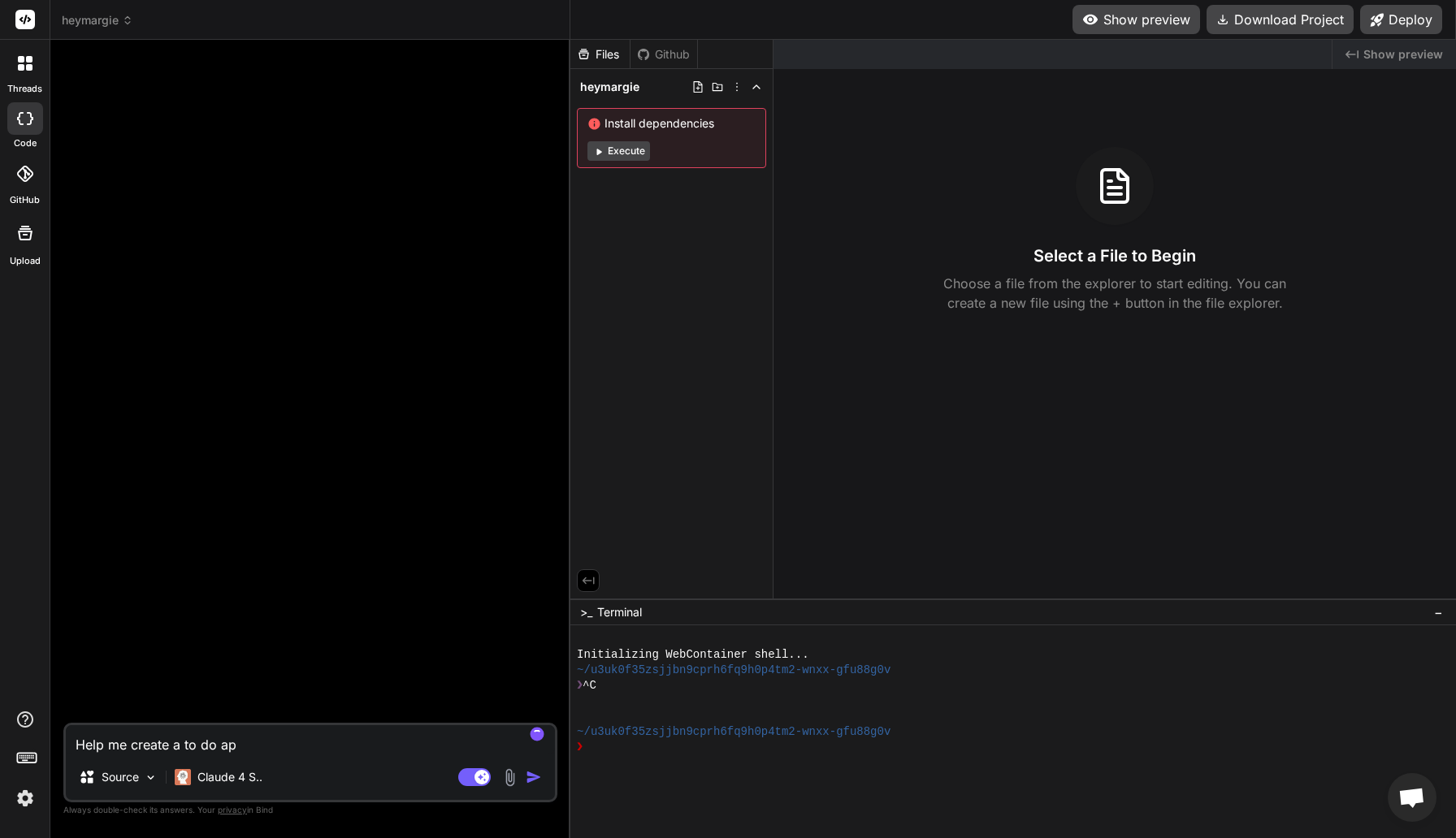 type on "Help me create a to do app" 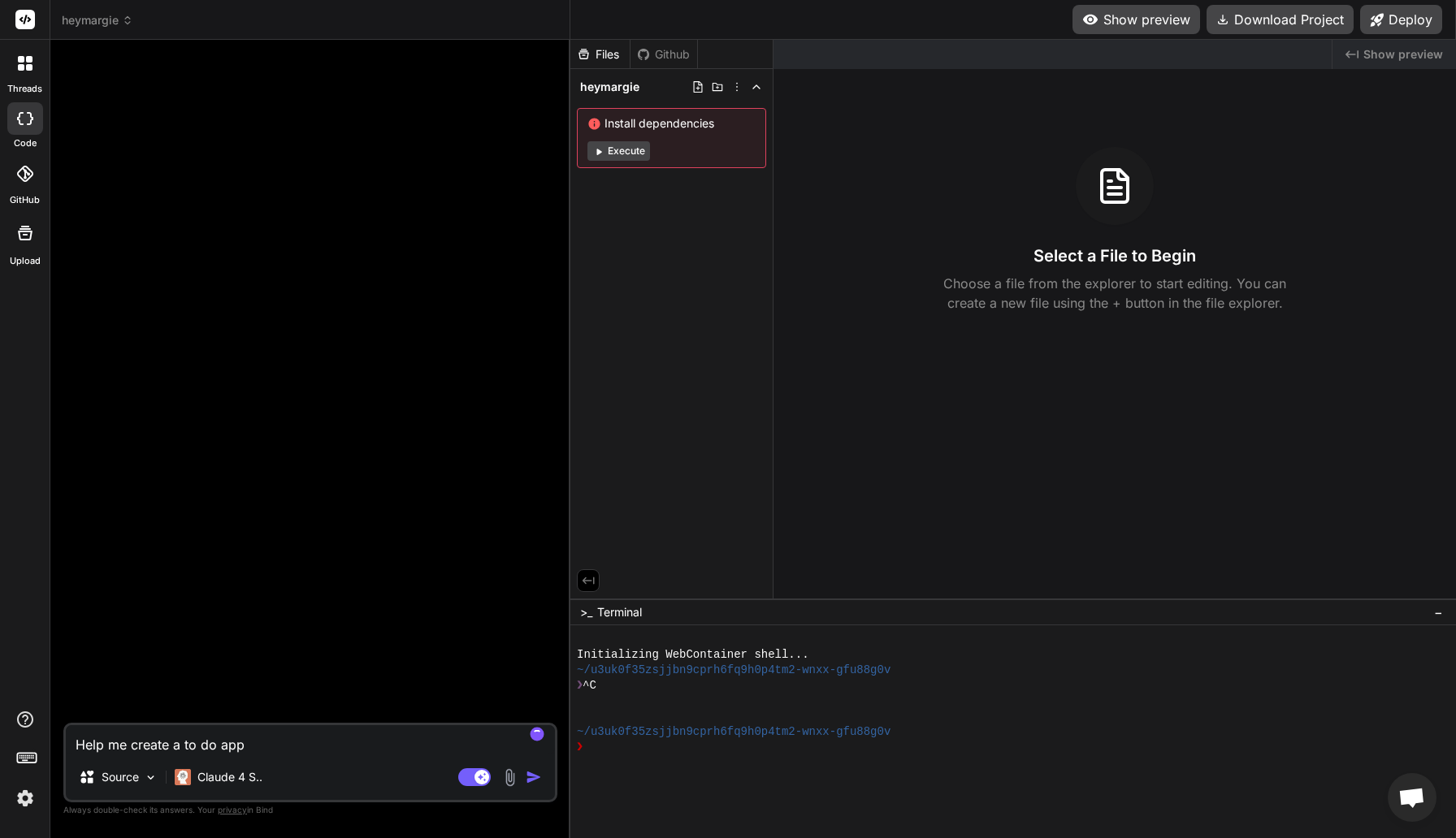 type on "Help me create a to do app" 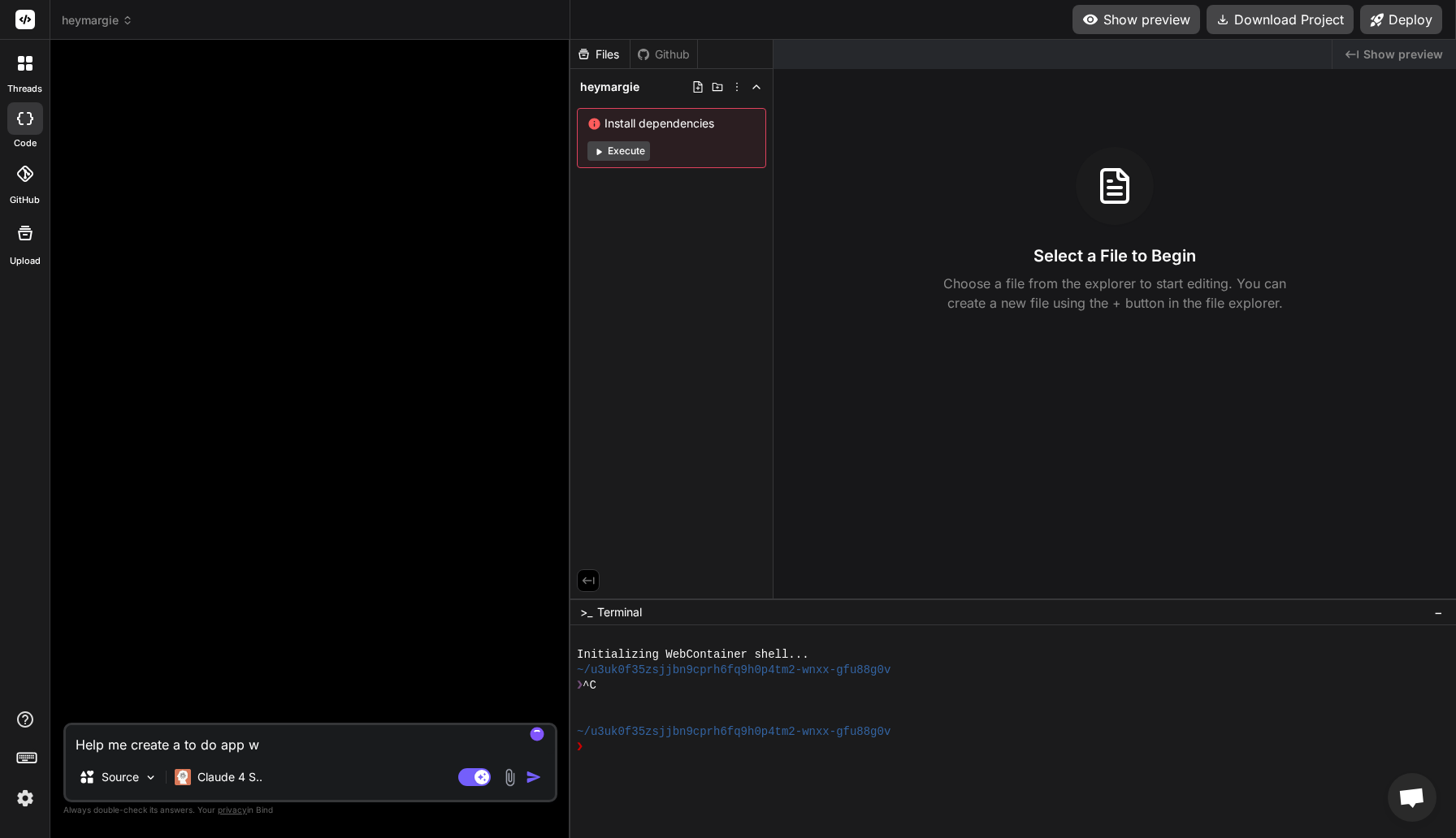 type on "x" 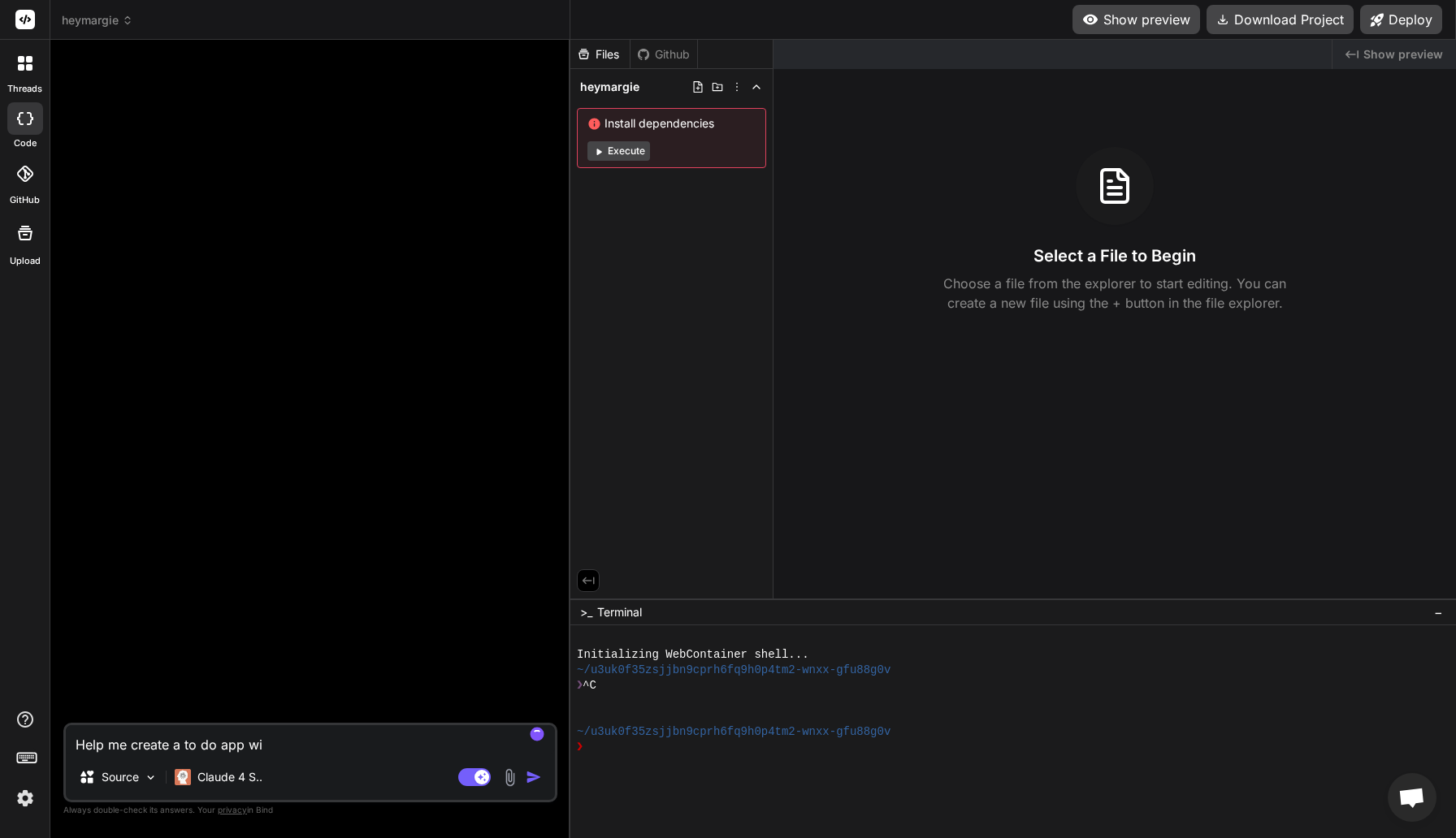 type on "x" 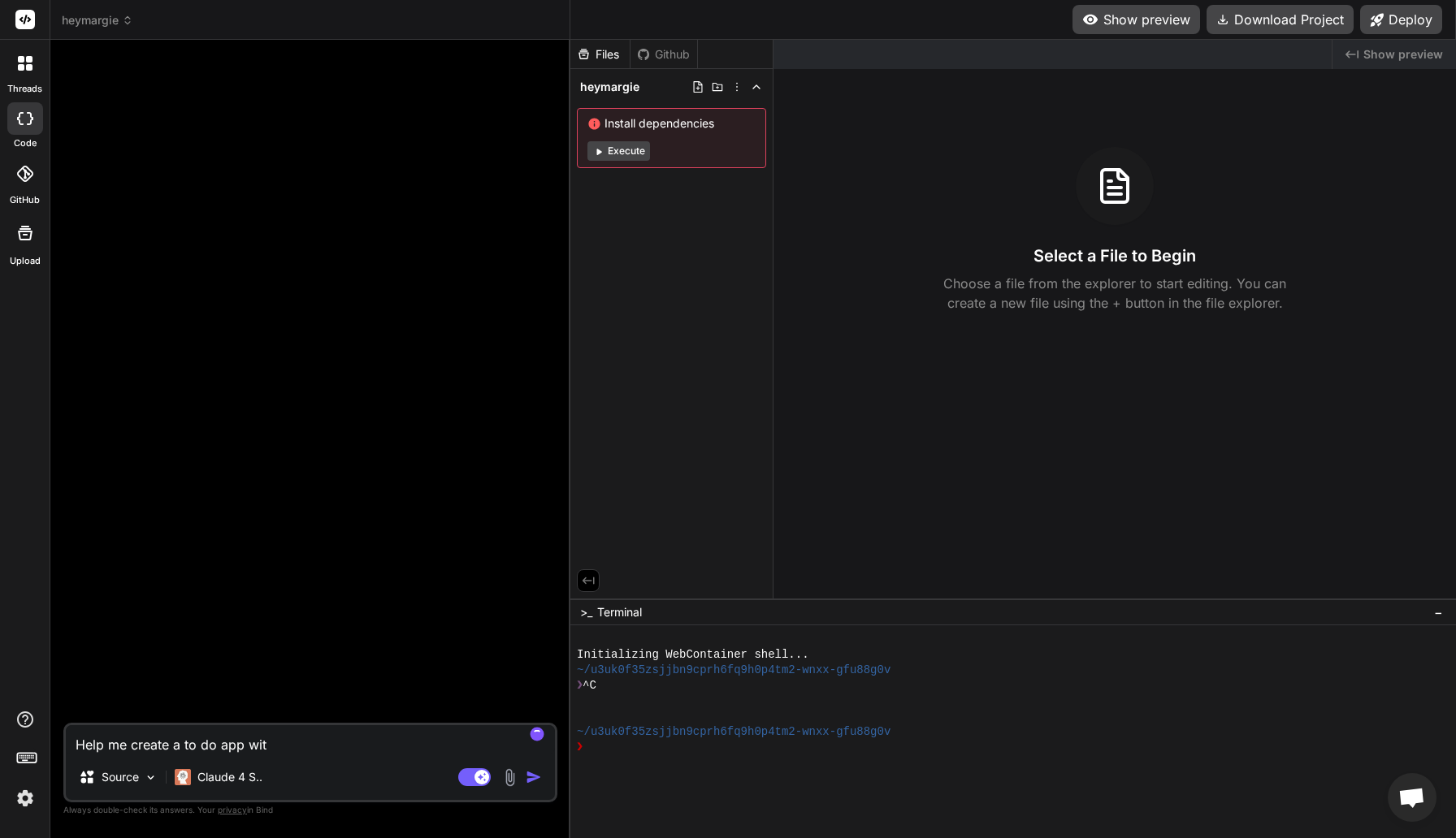 type on "Help me create a to do app with" 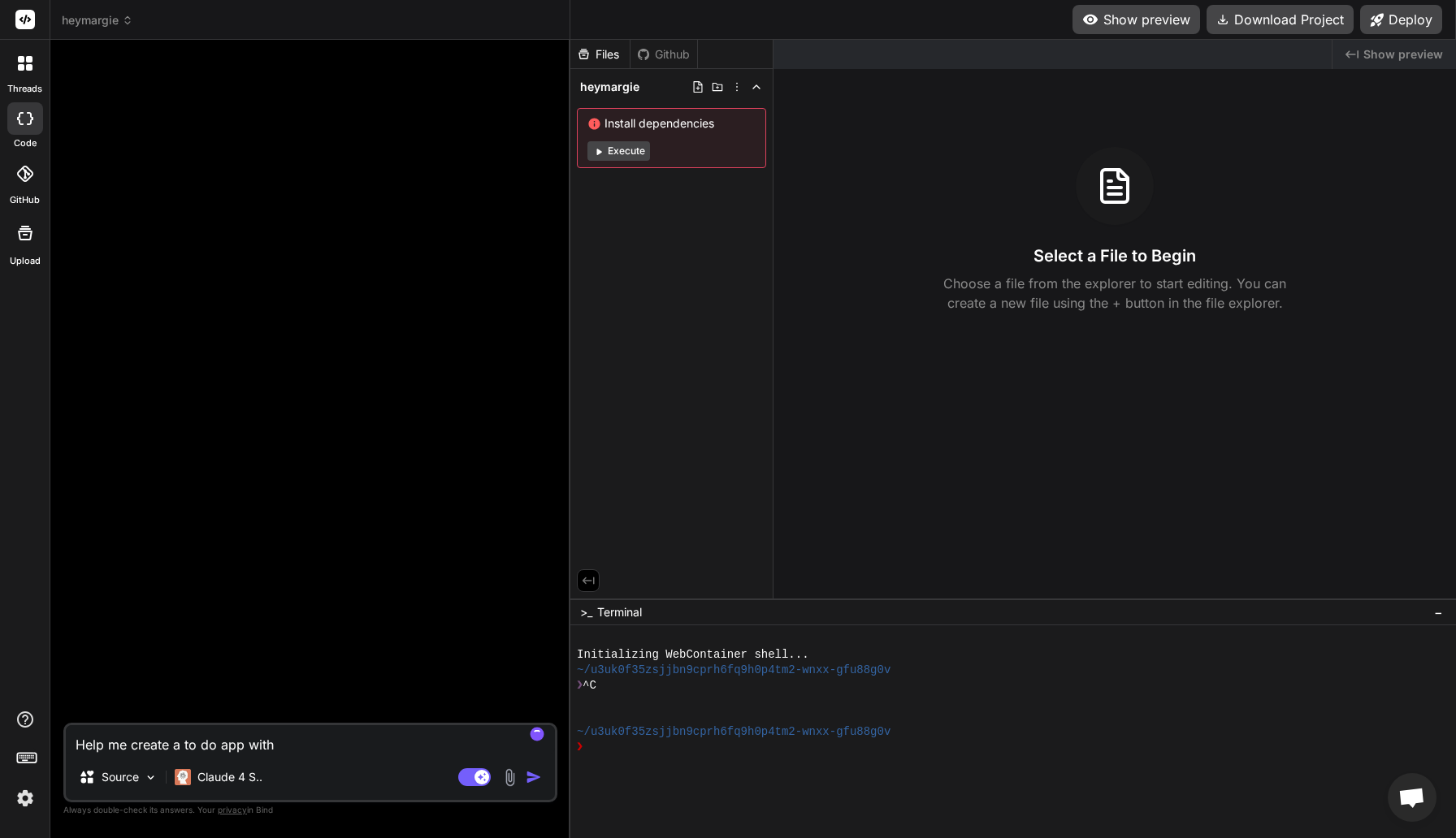 type on "Help me create a to do app with" 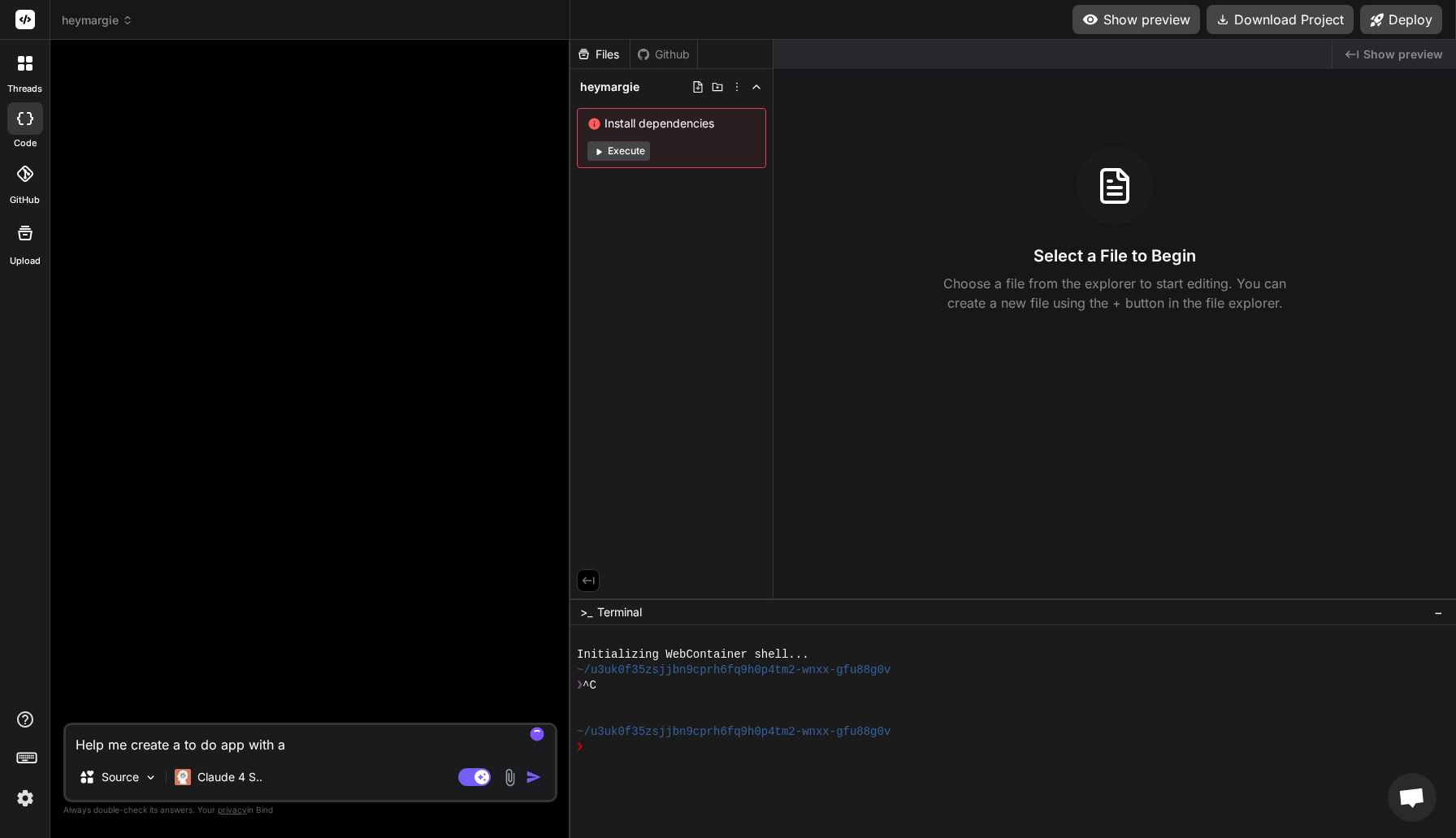 type on "x" 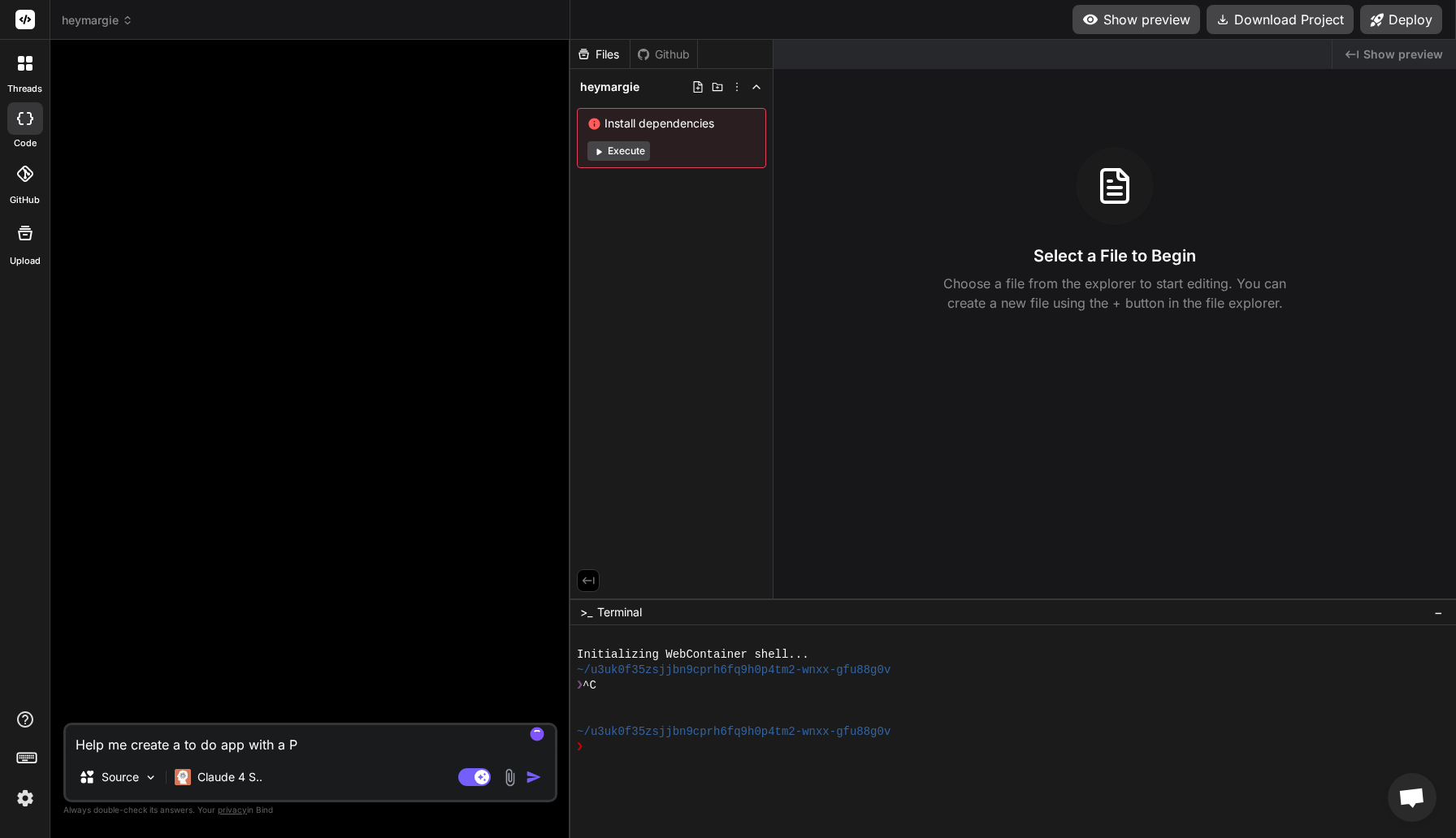 type on "Help me create a to do app with a Po" 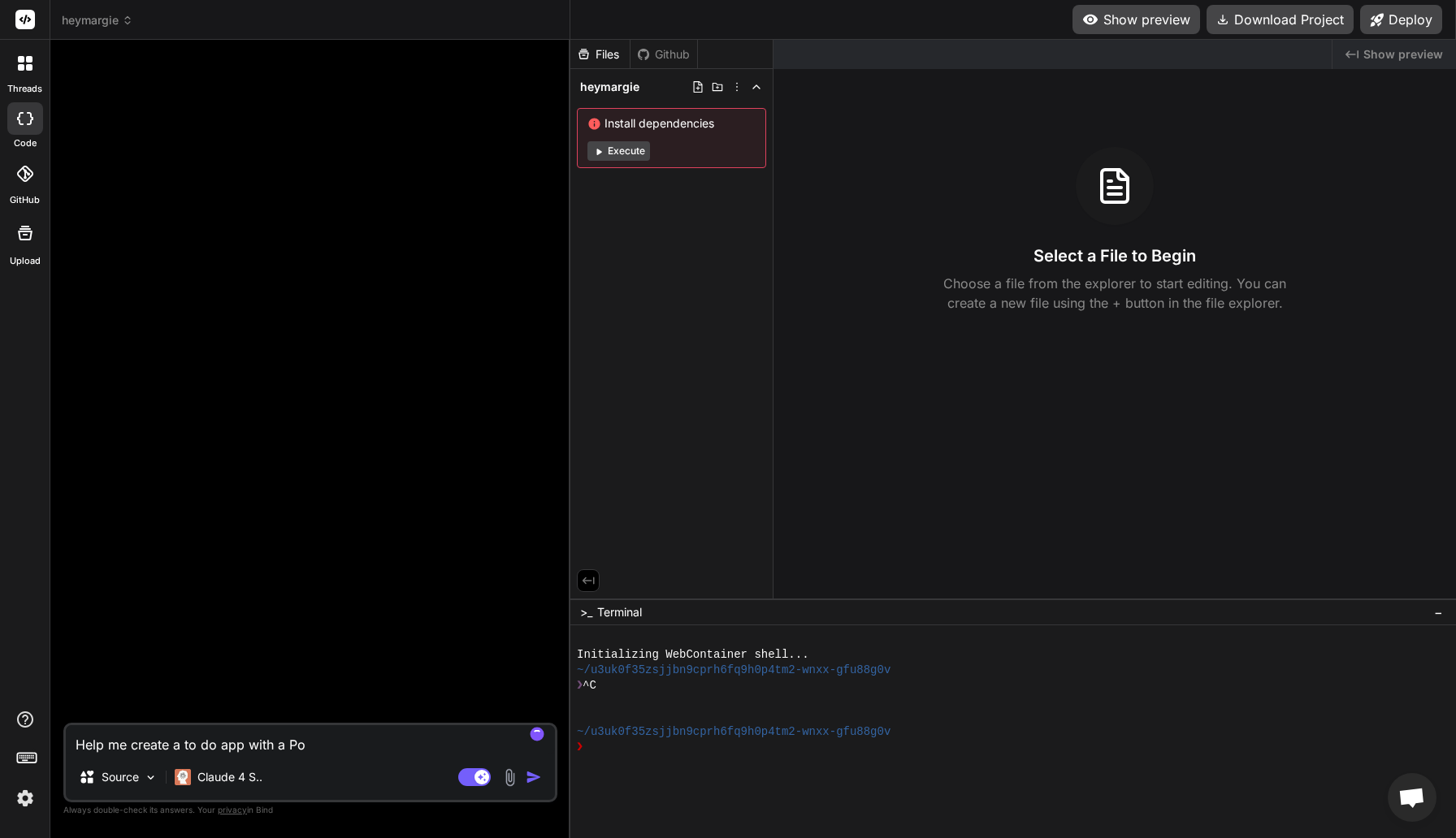 type on "Help me create a to do app with a Pom" 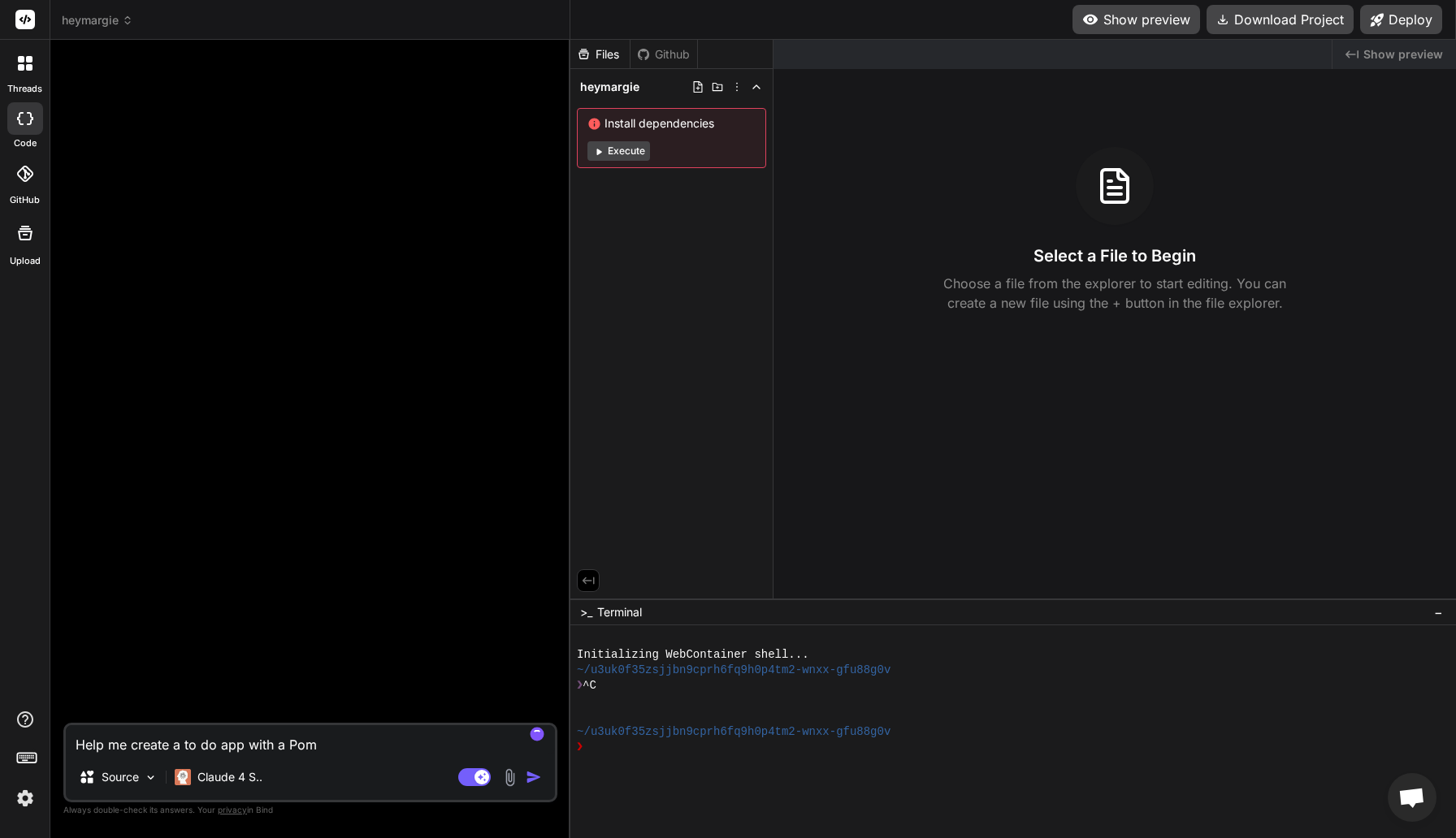 type on "Help me create a to do app with a Pomo" 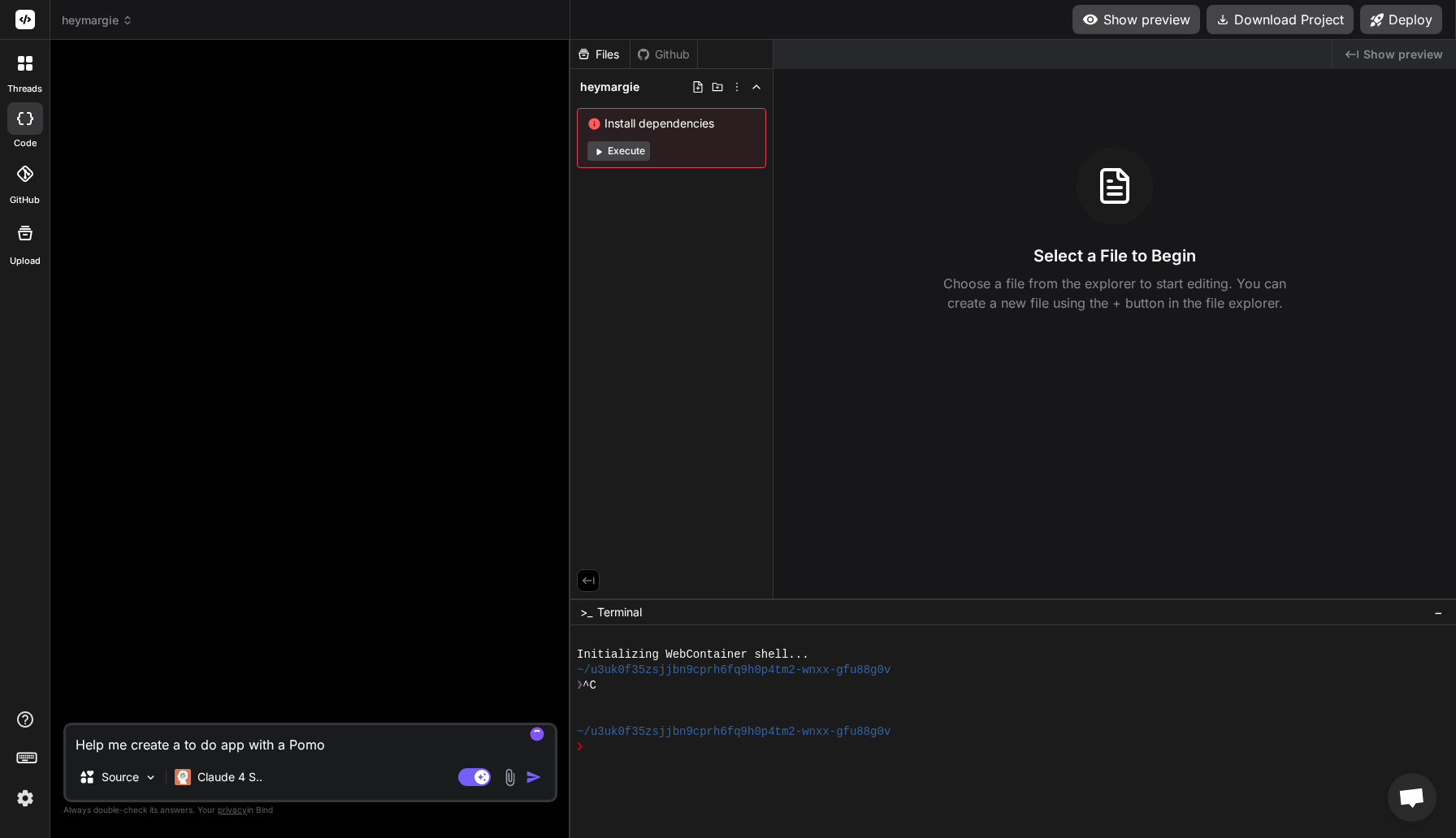 type on "Help me create a to do app with a Pomof" 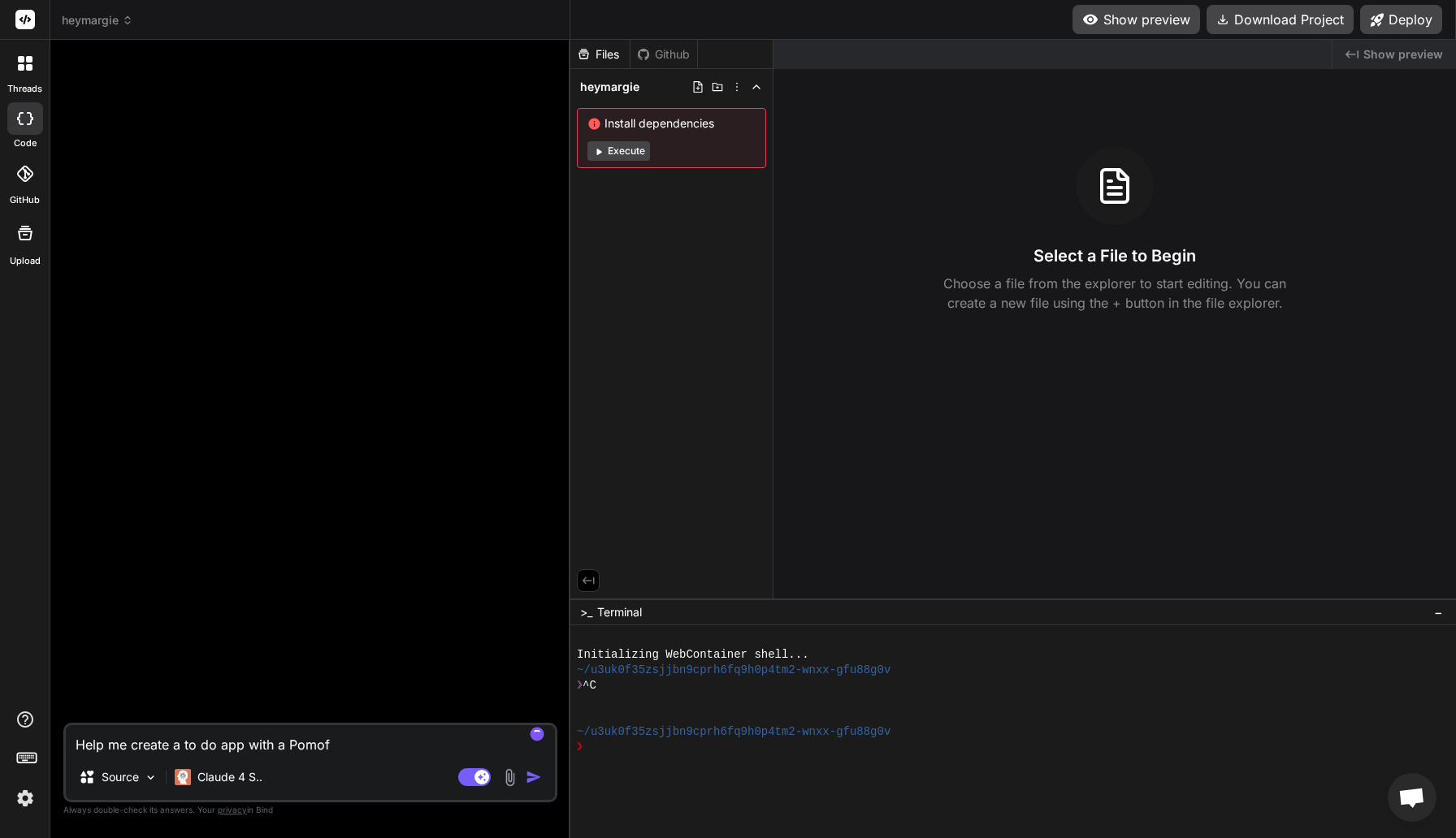 type on "Help me create a to do app with a Pomofo" 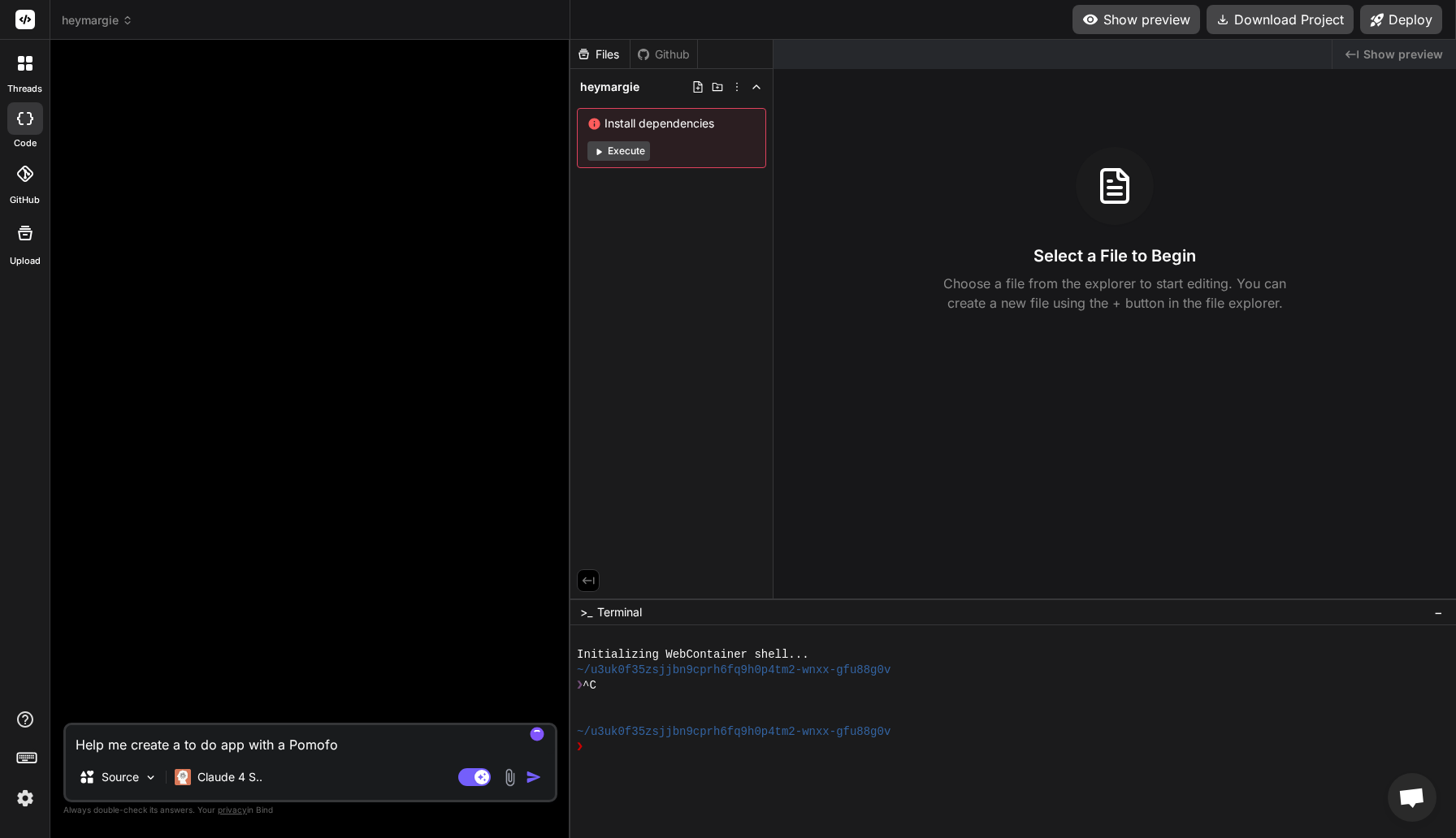 type on "Help me create a to do app with a Pomof" 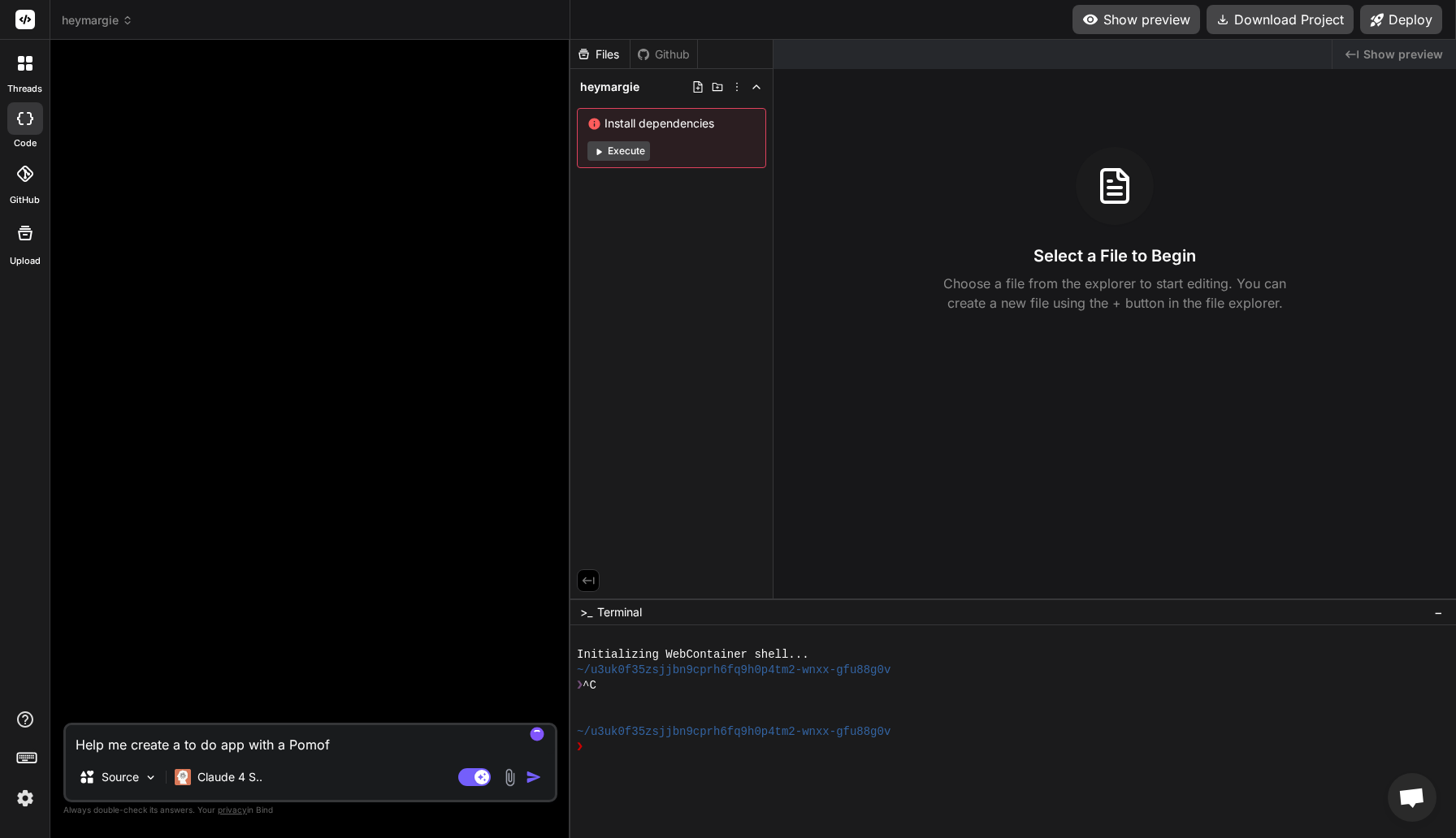 type on "Help me create a to do app with a Pomo" 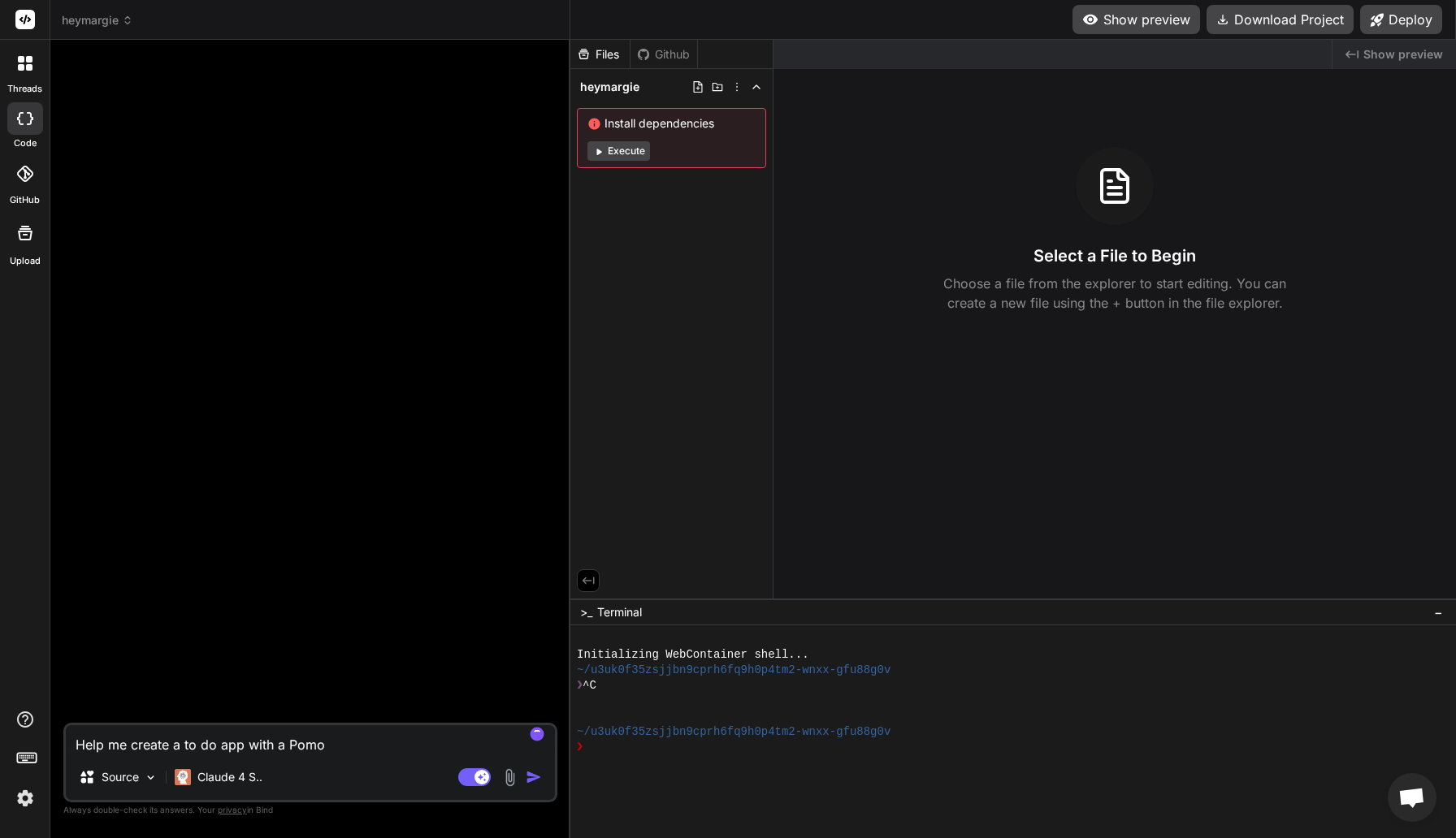 type on "Help me create a to do app with a Pomod" 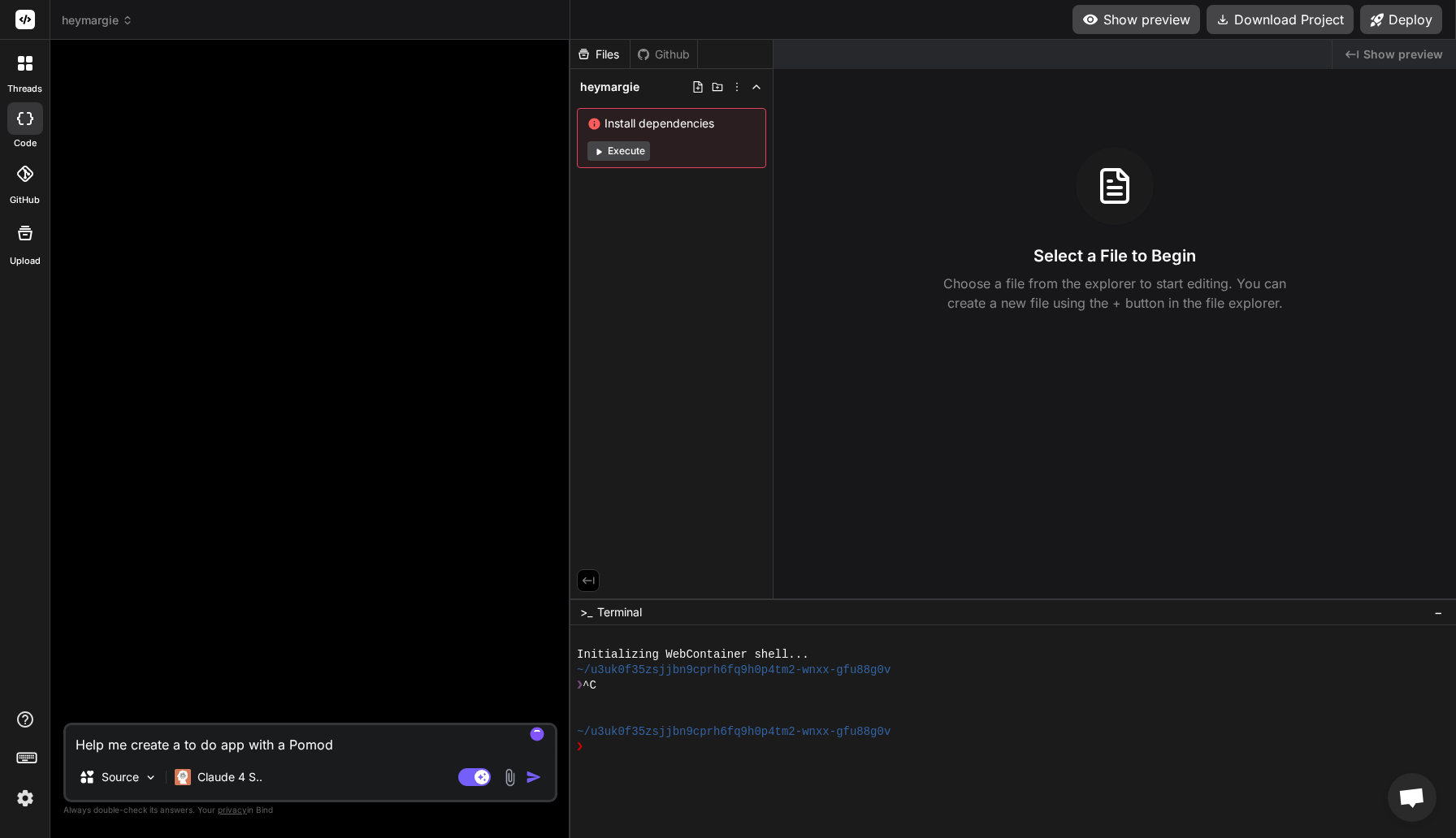 type on "Help me create a to do app with a Pomodo" 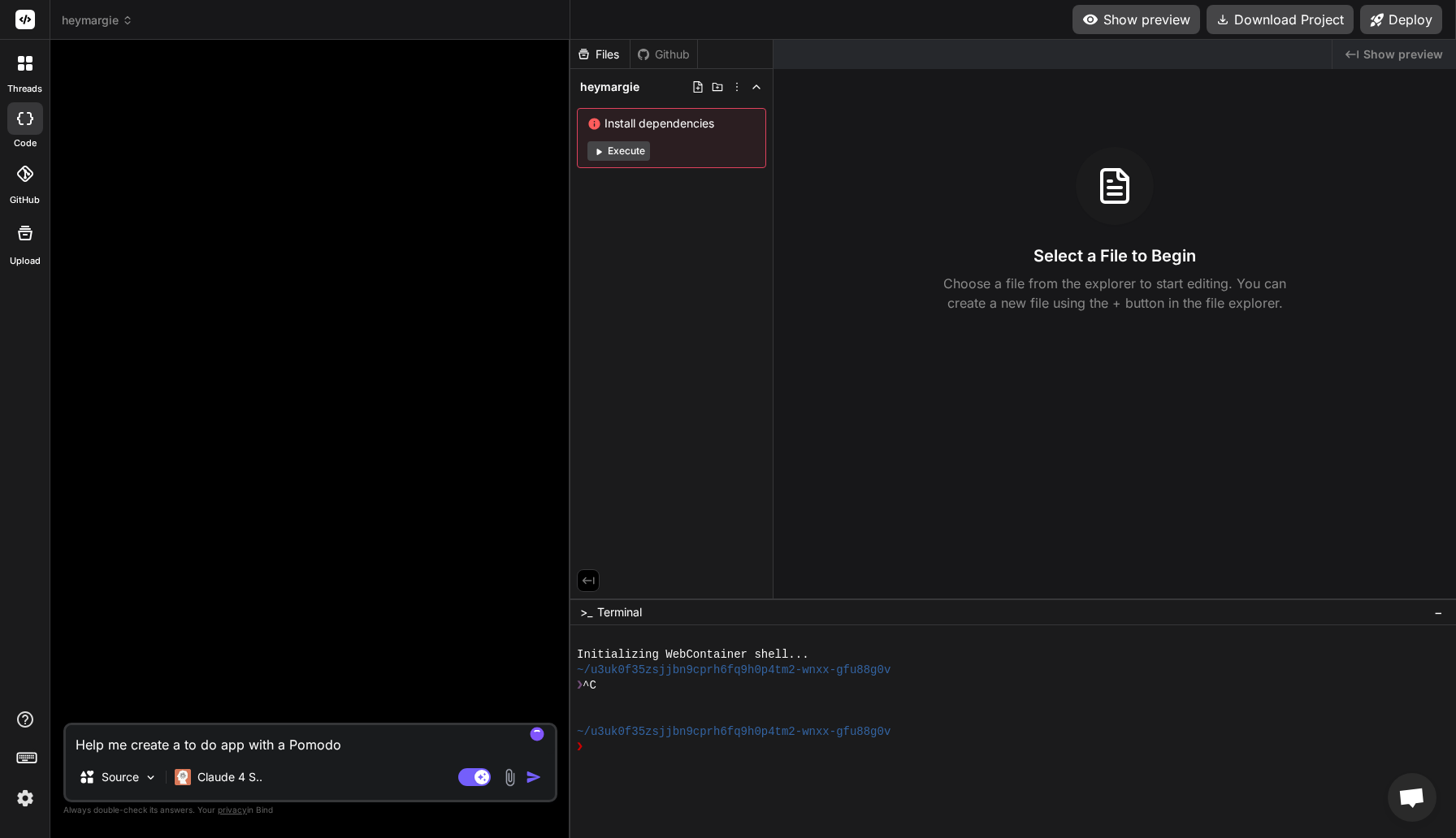 type on "Help me create a to do app with a Pomodod" 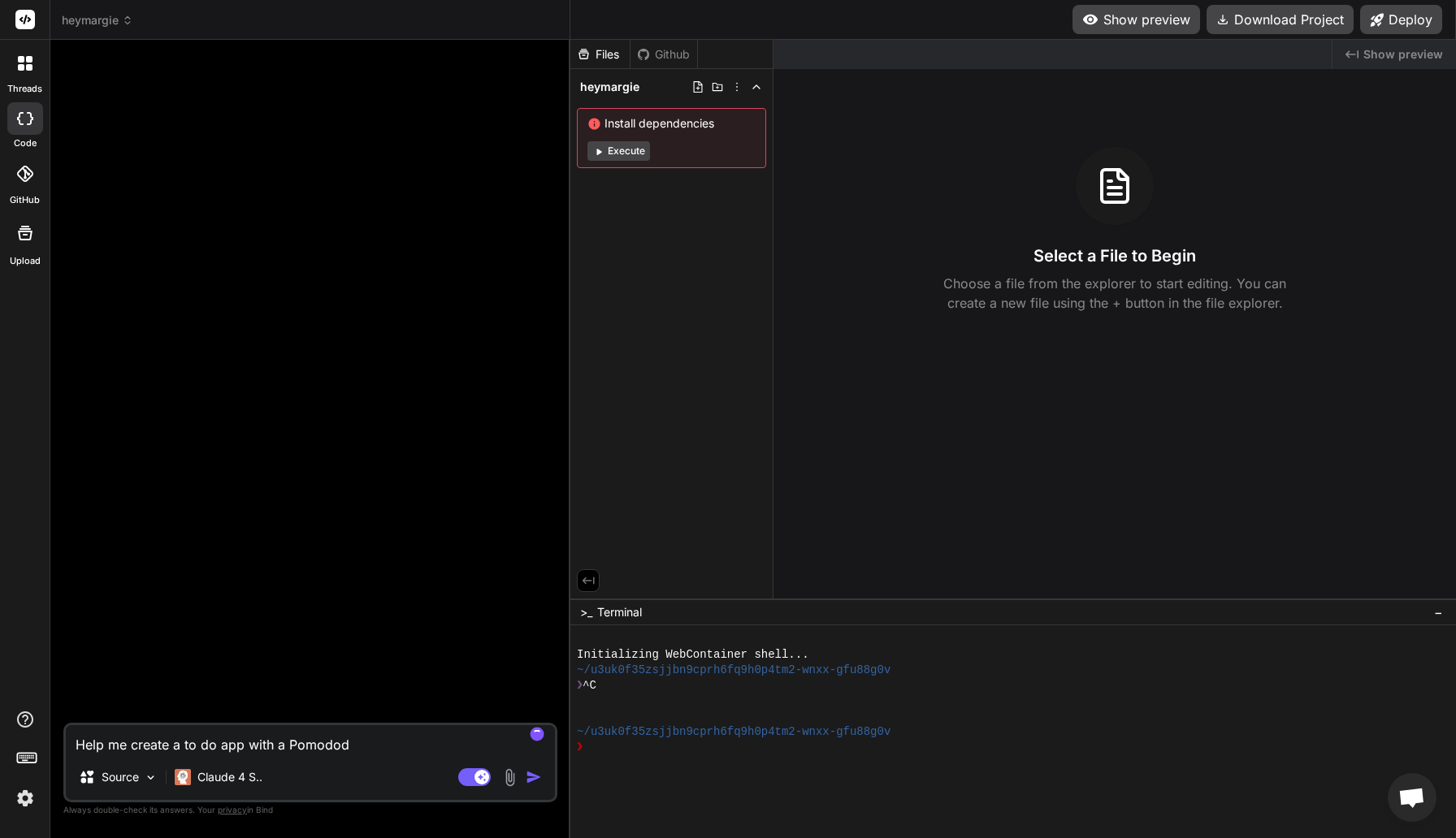 type on "Help me create a to do app with a Pomododo" 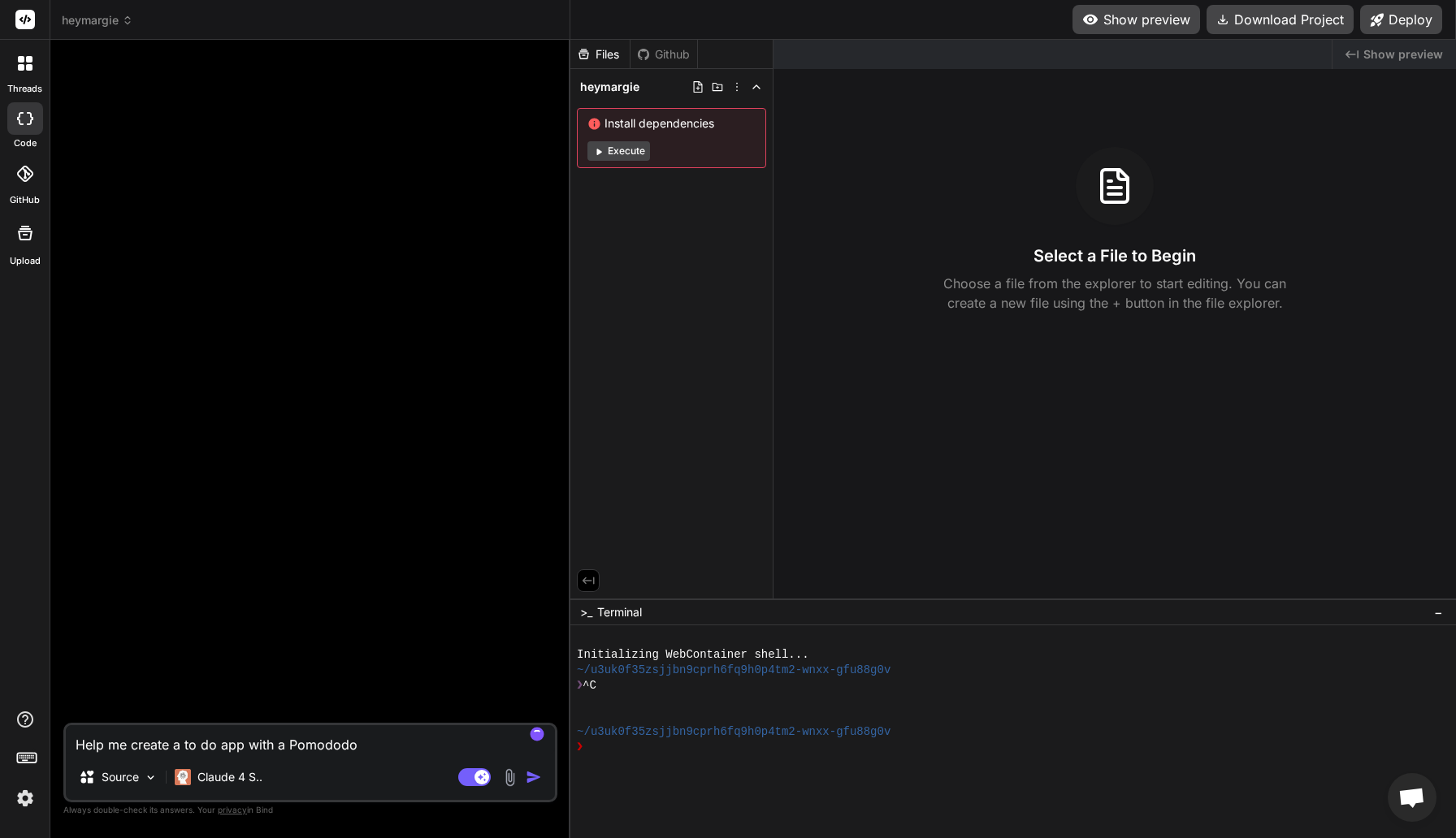 type on "Help me create a to do app with a Pomodod" 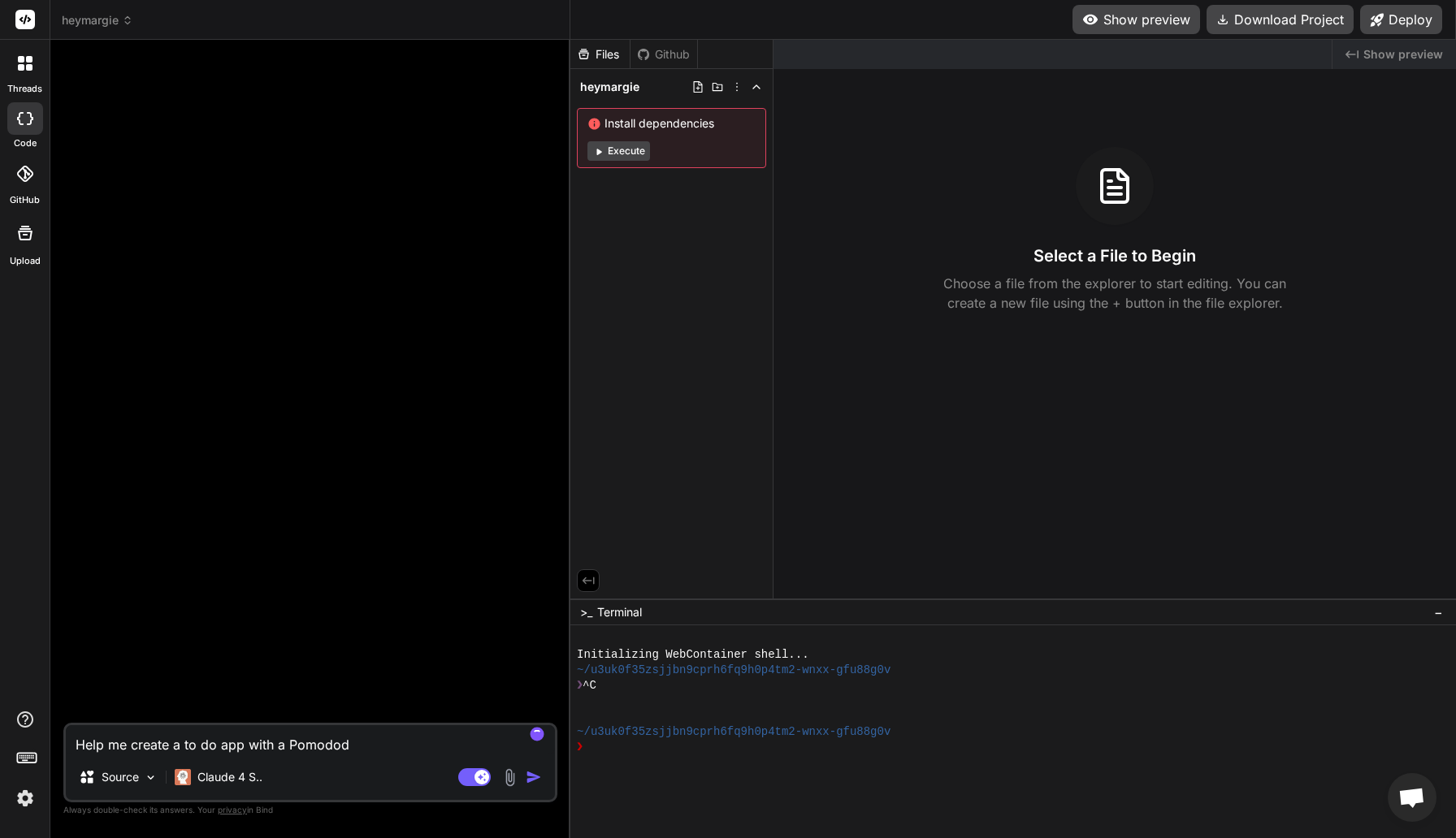 type on "x" 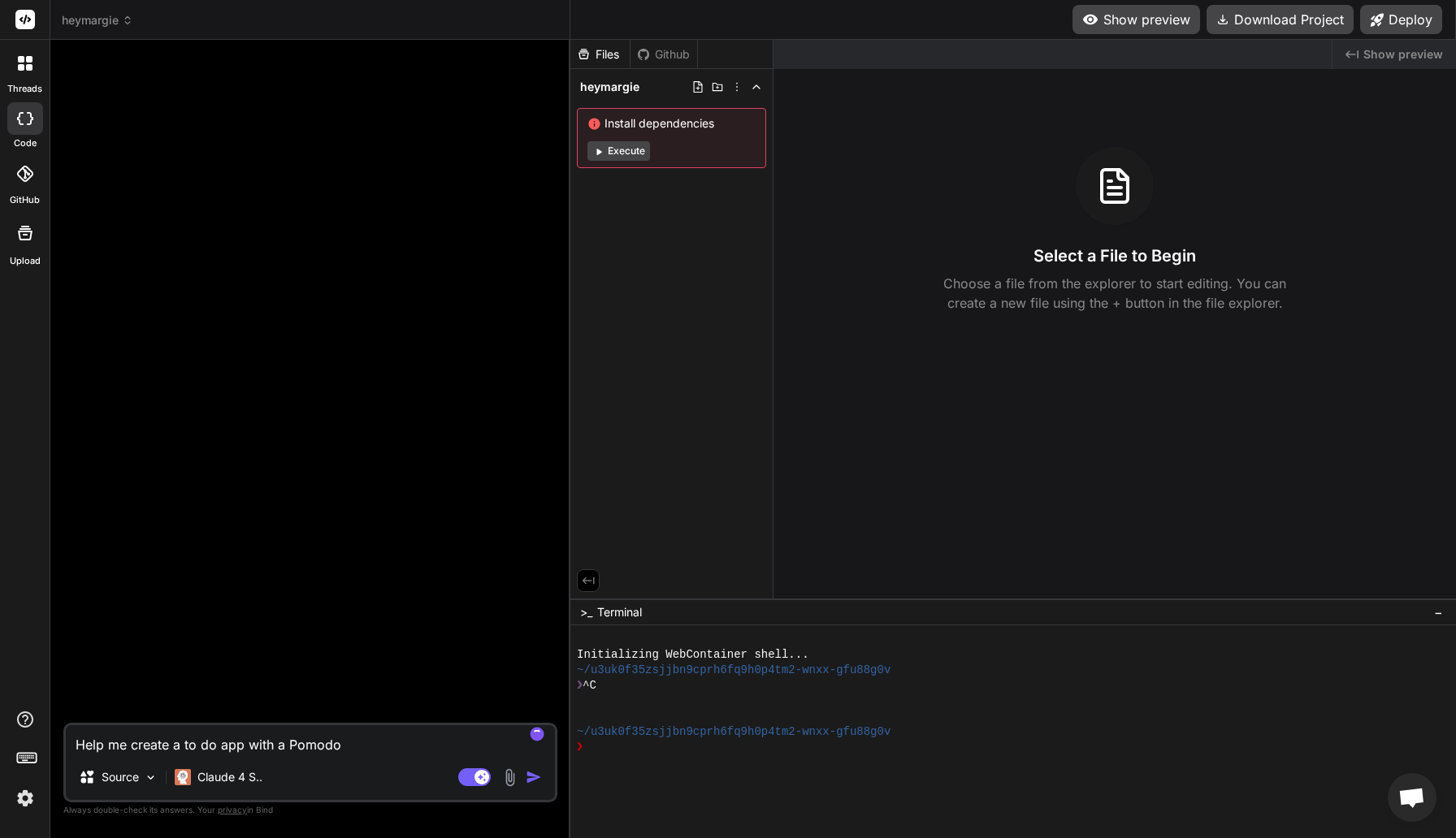 type on "Help me create a to do app with a Pomodor" 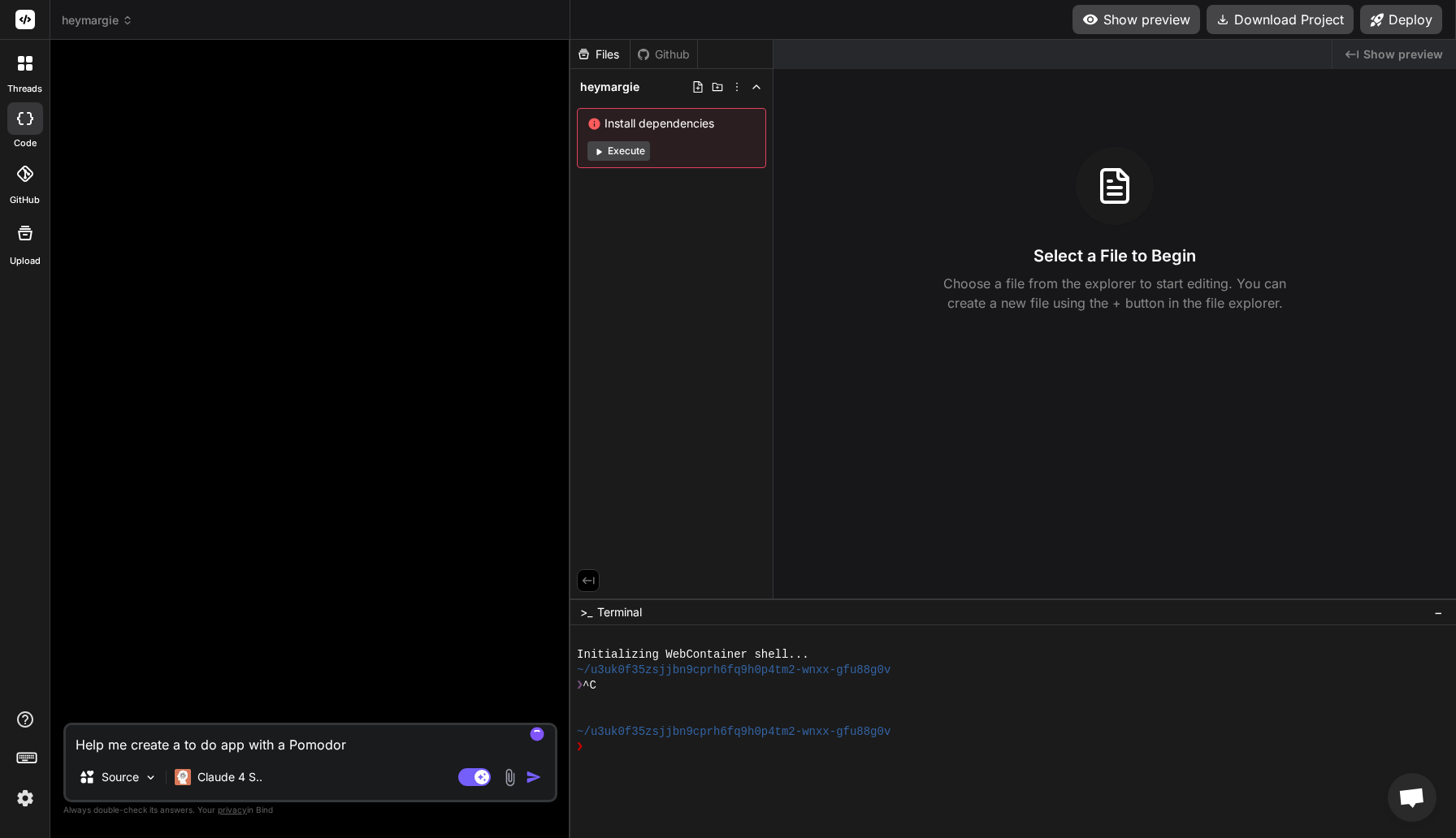 type on "Help me create a to do app with a Pomodoro" 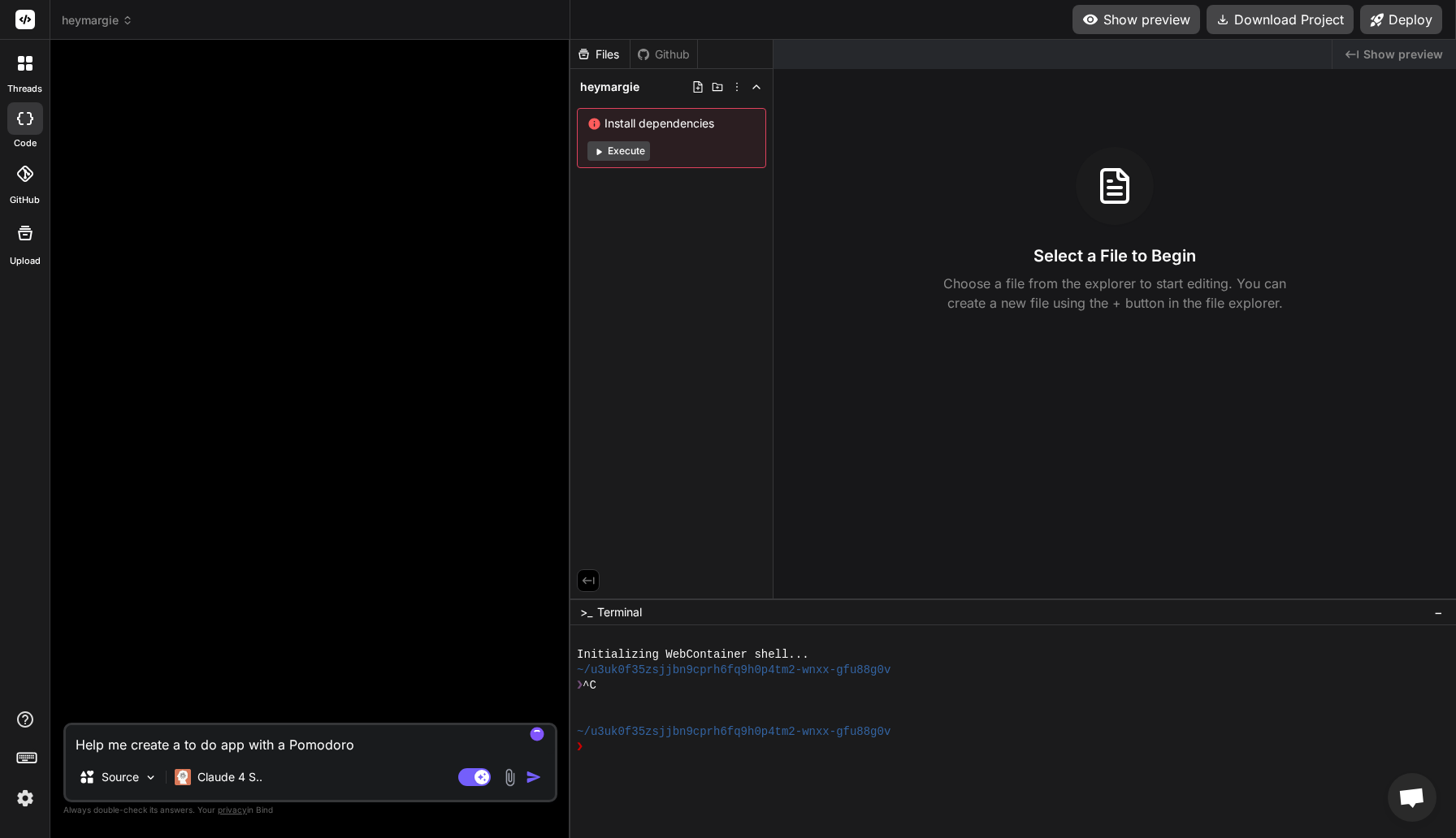 type on "Help me create a to do app with a Pomodoro" 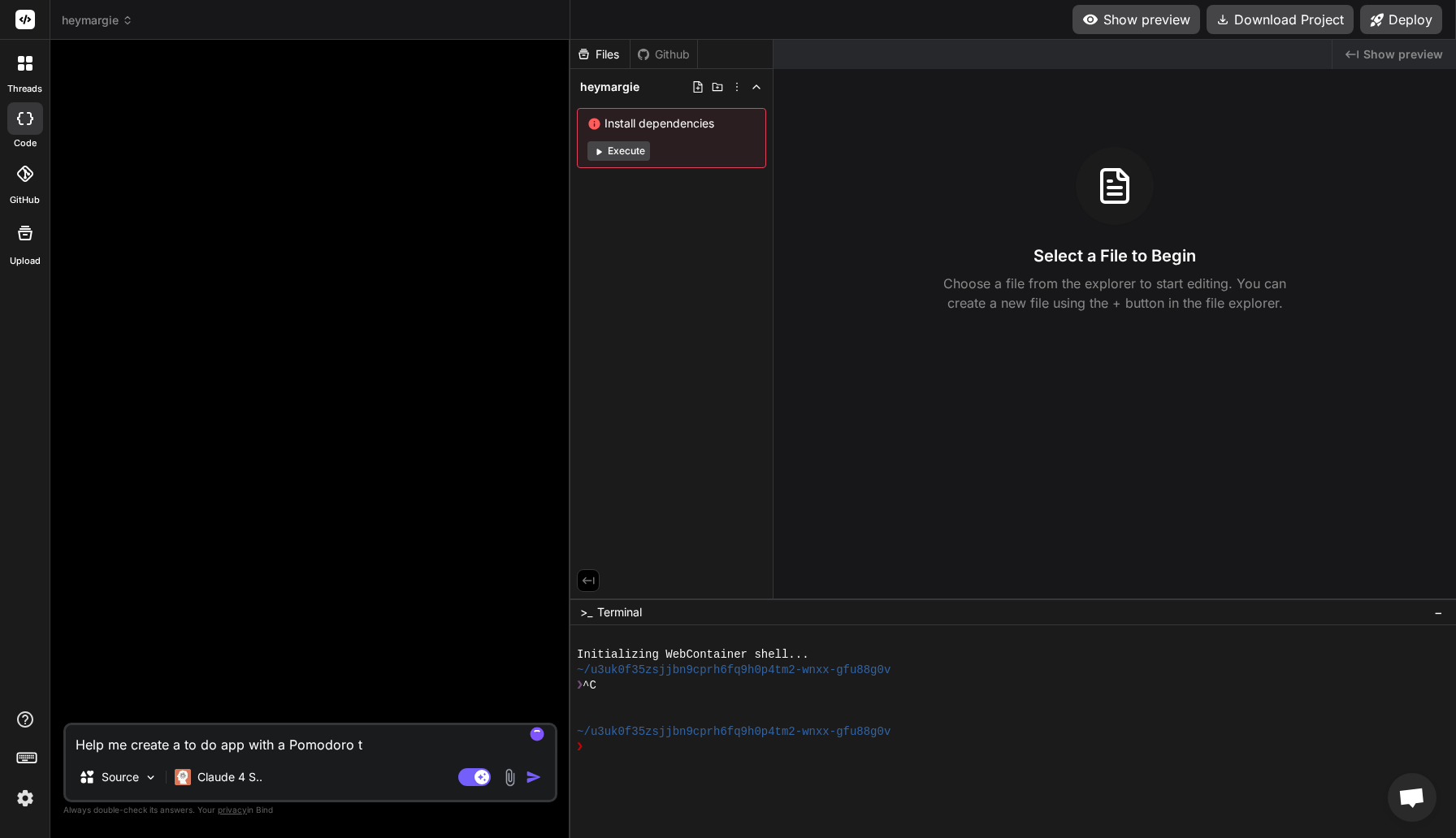 type on "Help me create a to do app with a Pomodoro ti" 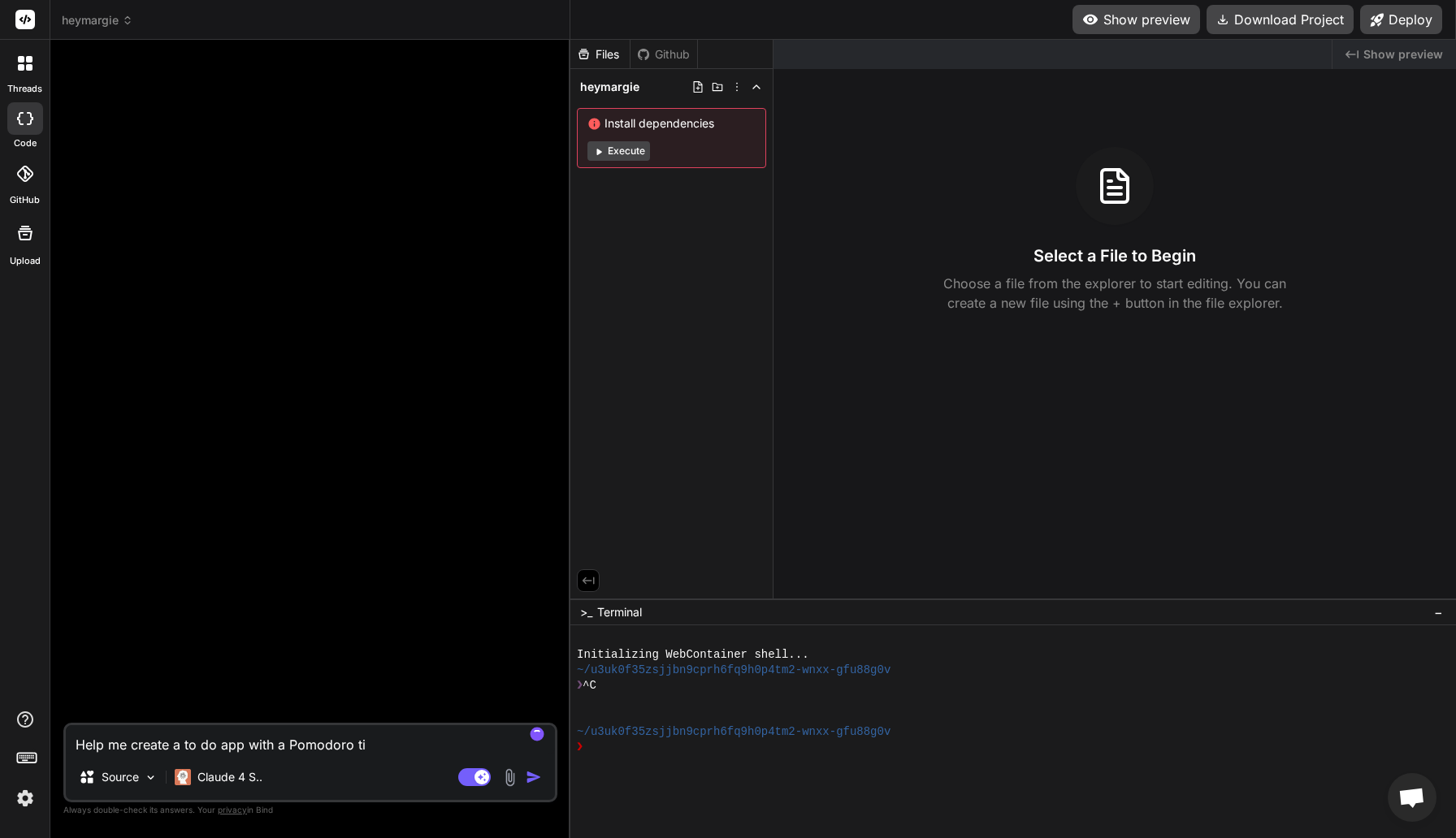 type on "Help me create a to do app with a Pomodoro tim" 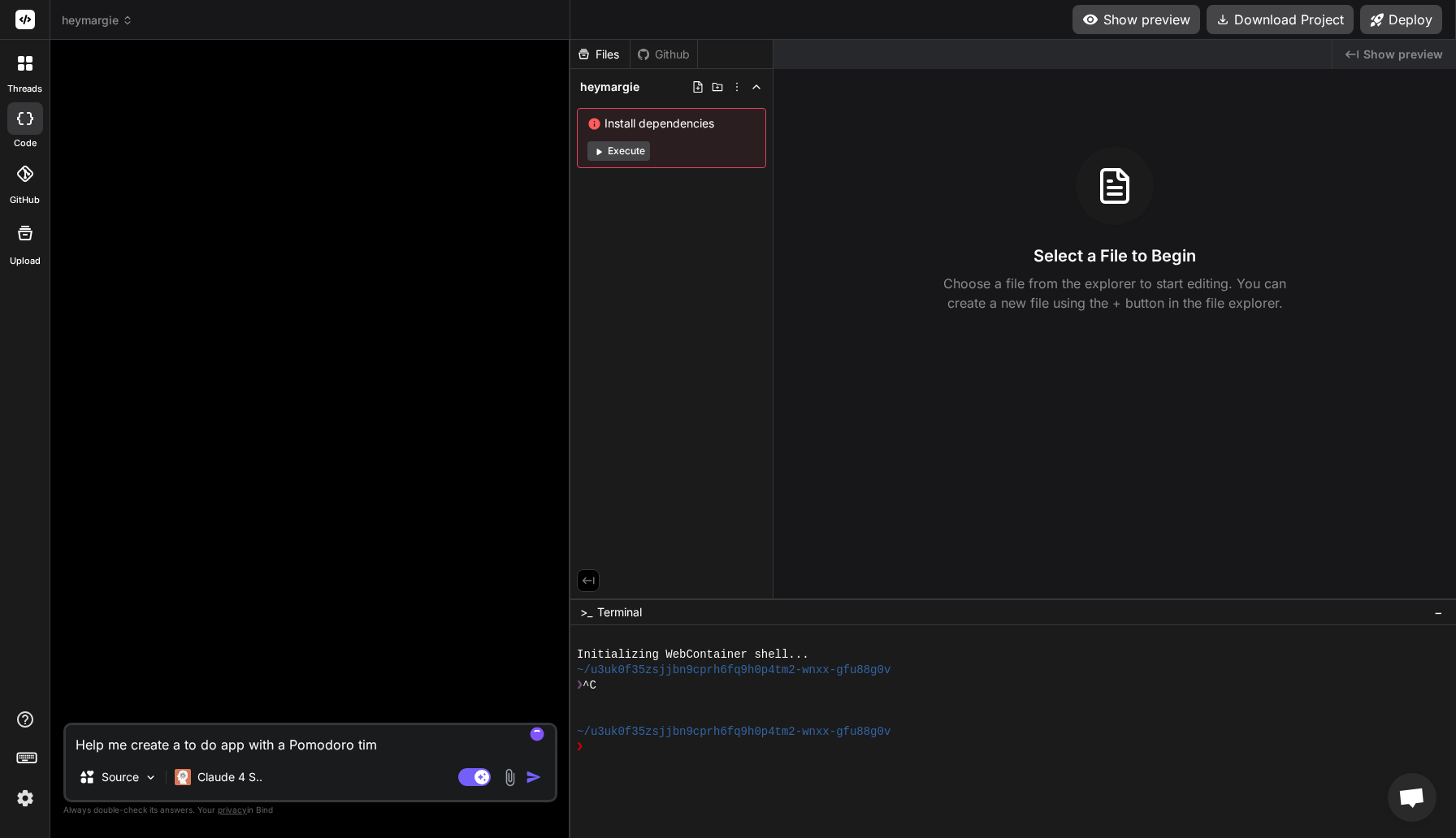 type on "Help me create a to do app with a Pomodoro time" 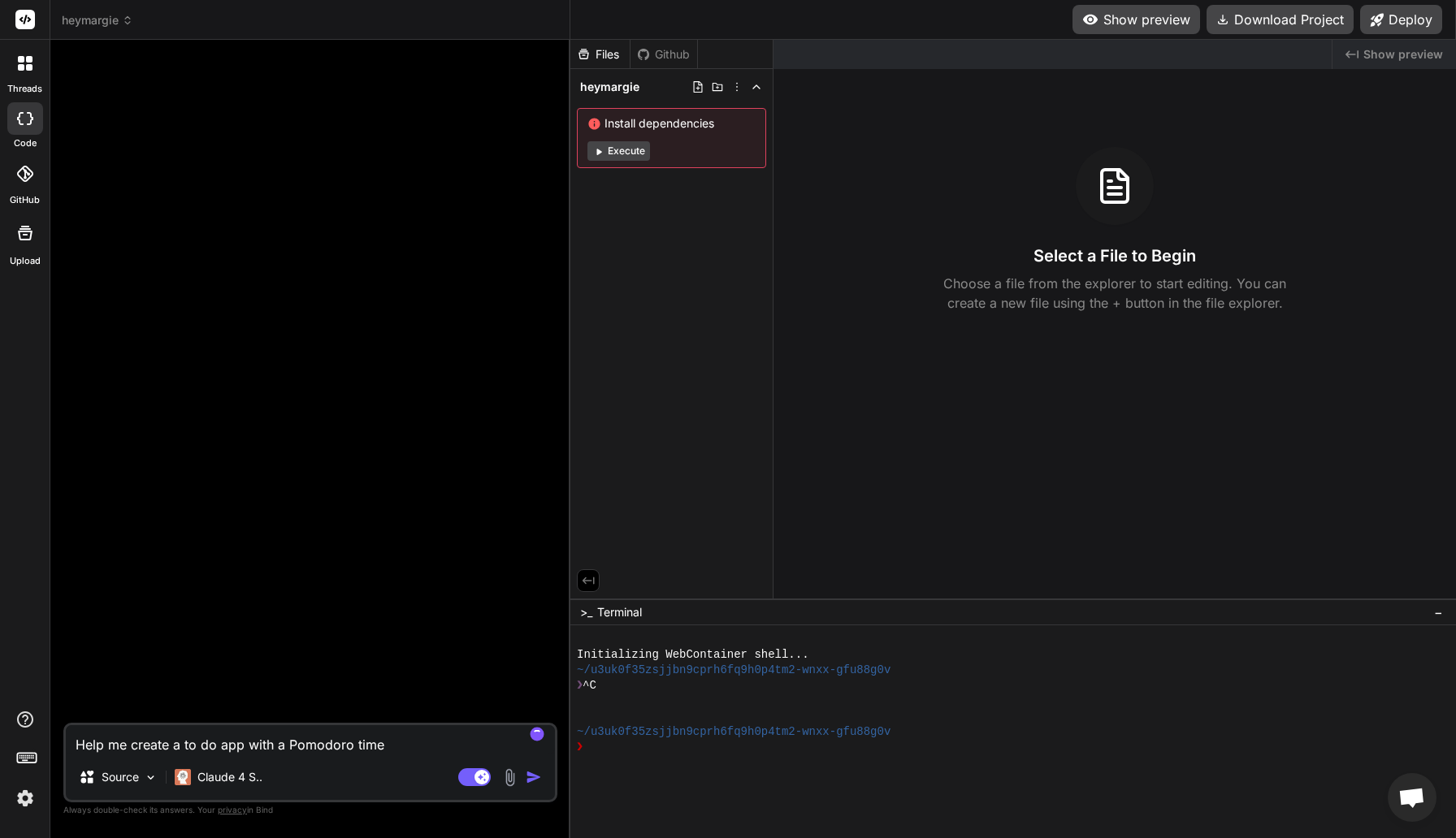 type on "Help me create a to do app with a Pomodoro timer" 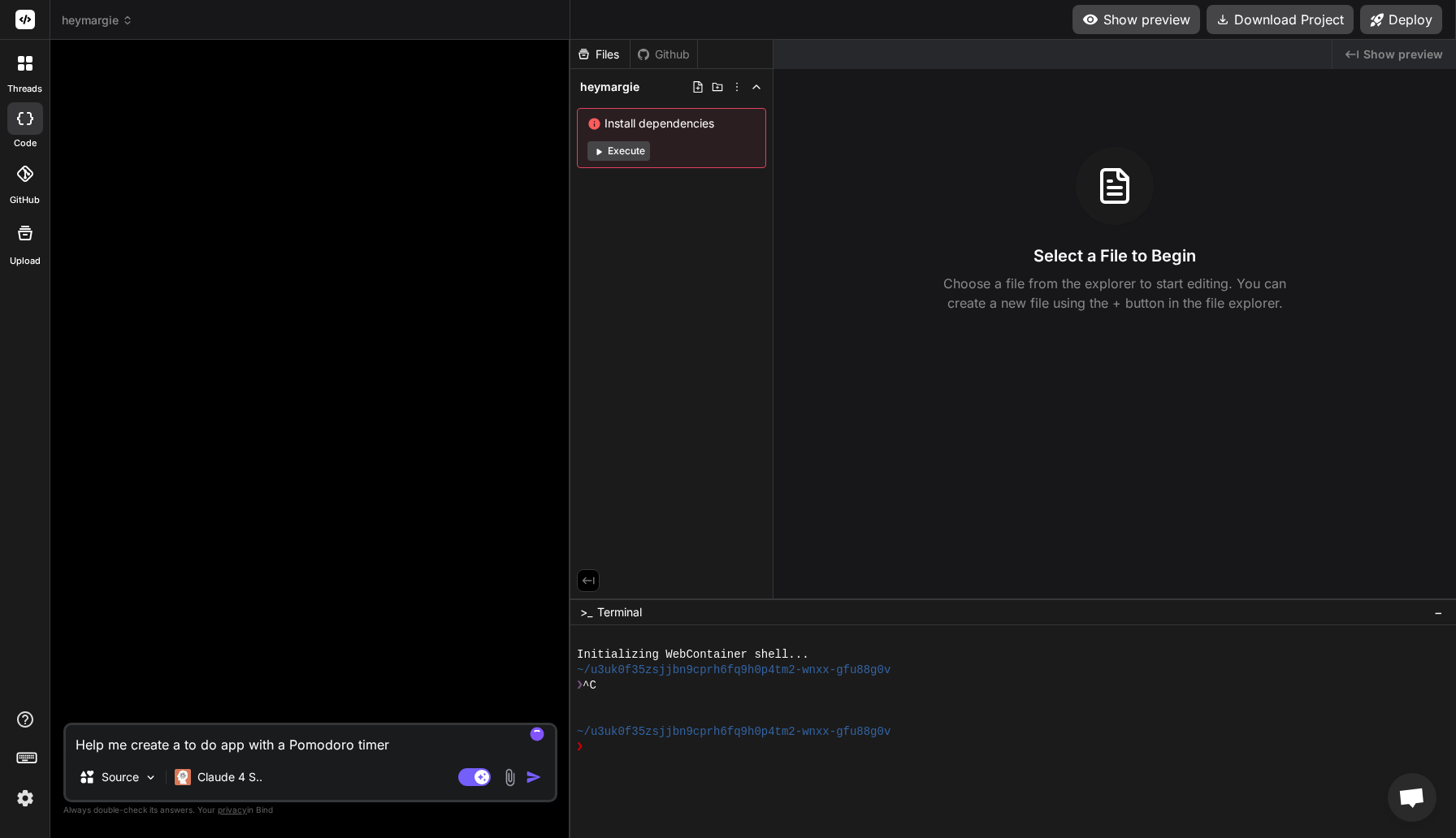 type on "Help me create a to do app with a Pomodoro timer" 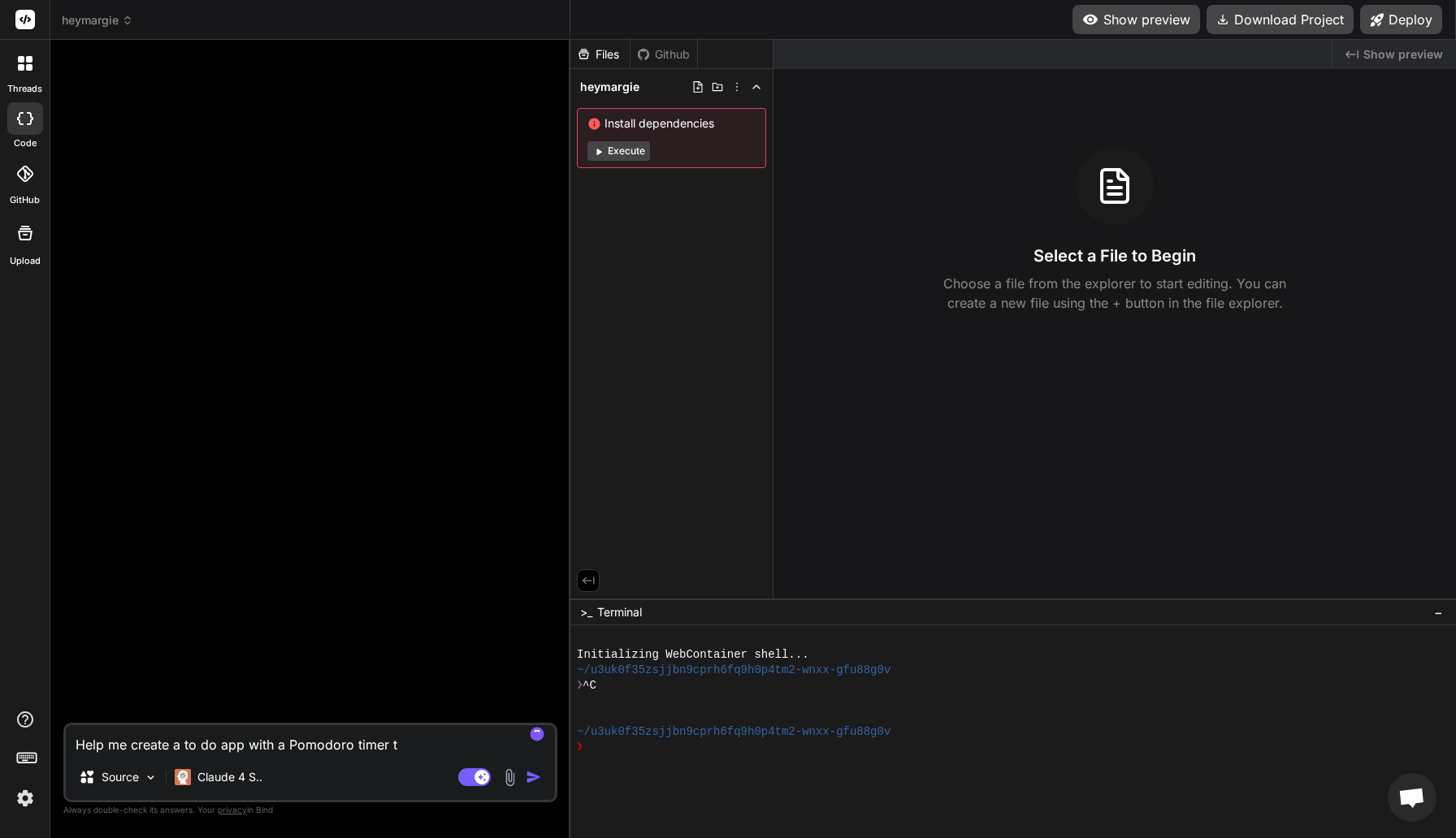 type on "Help me create a to do app with a Pomodoro timer th" 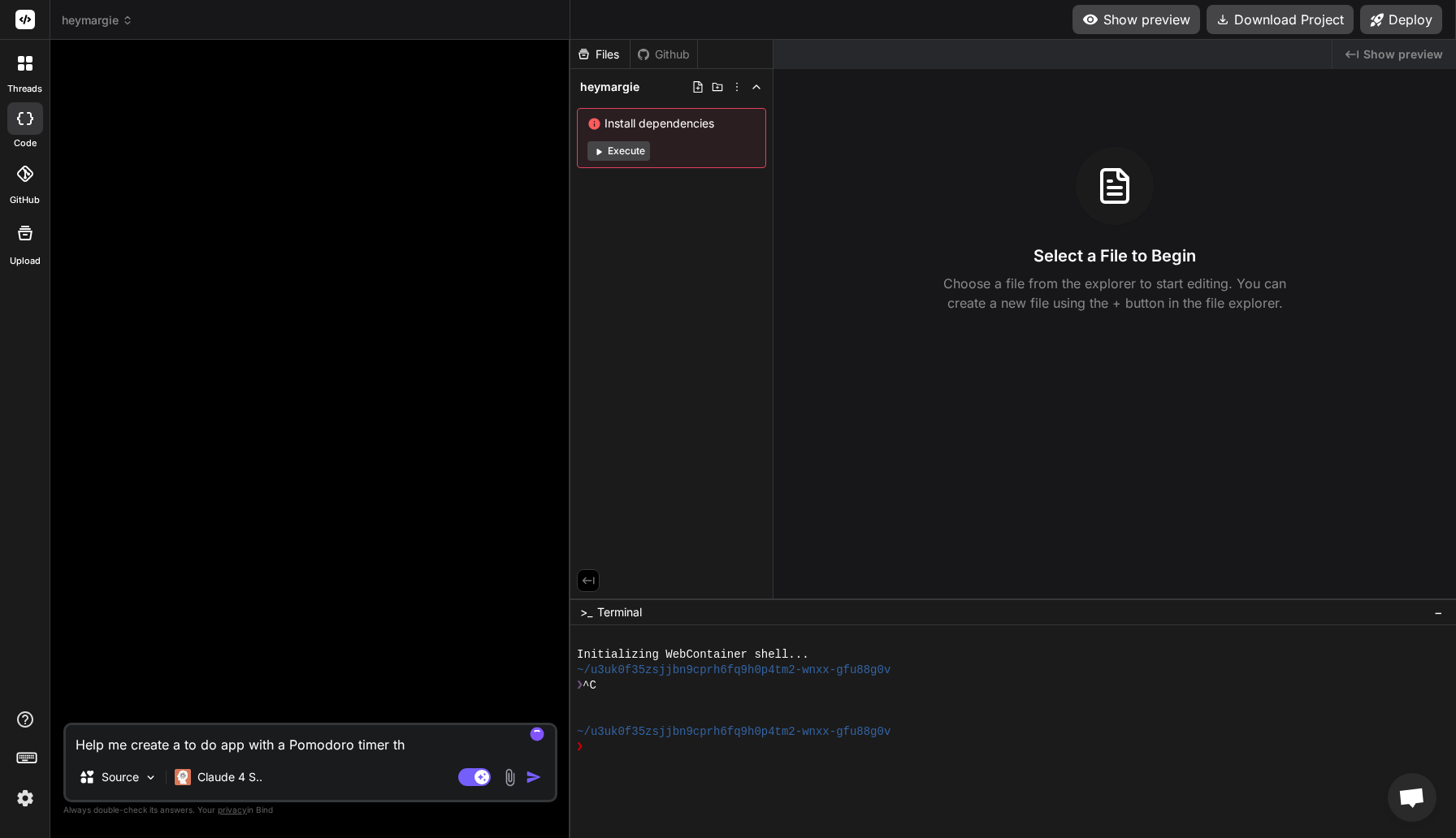 type on "x" 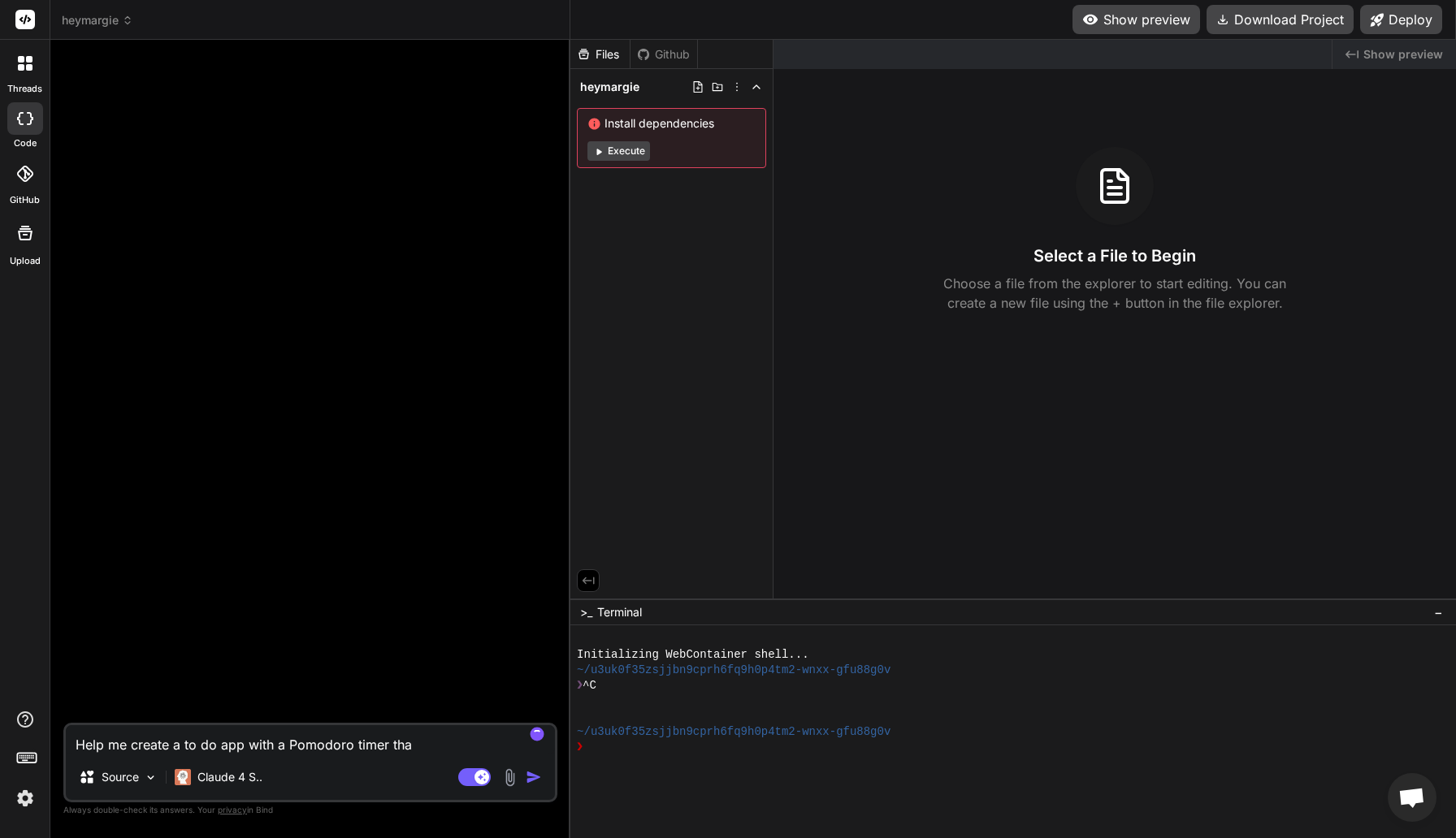 type on "x" 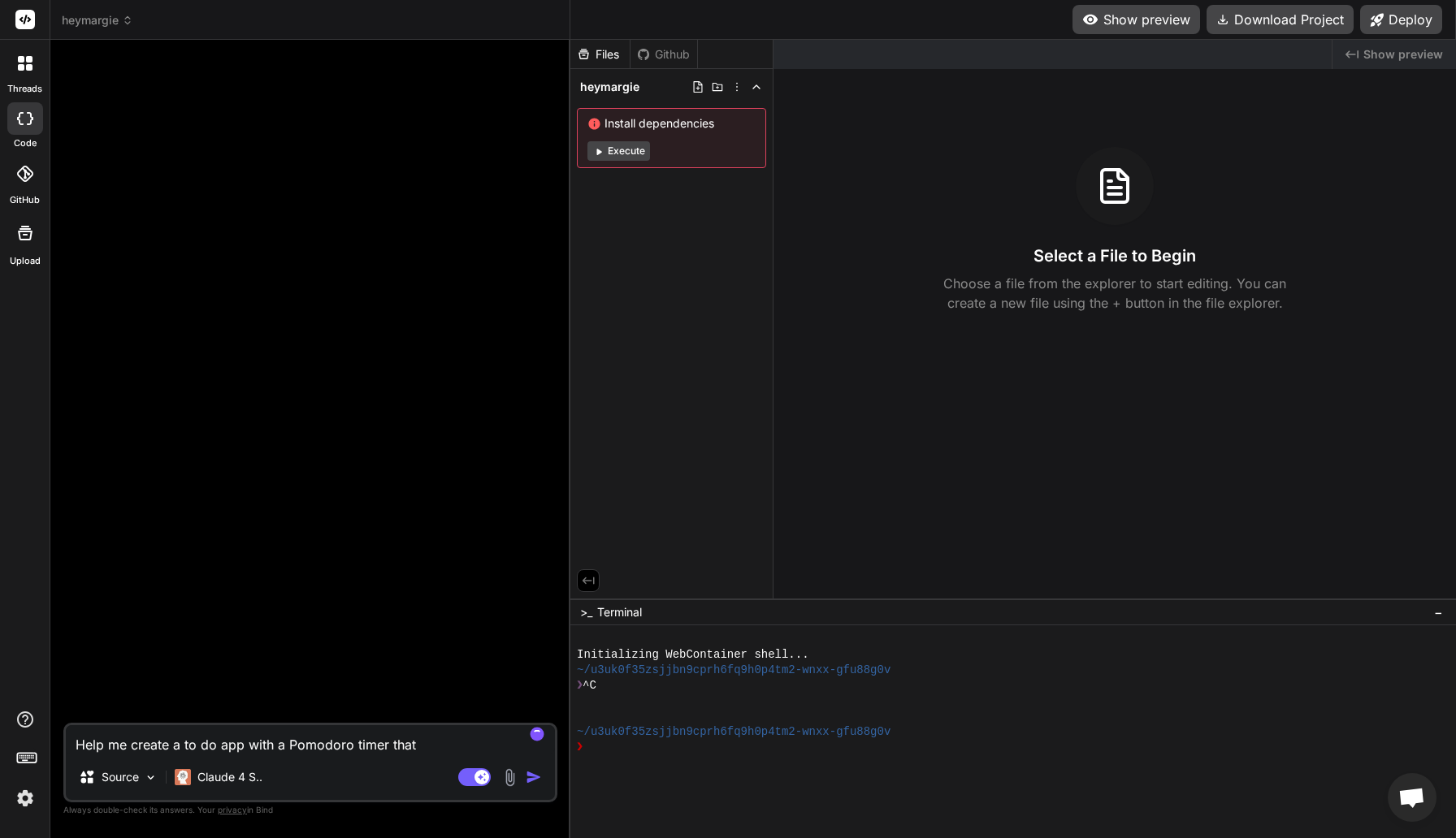 type on "Help me create a to do app with a Pomodoro timer that" 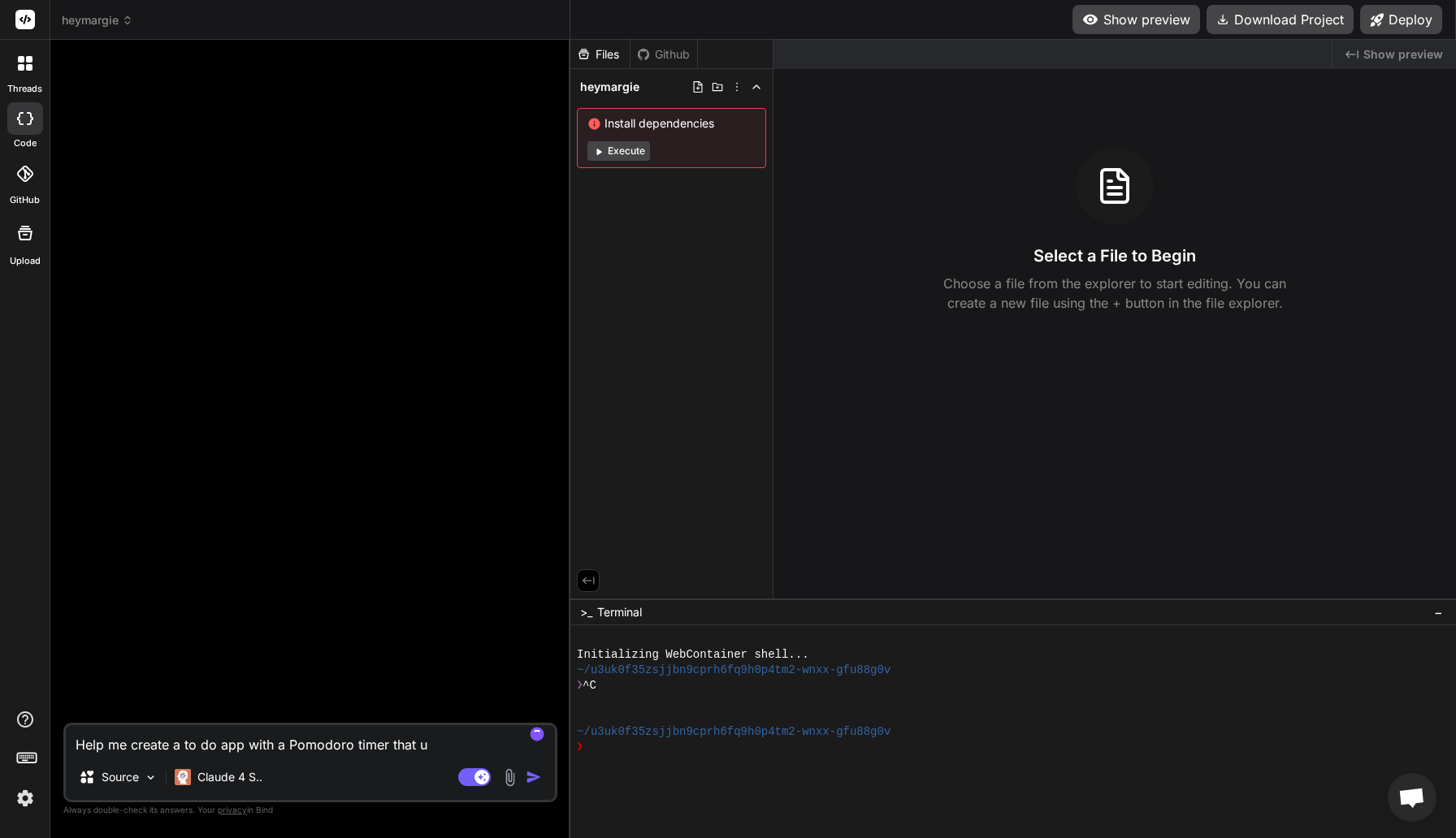 type on "Help me create a to do app with a Pomodoro timer that us" 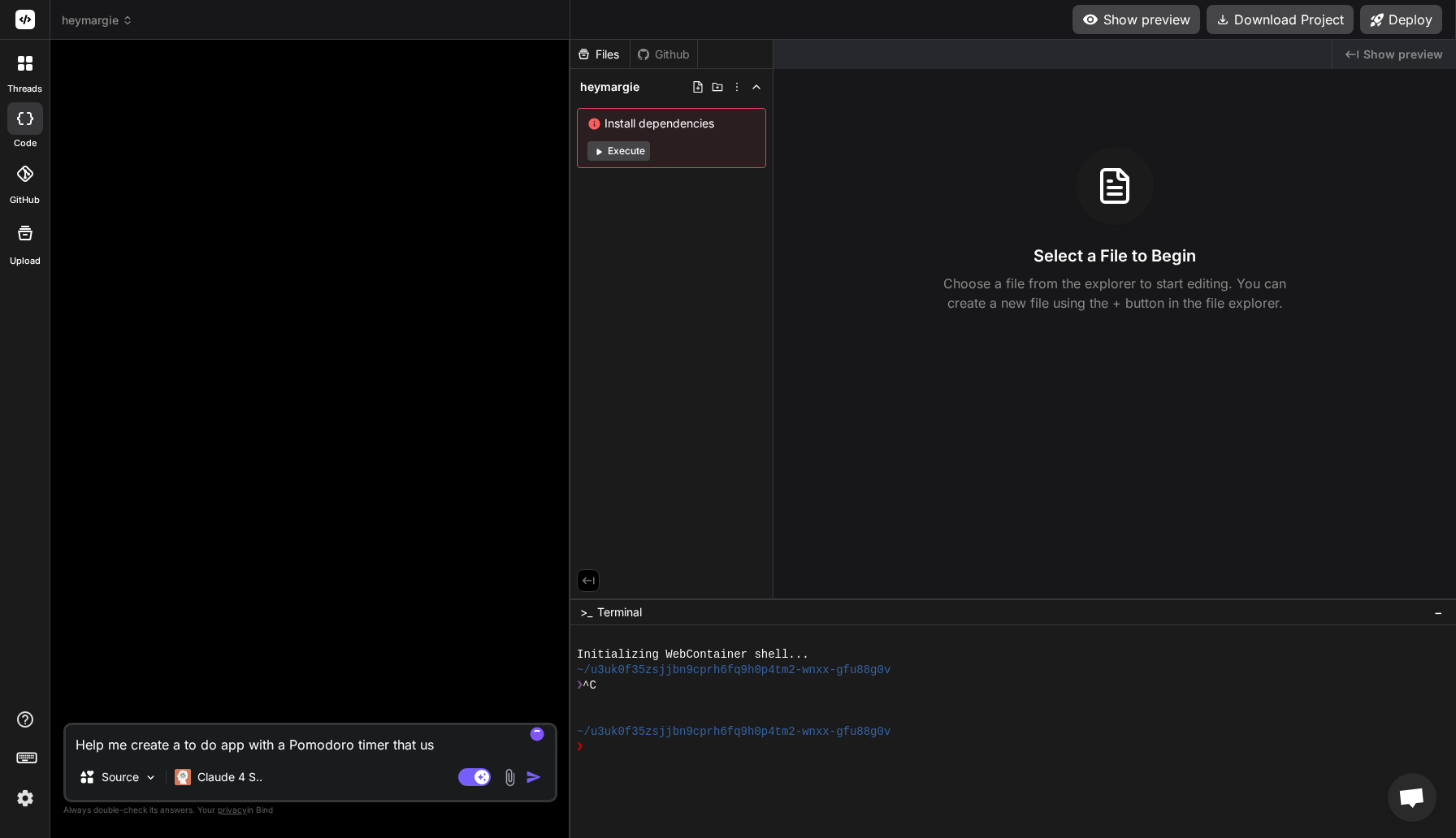 type on "Help me create a to do app with a Pomodoro timer that use" 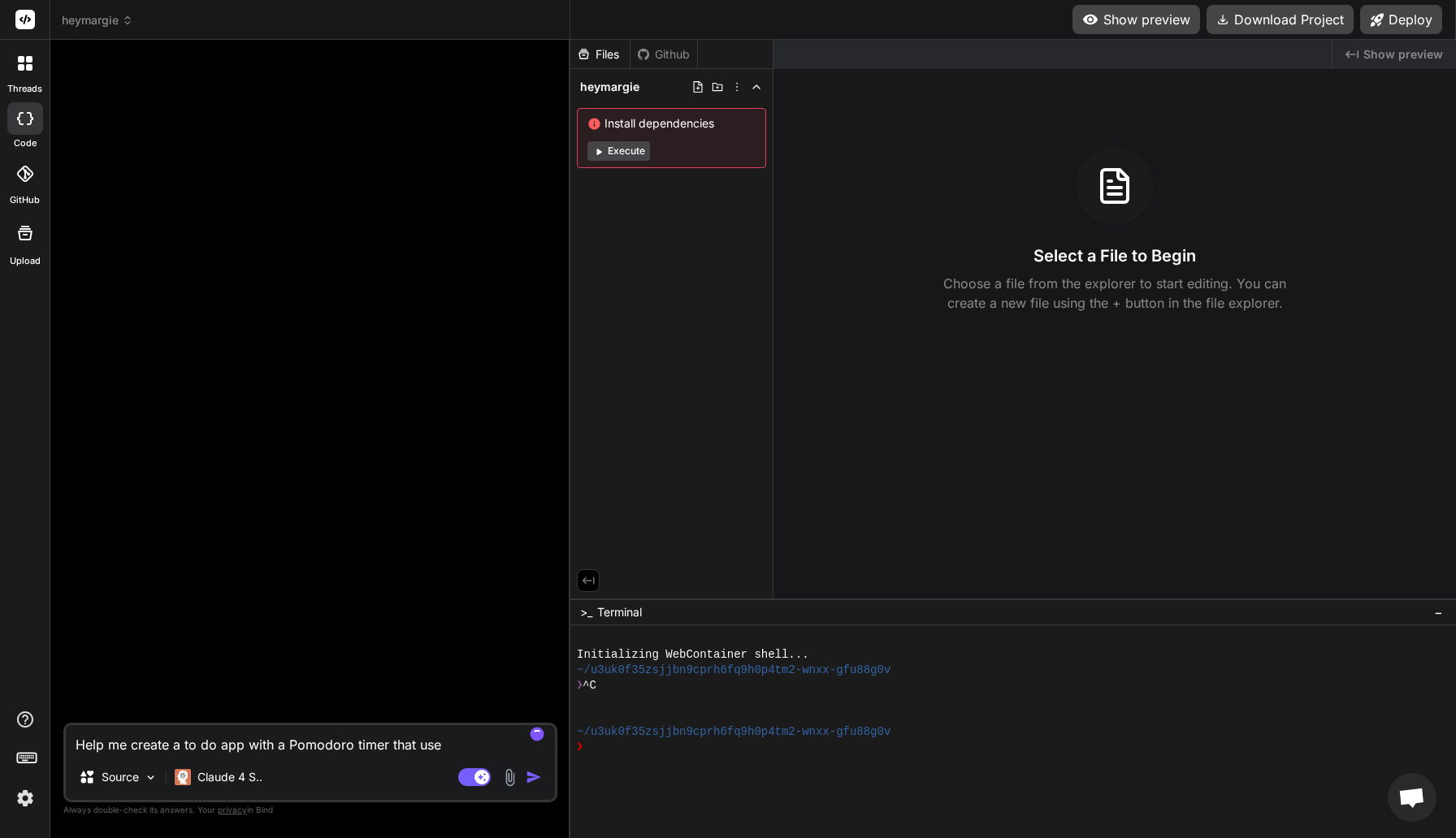 type on "Help me create a to do app with a Pomodoro timer that uses" 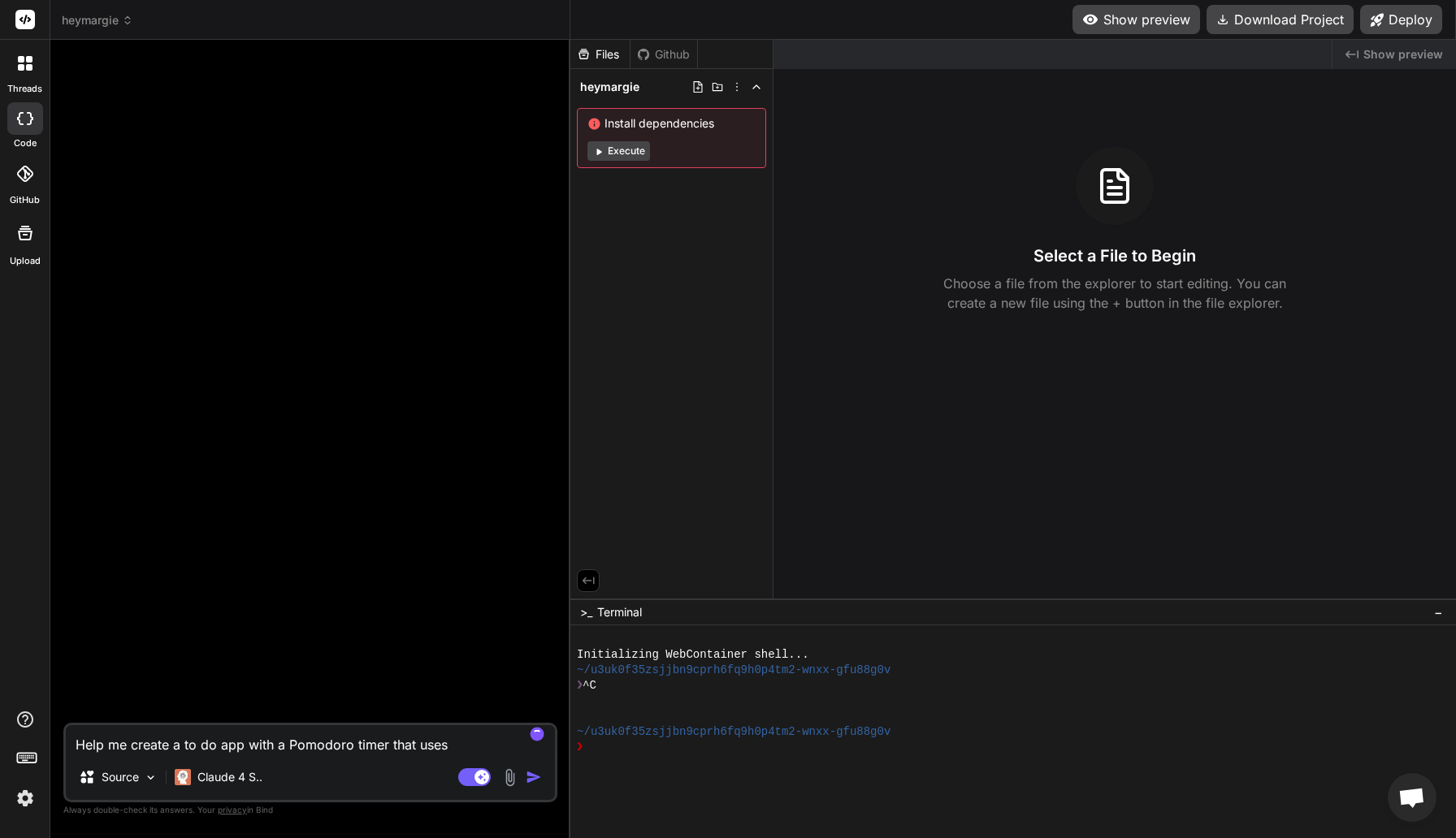 type on "Help me create a to do app with a Pomodoro timer that uses" 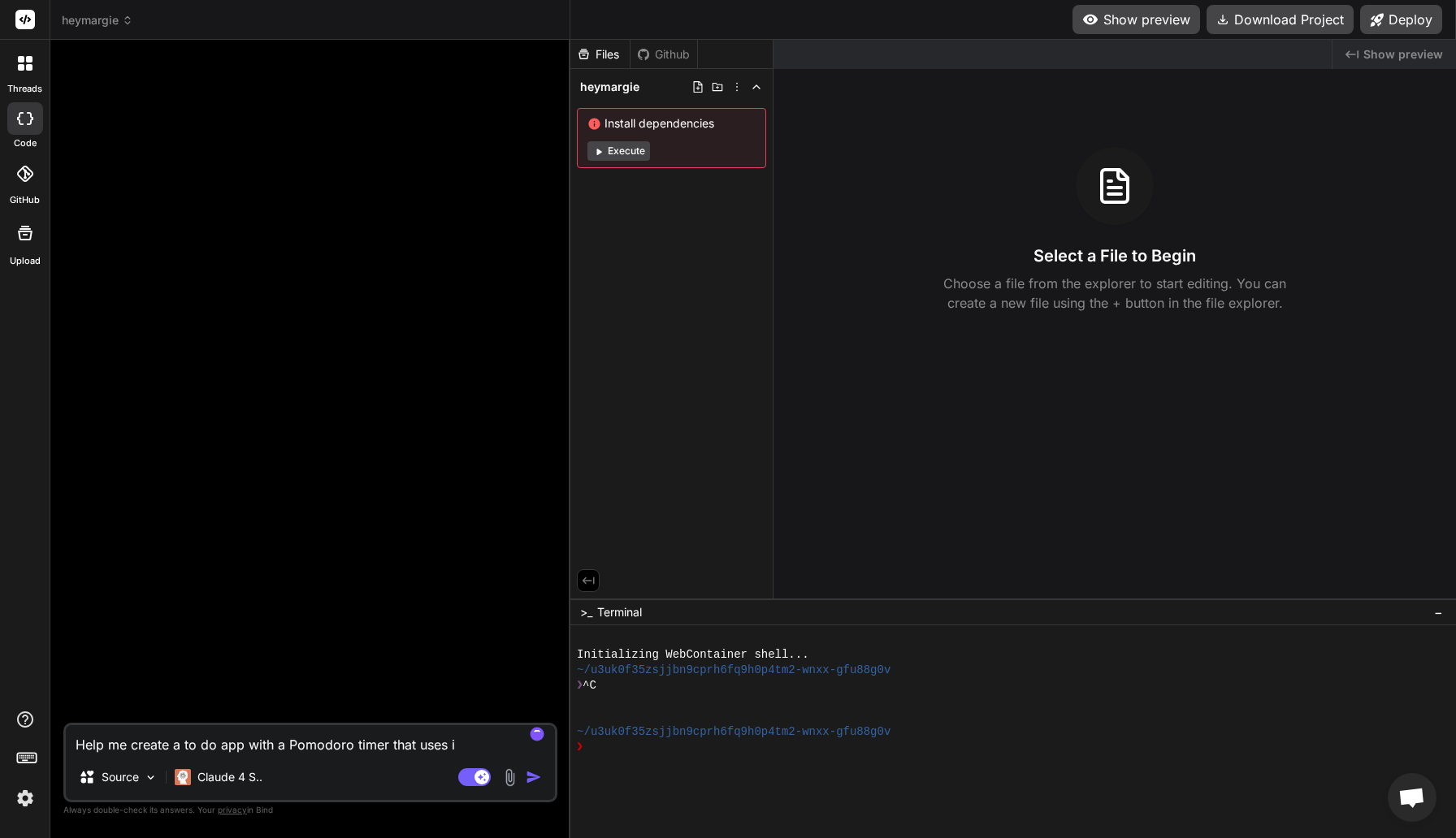 type on "Help me create a to do app with a Pomodoro timer that uses ic" 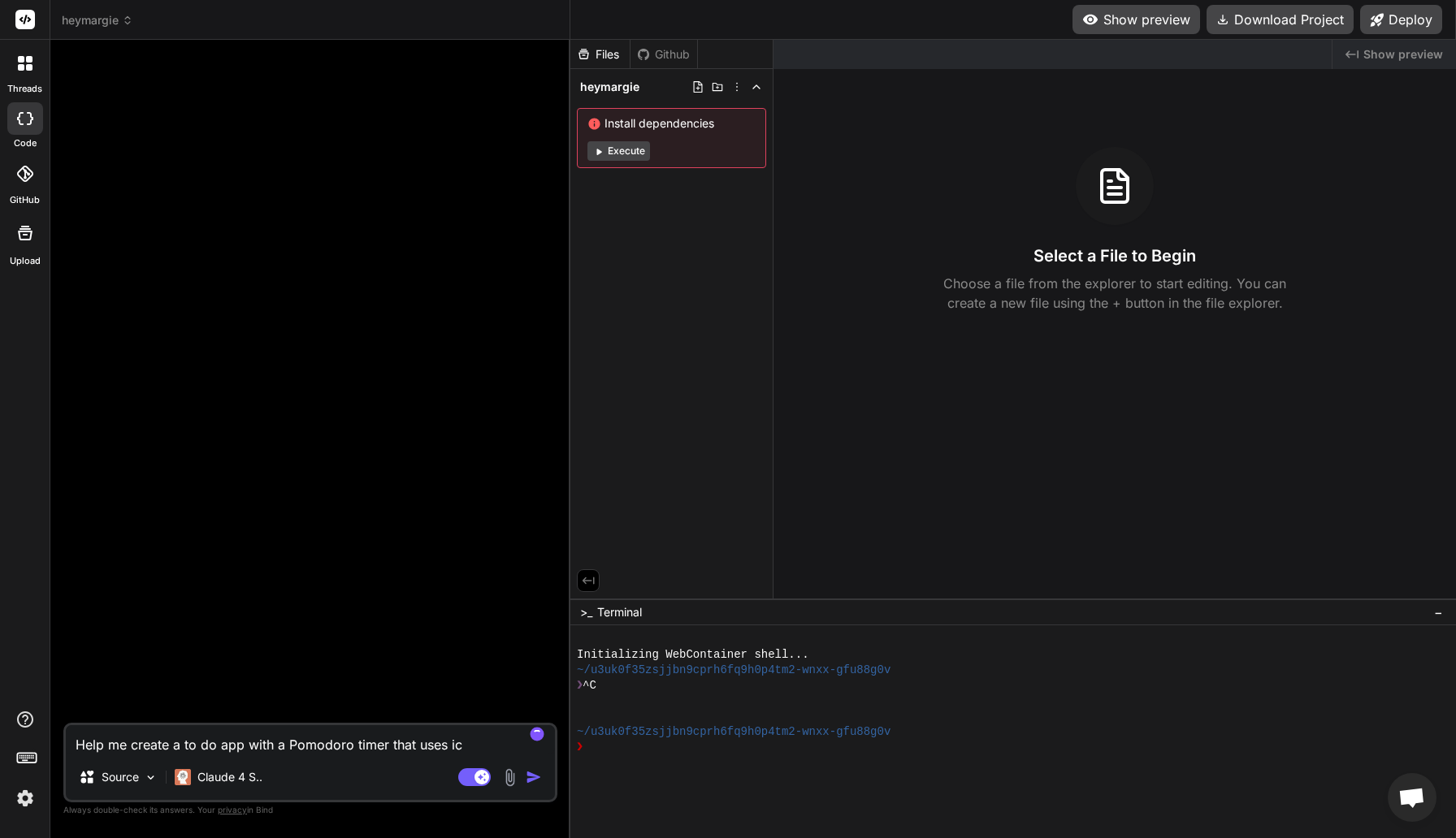 type on "Help me create a to do app with a Pomodoro timer that uses ico" 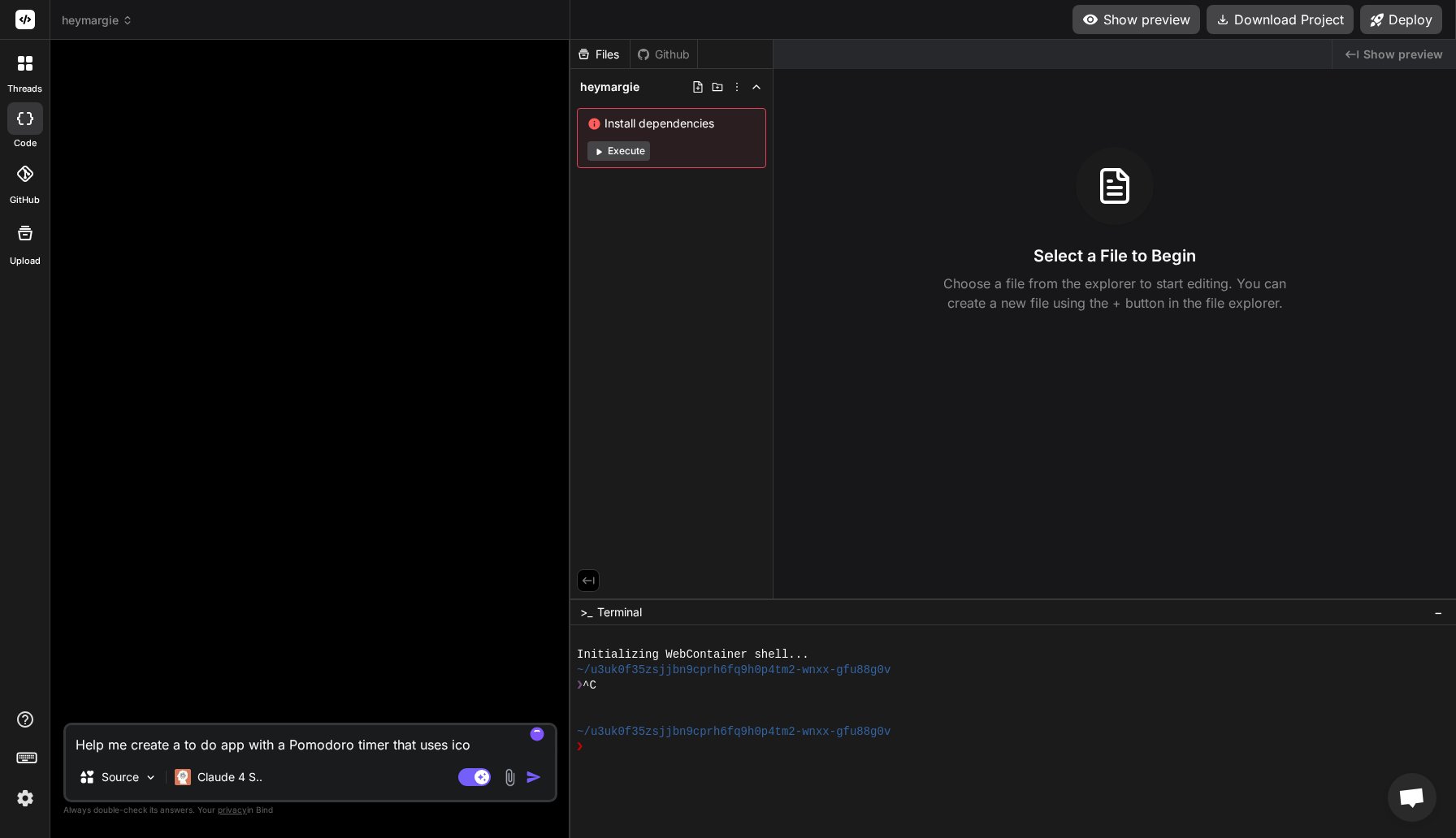 type on "Help me create a to do app with a Pomodoro timer that uses icon" 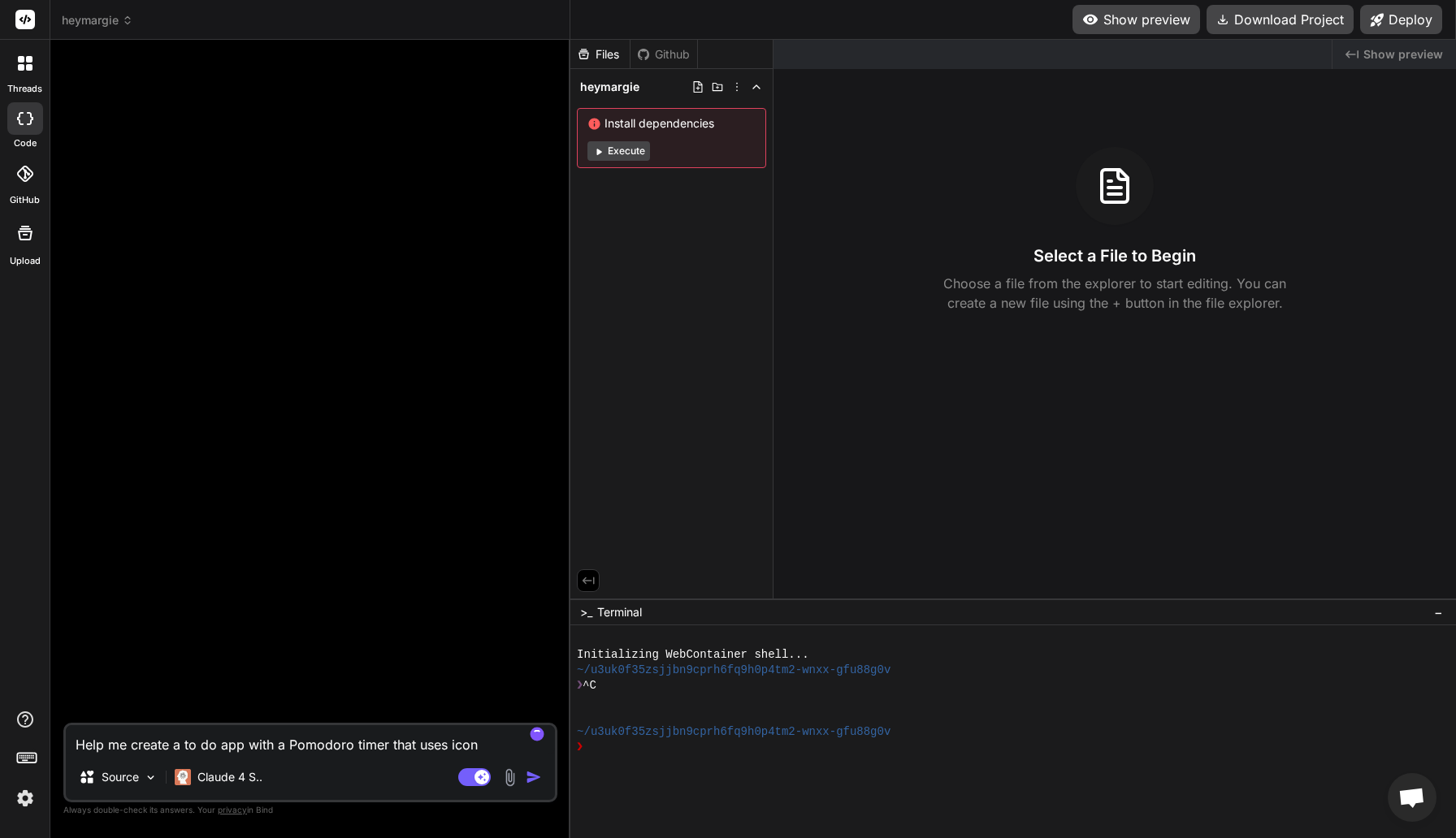 type on "Help me create a to do app with a Pomodoro timer that uses icons" 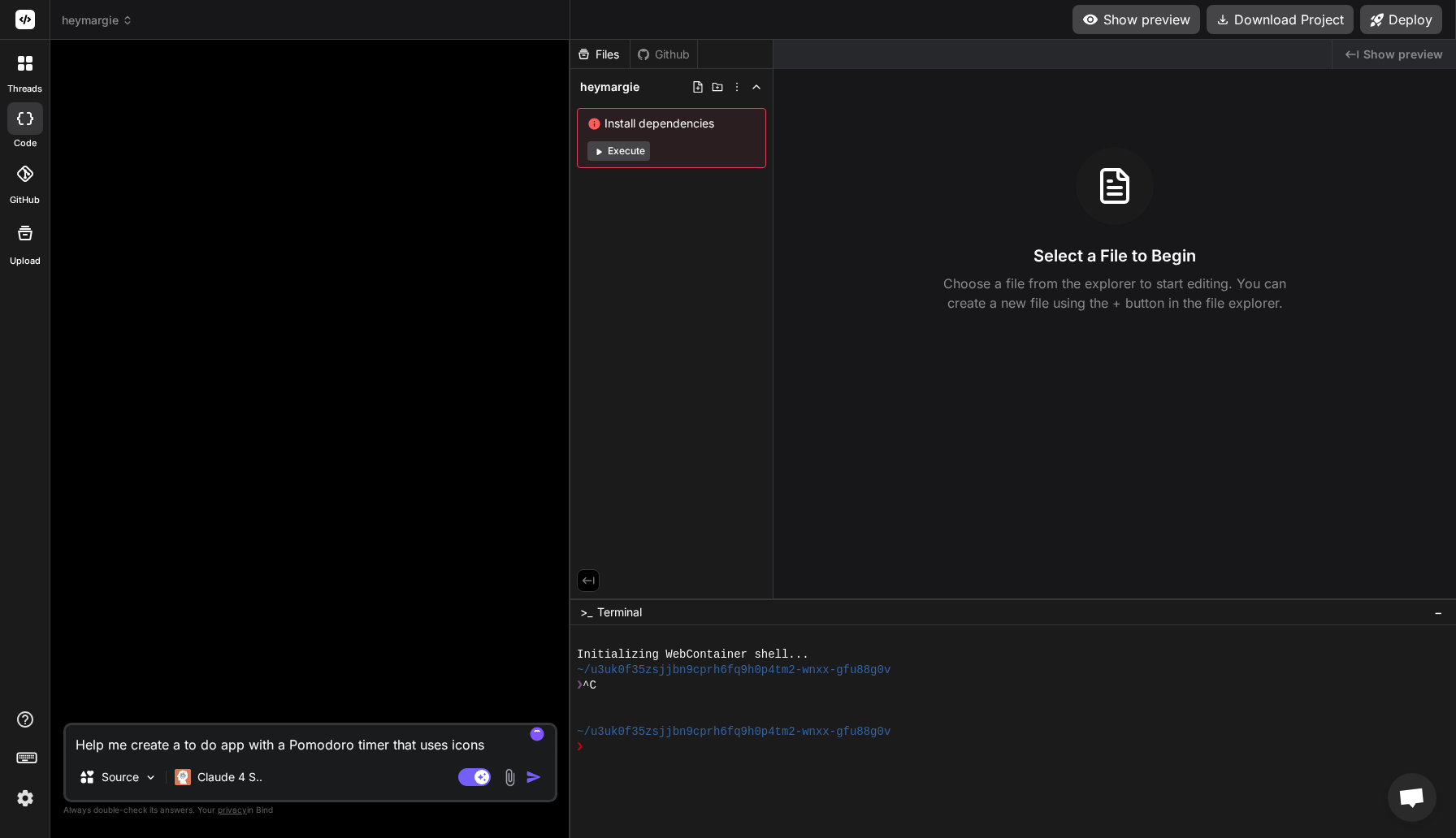 type on "Help me create a to do app with a Pomodoro timer that uses icons" 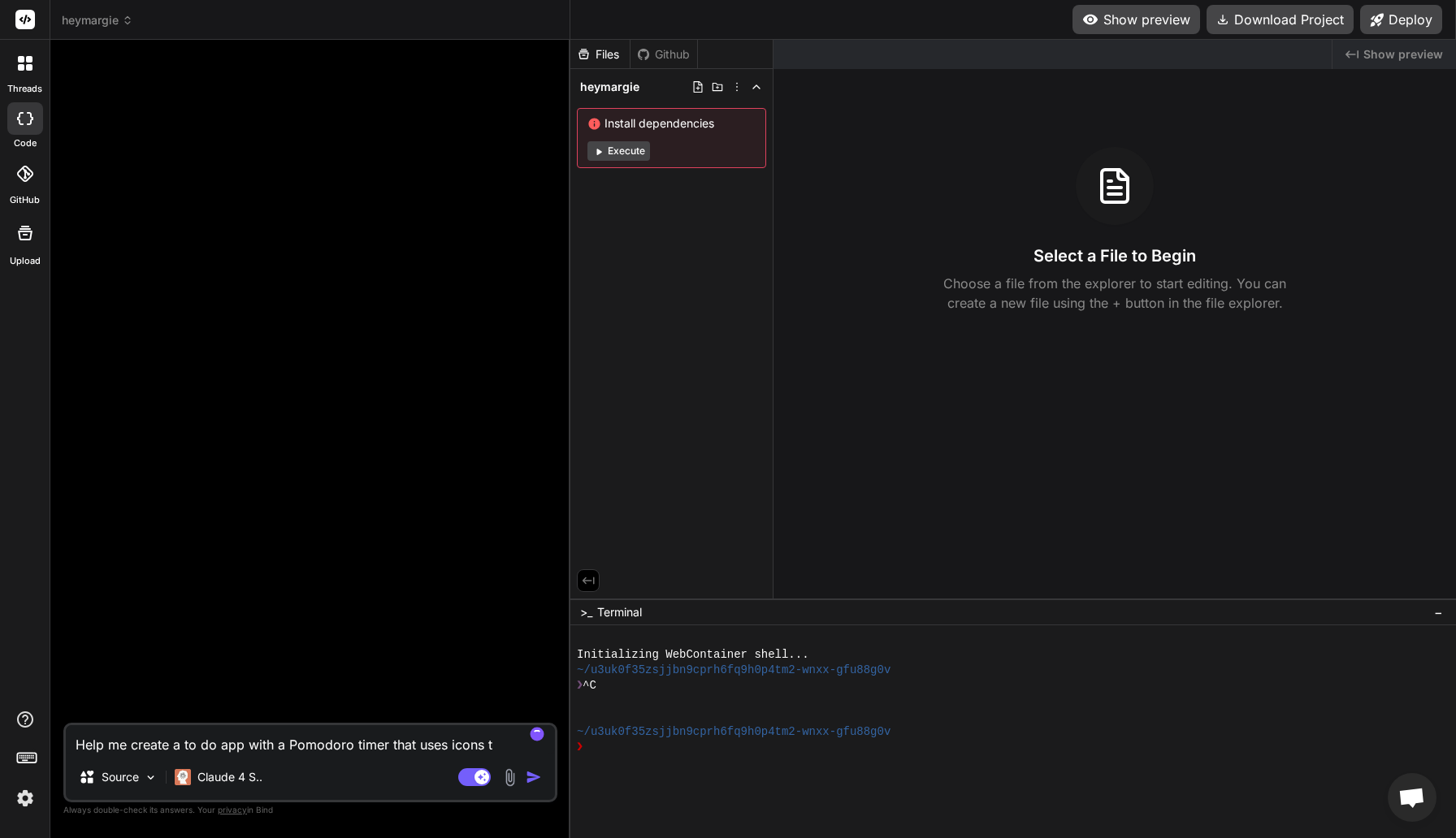 type on "Help me create a to do app with a Pomodoro timer that uses icons to" 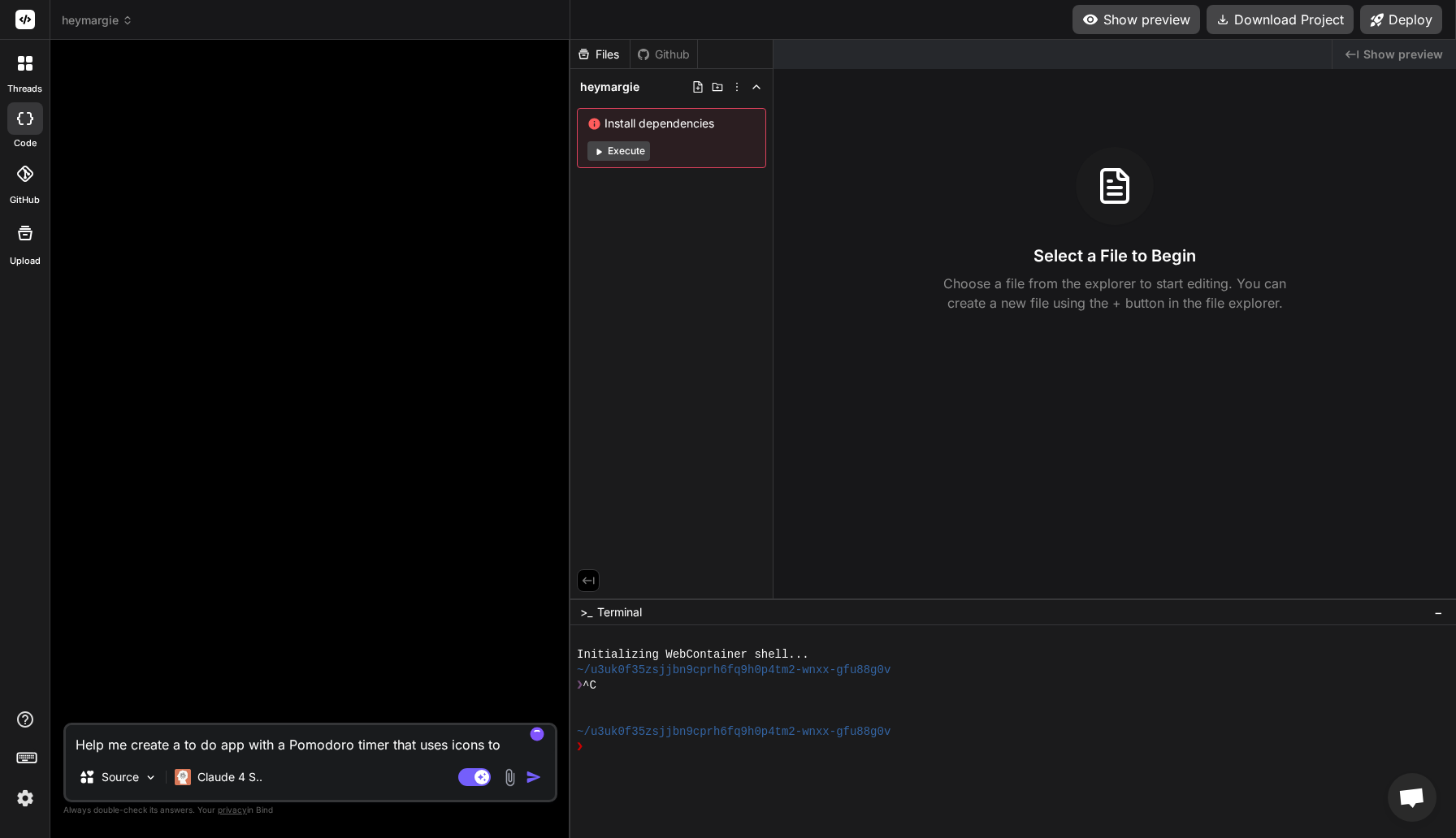 type on "x" 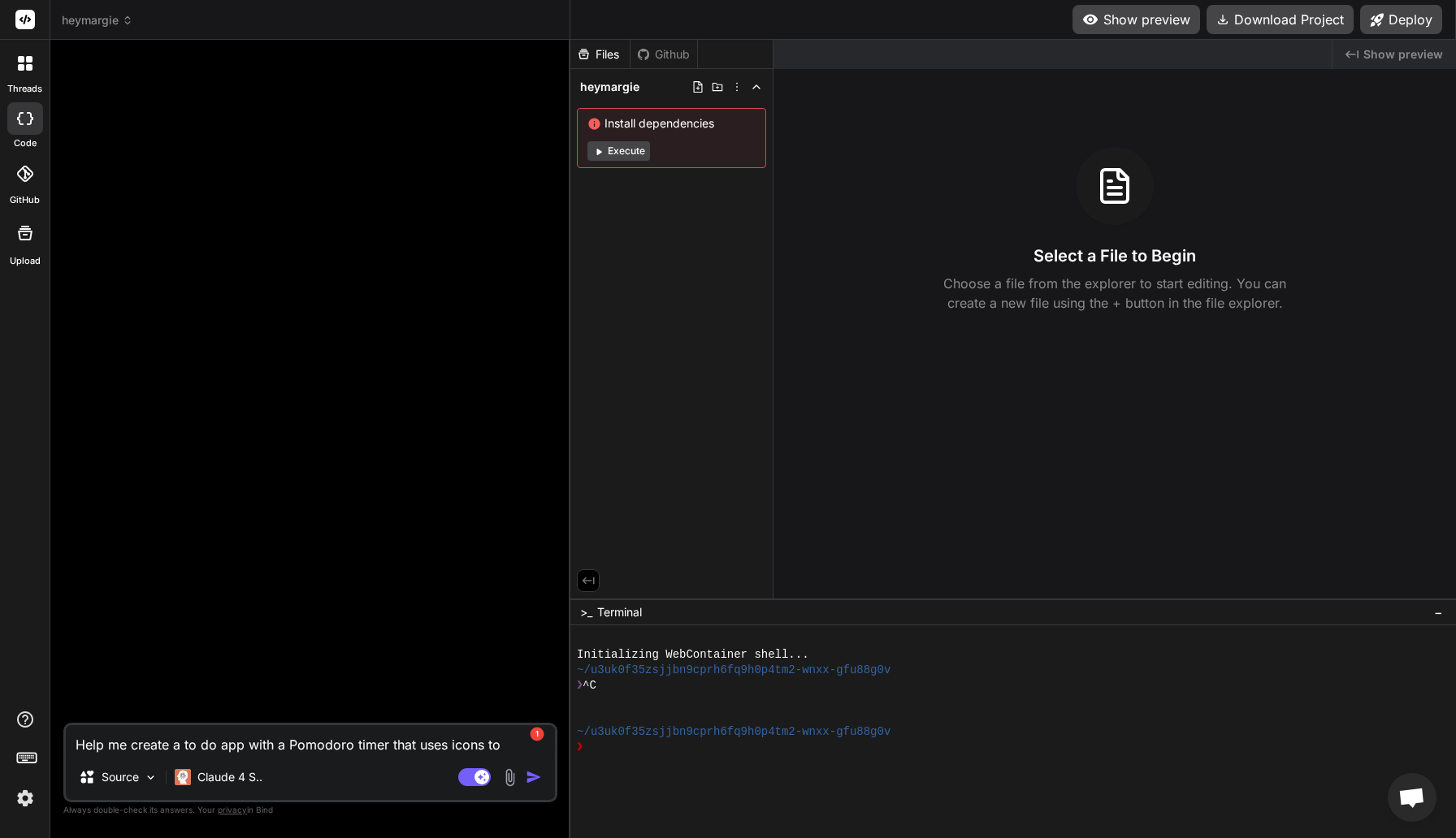 type on "Help me create a to do app with a Pomodoro timer that uses icons to" 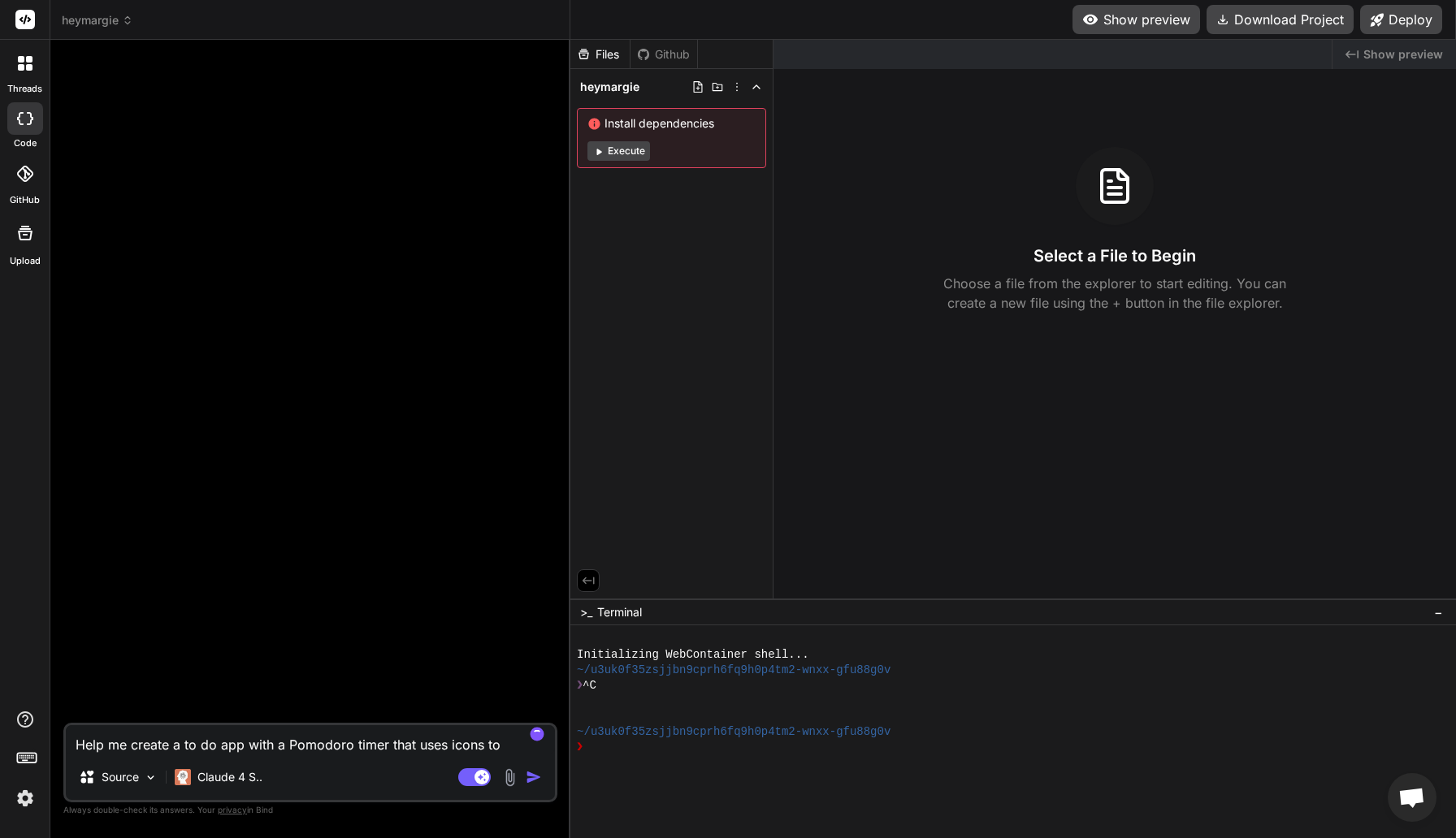 type on "Help me create a to do app with a Pomodoro timer that uses icons t" 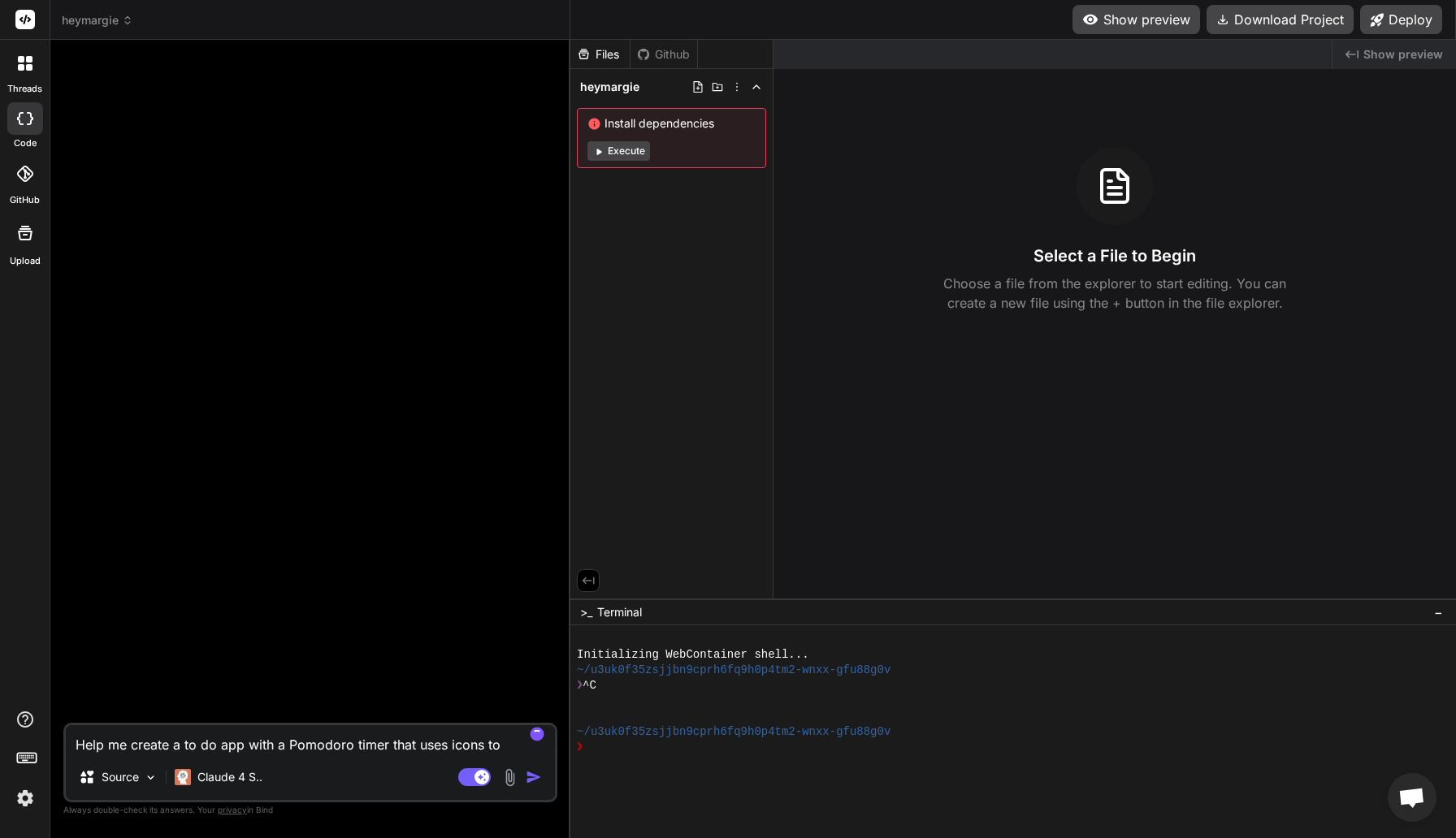 type on "x" 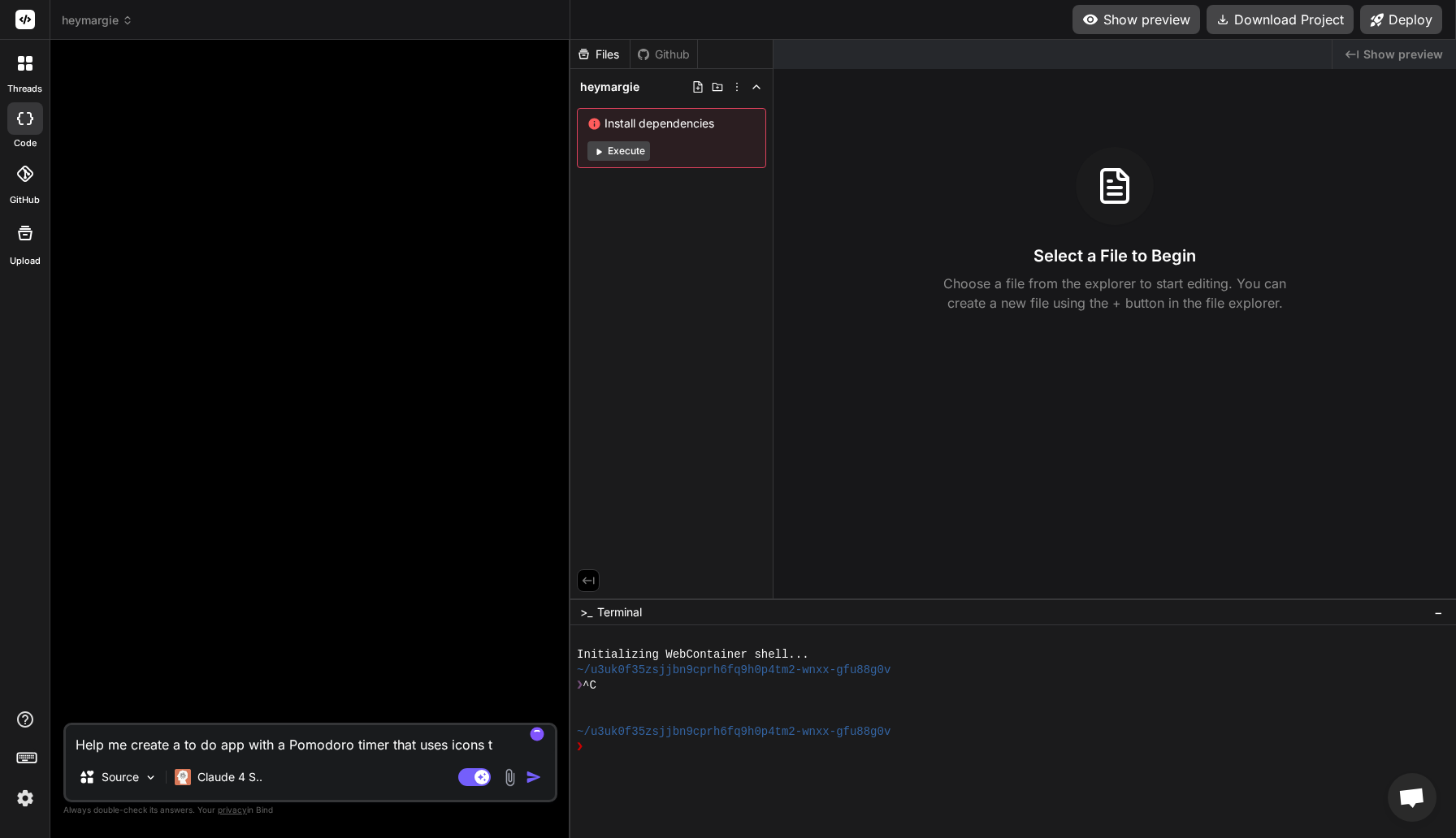 type on "Help me create a to do app with a Pomodoro timer that uses icons" 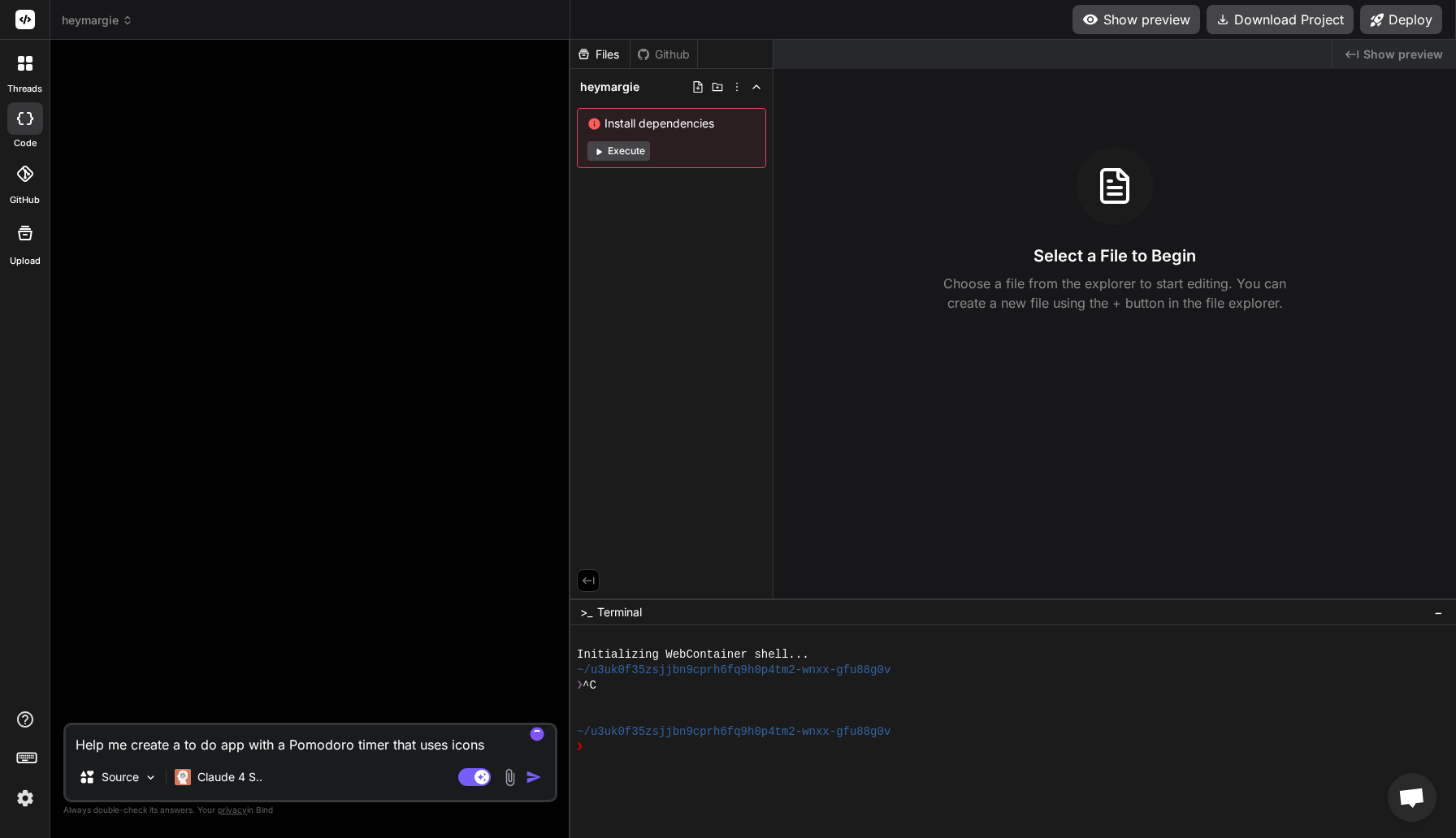 type on "Help me create a to do app with a Pomodoro timer that uses icons" 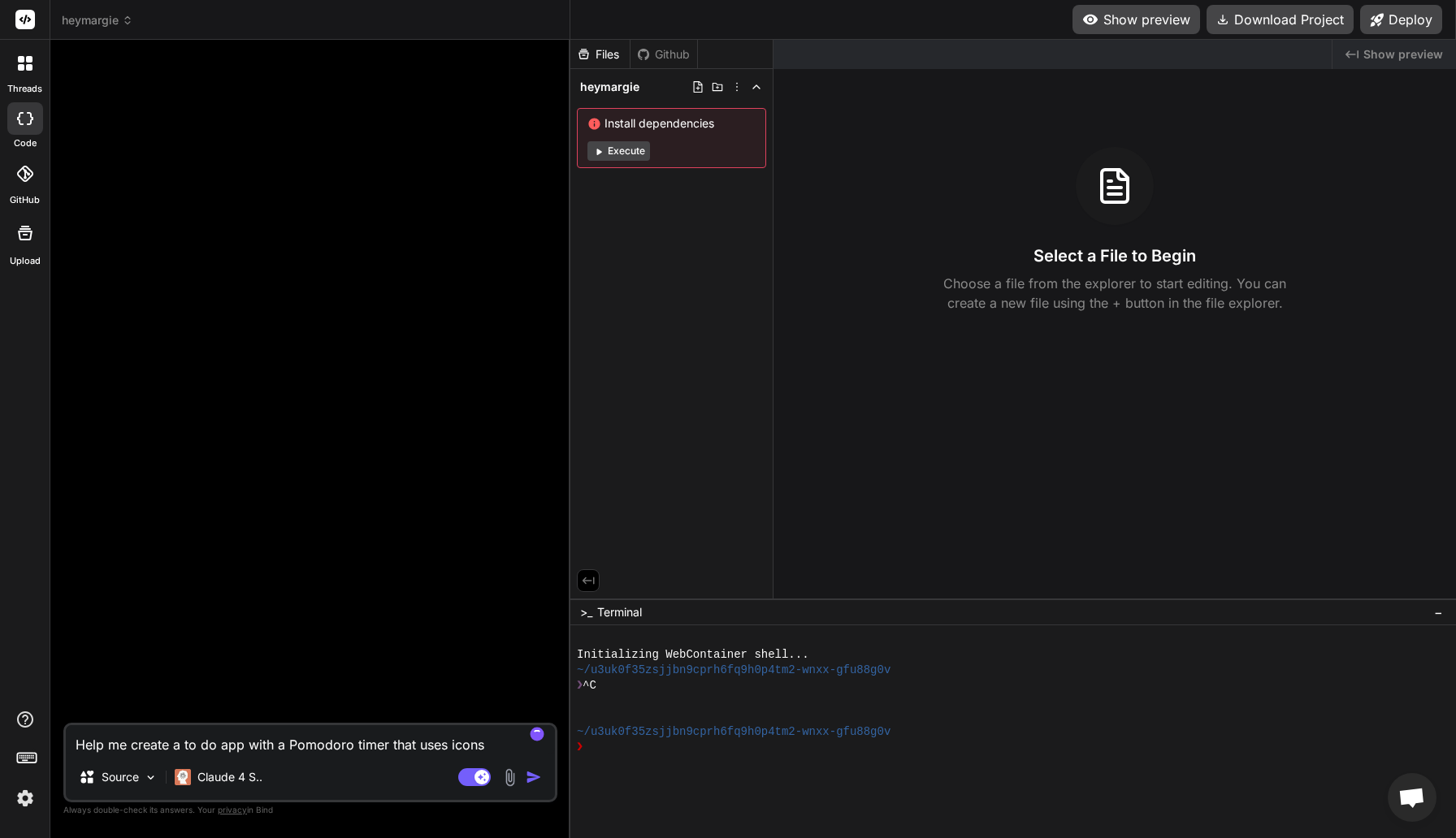 type on "Help me create a to do app with a Pomodoro timer that uses icons." 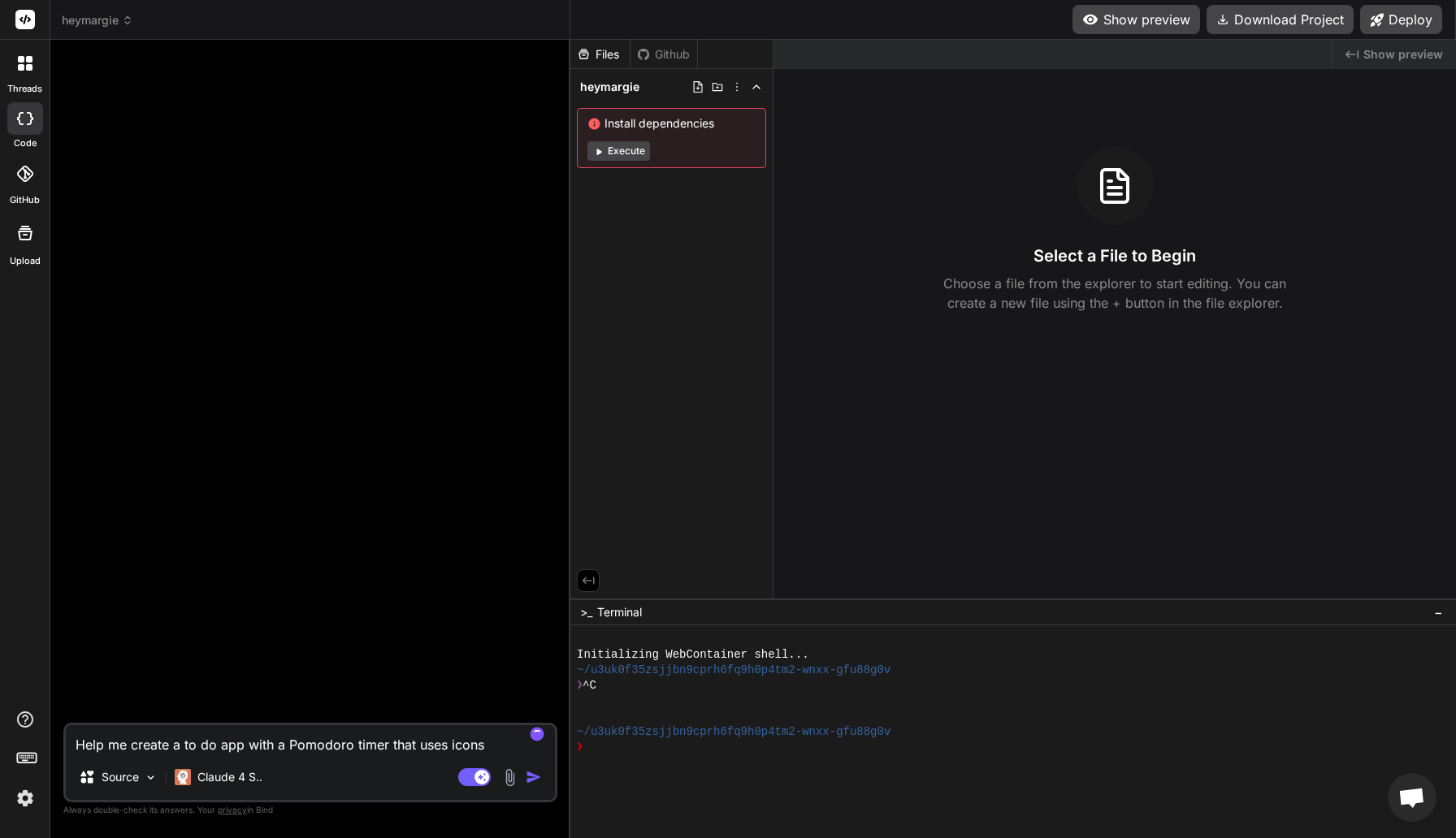 type on "x" 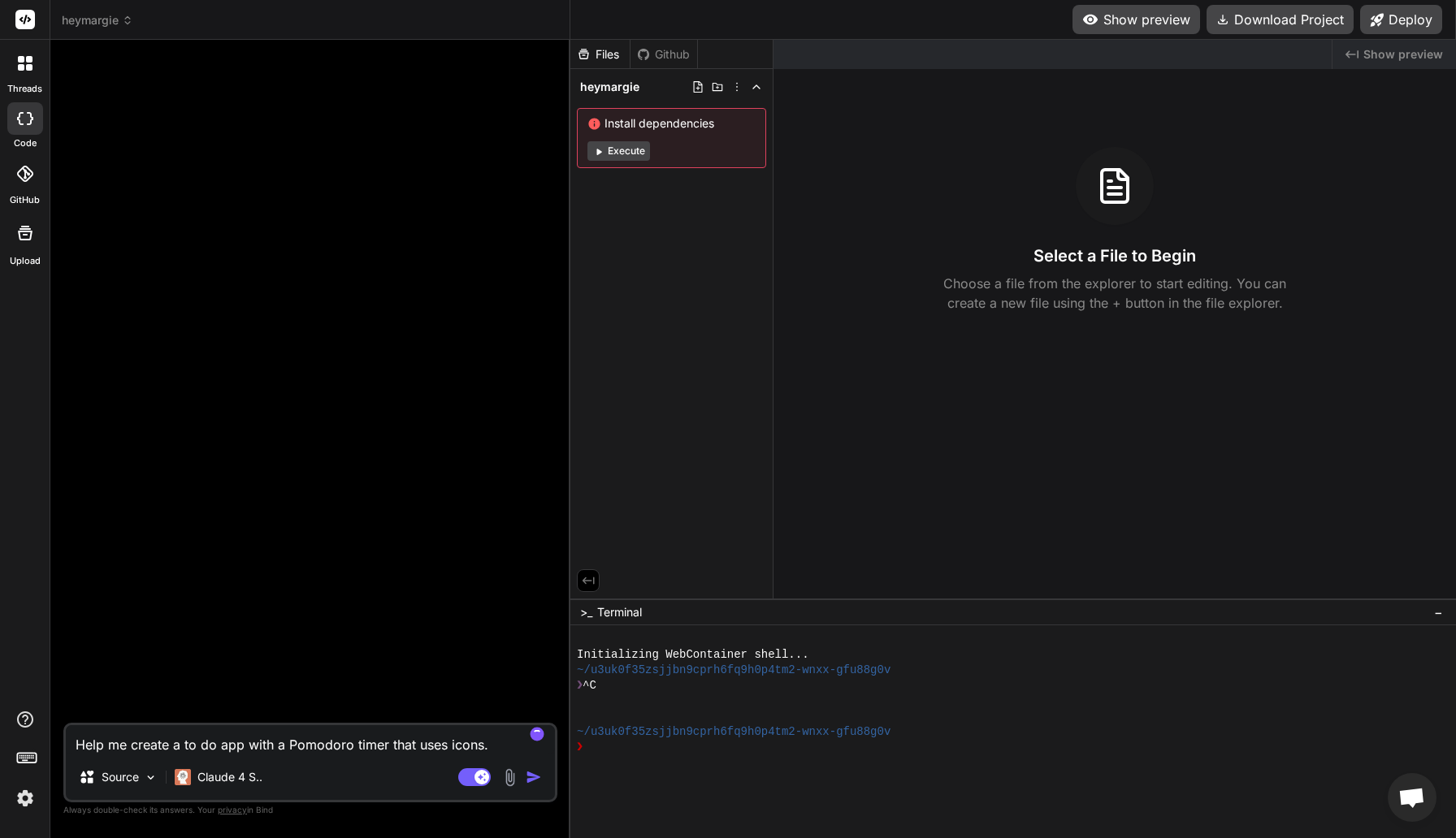 type on "Help me create a to do app with a Pomodoro timer that uses icons" 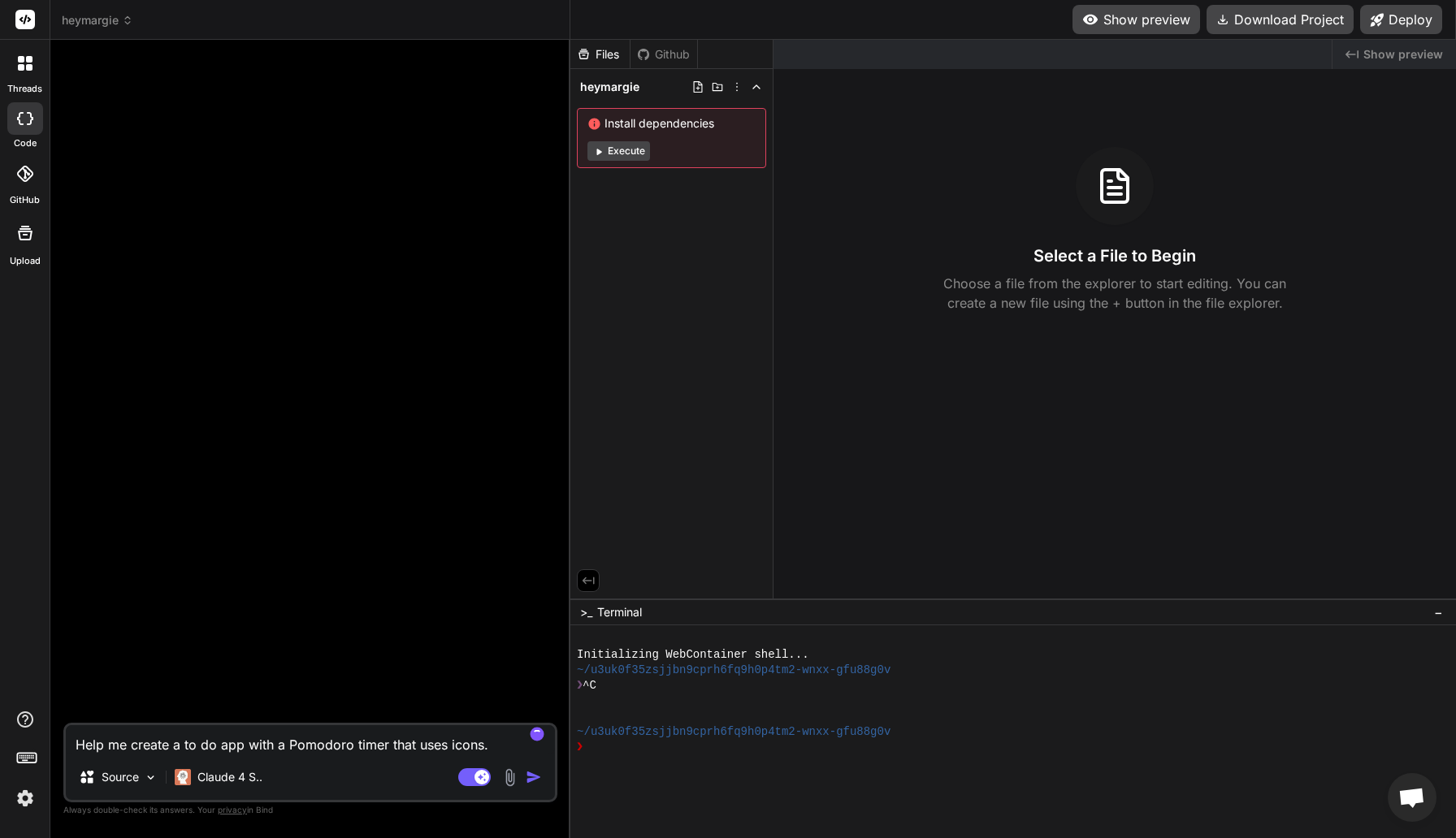 type on "x" 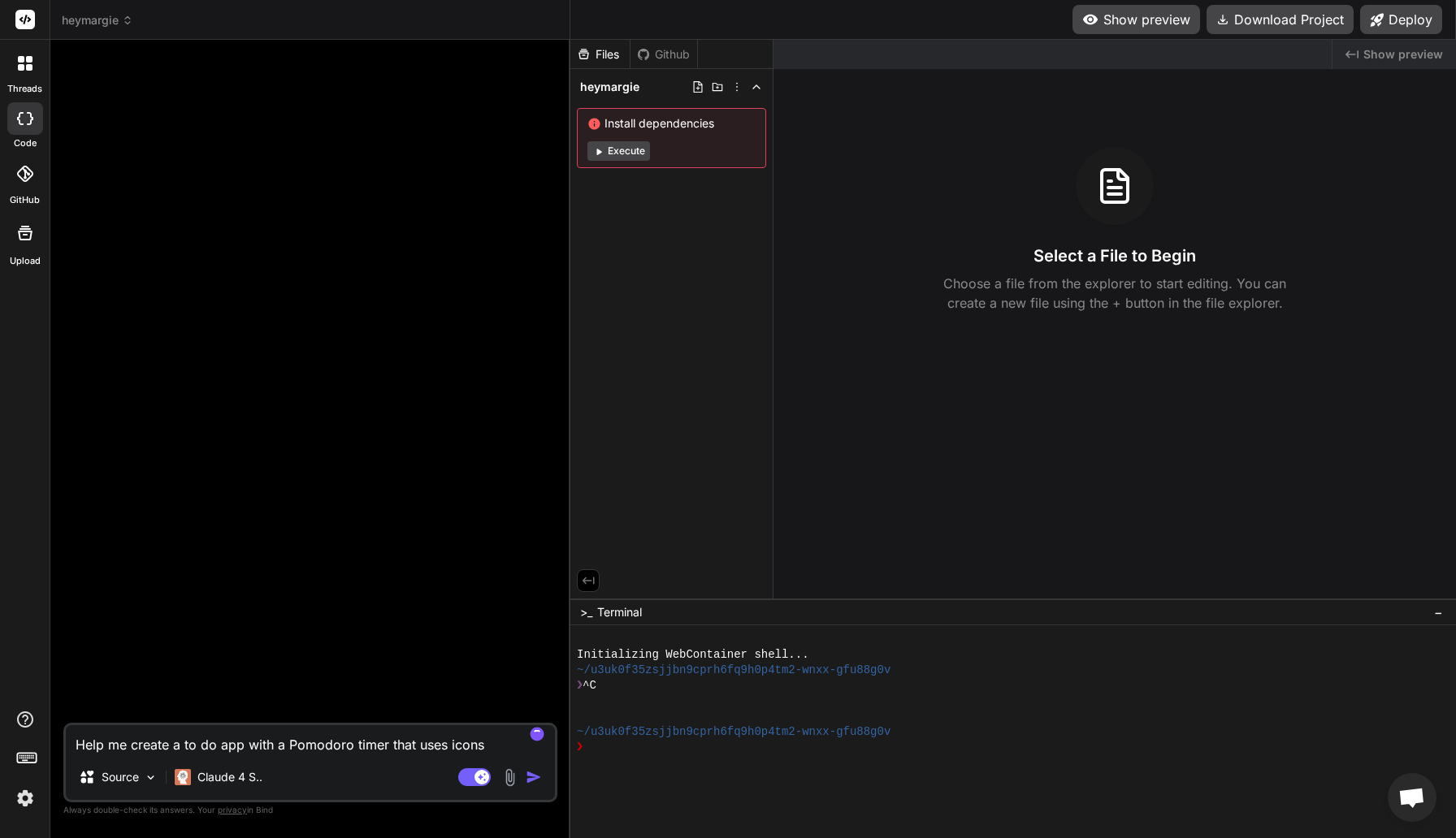type on "Help me create a to do app with a Pomodoro timer that uses icon" 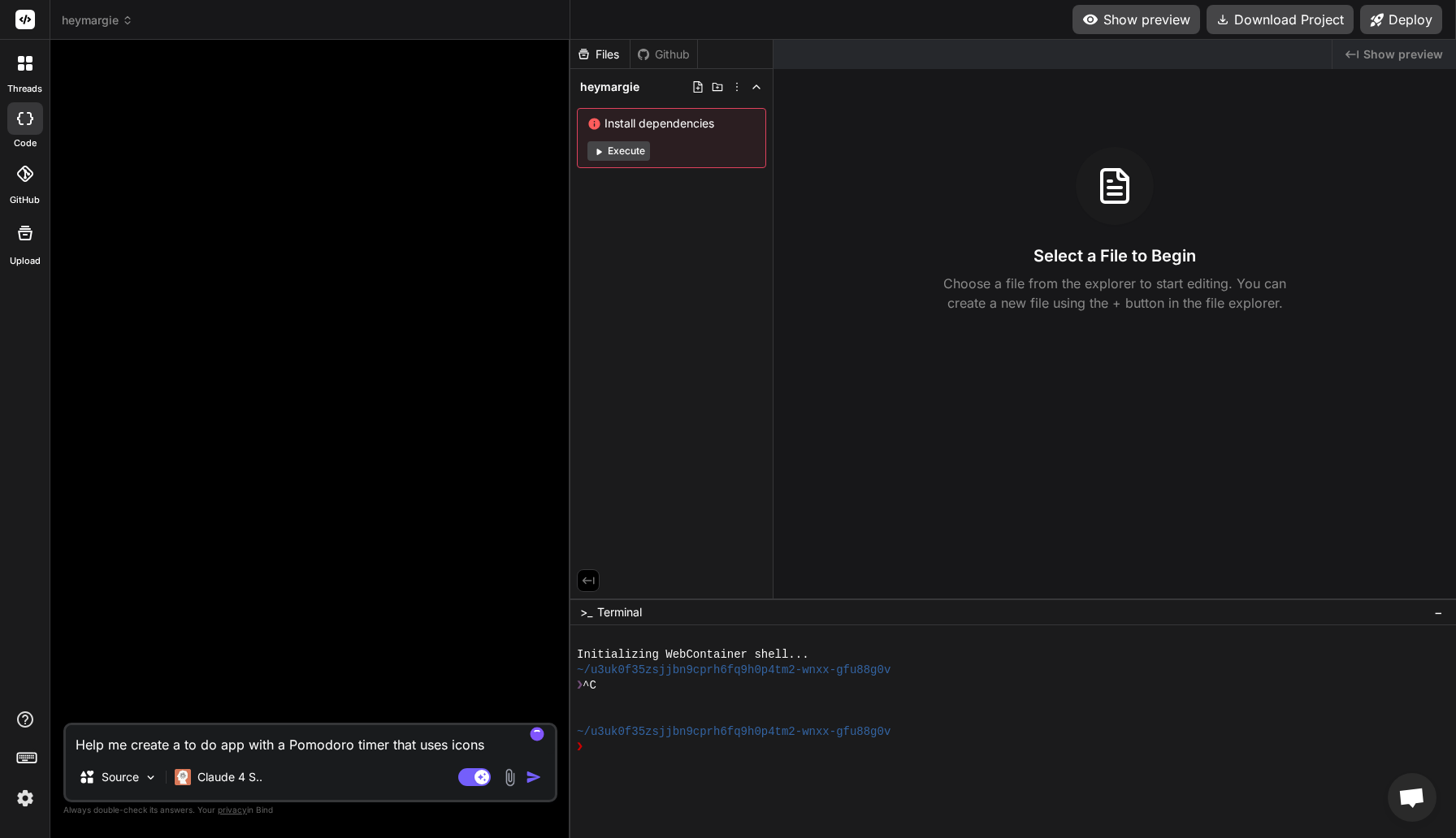 type on "x" 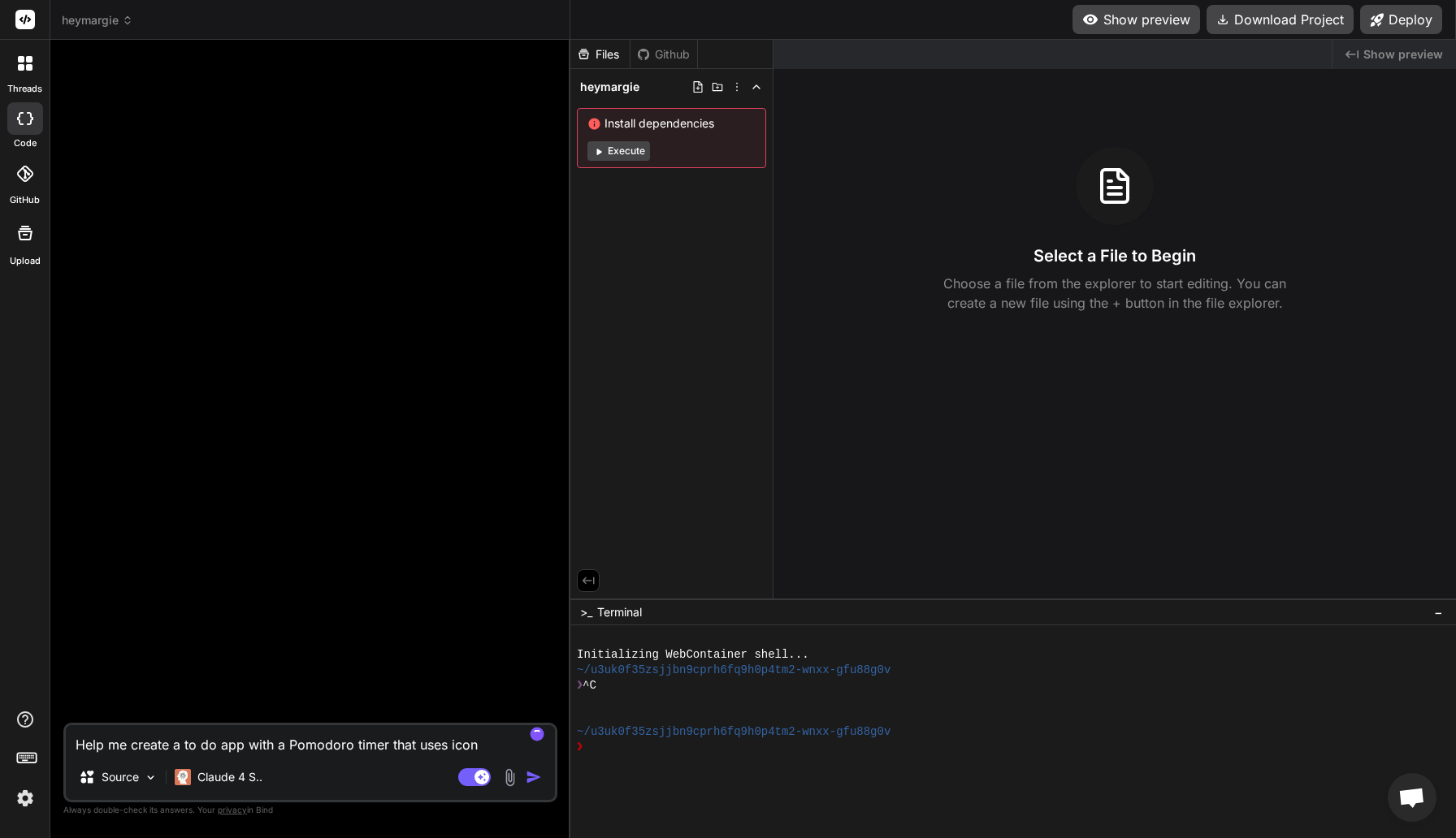 type on "Help me create a to do app with a Pomodoro timer that uses icono" 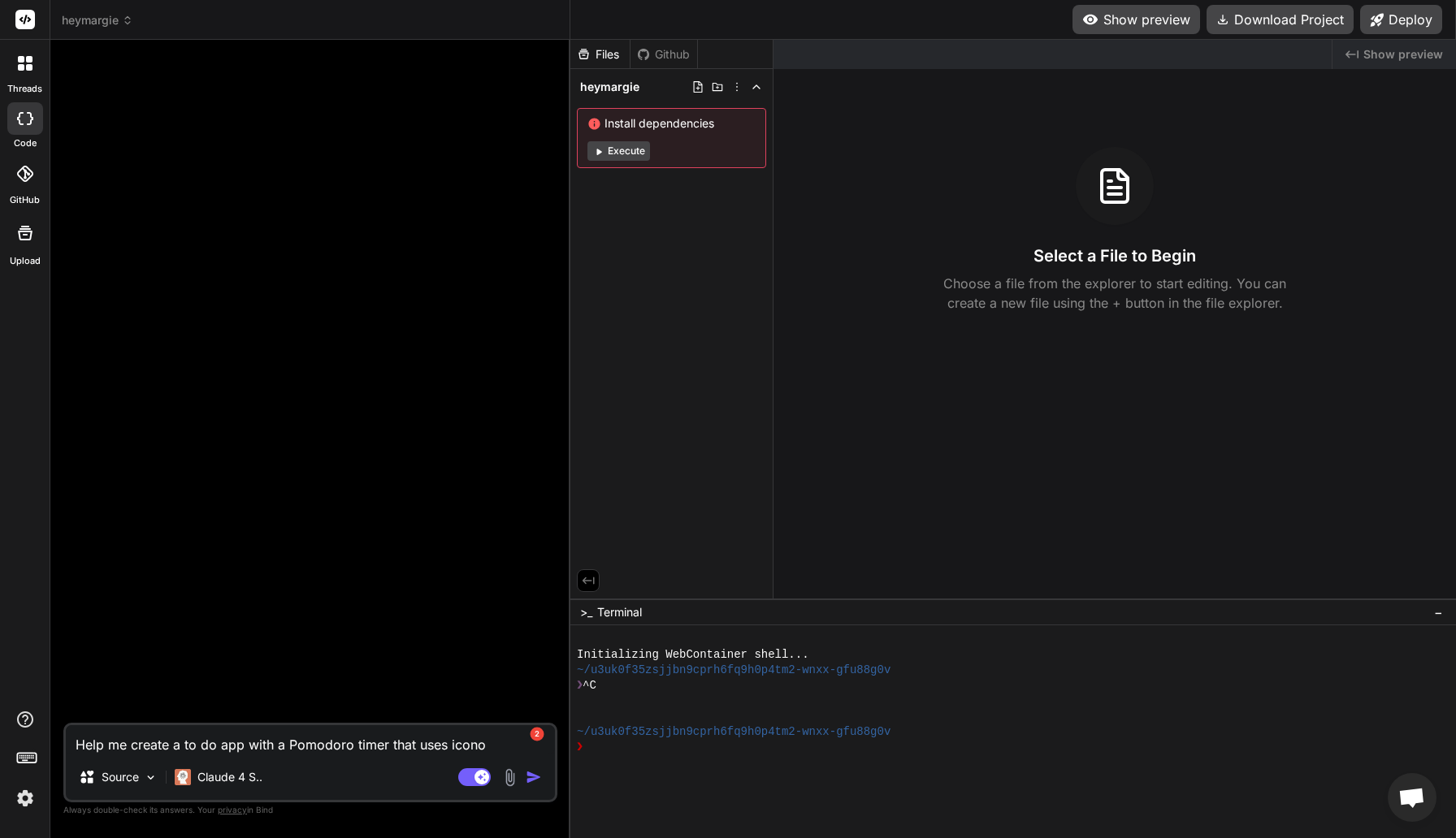 type on "Help me create a to do app with a Pomodoro timer that uses iconog" 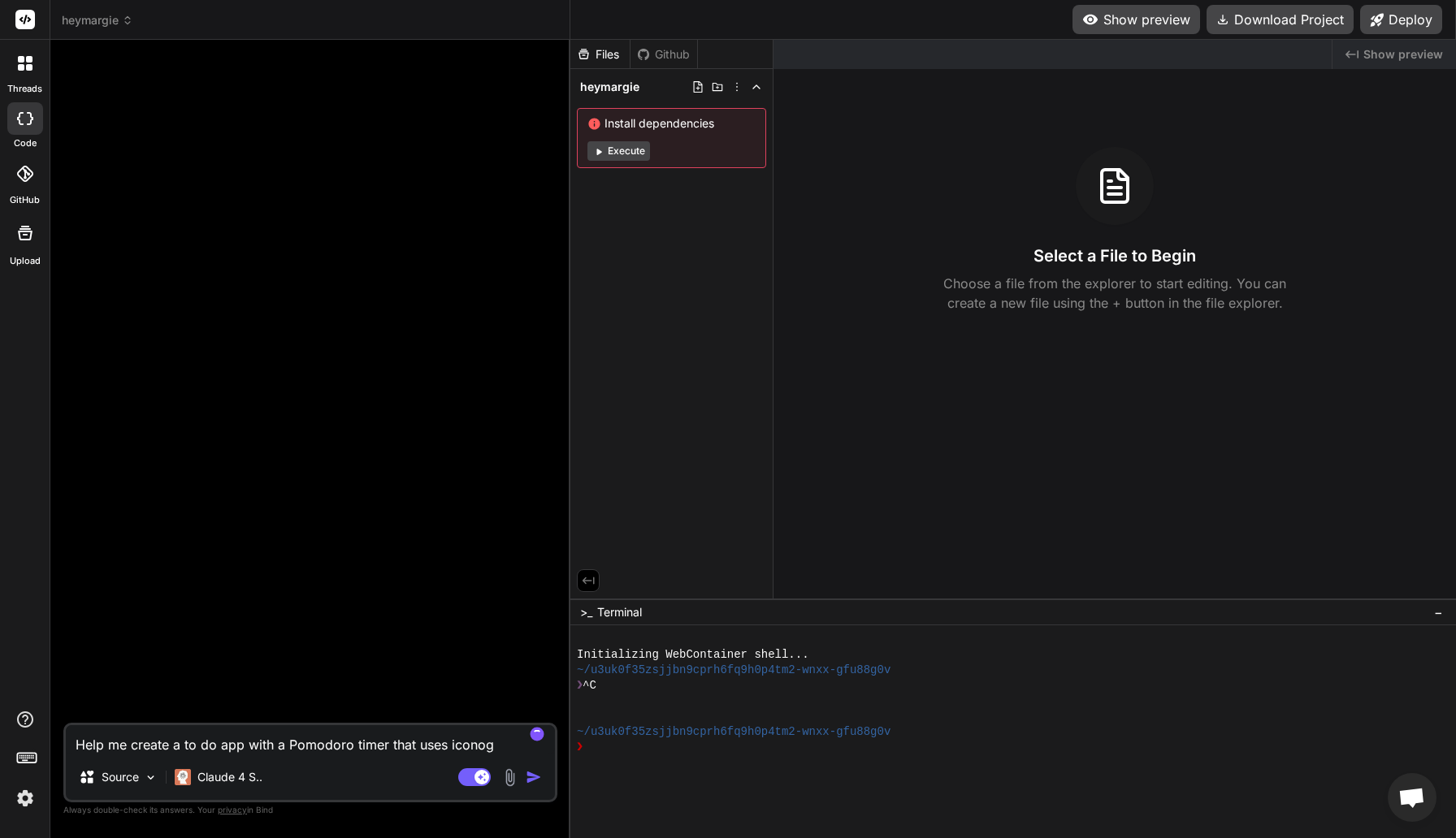 type on "Help me create a to do app with a Pomodoro timer that uses iconogr" 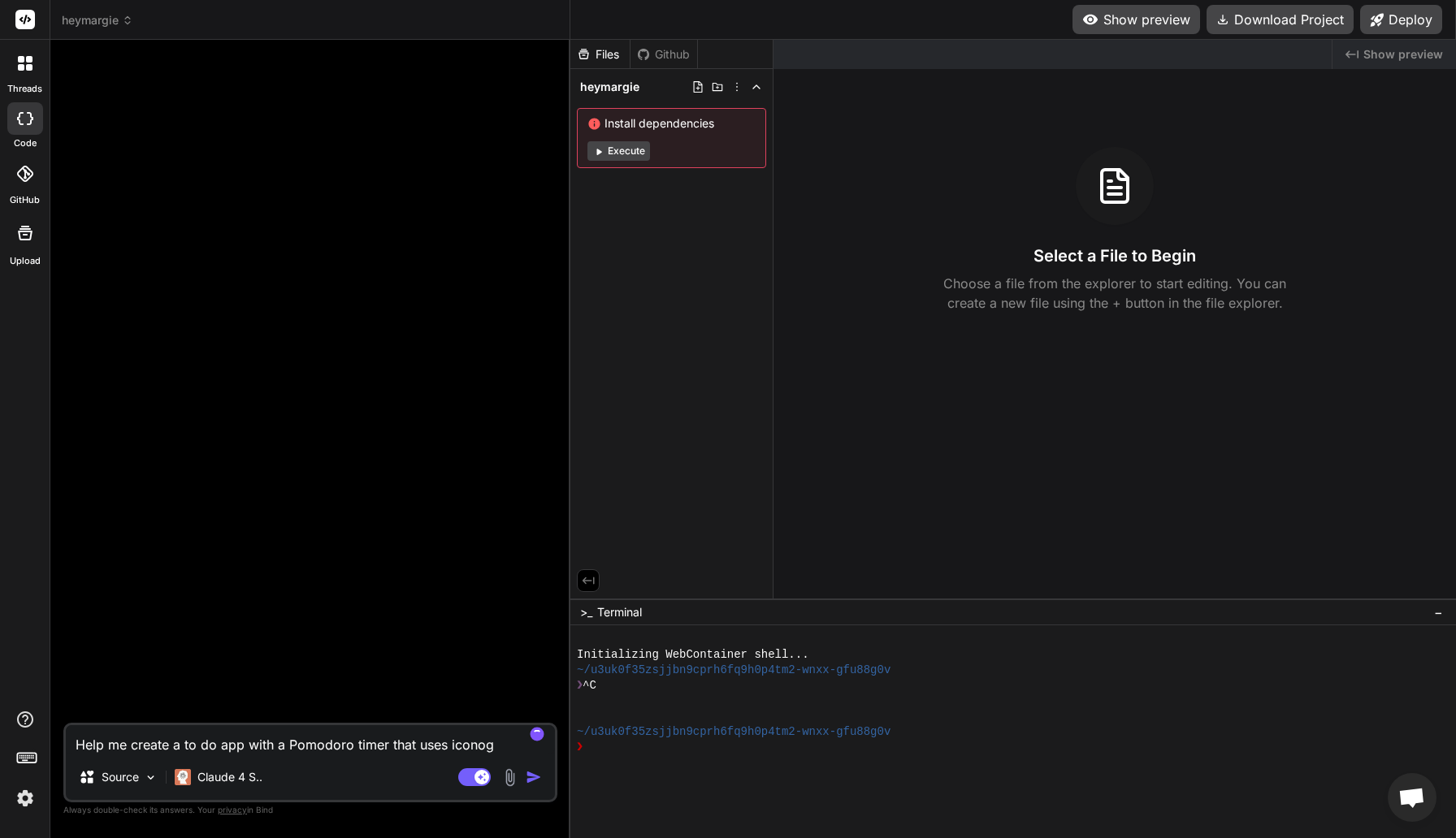 type on "x" 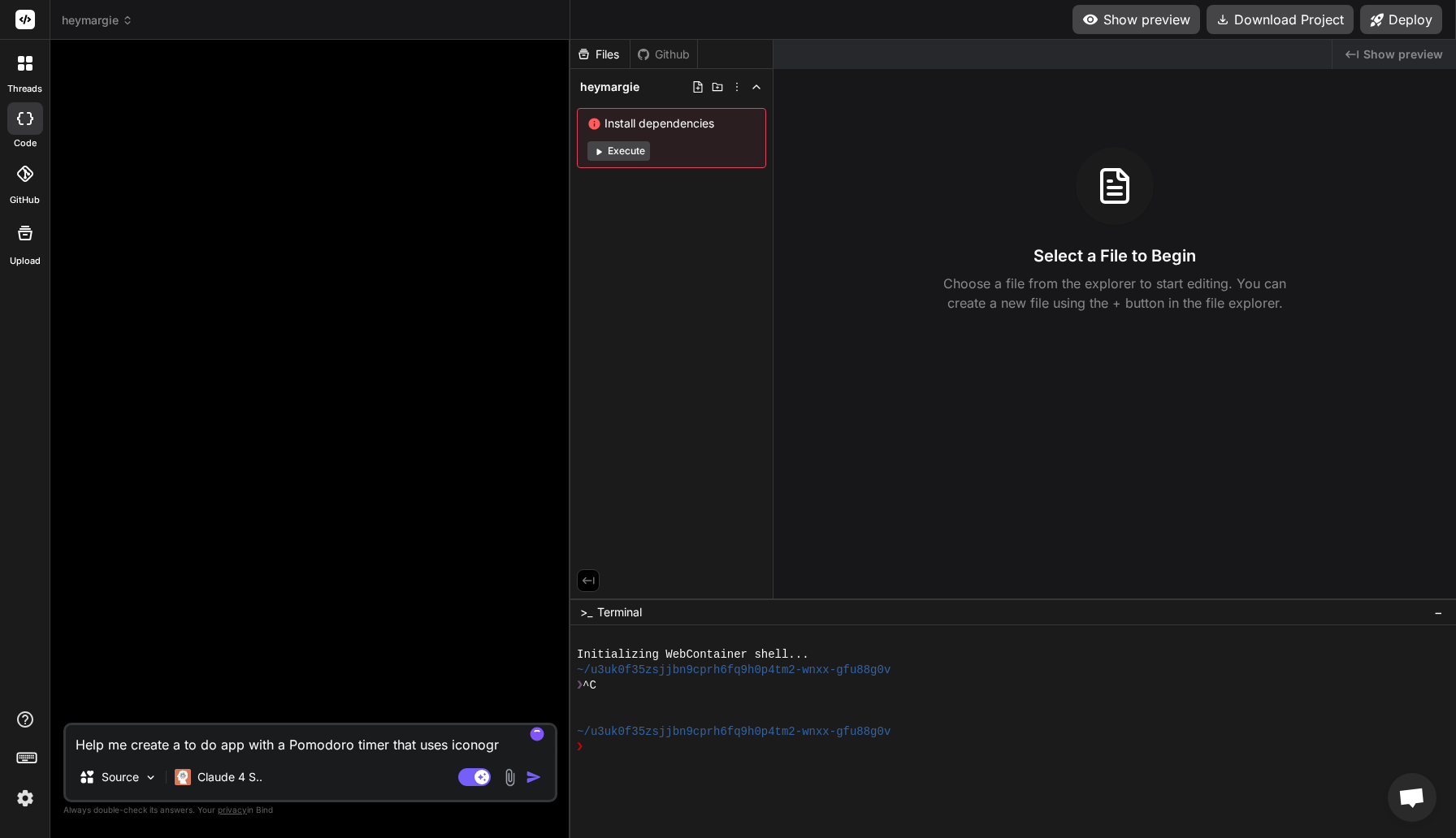 type on "Help me create a to do app with a Pomodoro timer that uses iconogra" 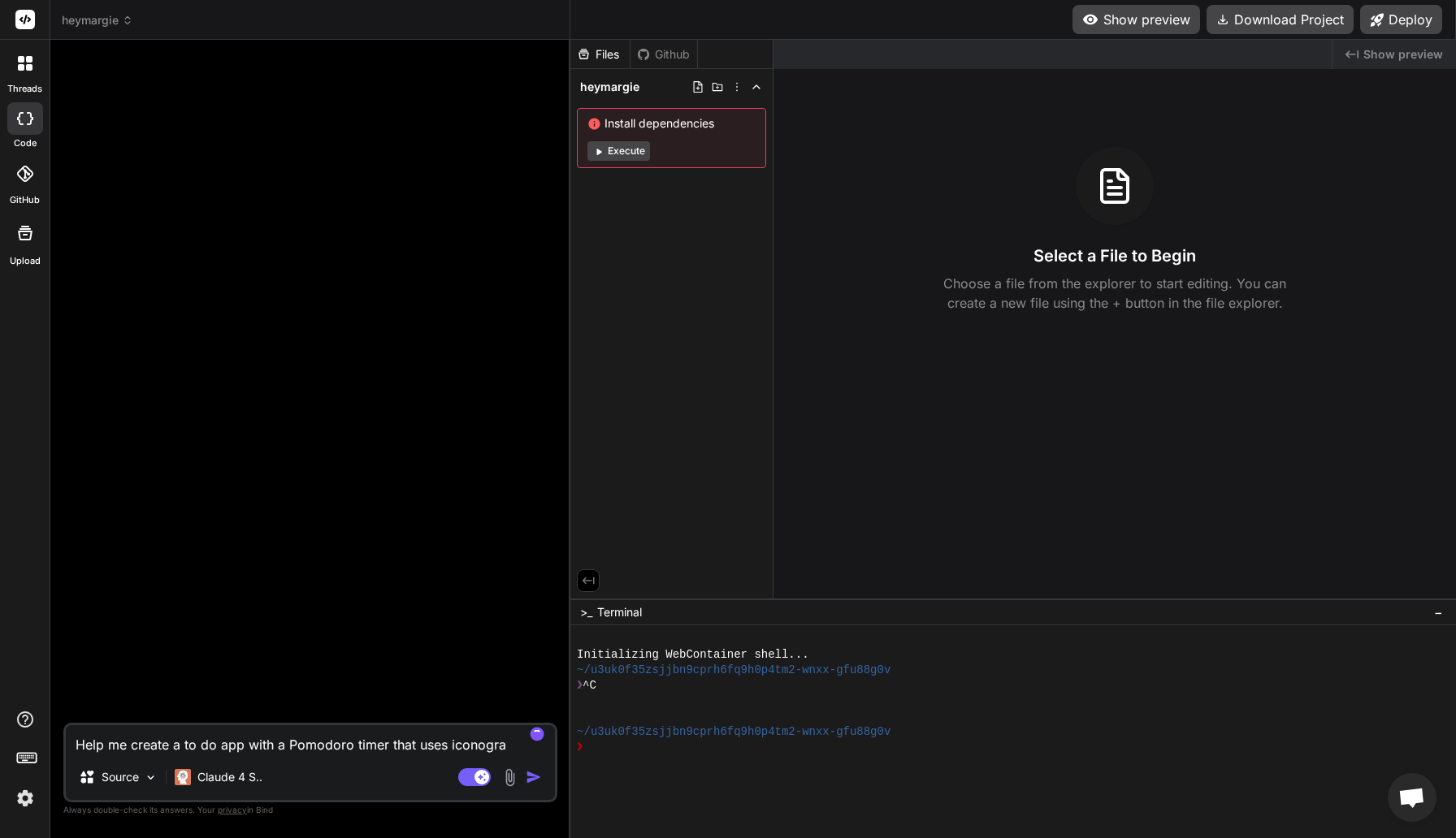type on "Help me create a to do app with a Pomodoro timer that uses iconograp" 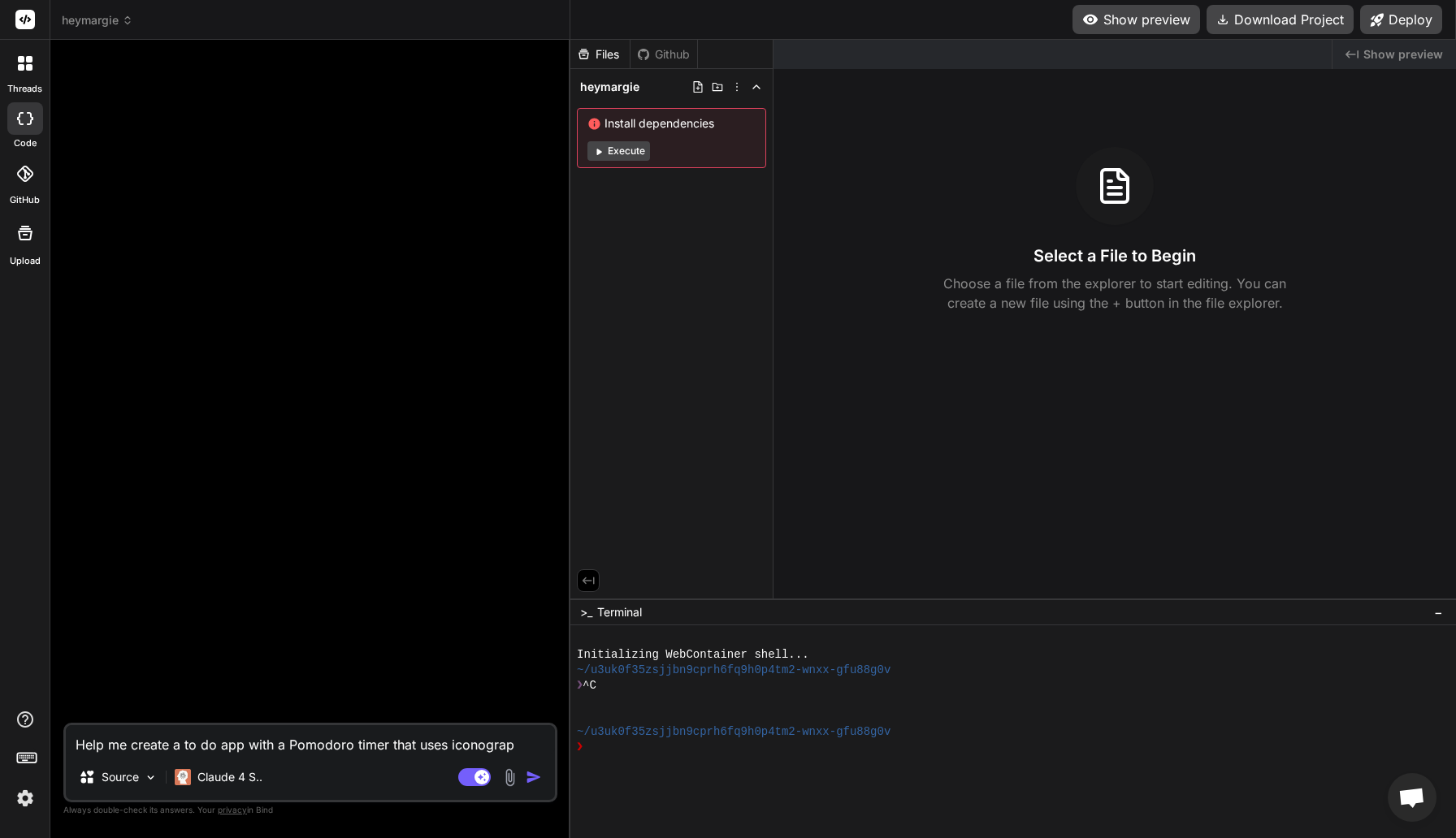 type on "Help me create a to do app with a Pomodoro timer that uses iconograph" 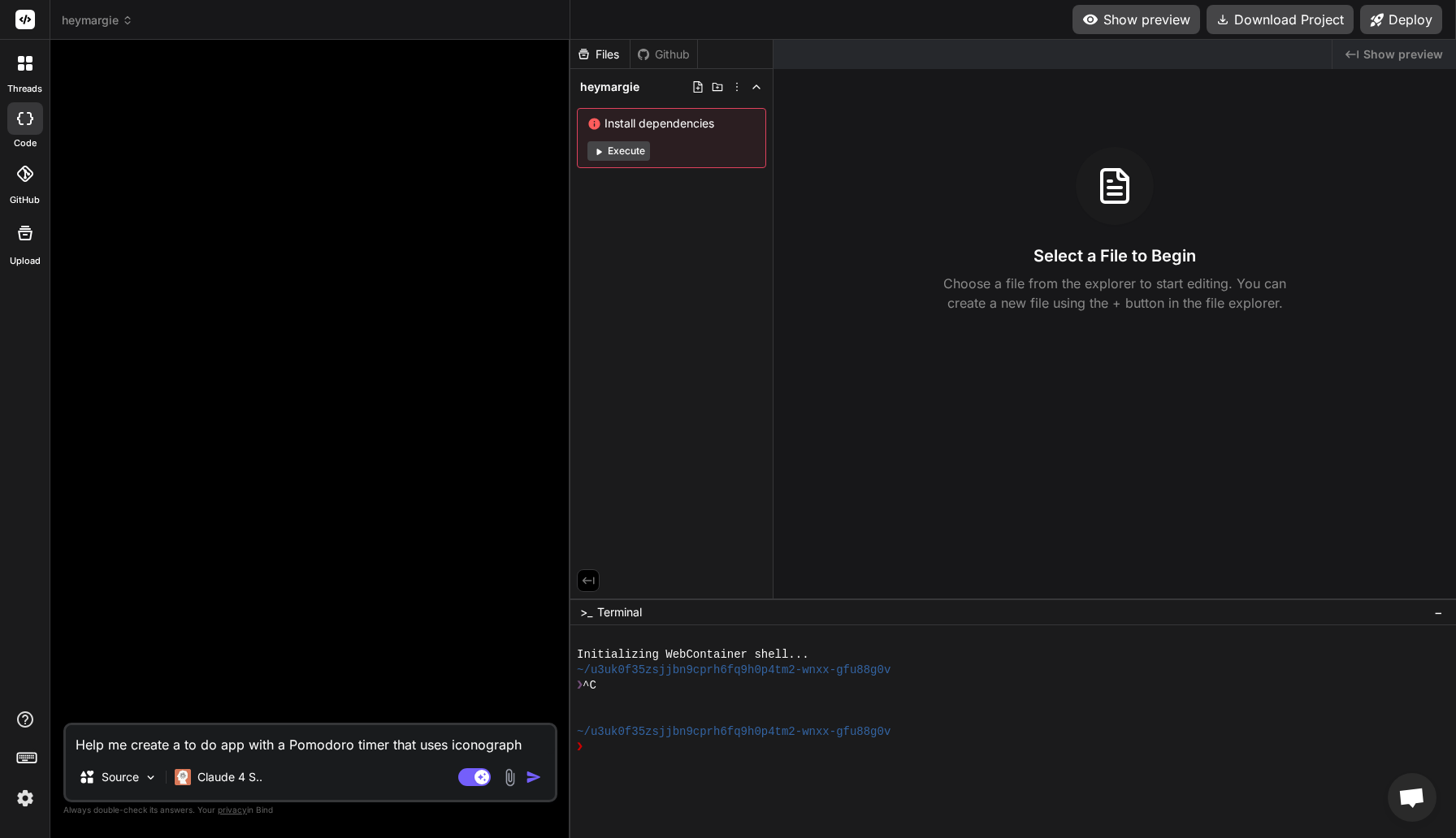 type on "Help me create a to do app with a Pomodoro timer that uses iconography" 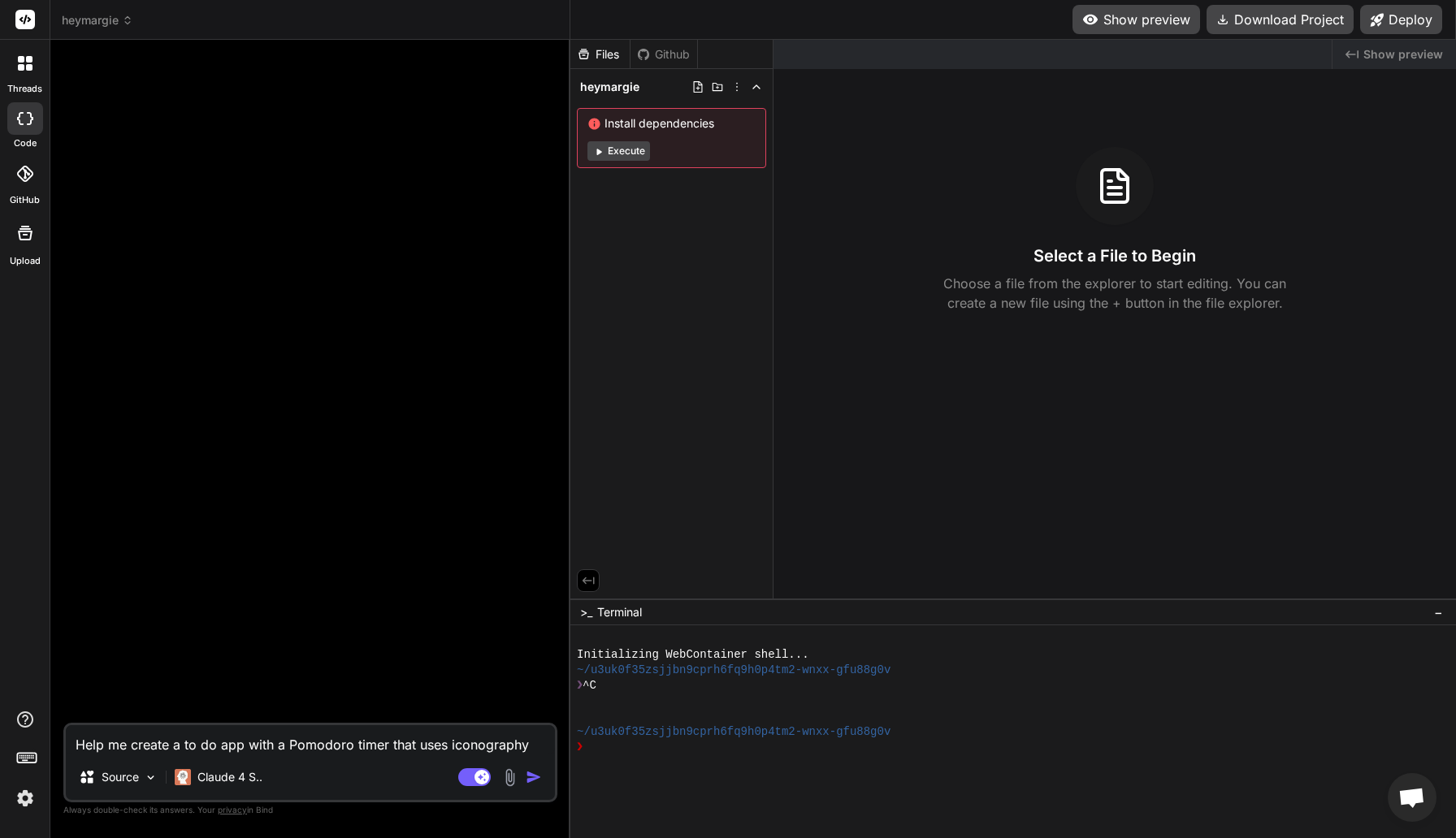 type on "Help me create a to do app with a Pomodoro timer that uses iconography" 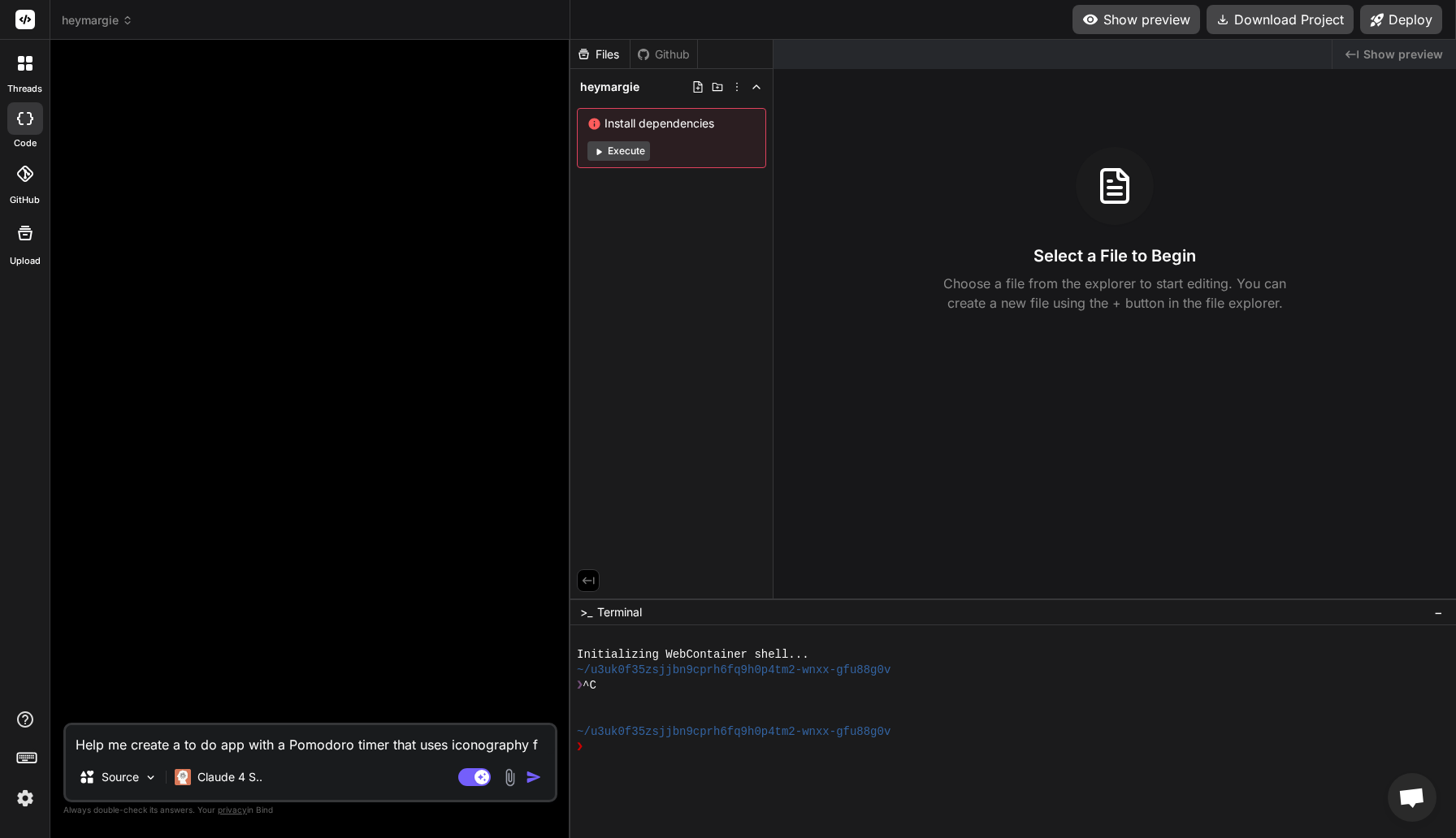 type on "Help me create a to do app with a Pomodoro timer that uses iconography fo" 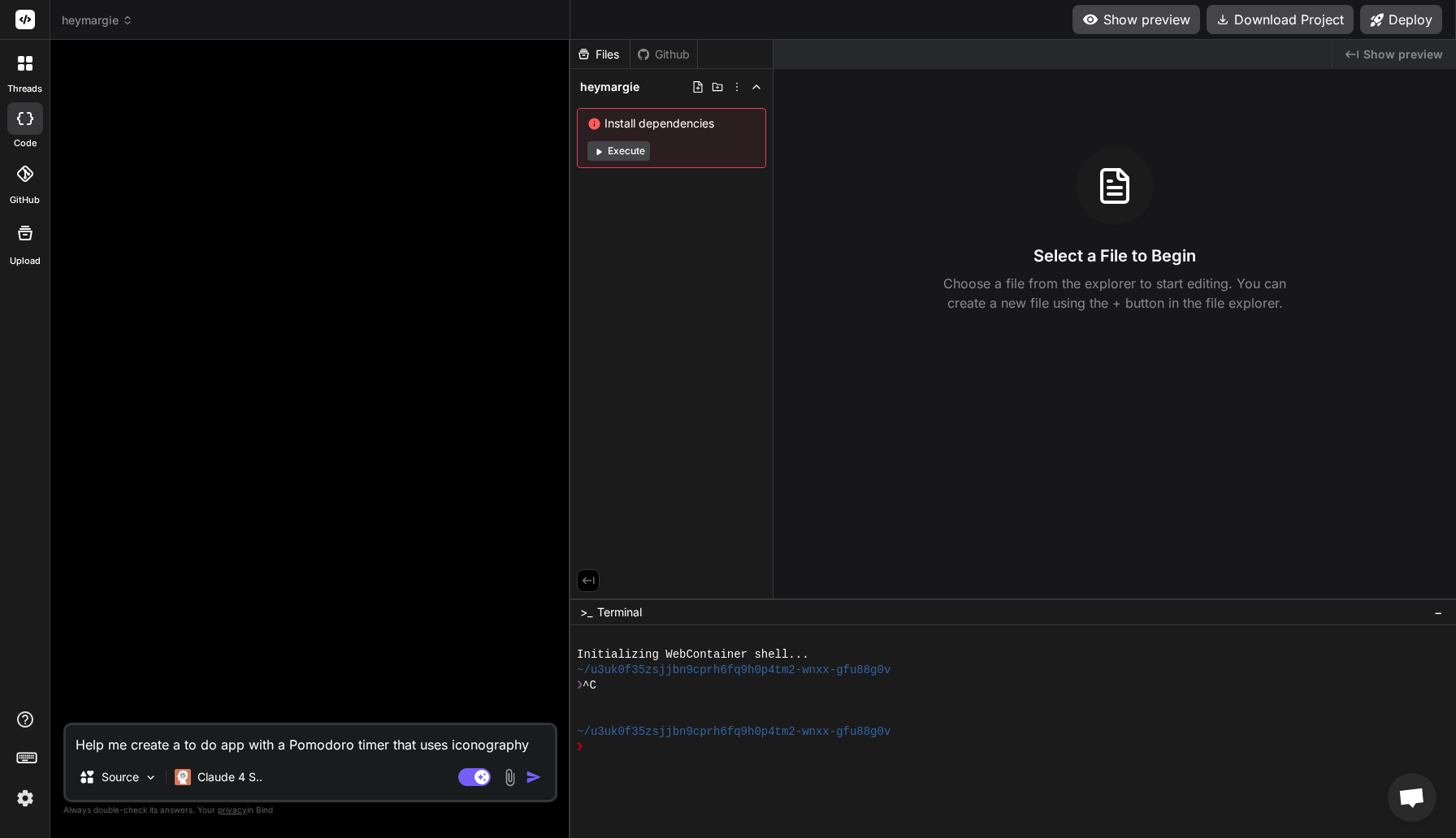type on "Help me create a to do app with a Pomodoro timer that uses iconography for" 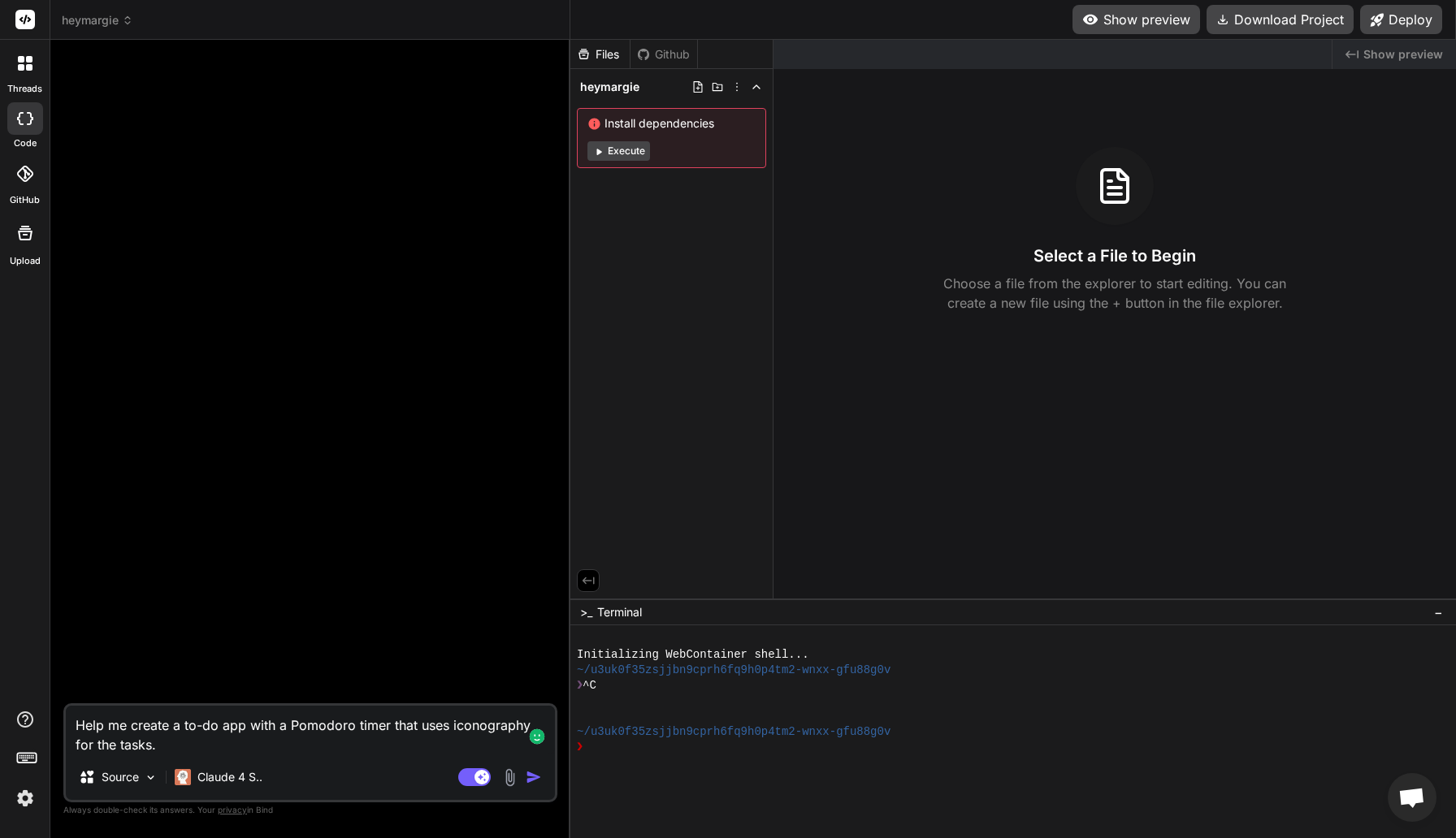 click on "Help me create a to-do app with a Pomodoro timer that uses iconography for the tasks." at bounding box center (310, 730) 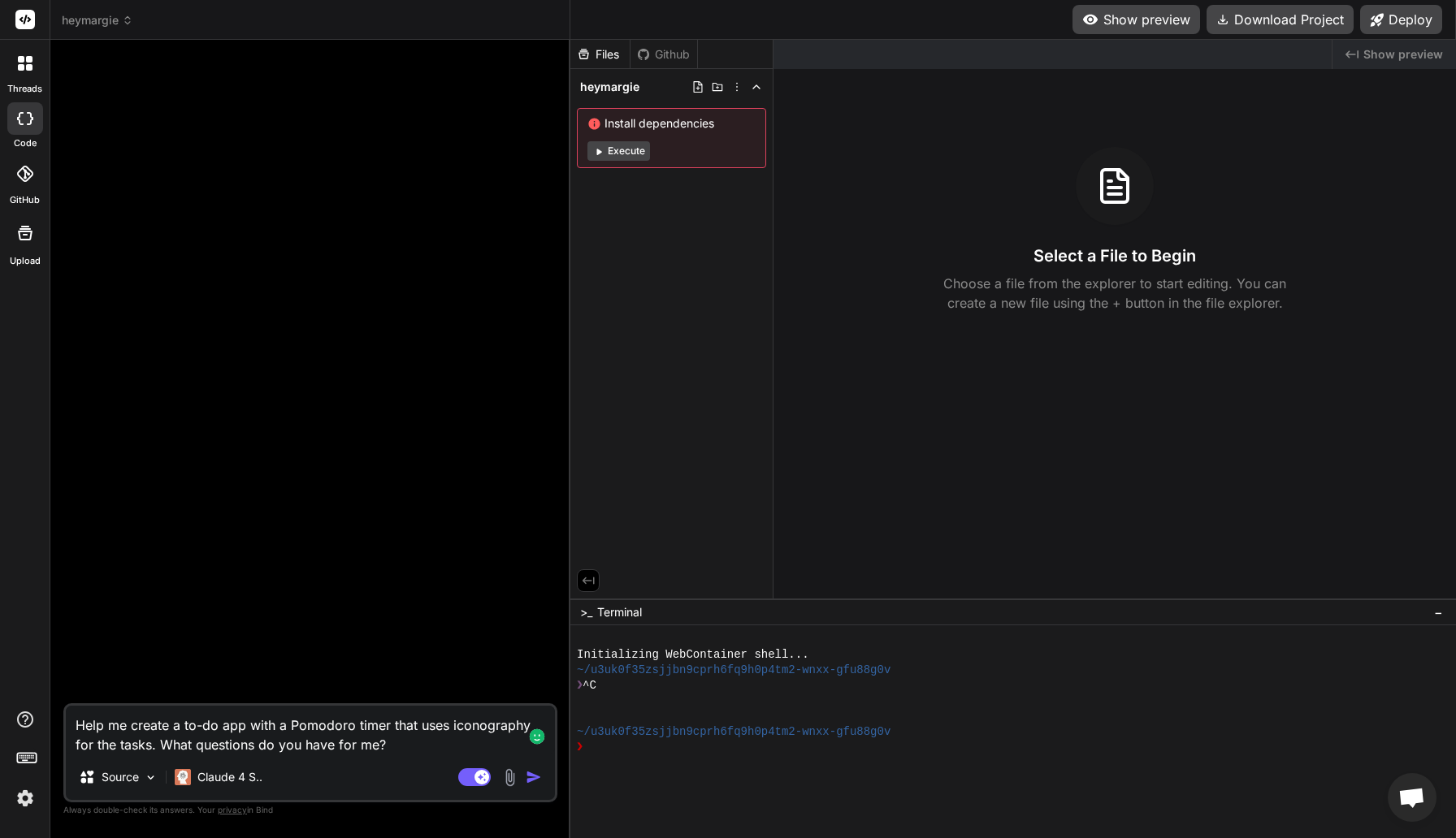 click on "Github" at bounding box center [664, 54] 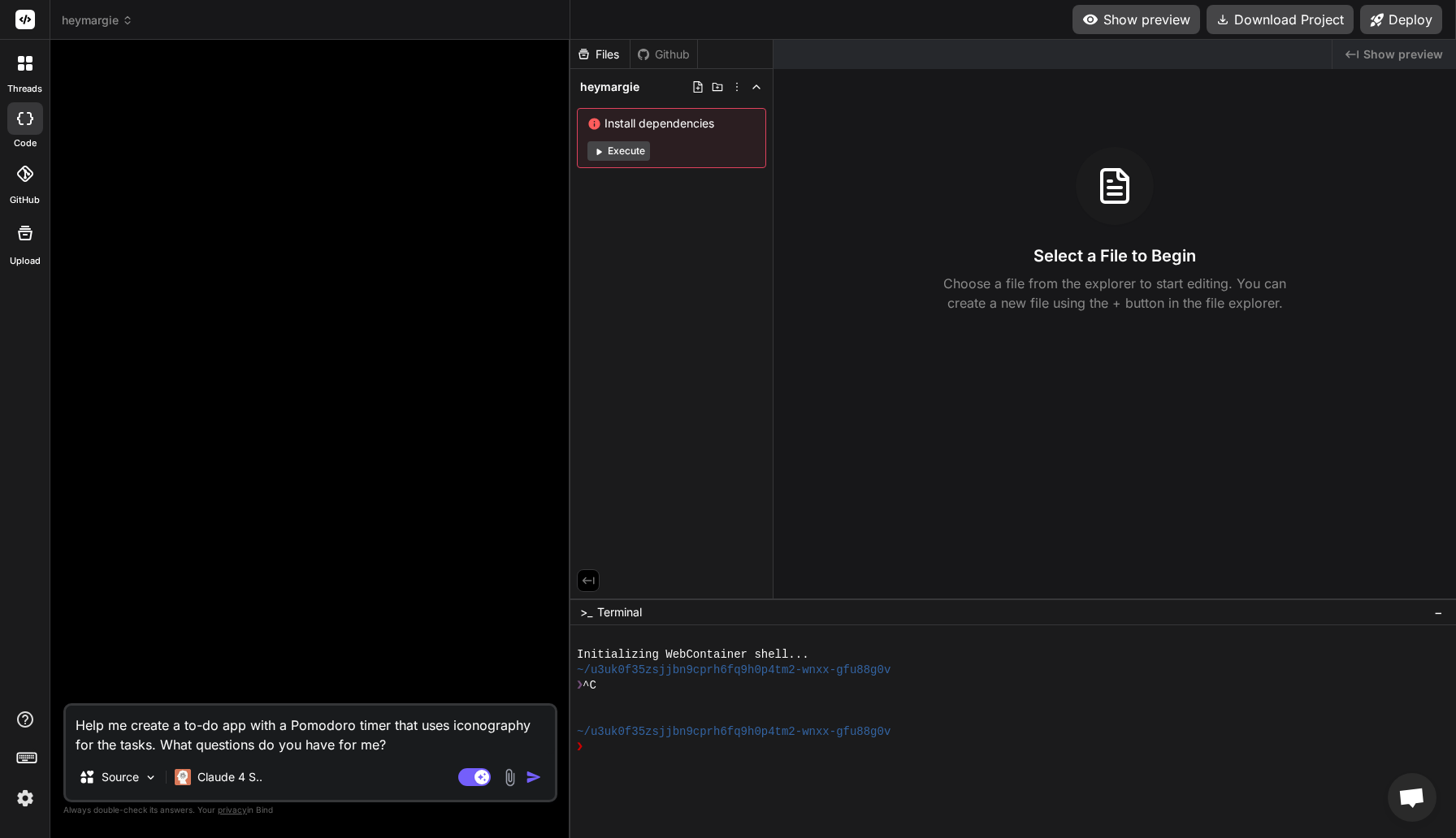 click 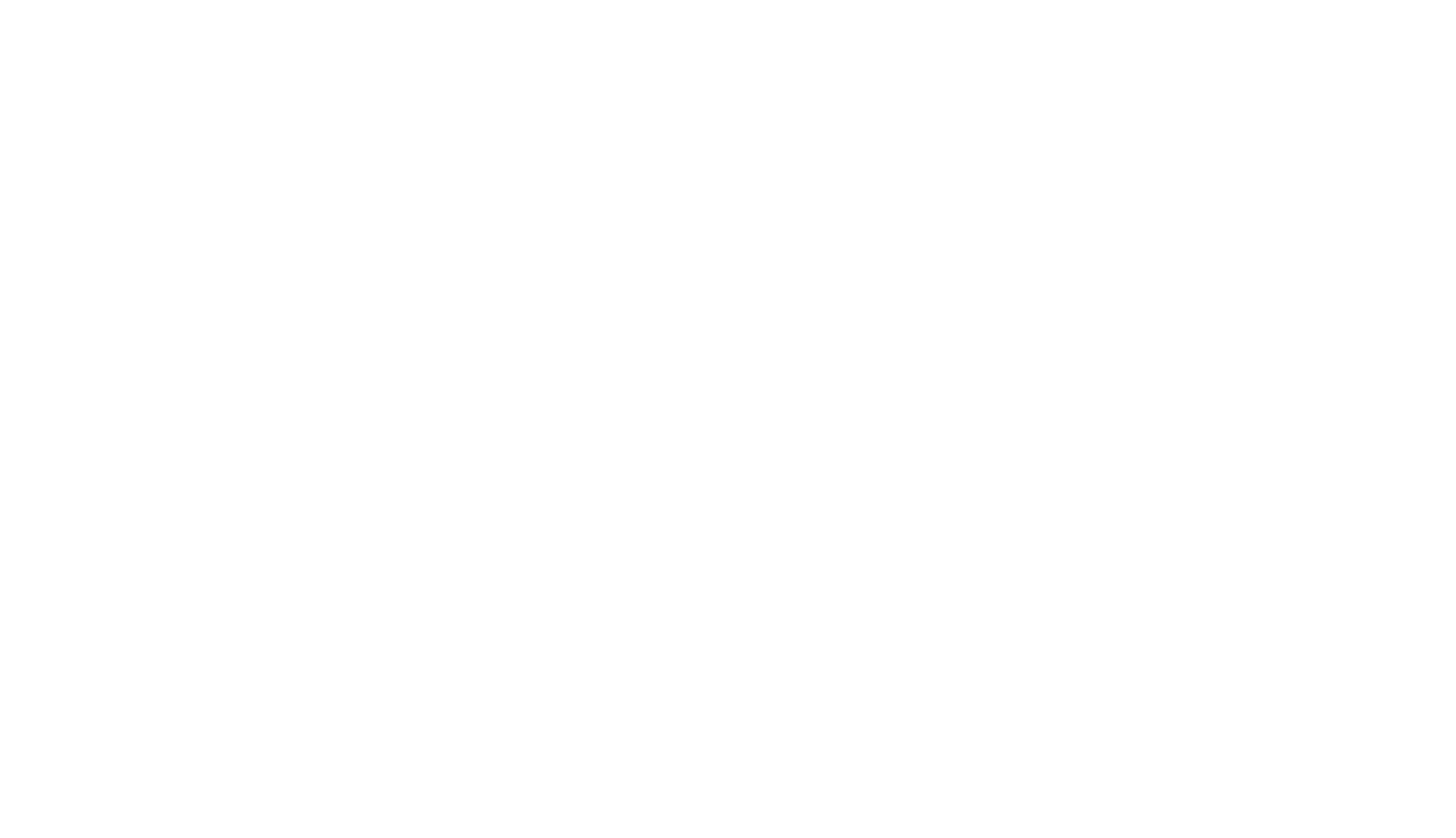 scroll, scrollTop: 0, scrollLeft: 0, axis: both 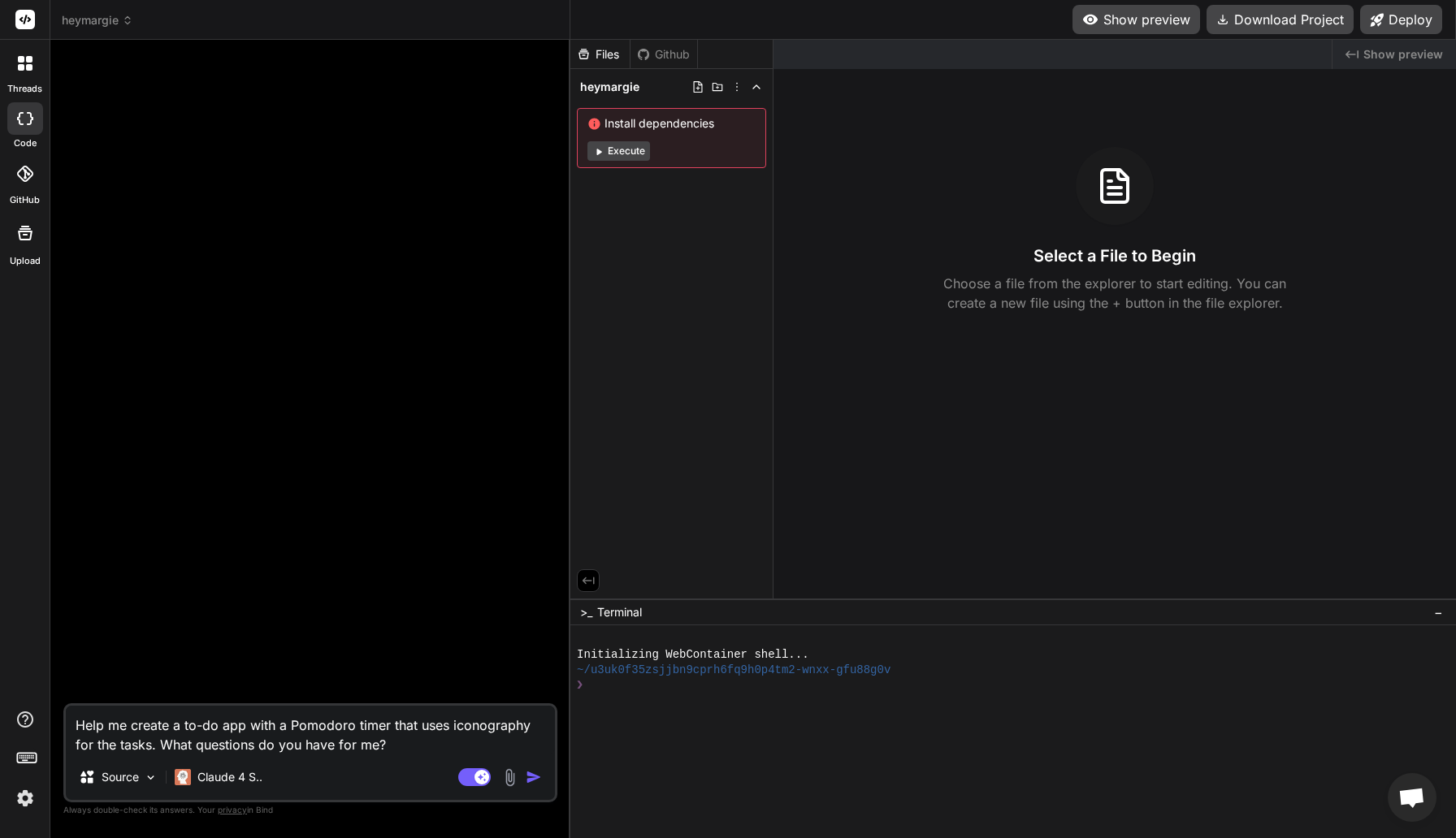 click 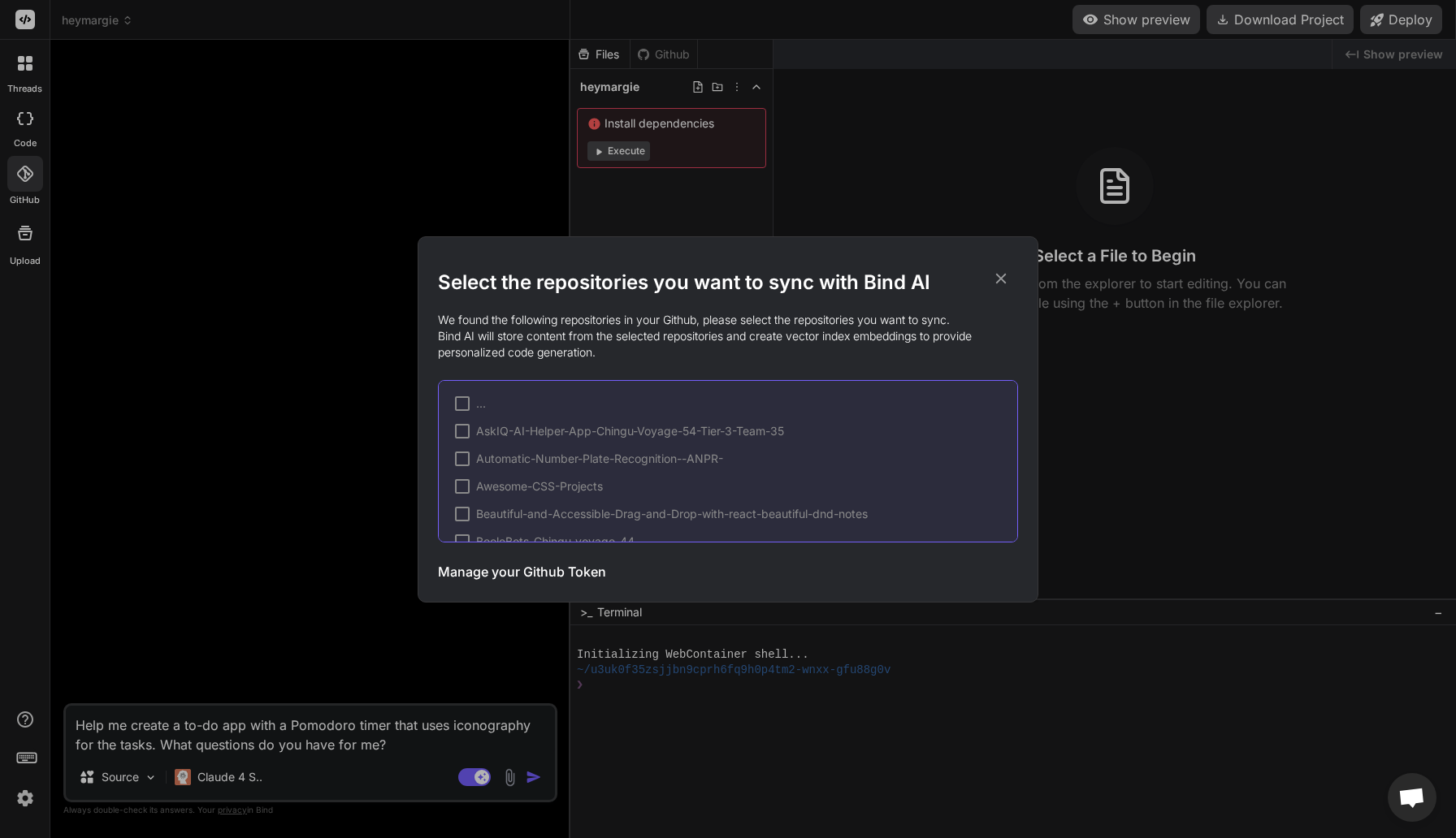 scroll, scrollTop: 8667, scrollLeft: 0, axis: vertical 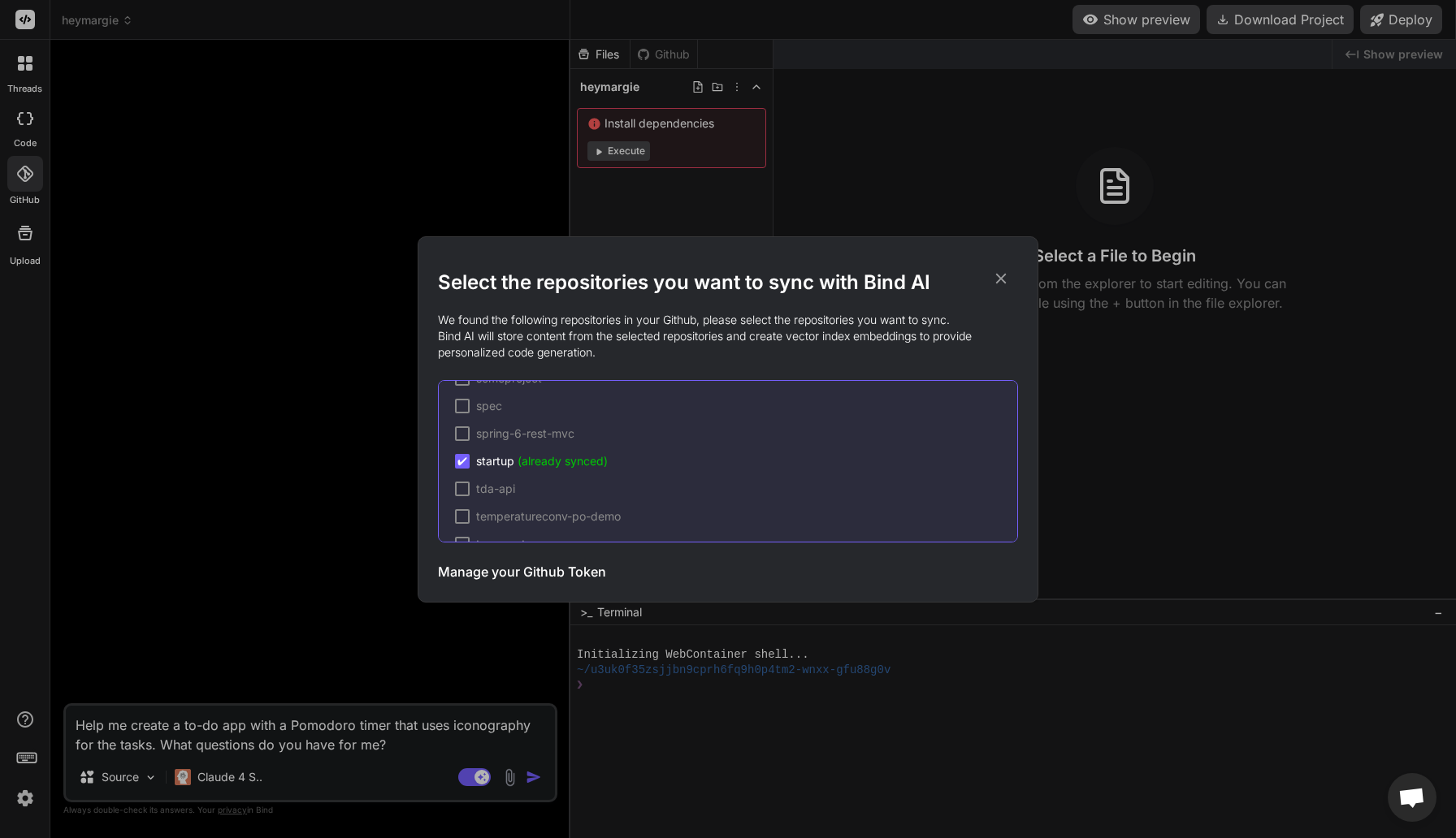 click 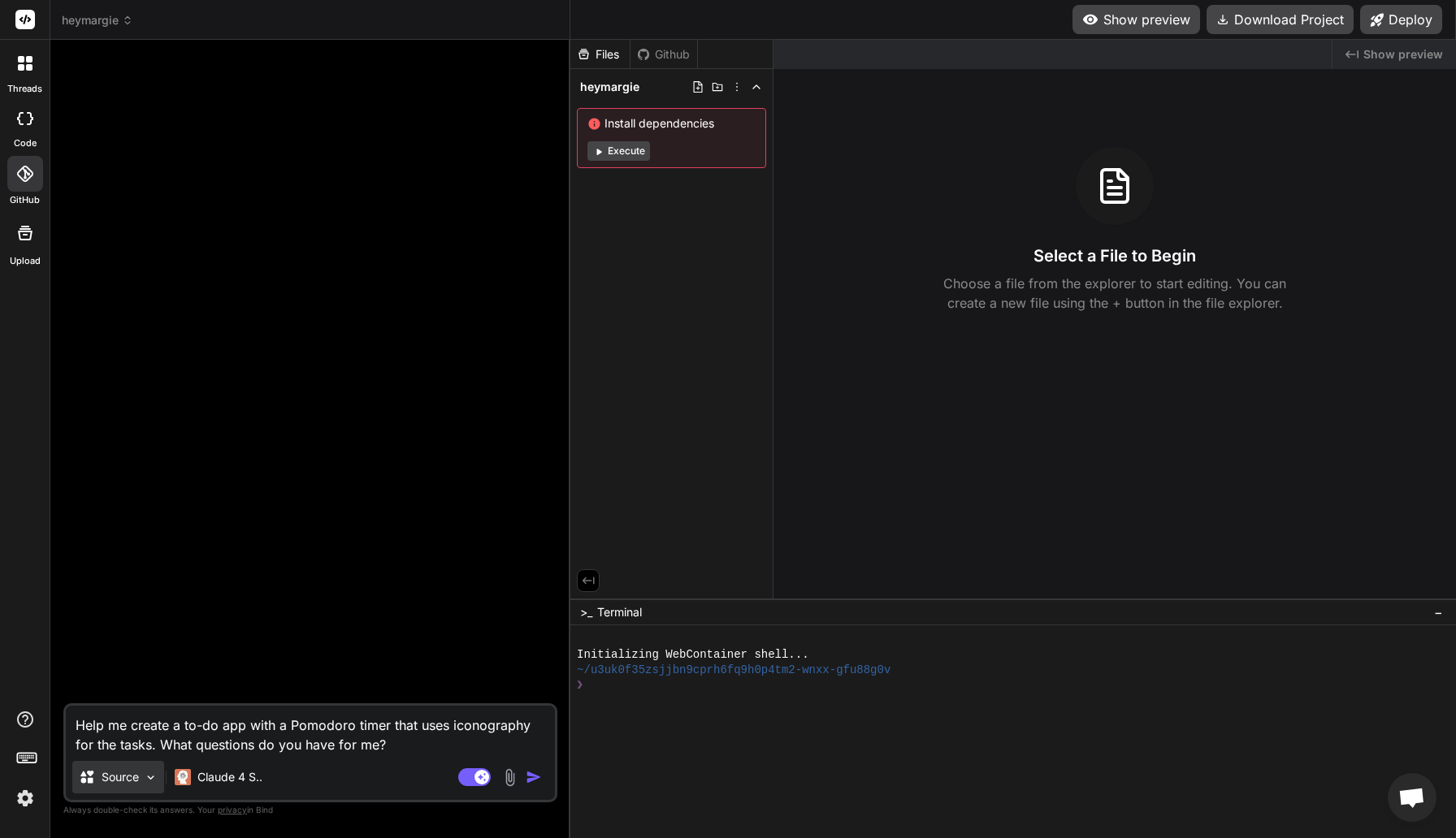 click at bounding box center (150, 777) 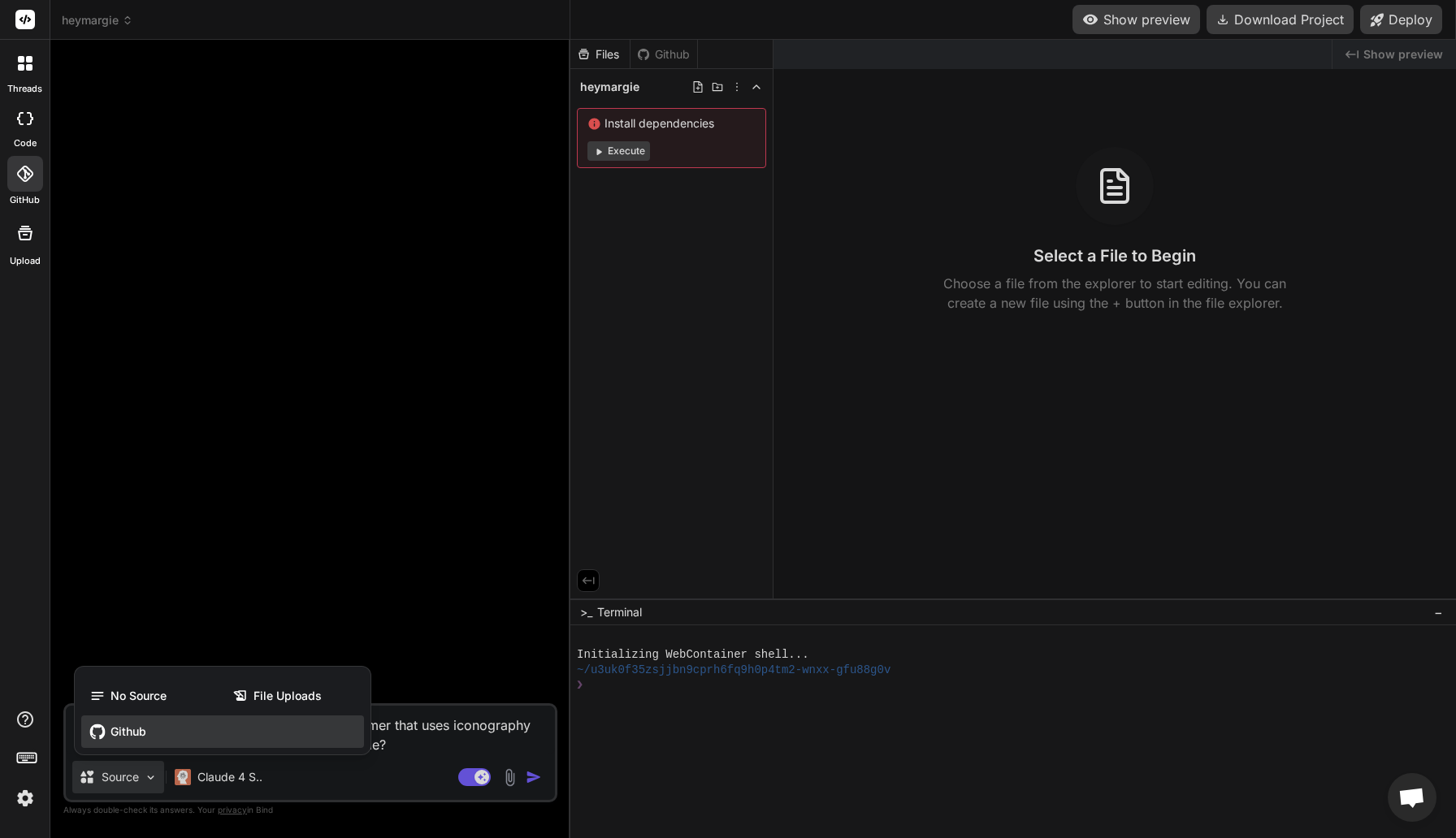 click on "Github" at bounding box center [223, 732] 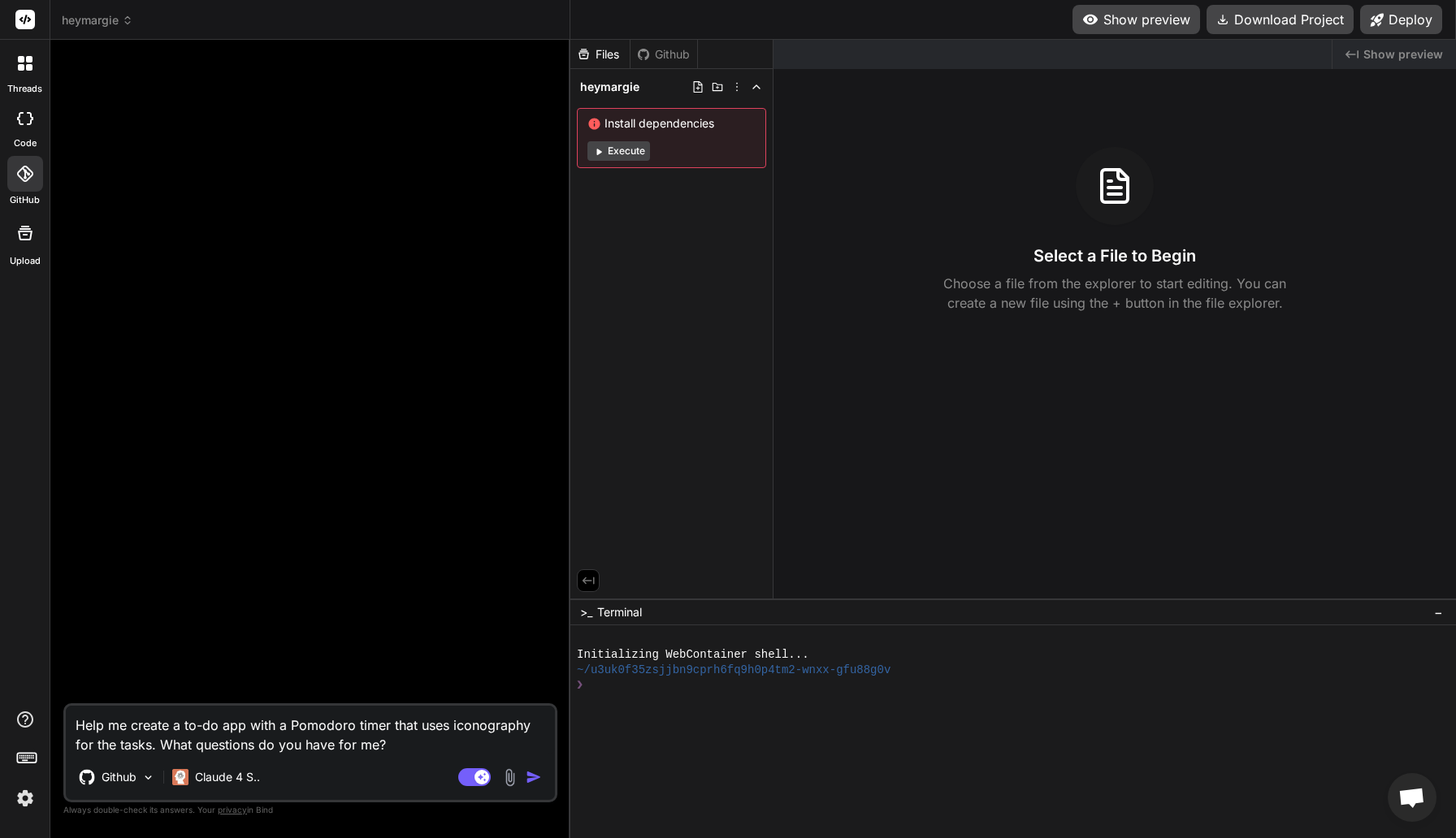 click on "Help me create a to-do app with a Pomodoro timer that uses iconography for the tasks. What questions do you have for me?" at bounding box center [310, 730] 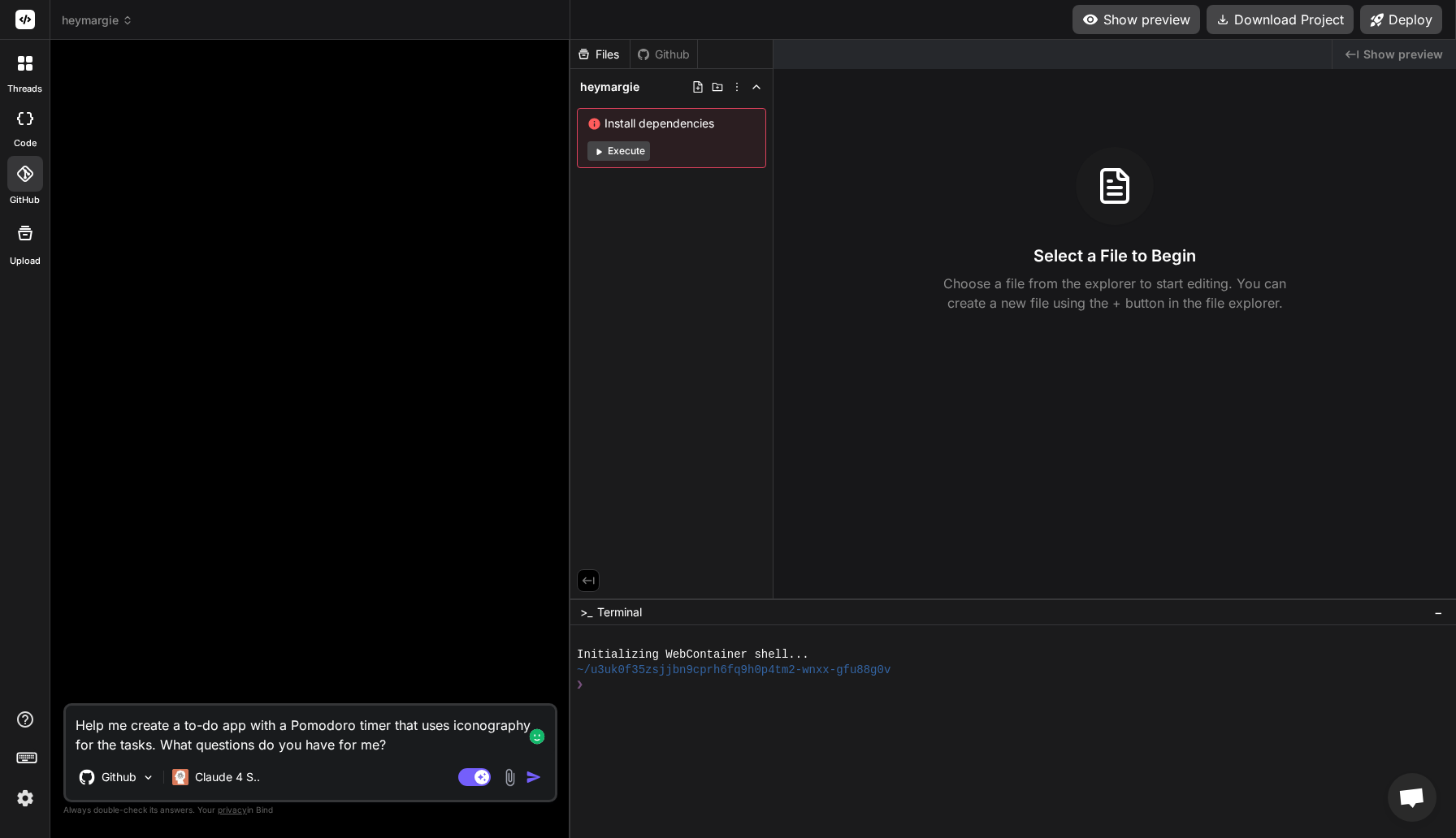 type on "Help me create a to-do app with a Pomodoro timer that uses iconography for the tasks. What questions do you have for me" 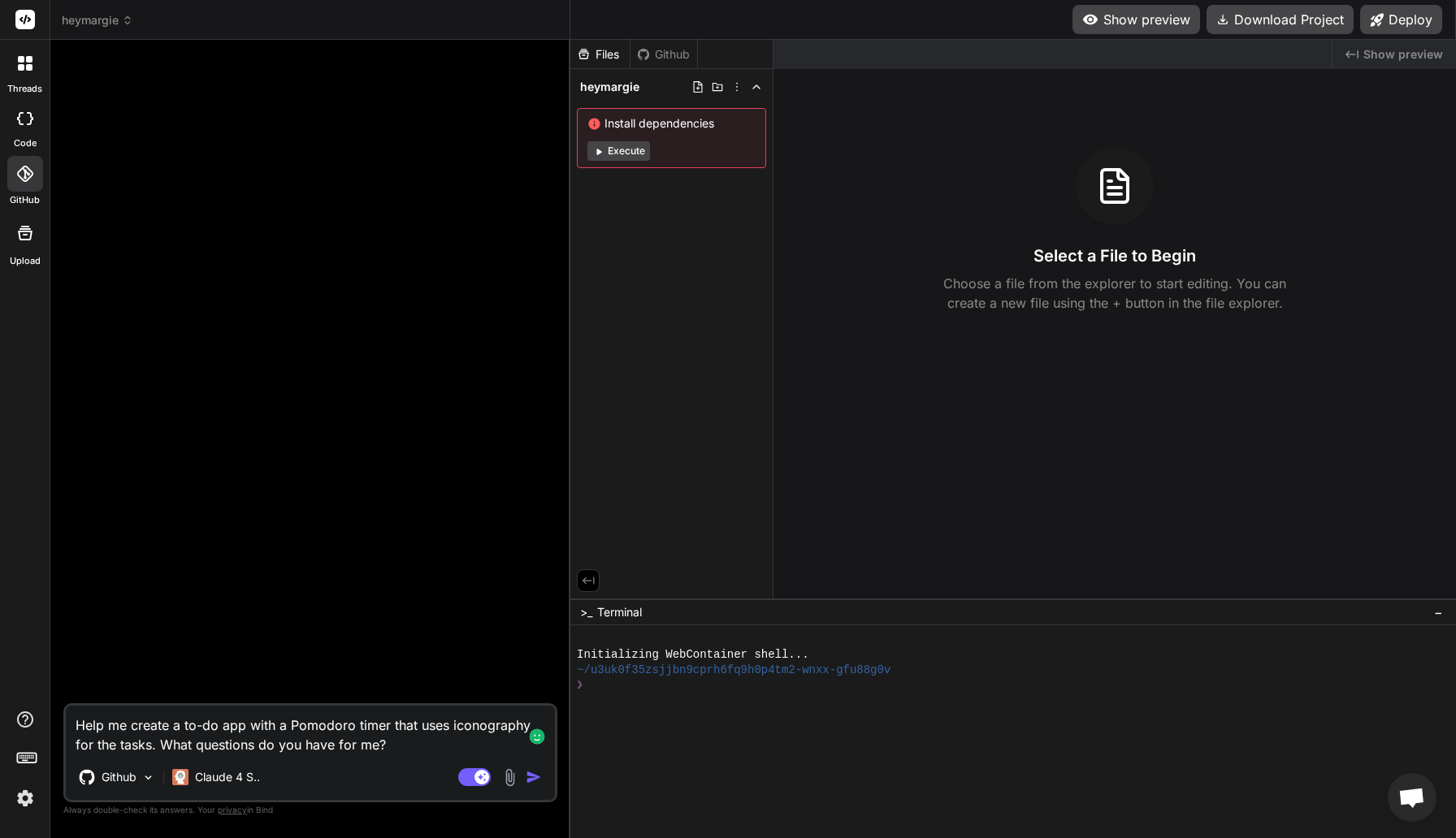 type on "x" 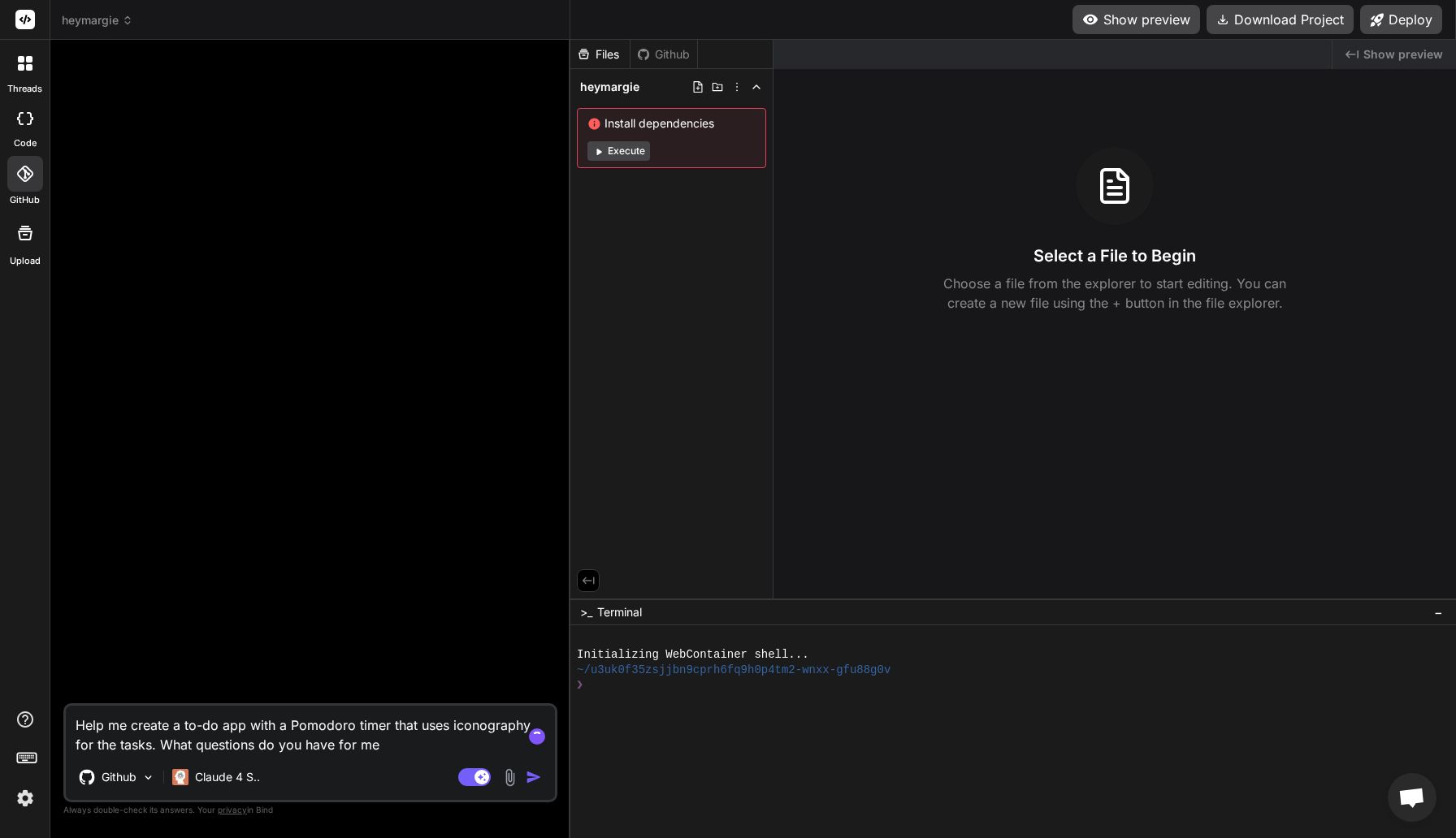 type on "Help me create a to-do app with a Pomodoro timer that uses iconography for the tasks. What questions do you have for m" 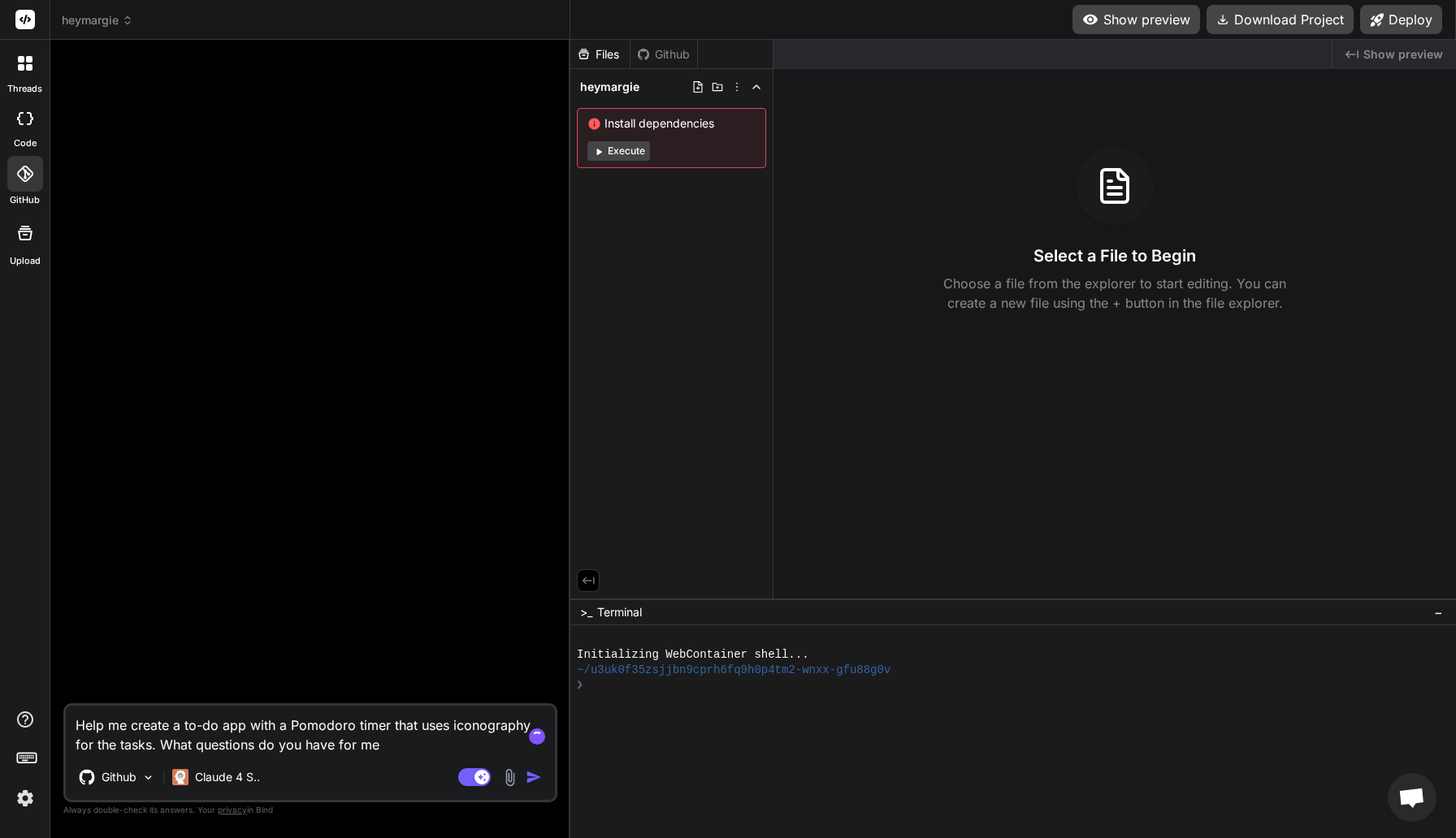 type on "x" 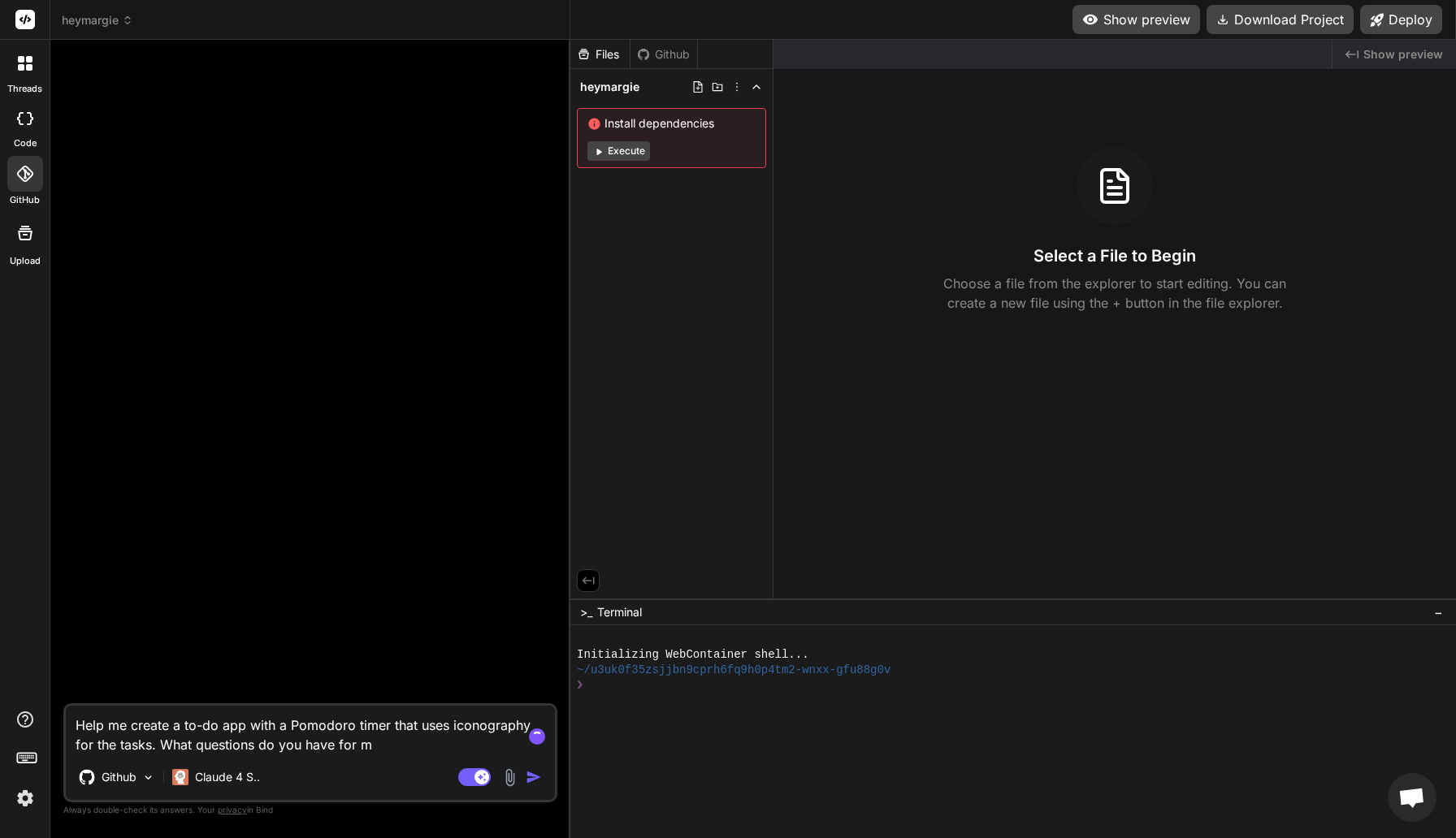 type on "Help me create a to-do app with a Pomodoro timer that uses iconography for the tasks. What questions do you have for" 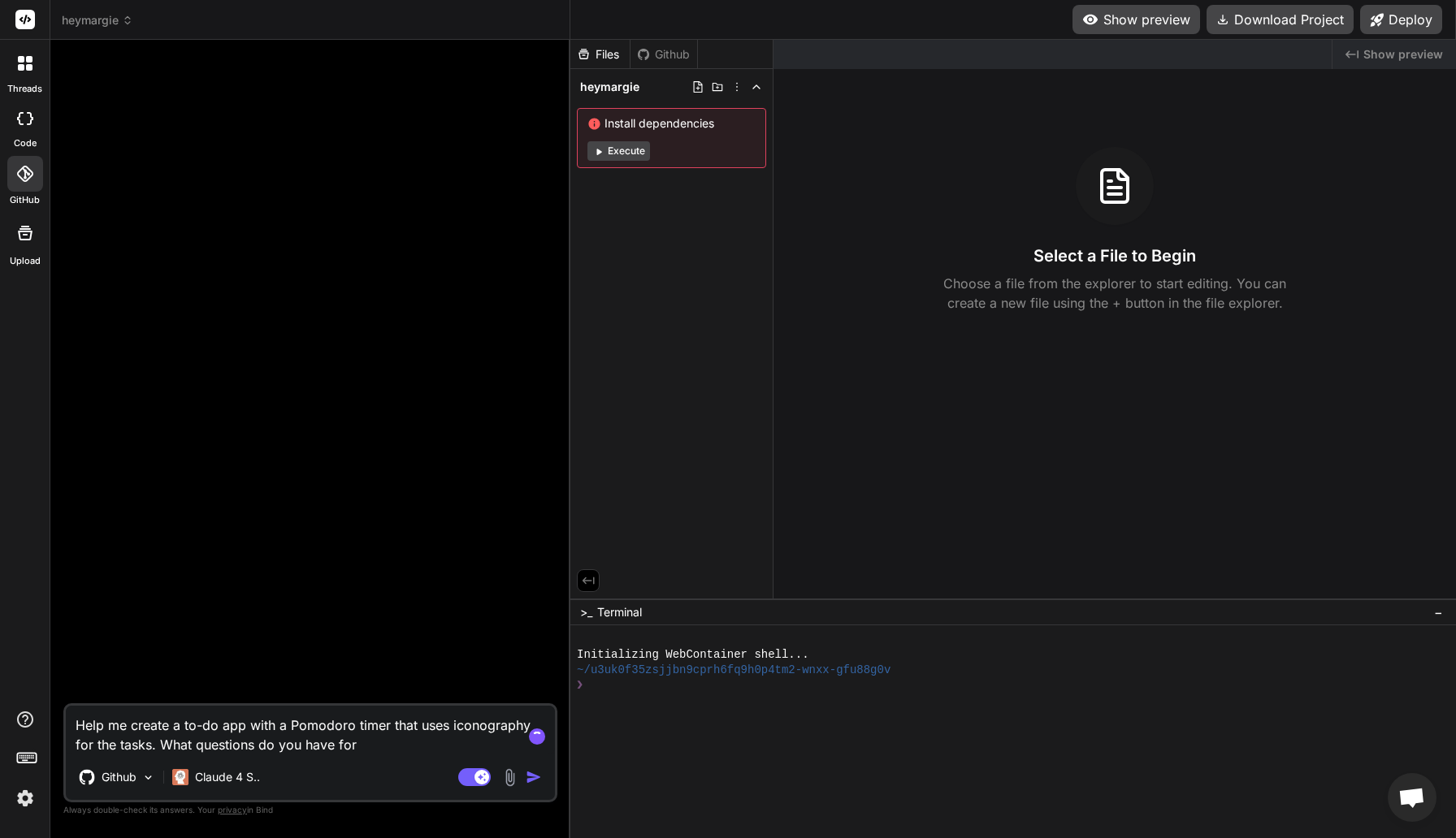 type on "Help me create a to-do app with a Pomodoro timer that uses iconography for the tasks. What questions do you have for" 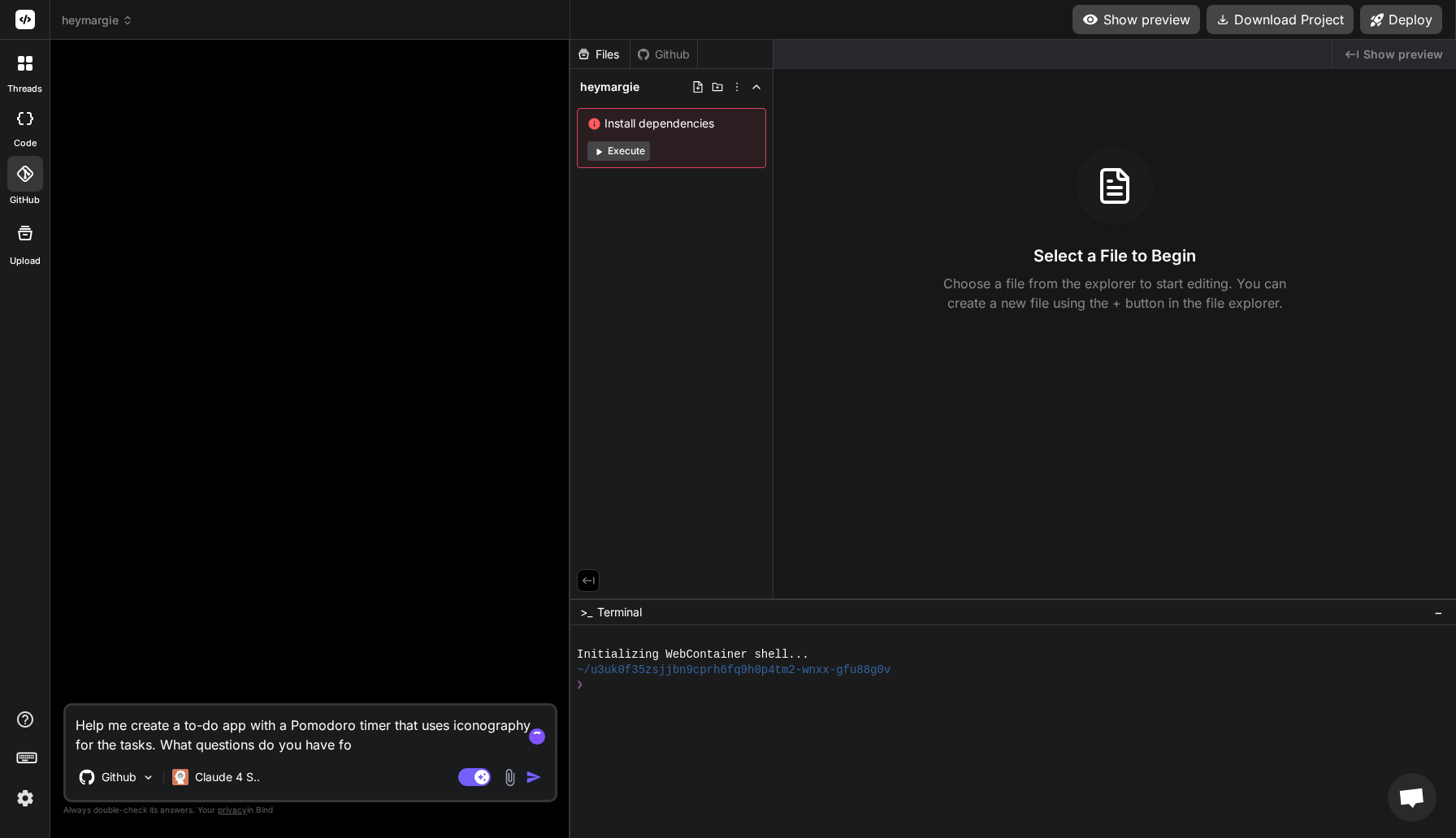 type on "Help me create a to-do app with a Pomodoro timer that uses iconography for the tasks. What questions do you have f" 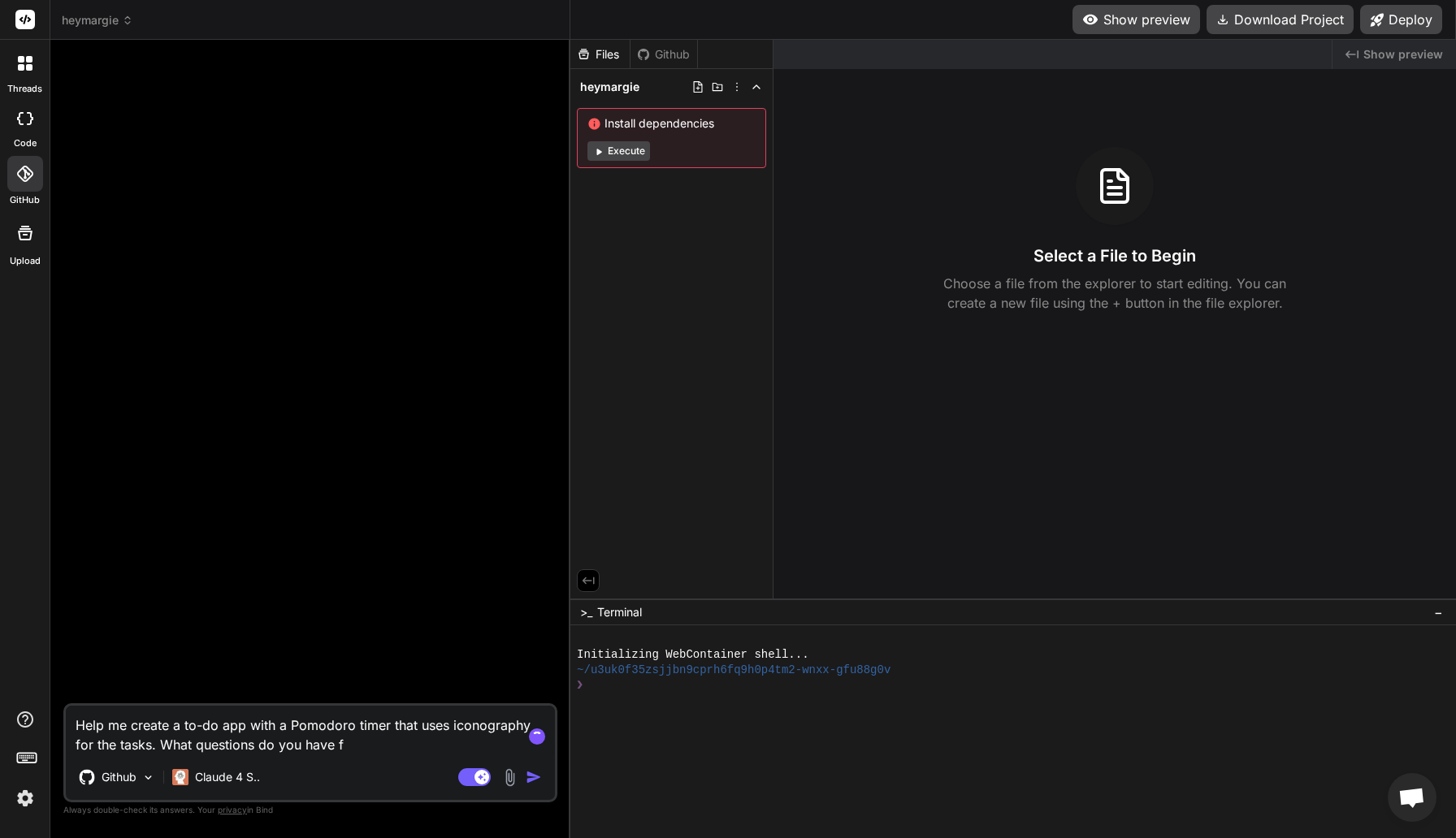 type on "Help me create a to-do app with a Pomodoro timer that uses iconography for the tasks. What questions do you have" 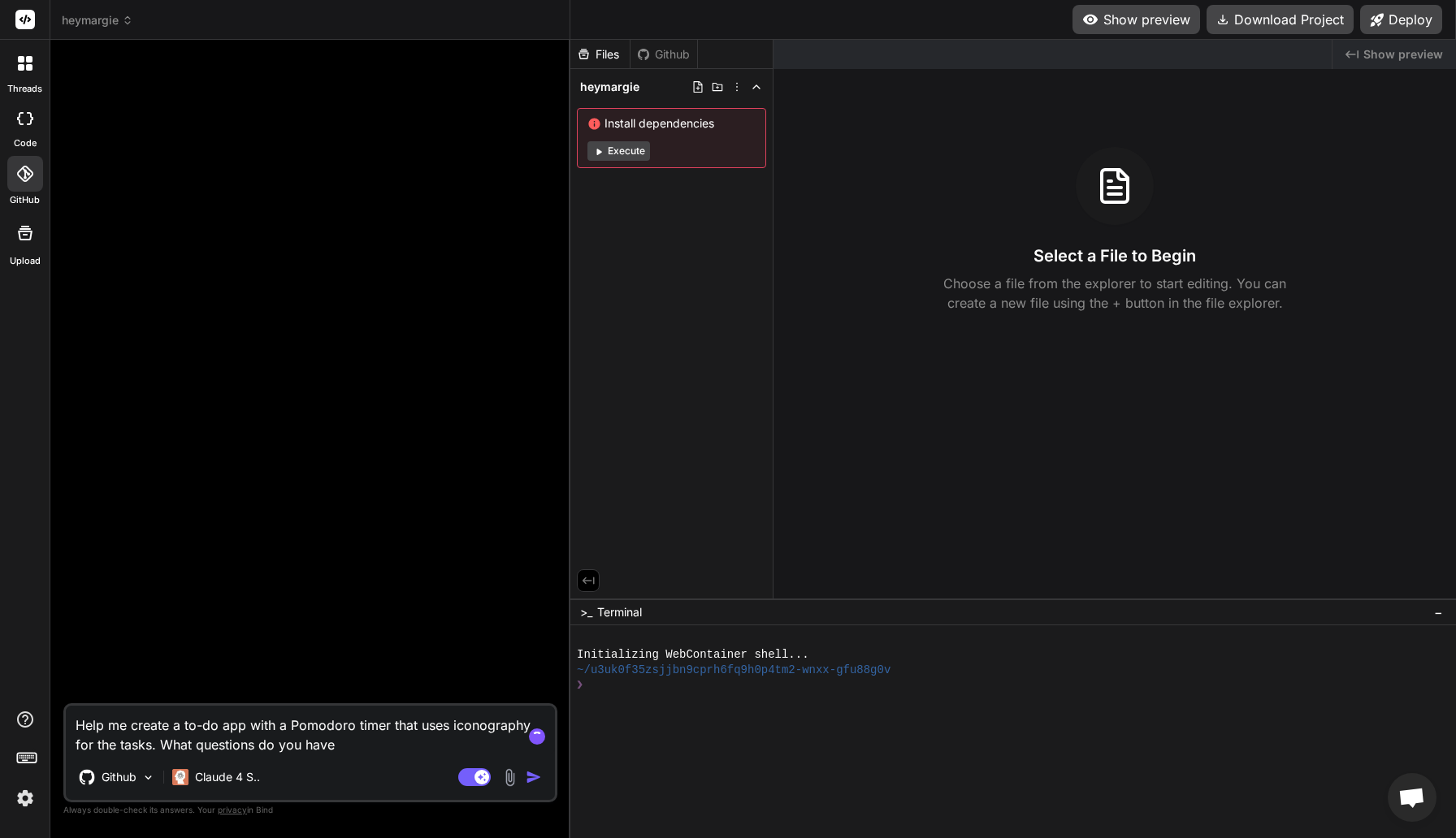 type on "Help me create a to-do app with a Pomodoro timer that uses iconography for the tasks. What questions do you have" 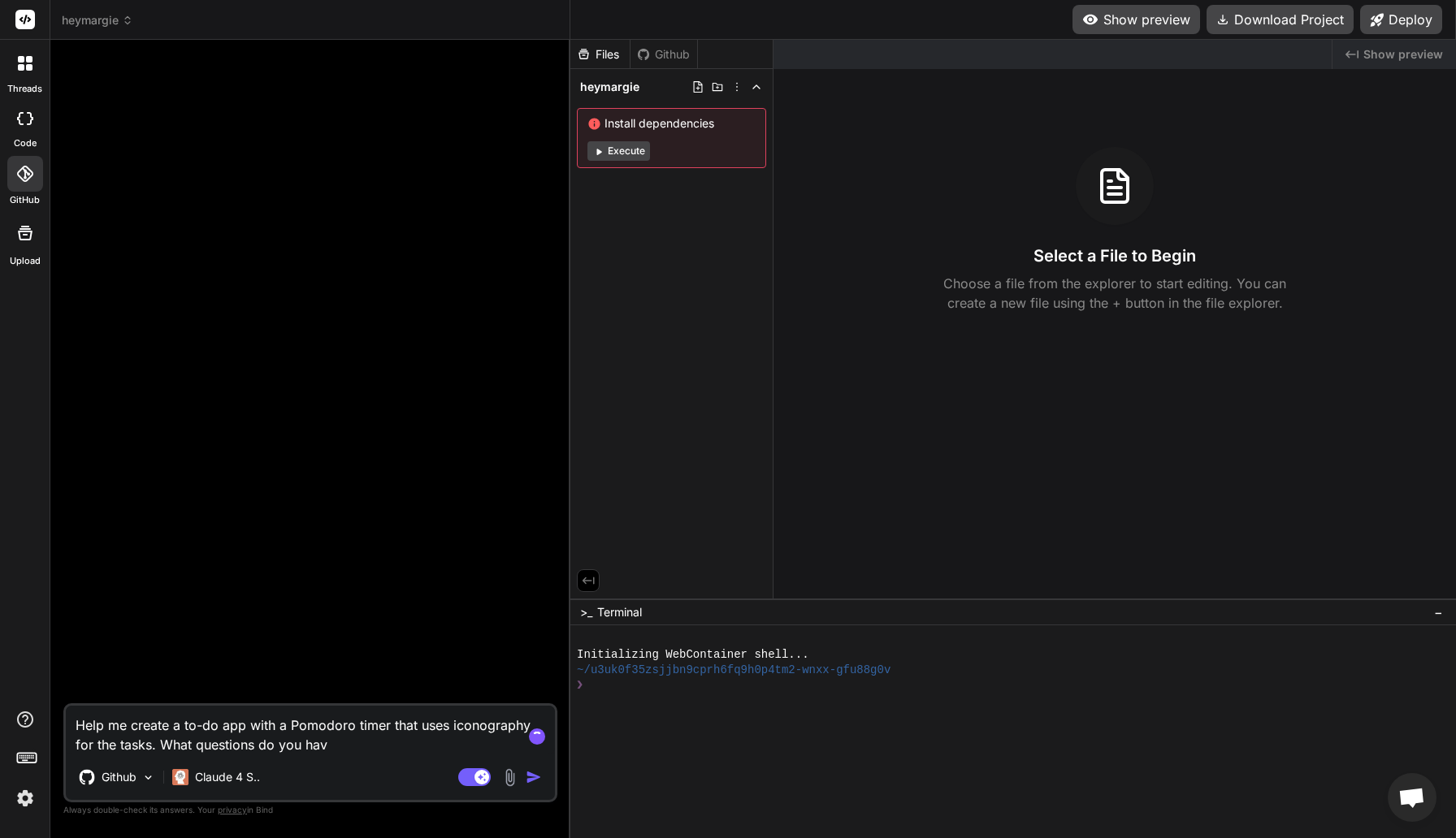 type on "Help me create a to-do app with a Pomodoro timer that uses iconography for the tasks. What questions do you ha" 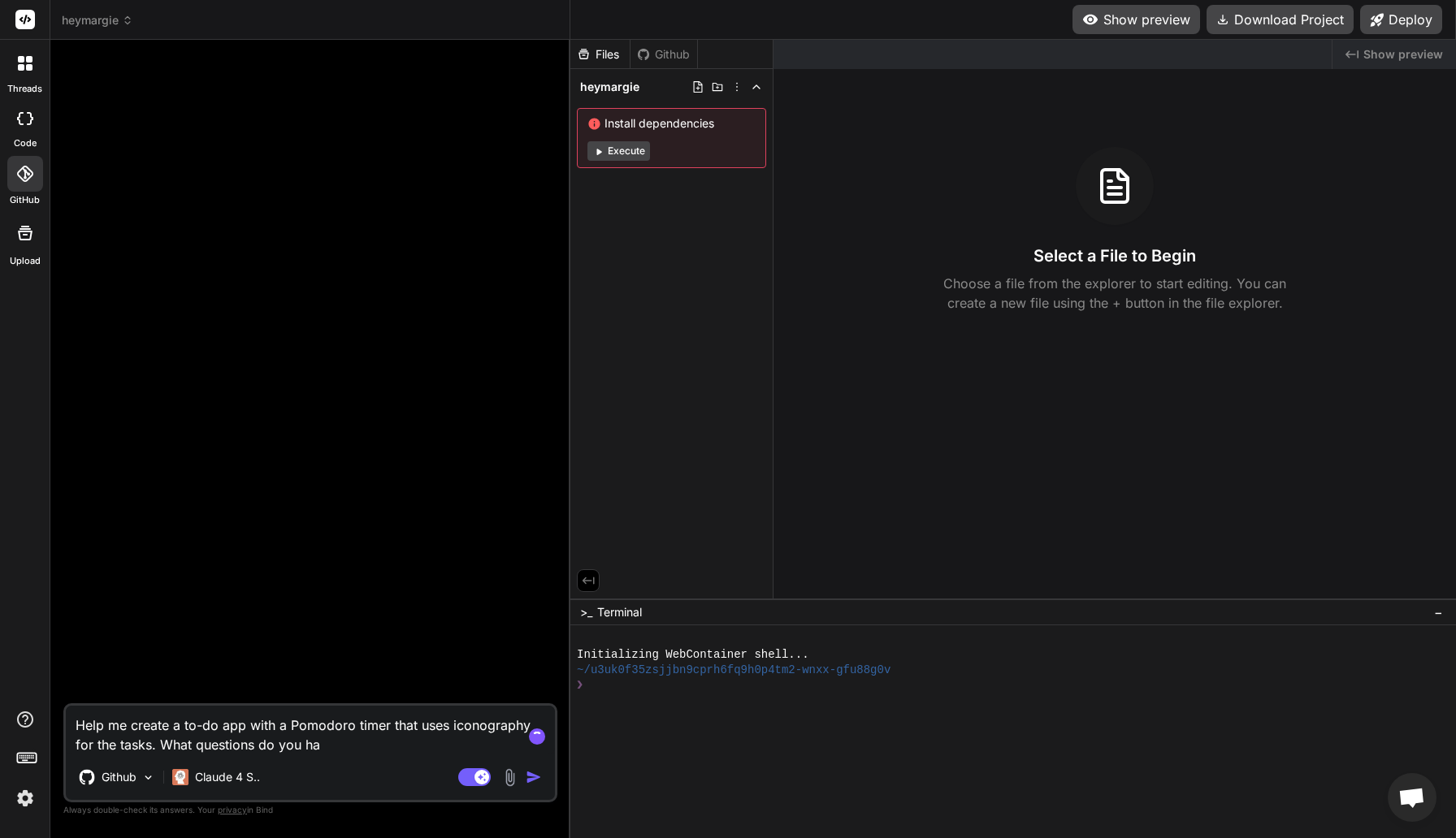 type on "Help me create a to-do app with a Pomodoro timer that uses iconography for the tasks. What questions do you h" 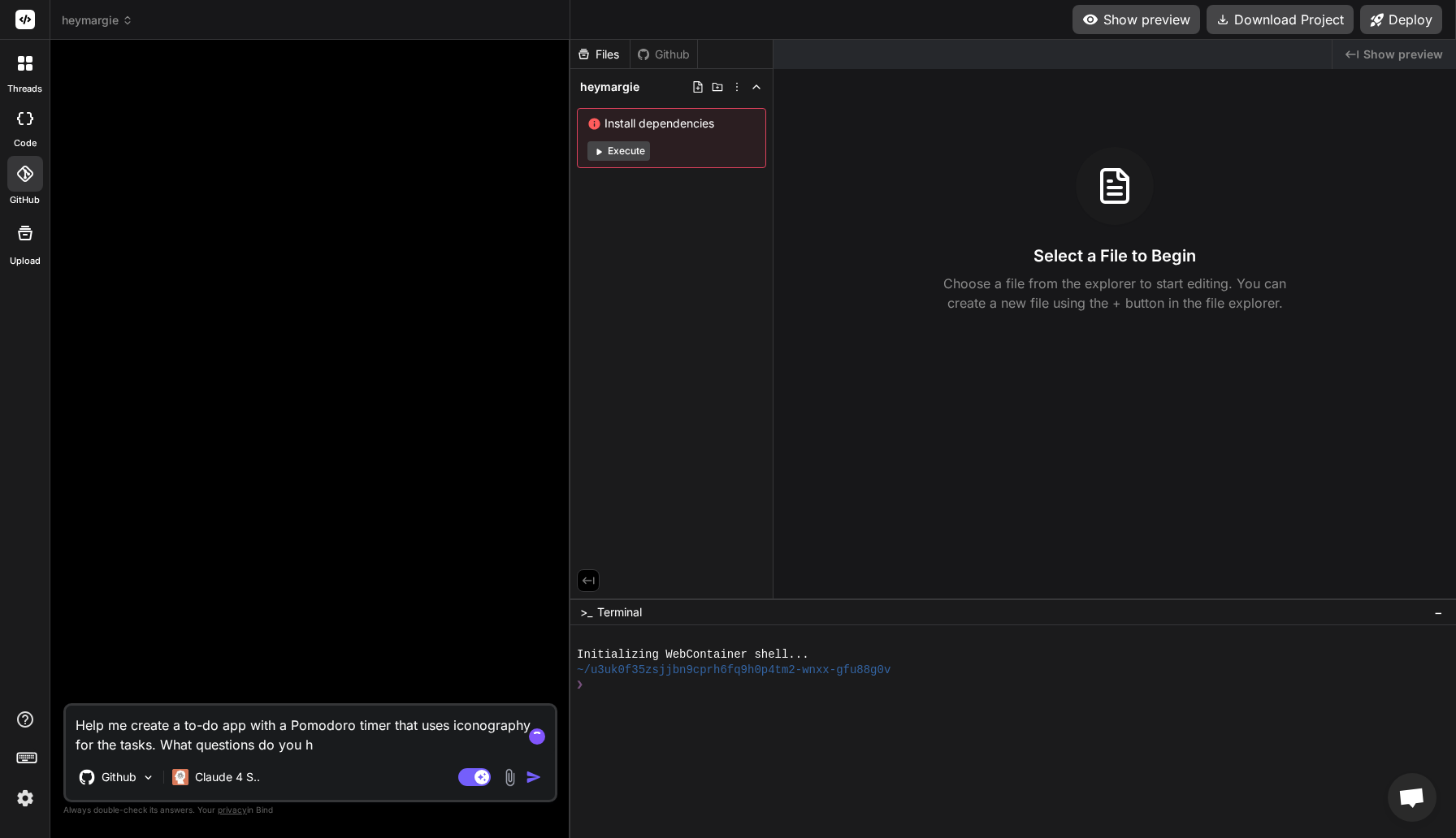 type on "Help me create a to-do app with a Pomodoro timer that uses iconography for the tasks. What questions do you" 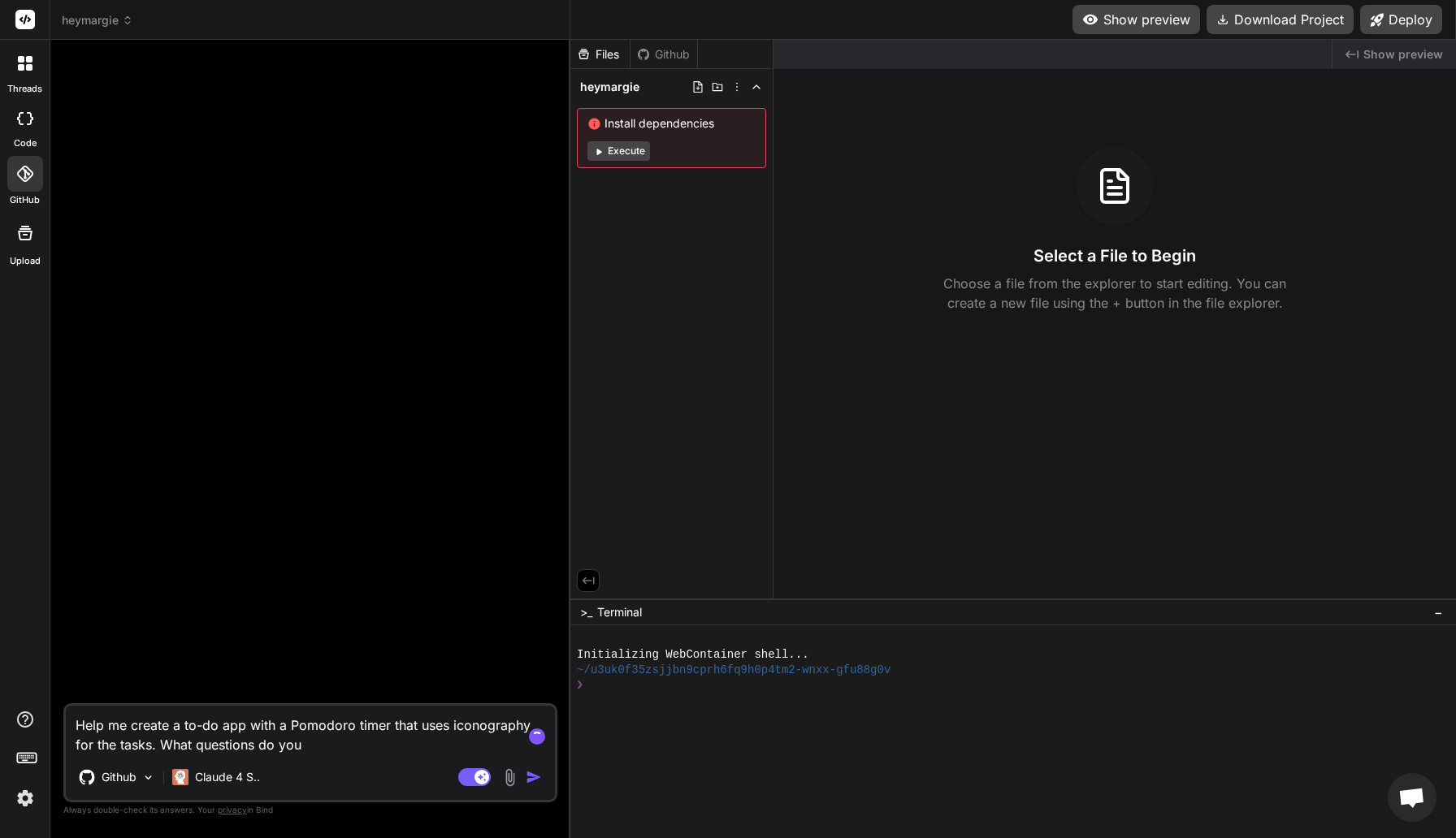 type on "Help me create a to-do app with a Pomodoro timer that uses iconography for the tasks. What questions do you" 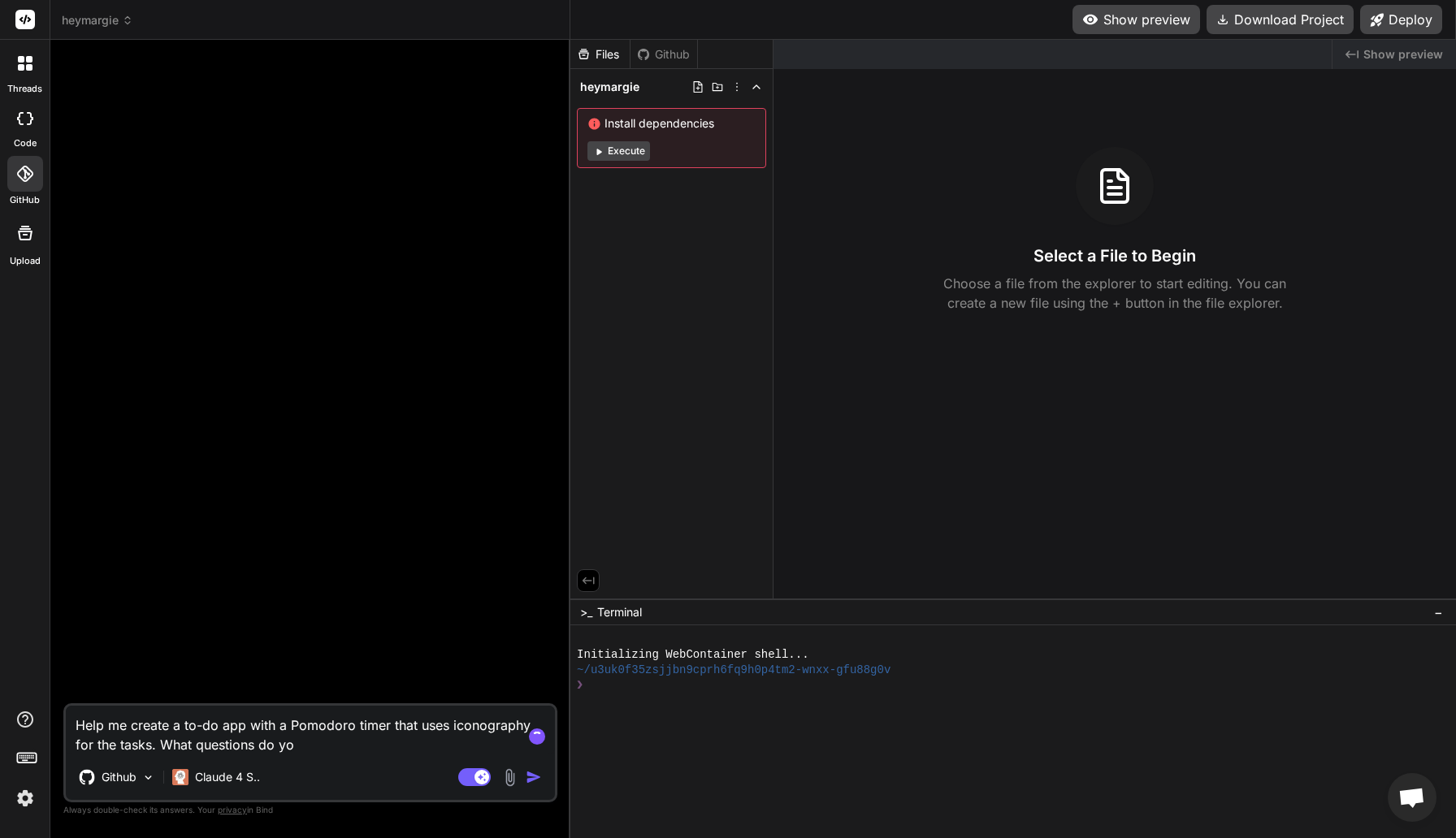 type on "Help me create a to-do app with a Pomodoro timer that uses iconography for the tasks. What questions do y" 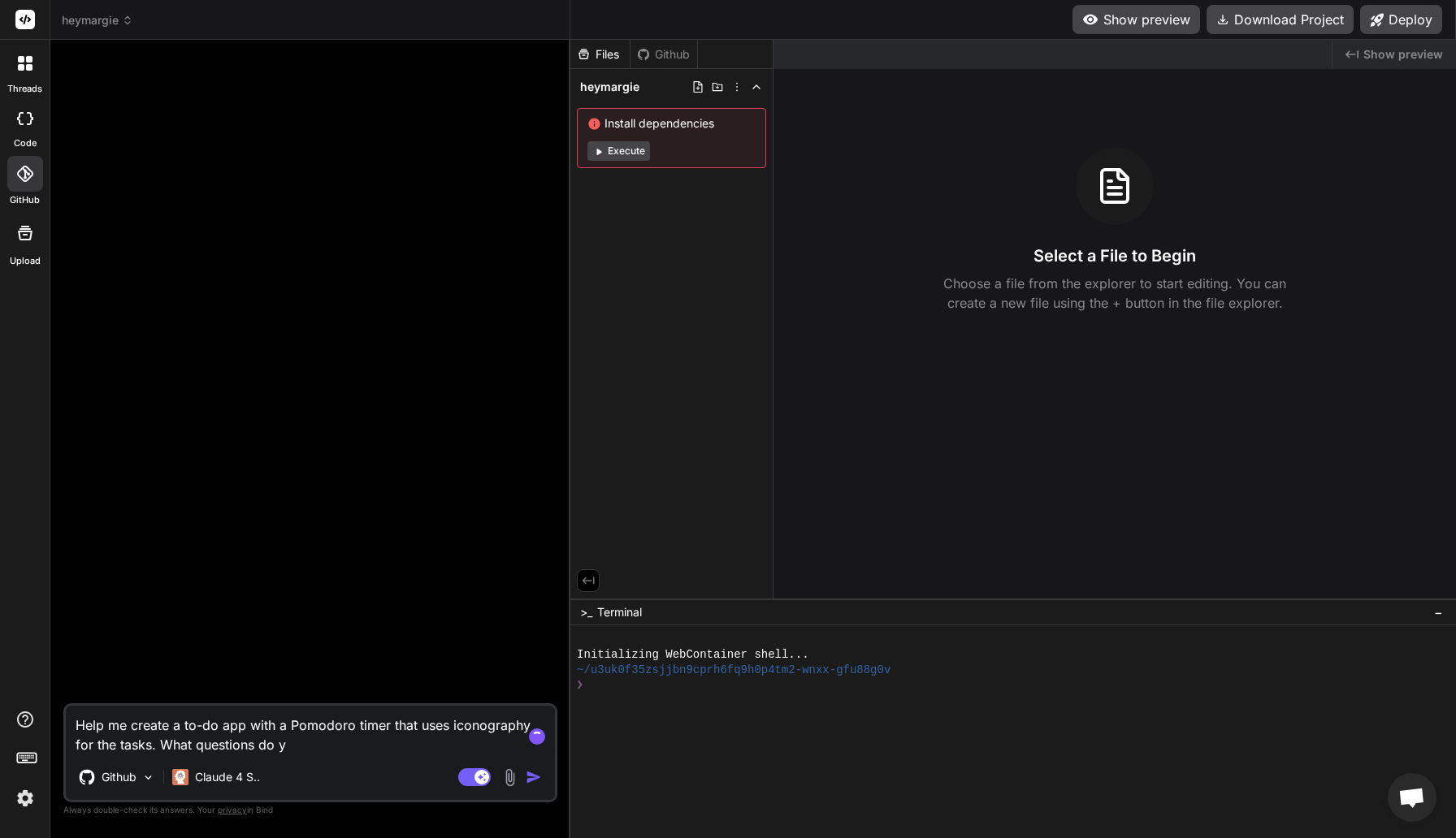 type on "Help me create a to-do app with a Pomodoro timer that uses iconography for the tasks. What questions do" 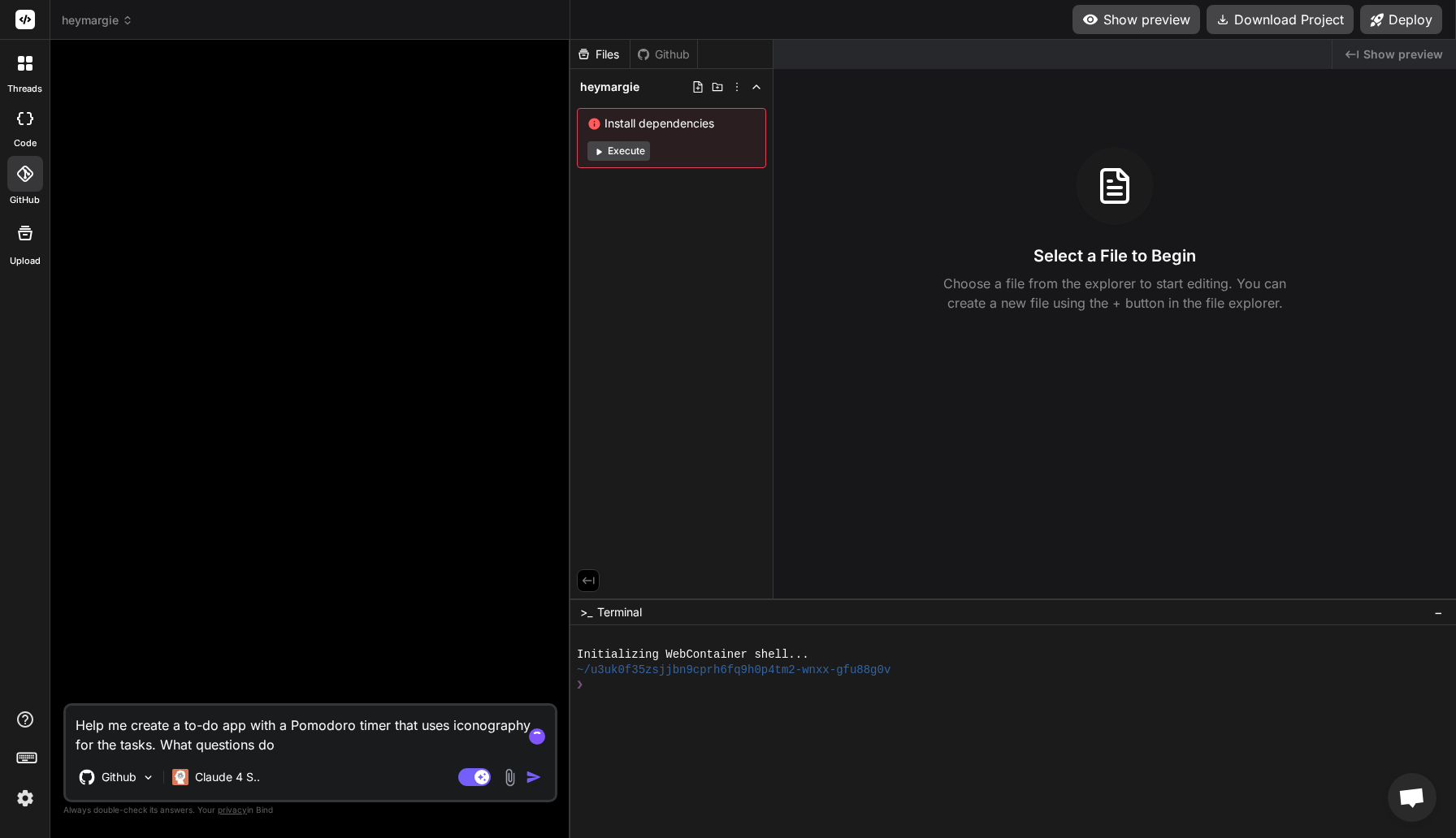 type on "Help me create a to-do app with a Pomodoro timer that uses iconography for the tasks. What questions do" 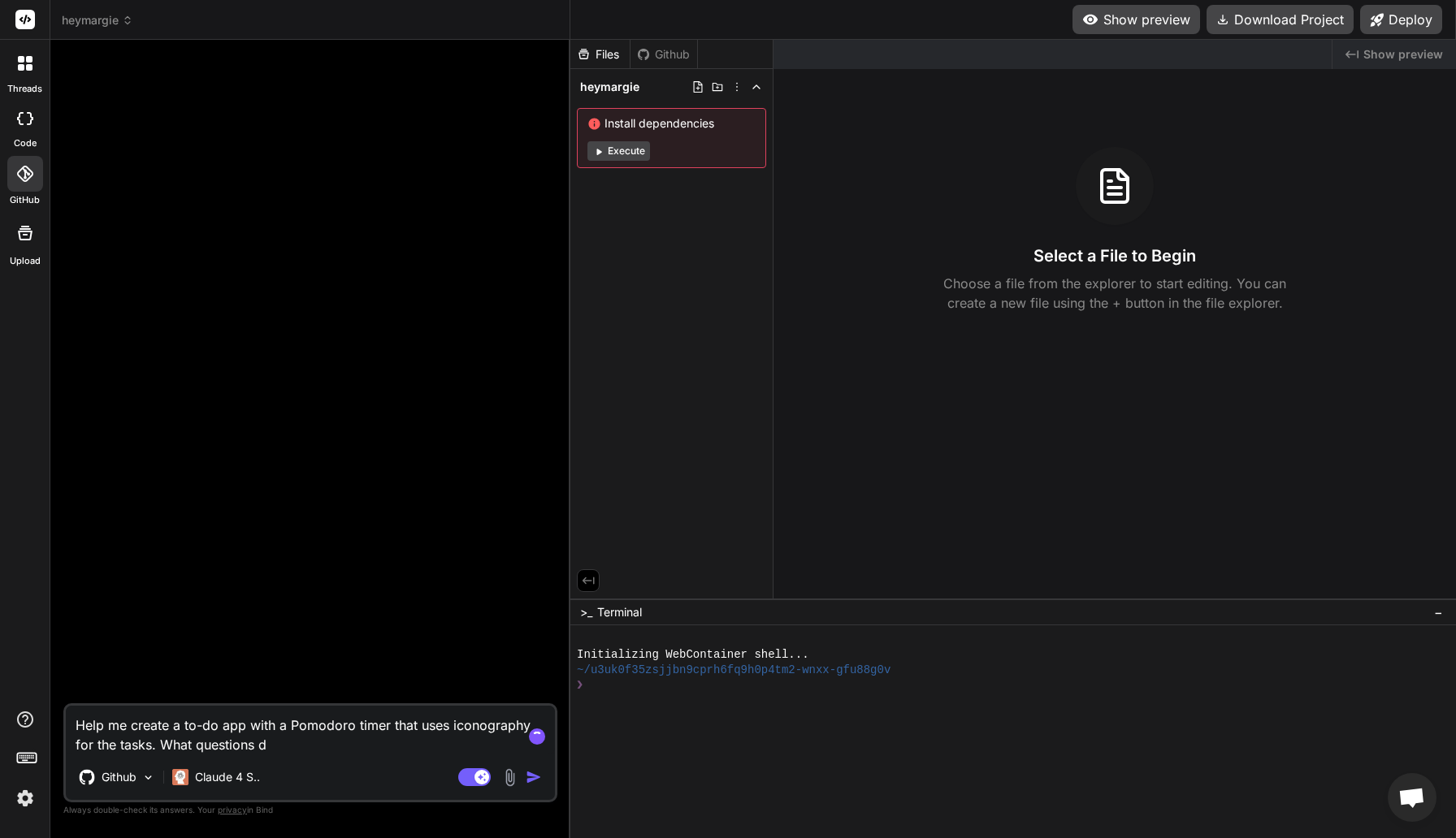 type on "Help me create a to-do app with a Pomodoro timer that uses iconography for the tasks. What questions" 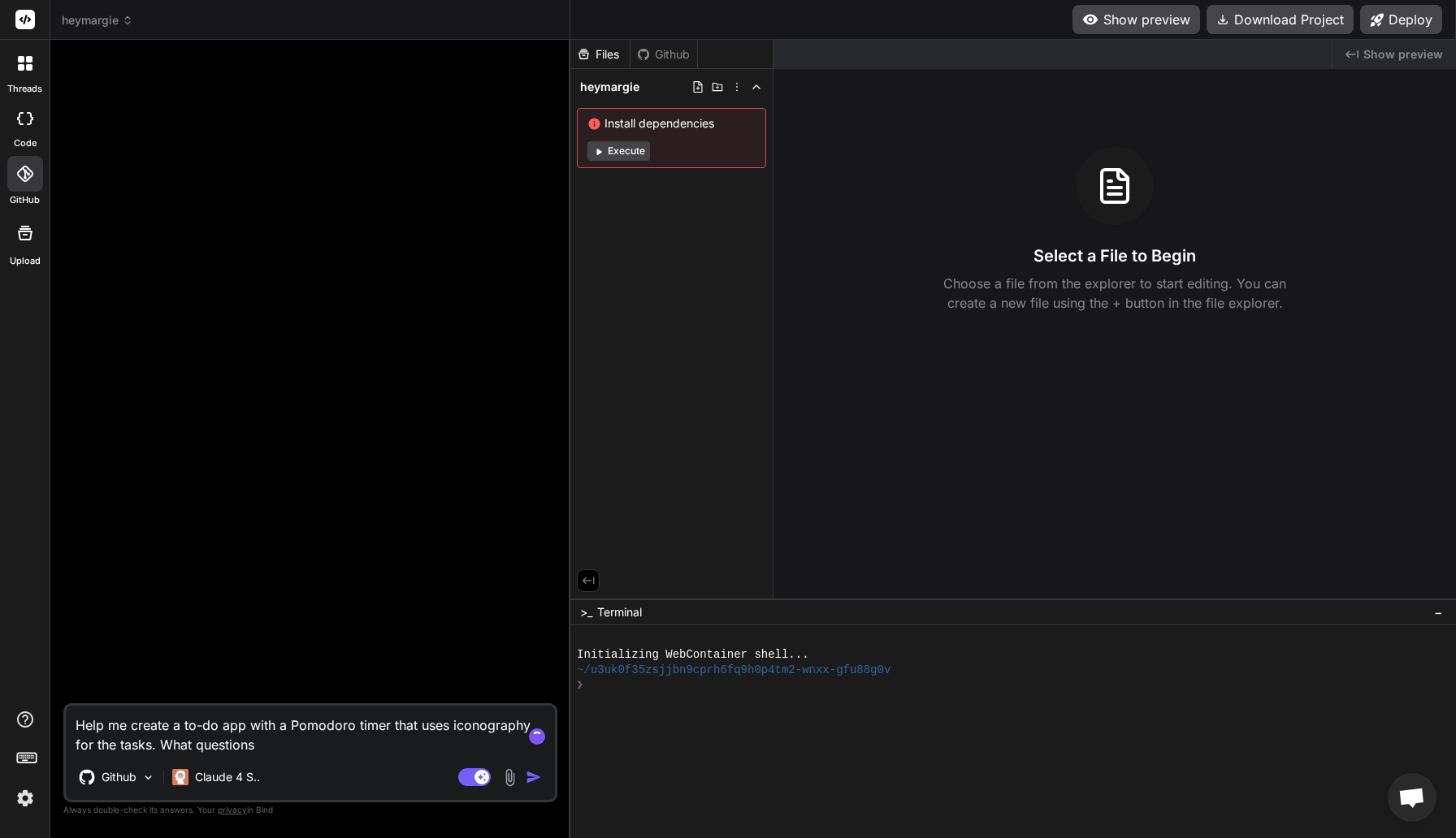 type on "Help me create a to-do app with a Pomodoro timer that uses iconography for the tasks. What questions" 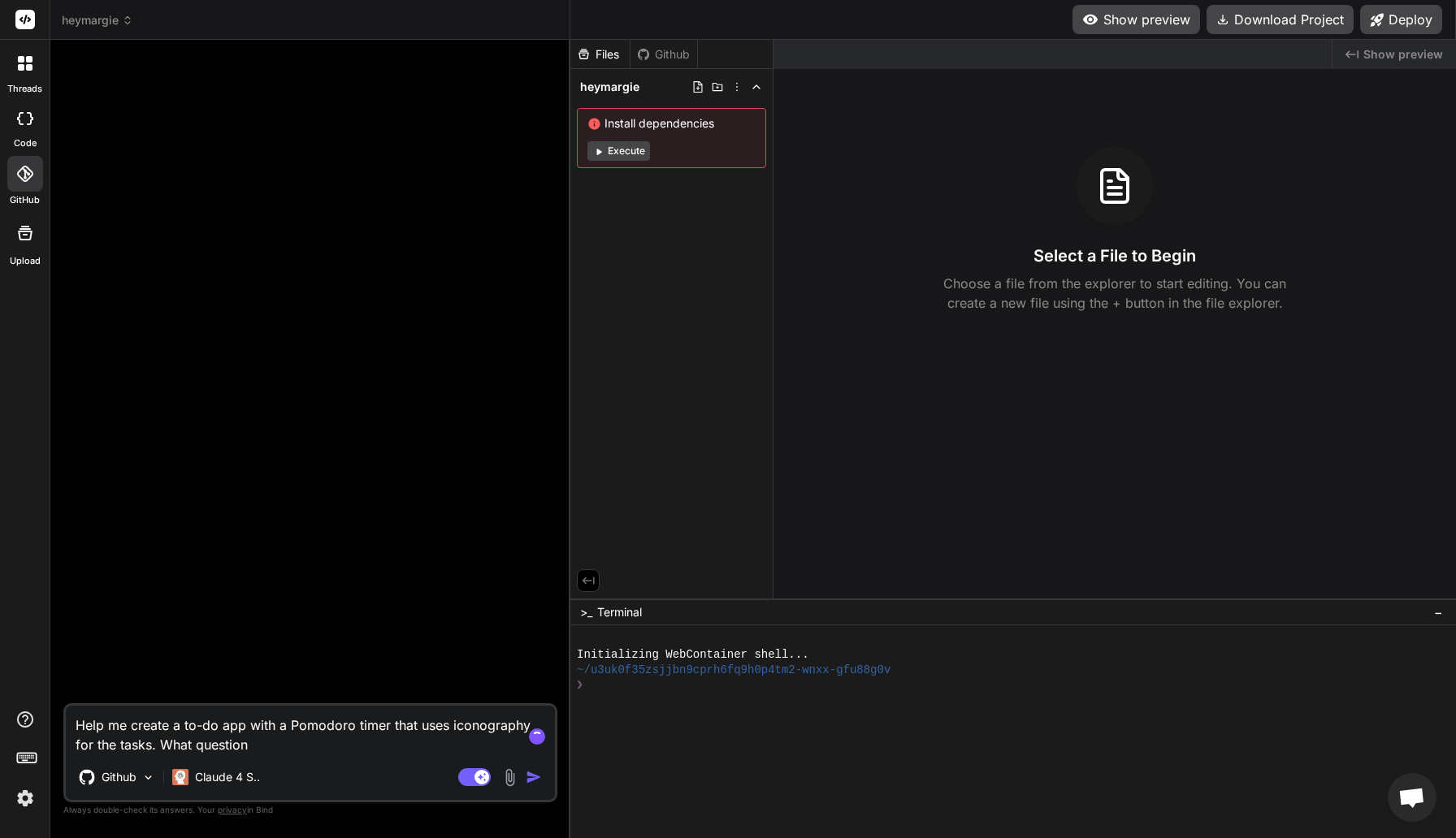 type on "Help me create a to-do app with a Pomodoro timer that uses iconography for the tasks. What questio" 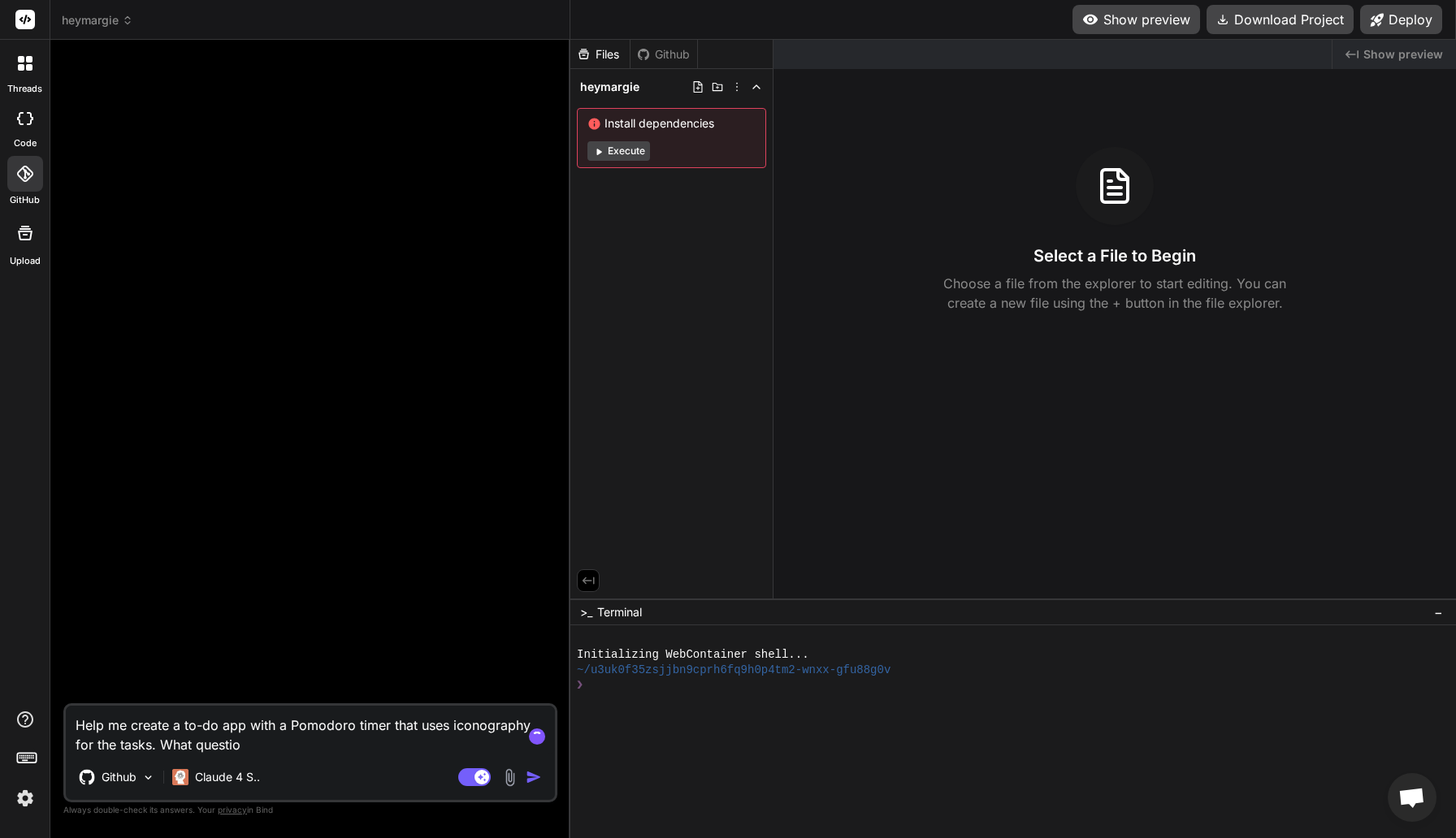 type on "Help me create a to-do app with a Pomodoro timer that uses iconography for the tasks. What questi" 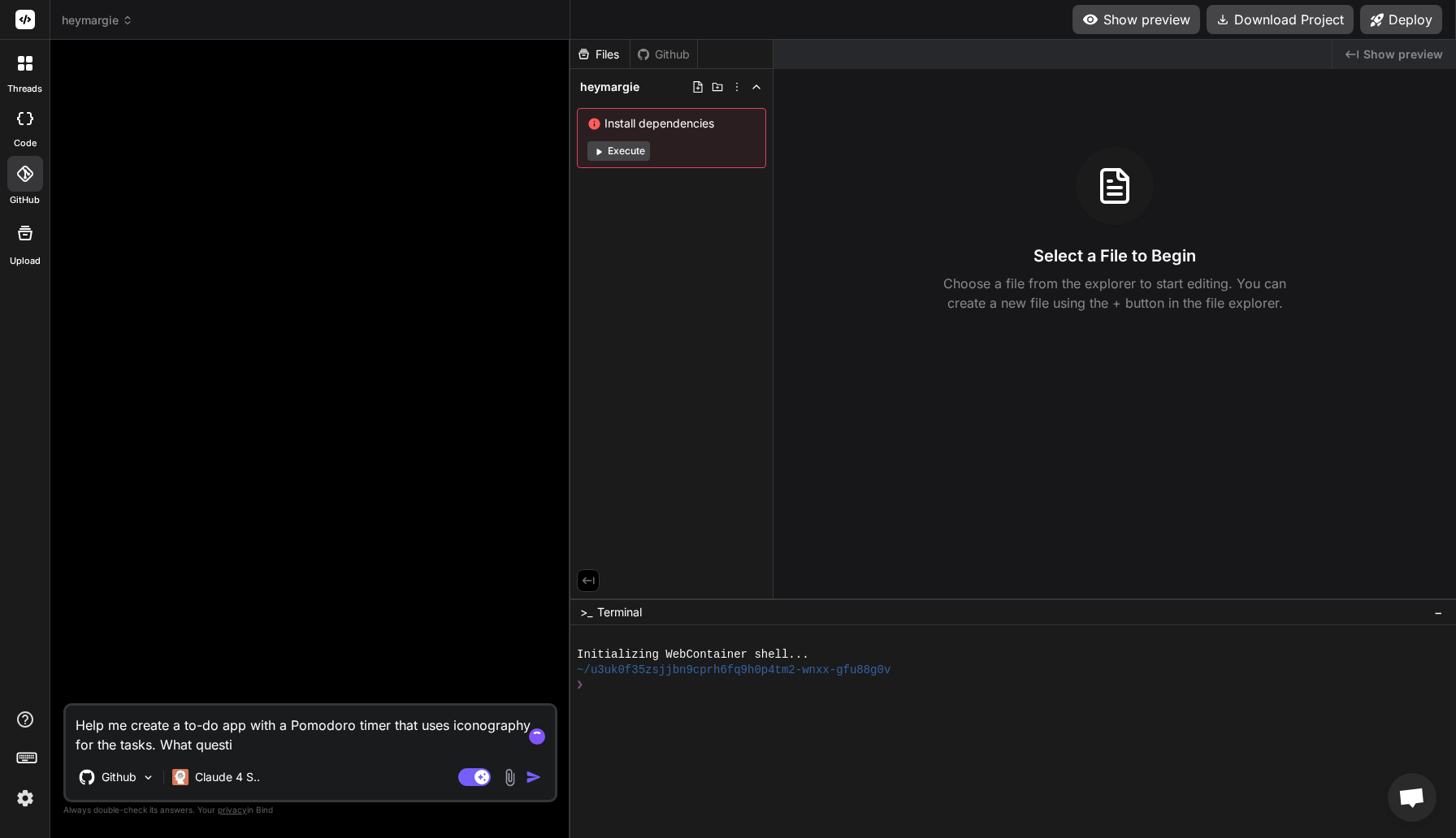type on "Help me create a to-do app with a Pomodoro timer that uses iconography for the tasks. What quest" 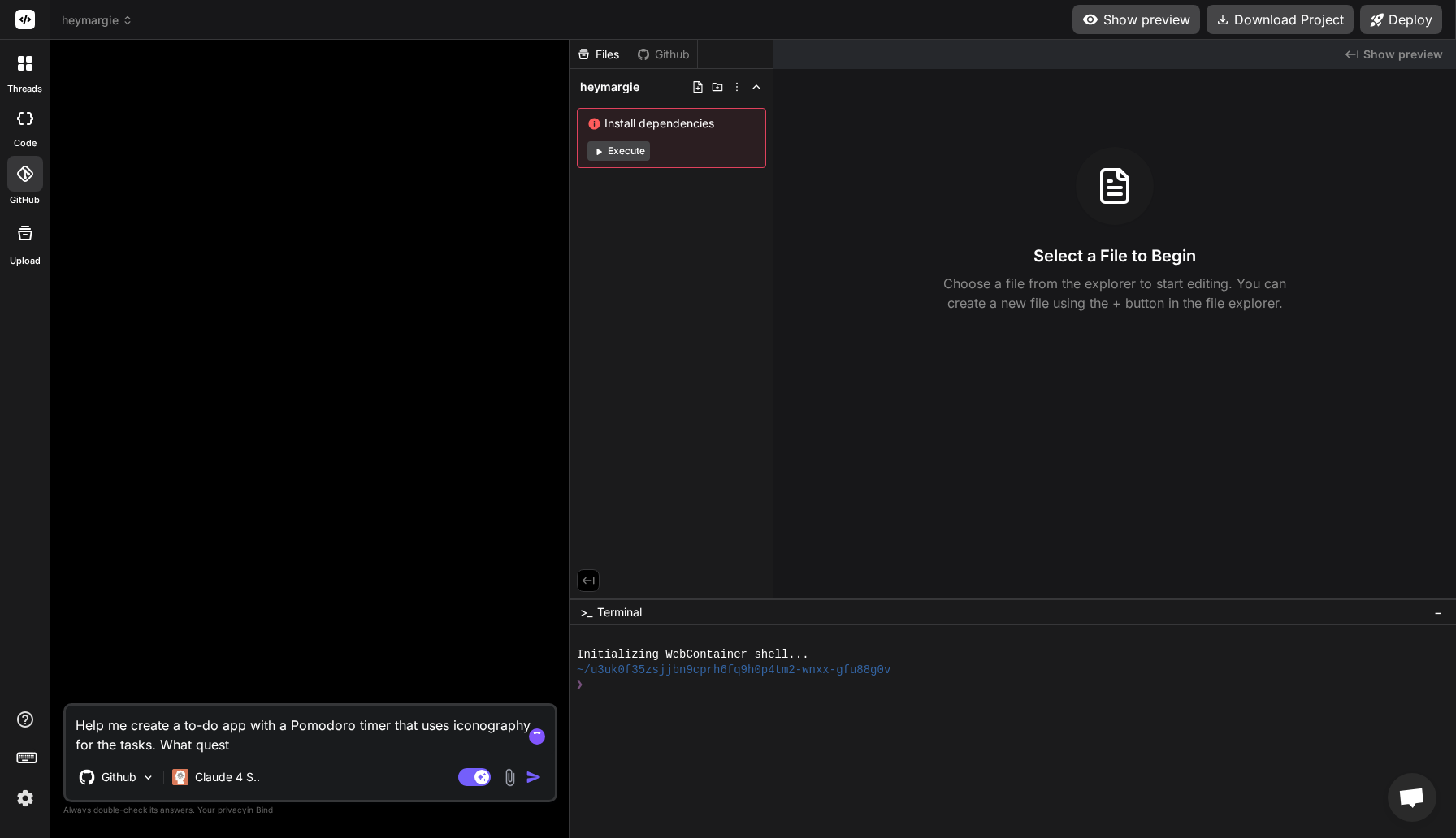 type on "Help me create a to-do app with a Pomodoro timer that uses iconography for the tasks. What ques" 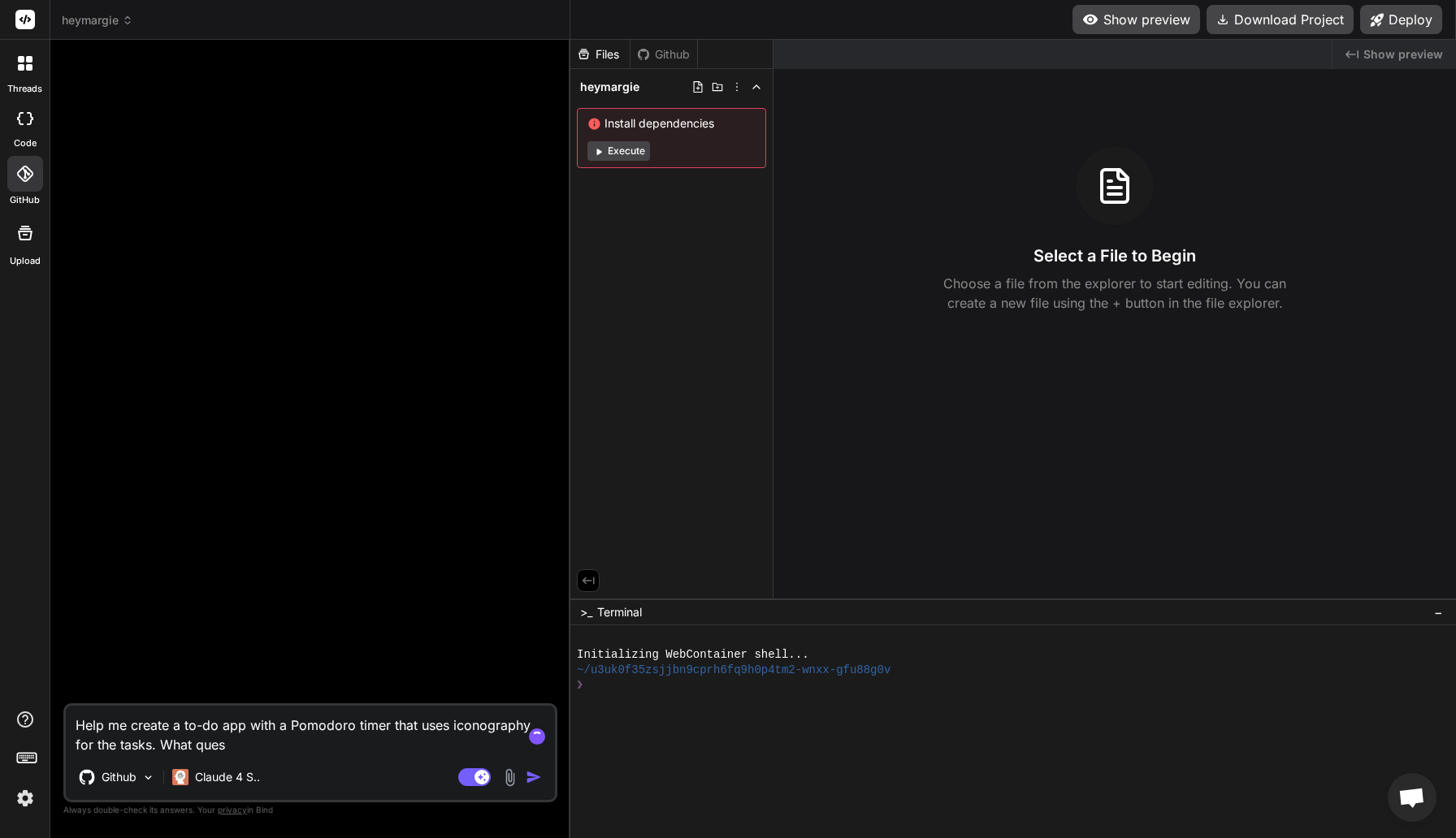 type on "Help me create a to-do app with a Pomodoro timer that uses iconography for the tasks. What que" 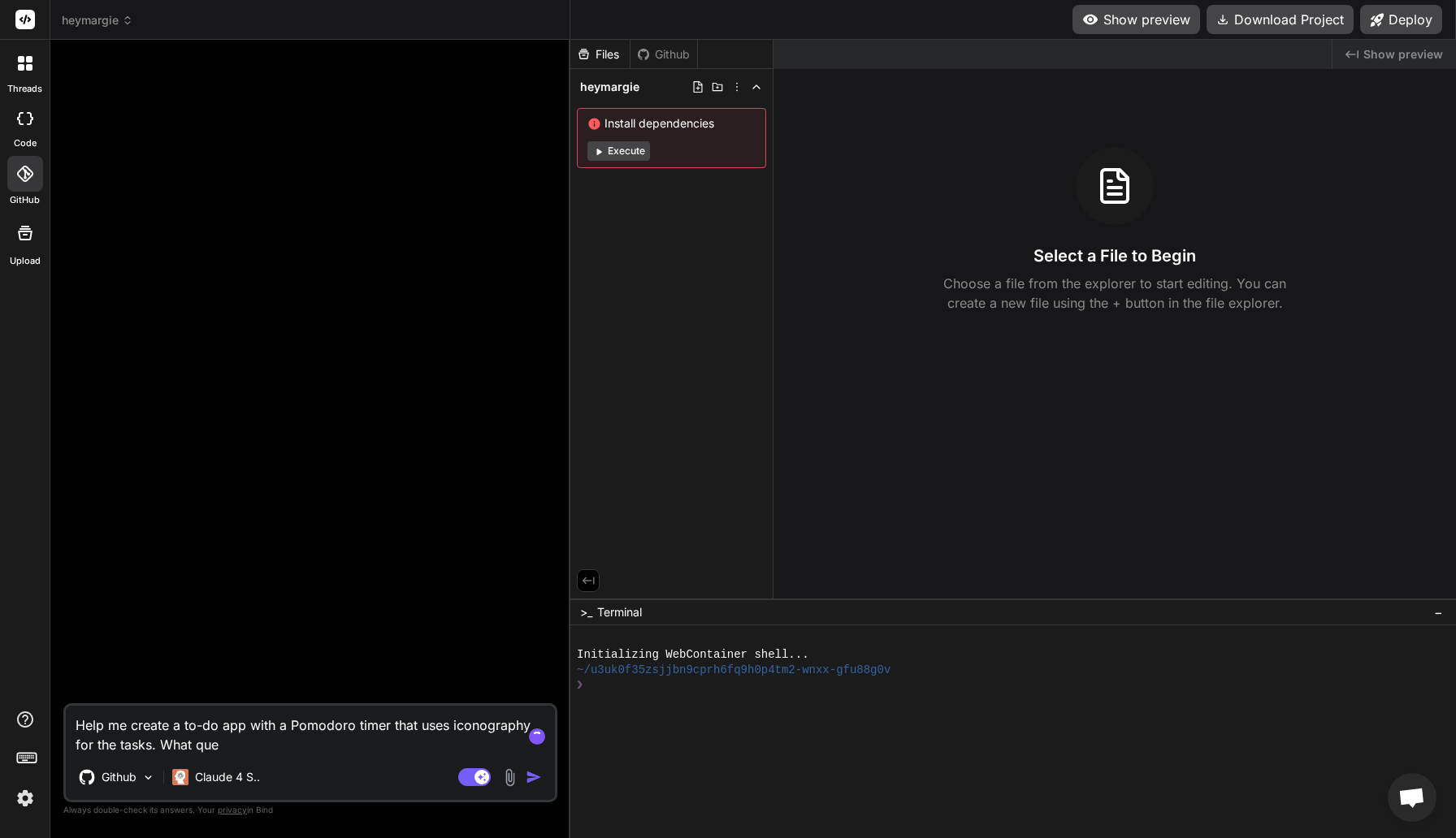 type on "Help me create a to-do app with a Pomodoro timer that uses iconography for the tasks. What qu" 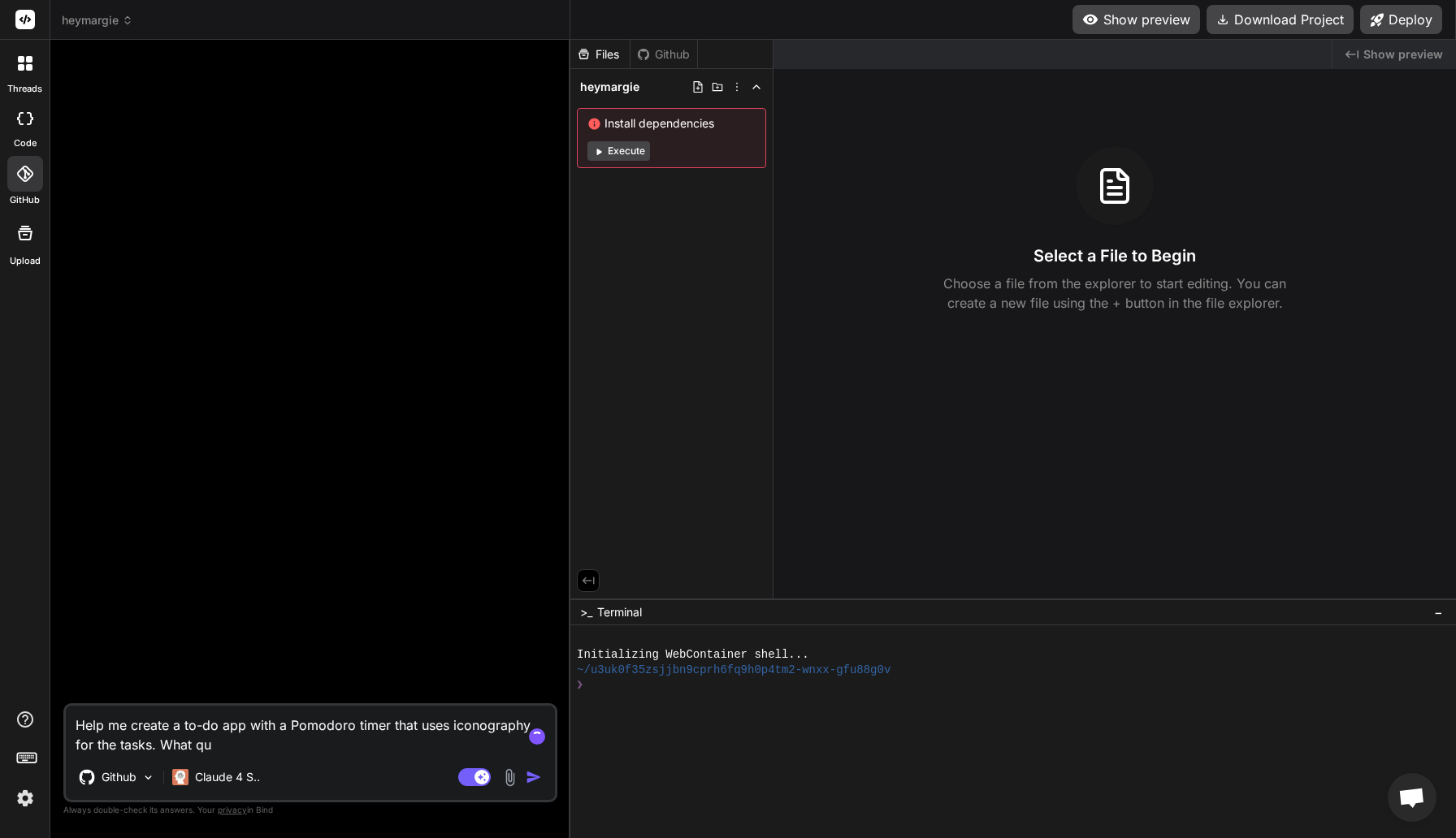 type on "Help me create a to-do app with a Pomodoro timer that uses iconography for the tasks. What q" 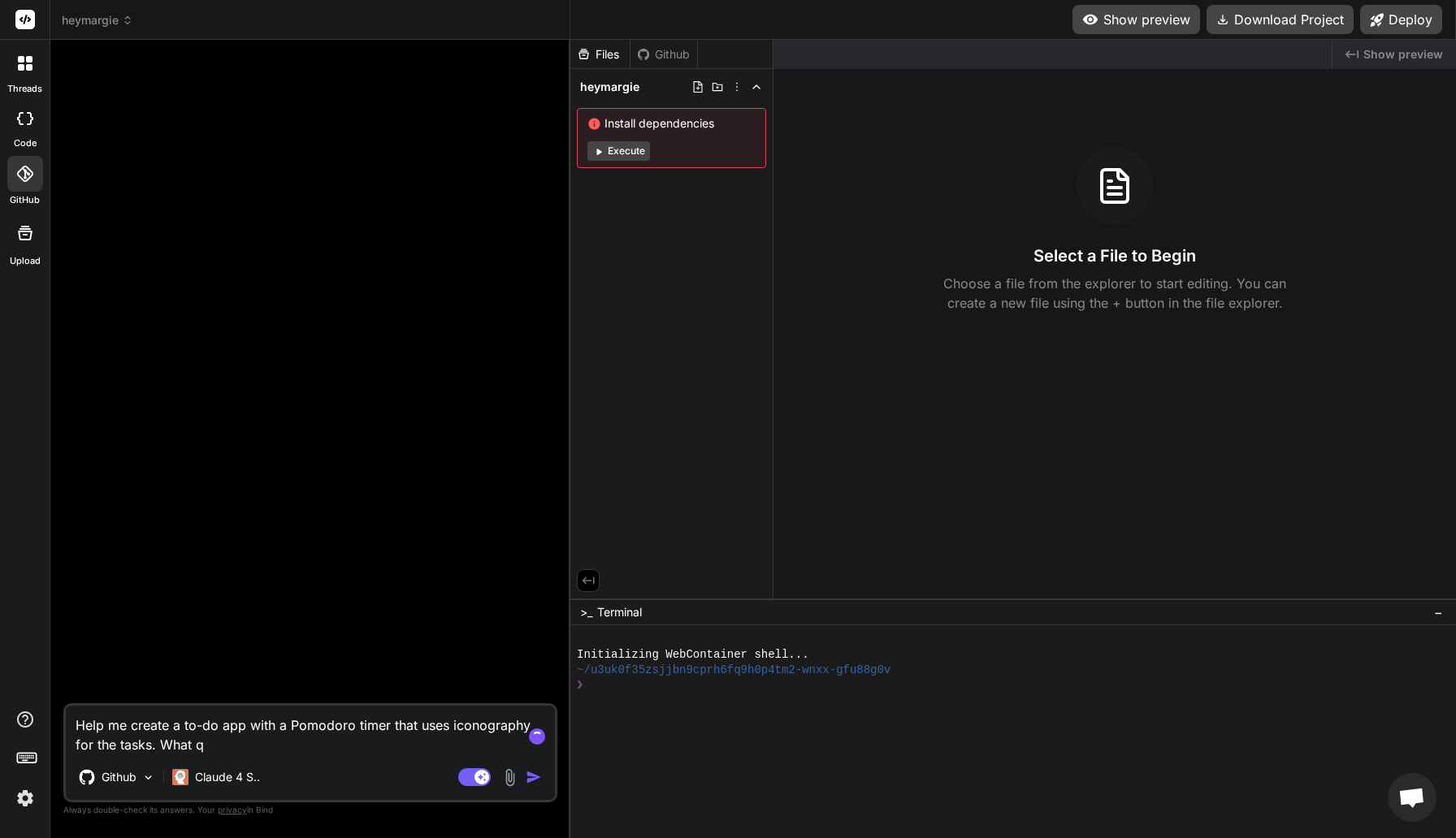 type on "Help me create a to-do app with a Pomodoro timer that uses iconography for the tasks. What" 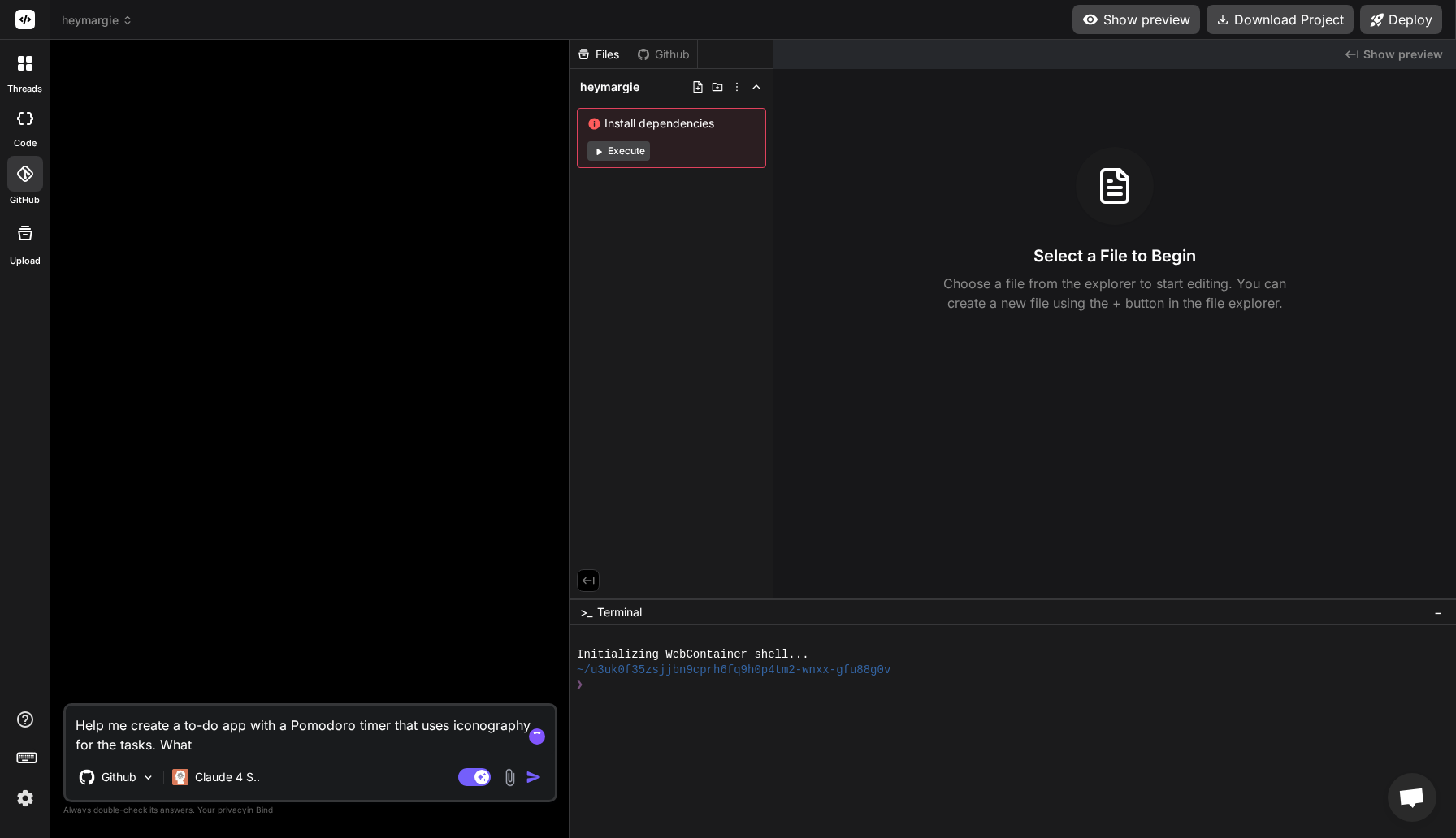 type on "Help me create a to-do app with a Pomodoro timer that uses iconography for the tasks. What" 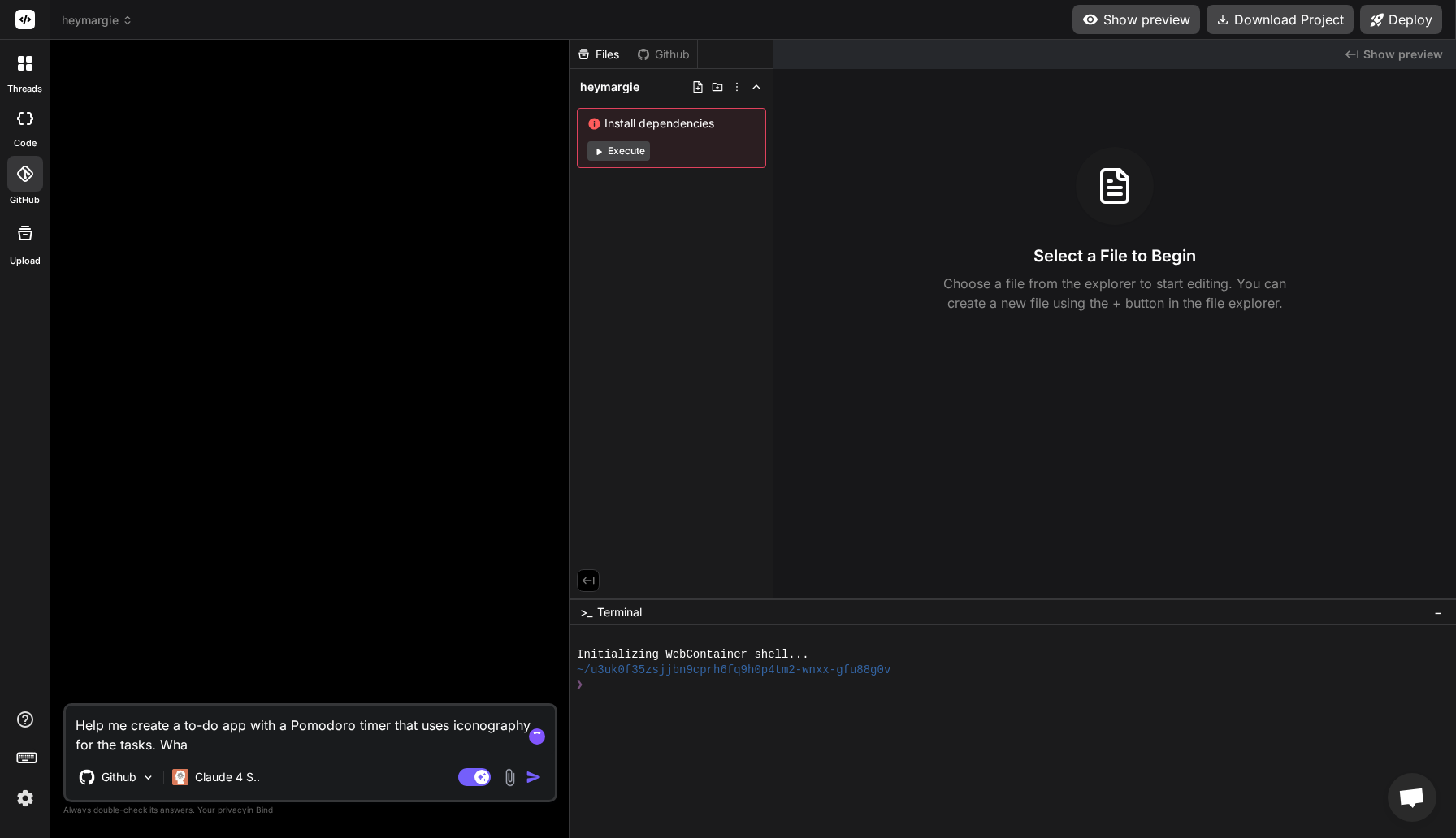 type on "Help me create a to-do app with a Pomodoro timer that uses iconography for the tasks. Wh" 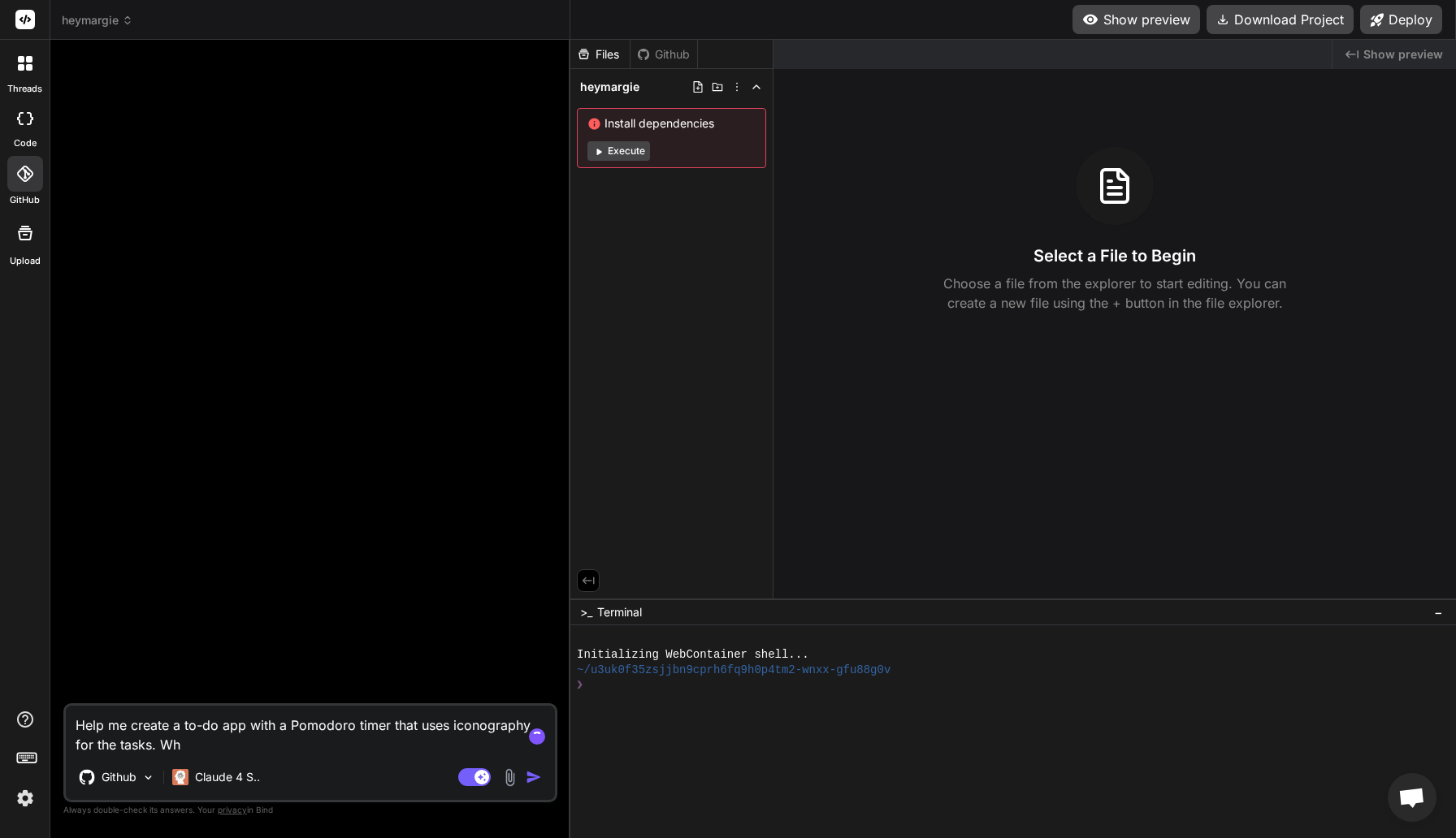 type on "Help me create a to-do app with a Pomodoro timer that uses iconography for the tasks. W" 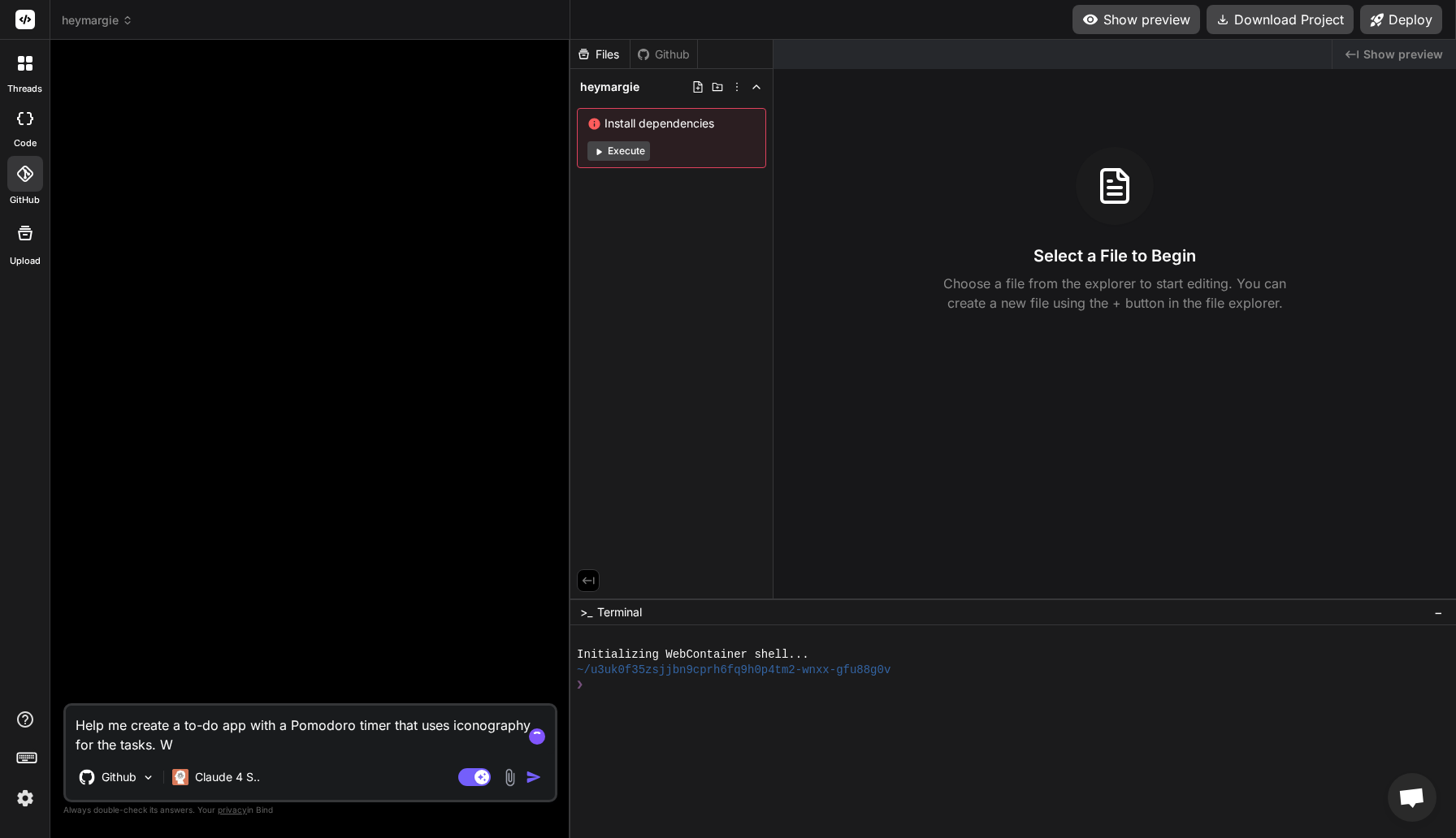 type on "Help me create a to-do app with a Pomodoro timer that uses iconography for the tasks." 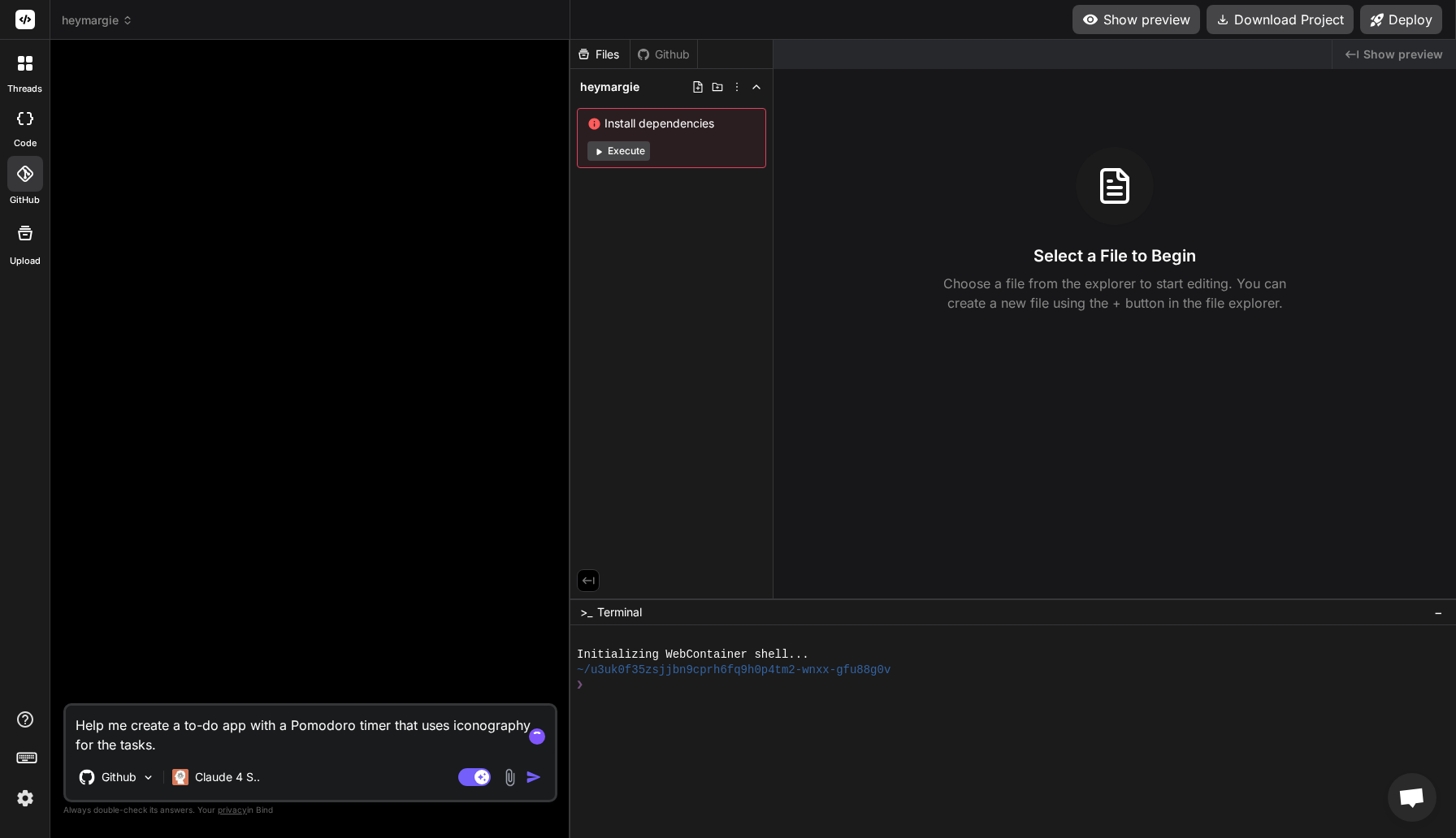 type on "Help me create a to-do app with a Pomodoro timer that uses iconography for the tasks." 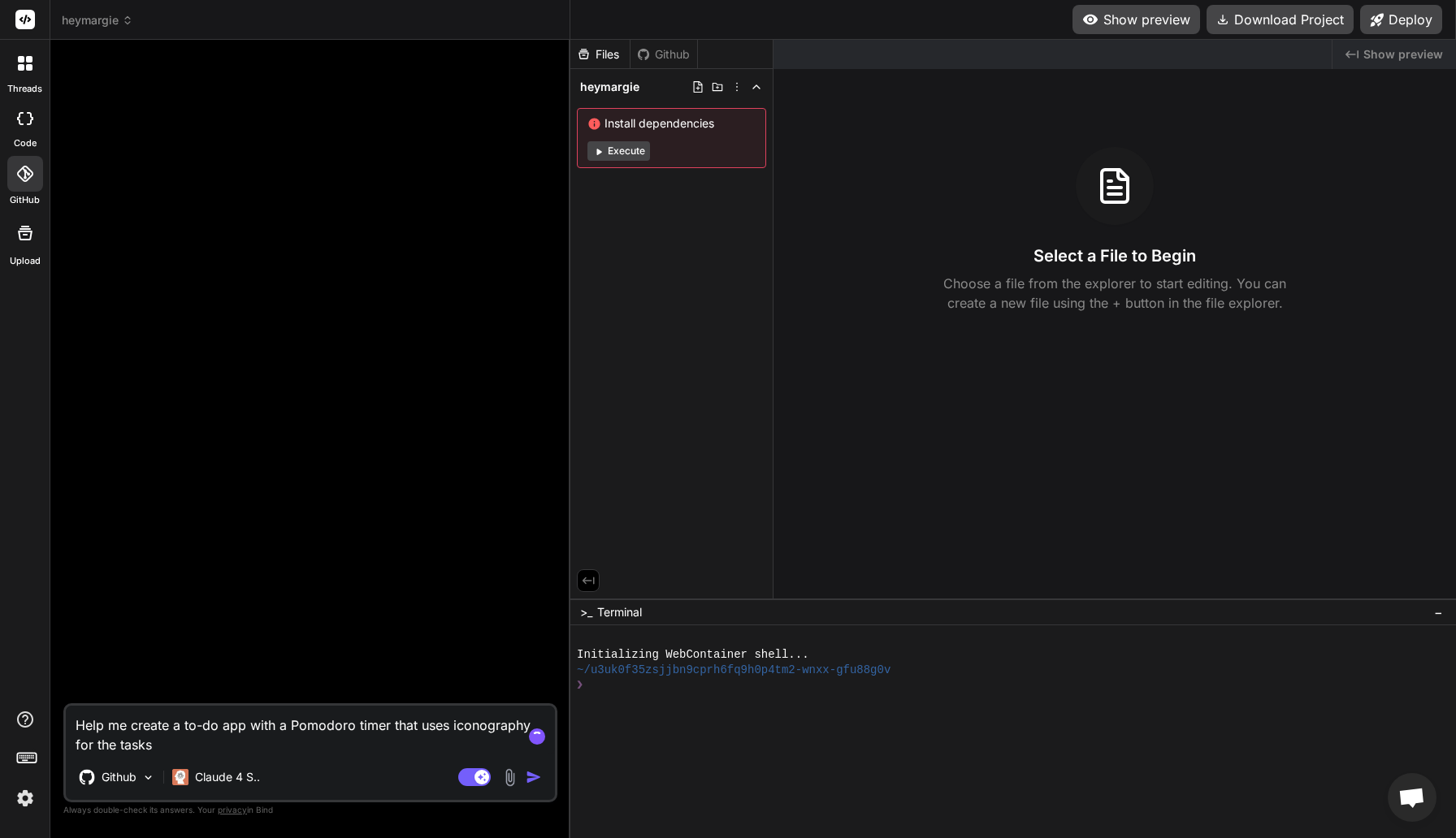 type on "Help me create a to-do app with a Pomodoro timer that uses iconography for the task" 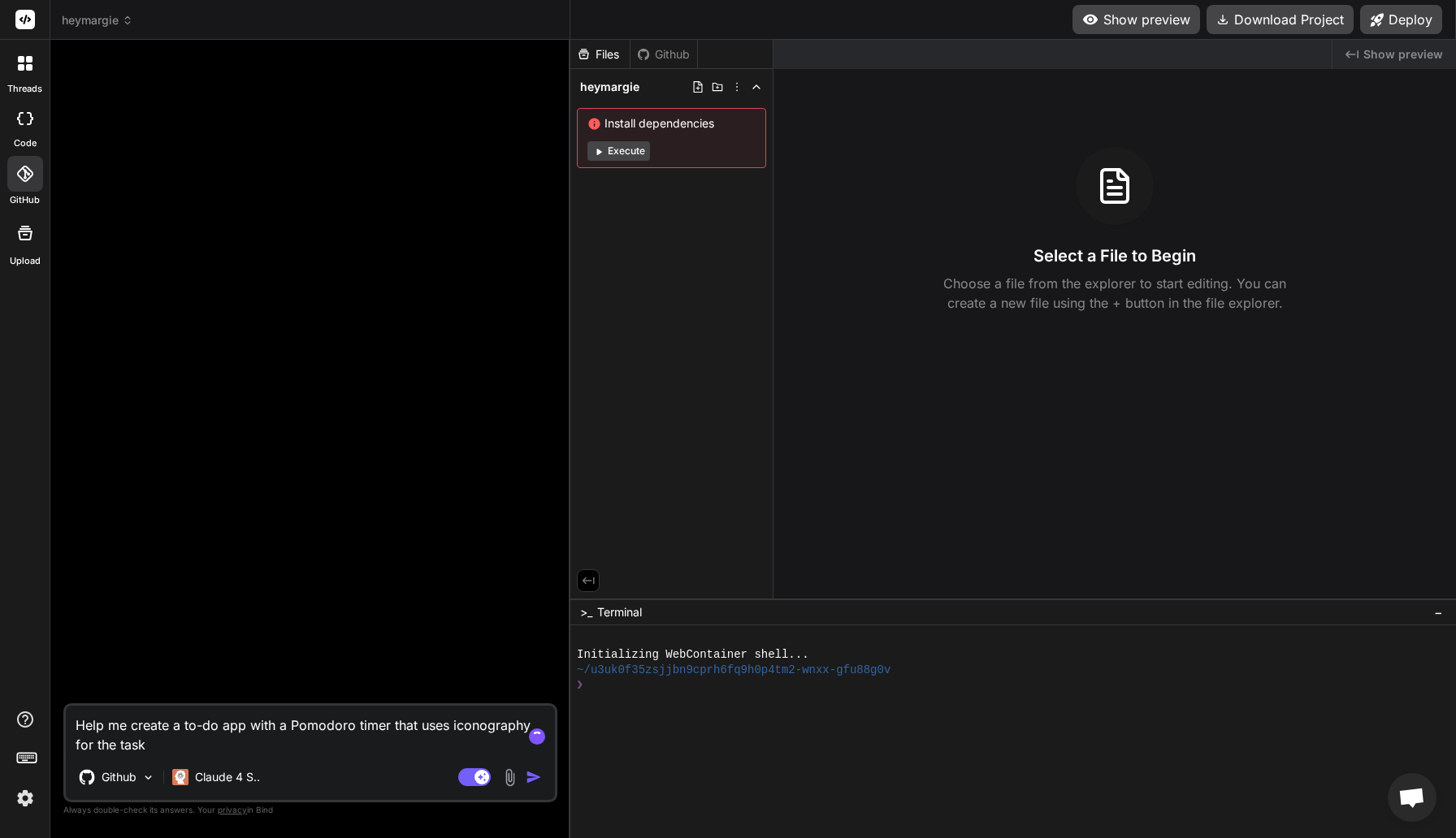 type on "Help me create a to-do app with a Pomodoro timer that uses iconography for the tas" 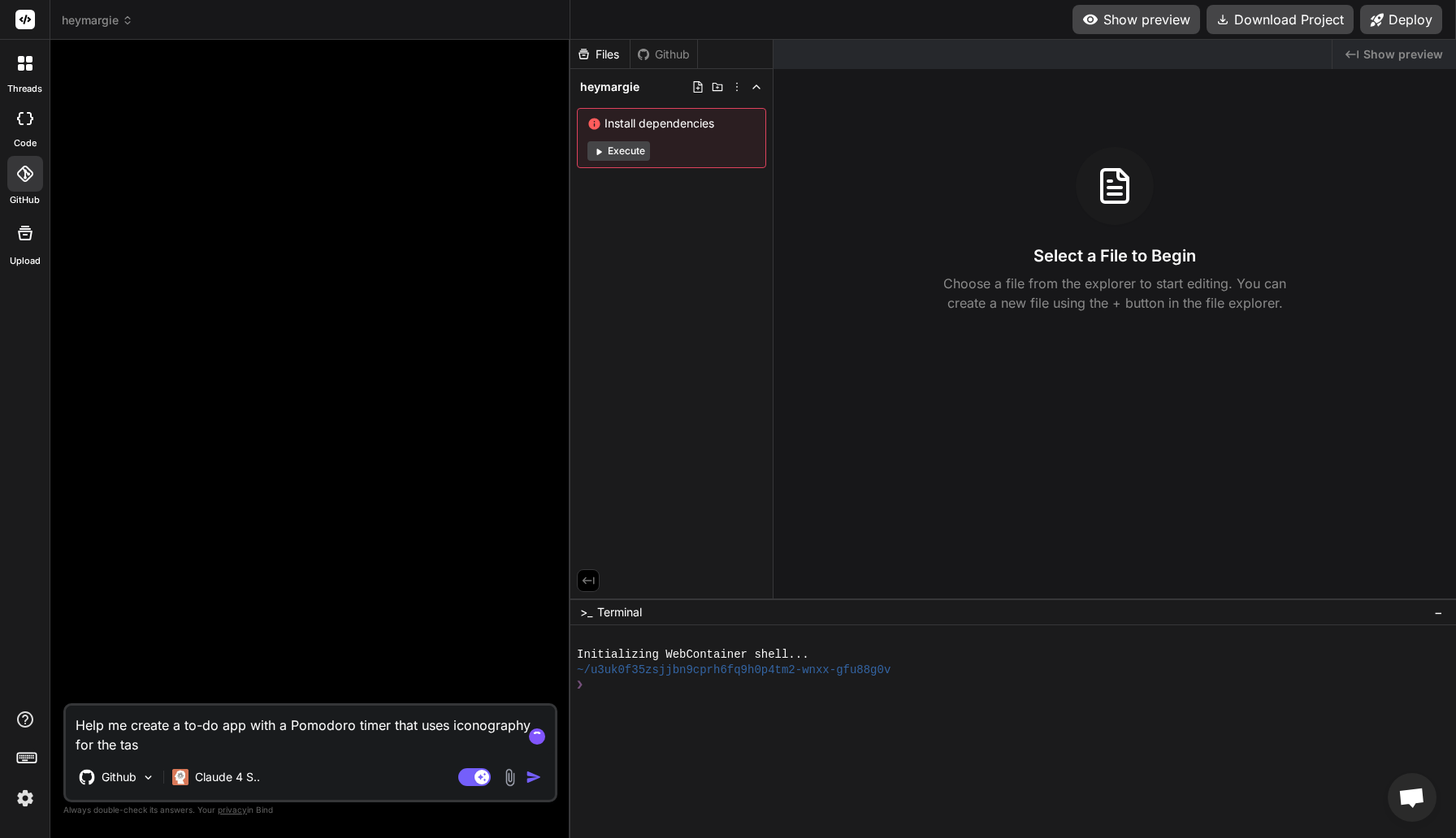 type on "Help me create a to-do app with a Pomodoro timer that uses iconography for the ta" 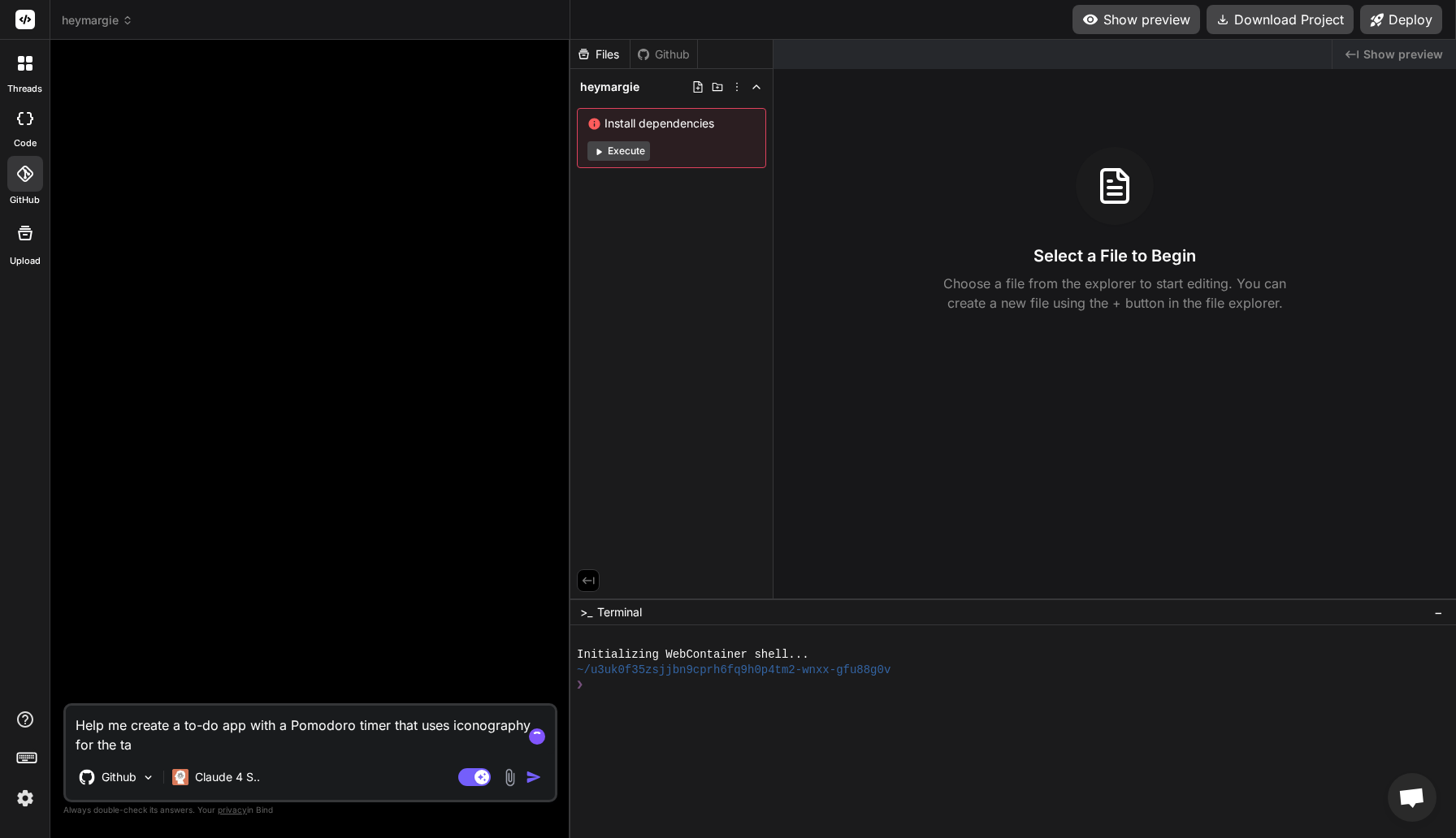 type on "Help me create a to-do app with a Pomodoro timer that uses iconography for the t" 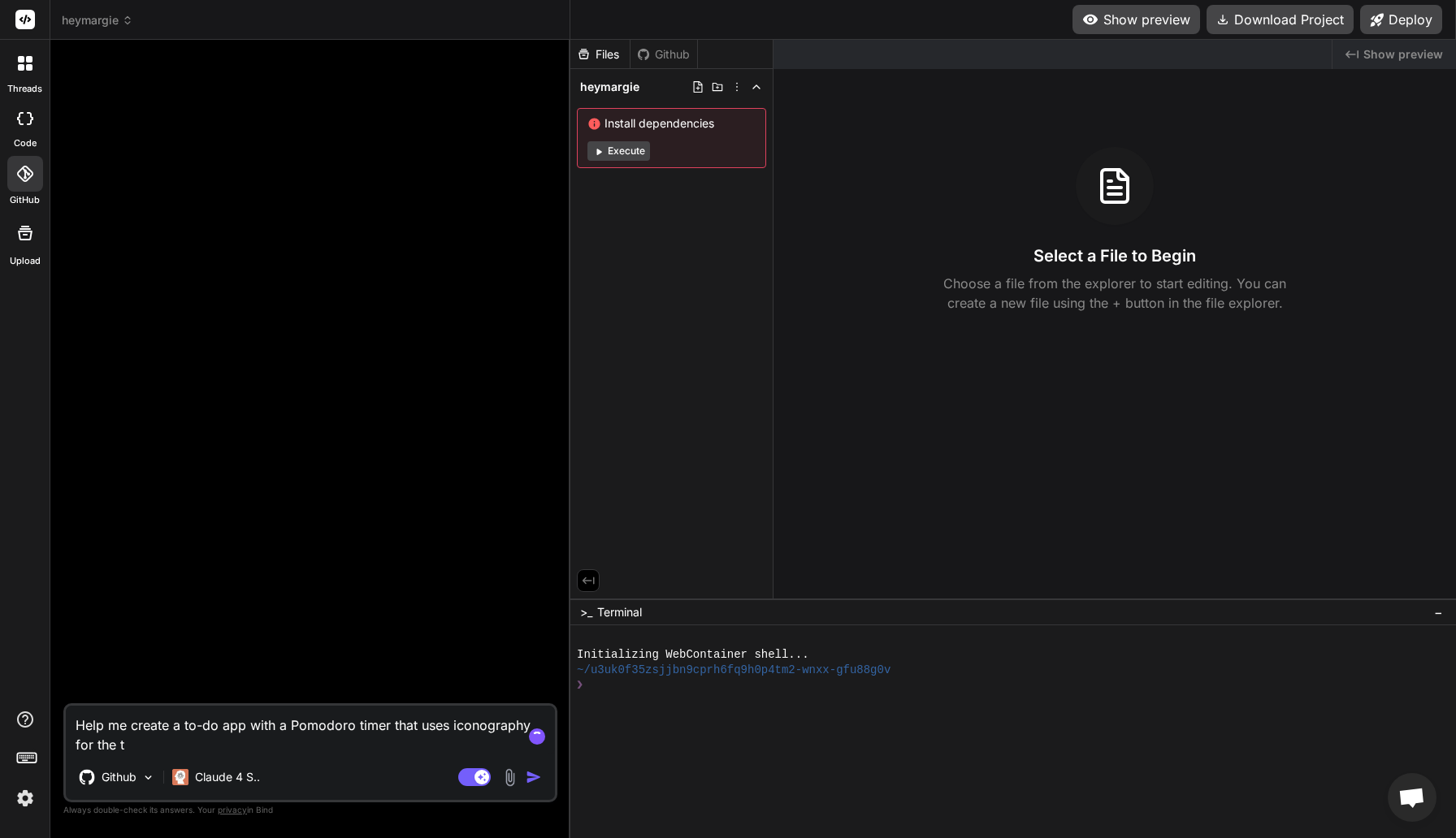 type on "Help me create a to-do app with a Pomodoro timer that uses iconography for the" 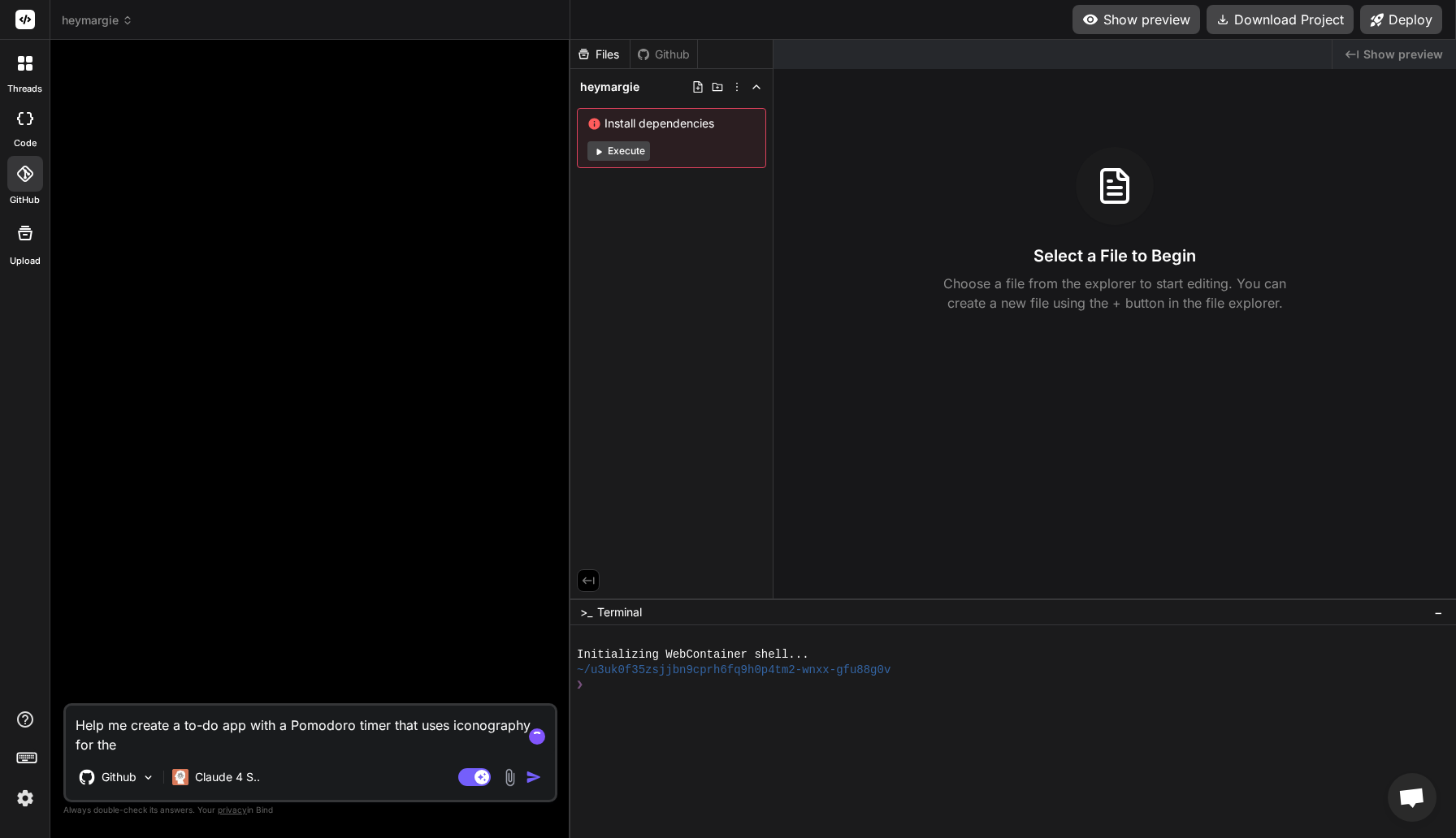type on "Help me create a to-do app with a Pomodoro timer that uses iconography for the" 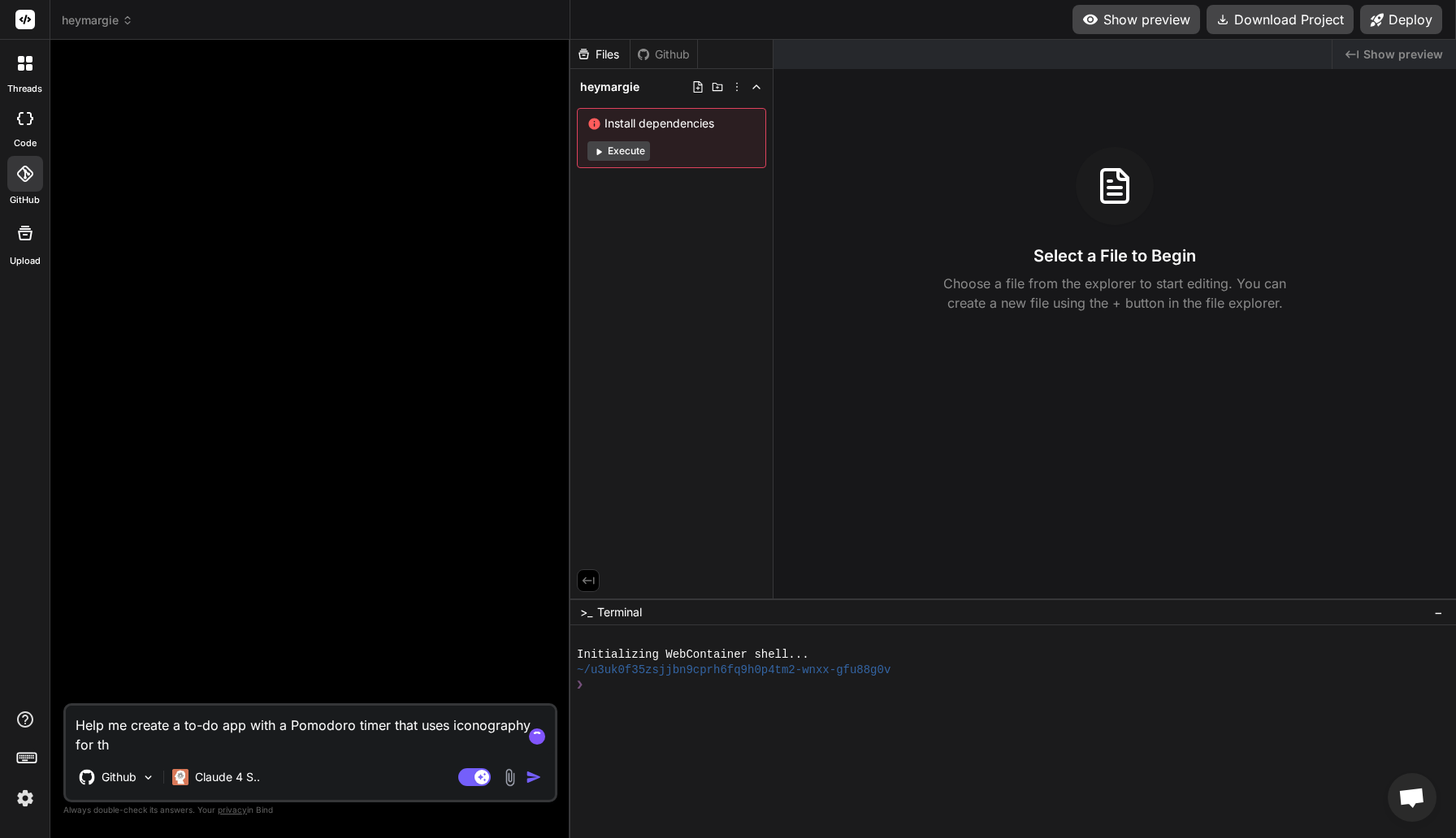type on "Help me create a to-do app with a Pomodoro timer that uses iconography for t" 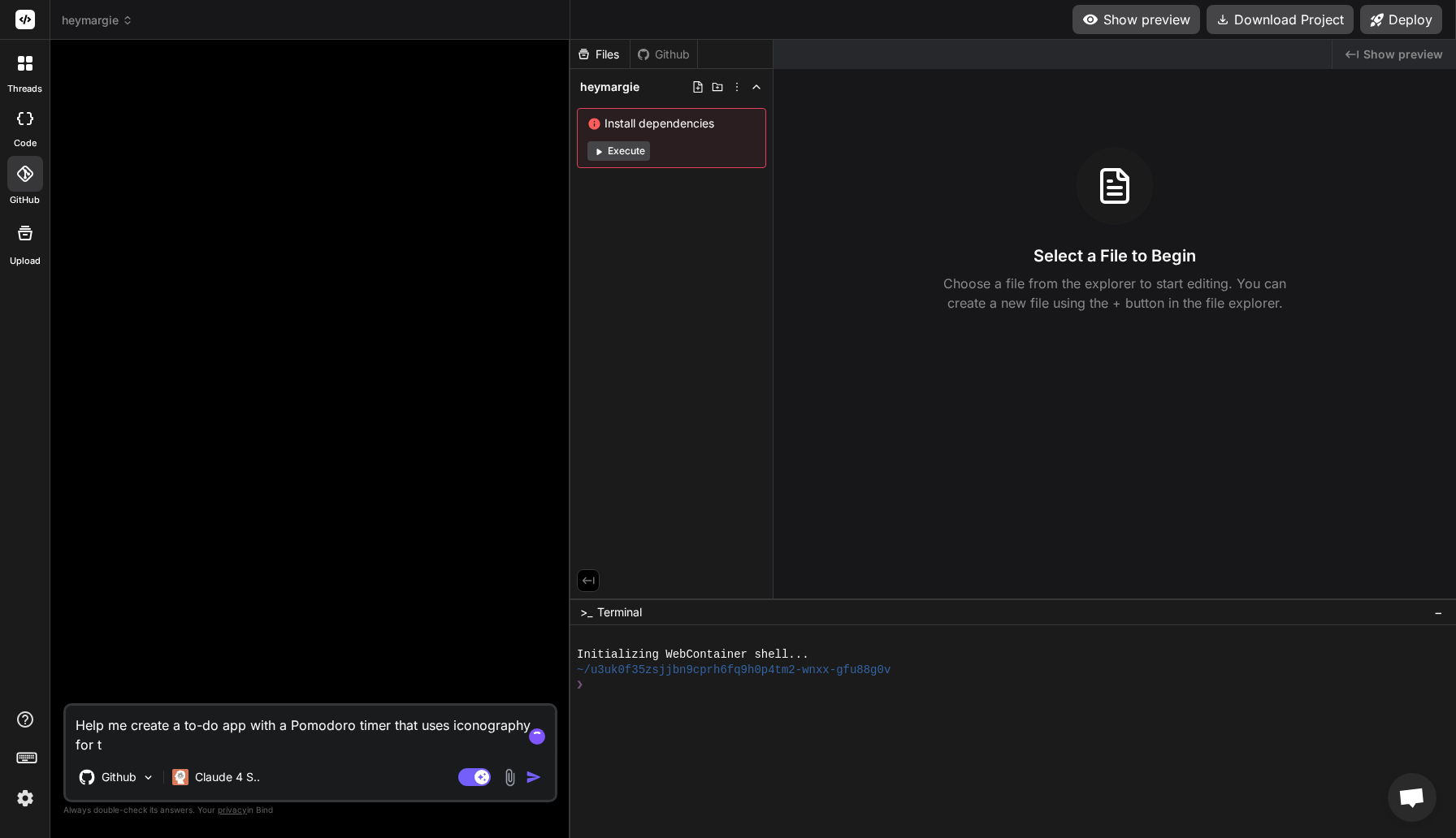 type on "Help me create a to-do app with a Pomodoro timer that uses iconography for" 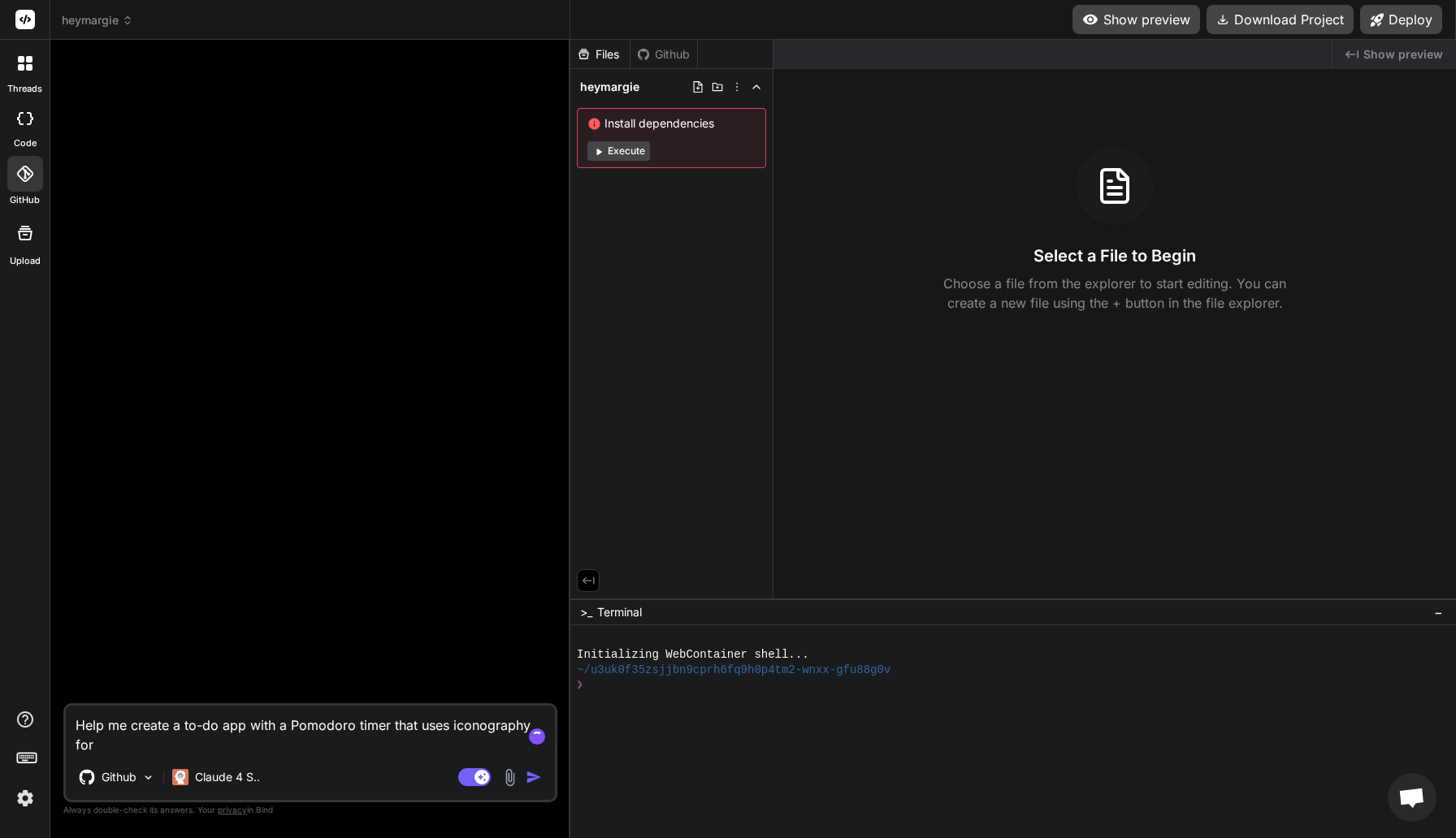 type on "Help me create a to-do app with a Pomodoro timer that uses iconography for" 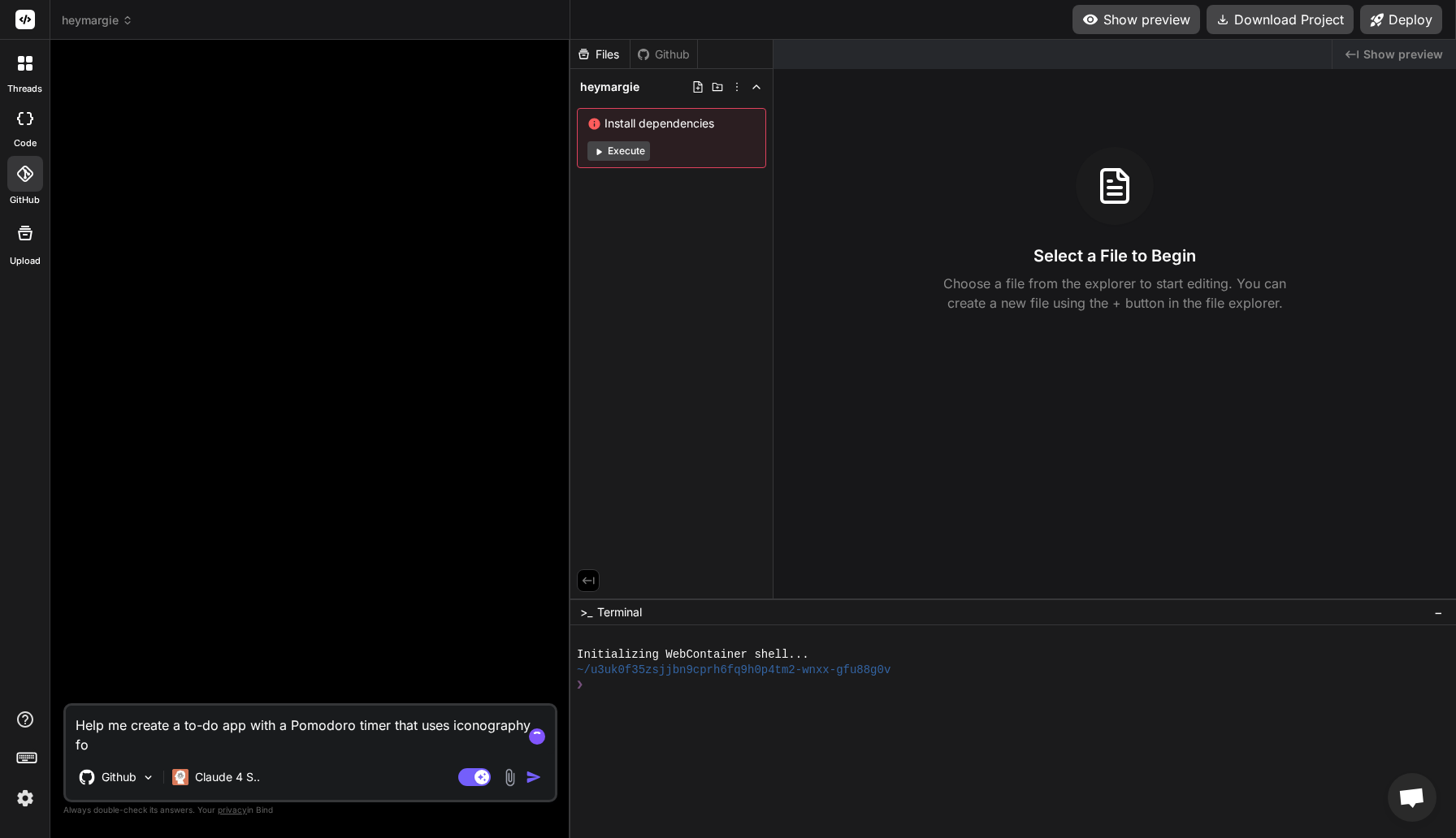 type on "Help me create a to-do app with a Pomodoro timer that uses iconography f" 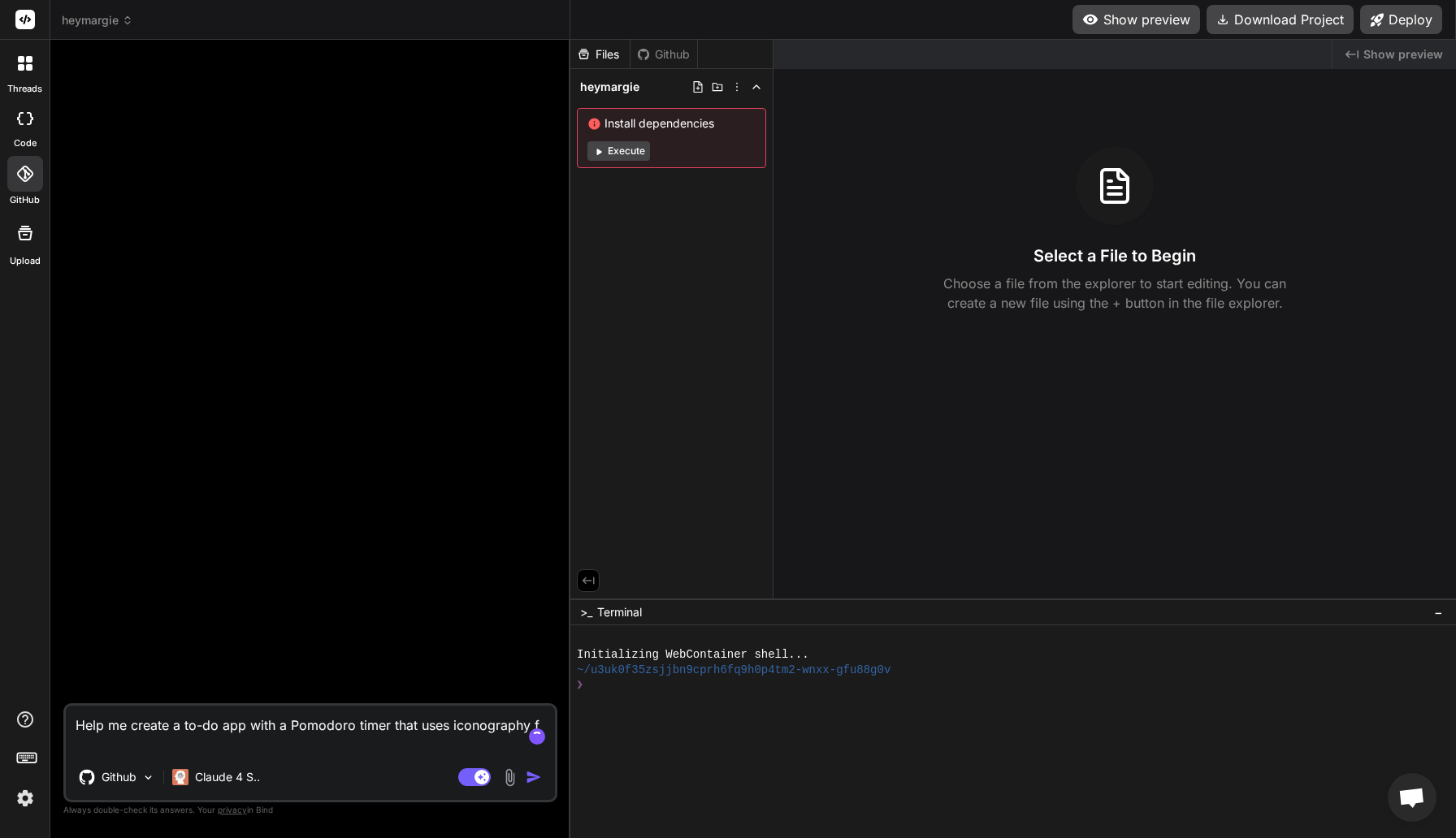 type on "x" 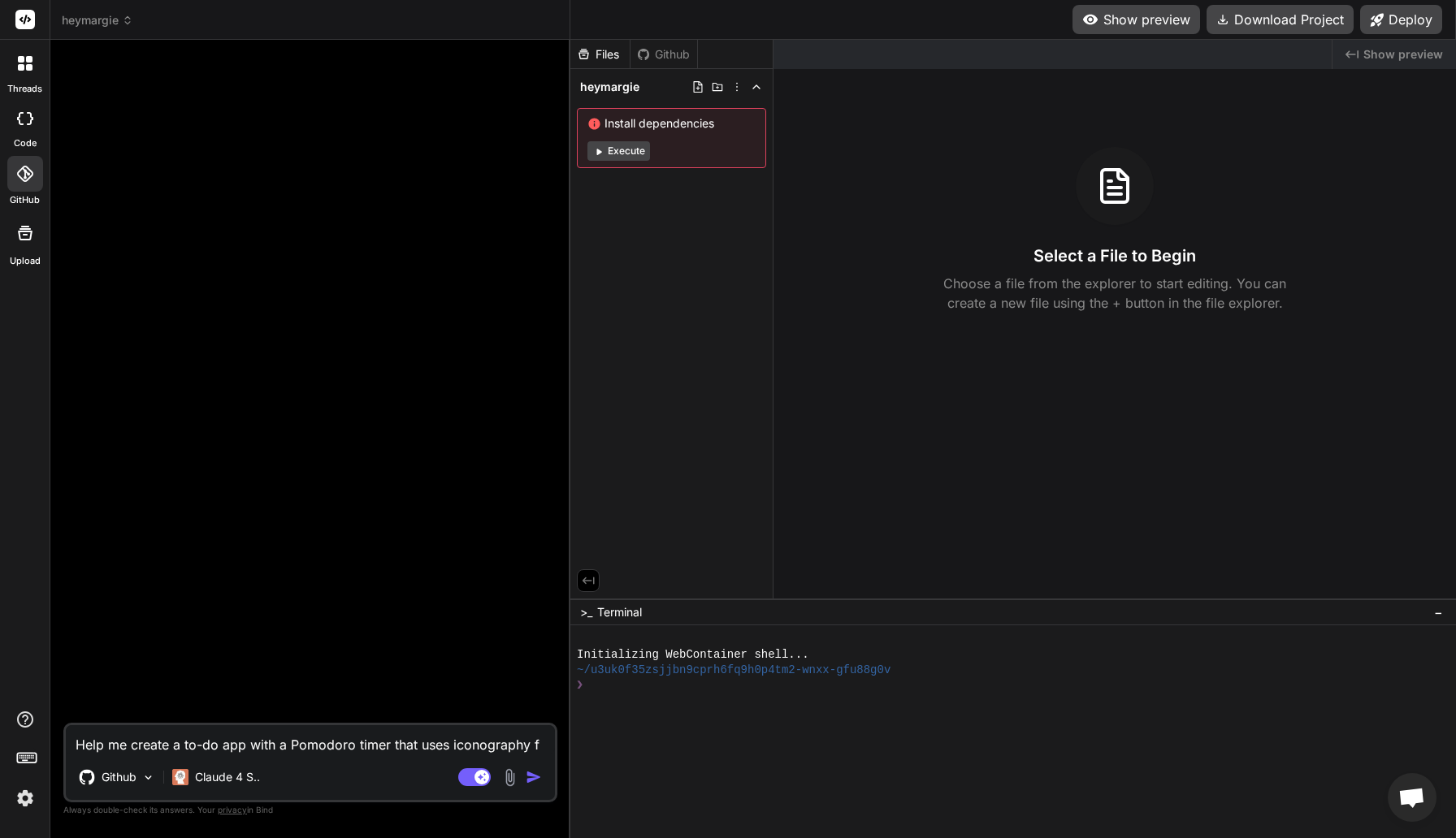 type on "Help me create a to-do app with a Pomodoro timer that uses iconography" 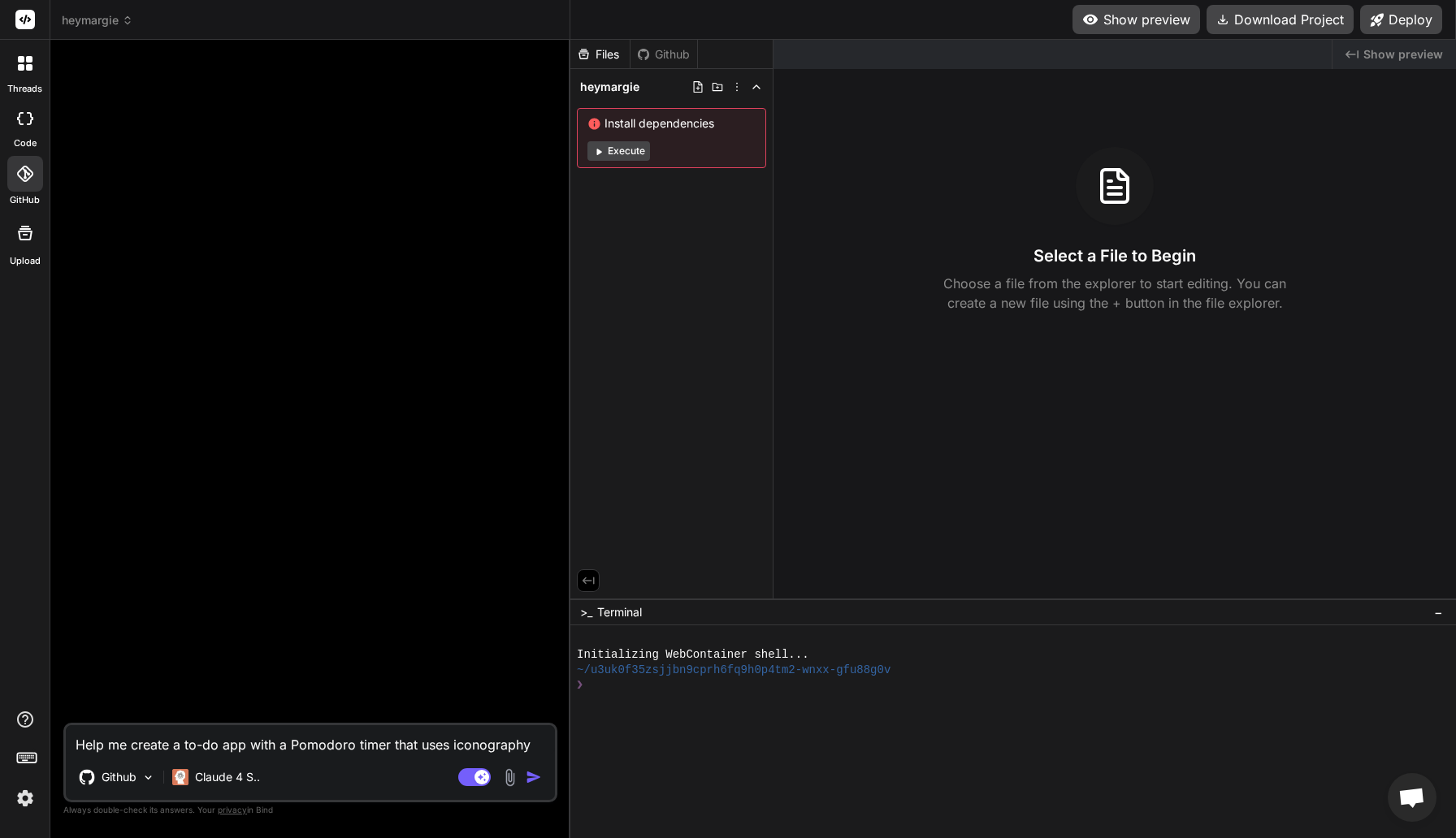 type on "Help me create a to-do app with a Pomodoro timer that uses iconography" 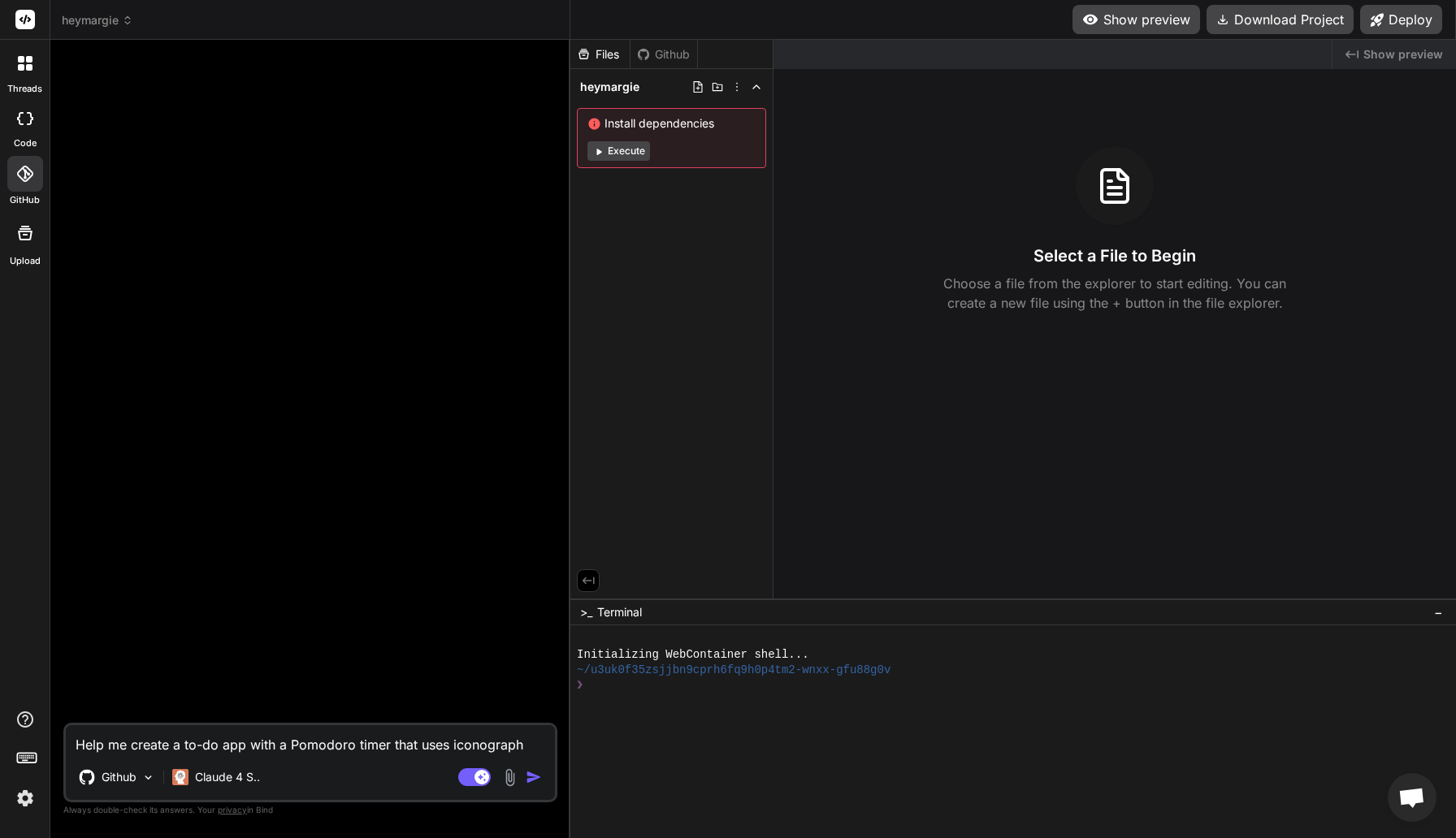 type on "x" 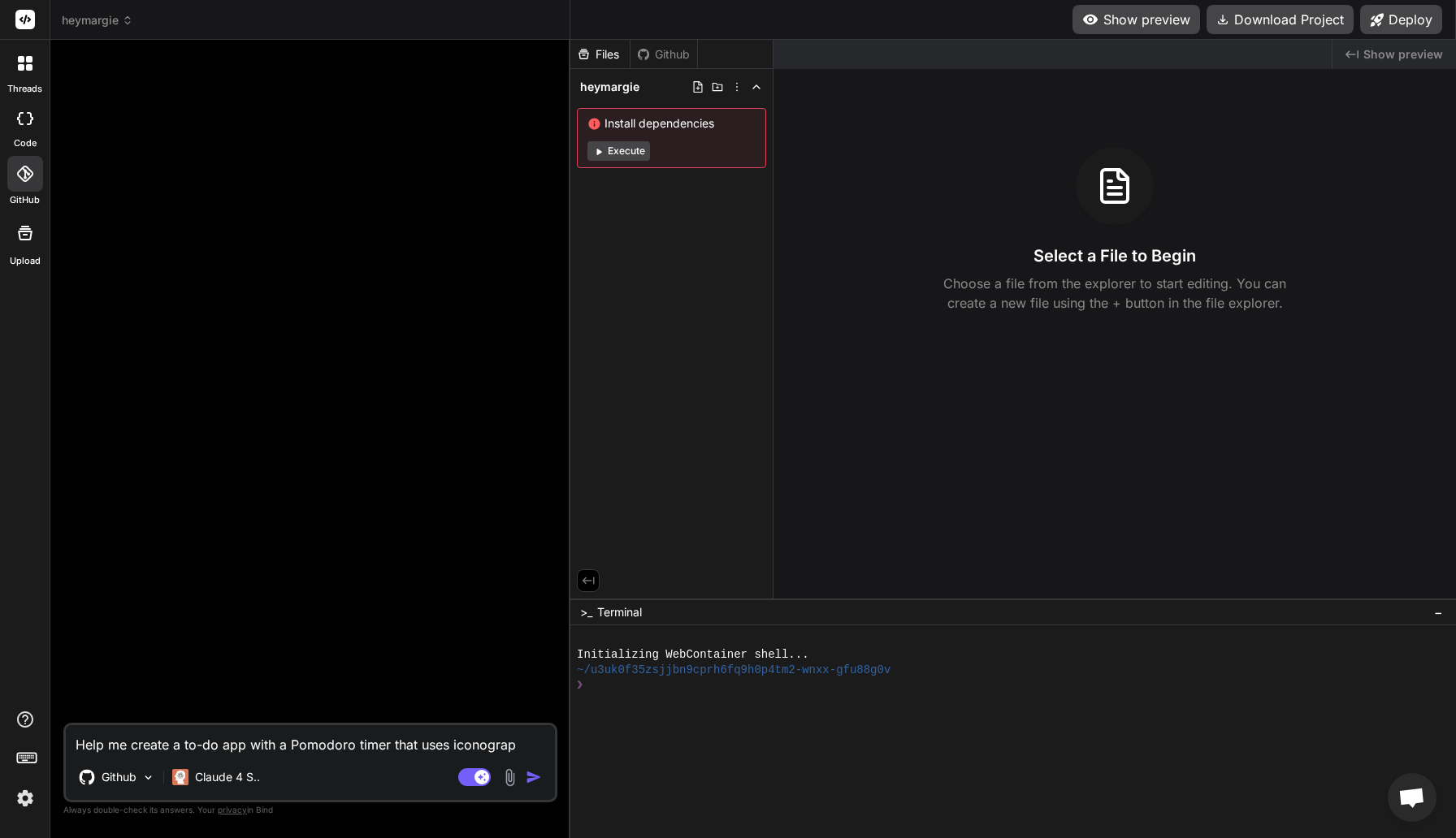 type on "Help me create a to-do app with a Pomodoro timer that uses iconogra" 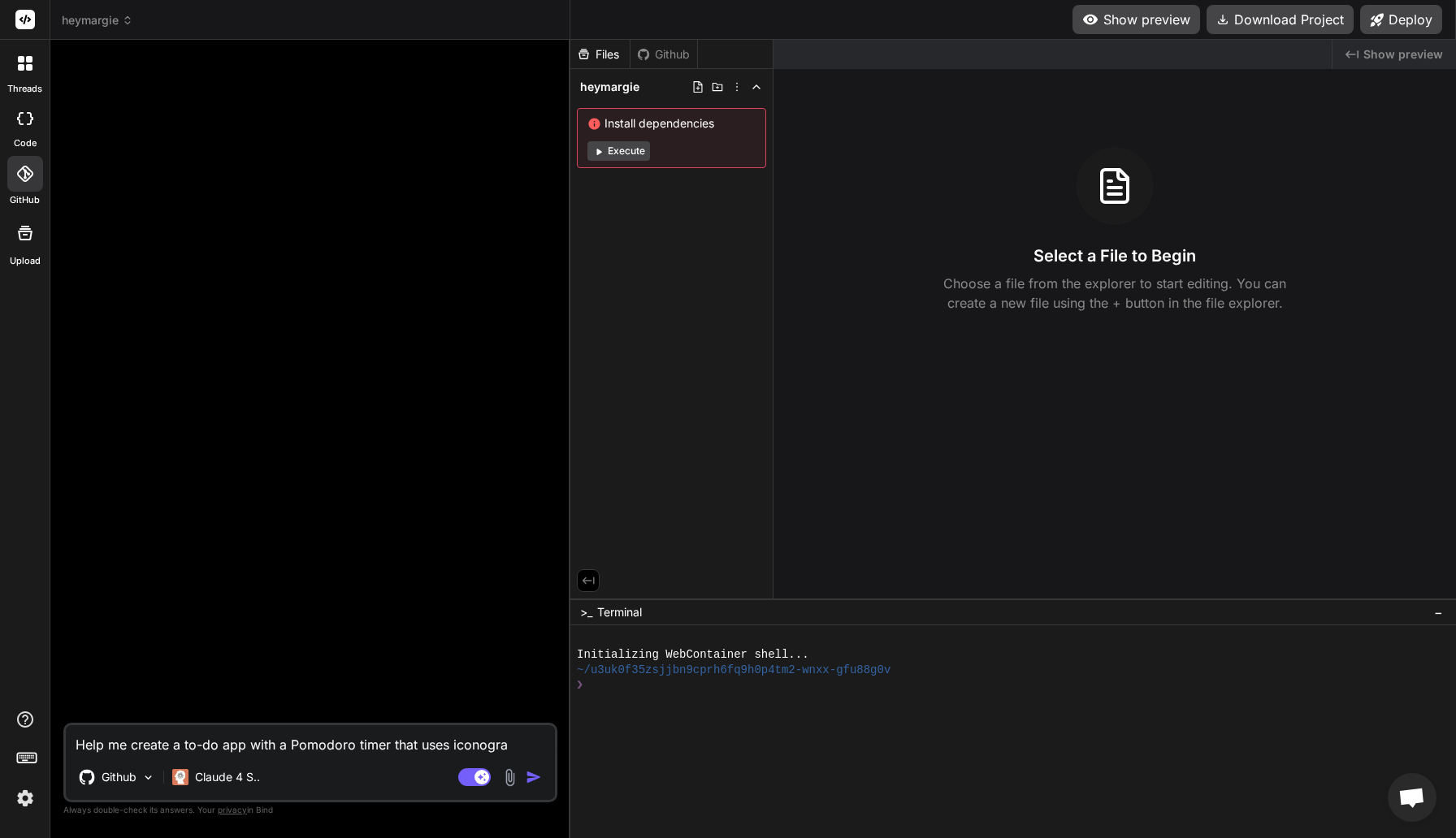 type on "Help me create a to-do app with a Pomodoro timer that uses iconogr" 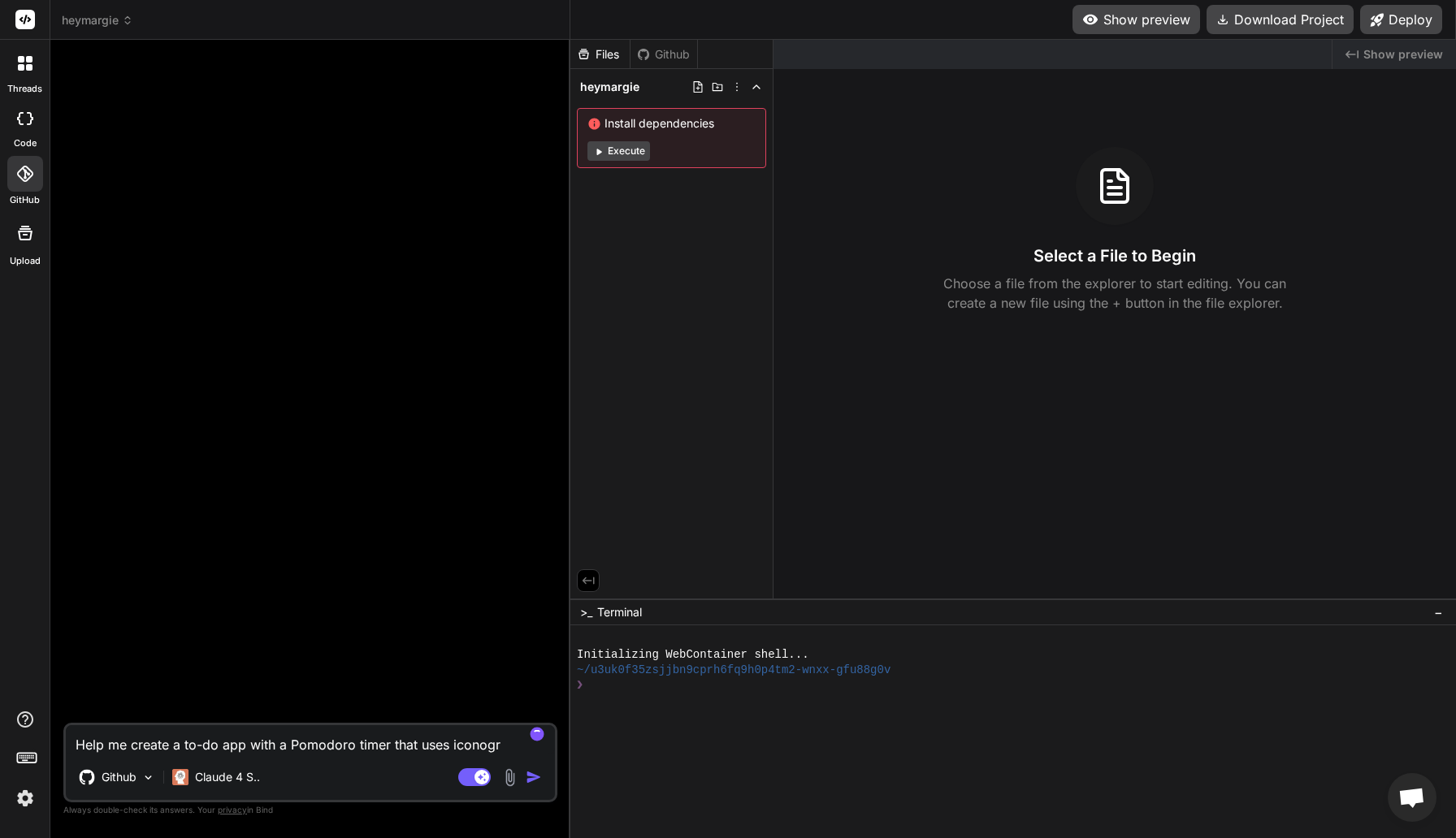 type on "Help me create a to-do app with a Pomodoro timer that uses iconog" 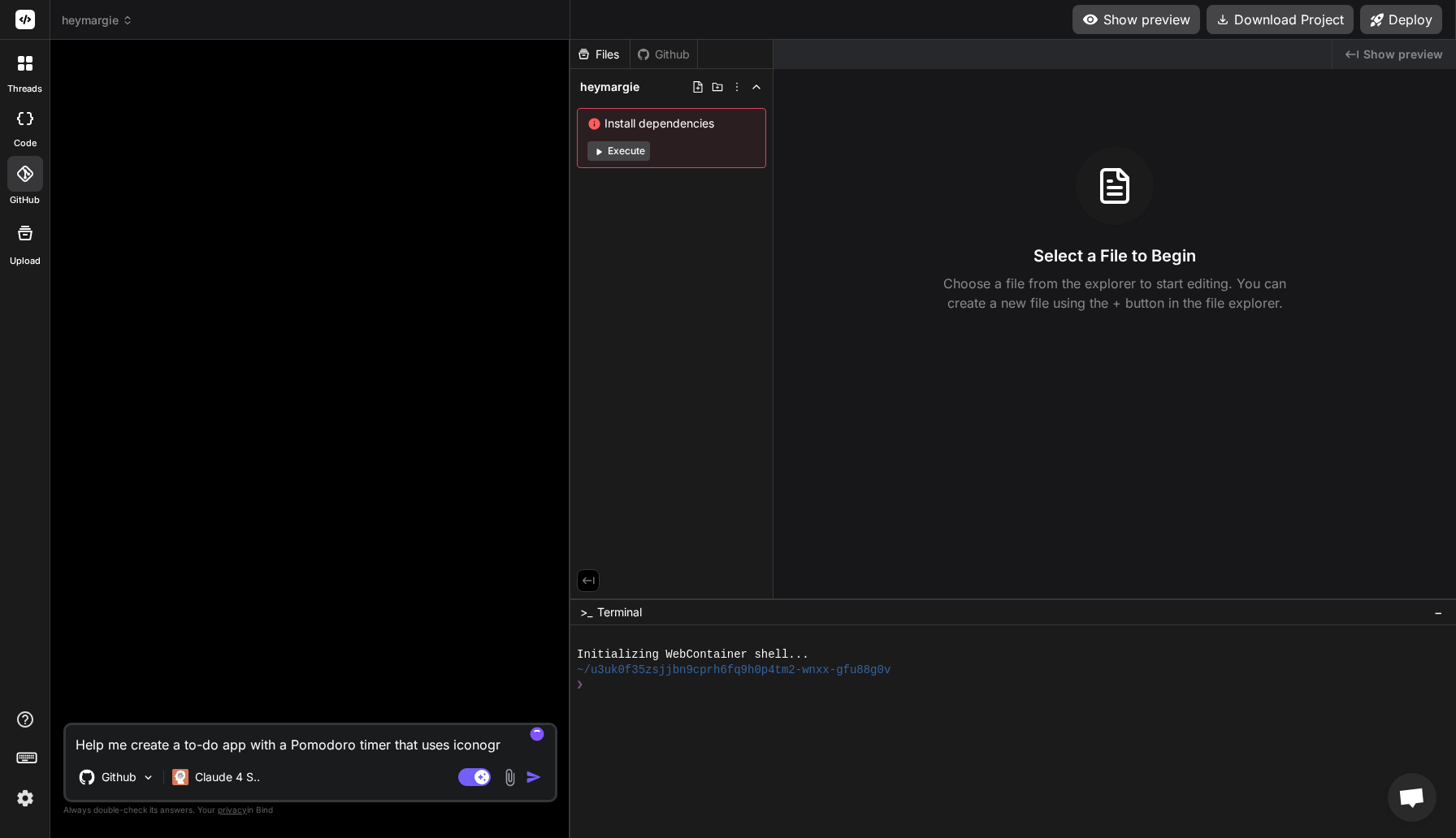 type on "x" 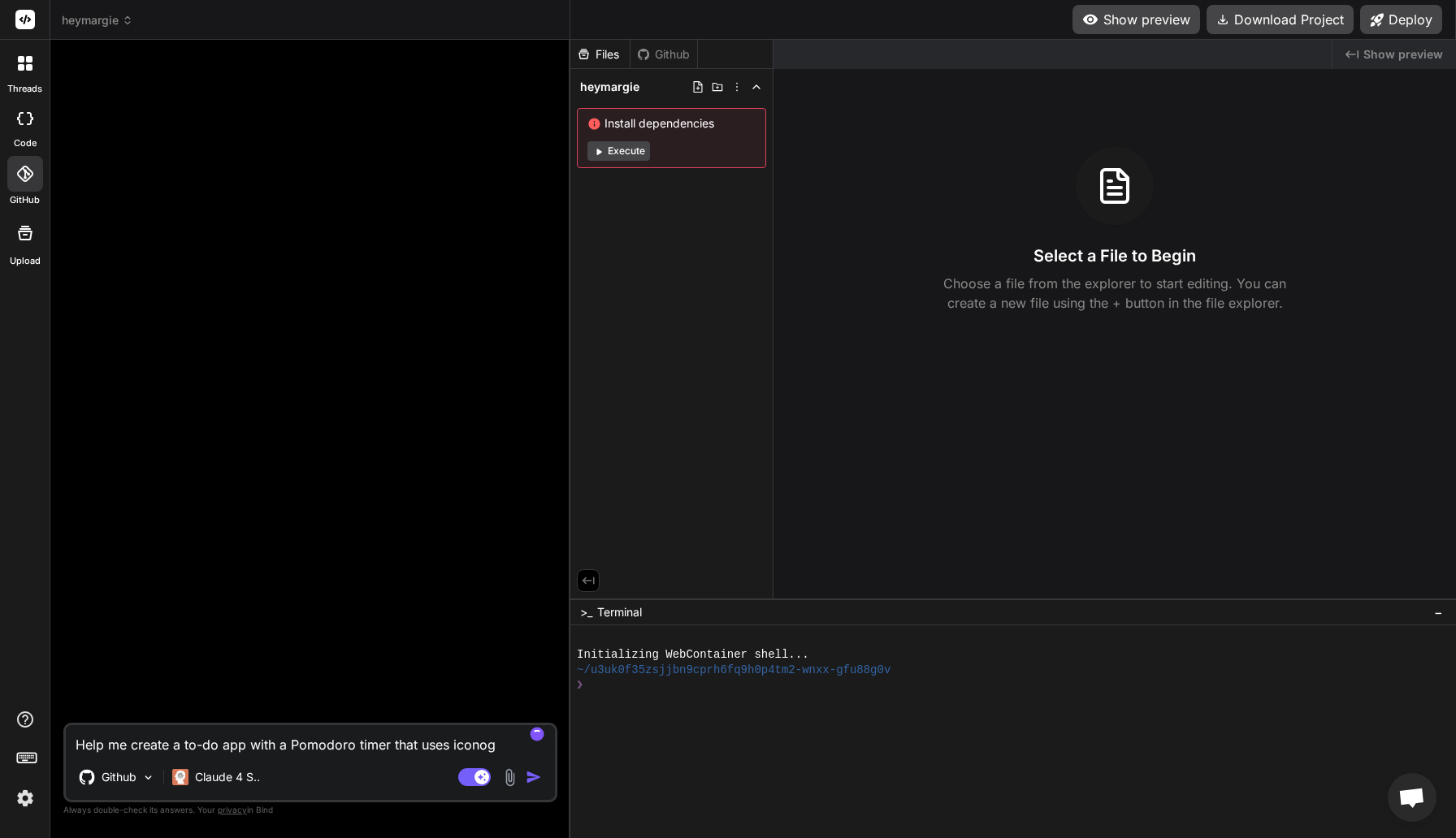 type on "Help me create a to-do app with a Pomodoro timer that uses icono" 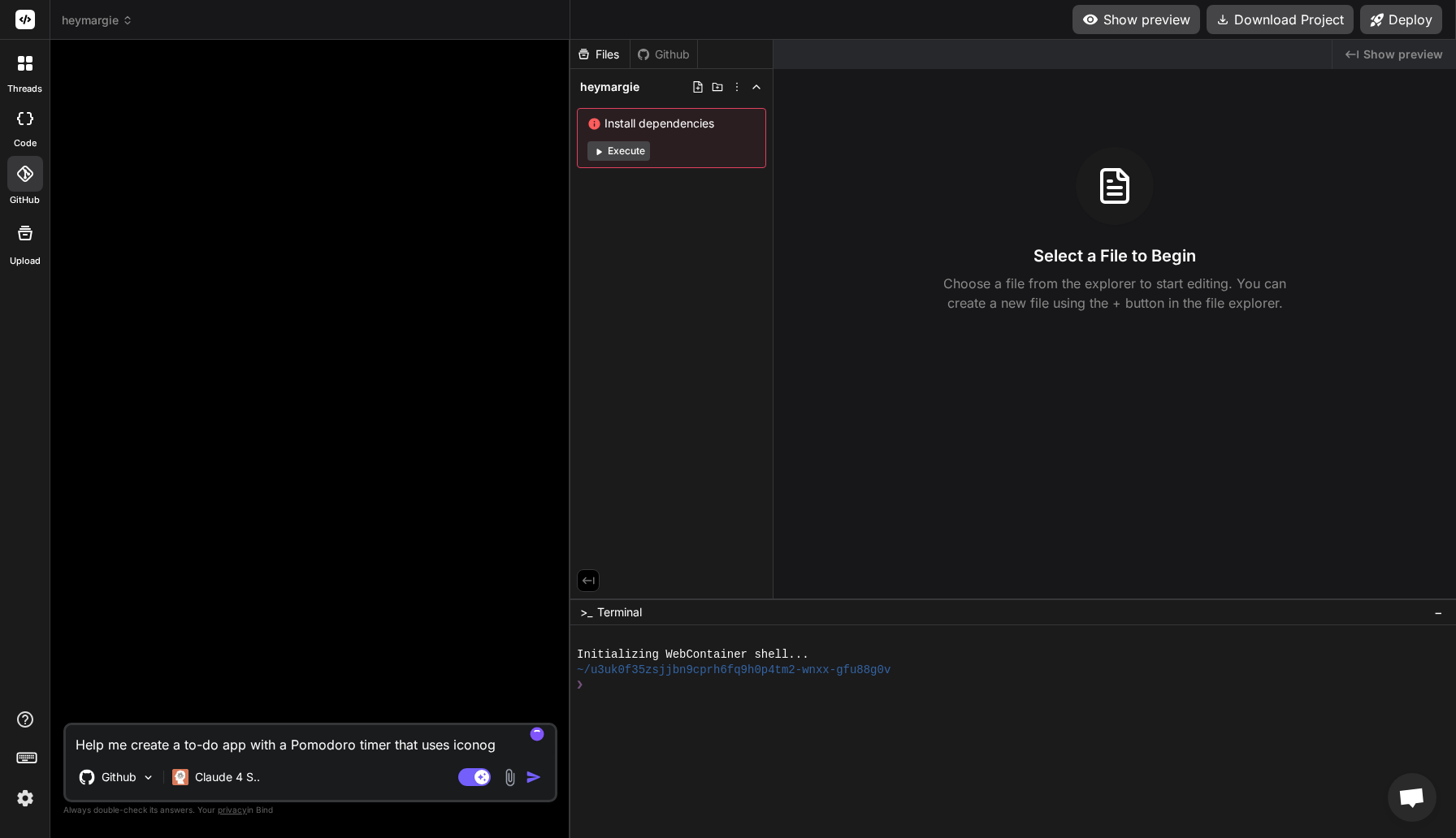 type on "x" 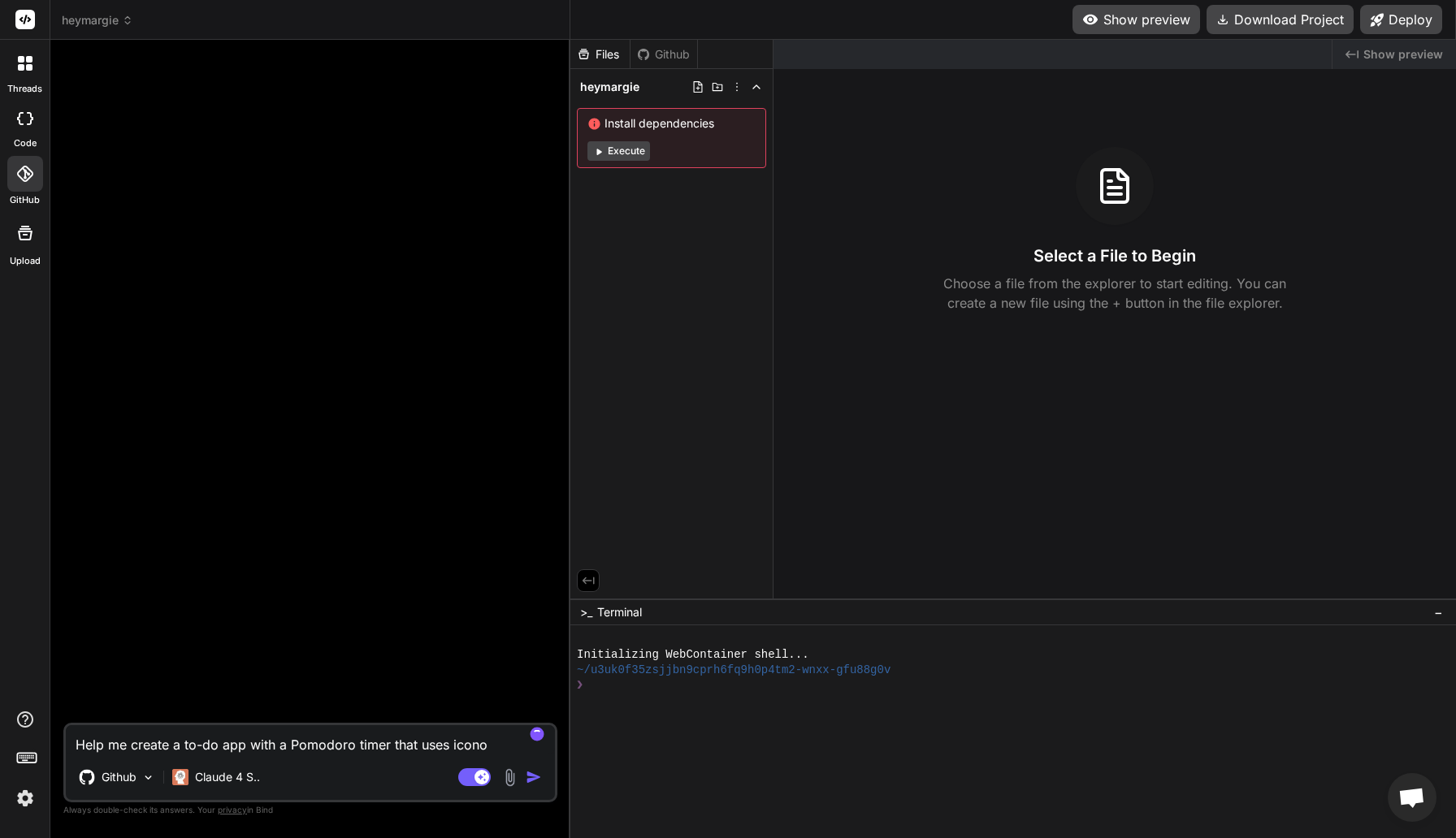 type on "Help me create a to-do app with a Pomodoro timer that uses icon" 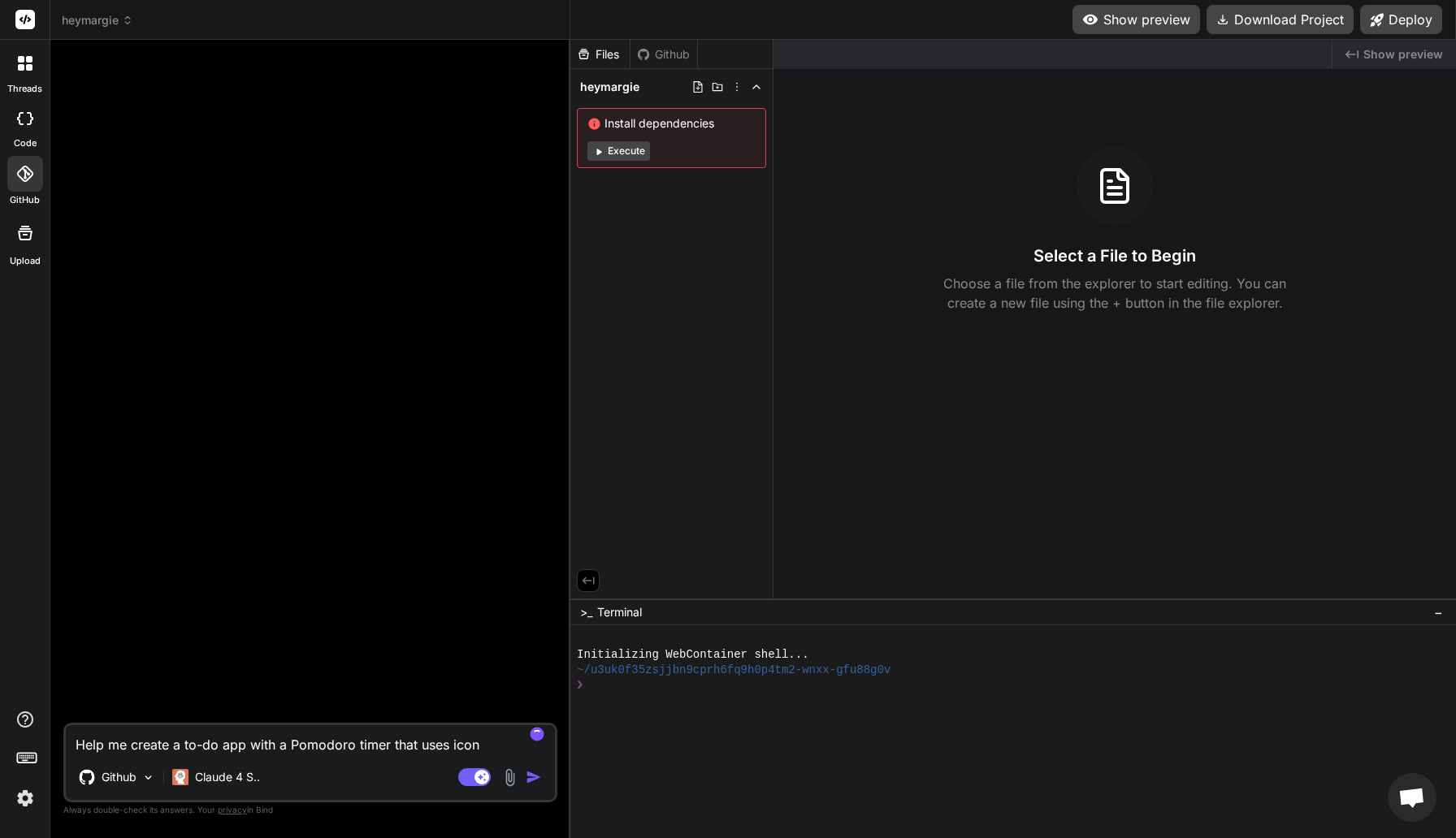 type on "Help me create a to-do app with a Pomodoro timer that uses ico" 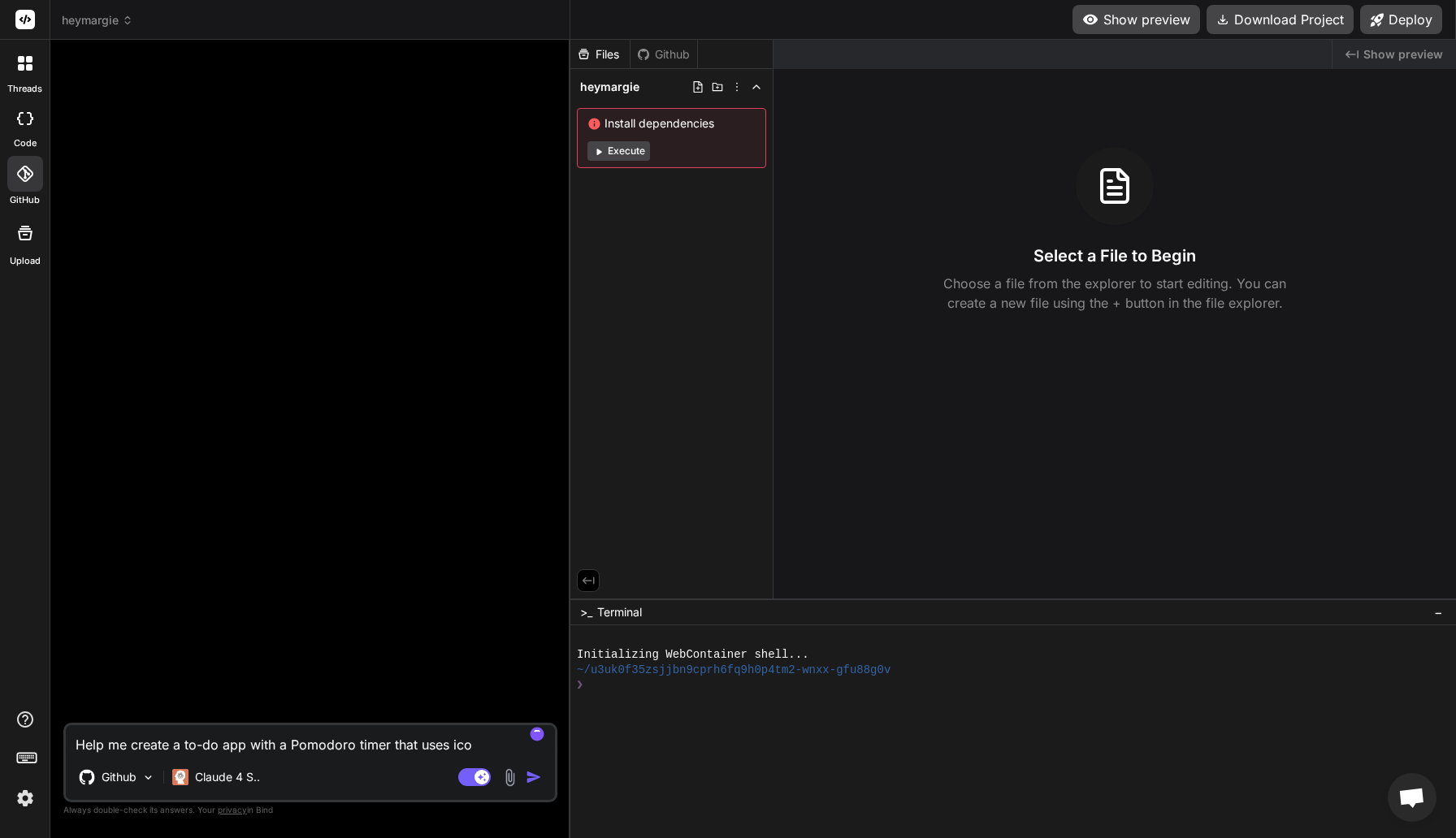 type on "Help me create a to-do app with a Pomodoro timer that uses ic" 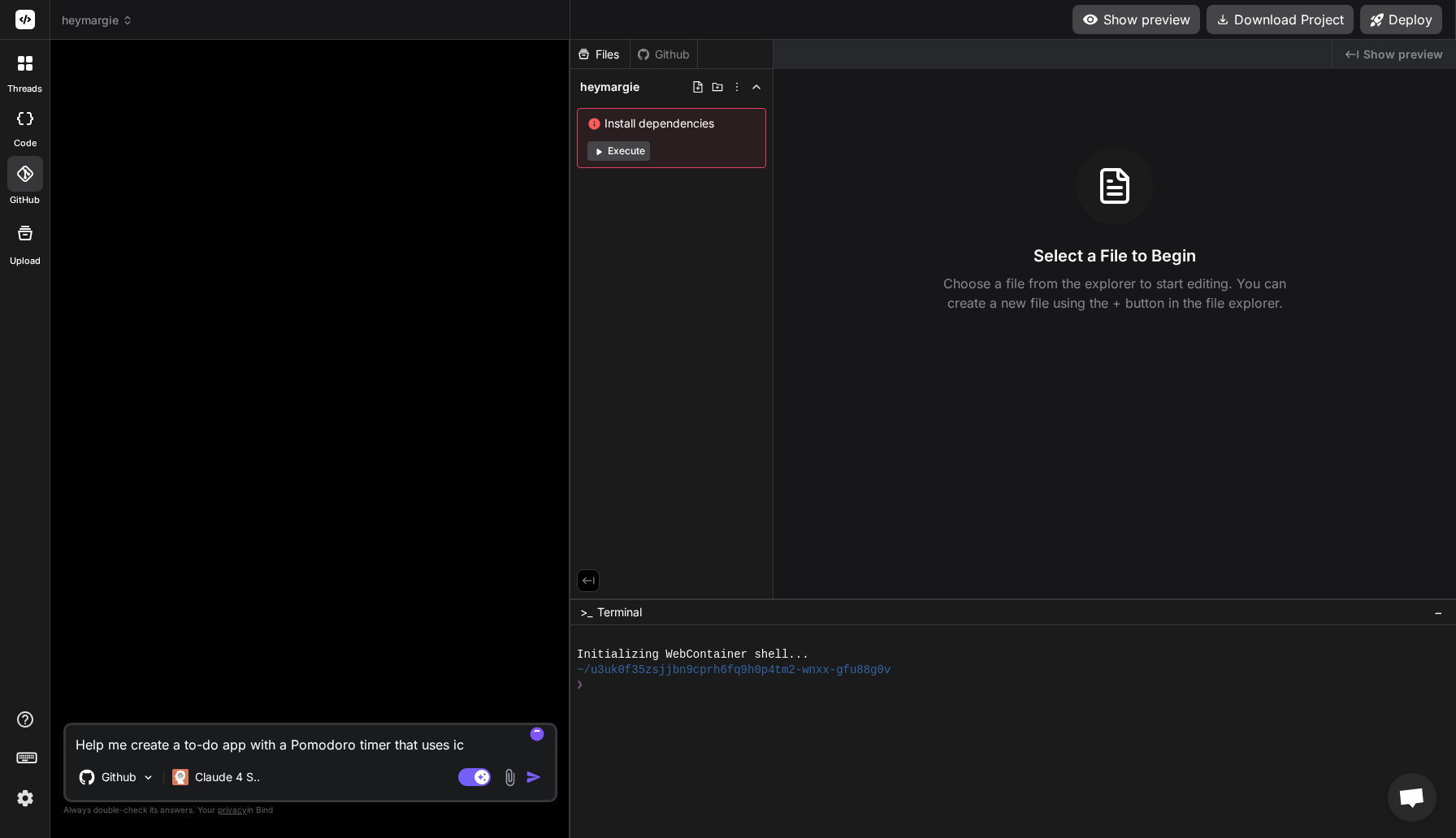 type on "Help me create a to-do app with a Pomodoro timer that uses i" 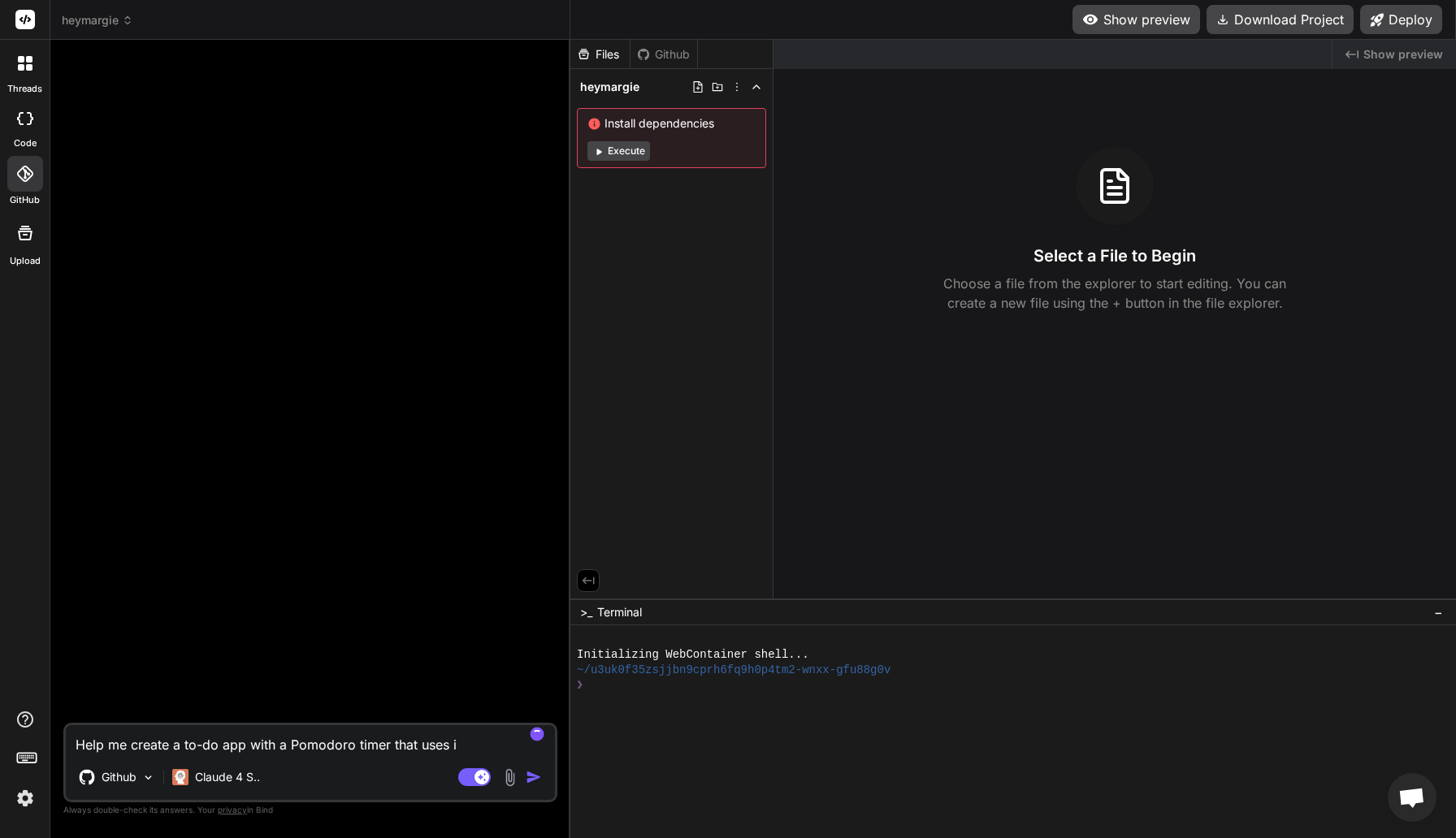 type on "Help me create a to-do app with a Pomodoro timer that uses" 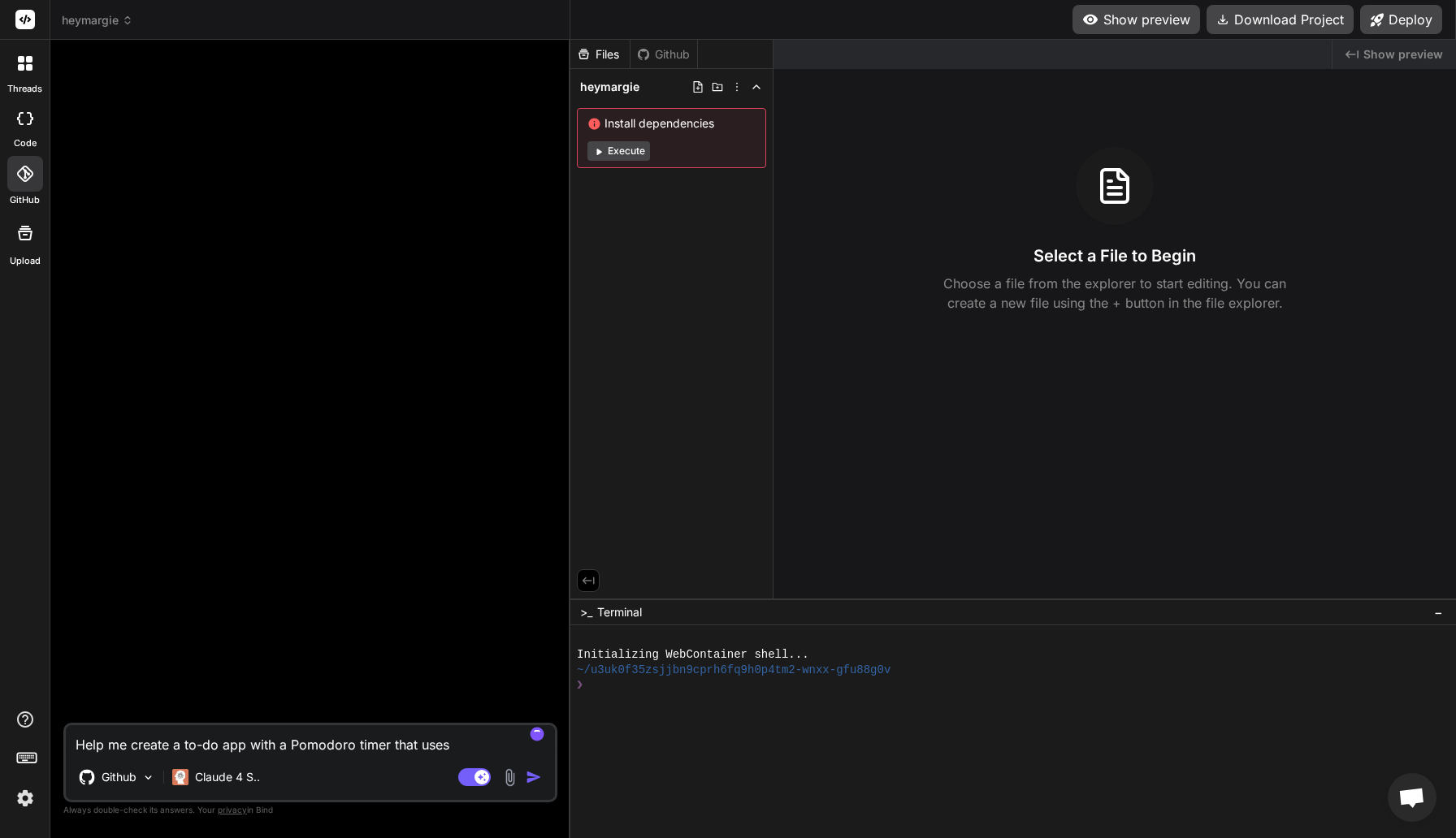 type on "Help me create a to-do app with a Pomodoro timer that uses" 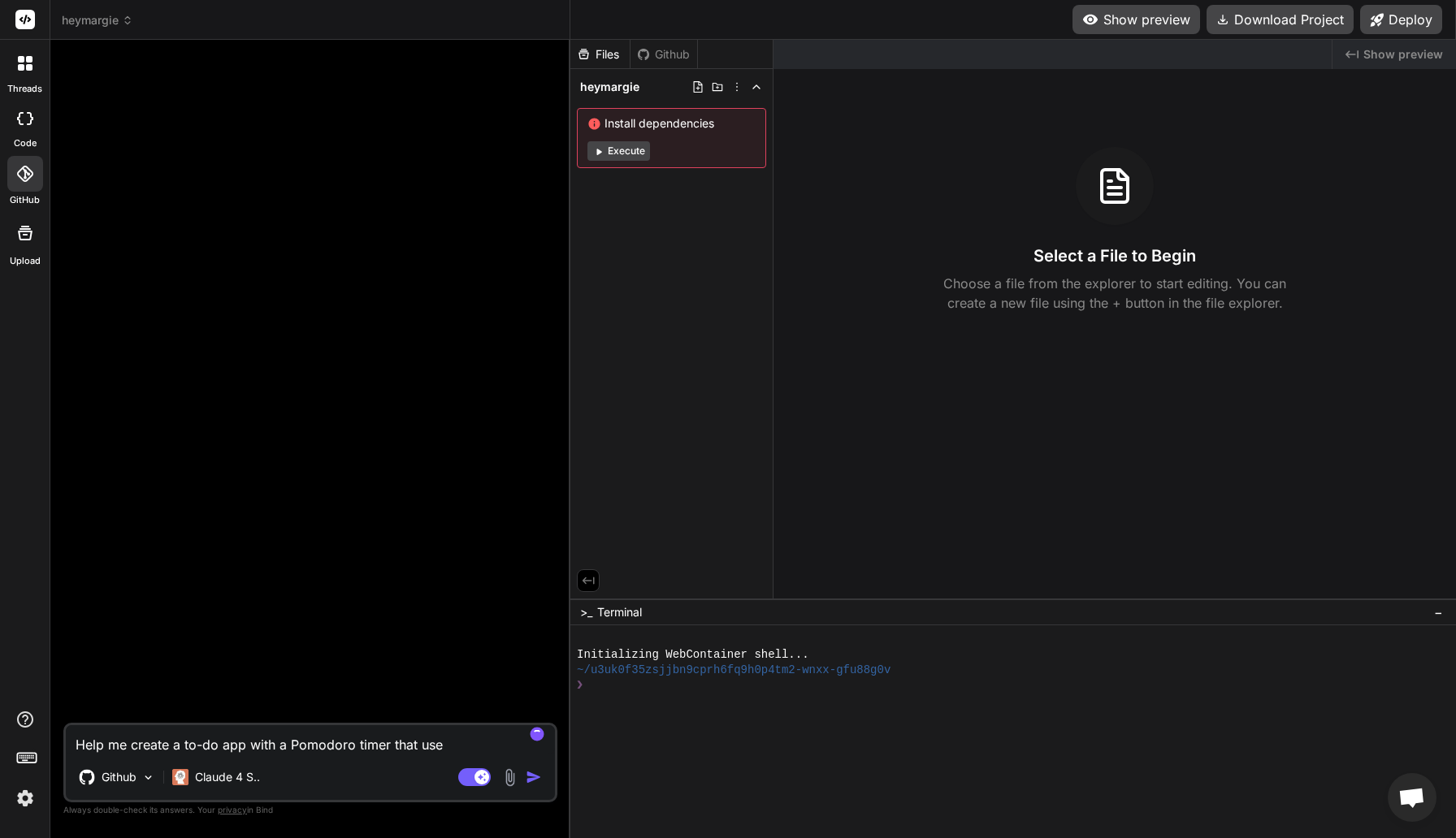 type on "Help me create a to-do app with a Pomodoro timer that us" 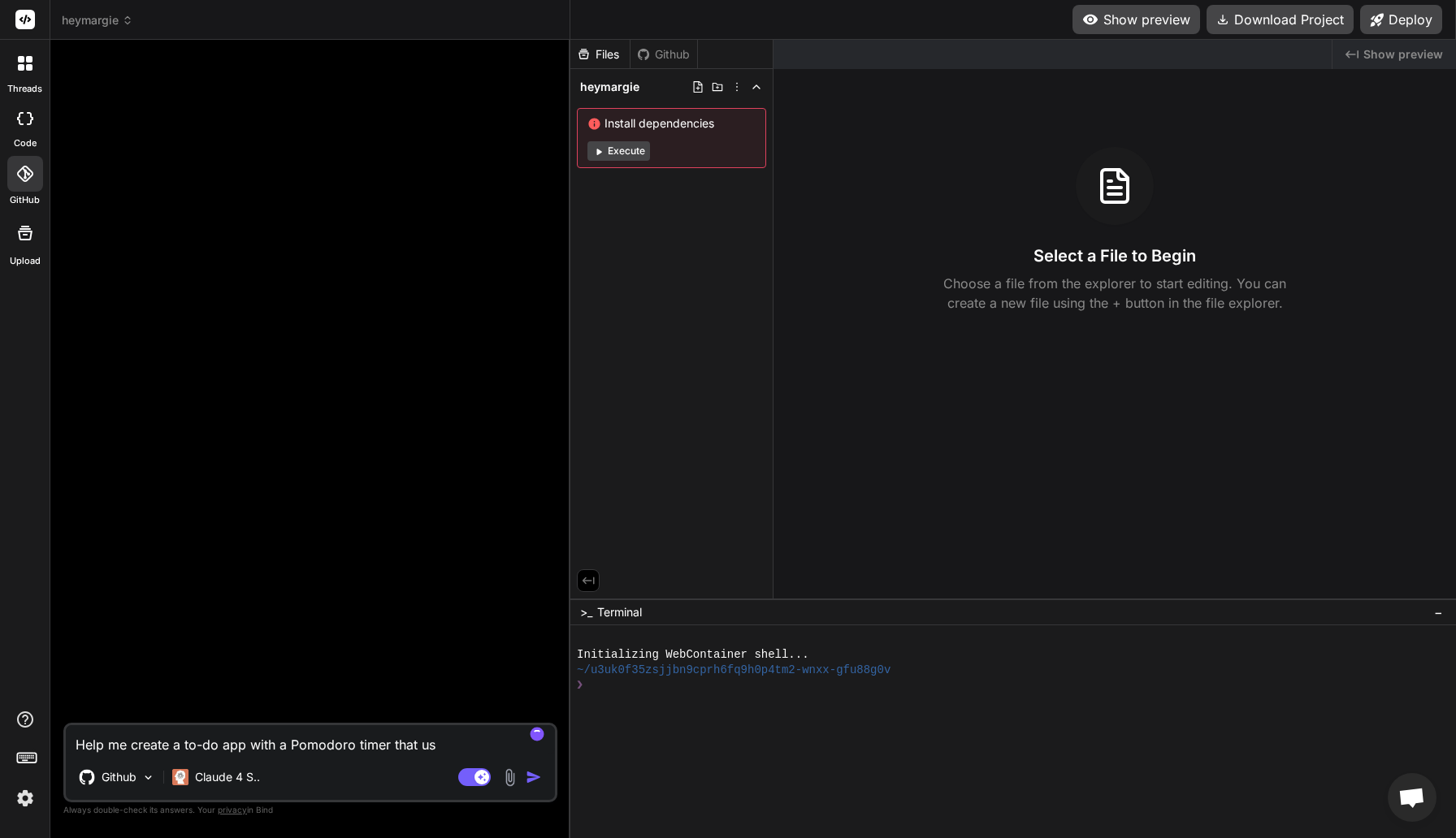type on "Help me create a to-do app with a Pomodoro timer that u" 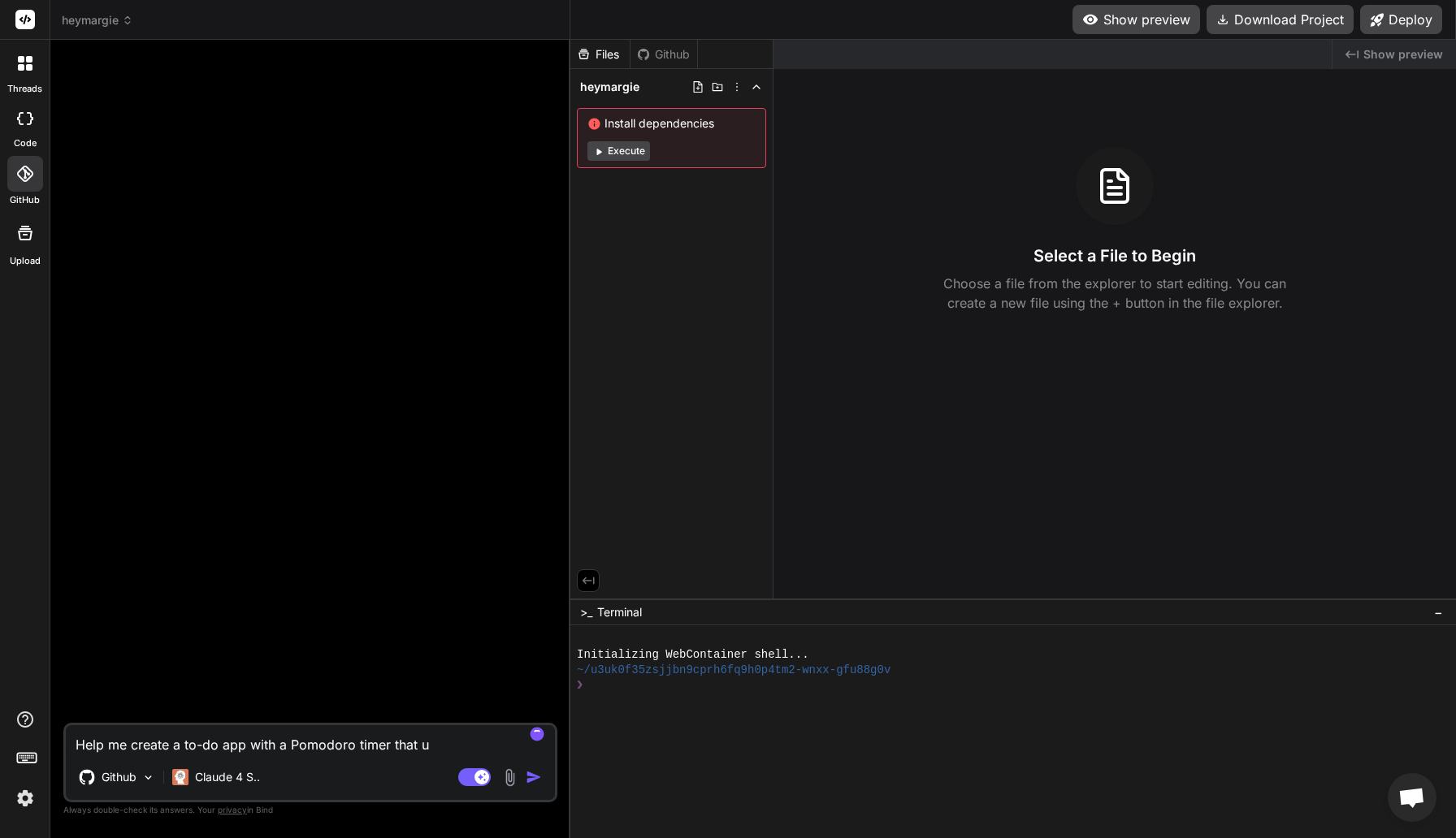 type on "Help me create a to-do app with a Pomodoro timer that" 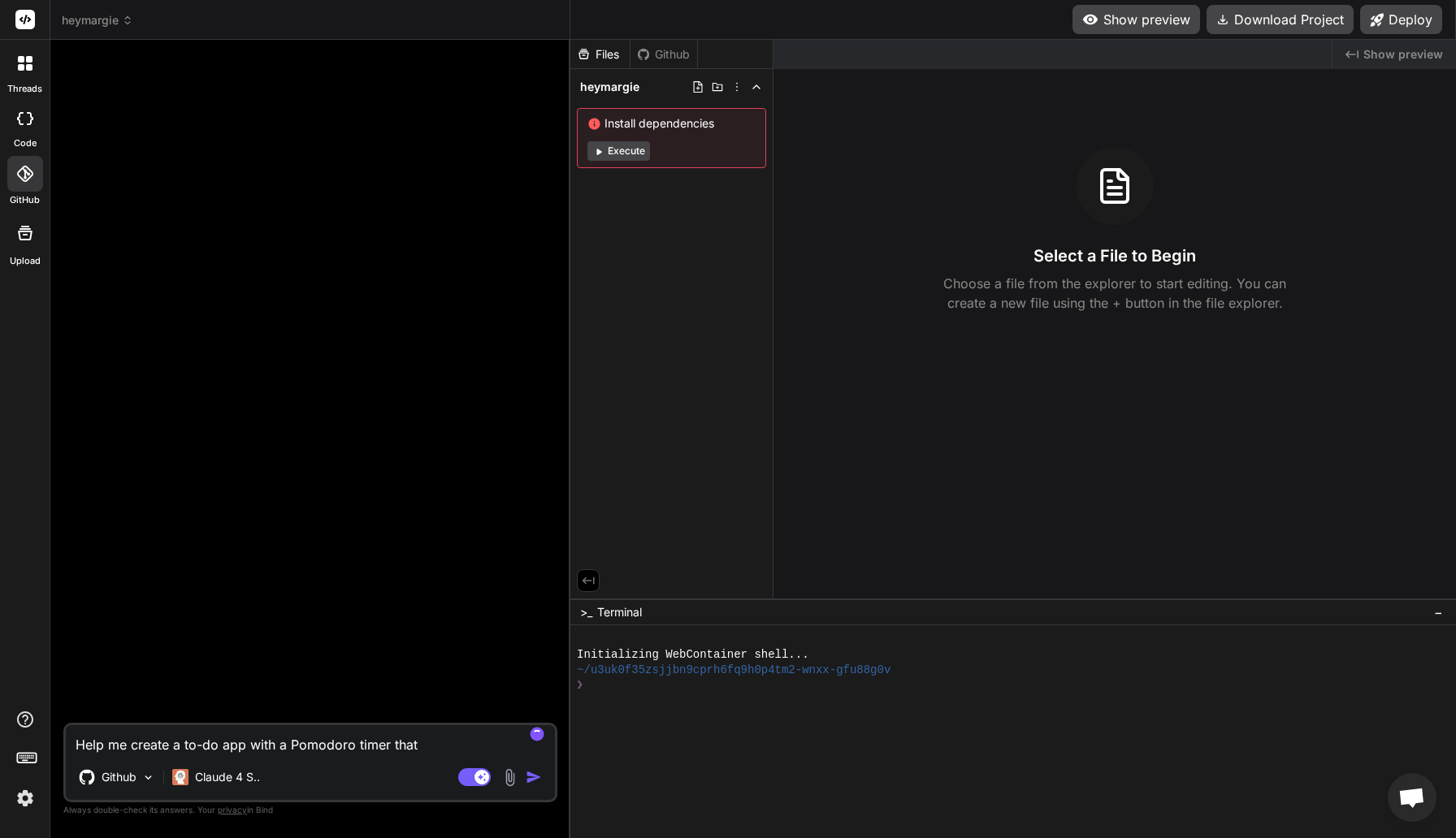 type on "Help me create a to-do app with a Pomodoro timer that" 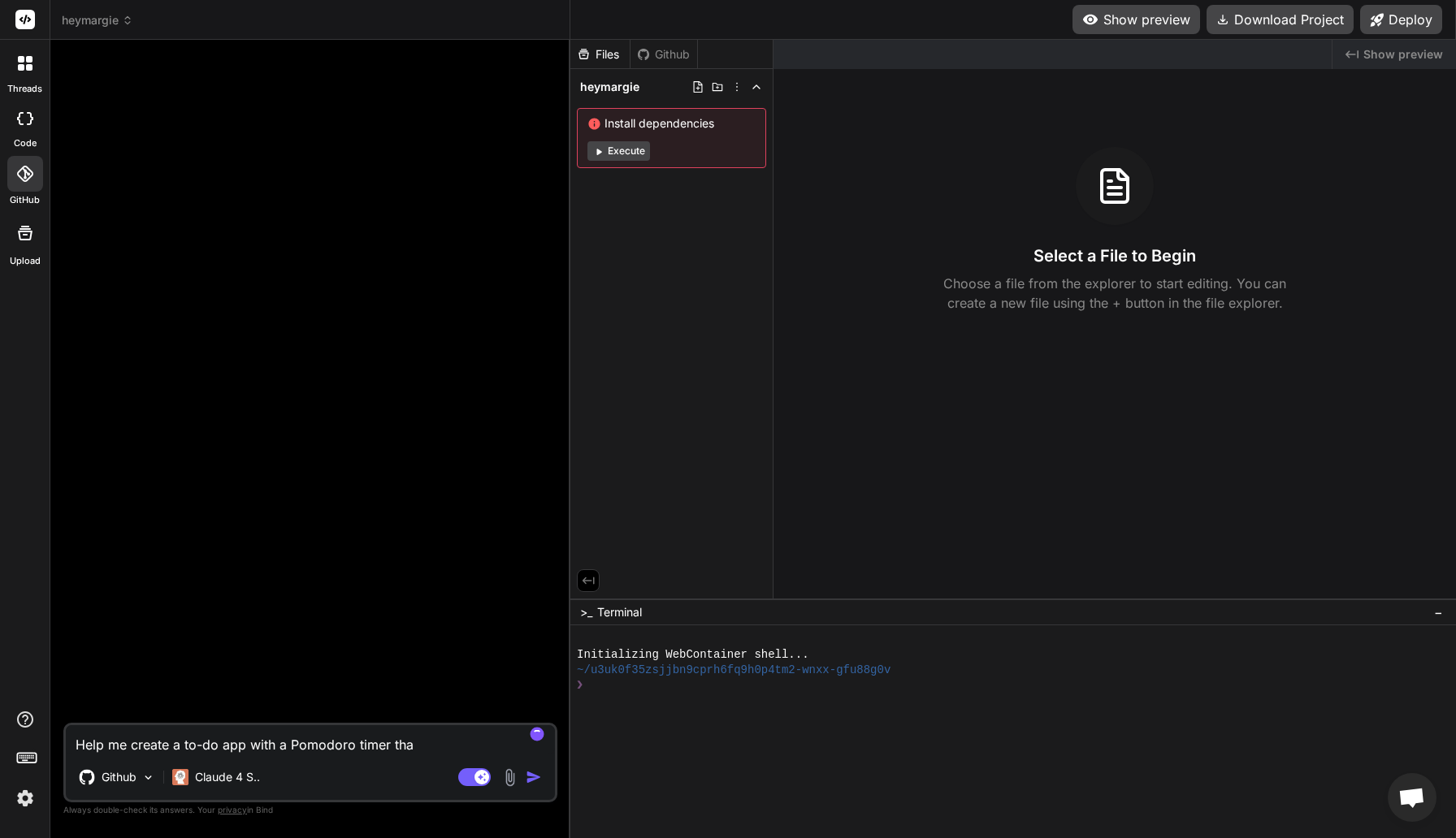 type on "Help me create a to-do app with a Pomodoro timer th" 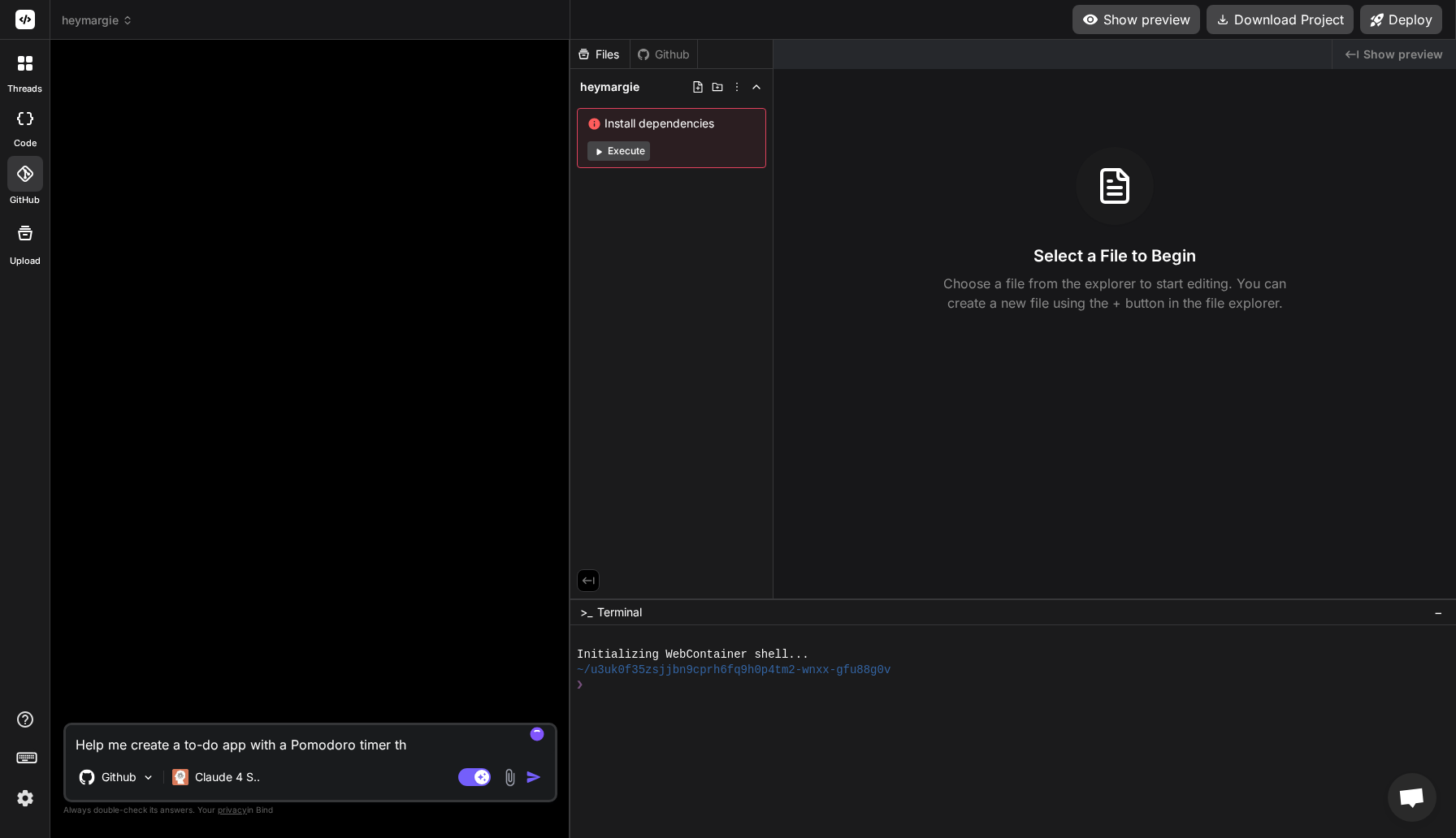 type on "Help me create a to-do app with a Pomodoro timer t" 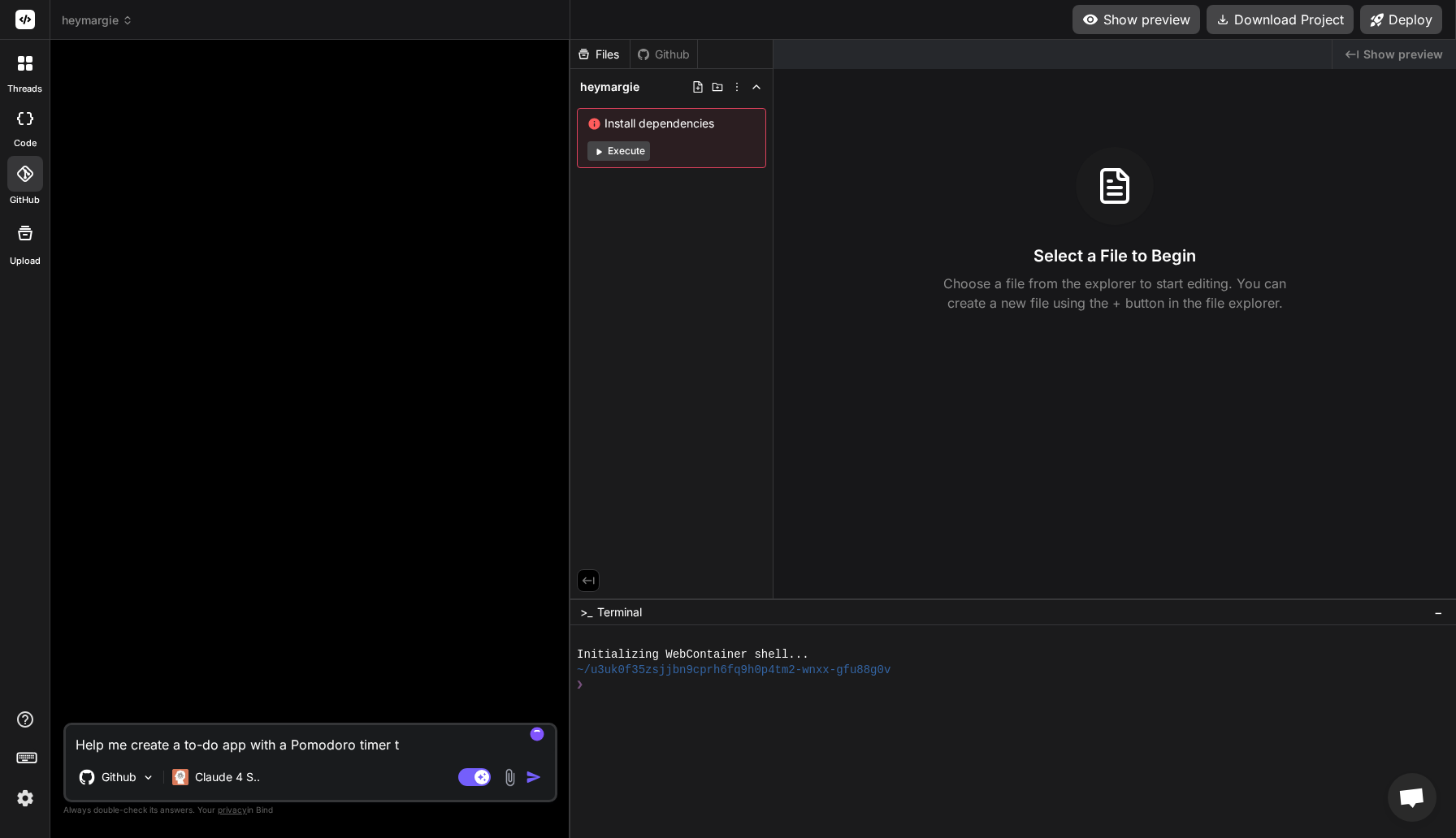 type on "Help me create a to-do app with a Pomodoro timer" 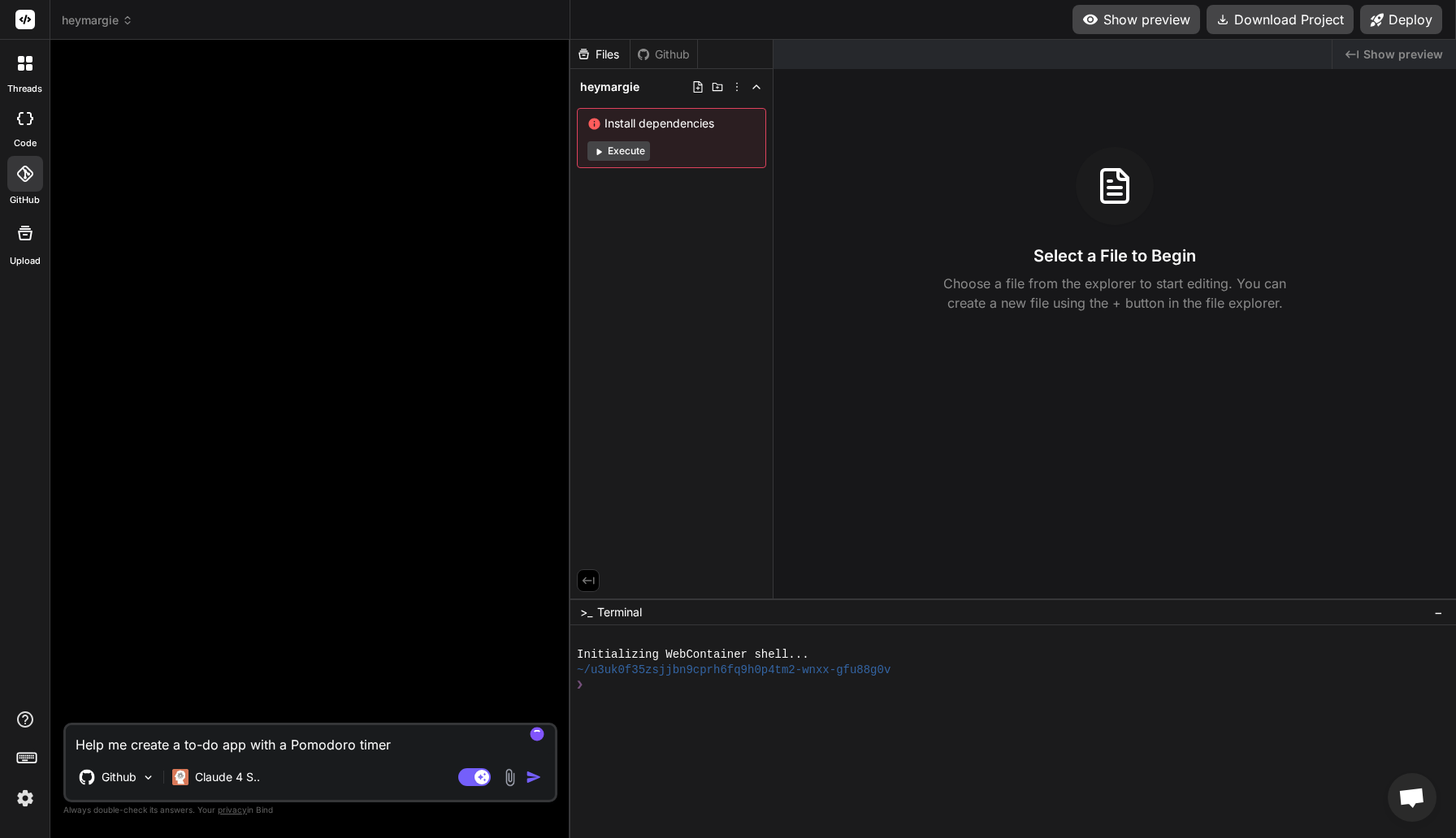 type on "Help me create a to-do app with a Pomodoro timer" 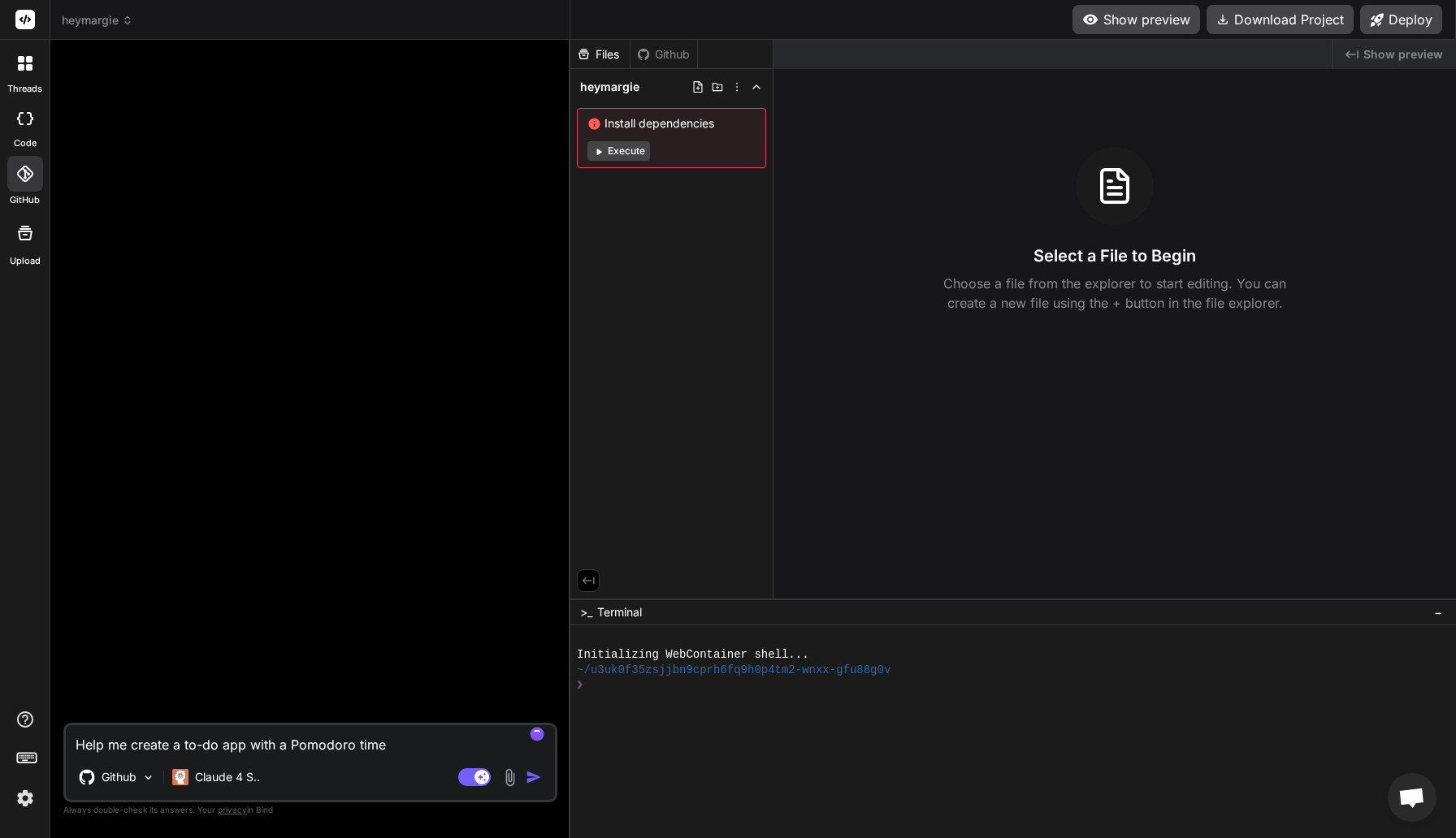 type on "Help me create a to-do app with a Pomodoro tim" 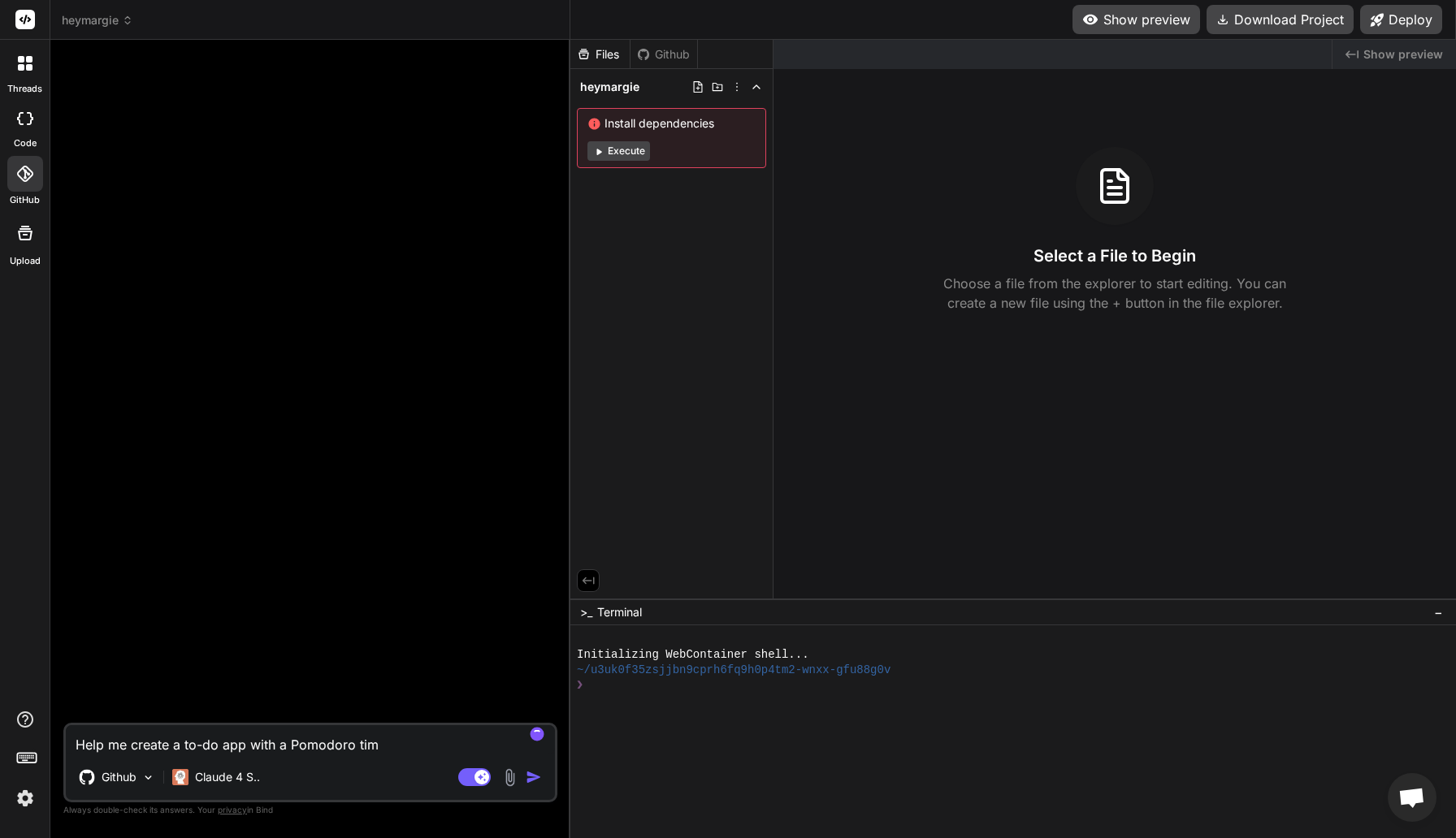 type on "Help me create a to-do app with a Pomodoro ti" 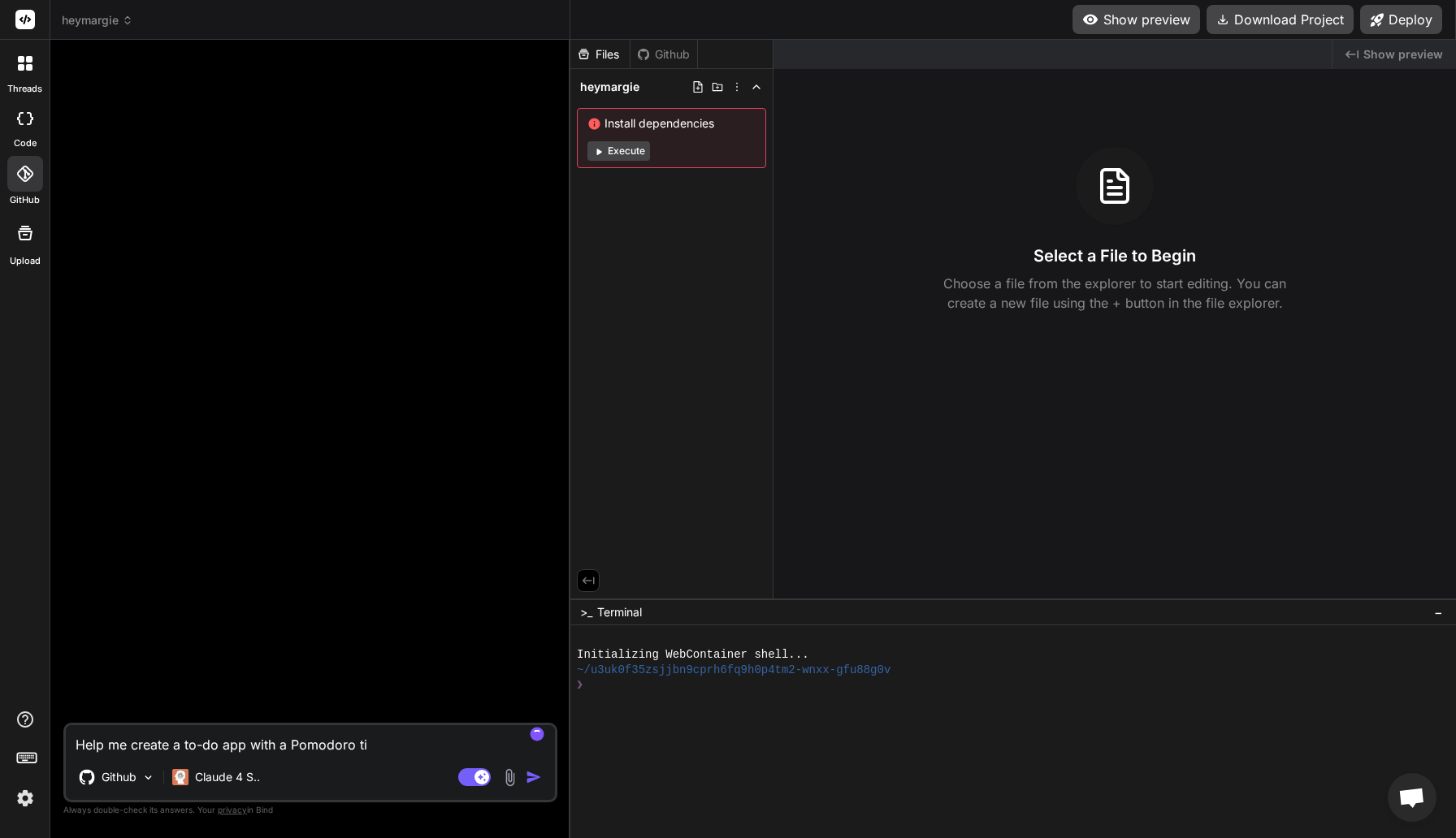 type on "Help me create a to-do app with a Pomodoro t" 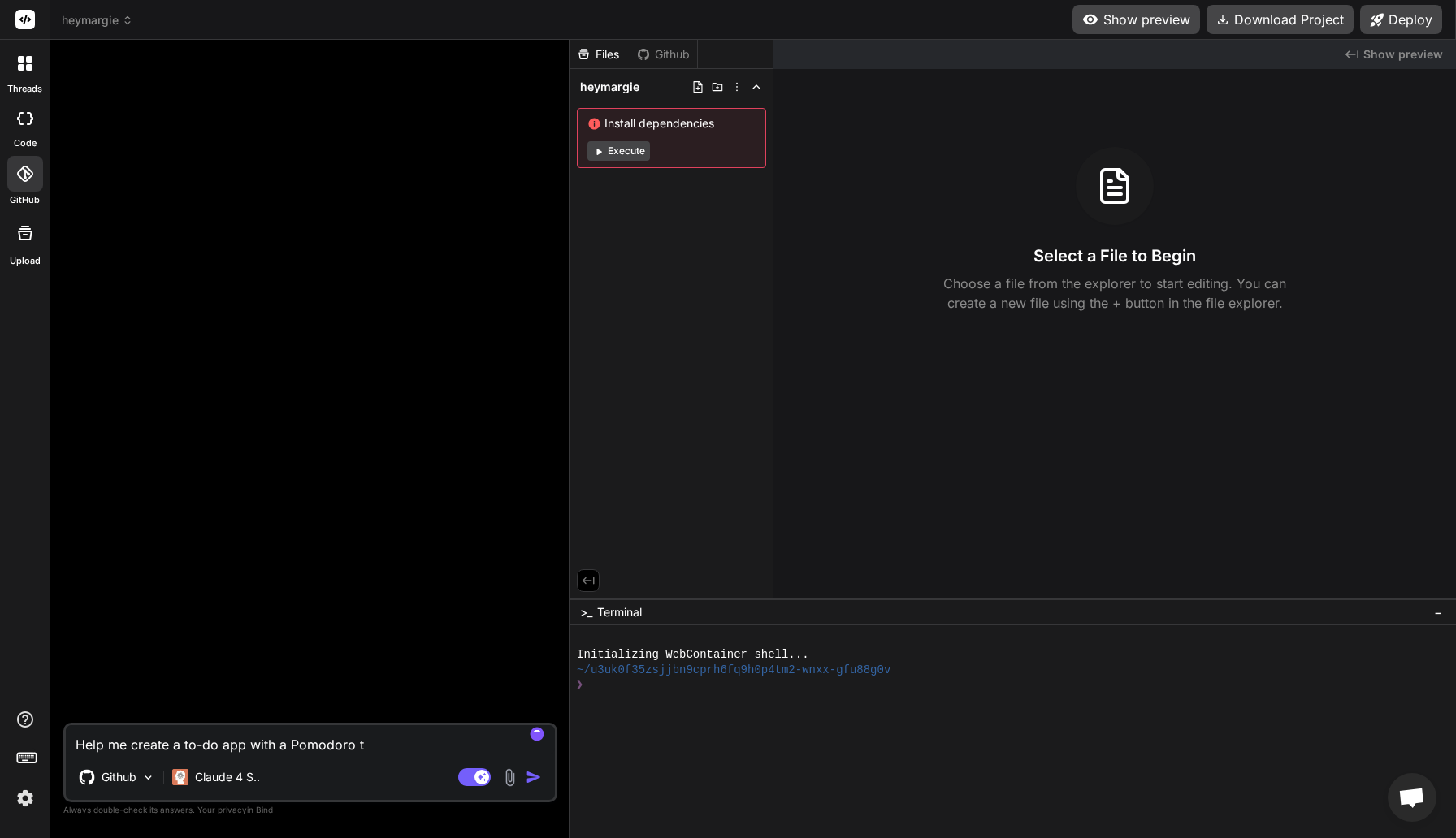 type on "Help me create a to-do app with a Pomodoro" 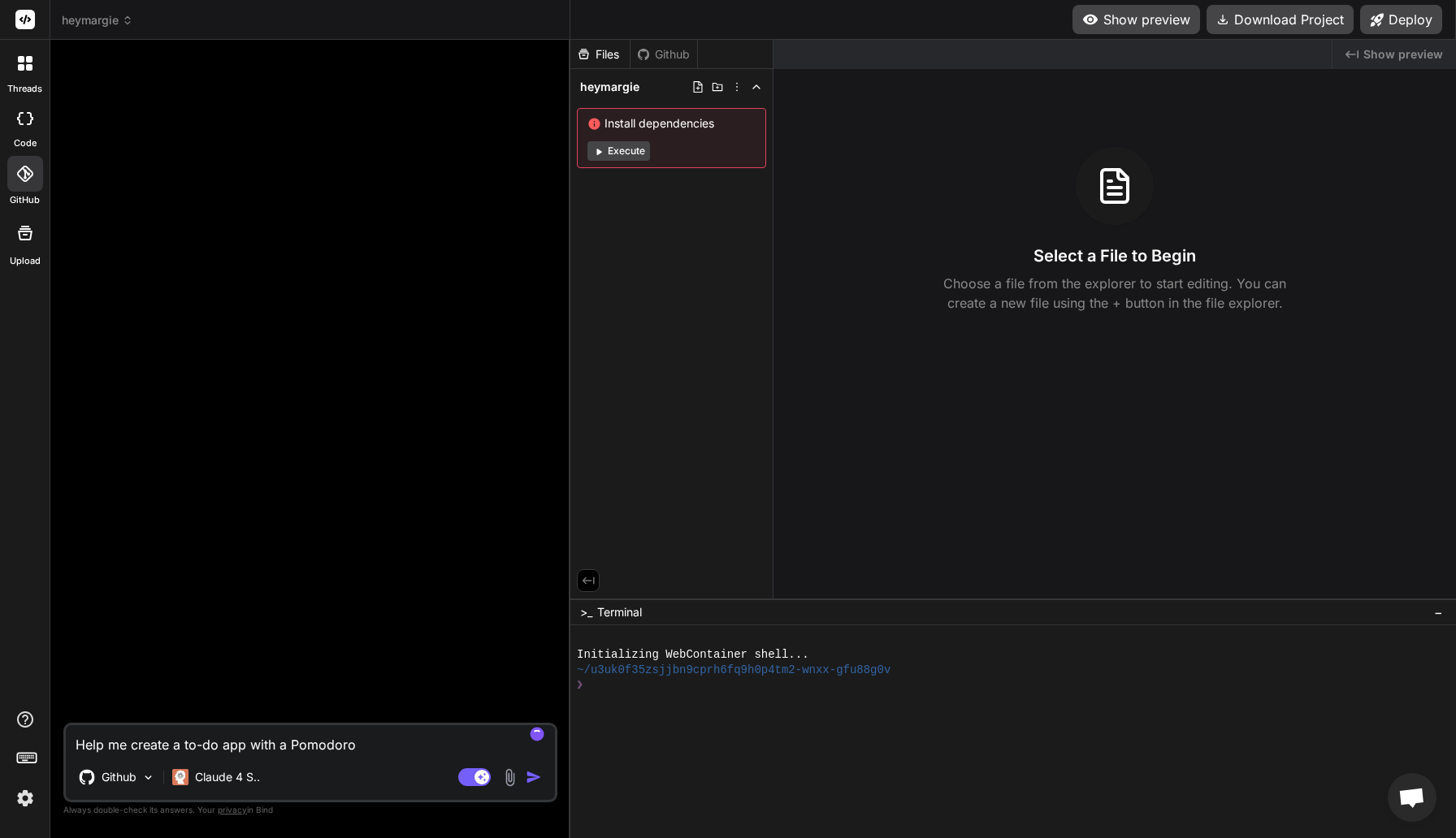 type on "Help me create a to-do app with a Pomodoro" 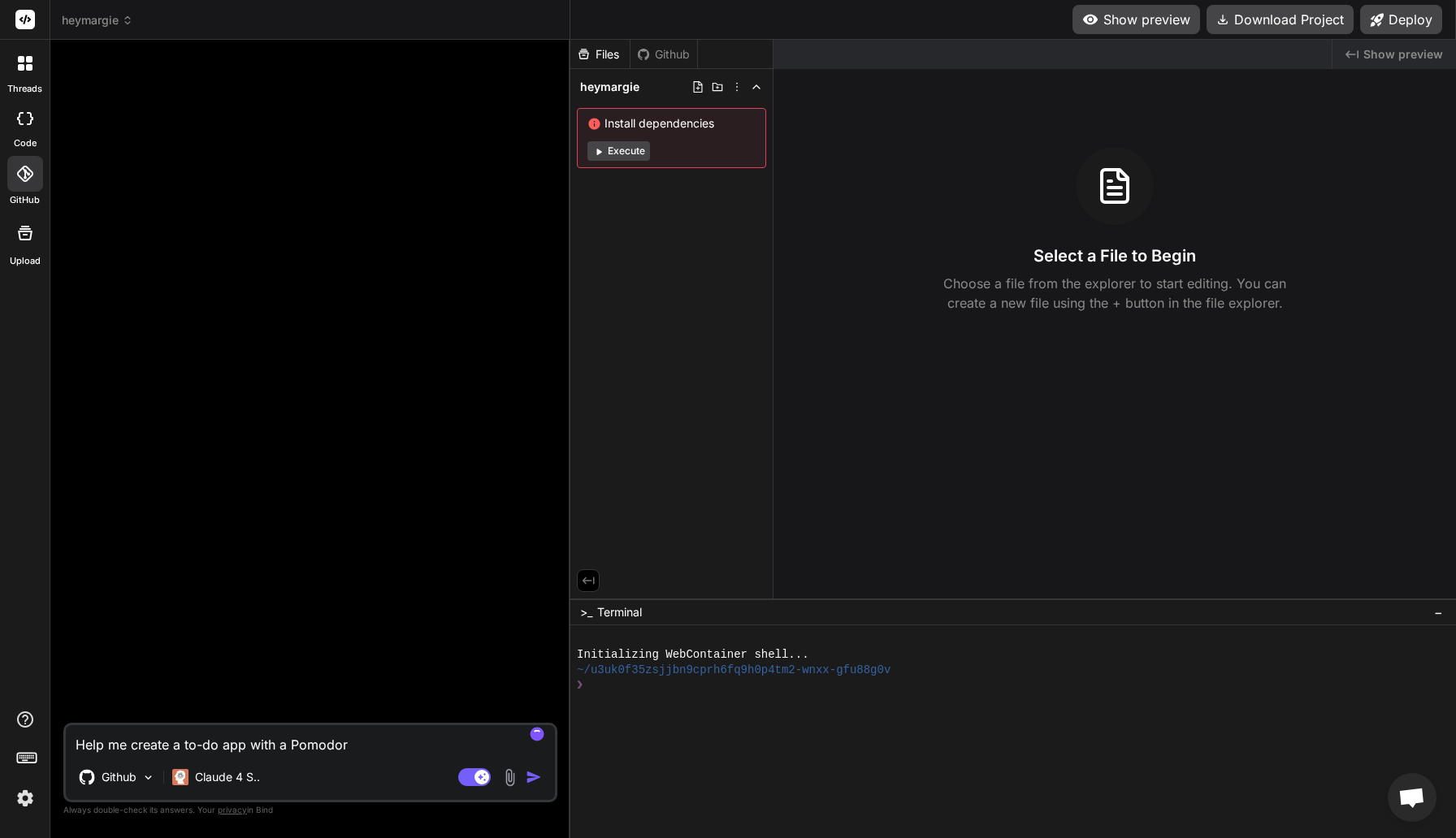 type on "Help me create a to-do app with a Pomodo" 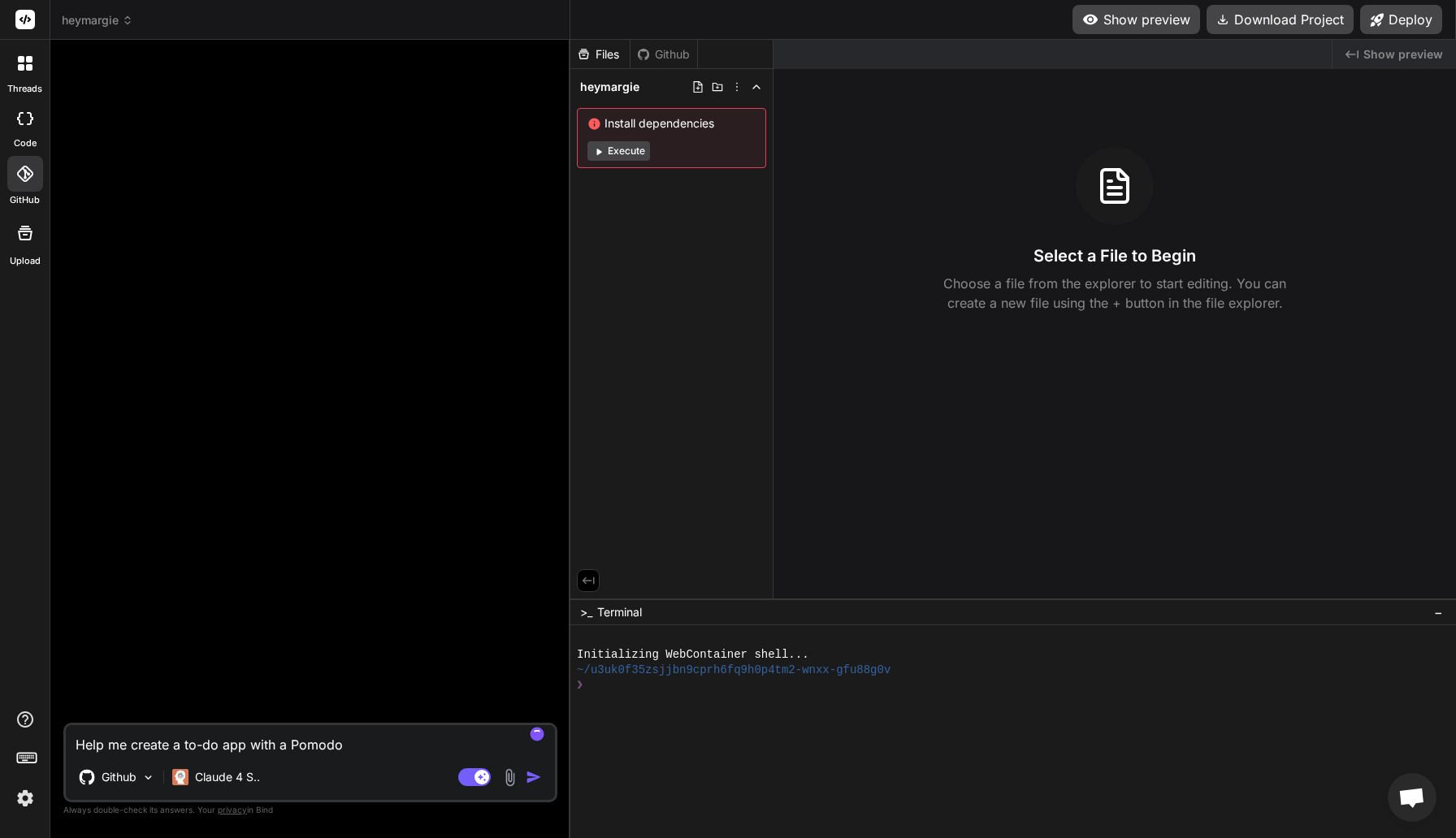 type on "Help me create a to-do app with a Pomod" 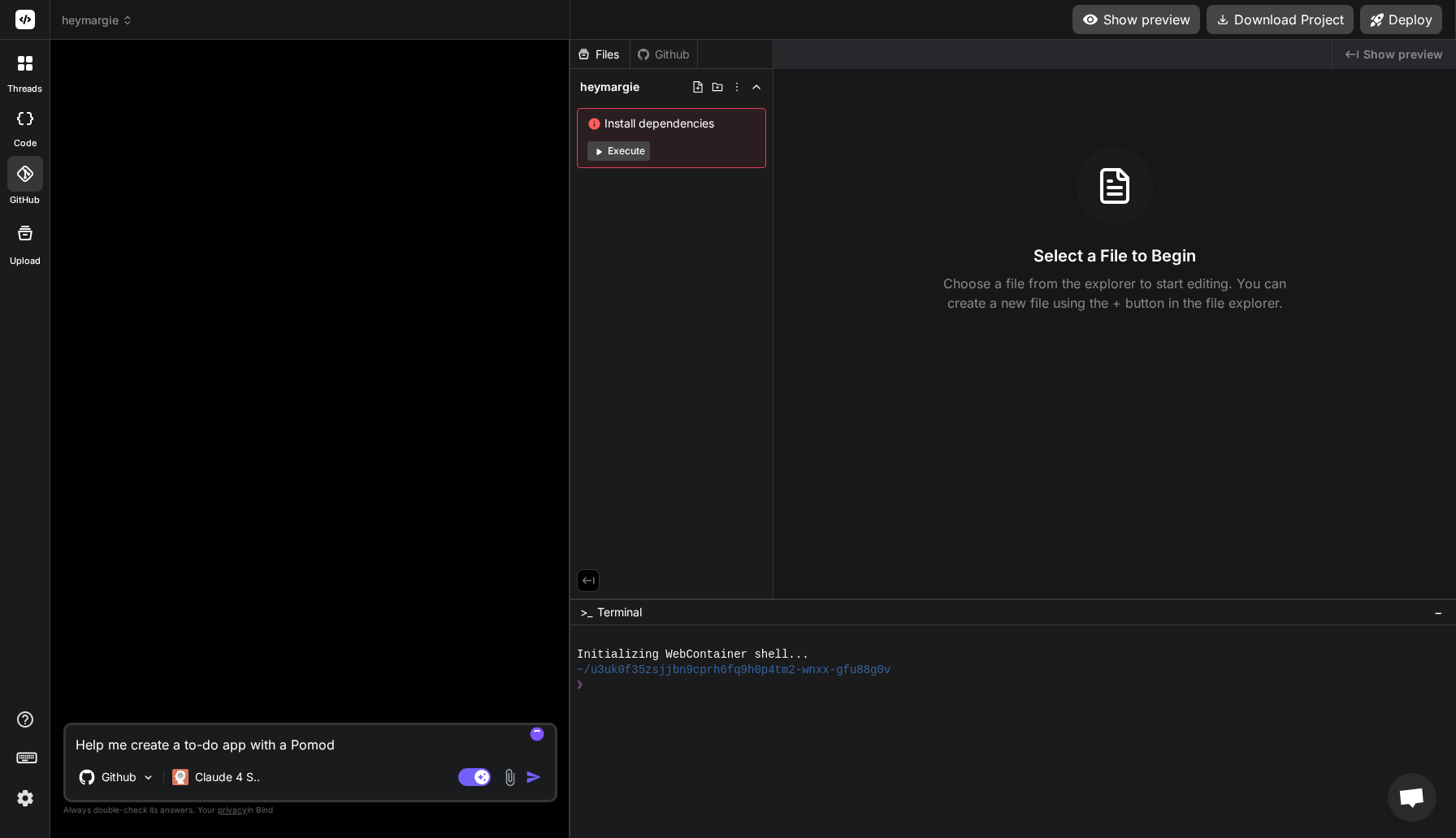 type on "Help me create a to-do app with a Pomo" 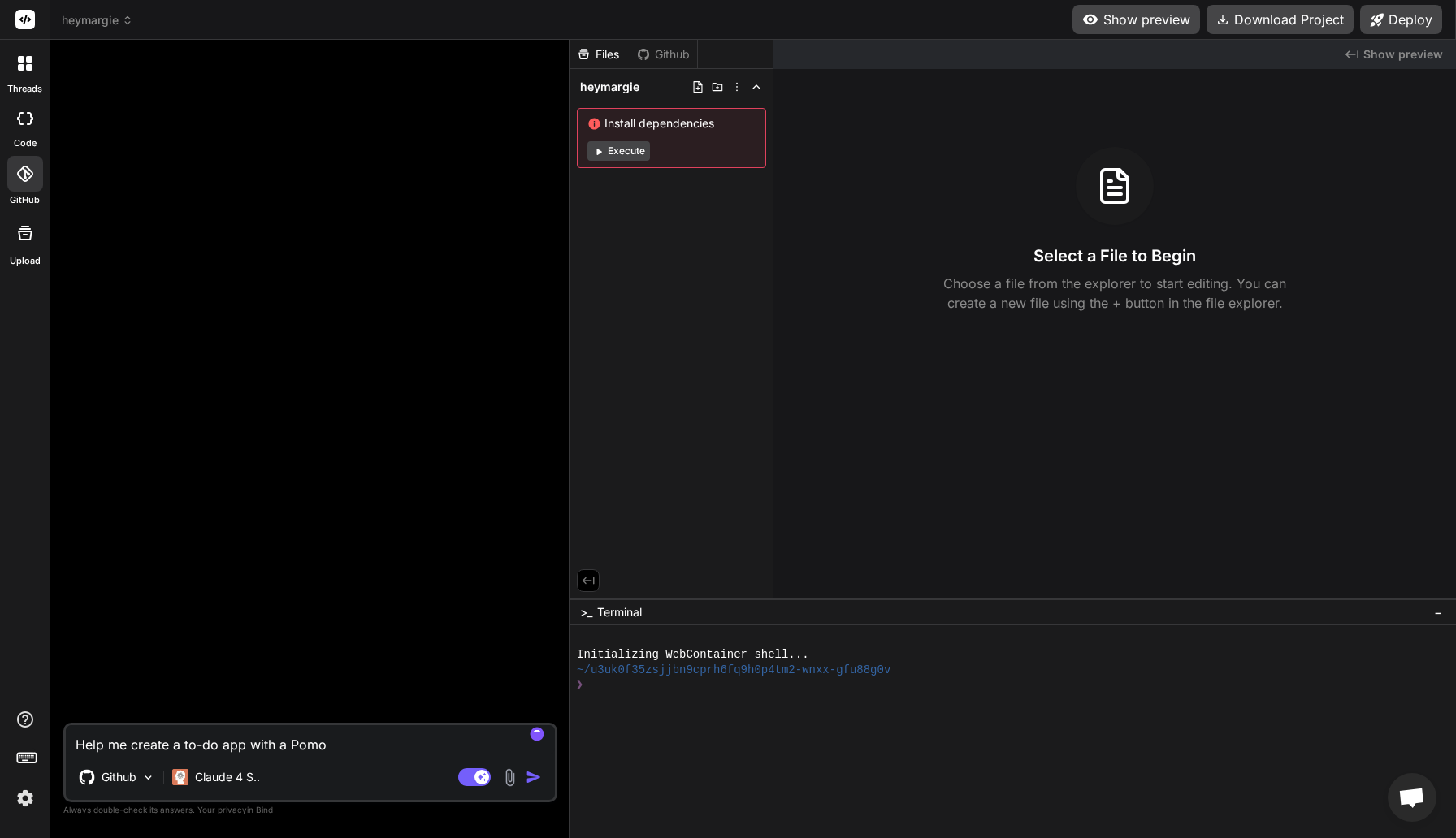 type on "Help me create a to-do app with a Pom" 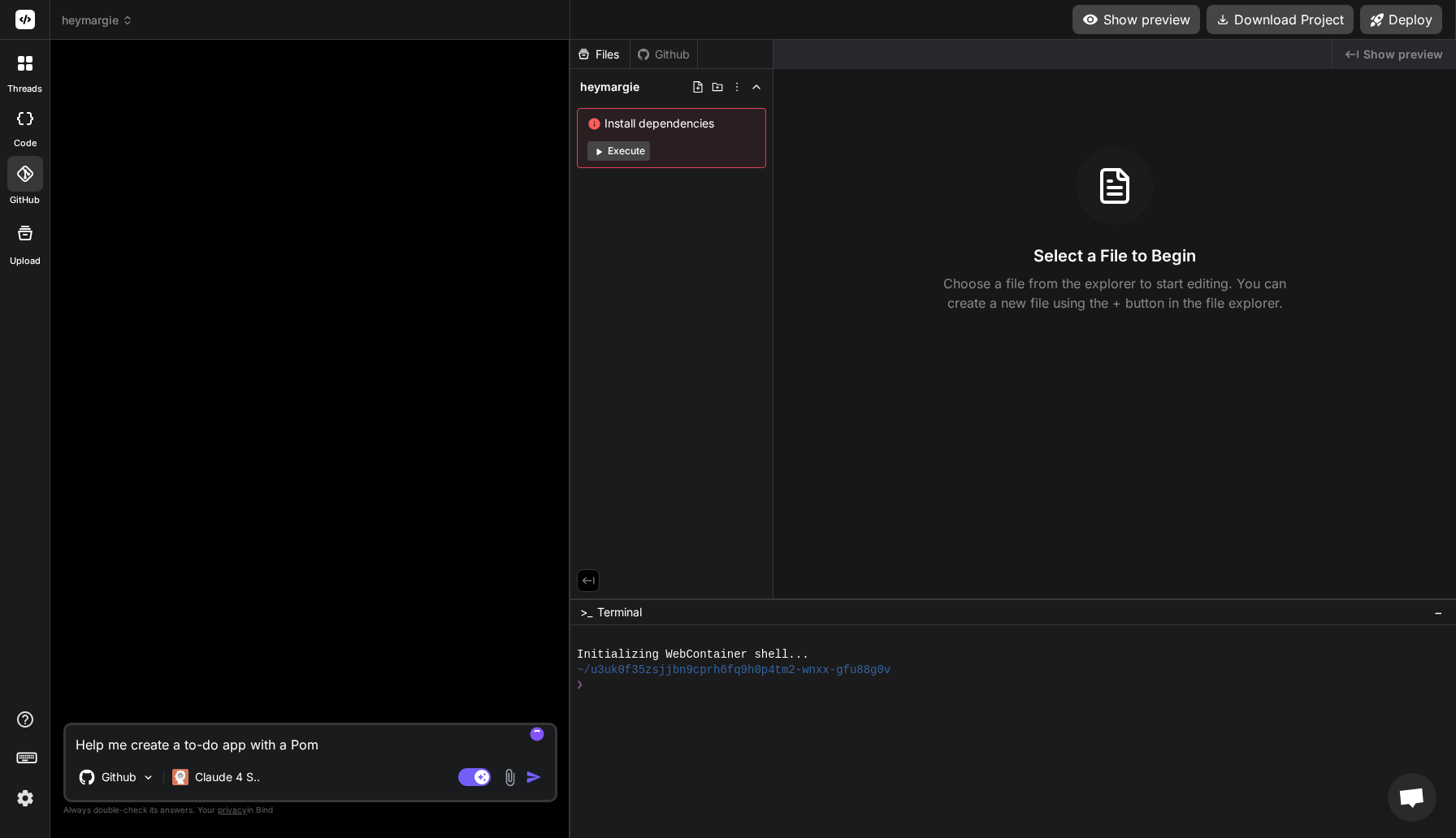 type on "Help me create a to-do app with a Po" 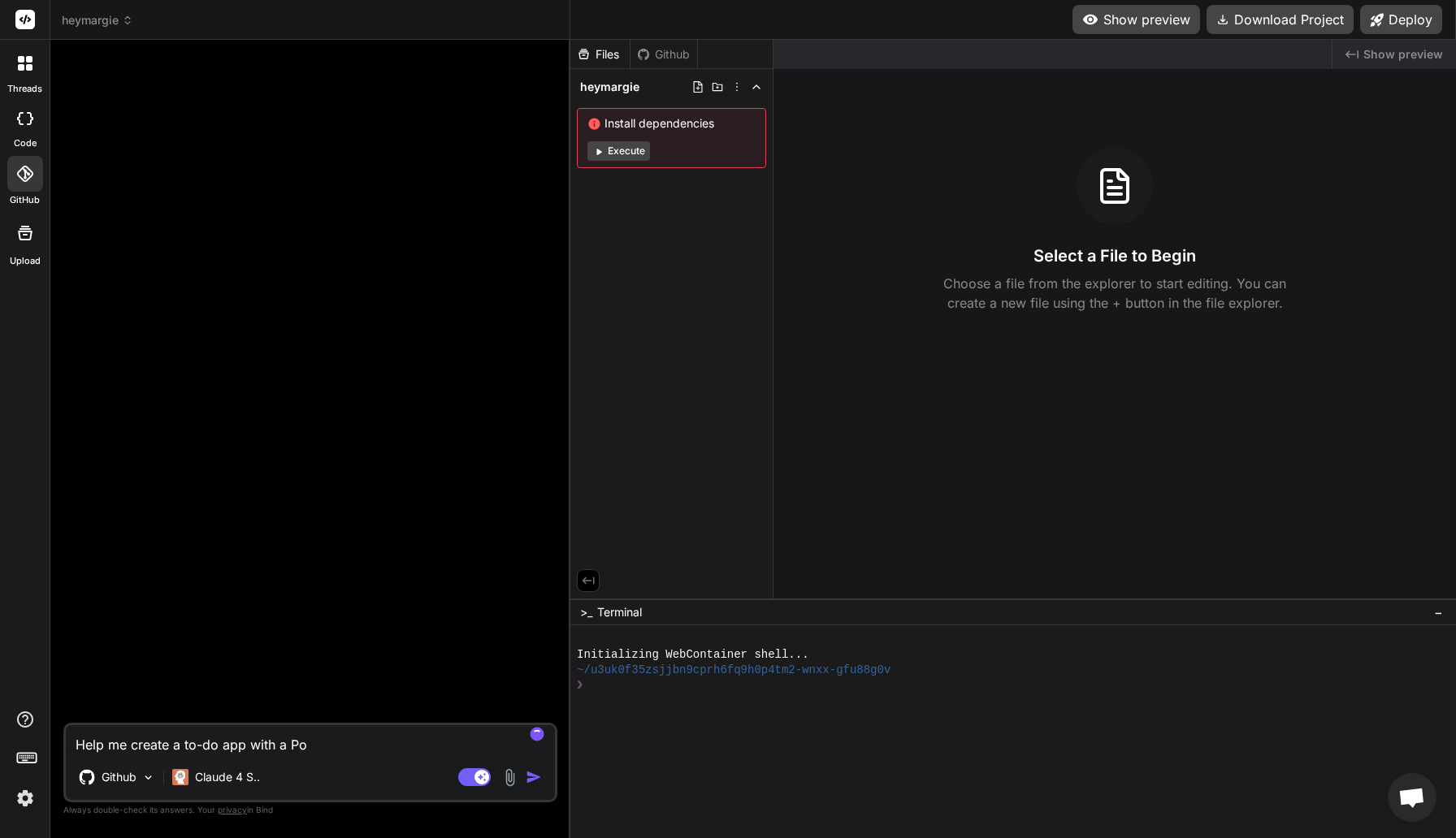type on "Help me create a to-do app with a P" 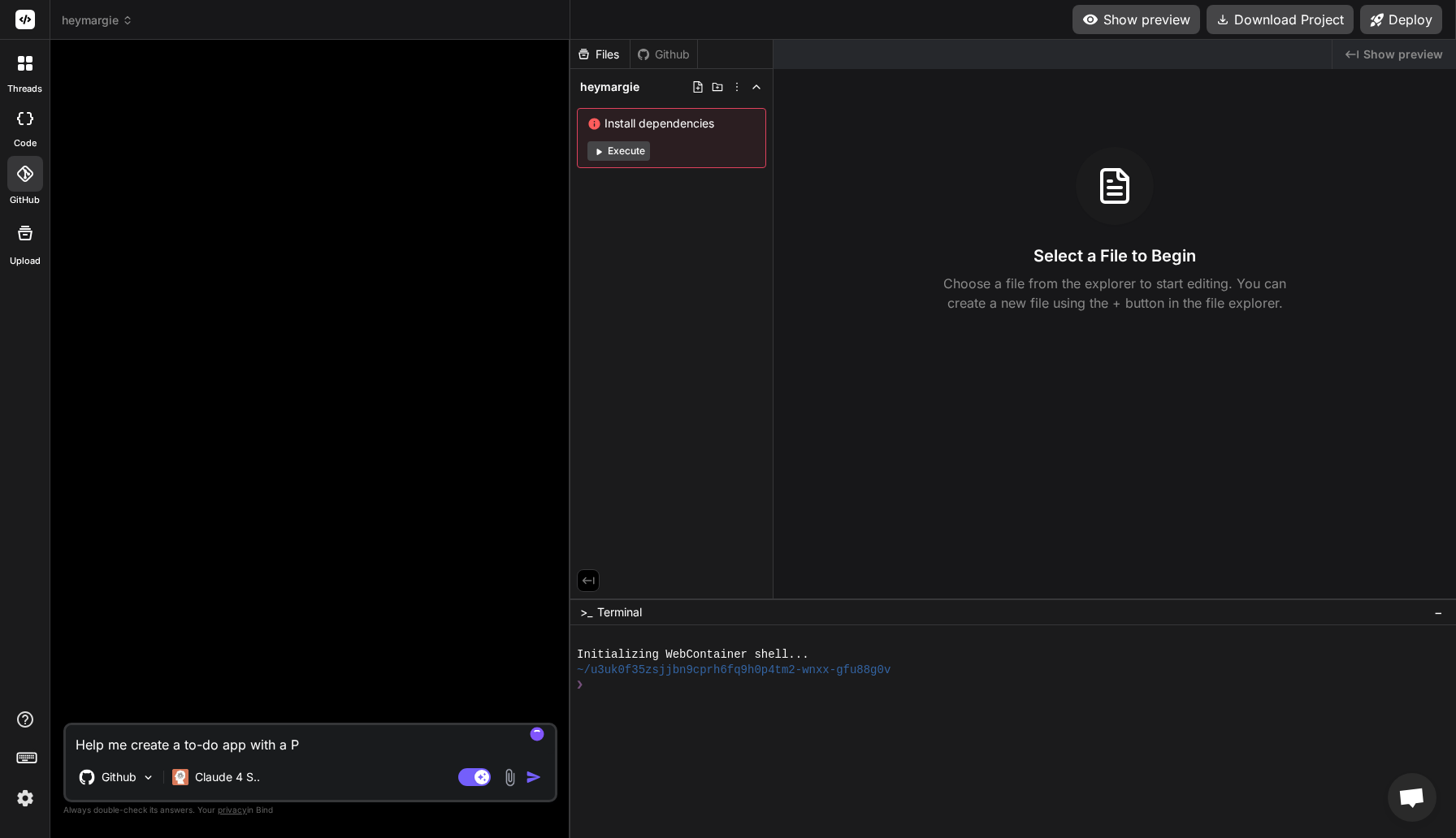 type on "Help me create a to-do app with a" 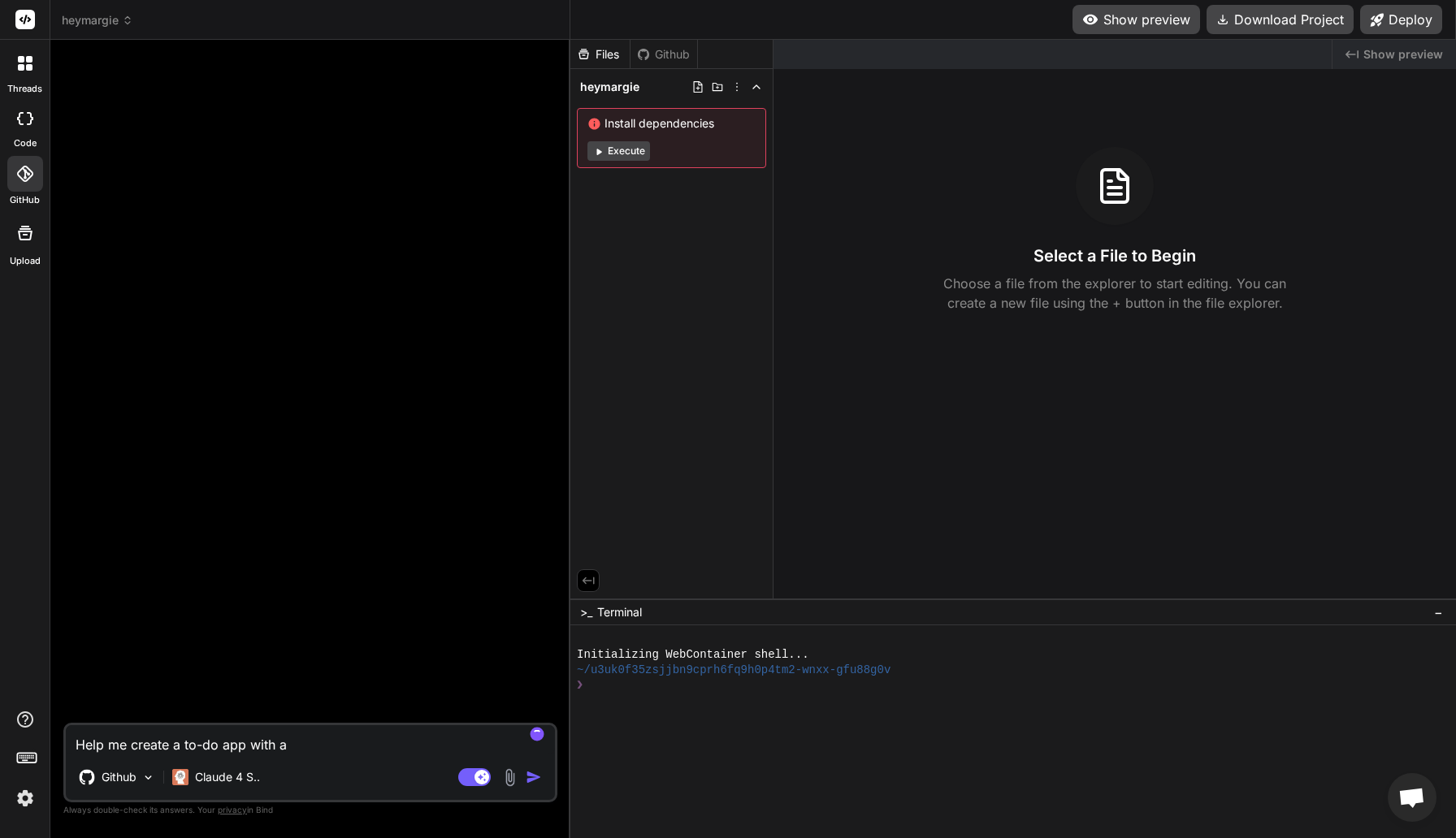 type on "Help me create a to-do app with a" 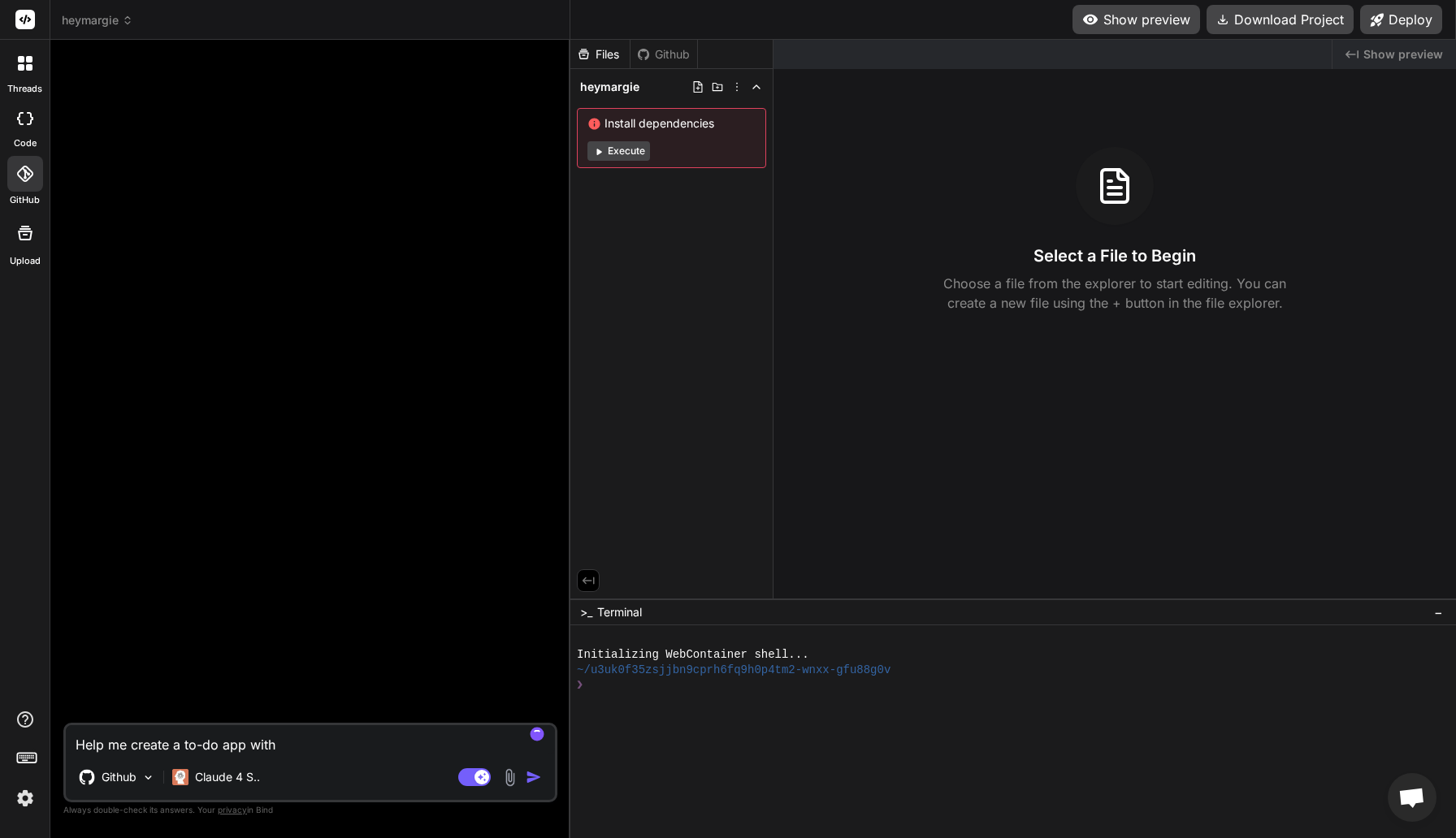 type on "Help me create a to-do app with" 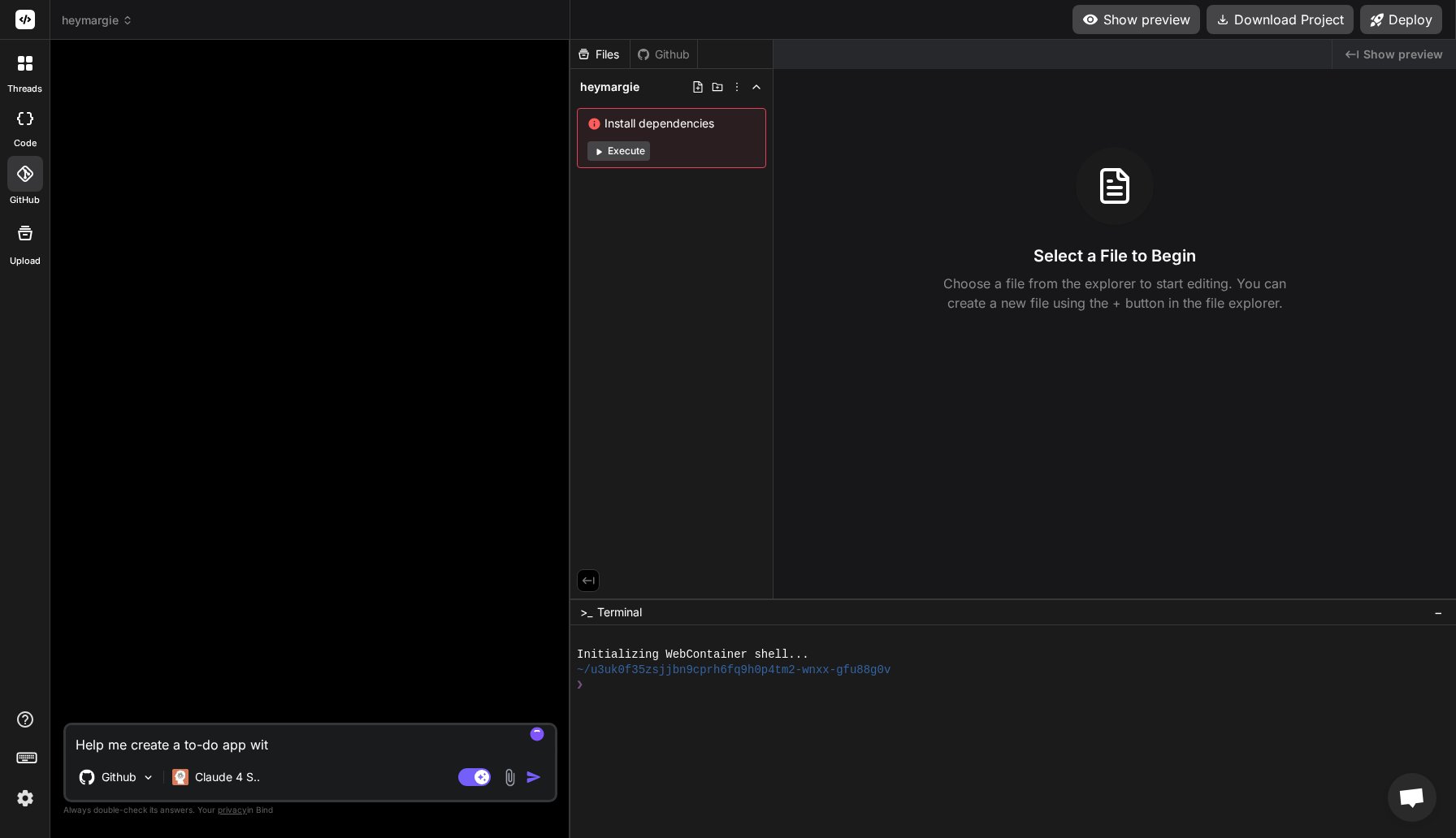 type on "Help me create a to-do app wi" 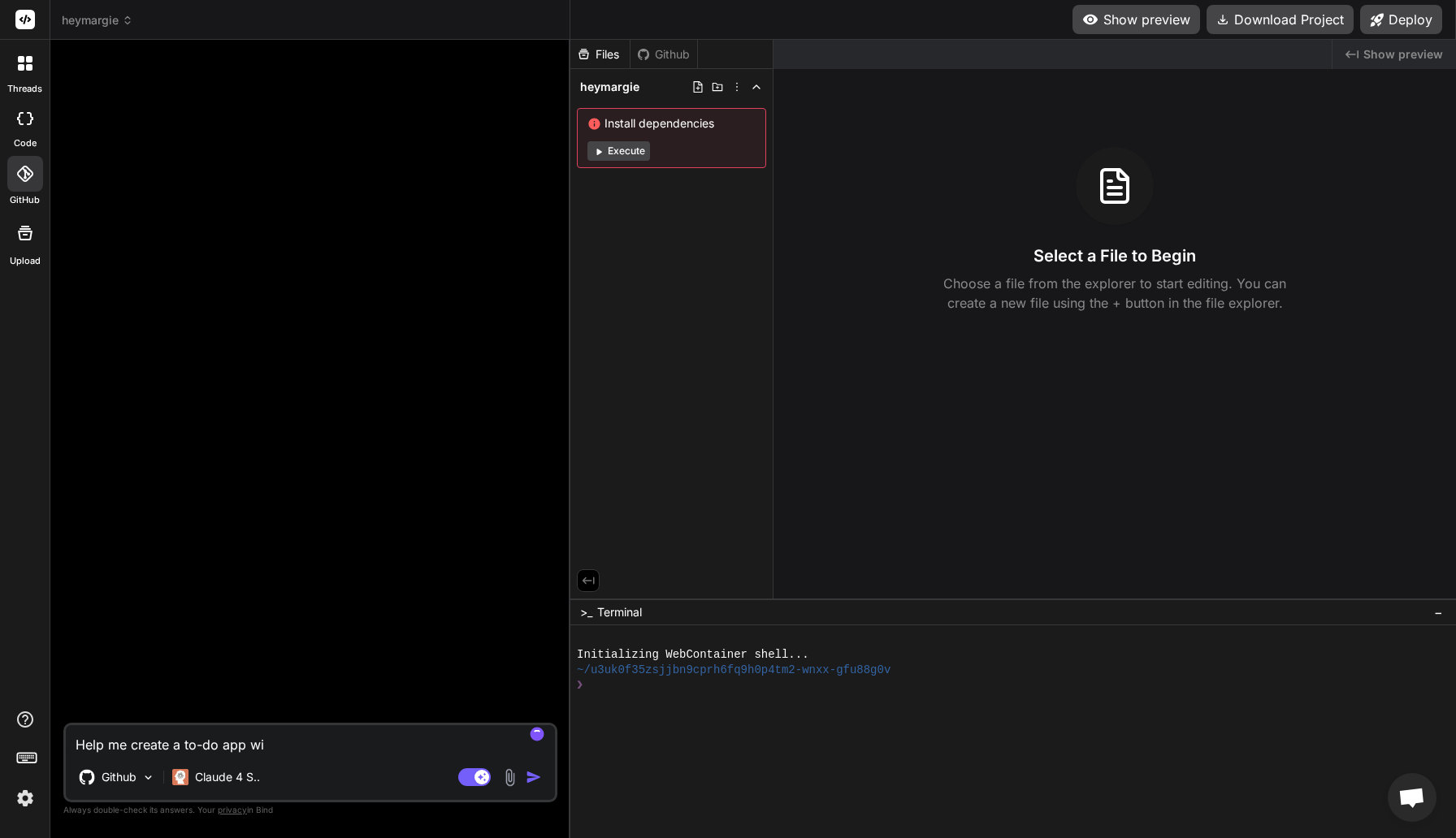 type on "Help me create a to-do app w" 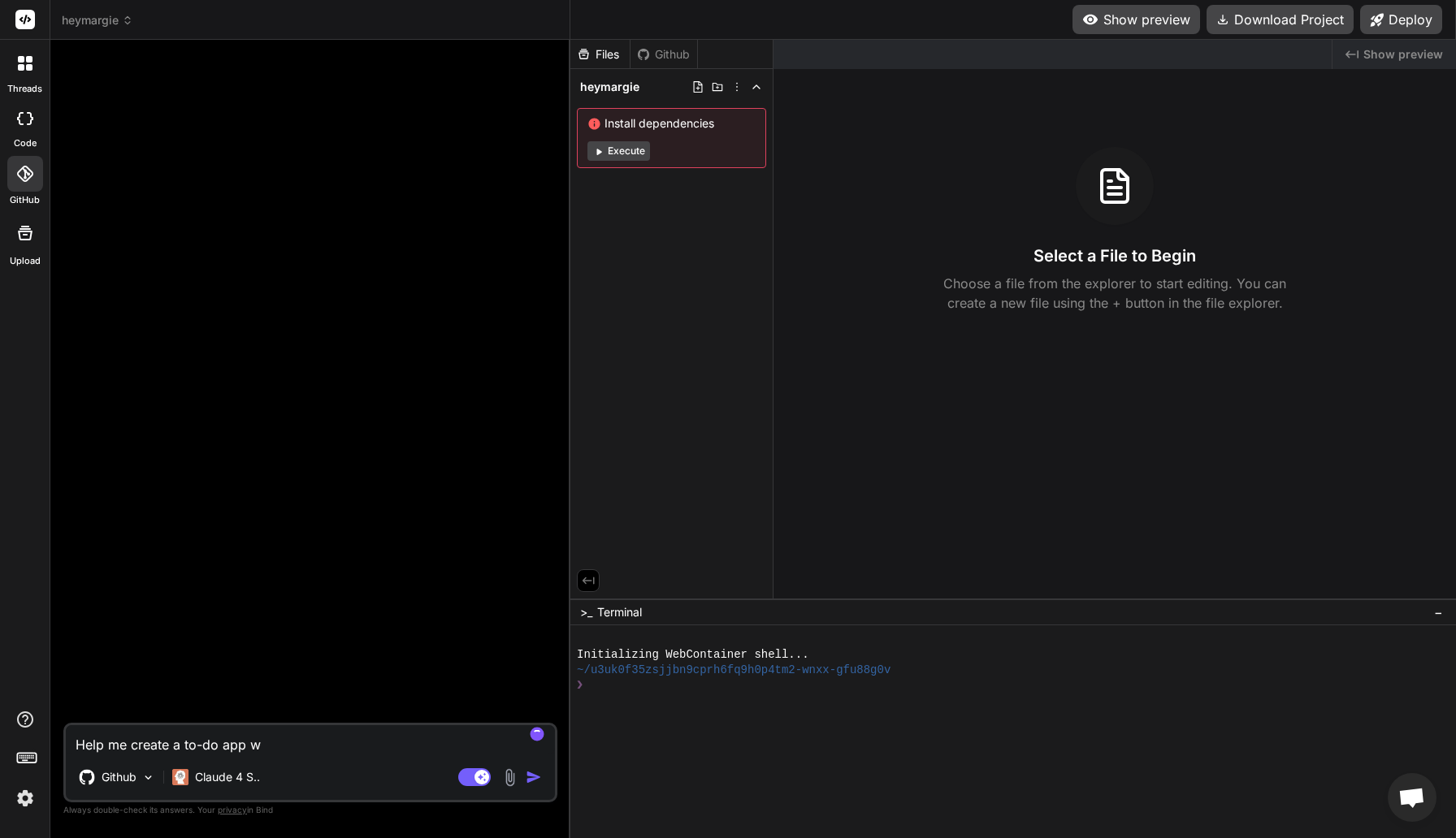 type on "Help me create a to-do app" 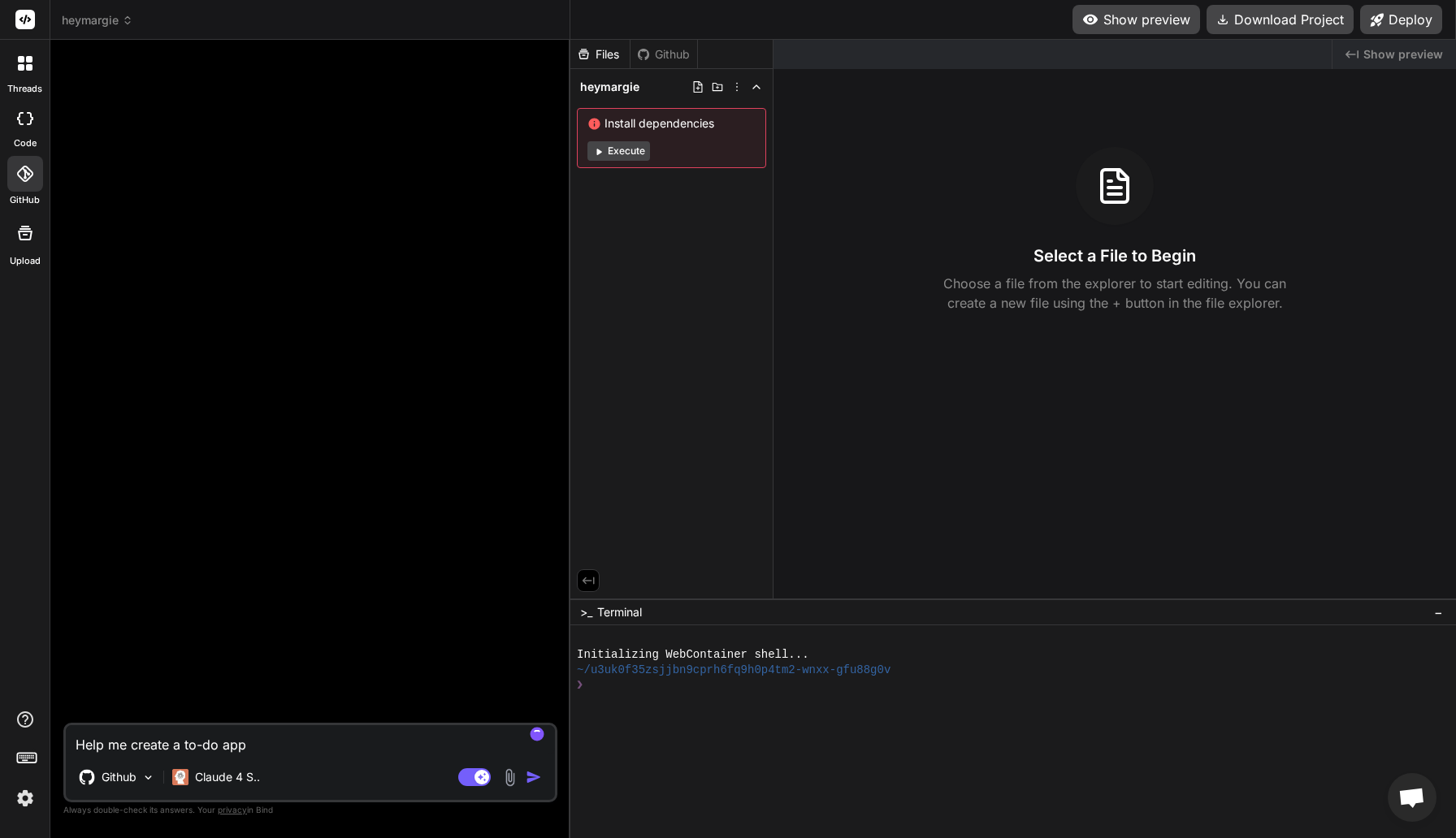 type on "x" 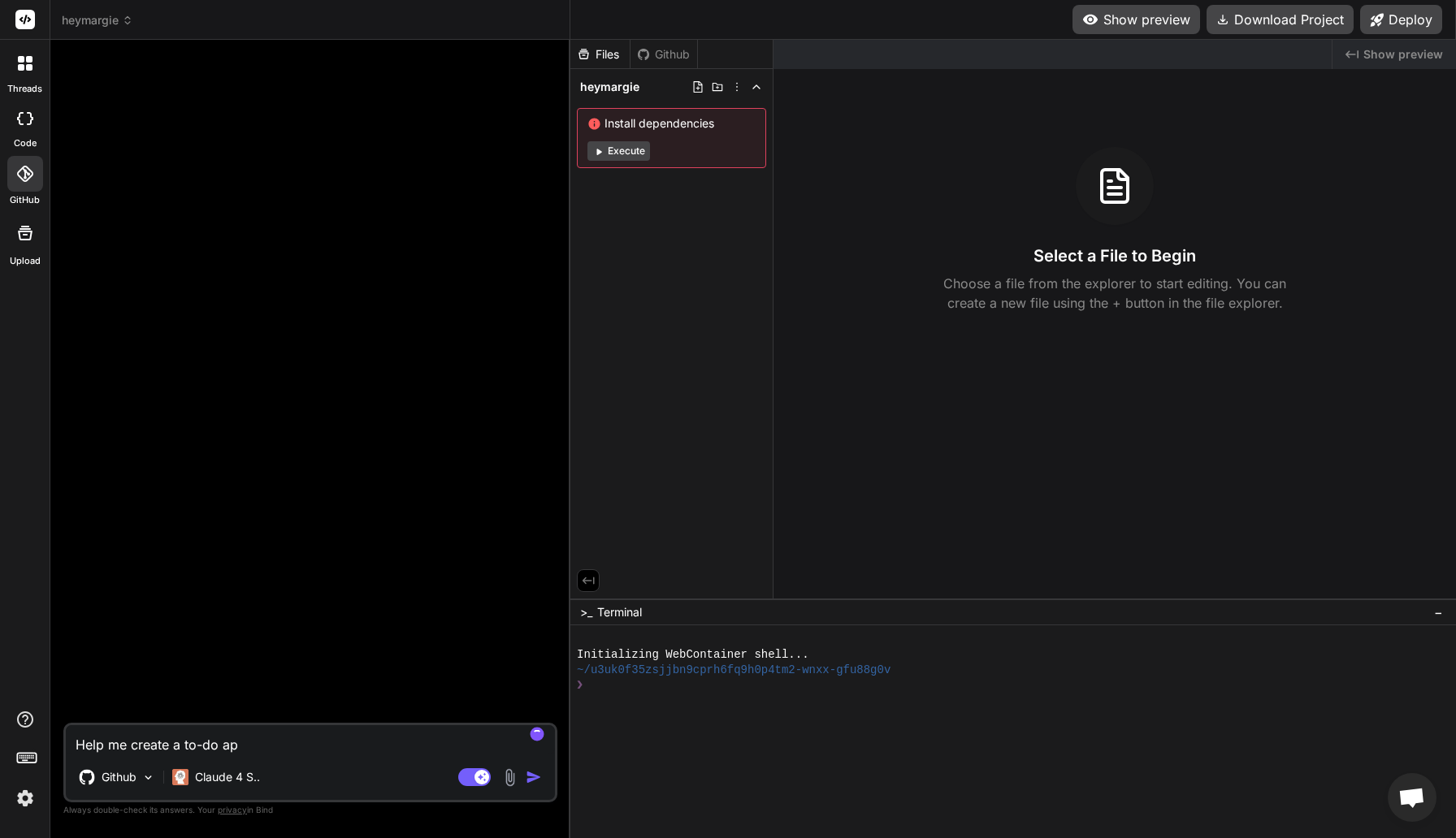 type on "Help me create a to-do a" 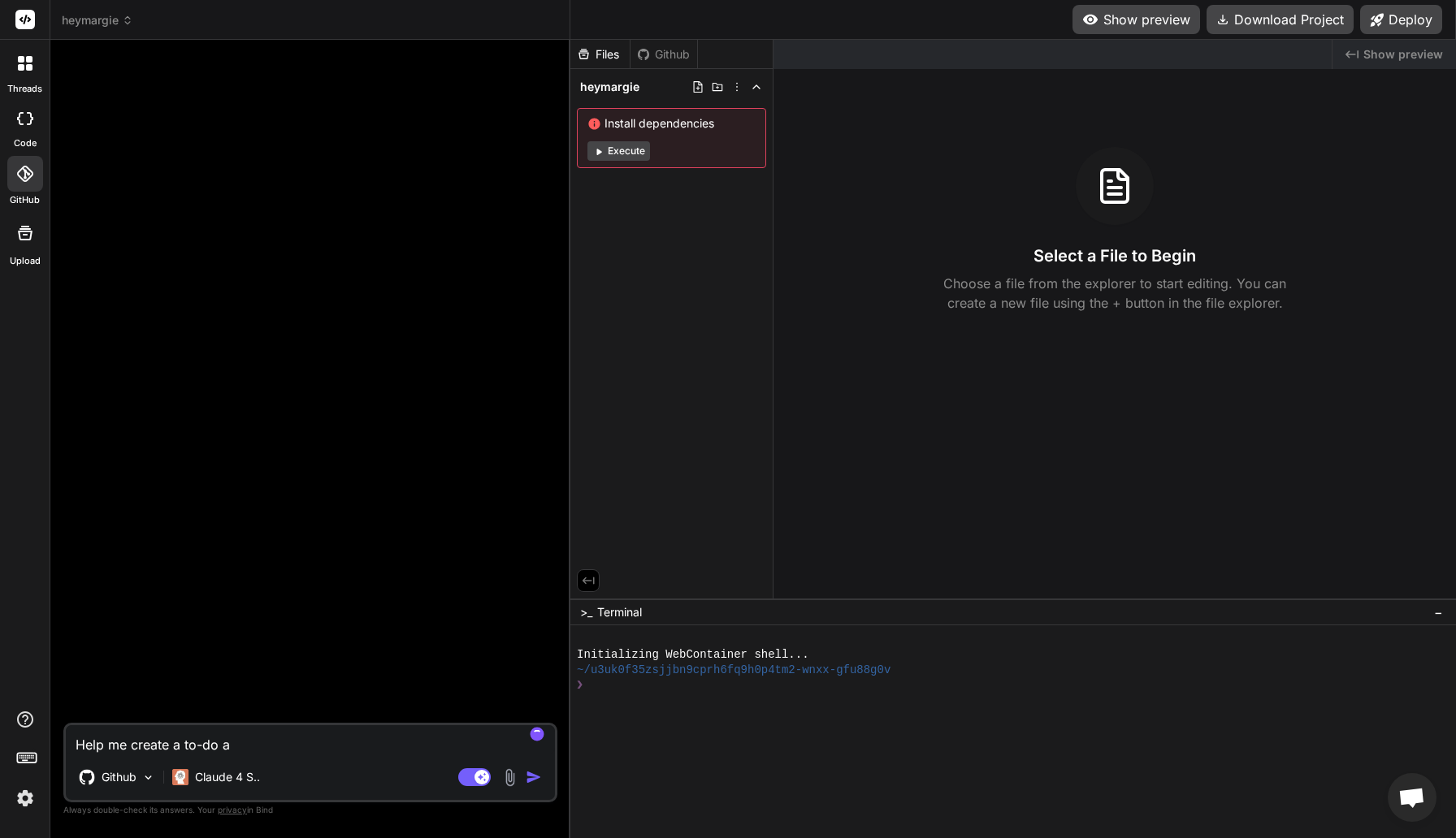 type on "Help me create a to-do" 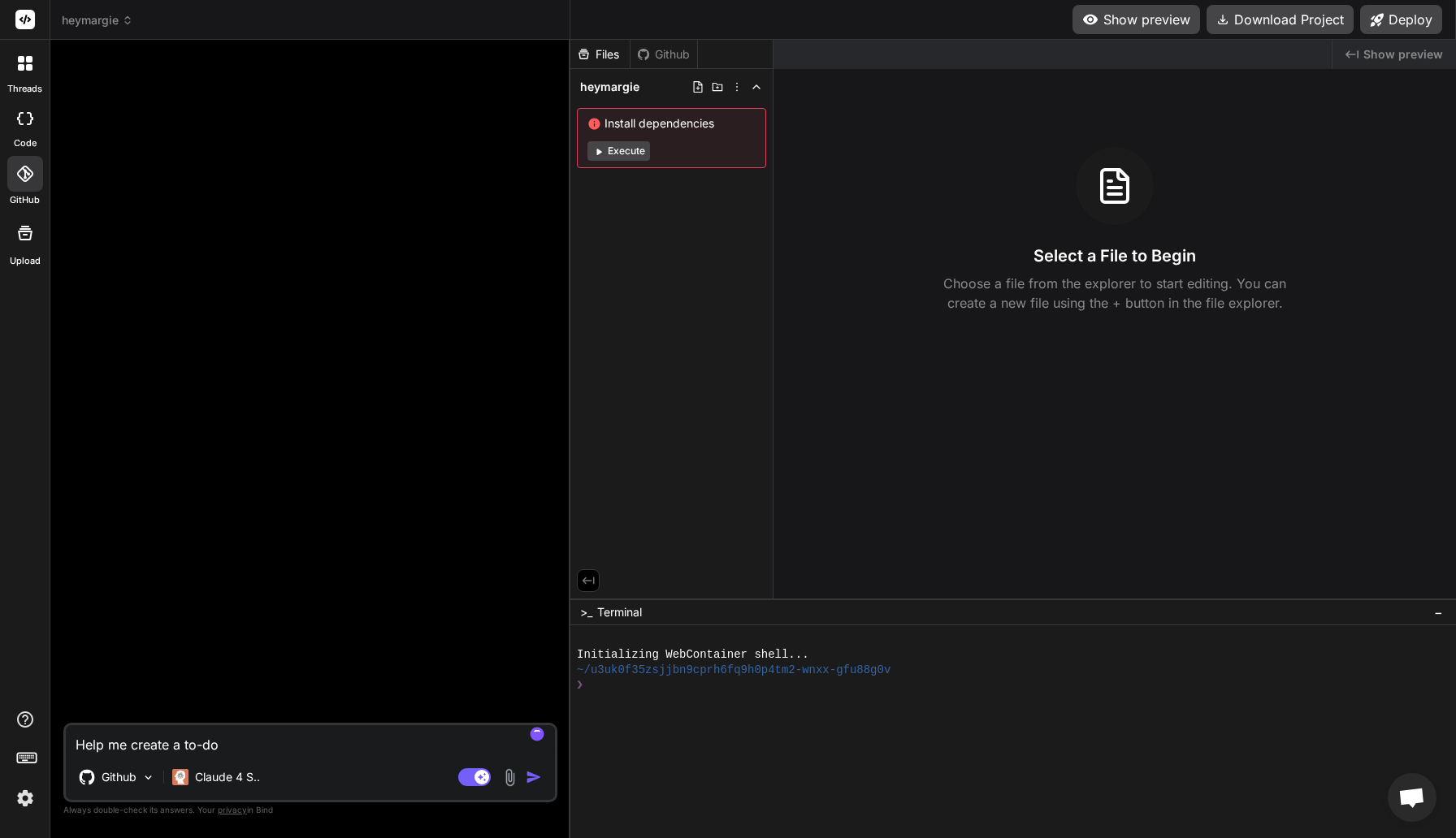 type on "Help me create a to-do" 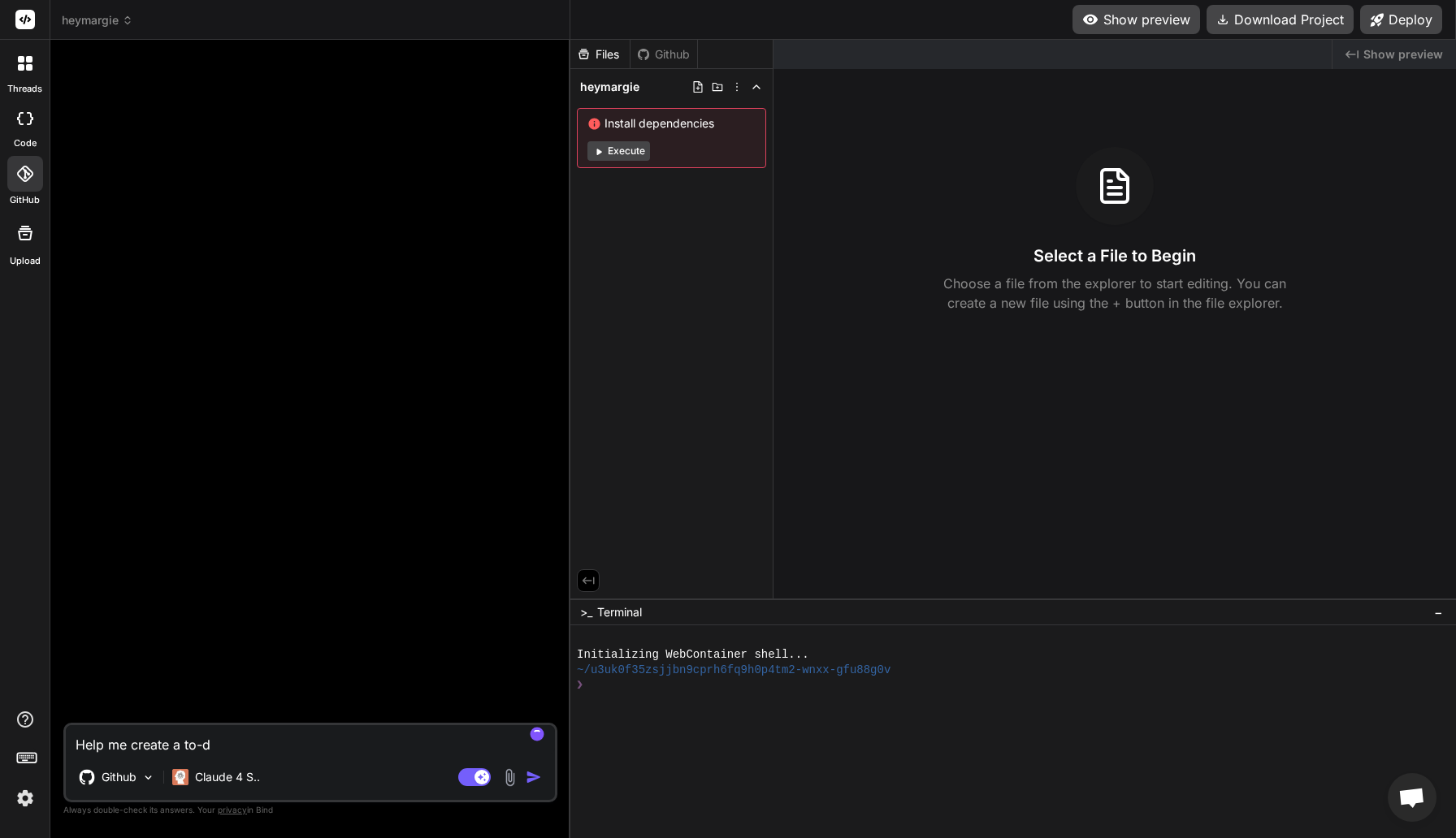 type on "Help me create a to-" 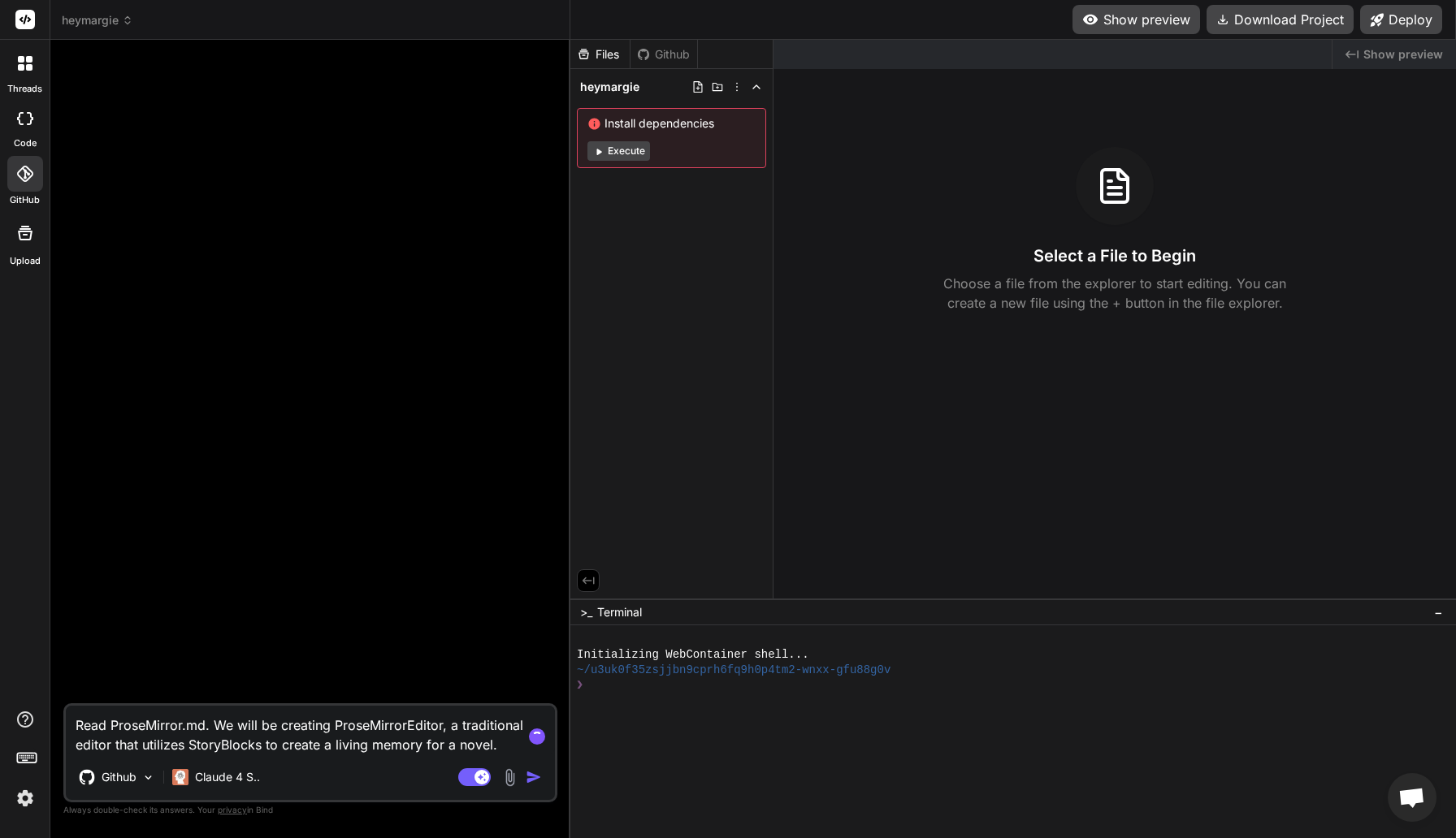 click on "Read ProseMirror.md. We will be creating ProseMirrorEditor, a traditional editor that utilizes StoryBlocks to create a living memory for a novel." at bounding box center (310, 730) 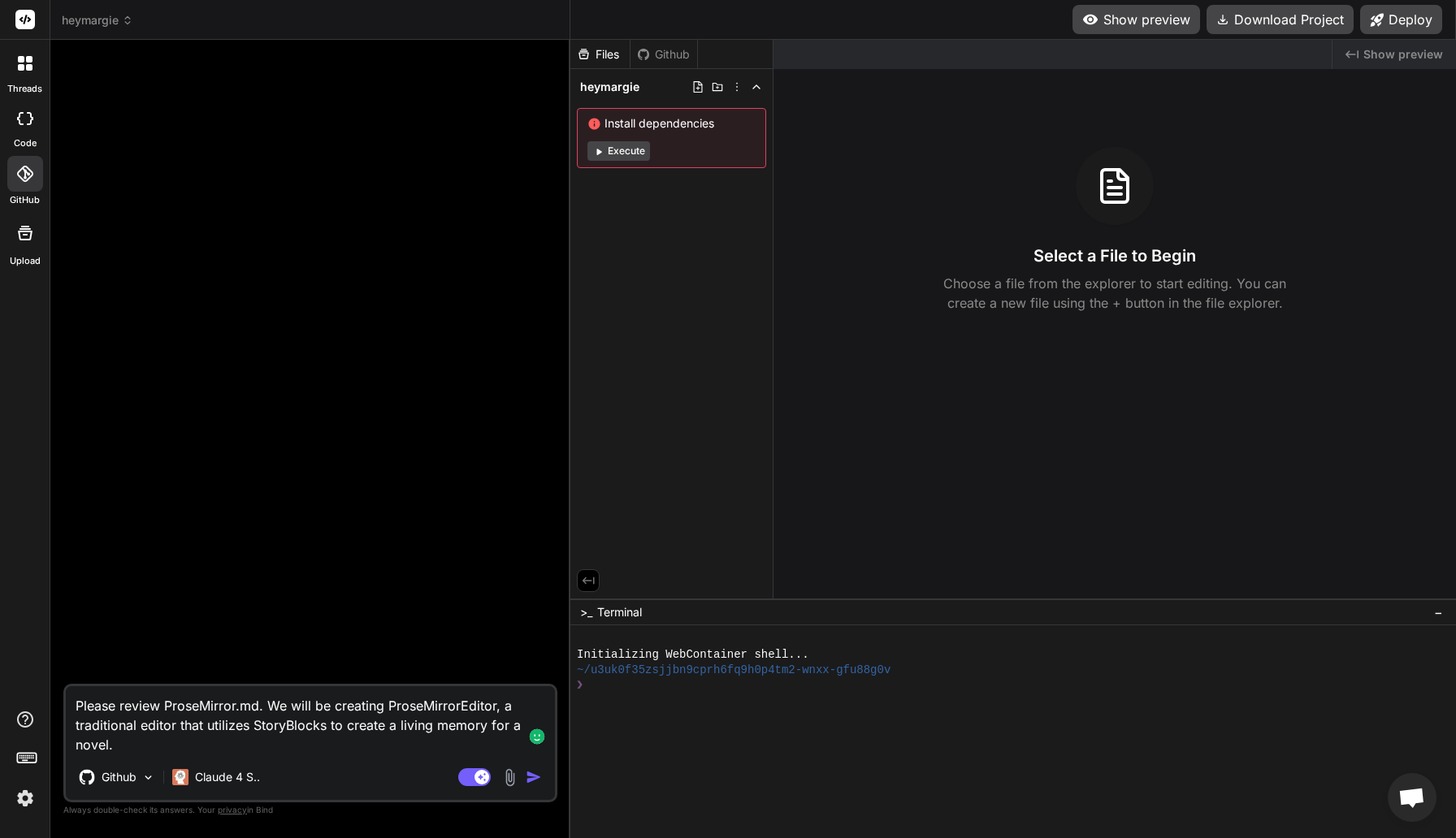 click on "Please review ProseMirror.md. We will be creating ProseMirrorEditor, a traditional editor that utilizes StoryBlocks to create a living memory for a novel." at bounding box center (310, 720) 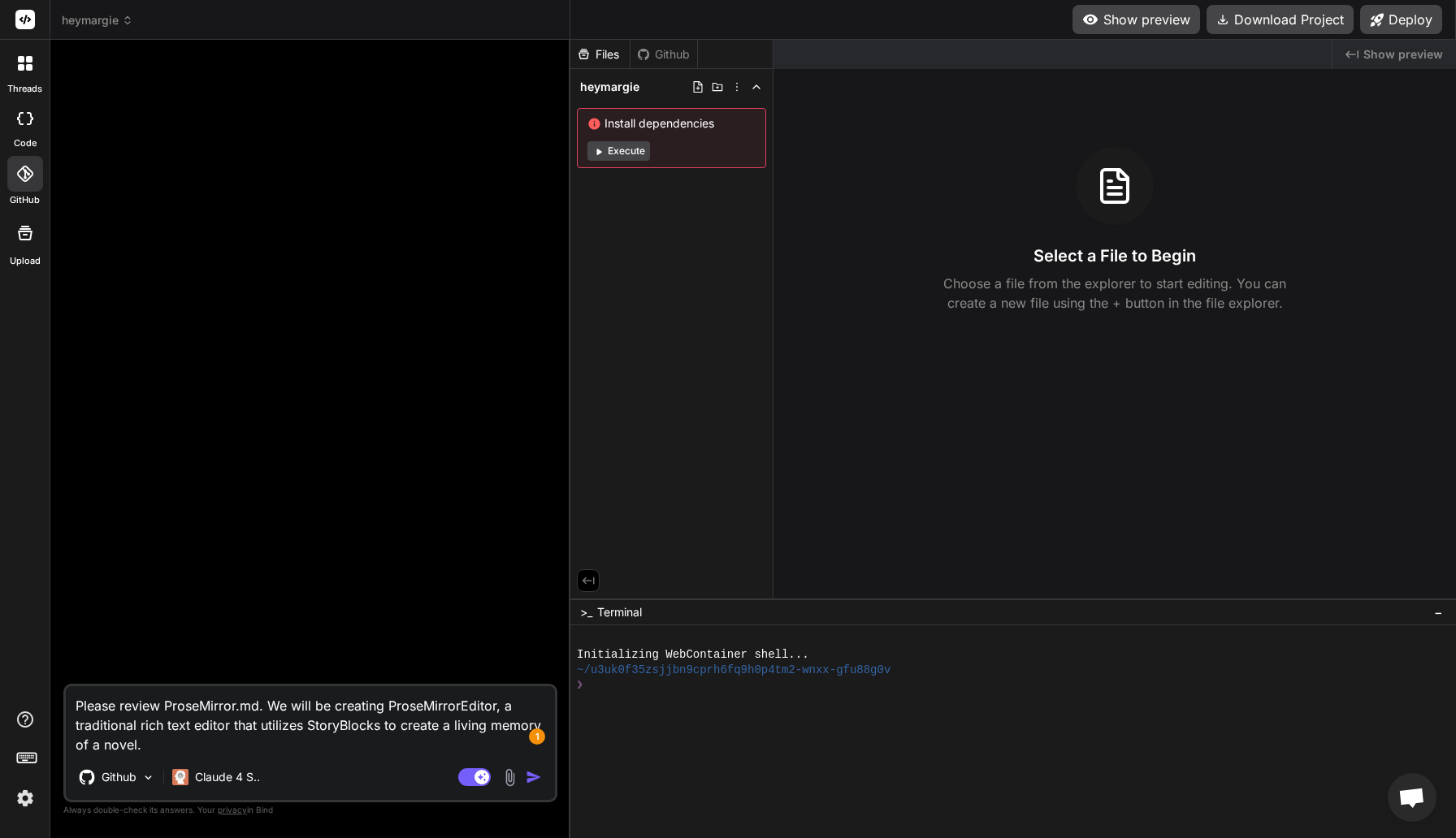 click on "threads code GitHub Upload   heymargie Created with Pixso. Bind AI Web Search Created with Pixso. Code Generator Please review ProseMirror.md. We will be creating ProseMirrorEditor, a traditional rich text editor that utilizes StoryBlocks to create a living memory of a novel. Github   Claude 4 S.. Agent Mode. When this toggle is activated, AI automatically makes decisions, reasons, creates files, and runs terminal commands. Almost full autopilot. Created with Bind Always check its answers. Privacy  in Bind Always double-check its answers. Your   privacy  in Bind     Show preview Download Project Deploy /localhost:3000/ide Created with Pixso. No preview available Files Github heymargie  Install dependencies Execute Created with Pixso. Show preview Select a File to Begin Choose a file from the explorer to start editing. You can create a new file using the + button in the file explorer. >_ Terminal − ❯❯❯❯❯❯❯❯❯❯❯❯❯❯❯❯❯❯❯❯❯❯❯❯❯❯❯❯❯❯❯❯ ❯     x" at bounding box center [728, 419] 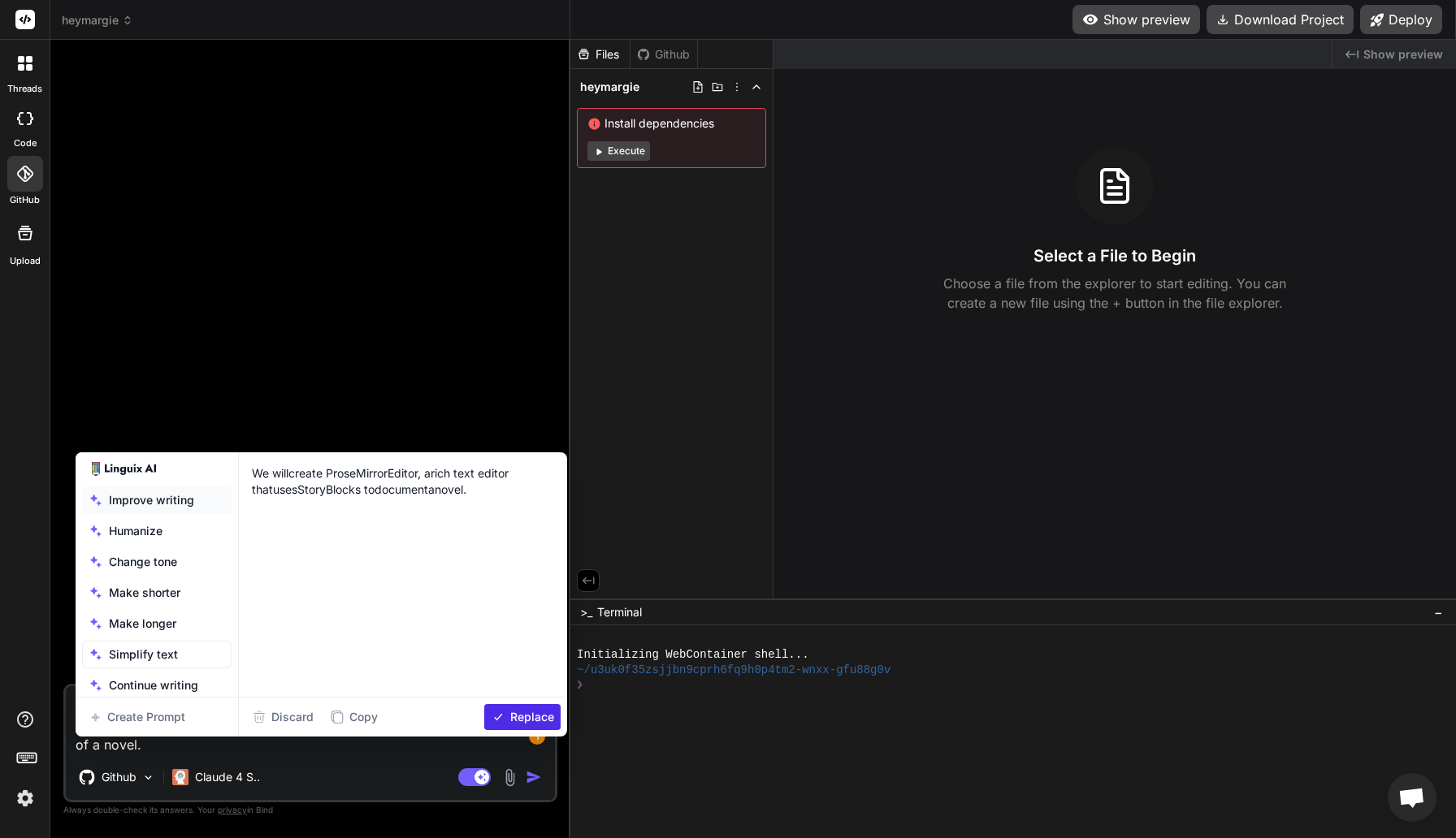 click on "Improve writing" at bounding box center [157, 500] 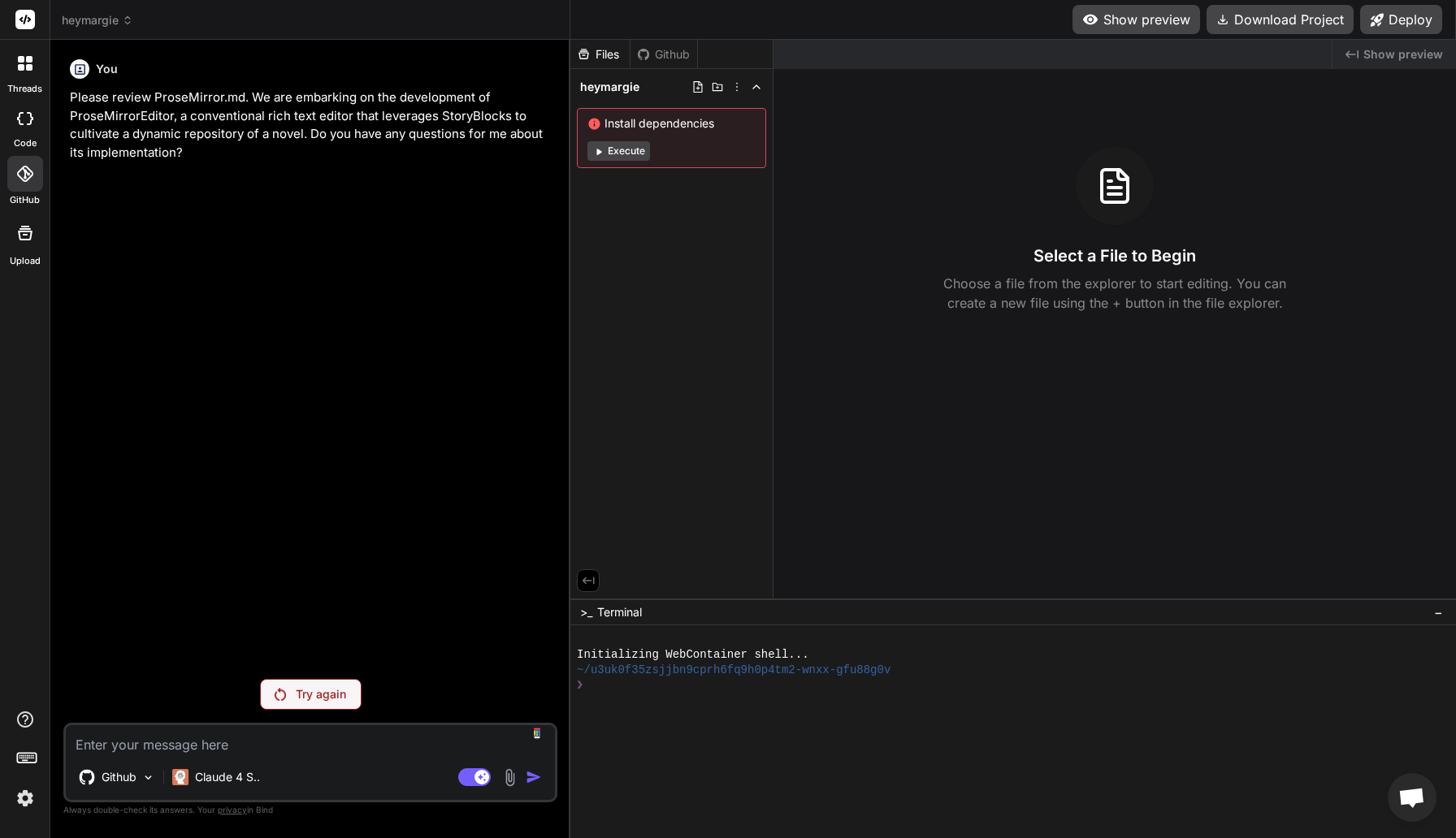 click on "Try again" at bounding box center [321, 694] 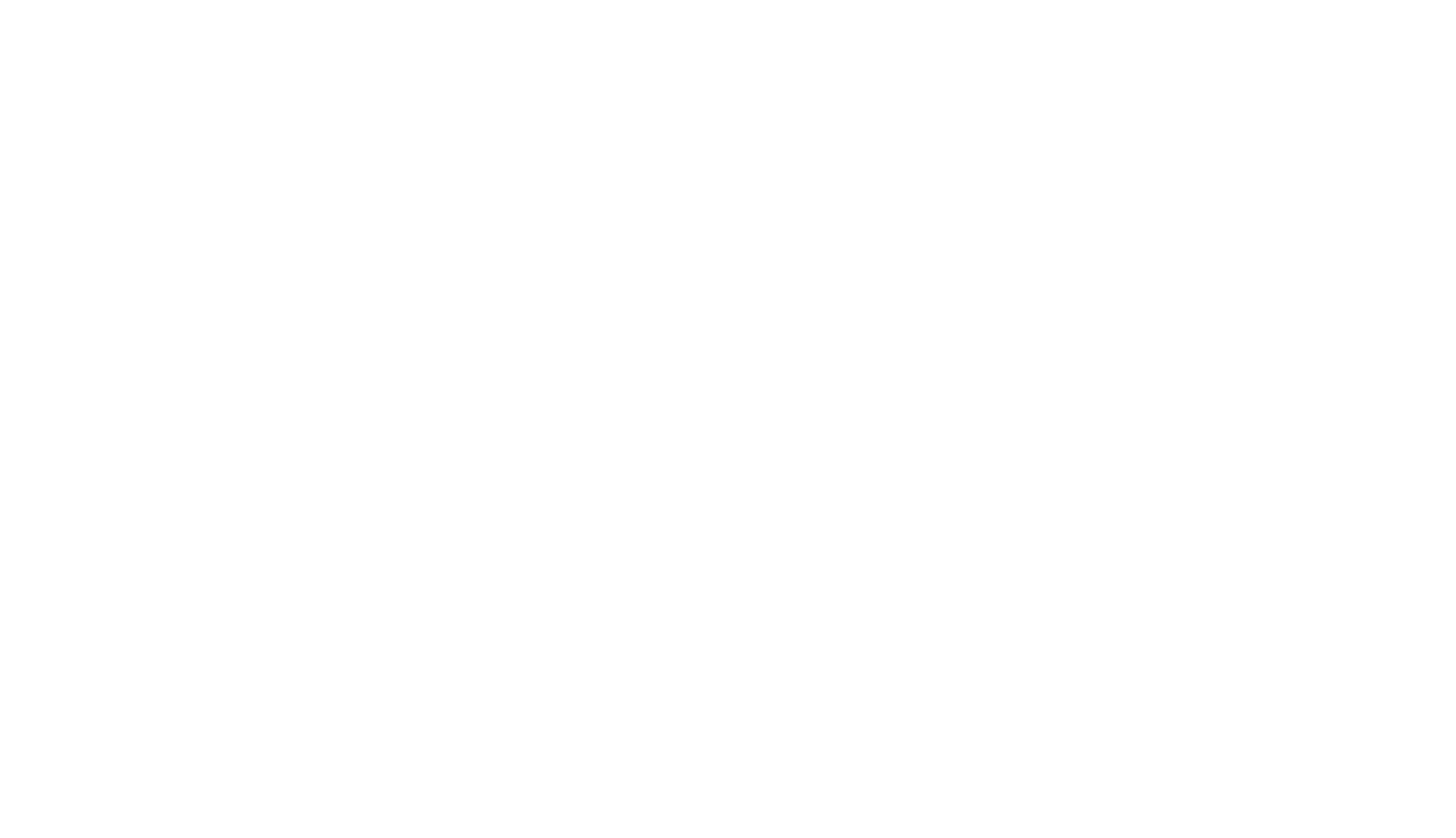 scroll, scrollTop: 0, scrollLeft: 0, axis: both 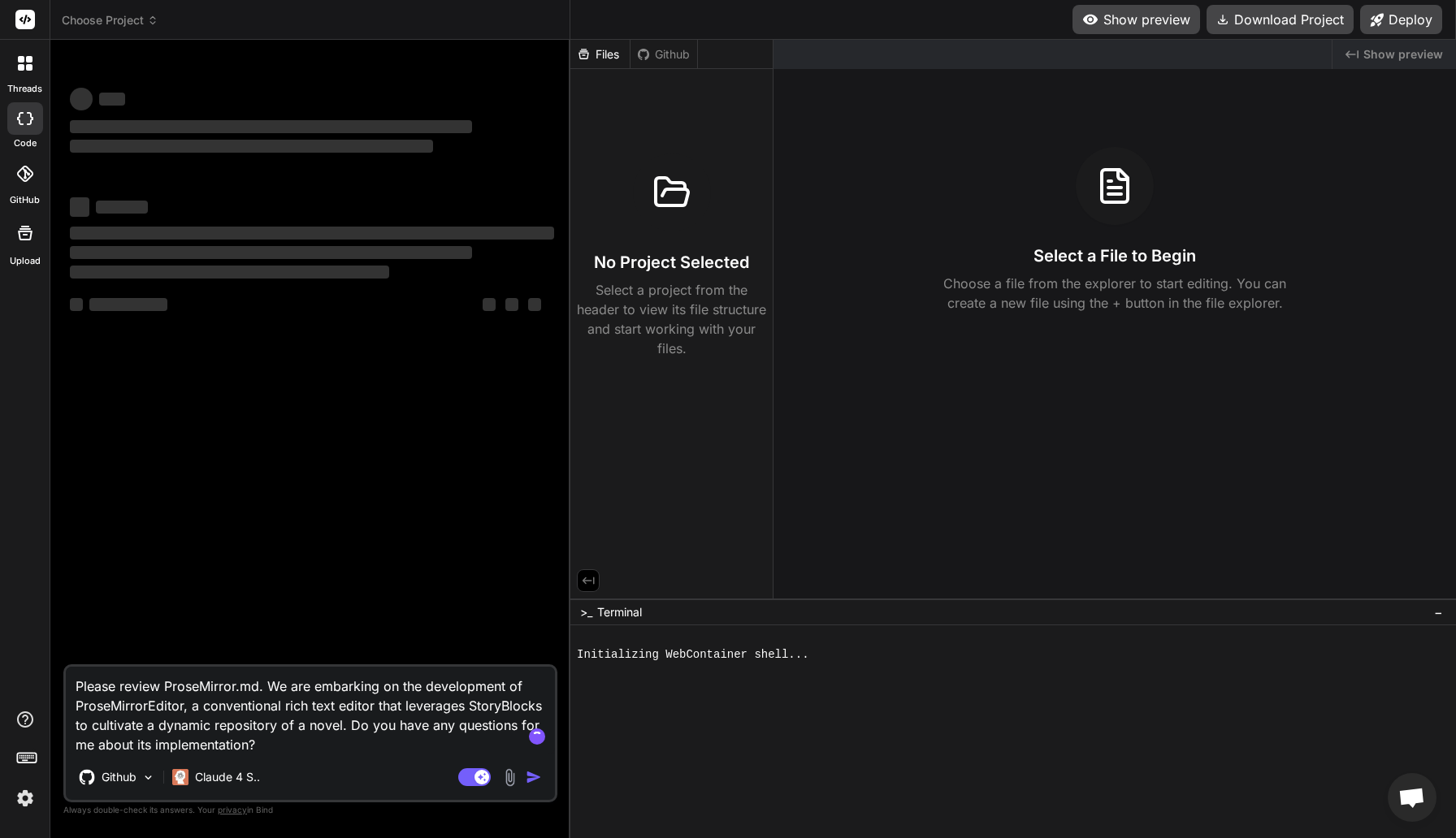 type on "x" 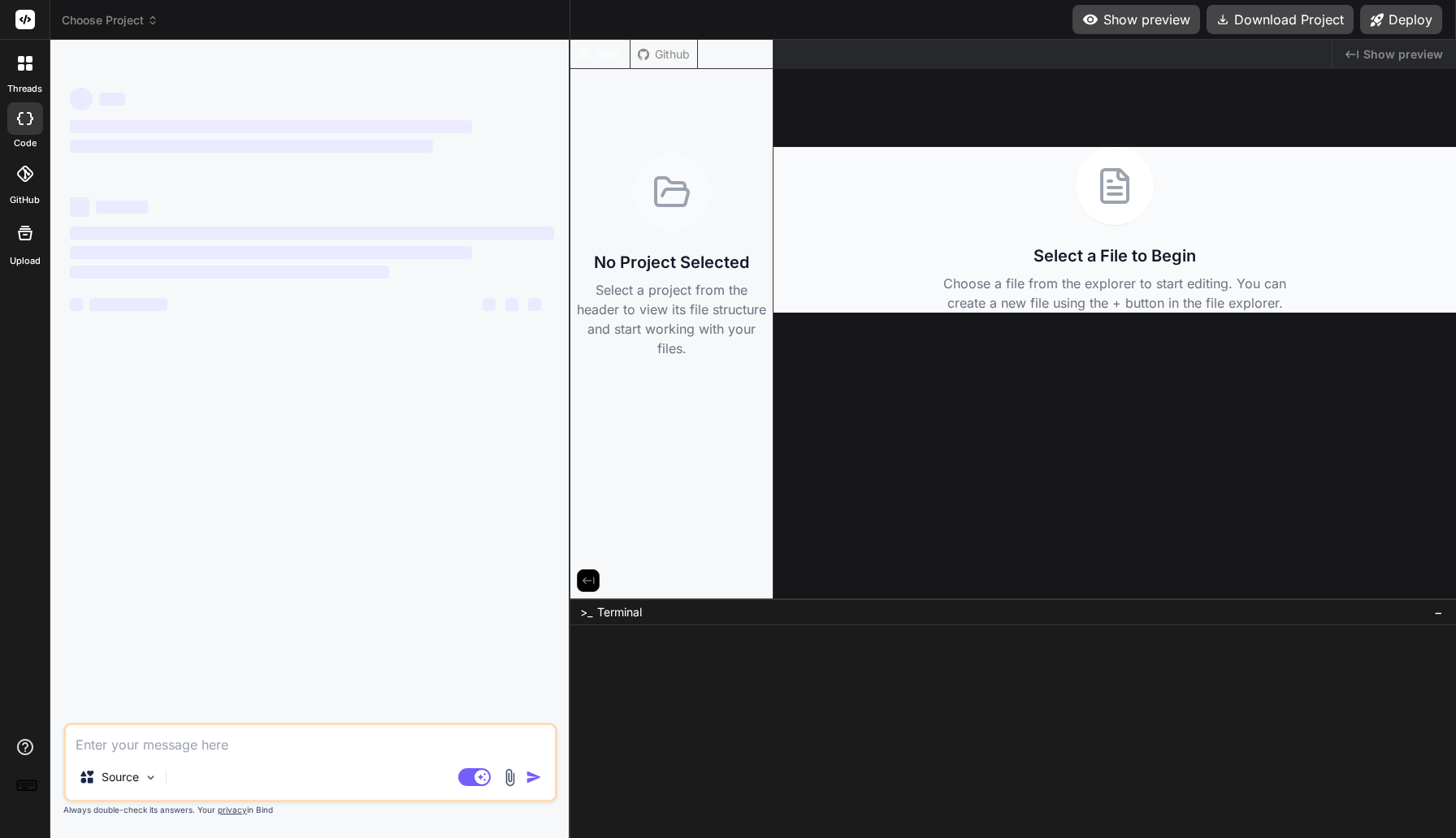 scroll, scrollTop: 0, scrollLeft: 0, axis: both 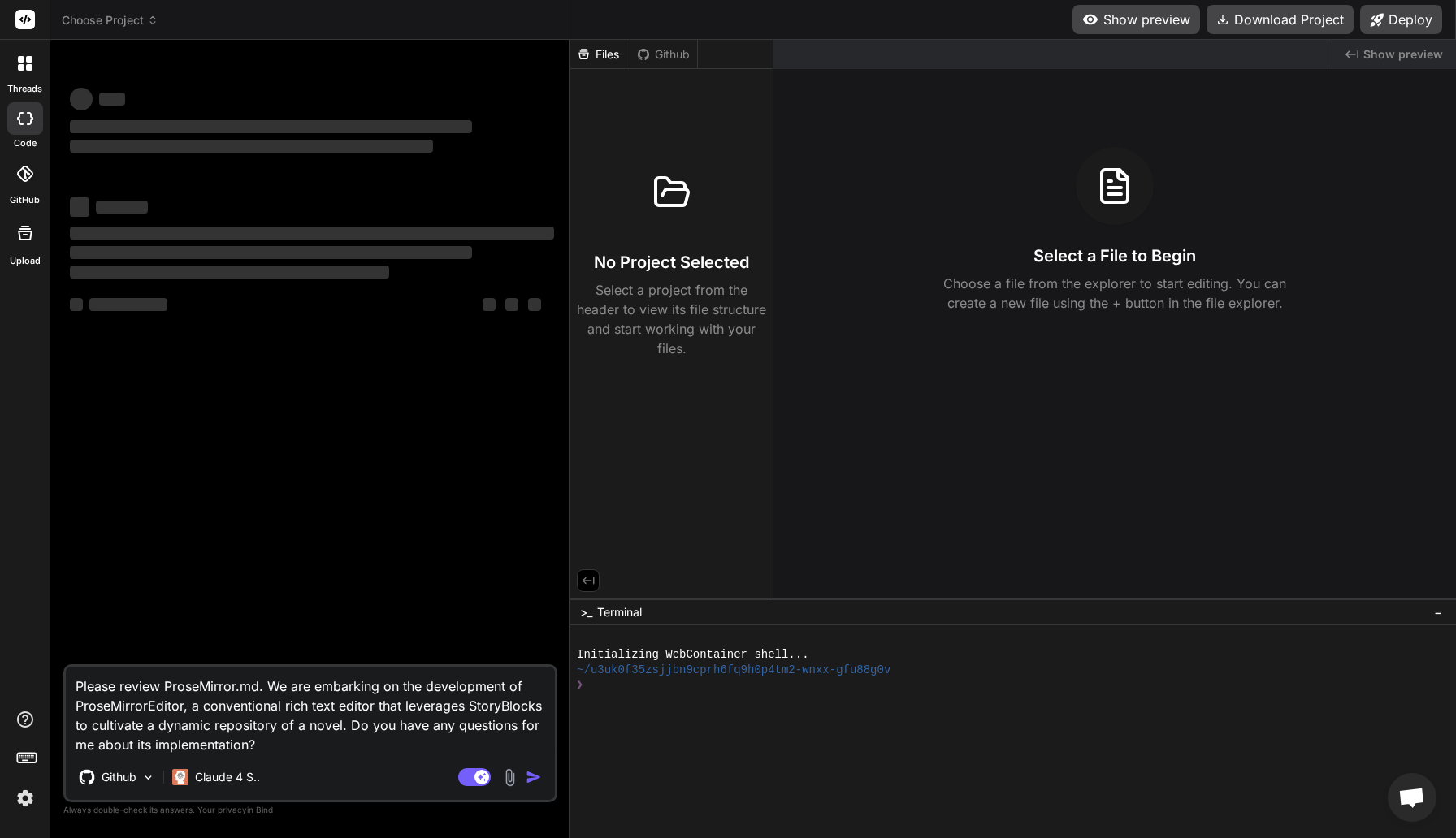 type on "x" 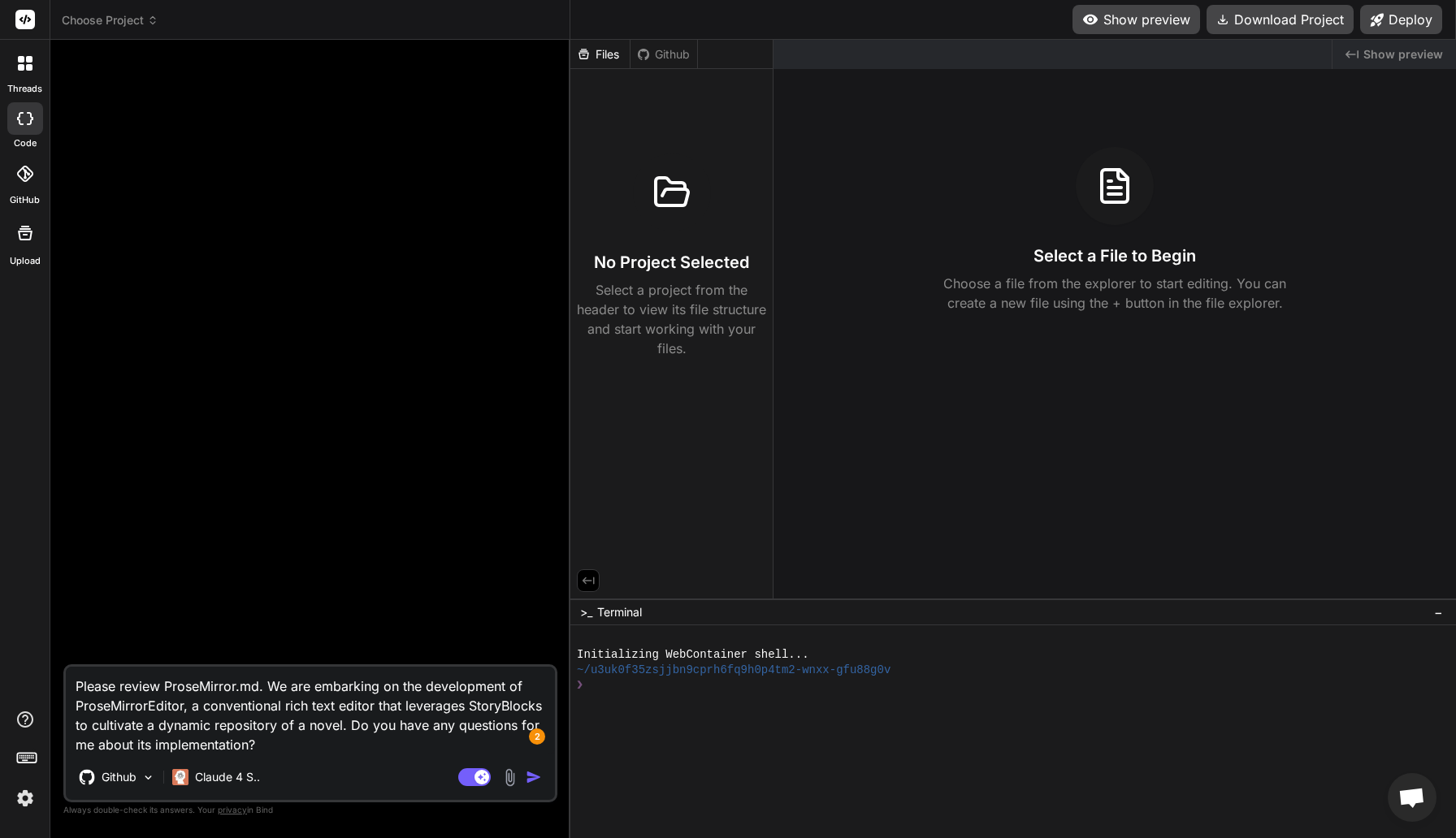 click on "Choose Project" at bounding box center (110, 20) 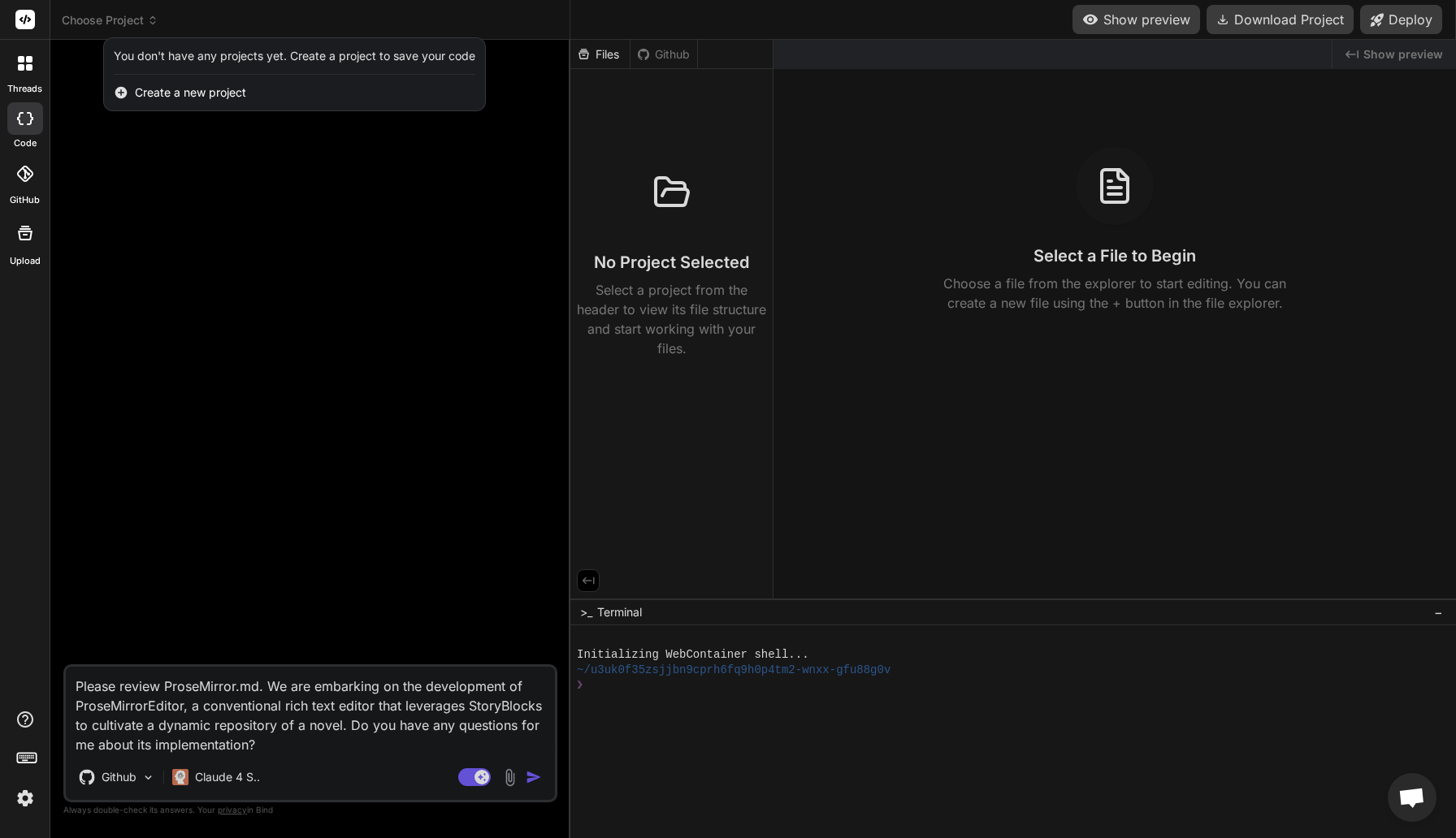 click on "Create a new project" at bounding box center (190, 93) 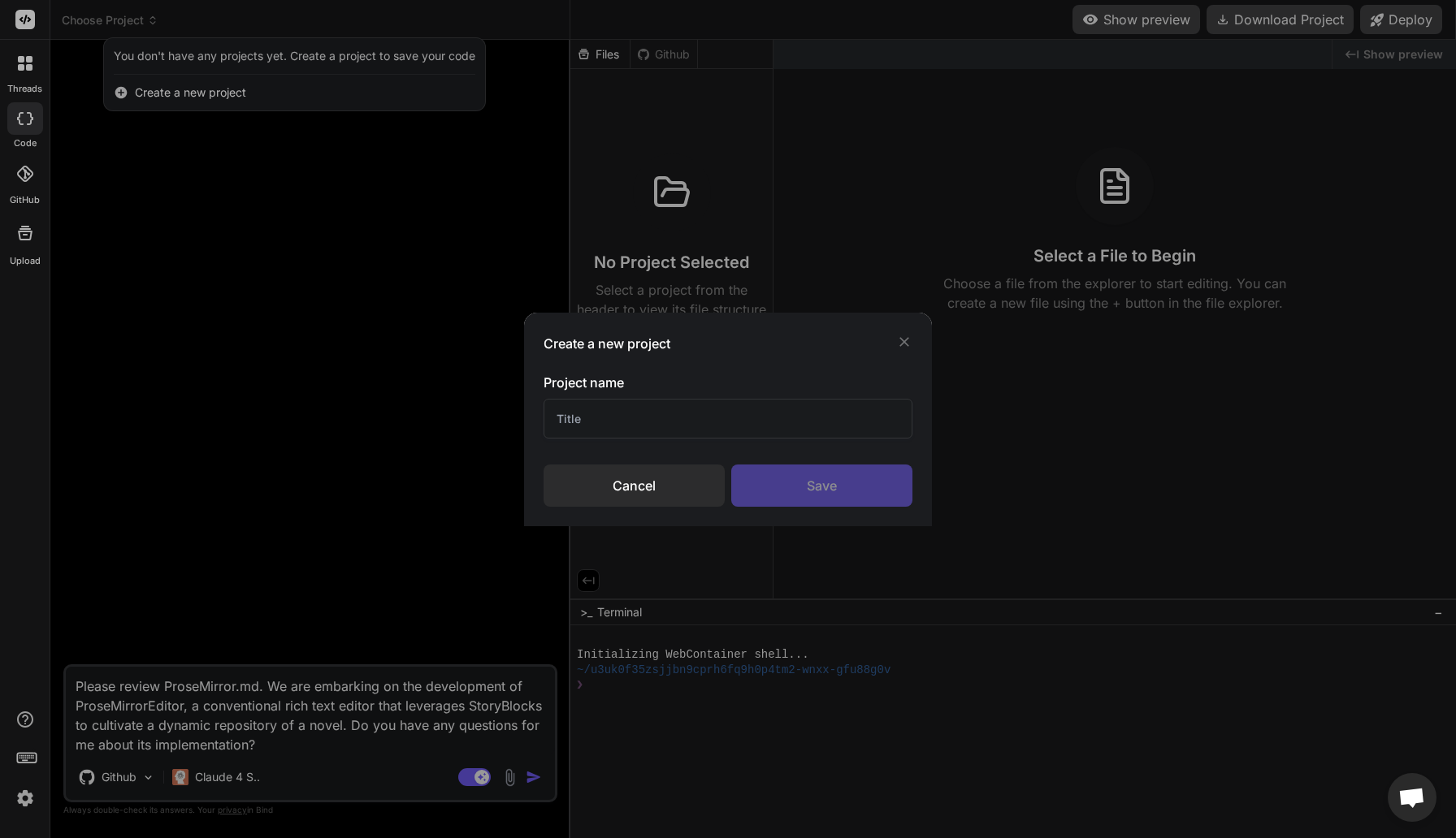 click at bounding box center (728, 418) 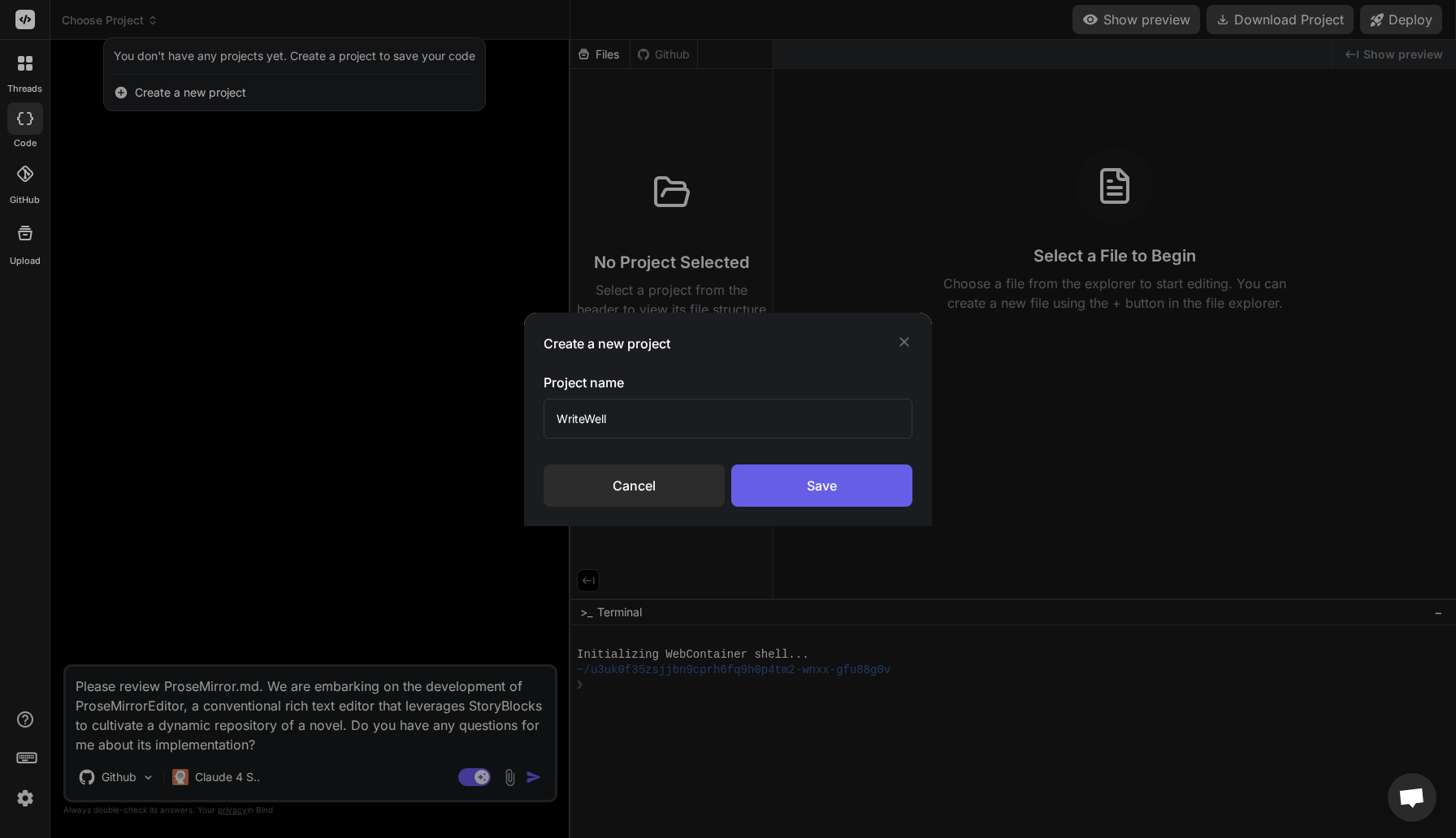 type on "WriteWell" 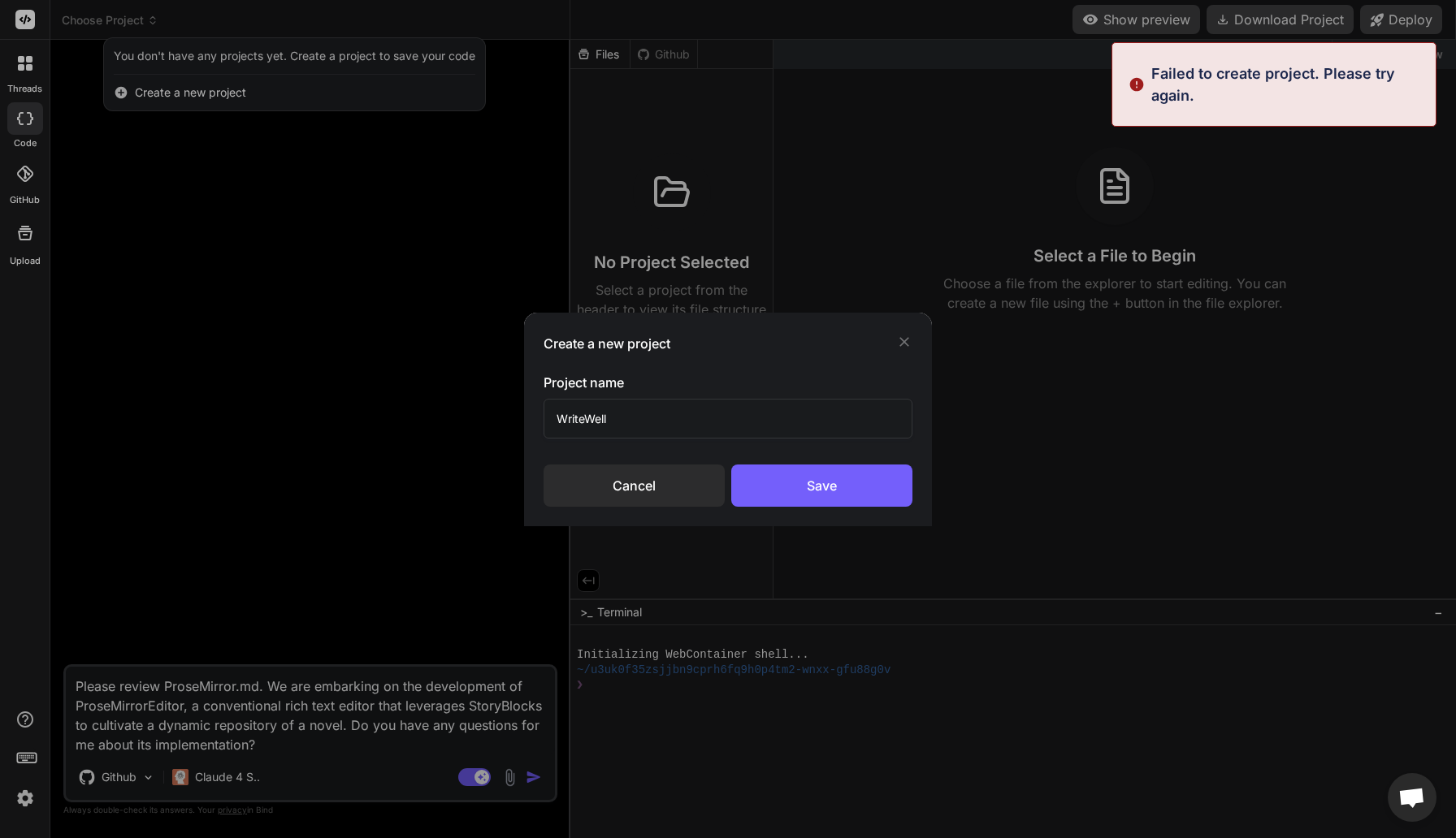 click 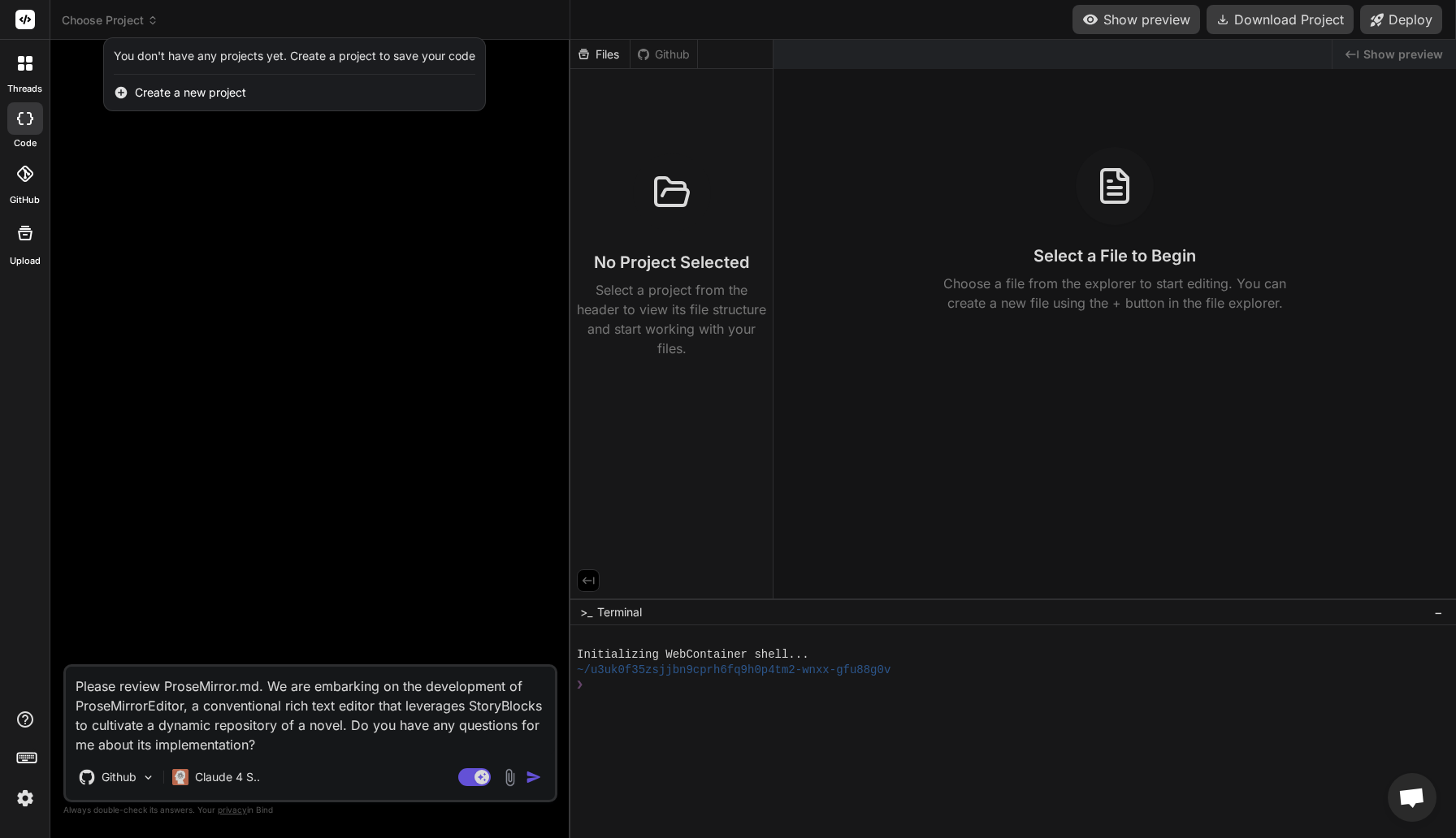 click at bounding box center [728, 419] 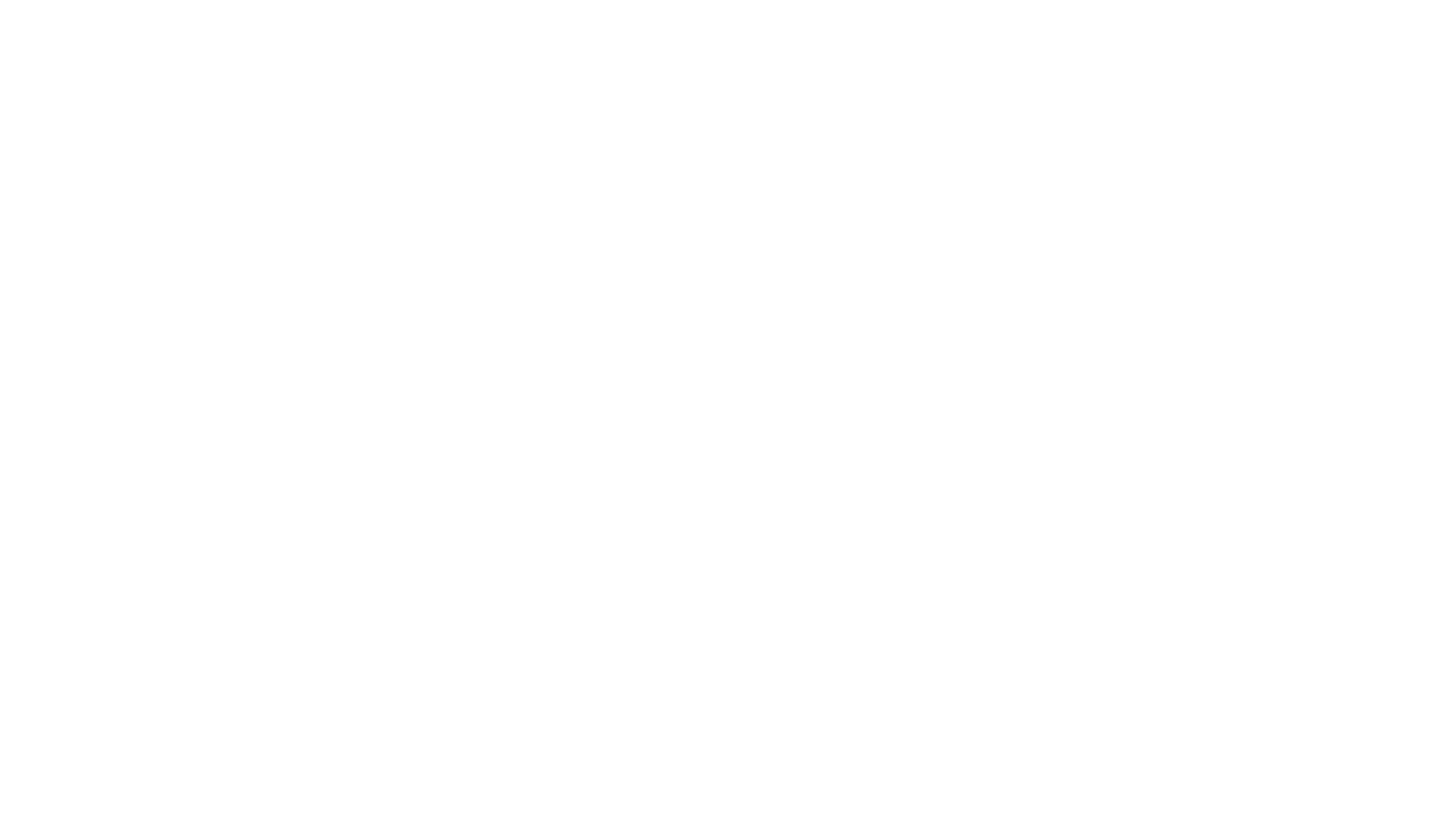 scroll, scrollTop: 0, scrollLeft: 0, axis: both 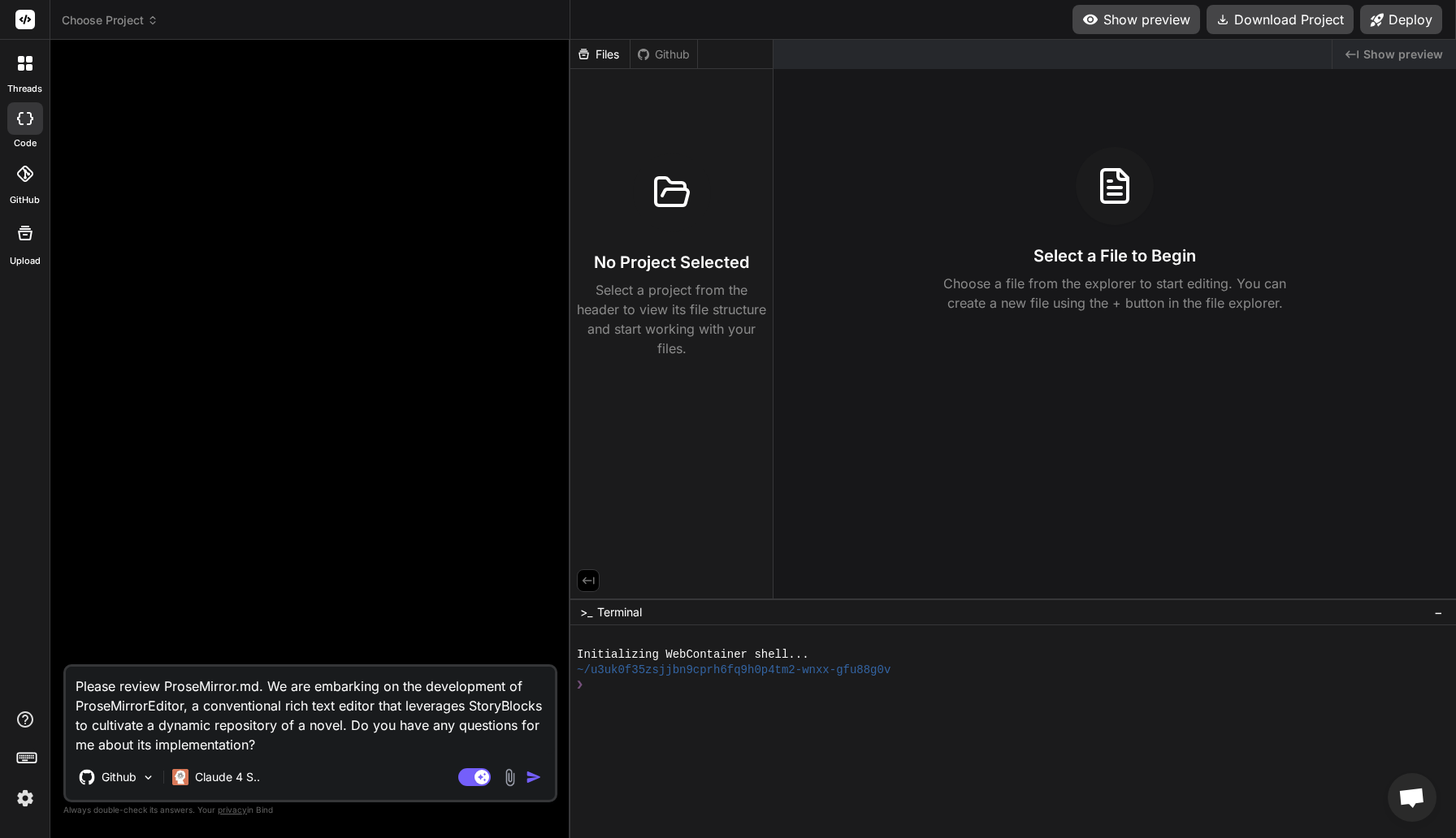 click at bounding box center (534, 777) 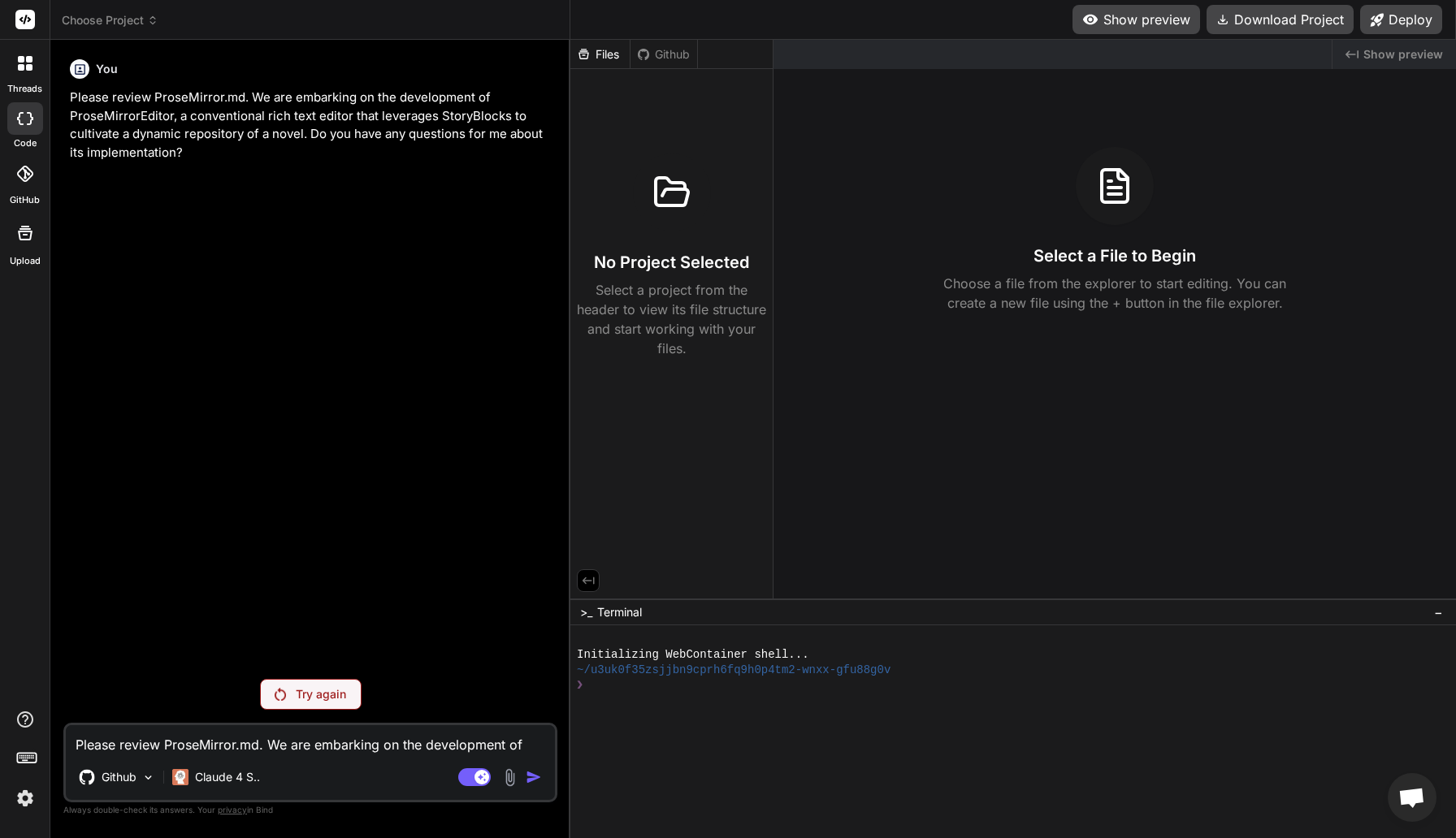 click 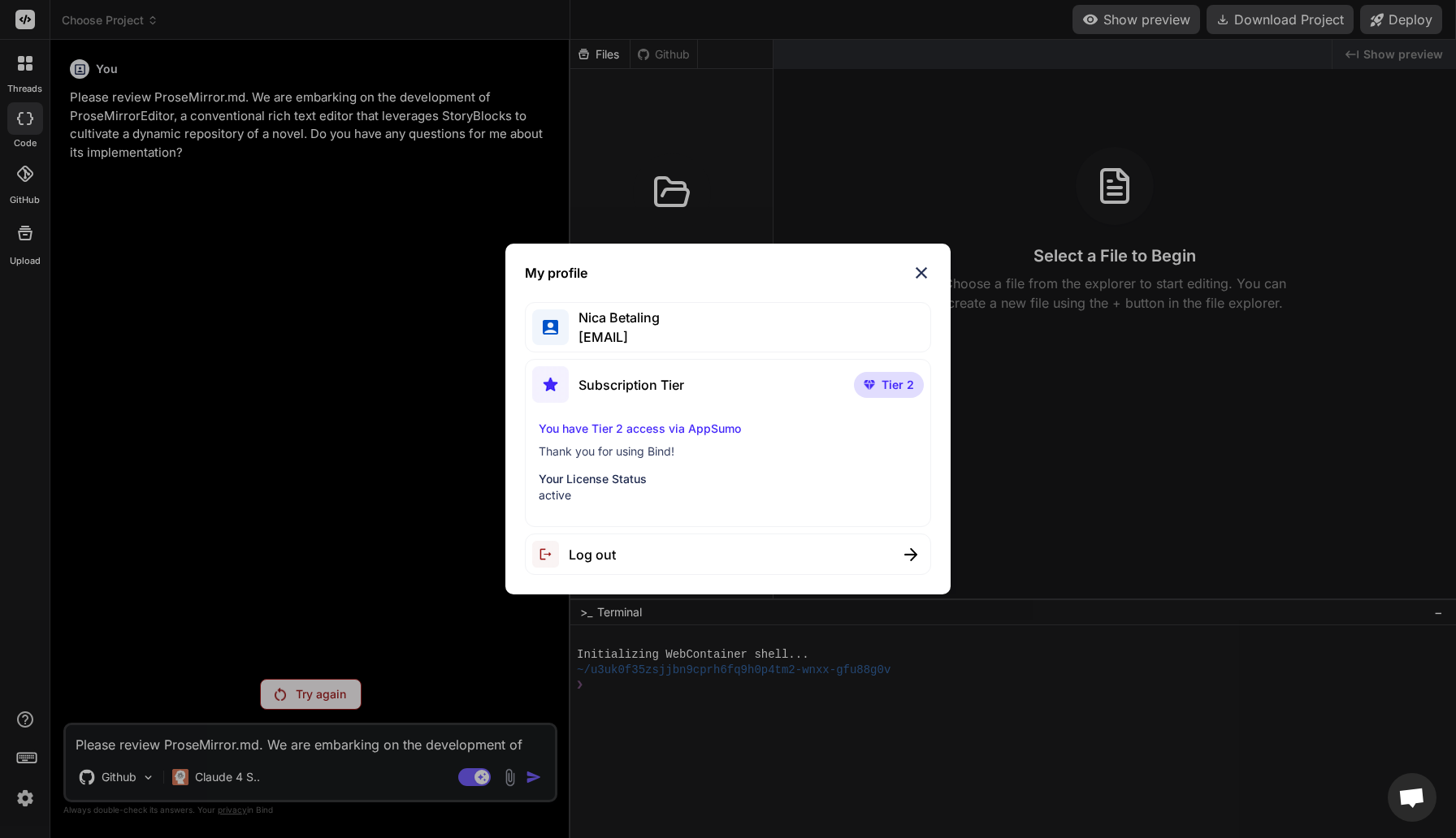 click at bounding box center (921, 273) 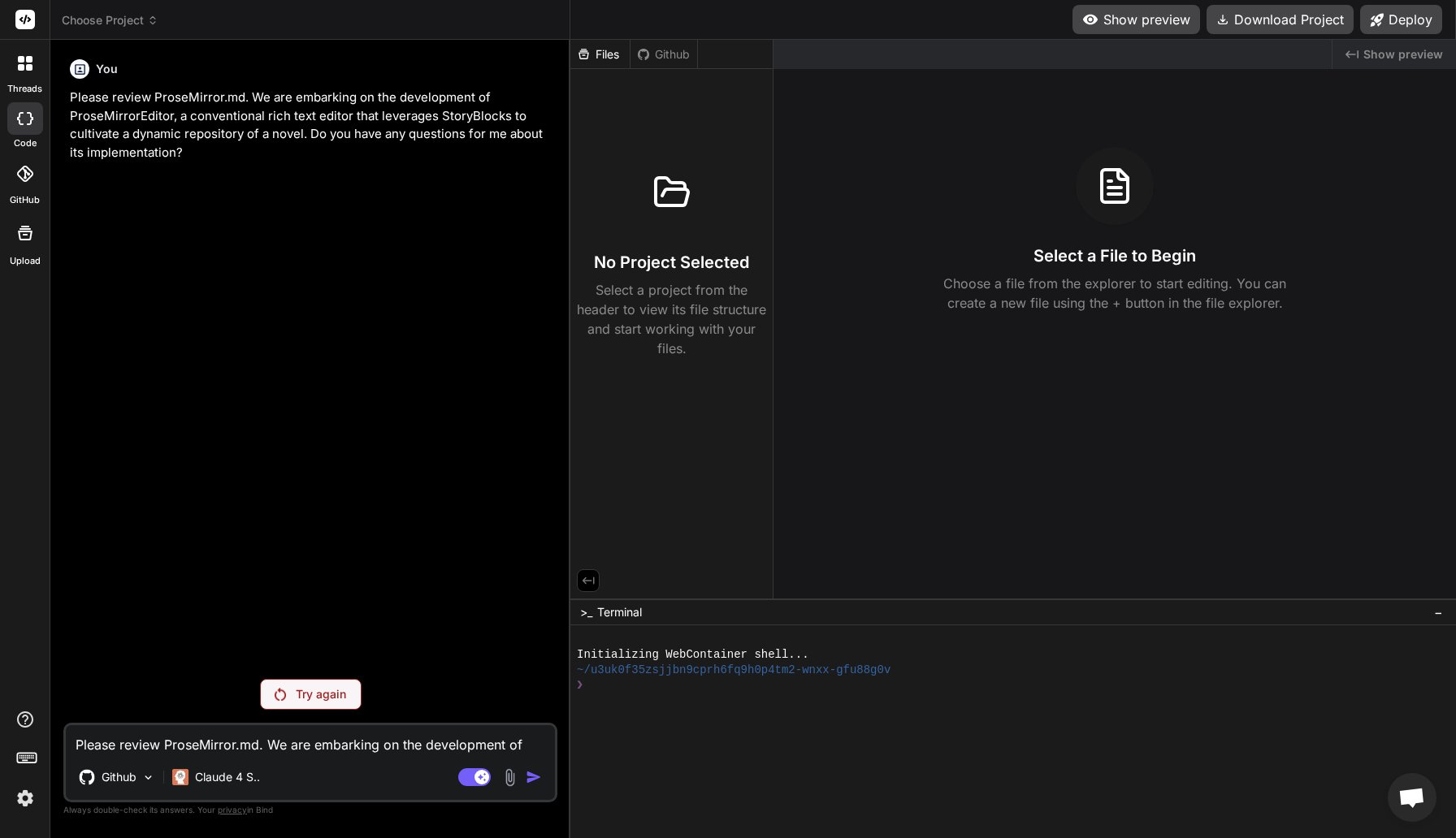 click 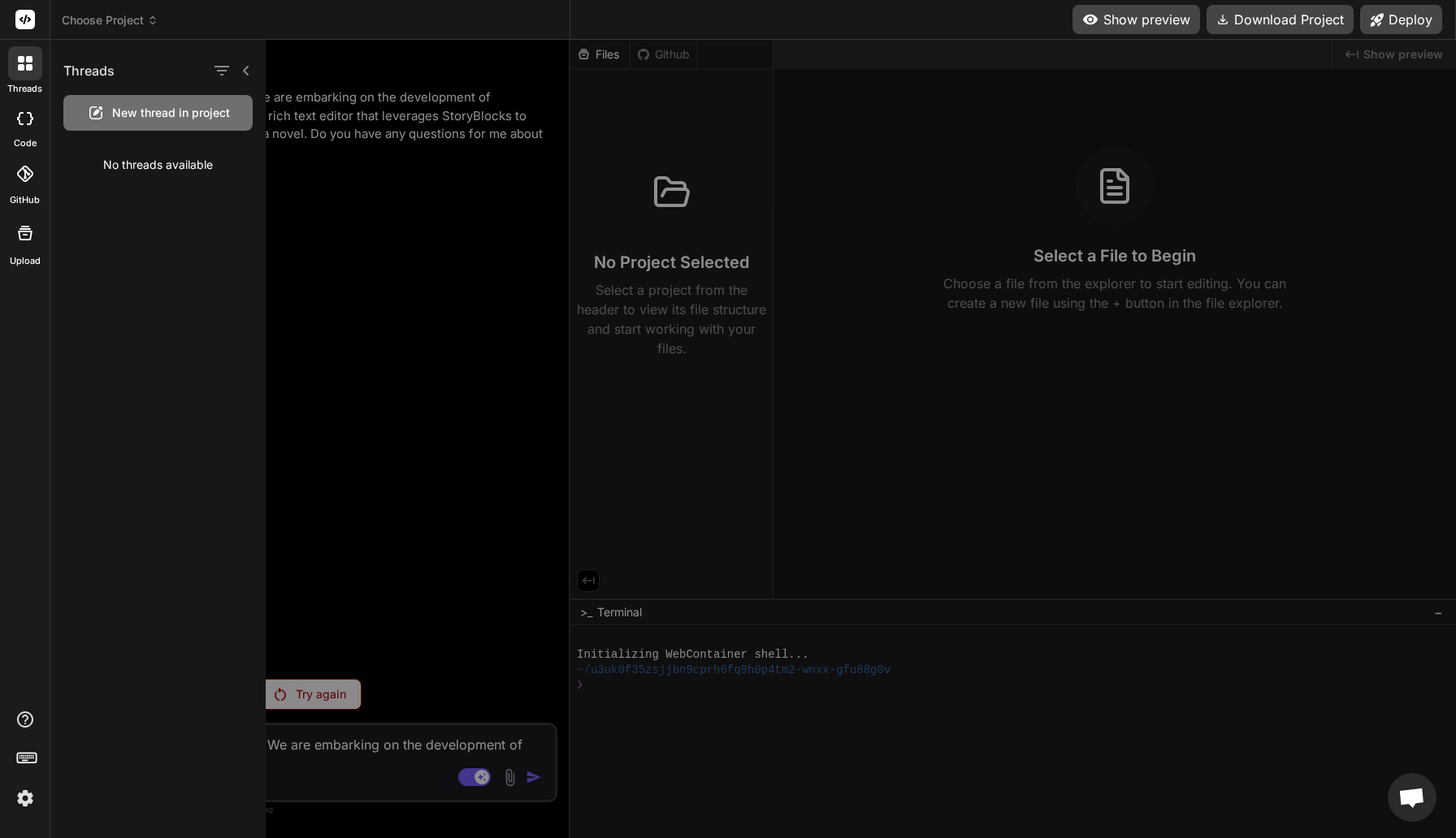 click on "Choose Project" at bounding box center [110, 20] 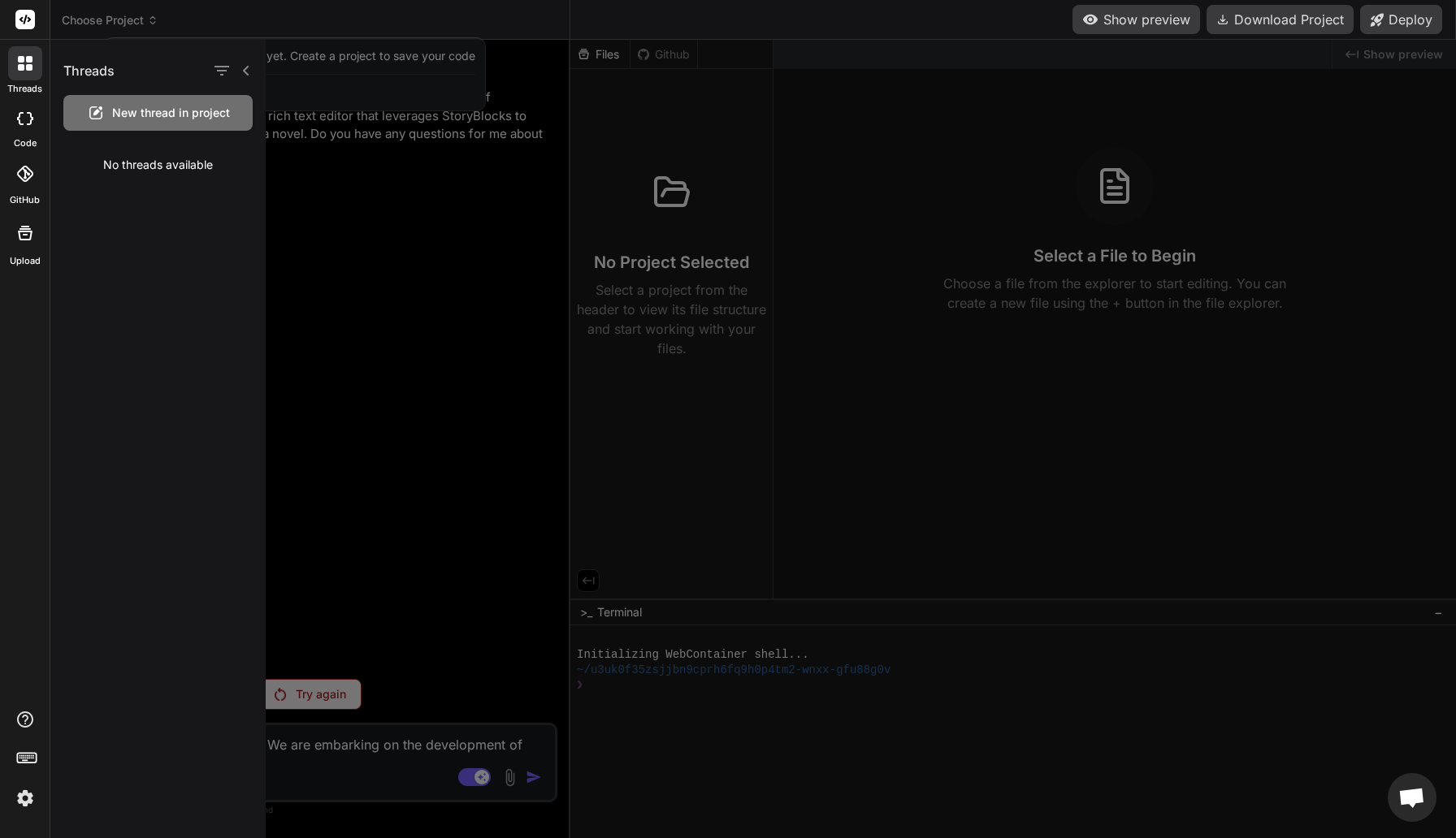 click at bounding box center (728, 419) 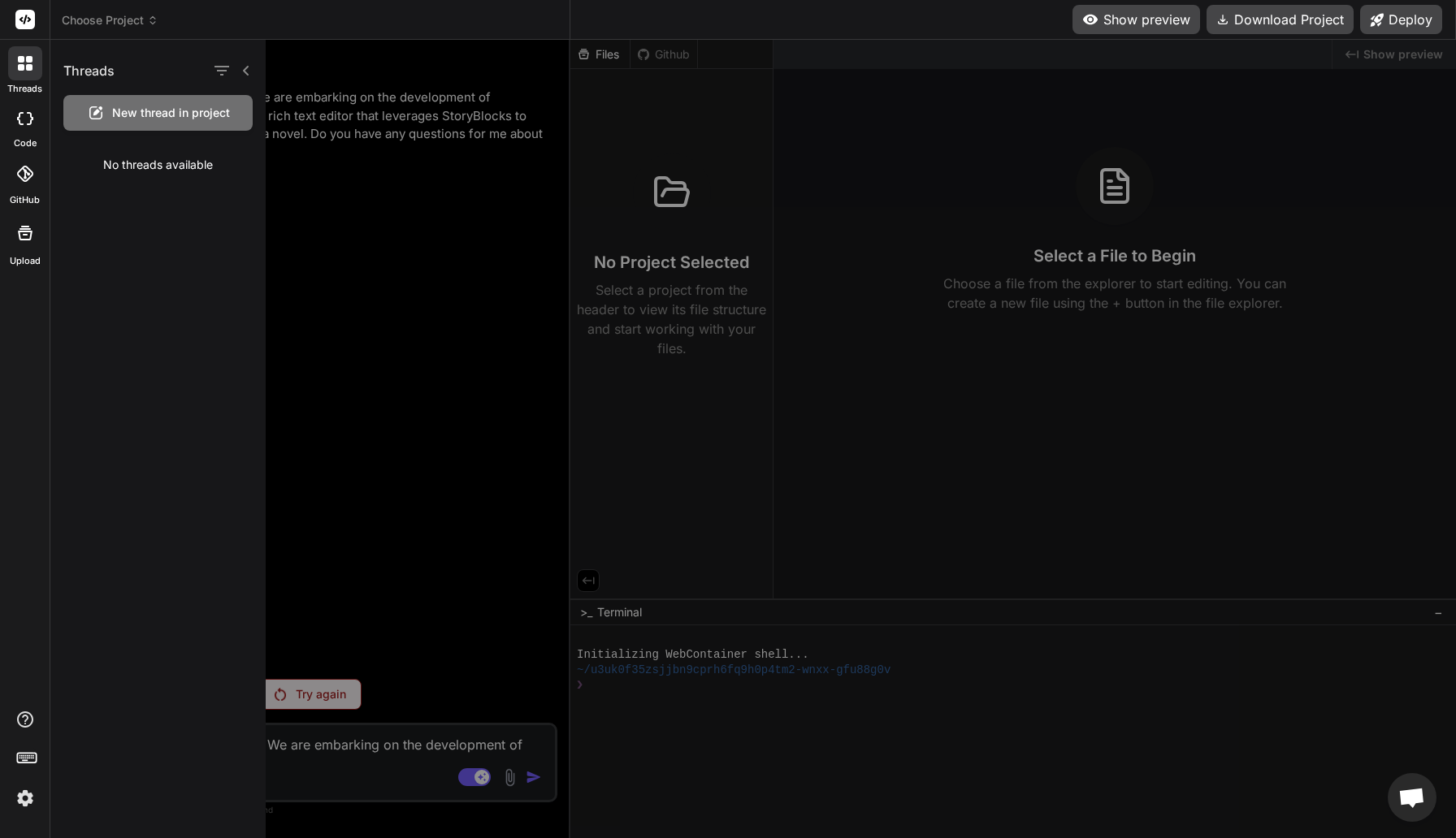 click at bounding box center [886, 438] 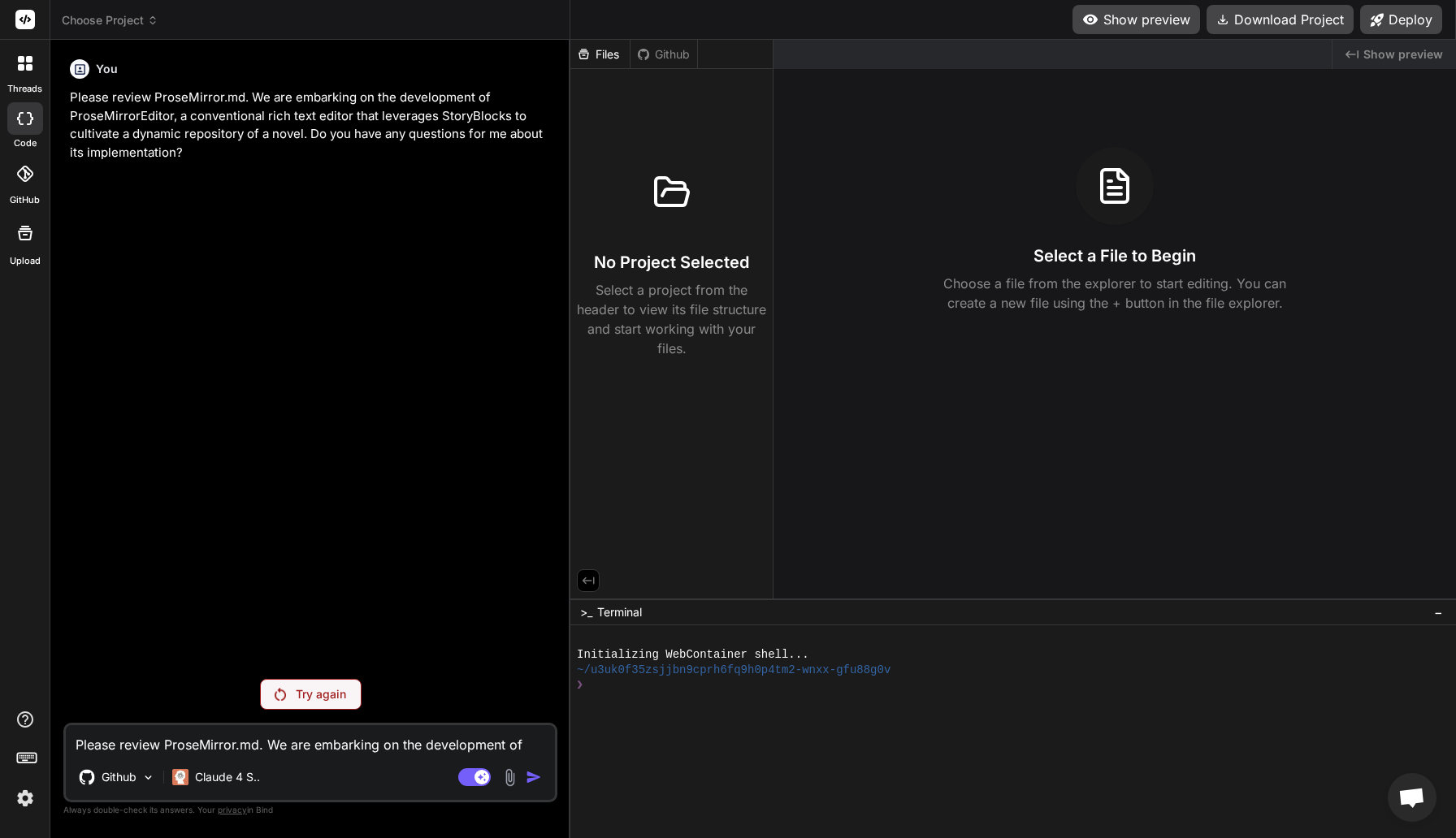 click on "Choose Project Created with Pixso." at bounding box center [310, 19] 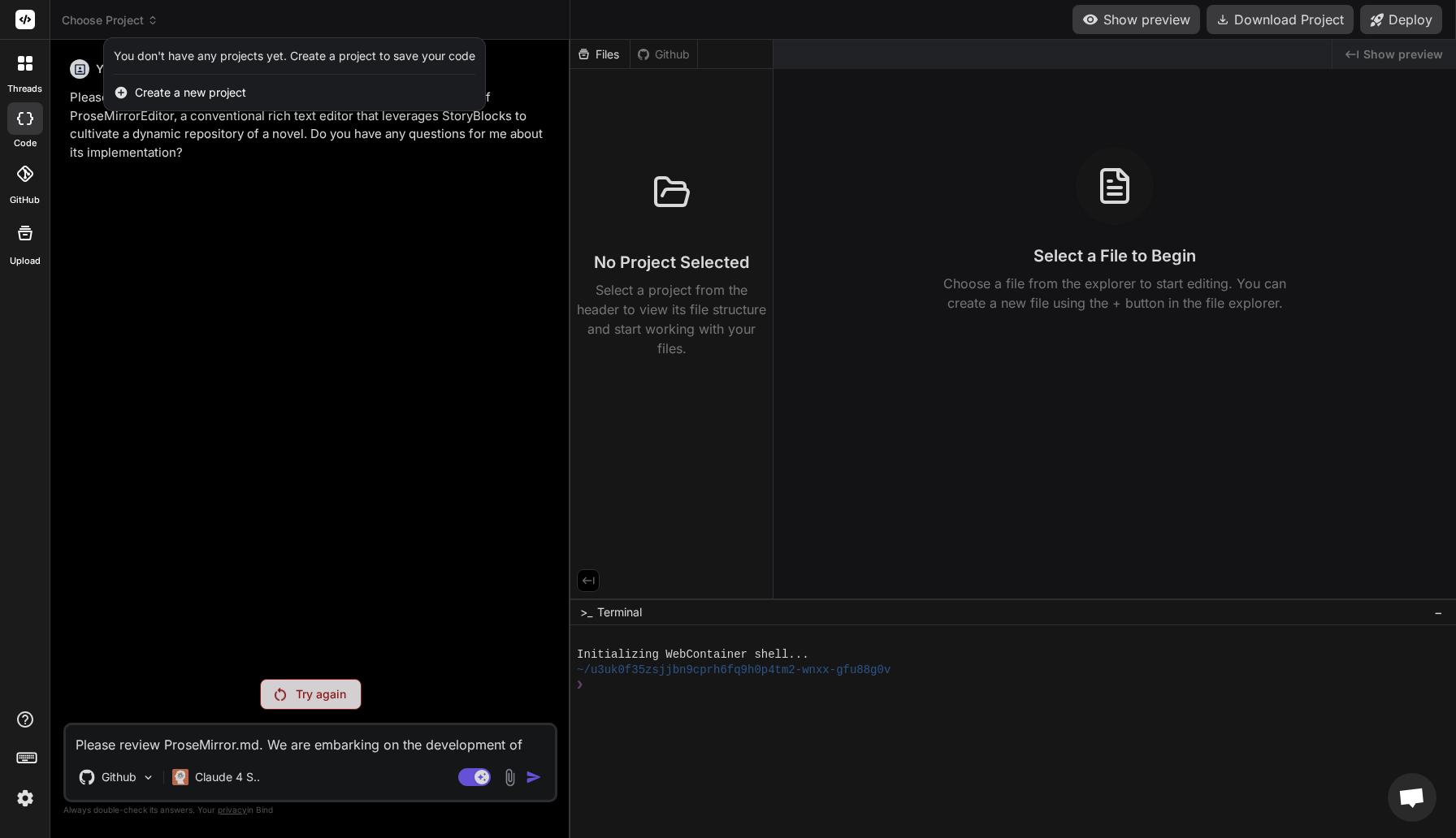 click on "Create a new project" at bounding box center (190, 93) 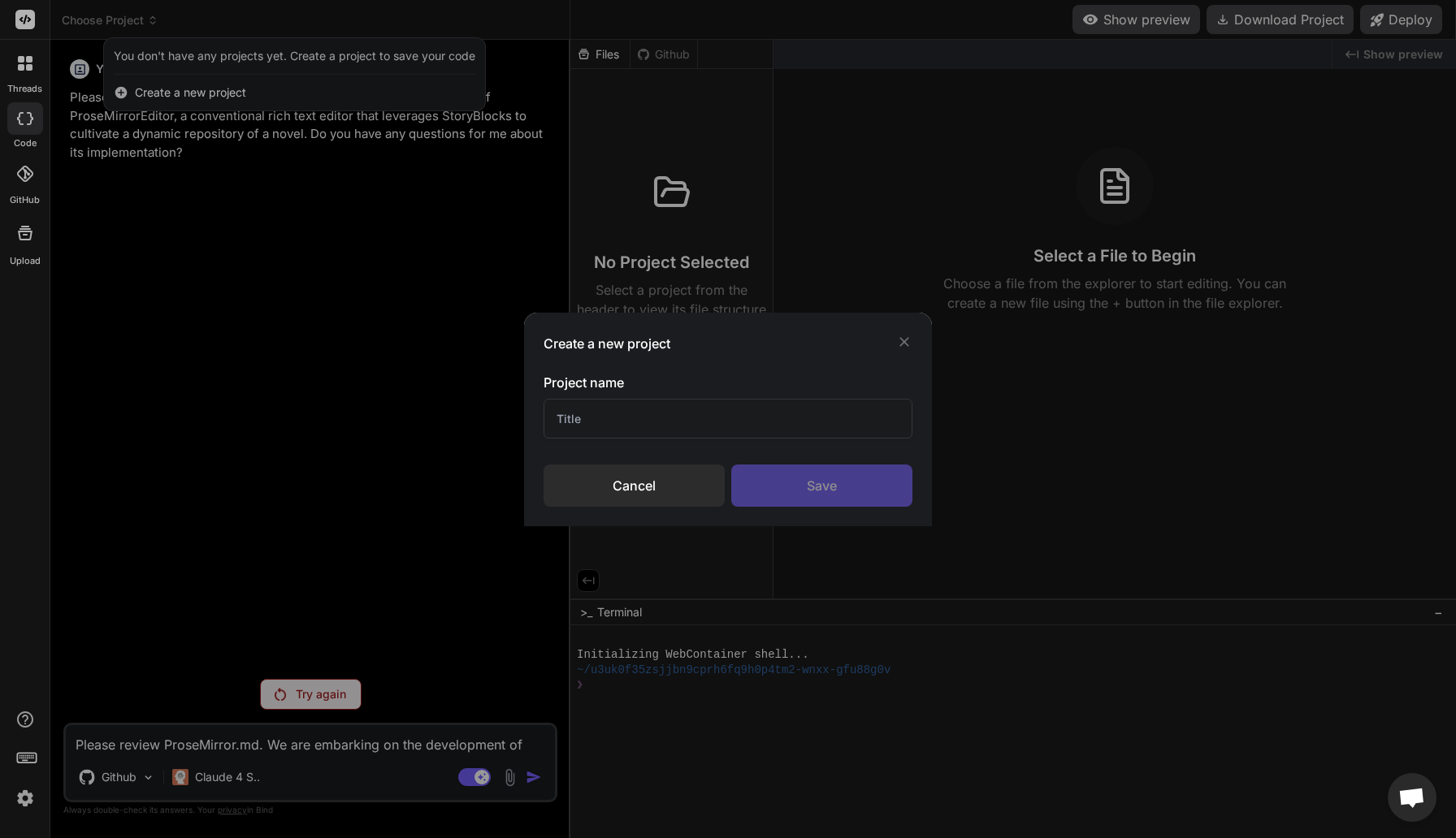 click at bounding box center [728, 418] 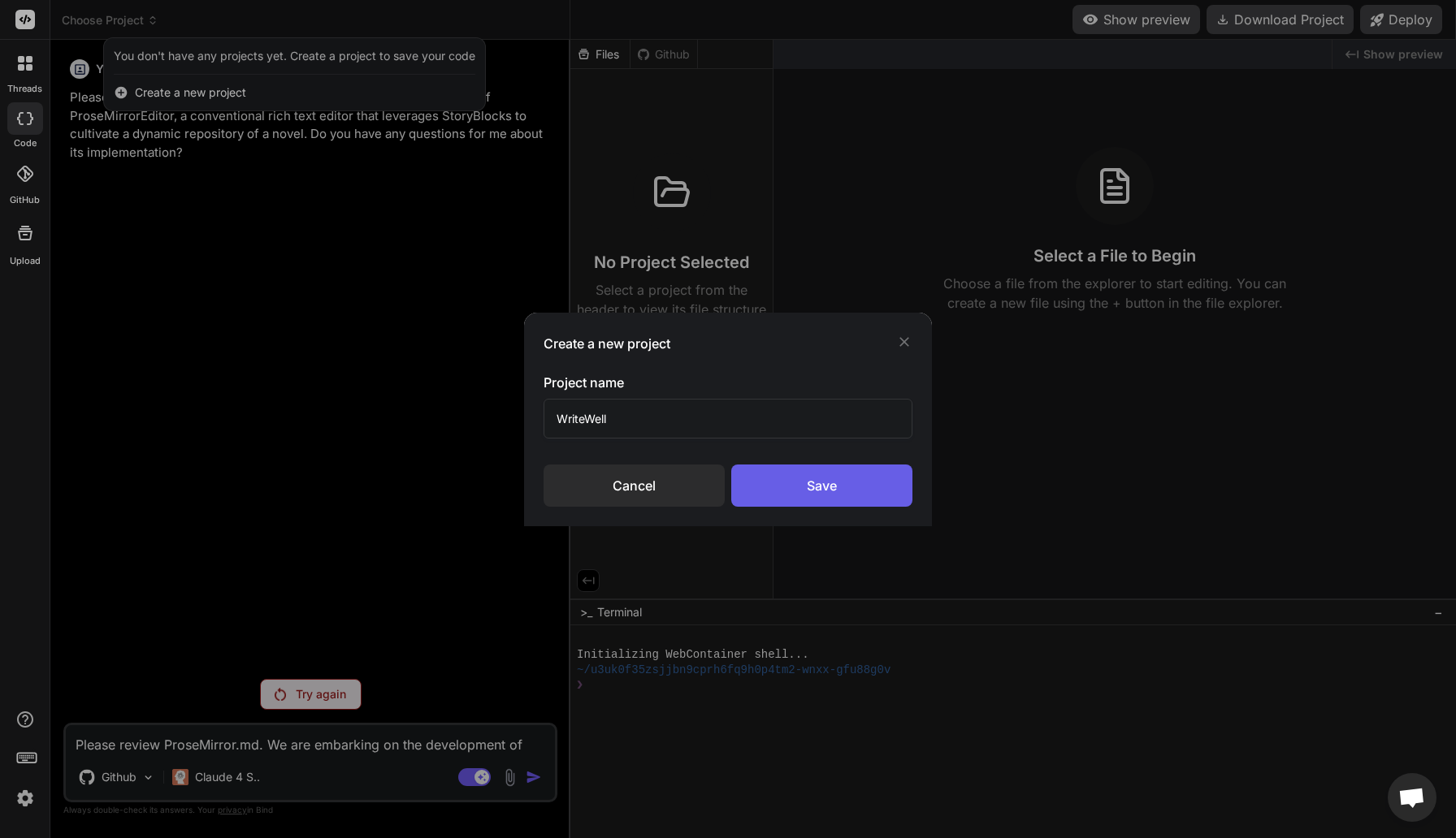 click on "Save" at bounding box center (821, 486) 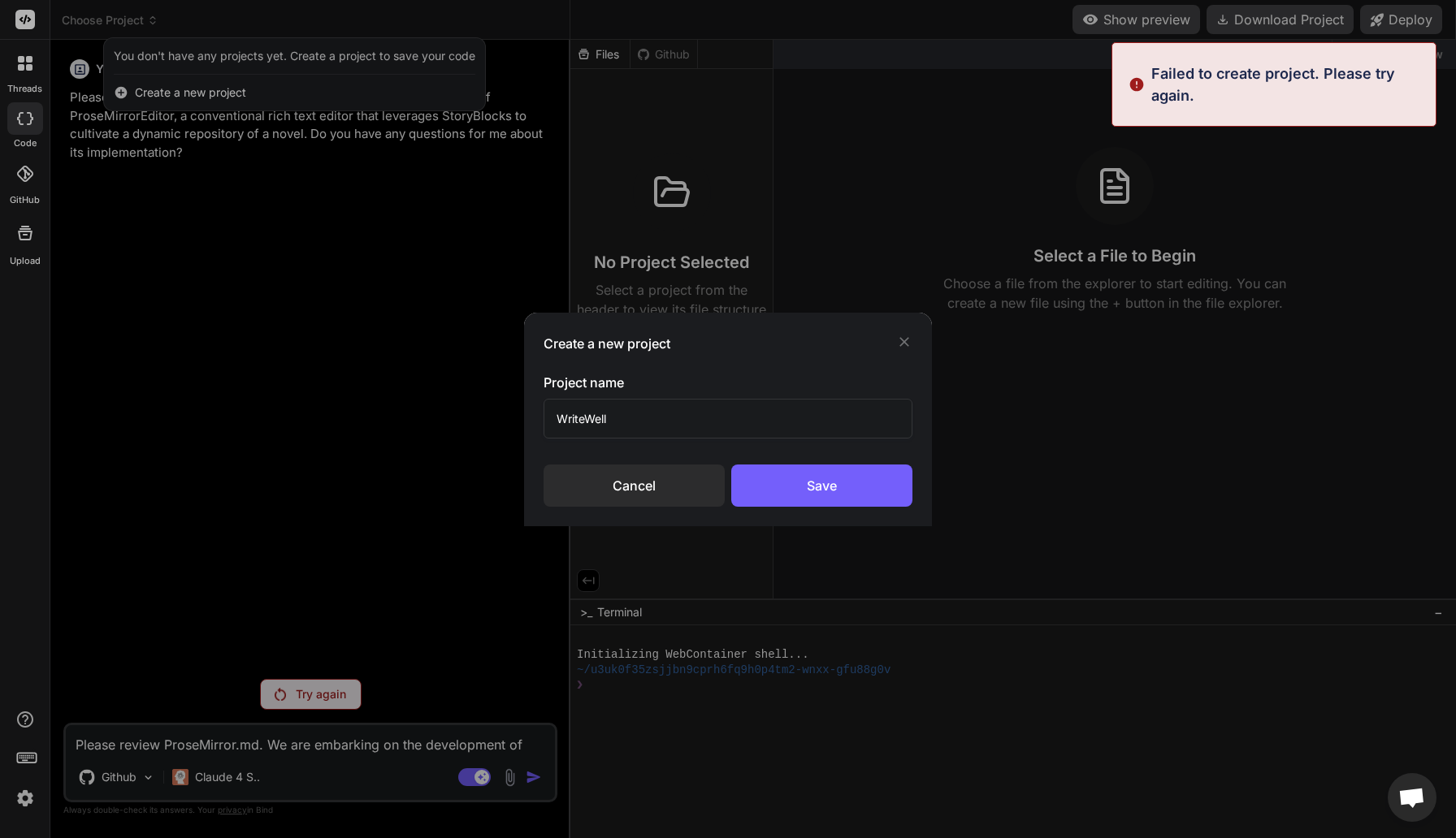 click on "Create a new project Project name WriteWell Cancel Save" at bounding box center (728, 419) 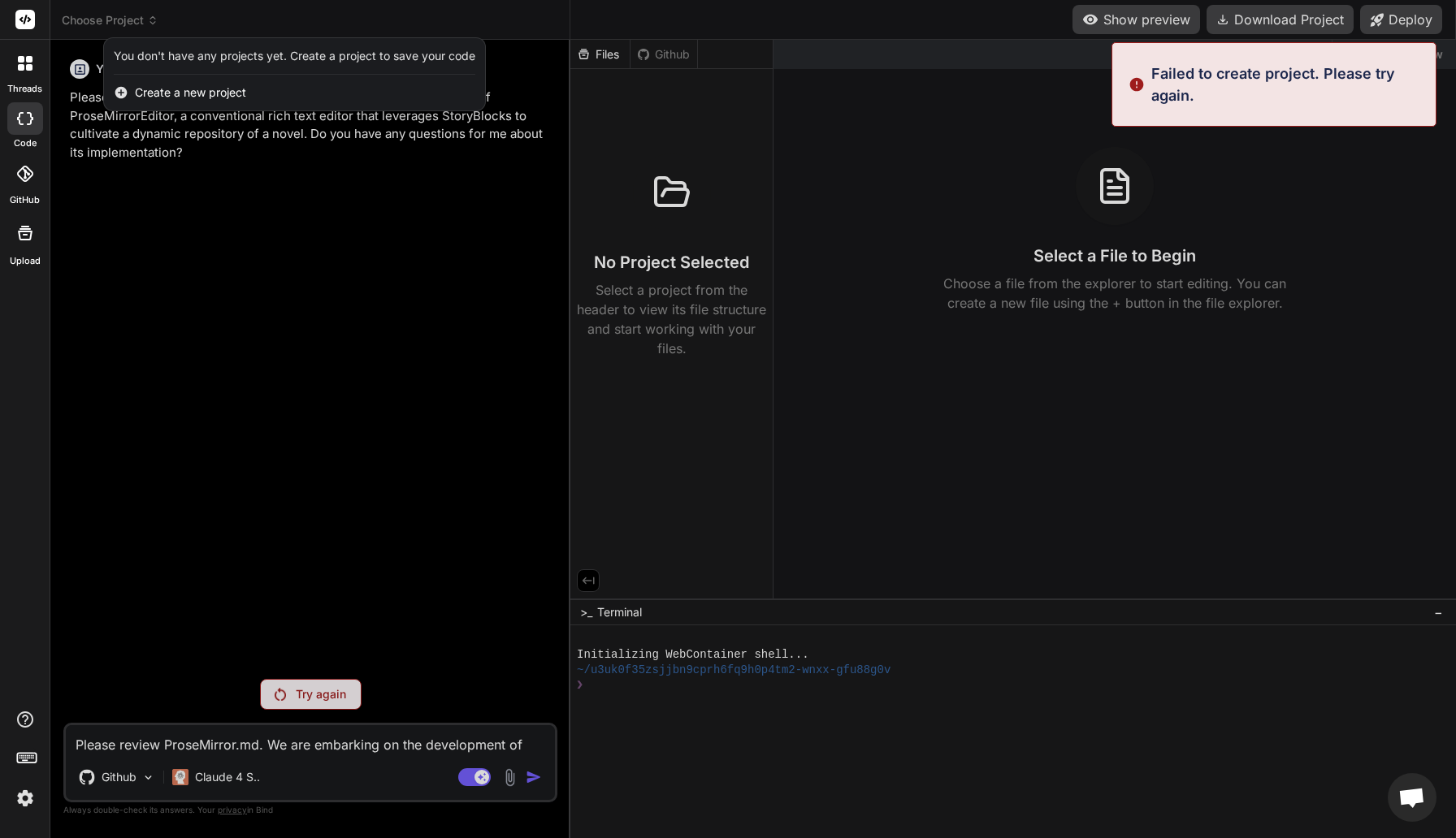 click at bounding box center [728, 419] 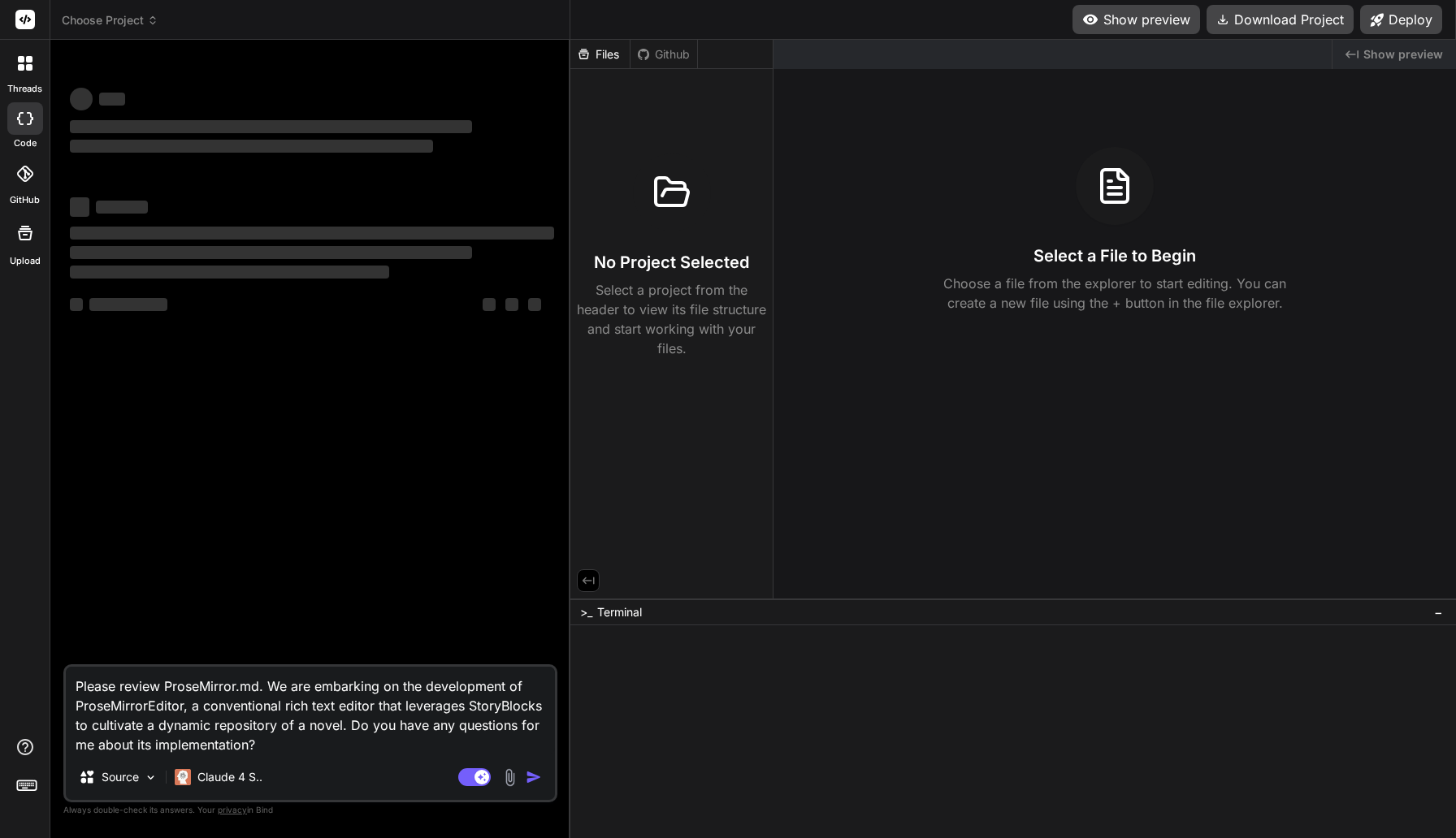 scroll, scrollTop: 0, scrollLeft: 0, axis: both 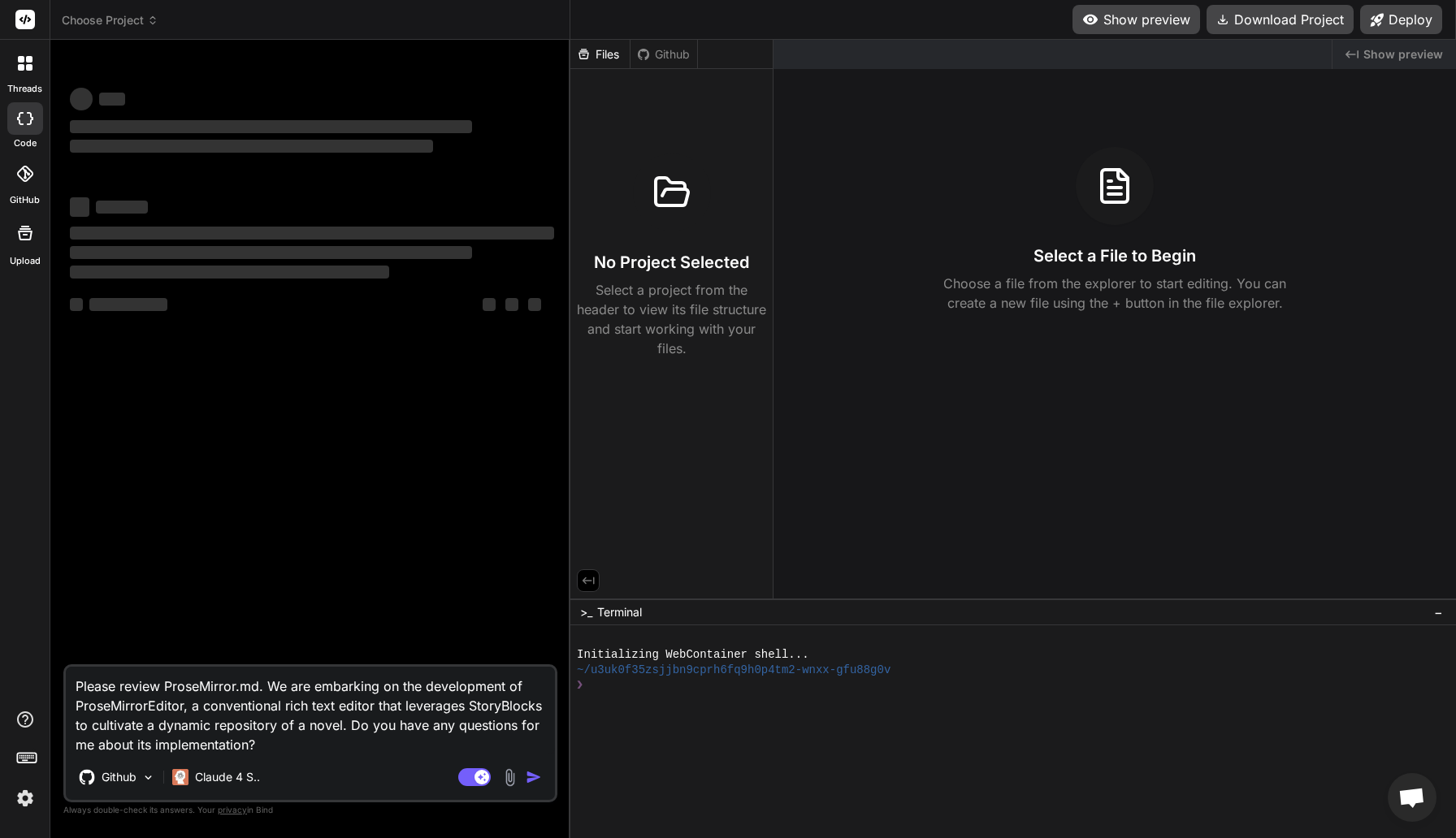 type on "x" 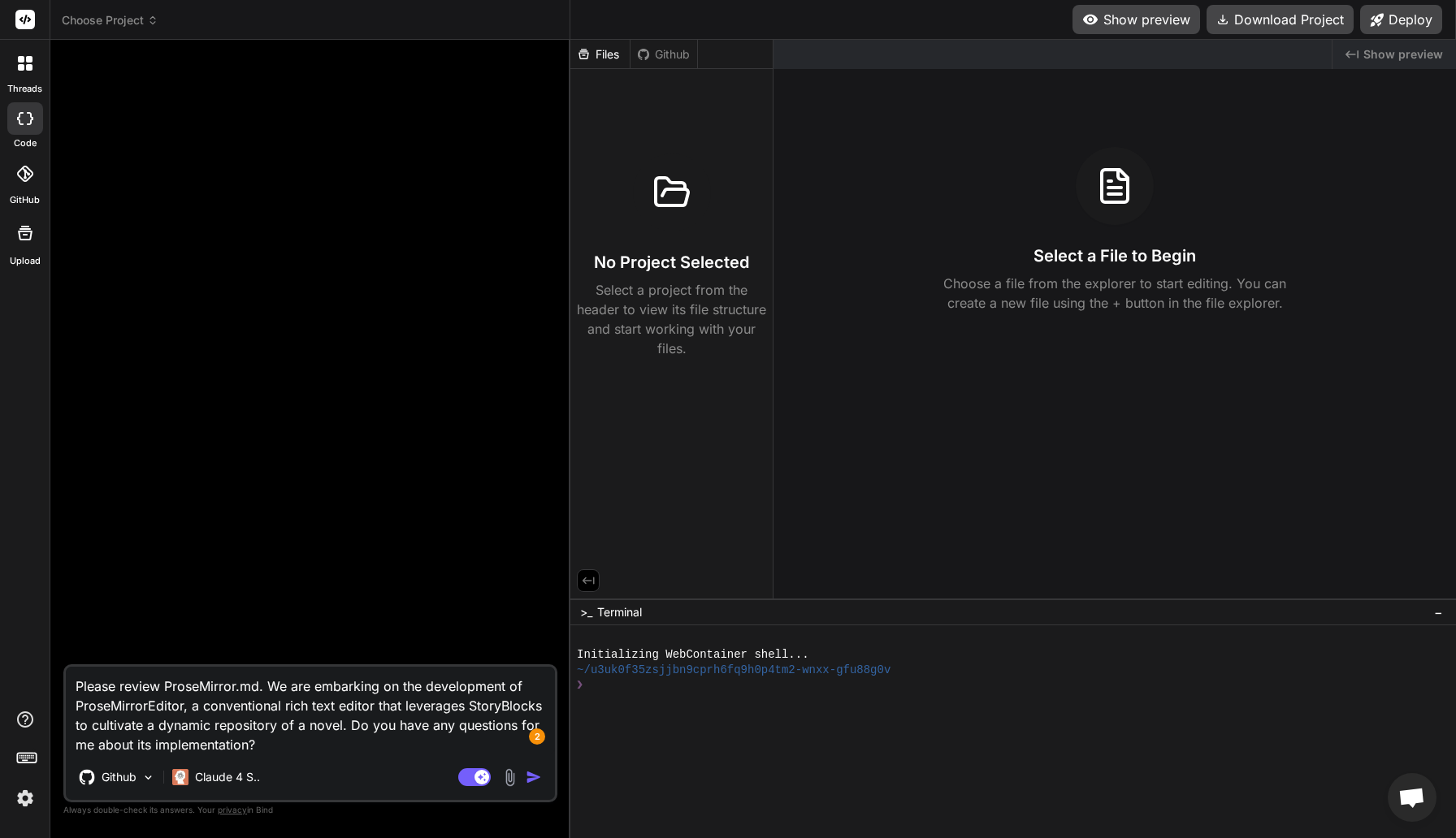 click on "Please review ProseMirror.md. We are embarking on the development of ProseMirrorEditor, a conventional rich text editor that leverages StoryBlocks to cultivate a dynamic repository of a novel. Do you have any questions for me about its implementation?" at bounding box center [310, 711] 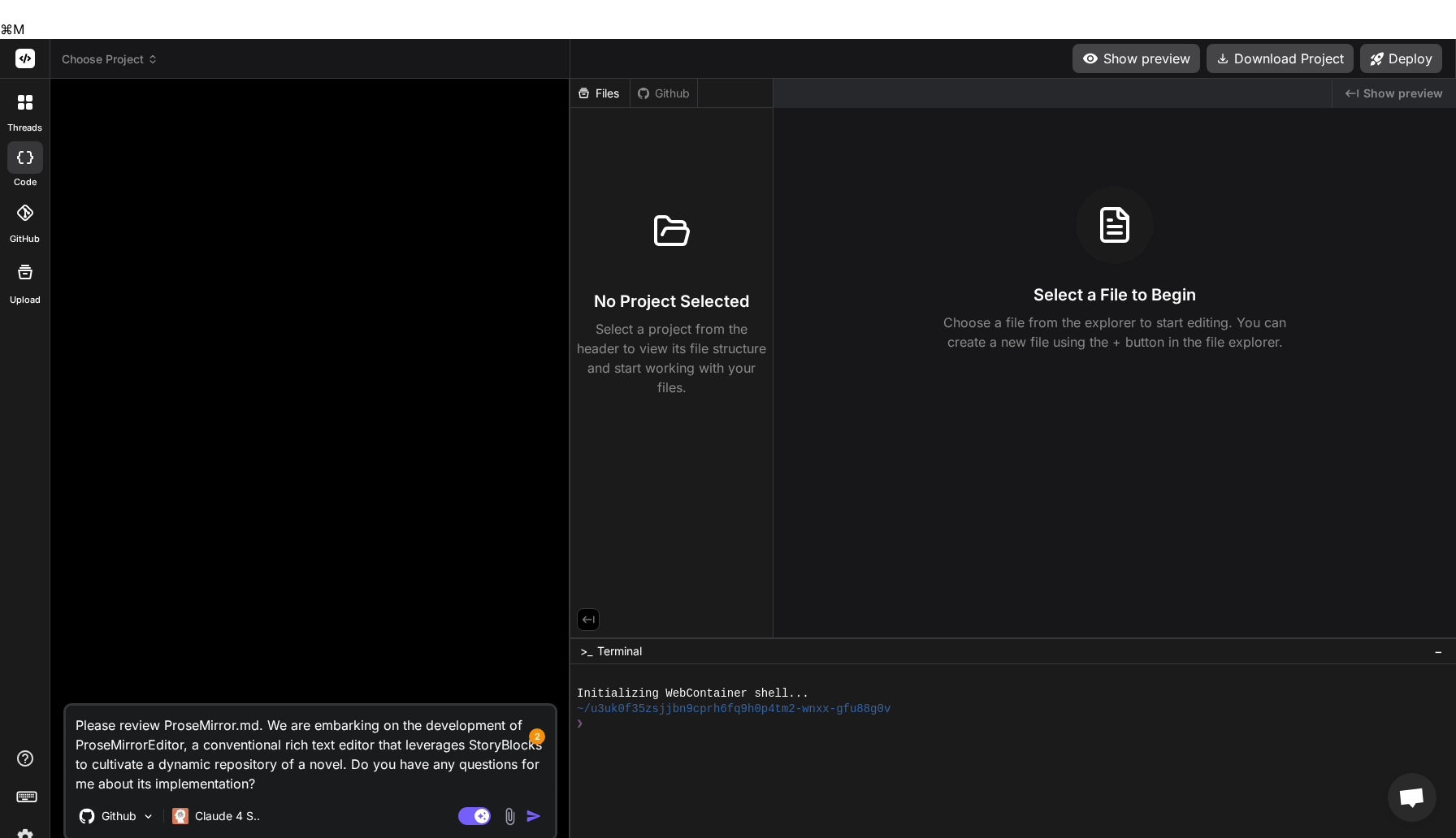 type 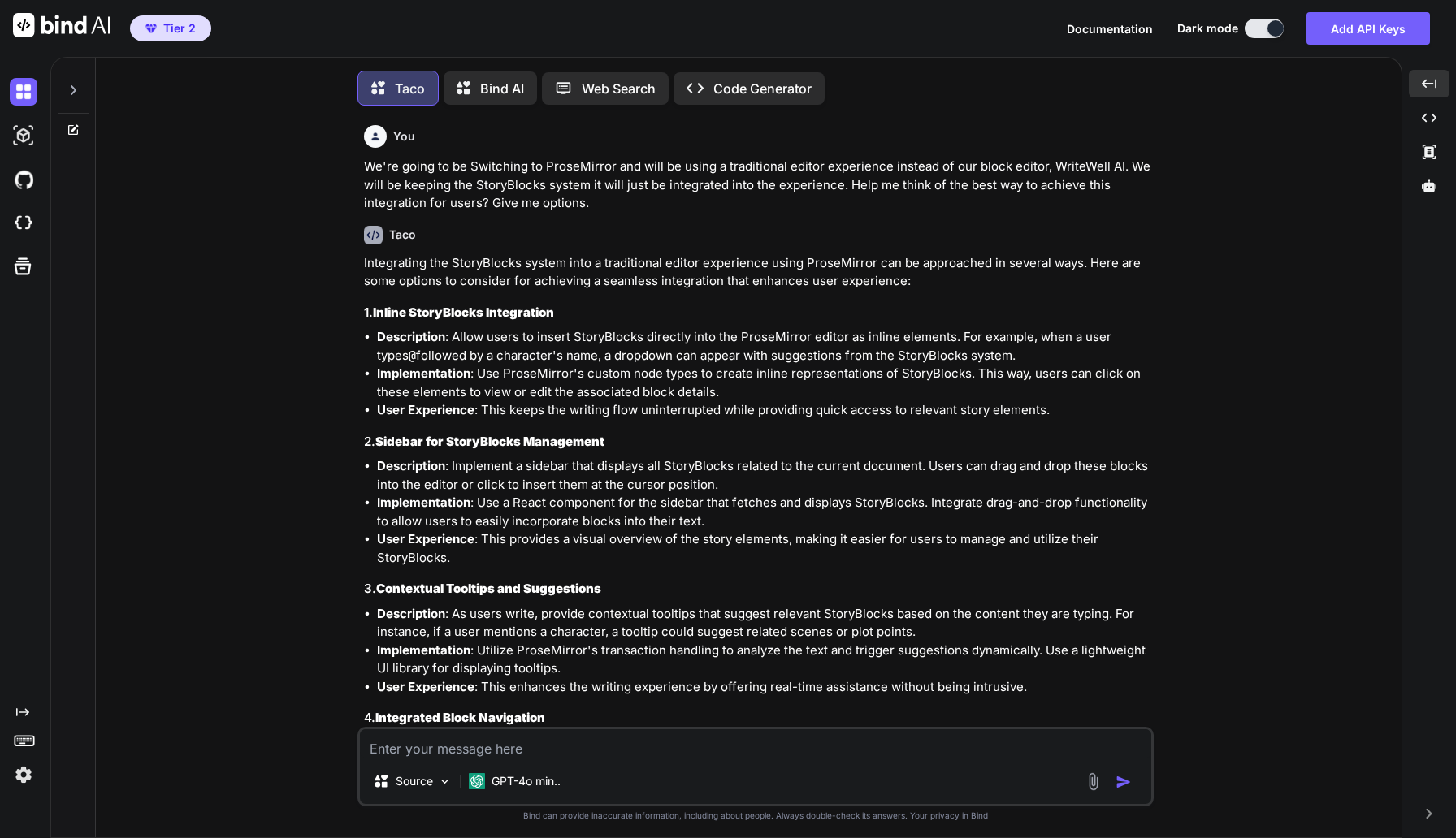 scroll, scrollTop: 0, scrollLeft: 0, axis: both 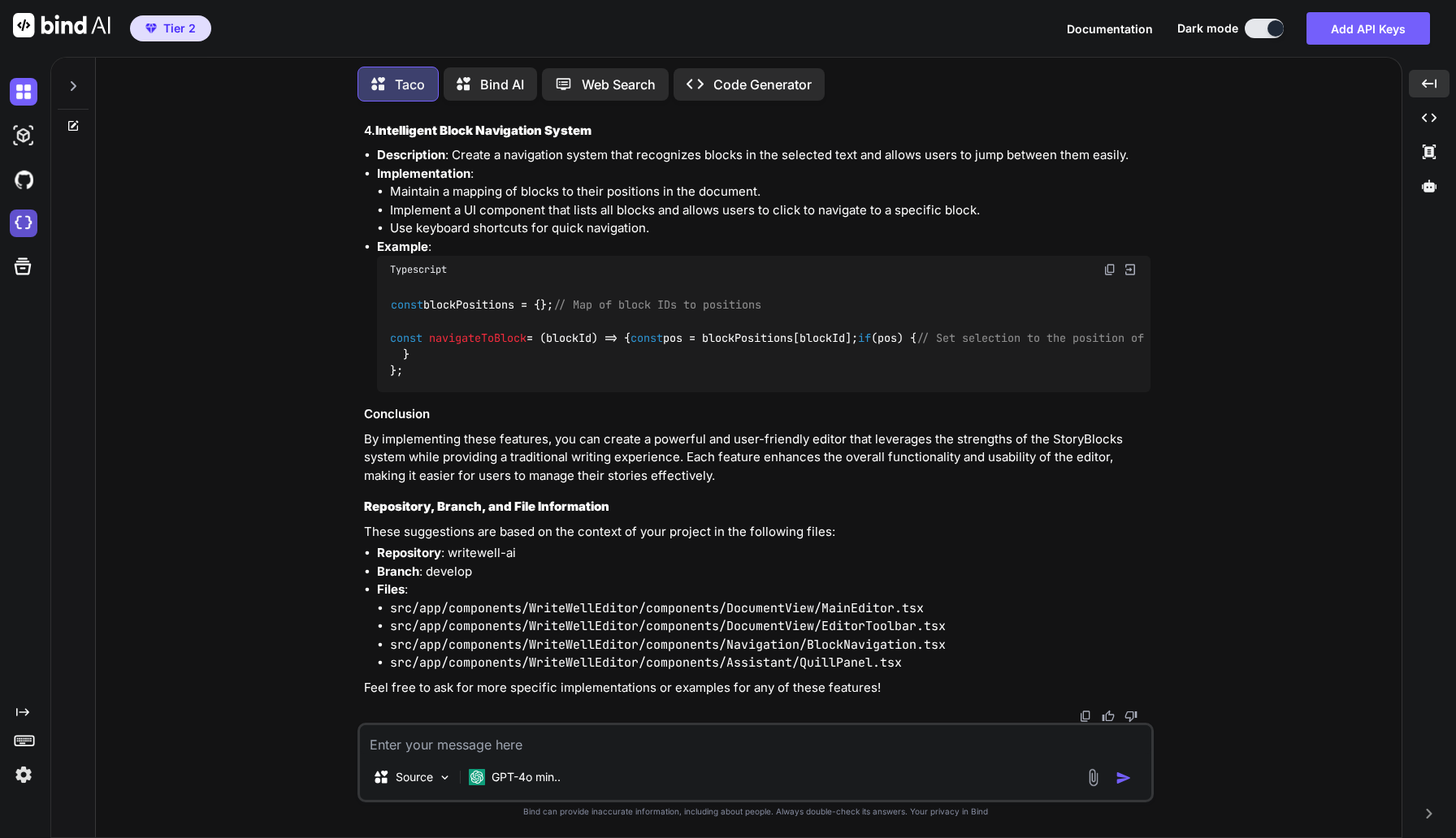 click at bounding box center (24, 223) 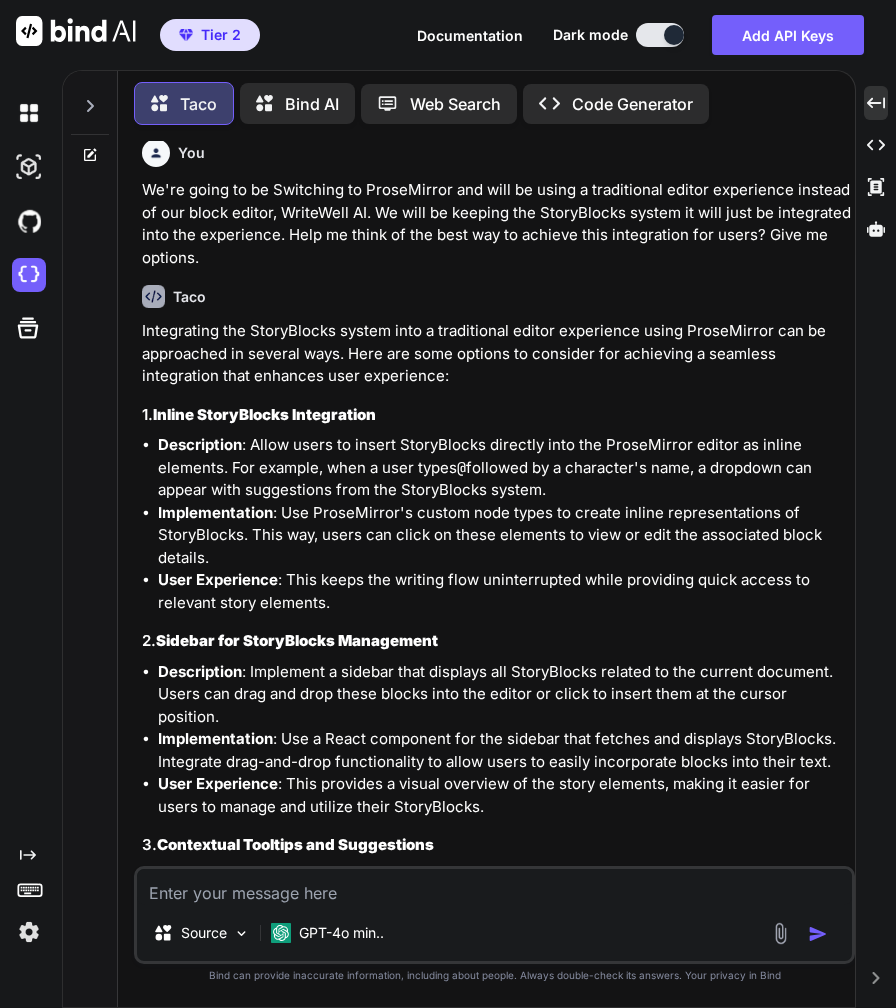 scroll, scrollTop: 0, scrollLeft: 0, axis: both 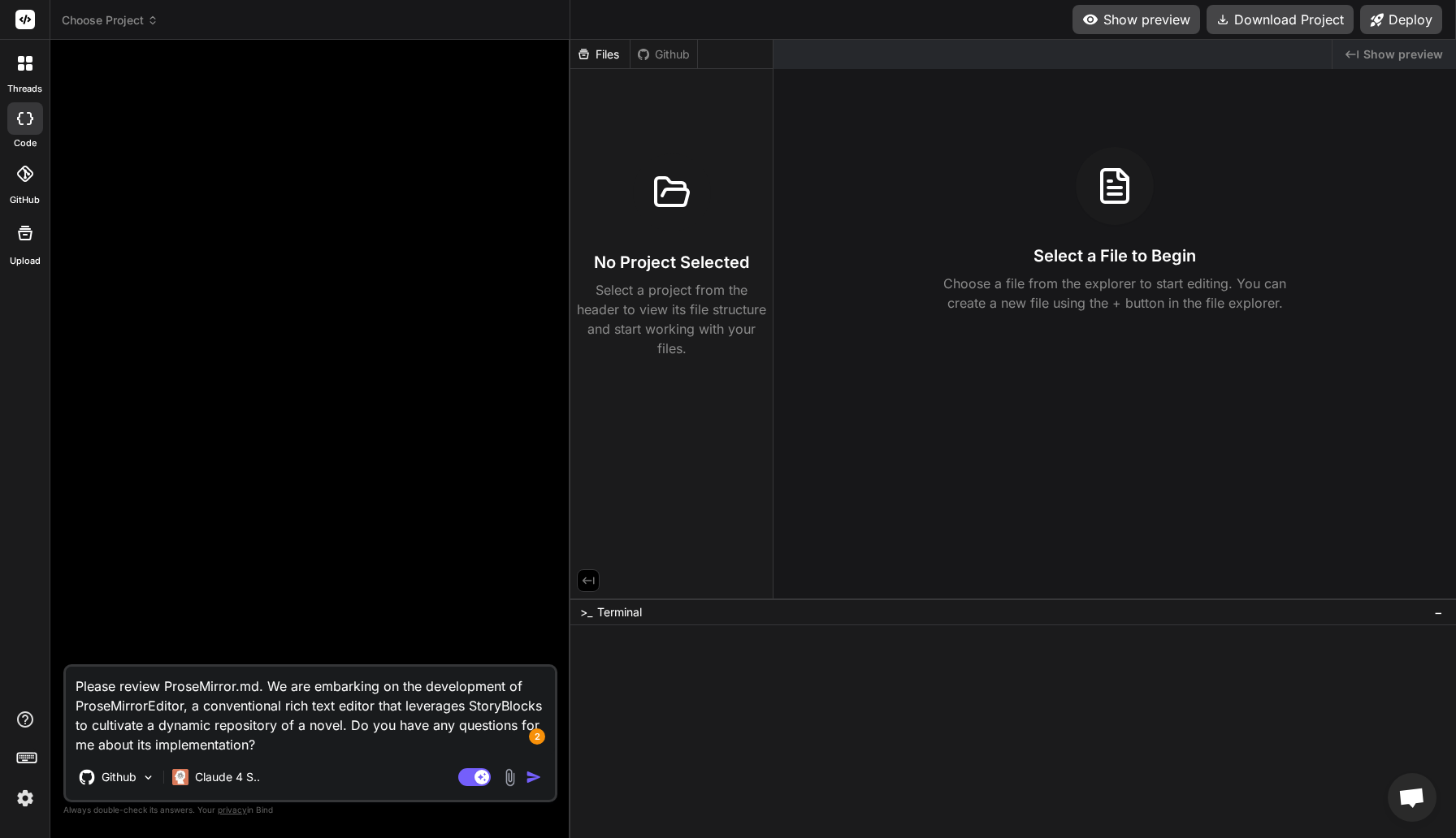 type on "x" 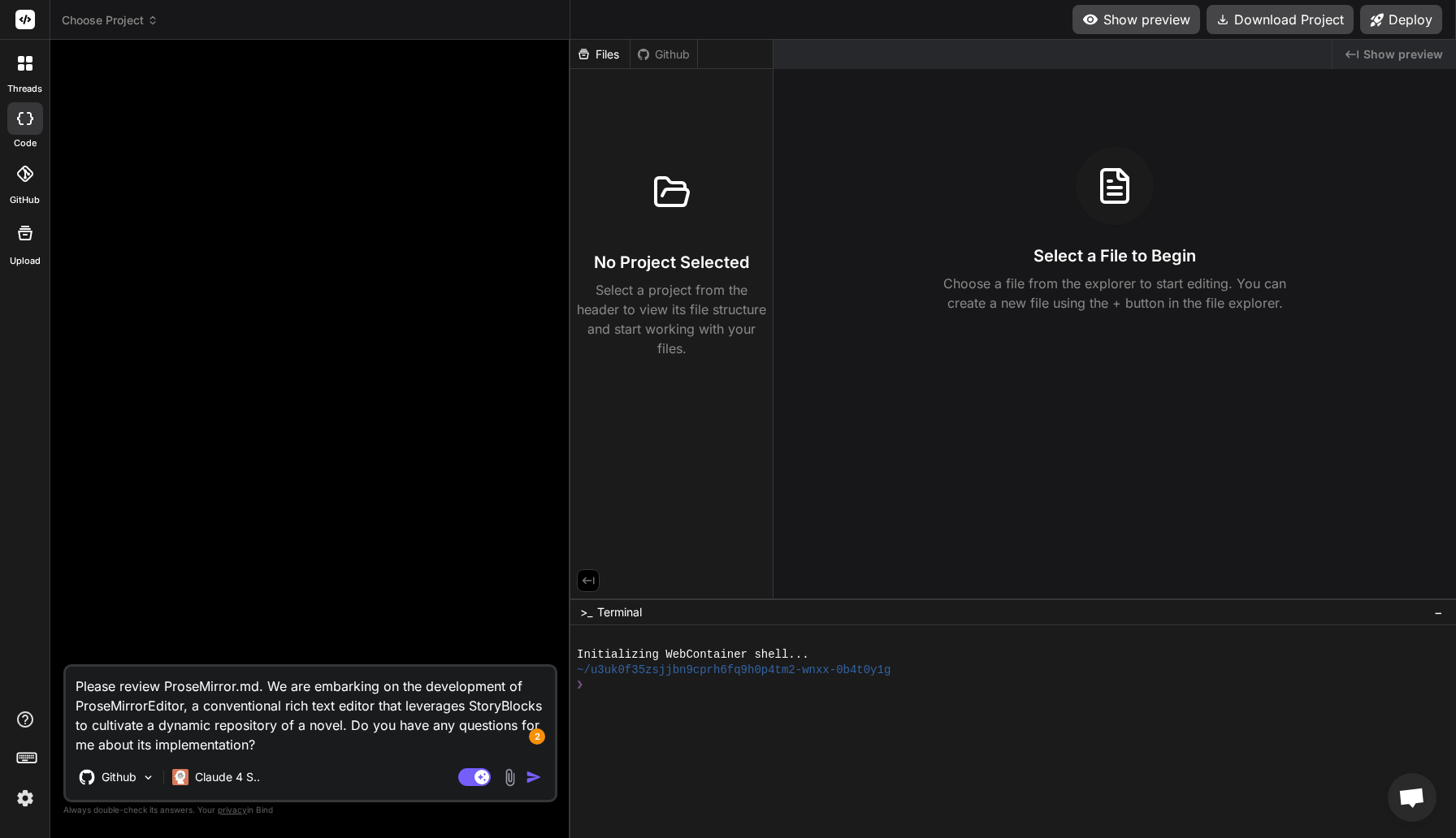 click 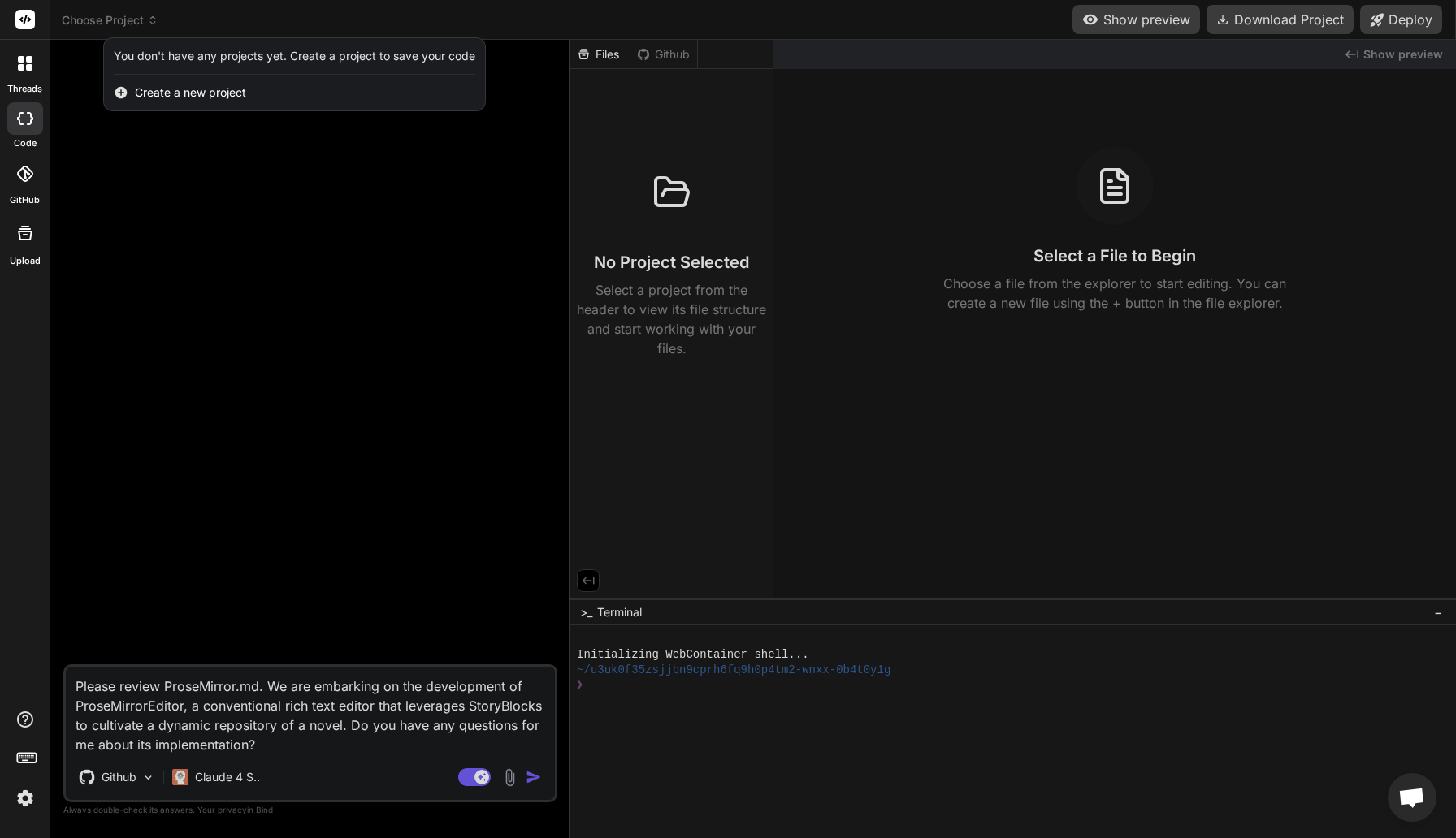 click on "Create a new project" at bounding box center [190, 93] 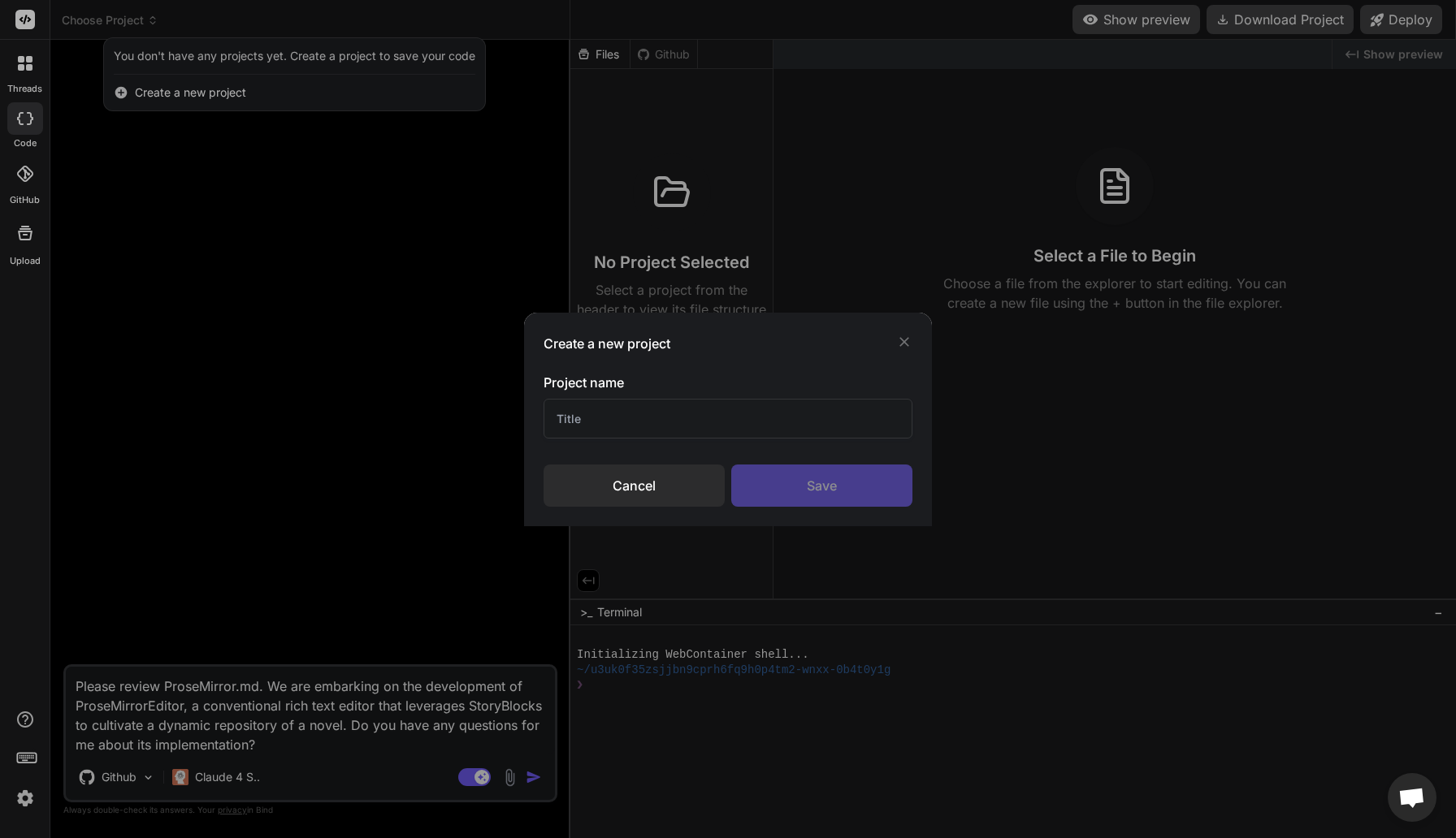 click at bounding box center [728, 418] 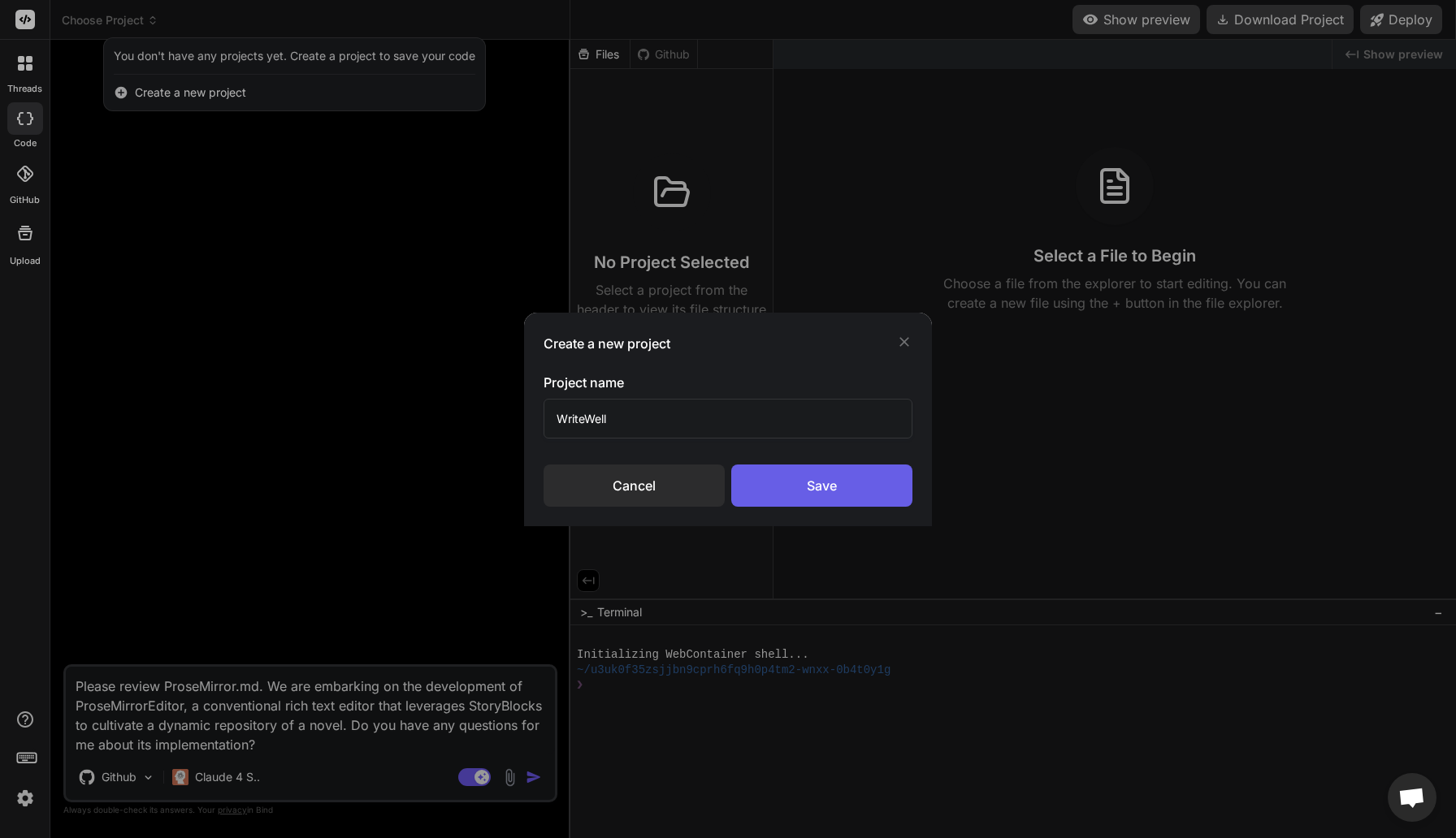 click on "Save" at bounding box center (821, 486) 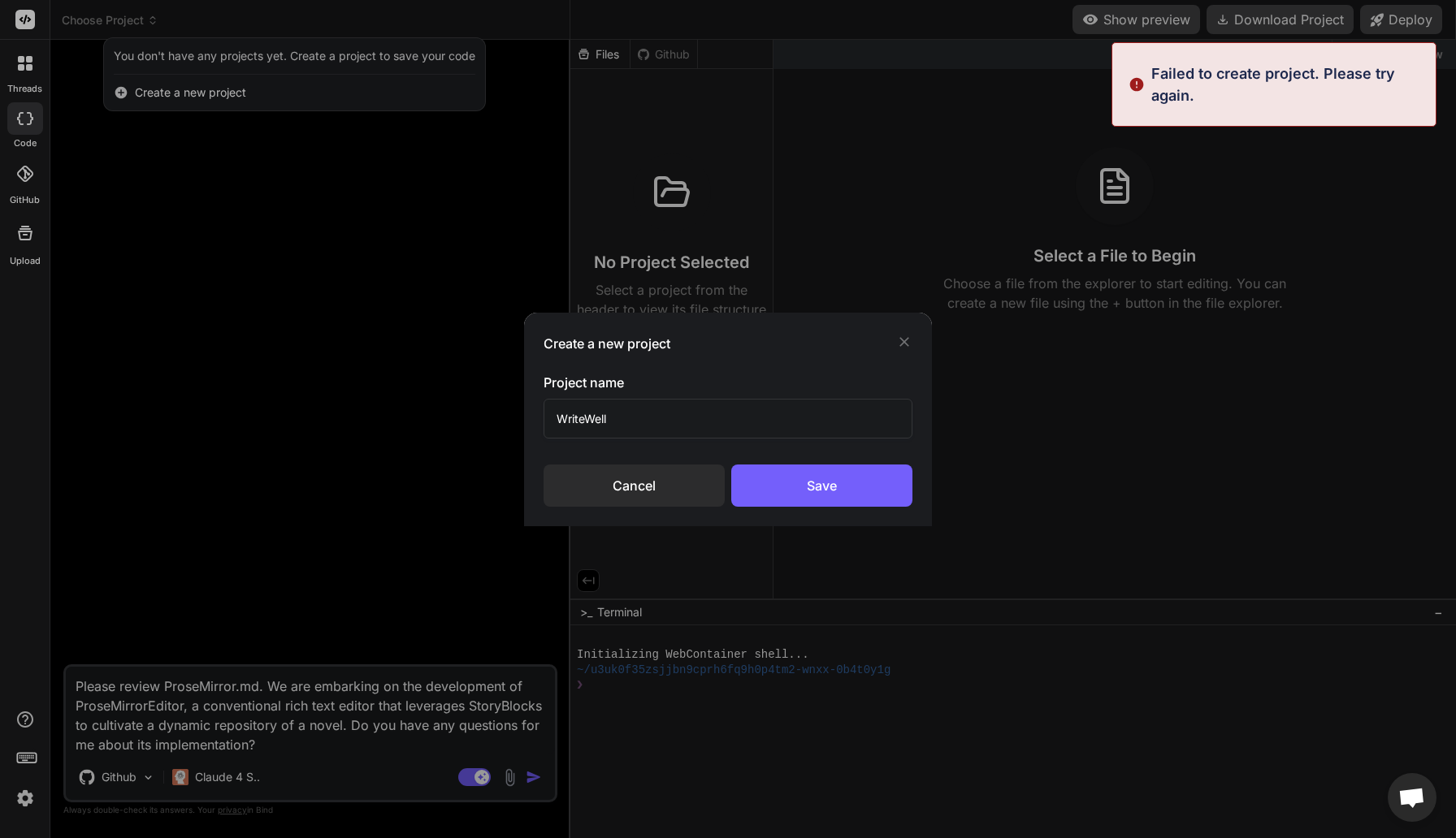 click 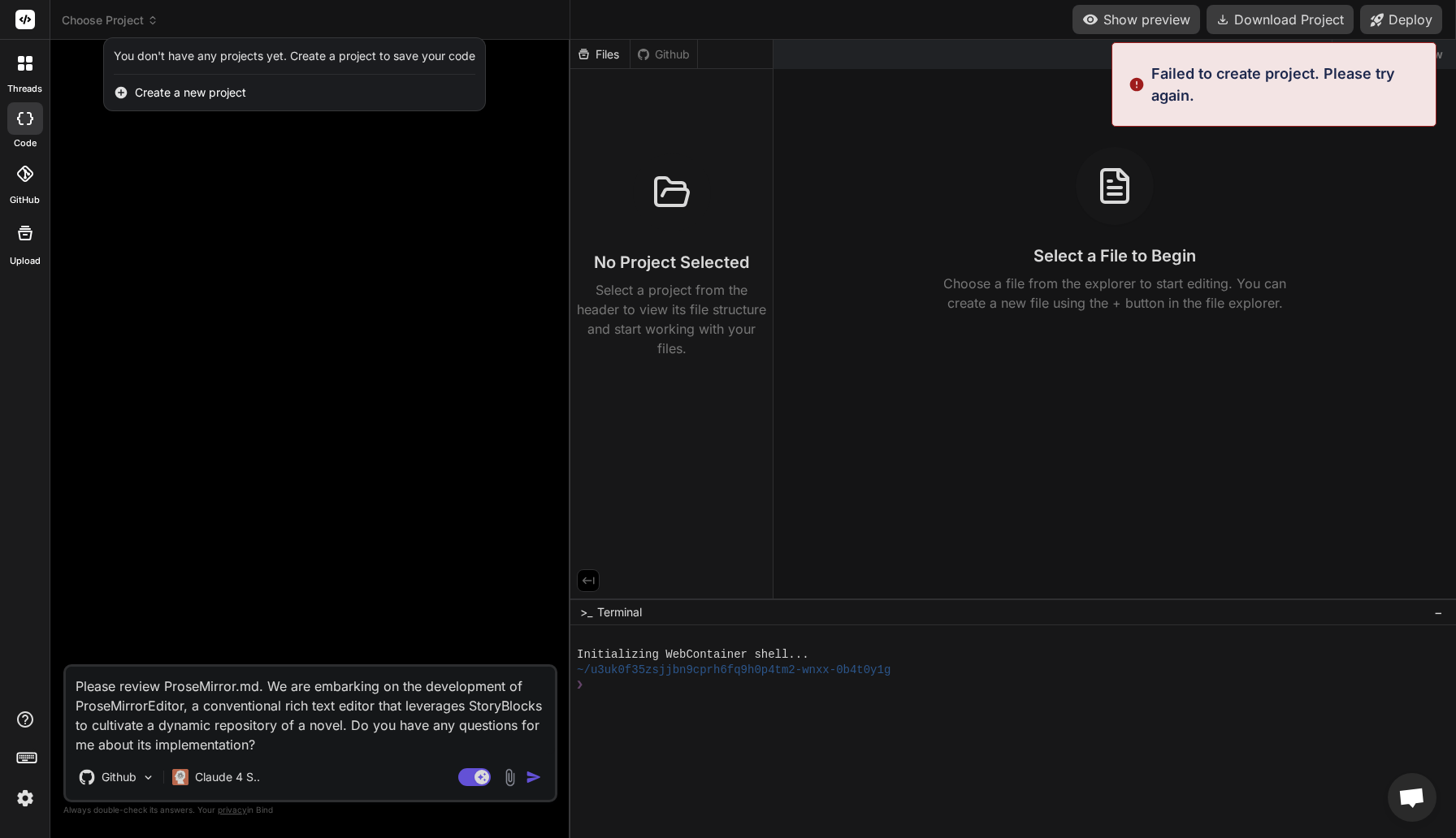 click at bounding box center (728, 419) 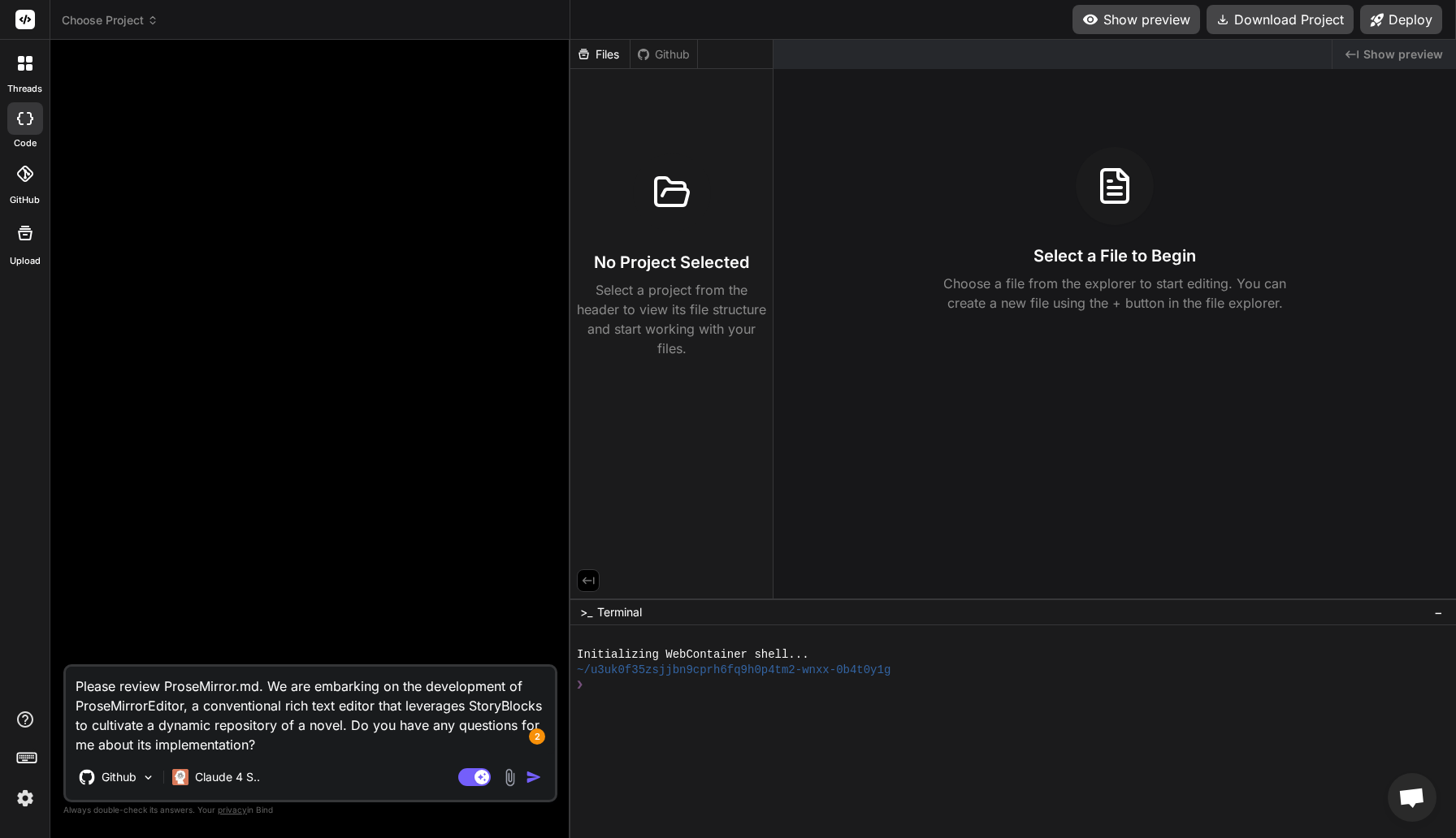 click on "Please review ProseMirror.md. We are embarking on the development of ProseMirrorEditor, a conventional rich text editor that leverages StoryBlocks to cultivate a dynamic repository of a novel. Do you have any questions for me about its implementation?" at bounding box center (310, 711) 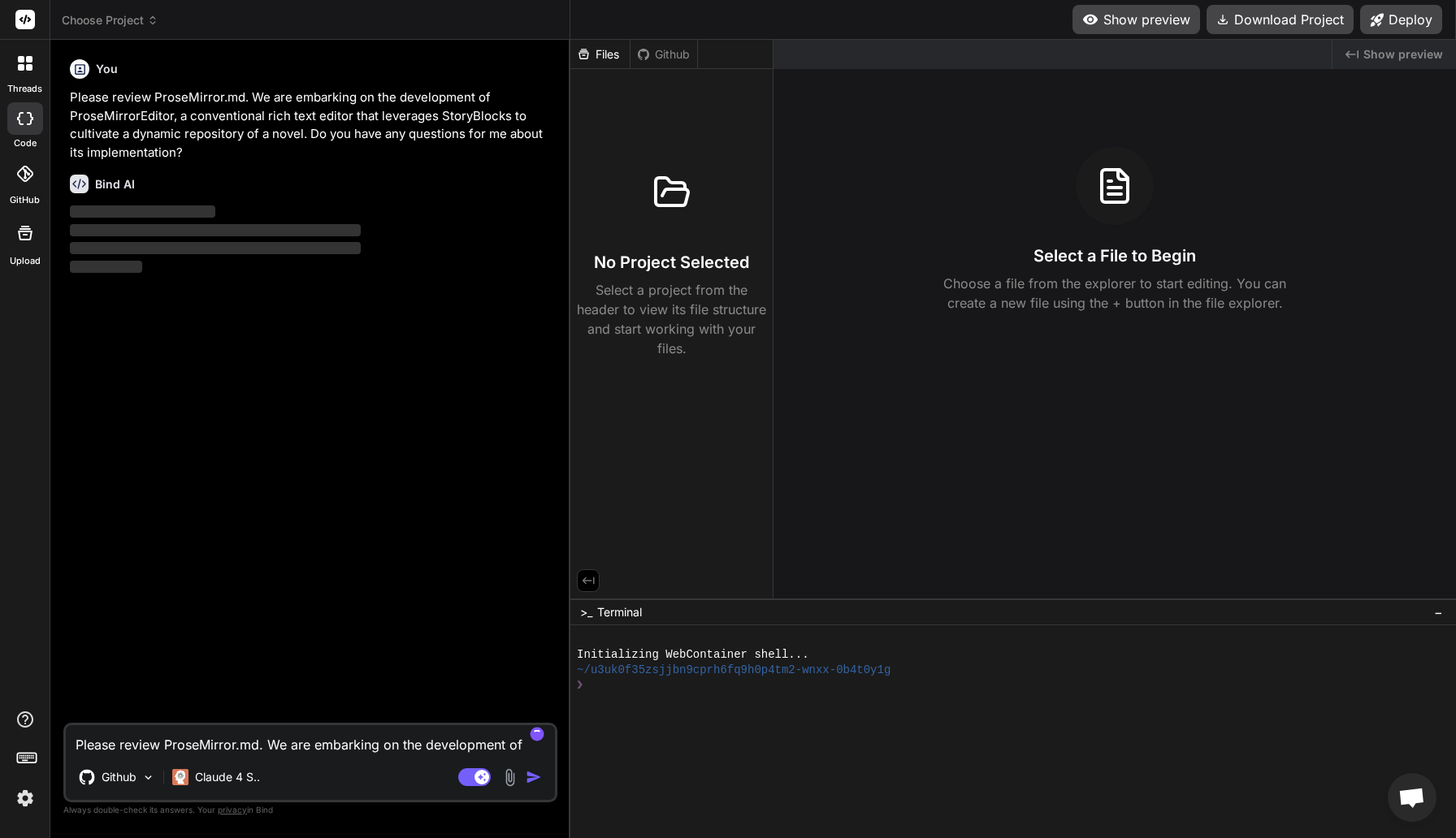 type 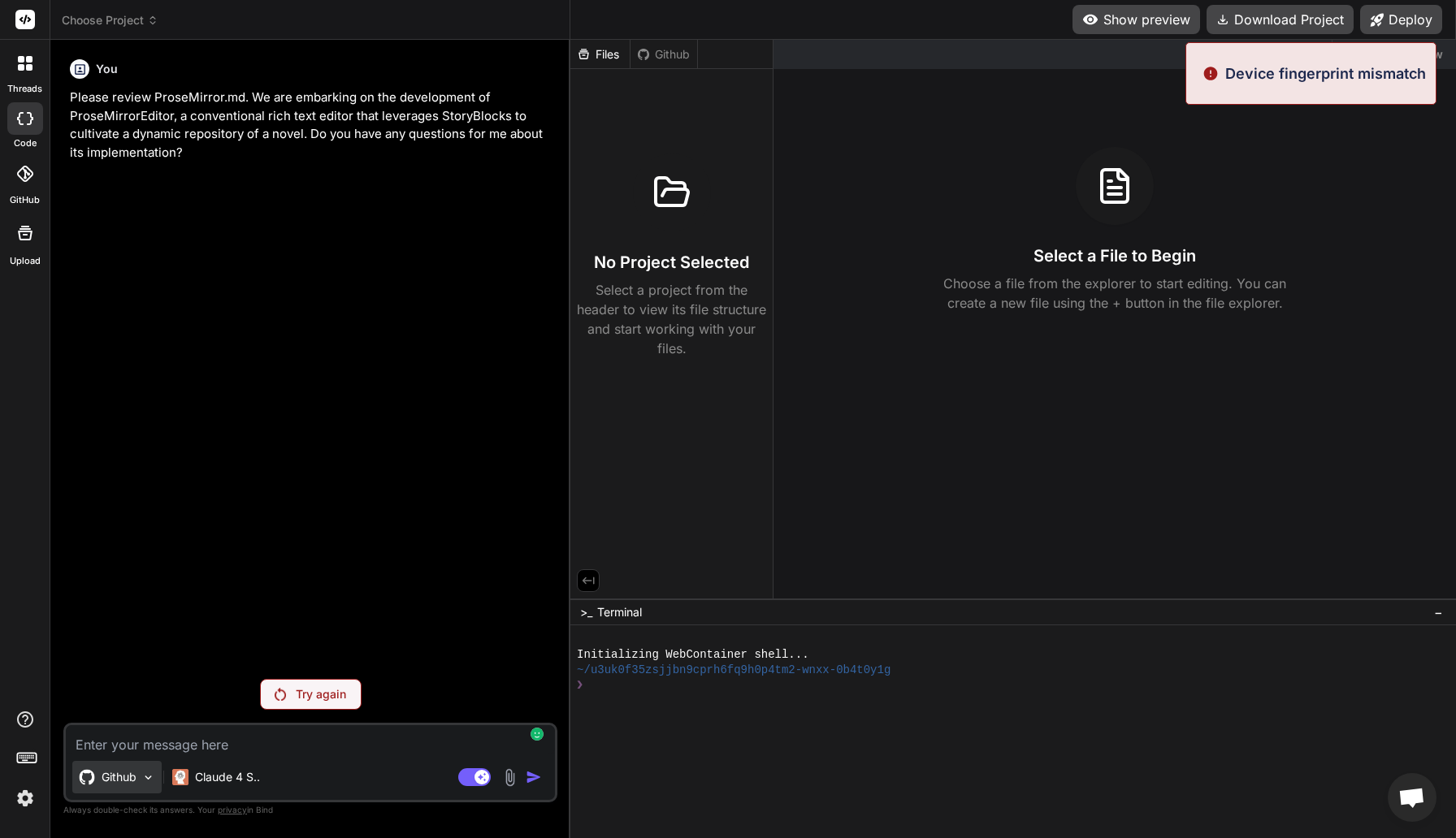 click on "Github" at bounding box center (119, 777) 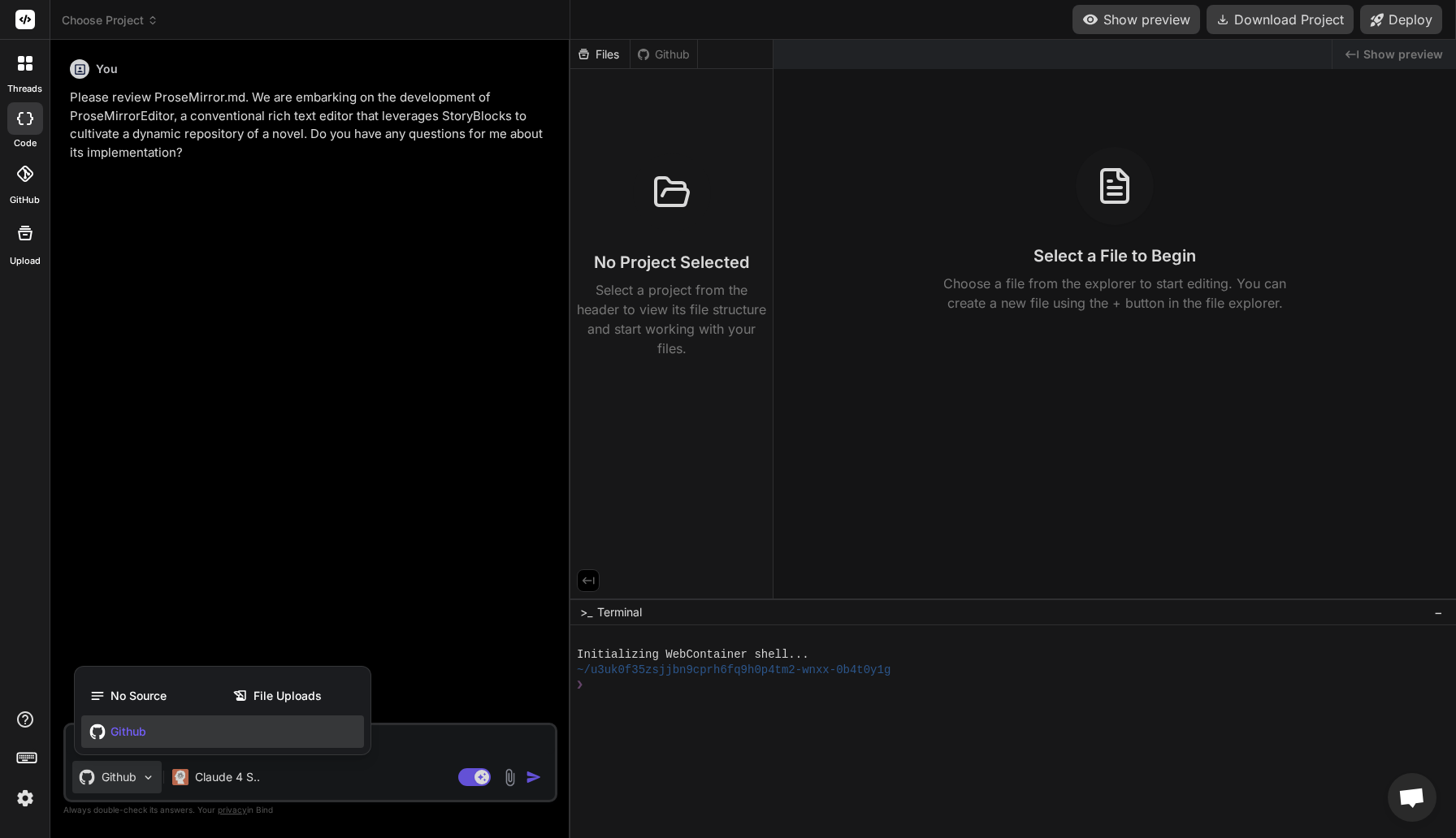 click on "Github" at bounding box center (223, 732) 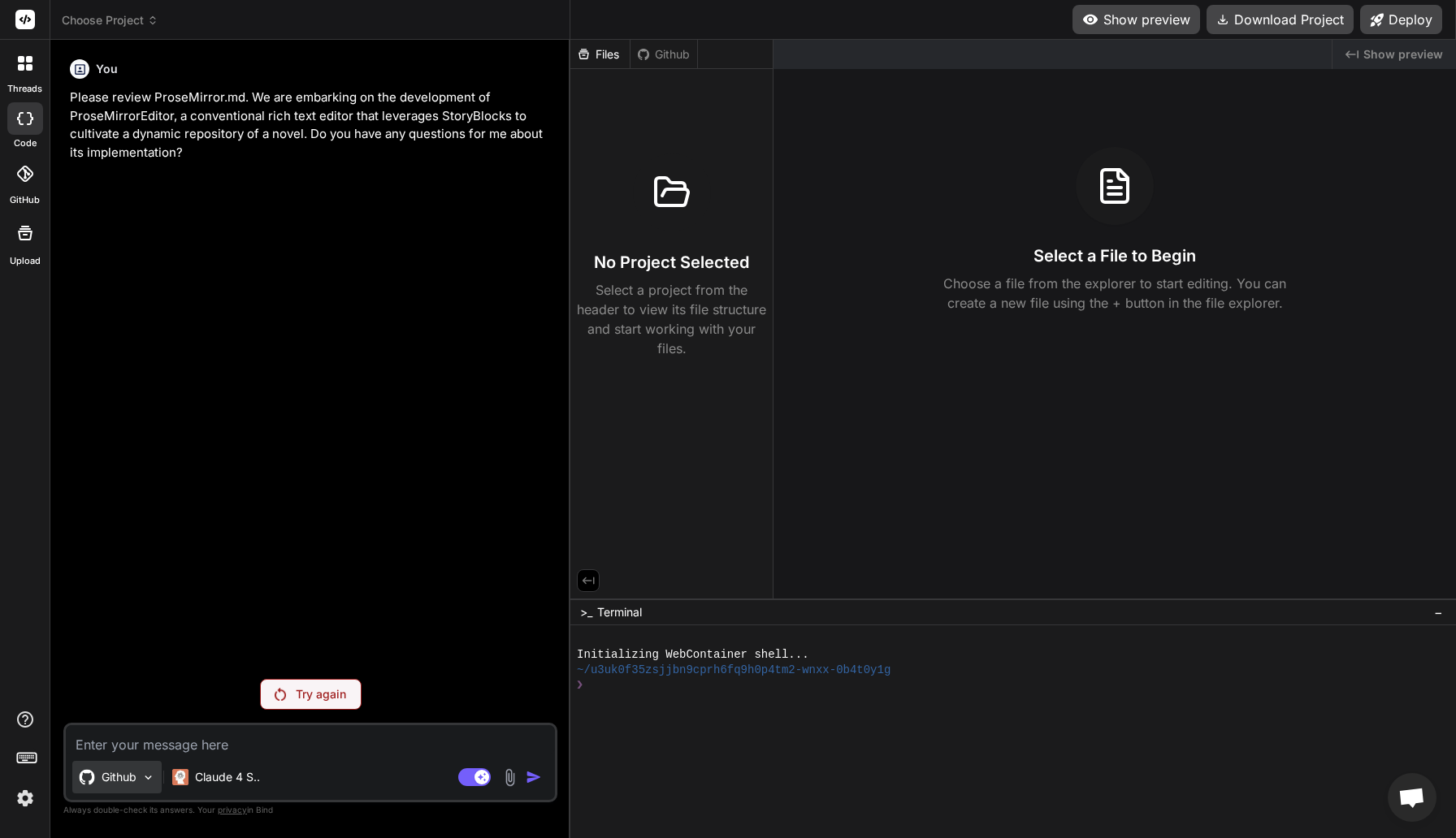 click on "Github" at bounding box center [119, 777] 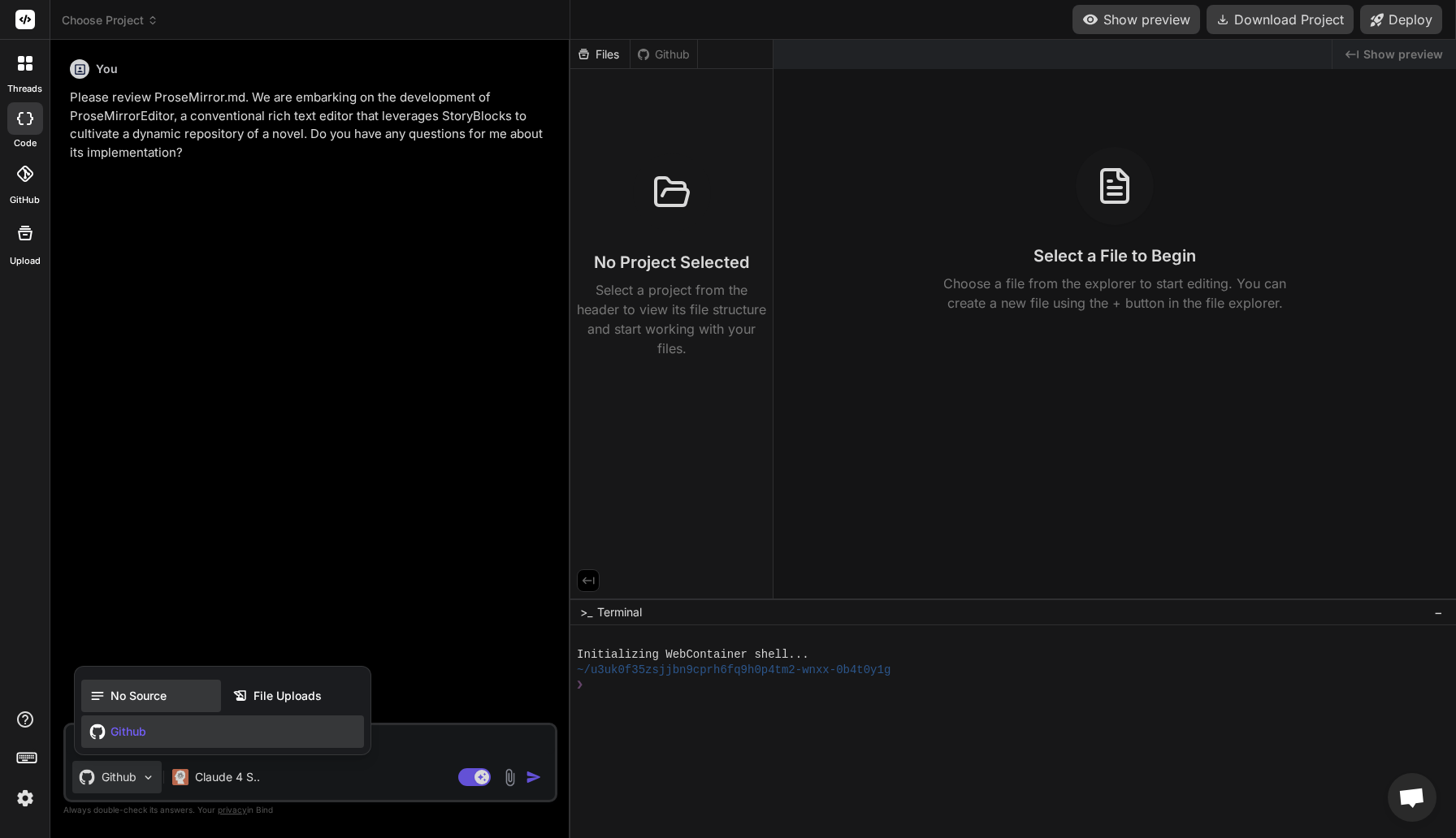 click on "No Source" at bounding box center (138, 696) 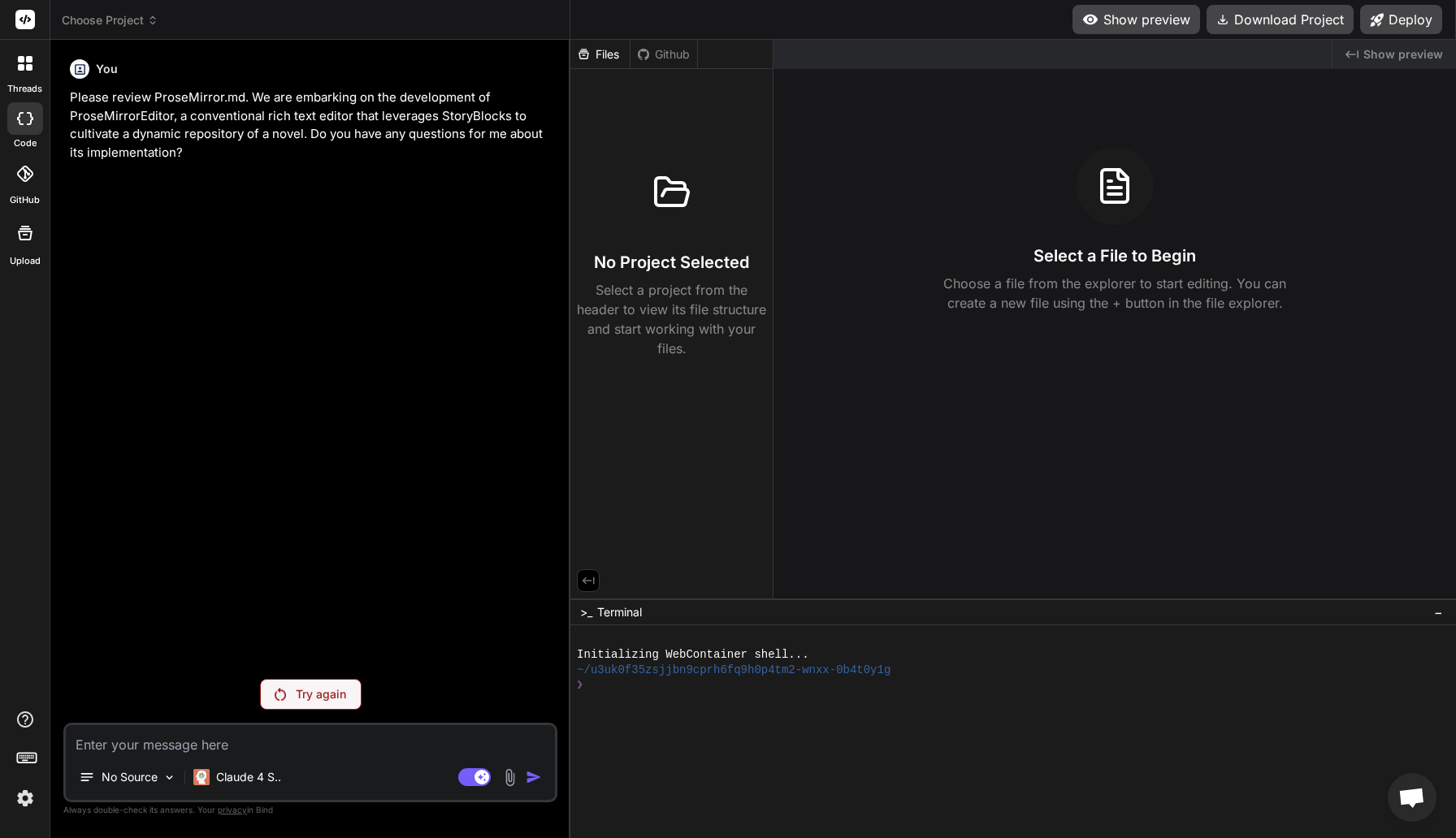 click 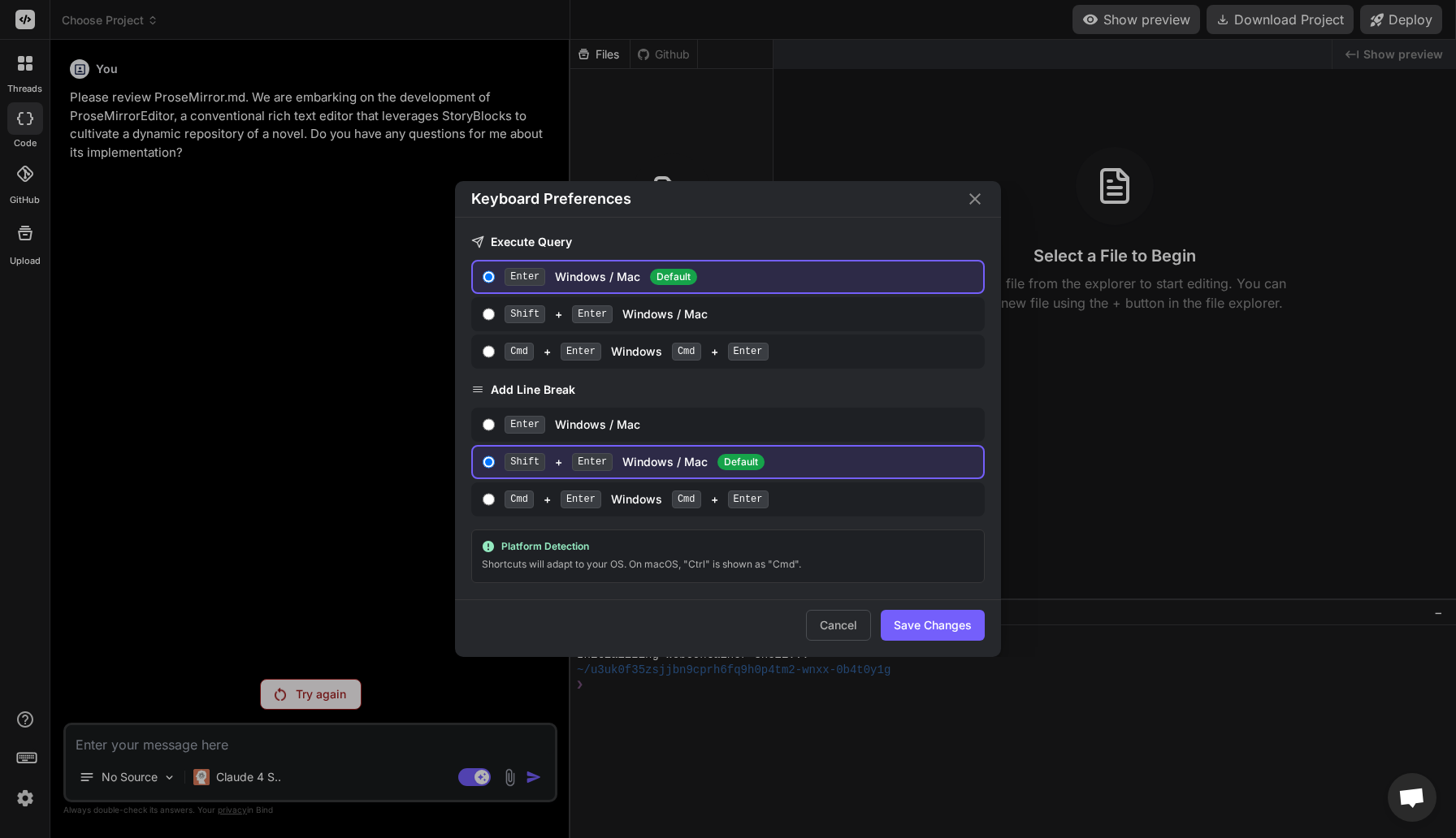 click 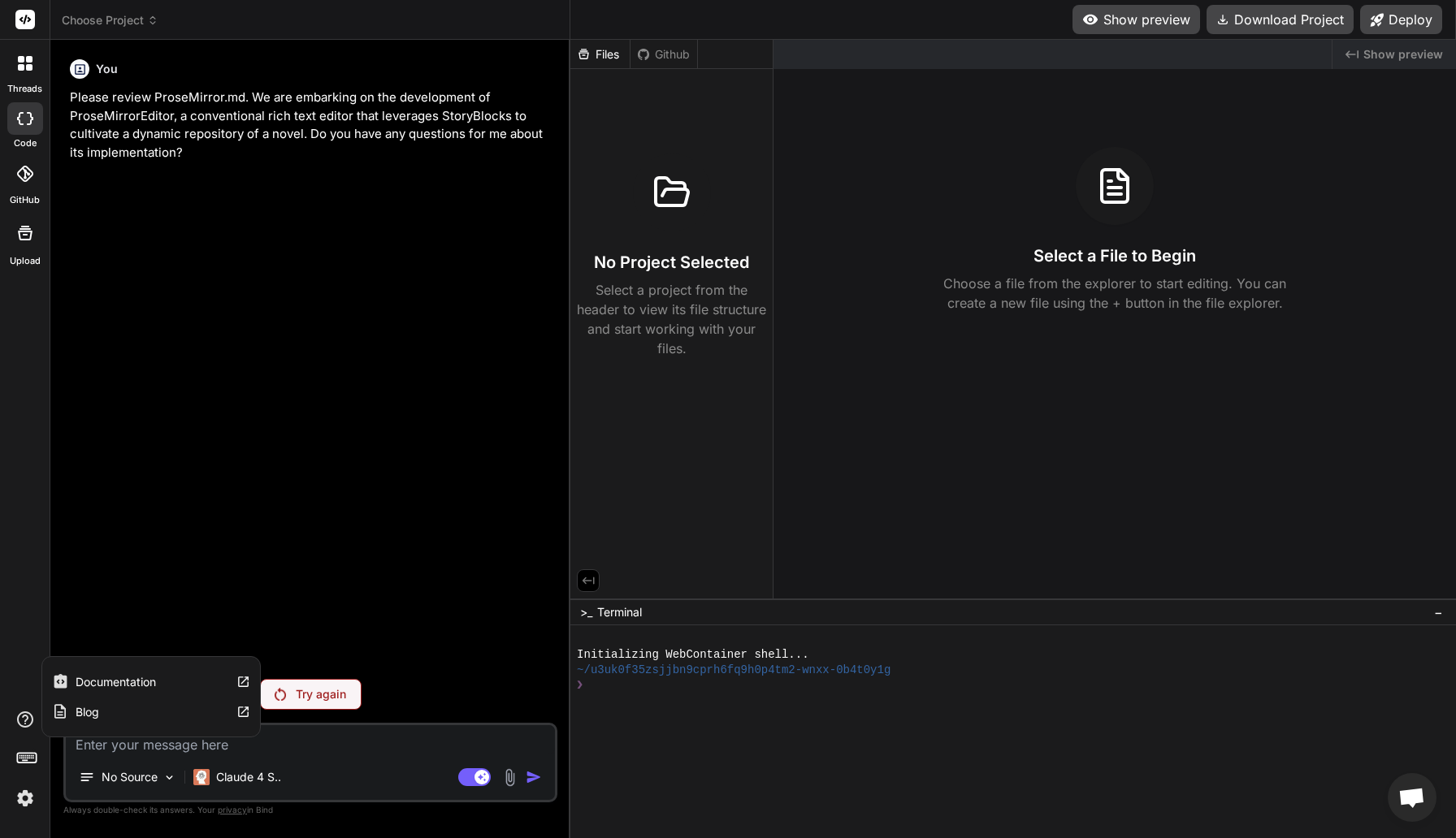 click on "Documentation" at bounding box center (115, 682) 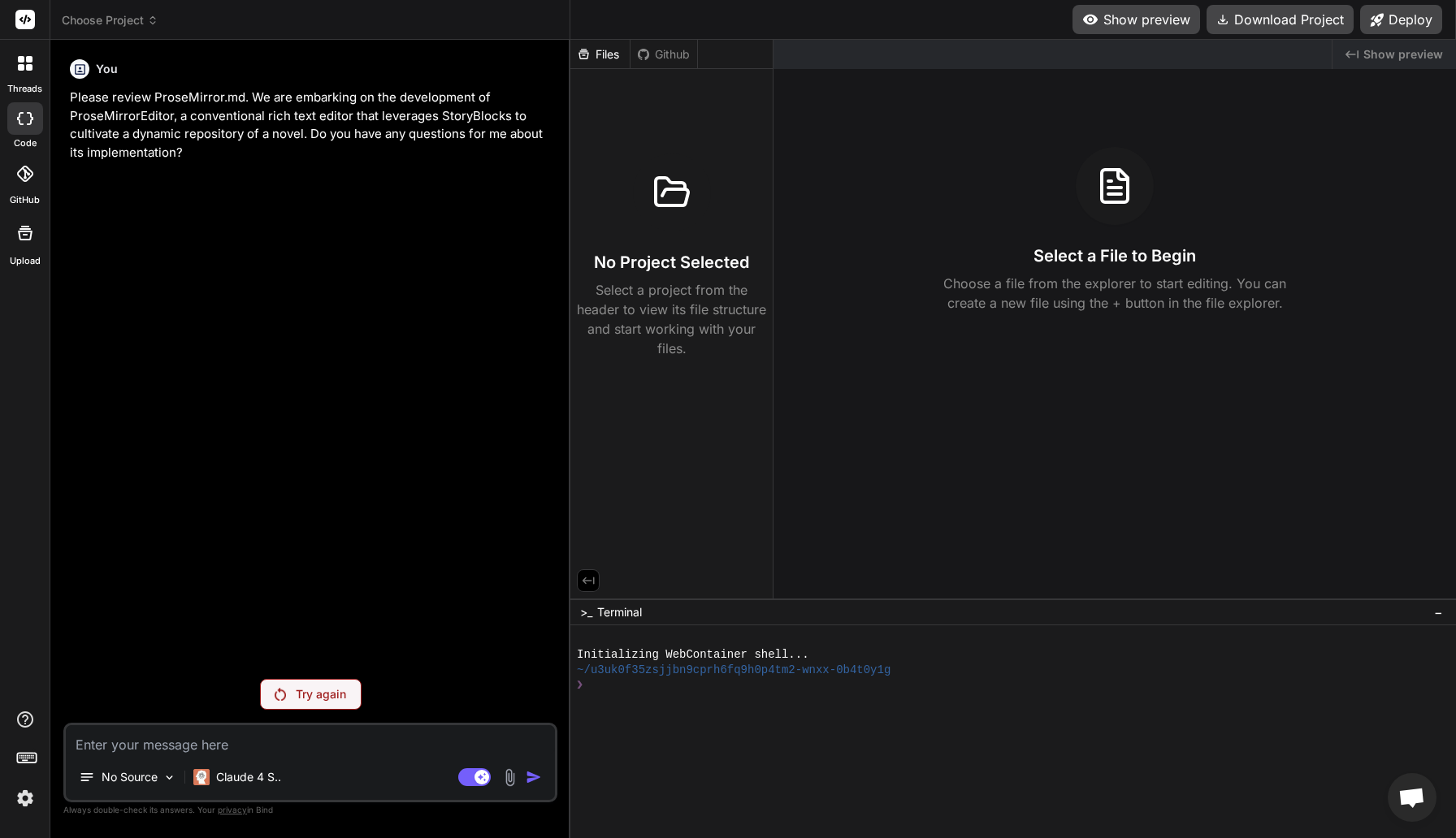 click on "You Please review ProseMirror.md. We are embarking on the development of ProseMirrorEditor, a conventional rich text editor that leverages StoryBlocks to cultivate a dynamic repository of a novel. Do you have any questions for me about its implementation?" at bounding box center (312, 359) 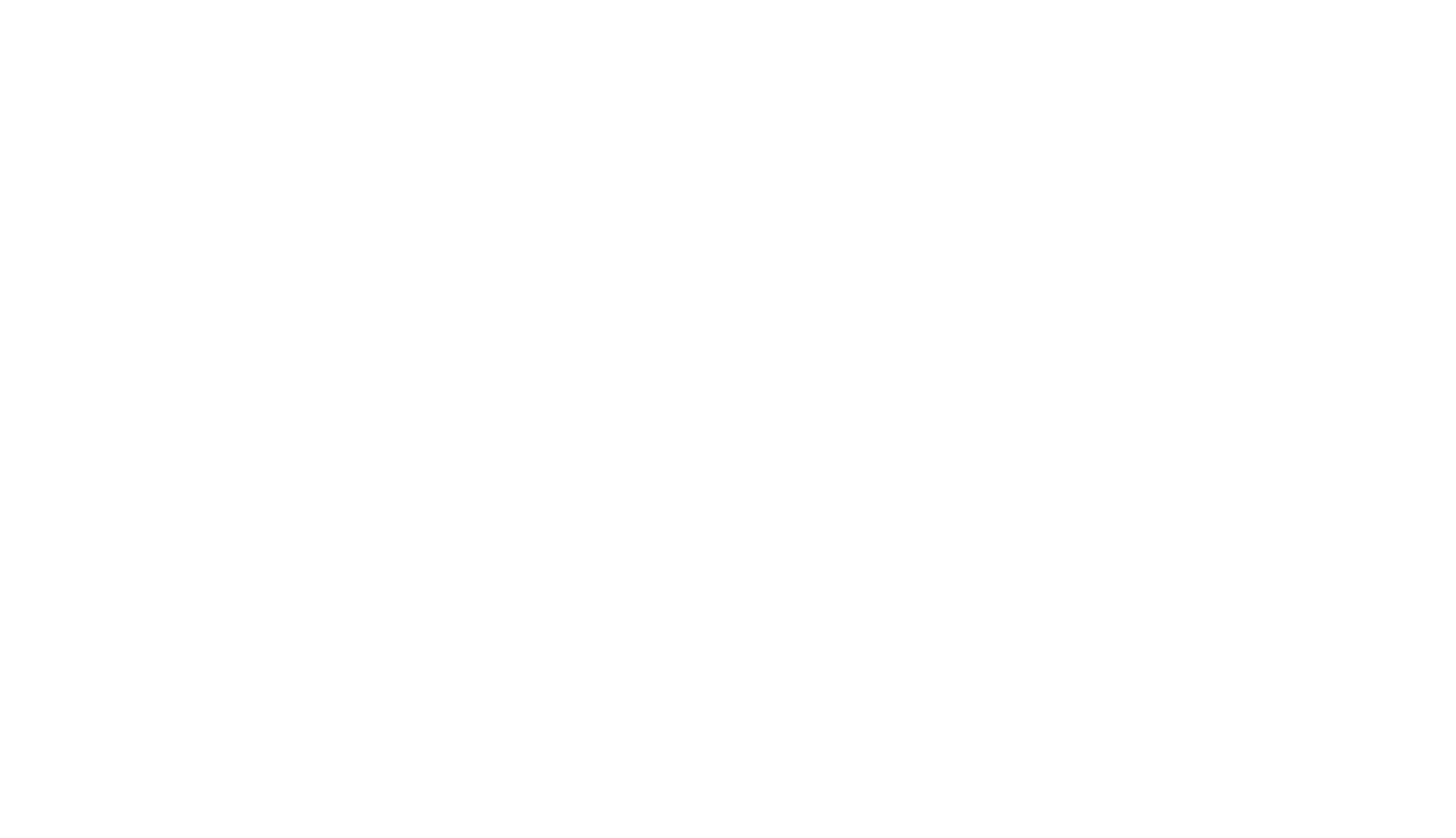 scroll, scrollTop: 0, scrollLeft: 0, axis: both 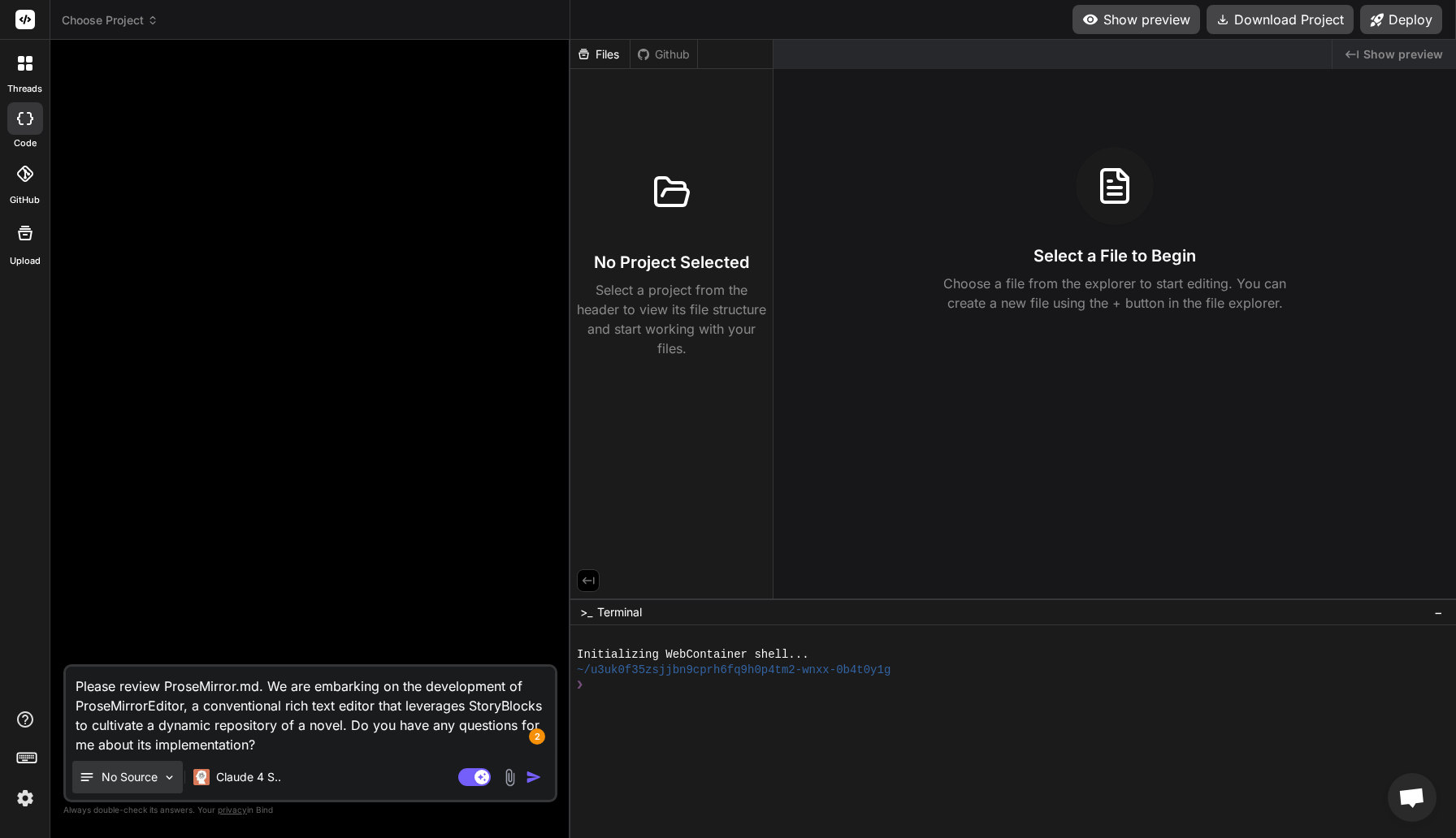 click on "No Source" at bounding box center [129, 777] 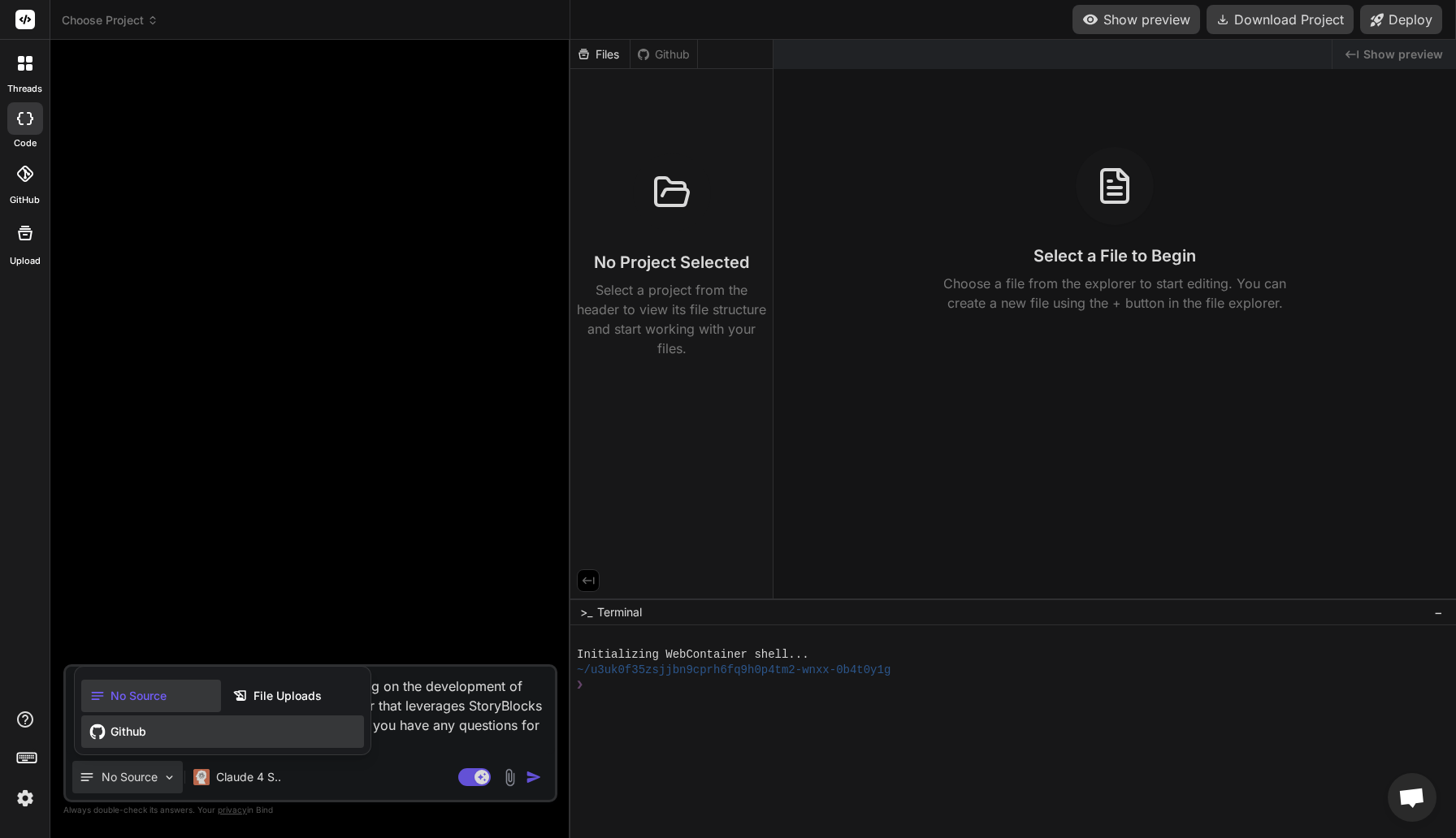 click on "Github" at bounding box center (223, 732) 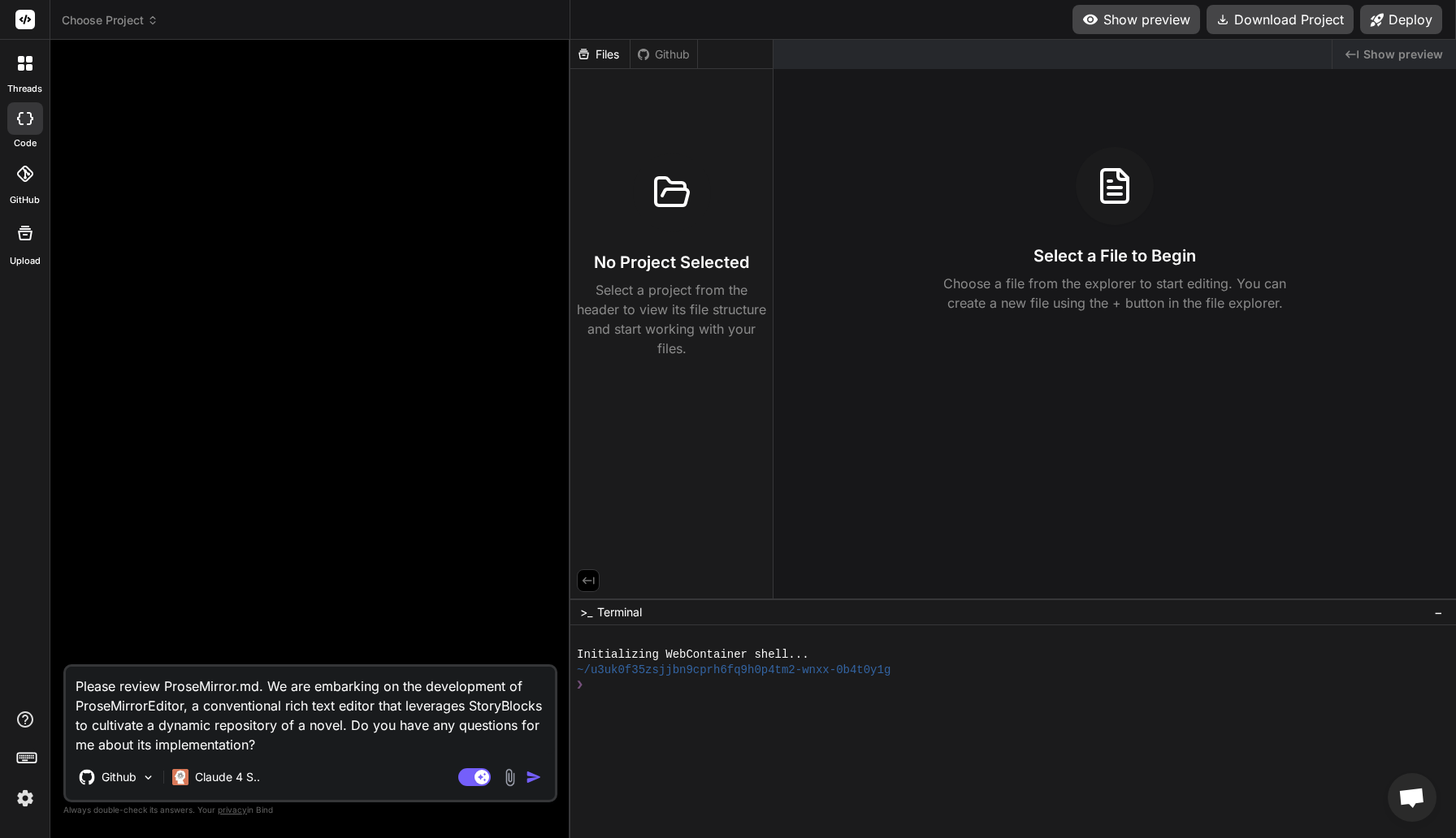 click on "Github" at bounding box center (664, 54) 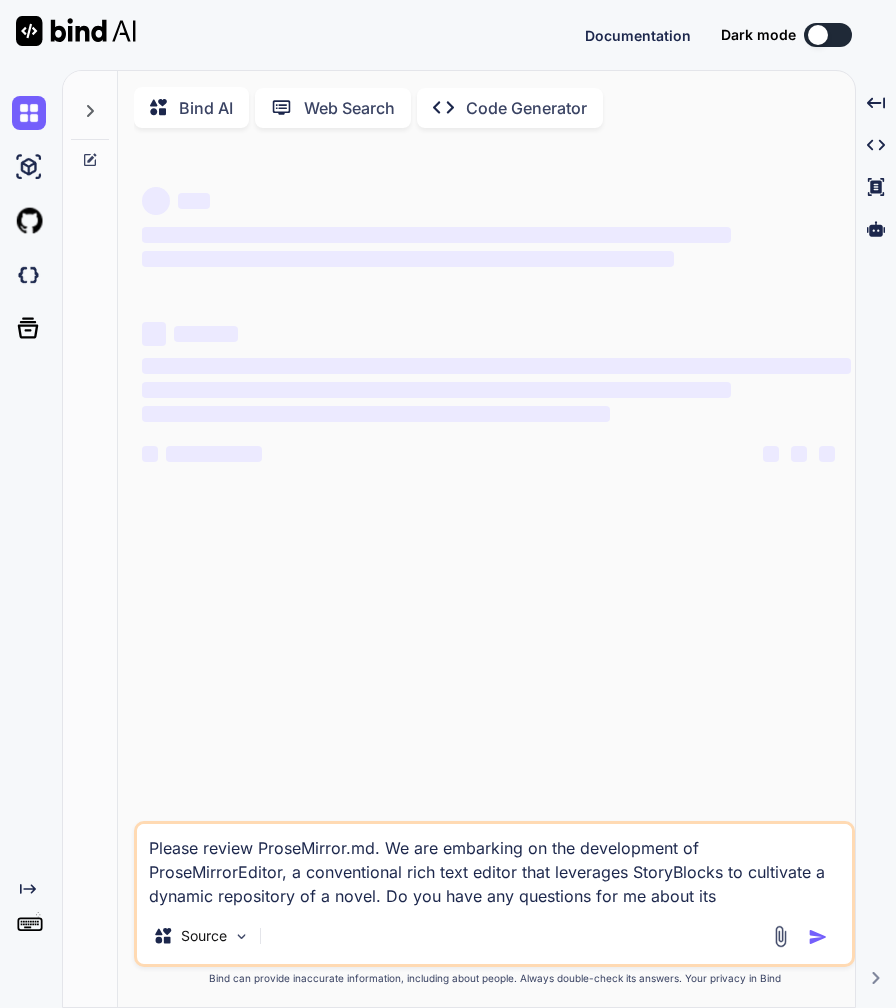 scroll, scrollTop: 0, scrollLeft: 0, axis: both 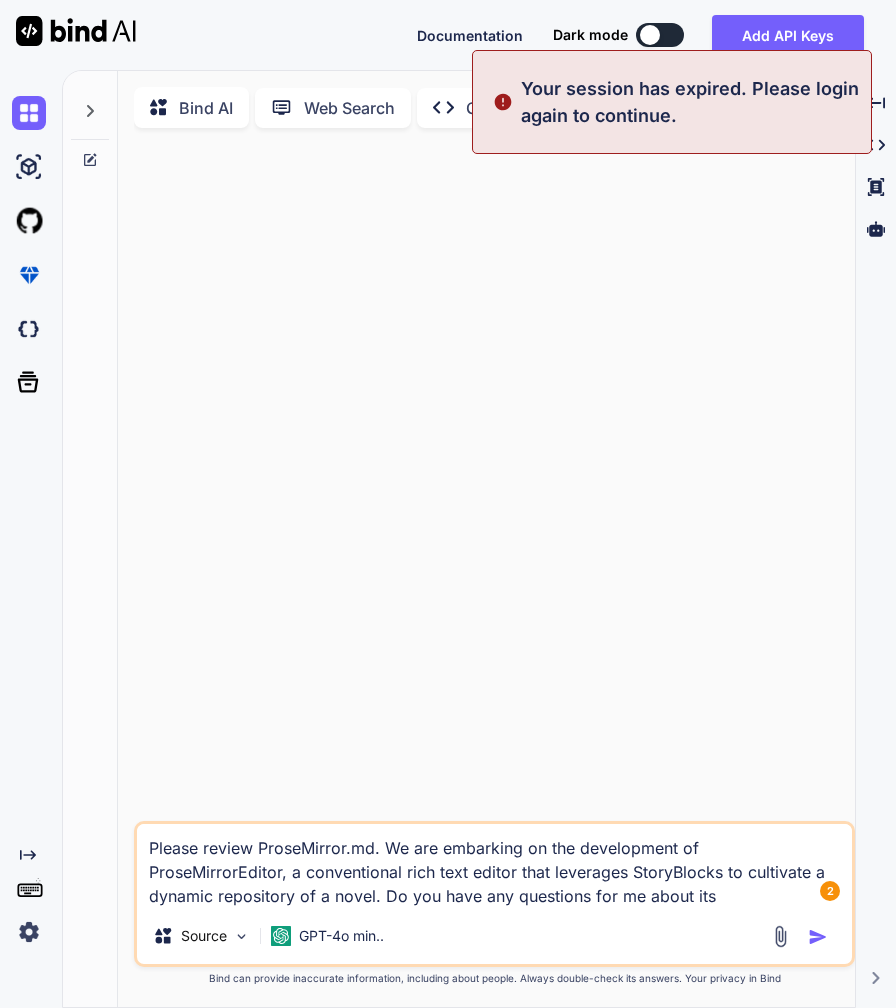 type on "x" 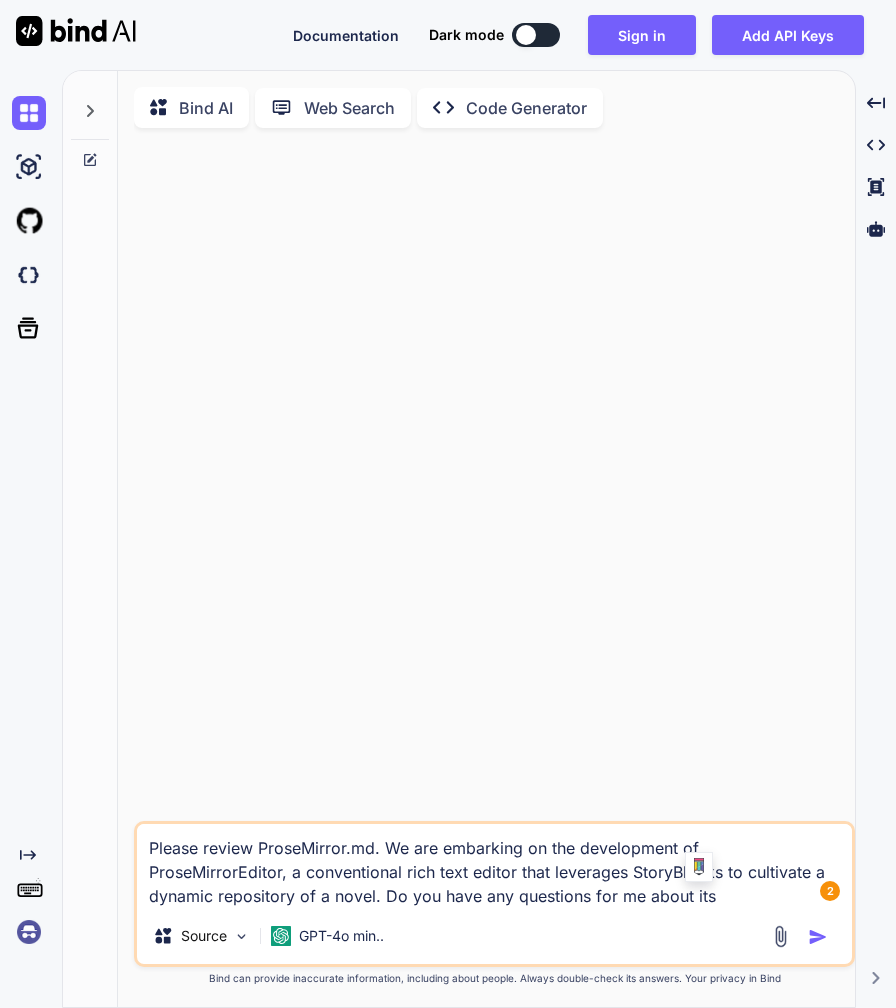 drag, startPoint x: 696, startPoint y: 900, endPoint x: 129, endPoint y: 847, distance: 569.4717 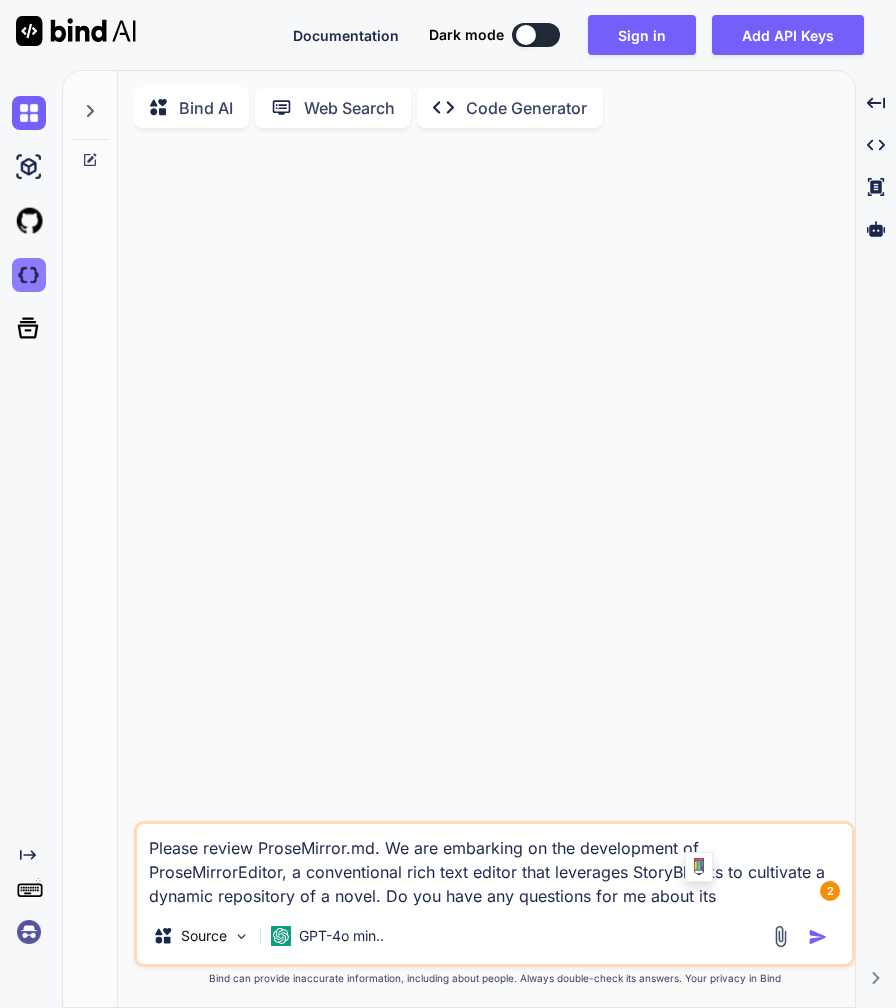 click at bounding box center (29, 275) 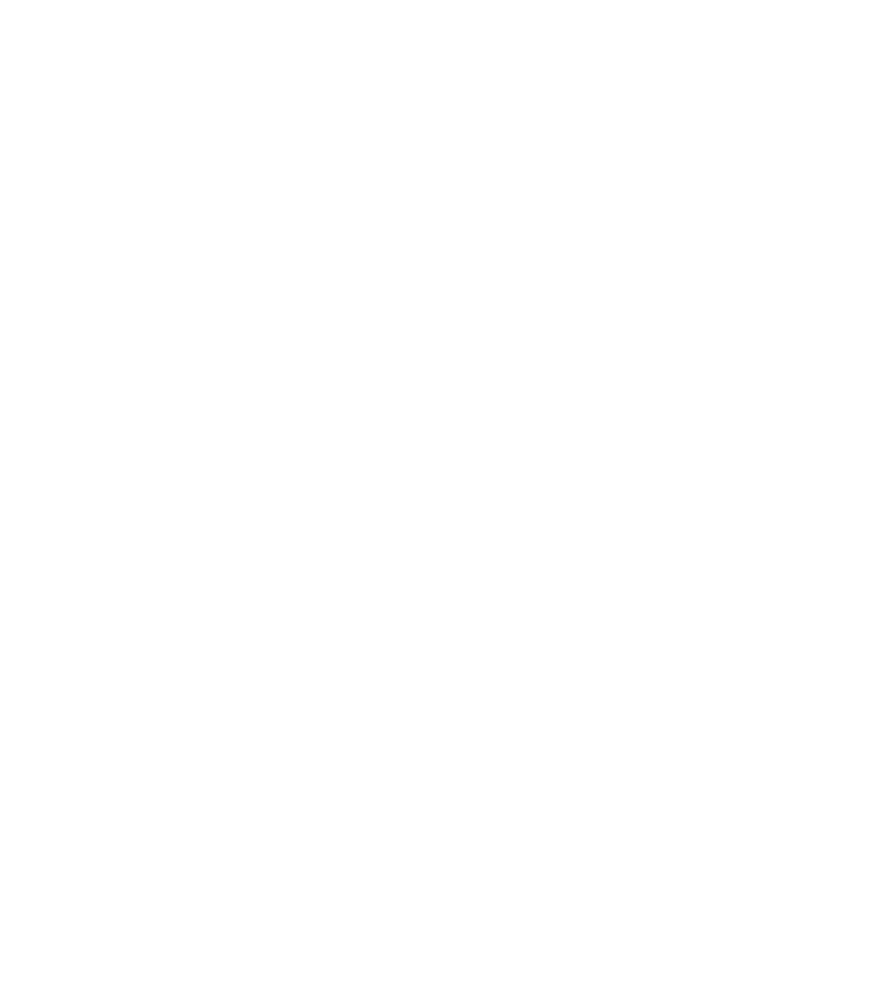 scroll, scrollTop: 0, scrollLeft: 0, axis: both 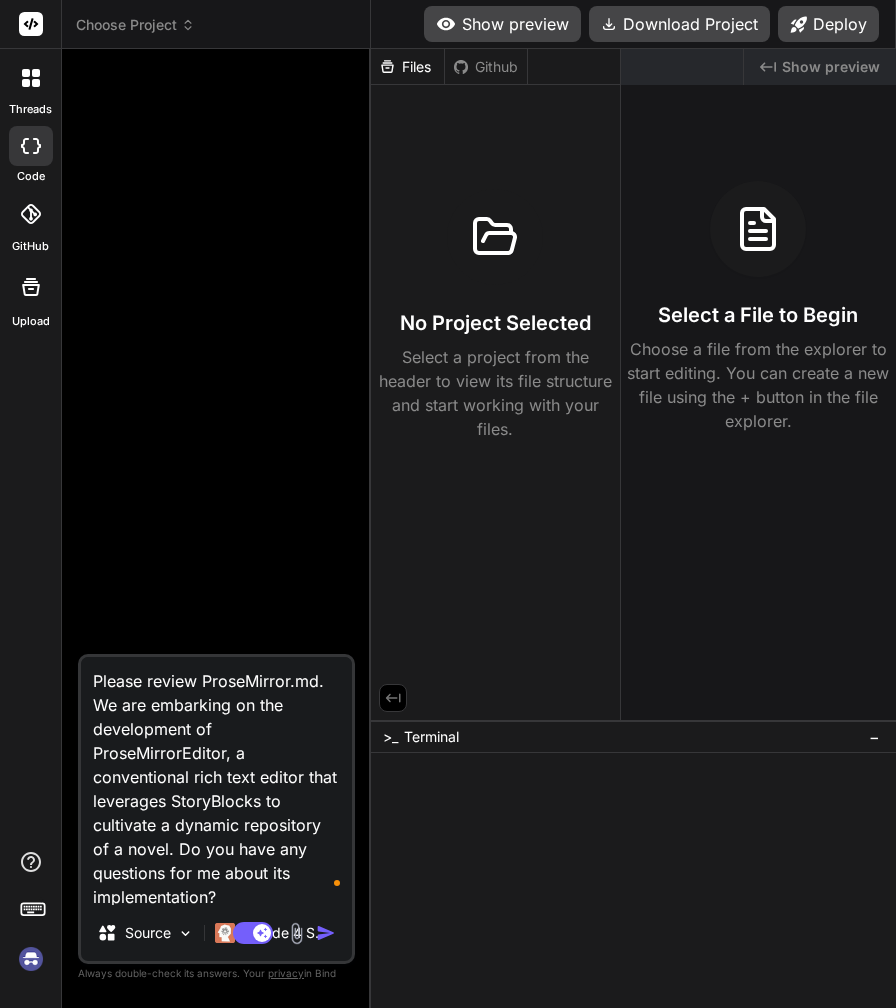 type on "x" 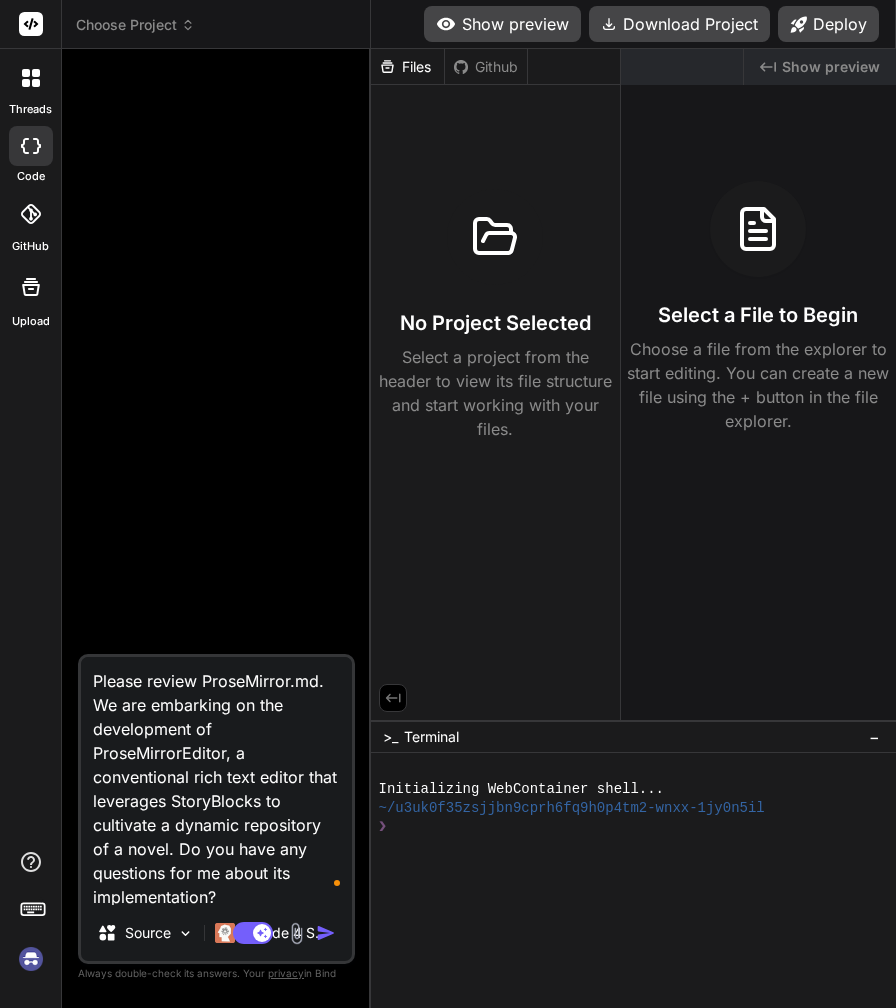 click on "Choose Project" at bounding box center (135, 25) 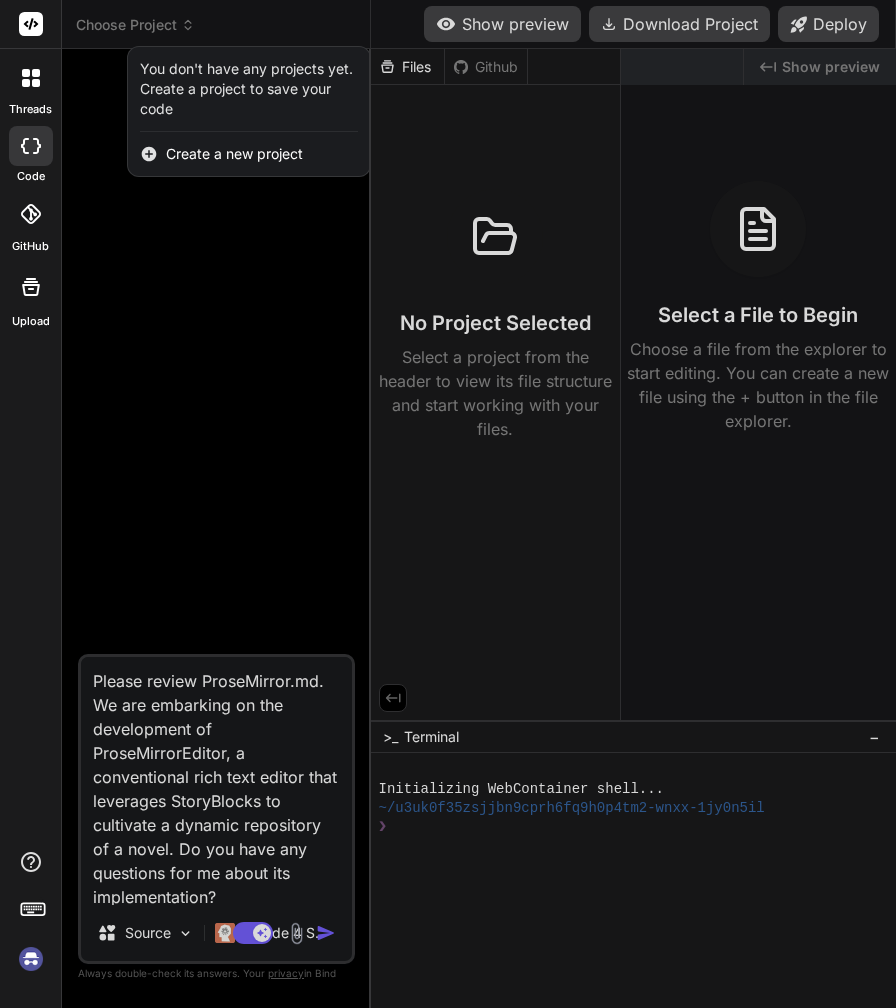 click on "Create a new project" at bounding box center (234, 154) 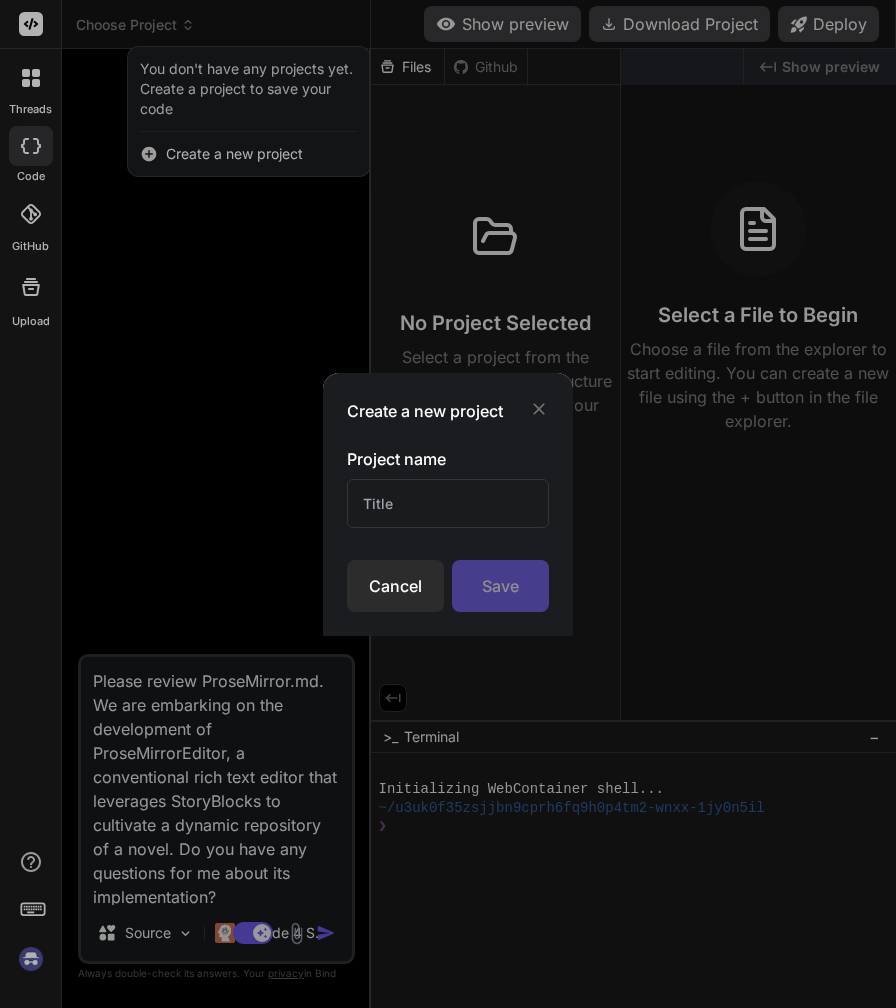 click at bounding box center (448, 503) 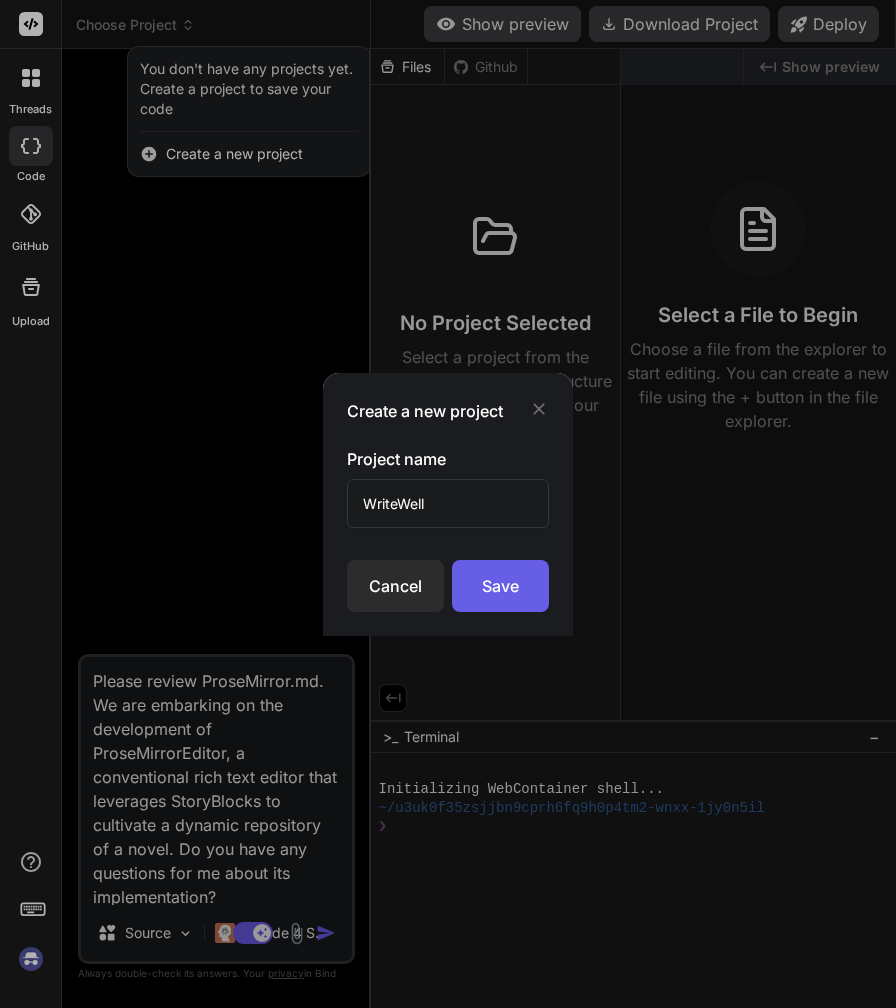 click on "Save" at bounding box center (500, 586) 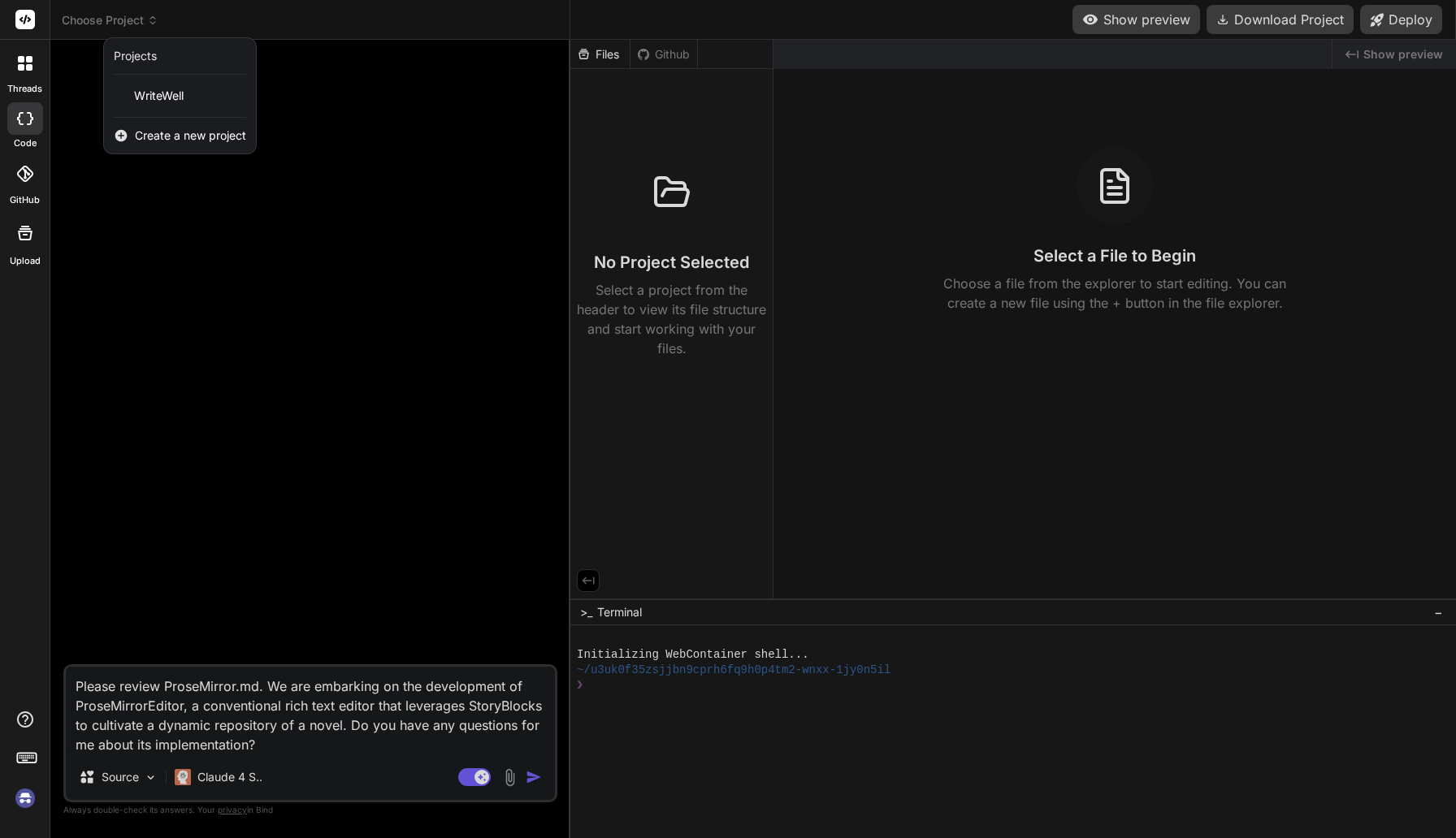 click at bounding box center (728, 419) 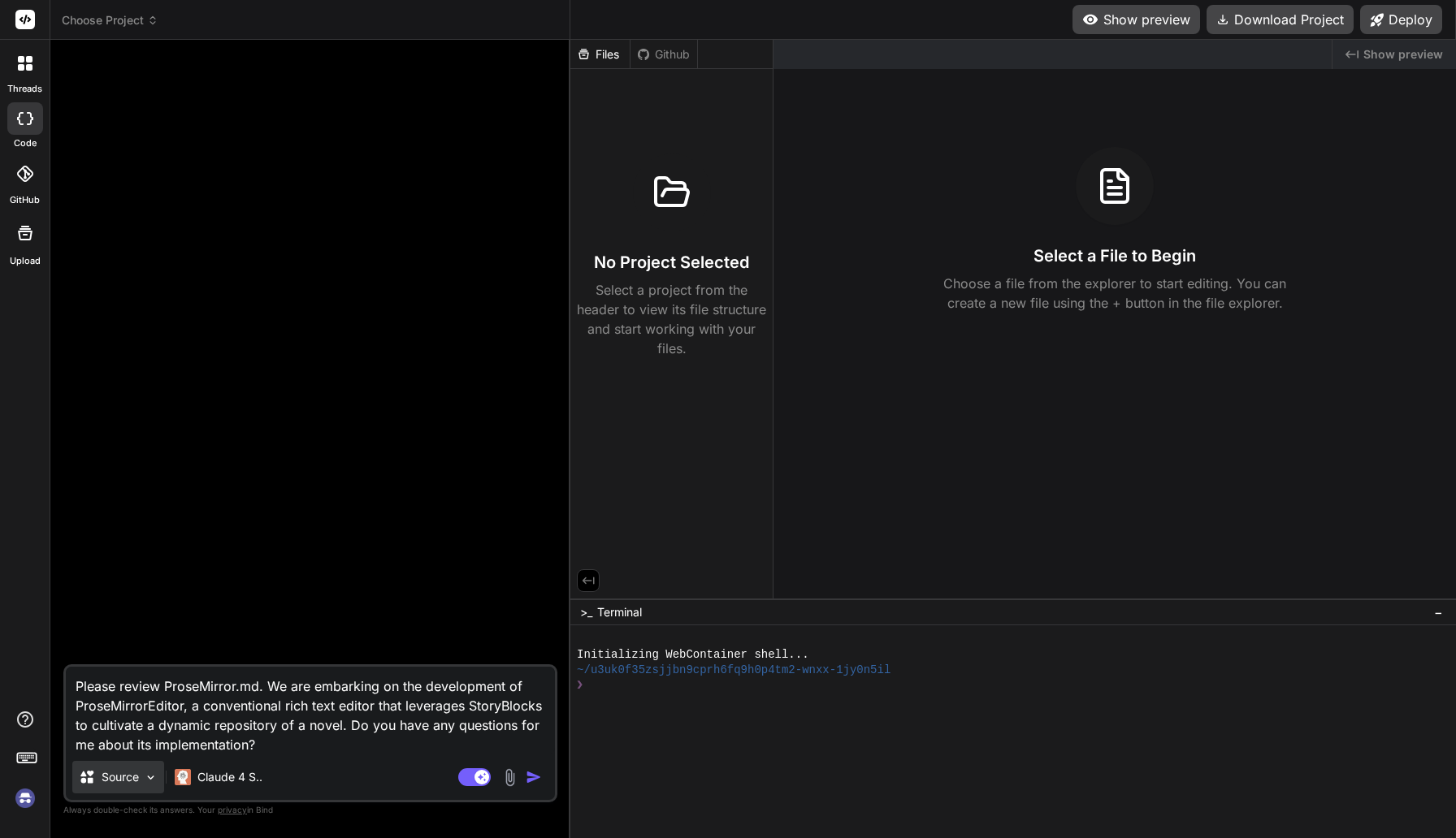 click on "Source" at bounding box center (120, 777) 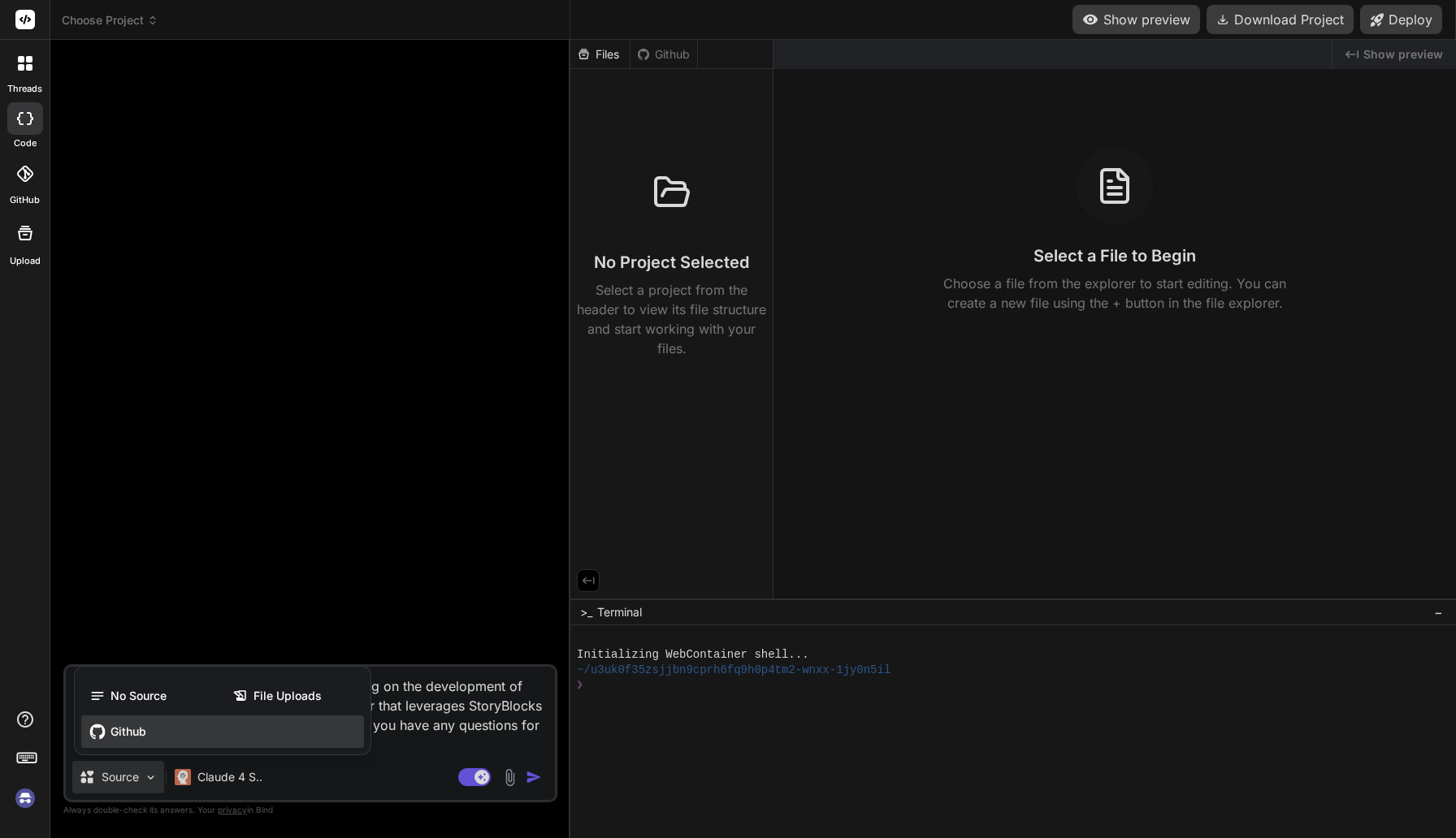 click on "Github" at bounding box center [223, 732] 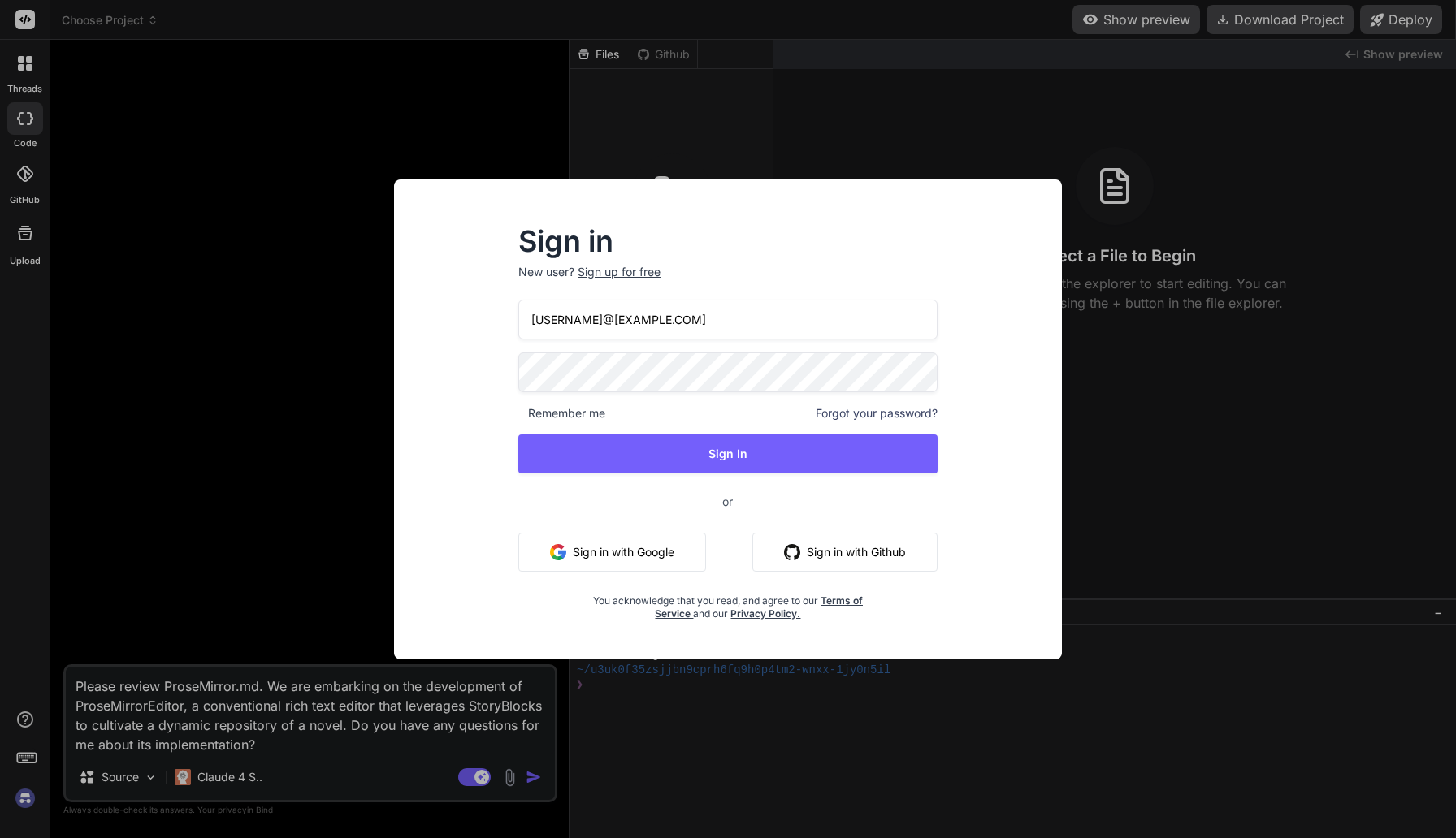 click on "[USERNAME]@[EXAMPLE.COM]" at bounding box center [728, 319] 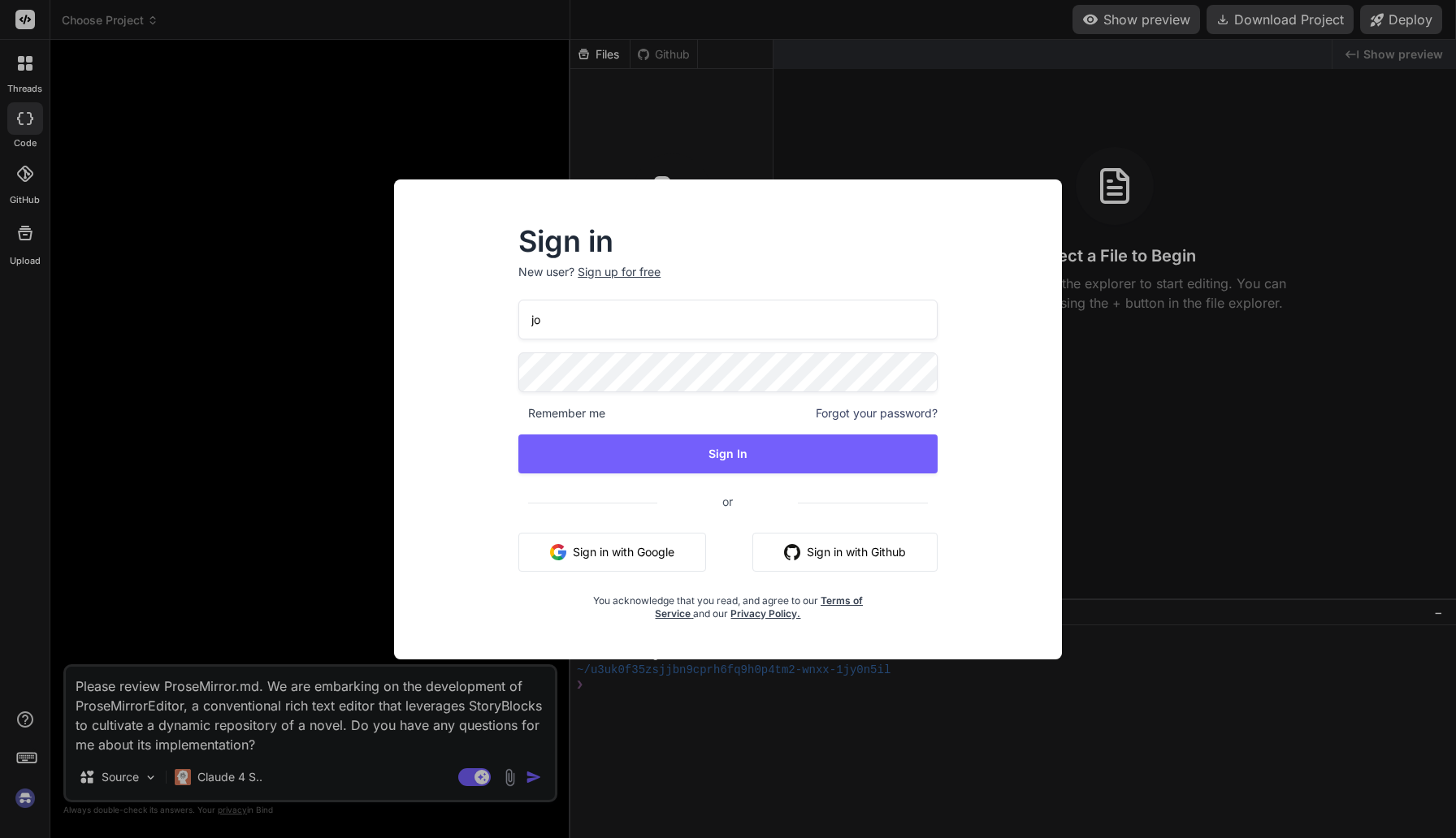 type on "j" 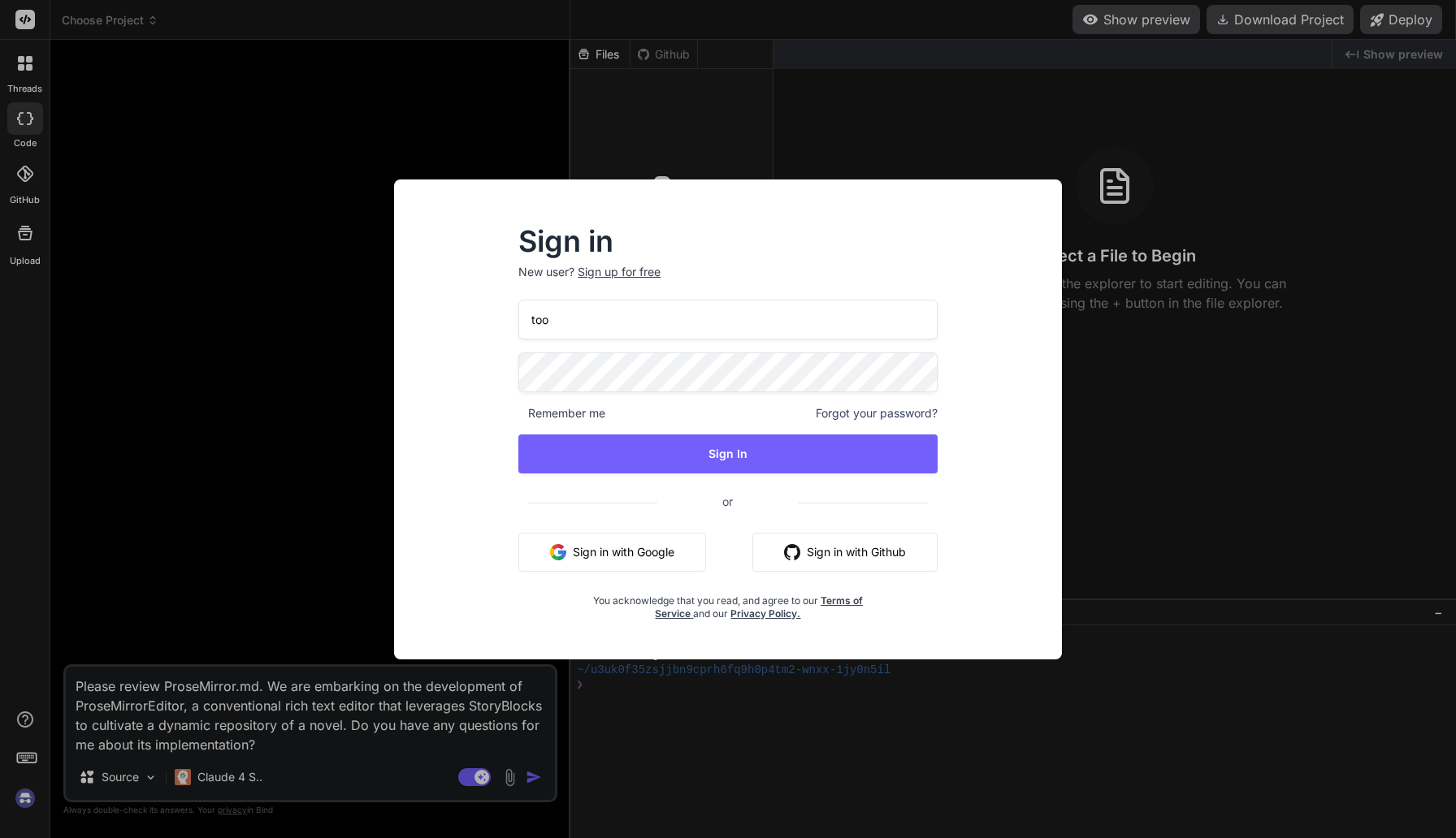 type on "[USERNAME]@[EXAMPLE.COM]" 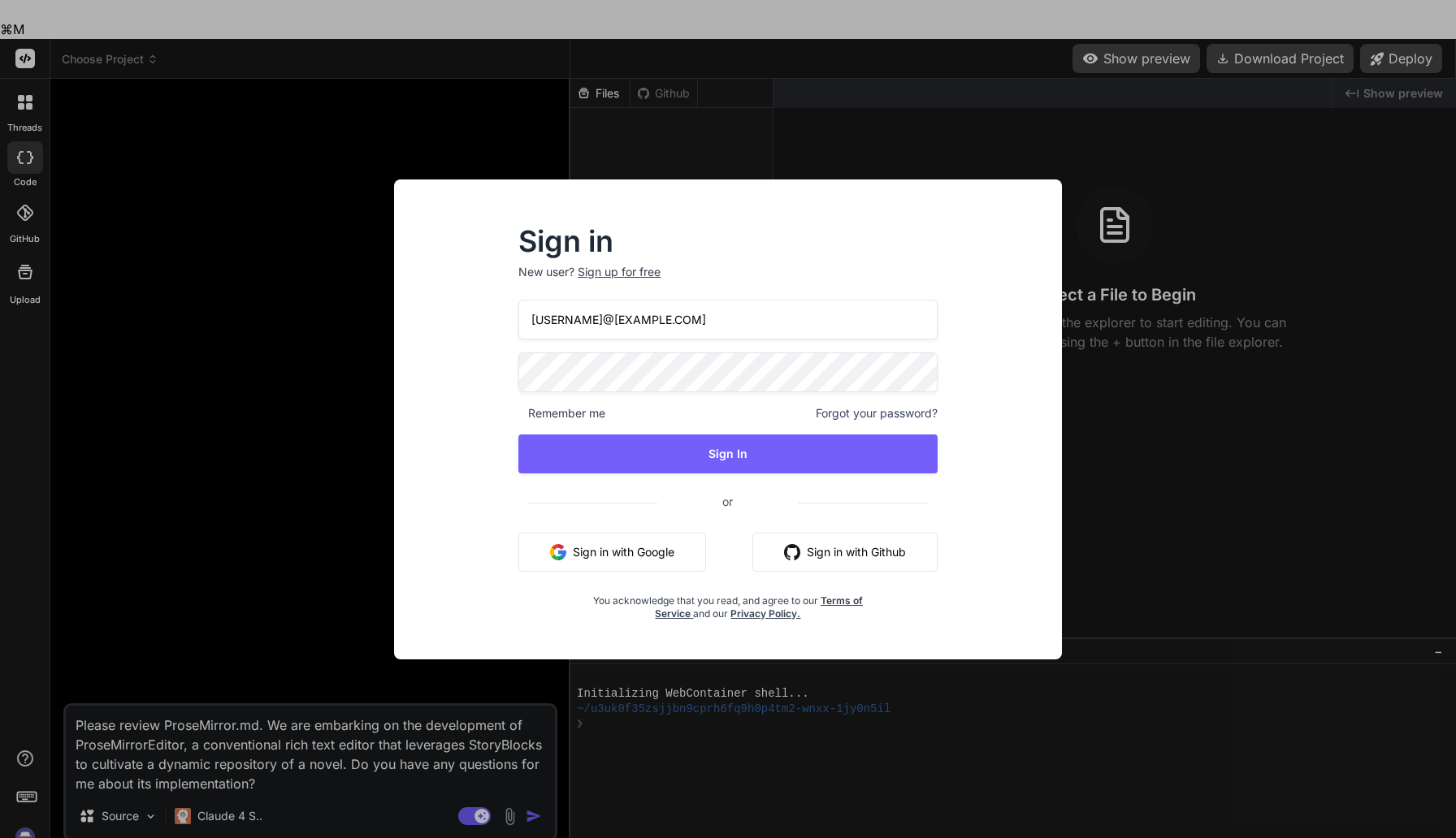 click on "Sign in New user?   Sign up for free tool@betalings.com Remember me Forgot your password? Sign In   or Sign in with Google Sign in with Github You acknowledge that you read, and agree to our   Terms of Service     and our   Privacy Policy." at bounding box center (727, 434) 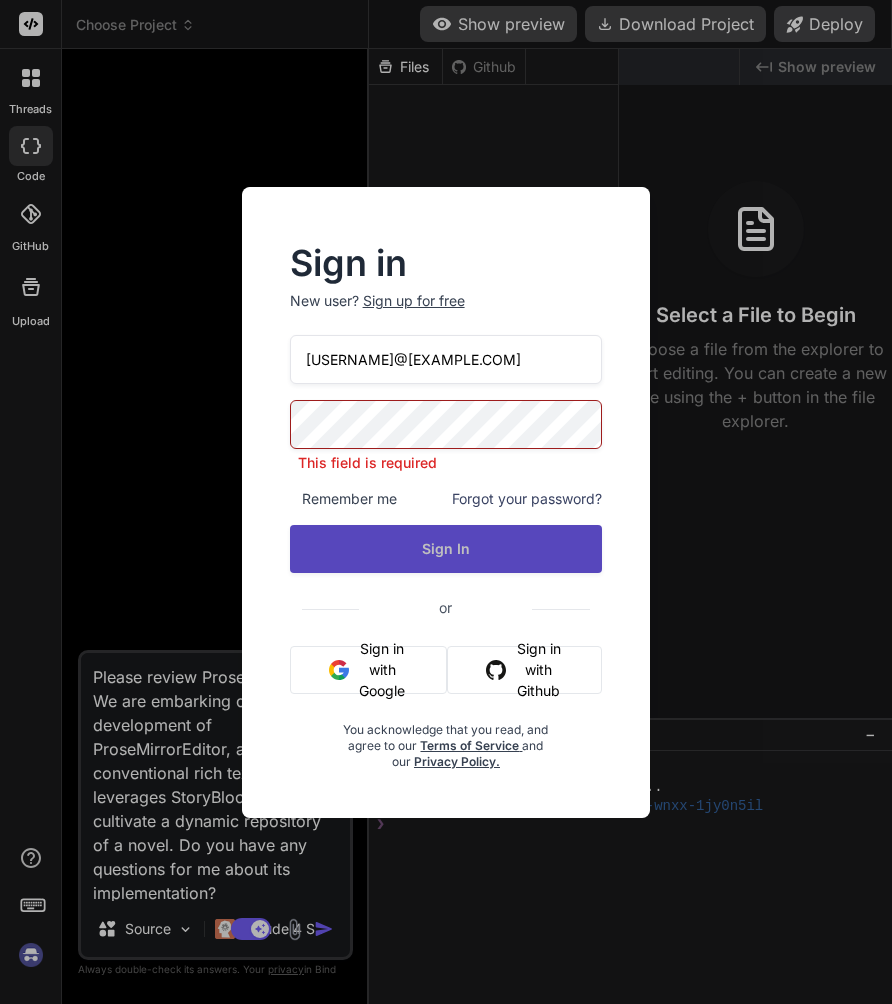 click on "Sign In" at bounding box center (446, 549) 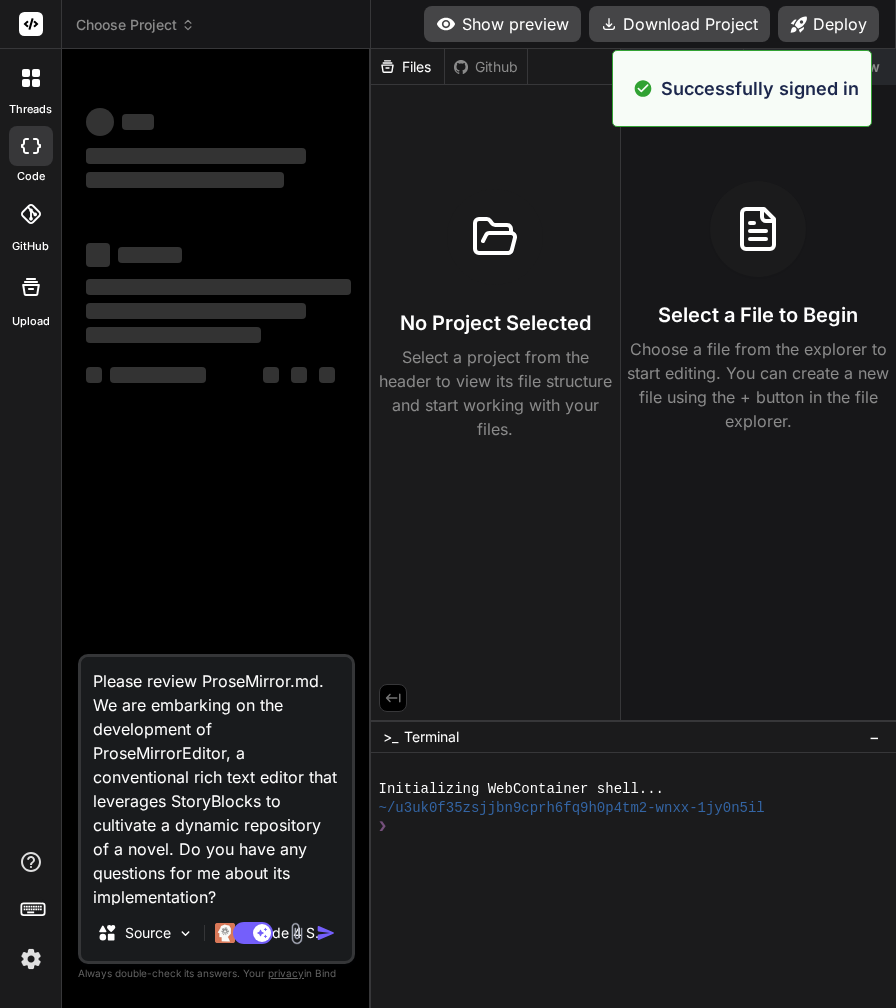 type on "x" 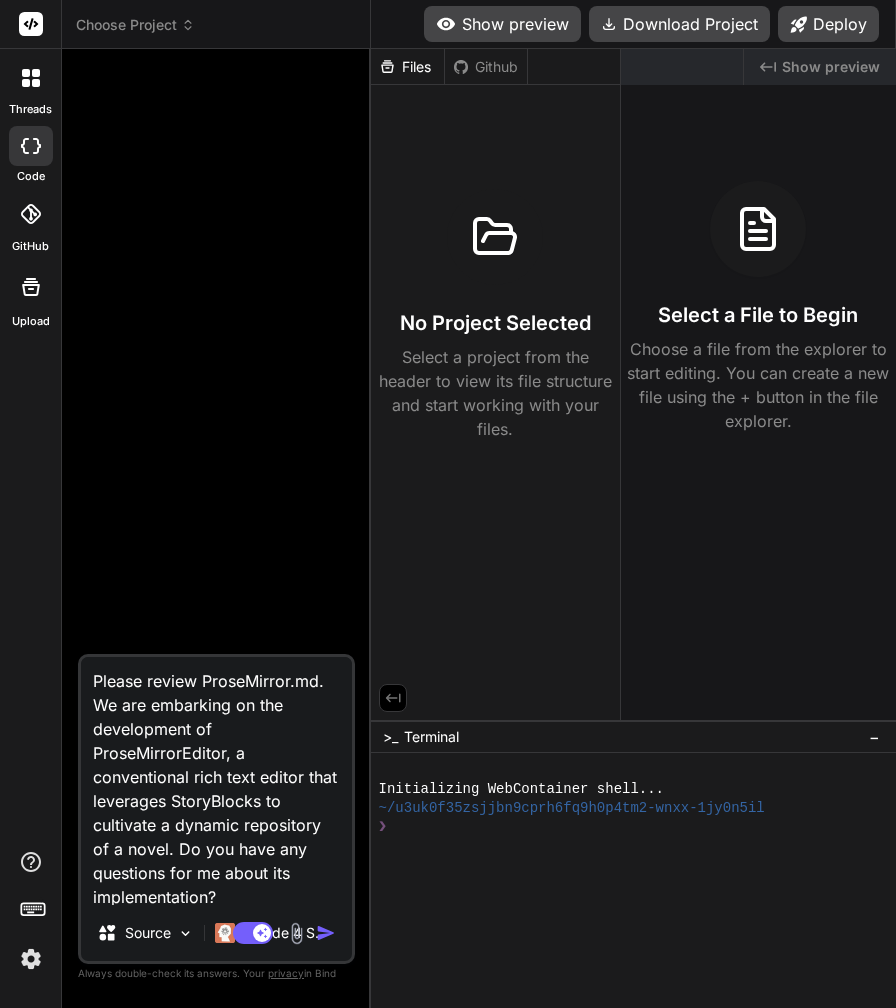 click 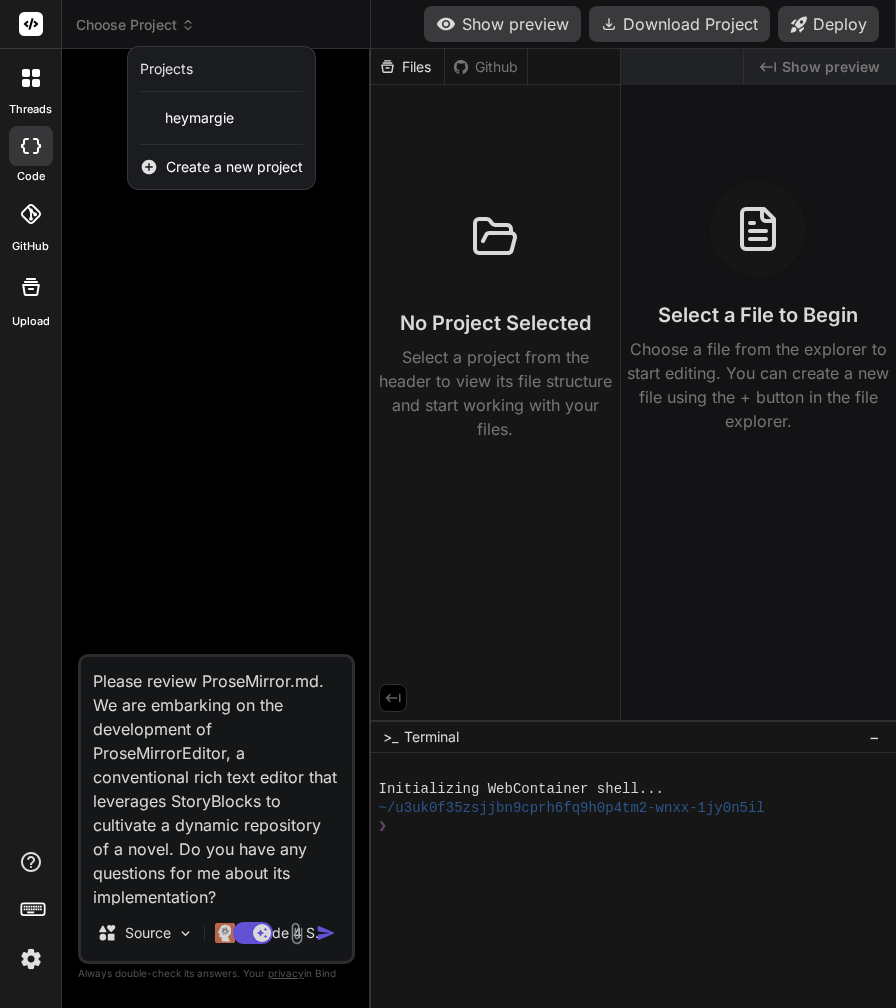 click on "Create a new project" at bounding box center (234, 167) 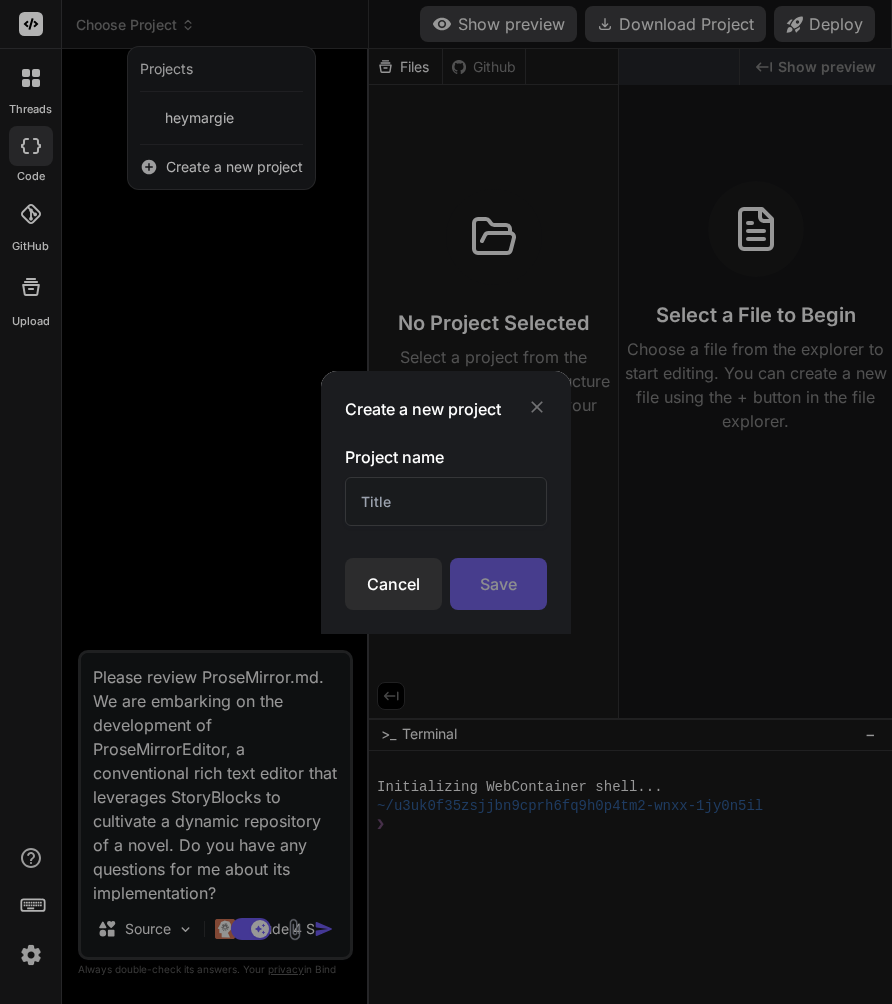 click at bounding box center [446, 501] 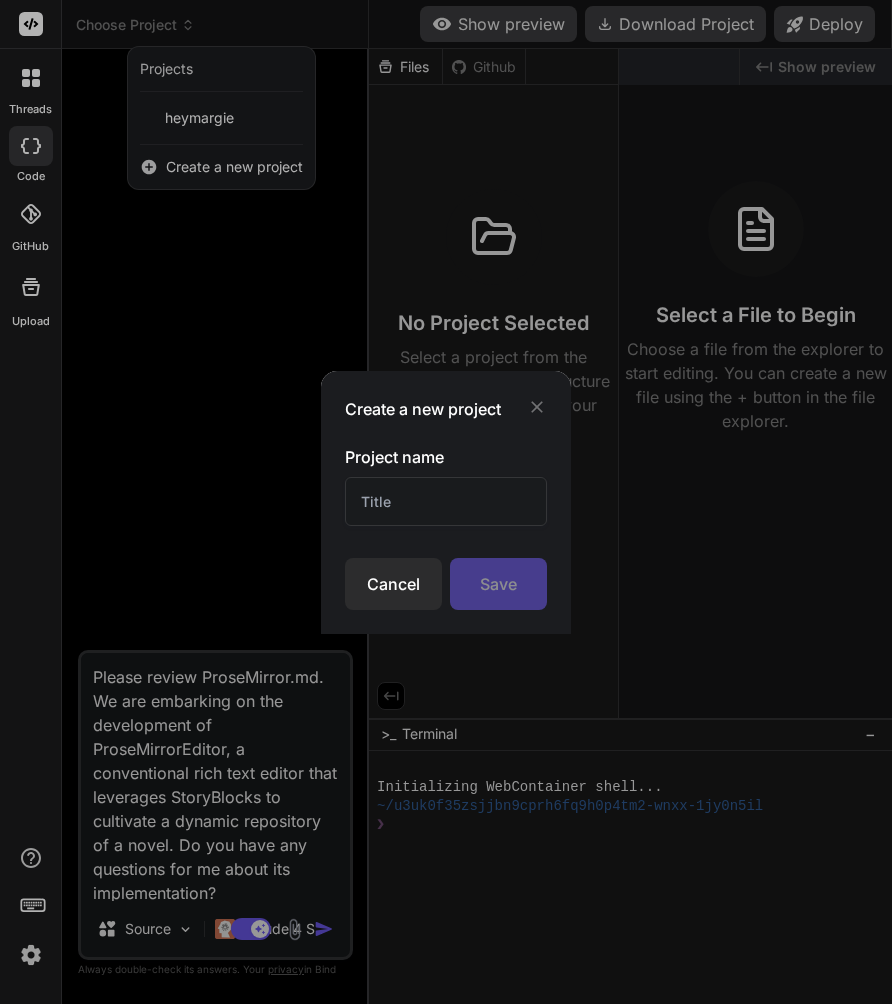 type on "WriteWell" 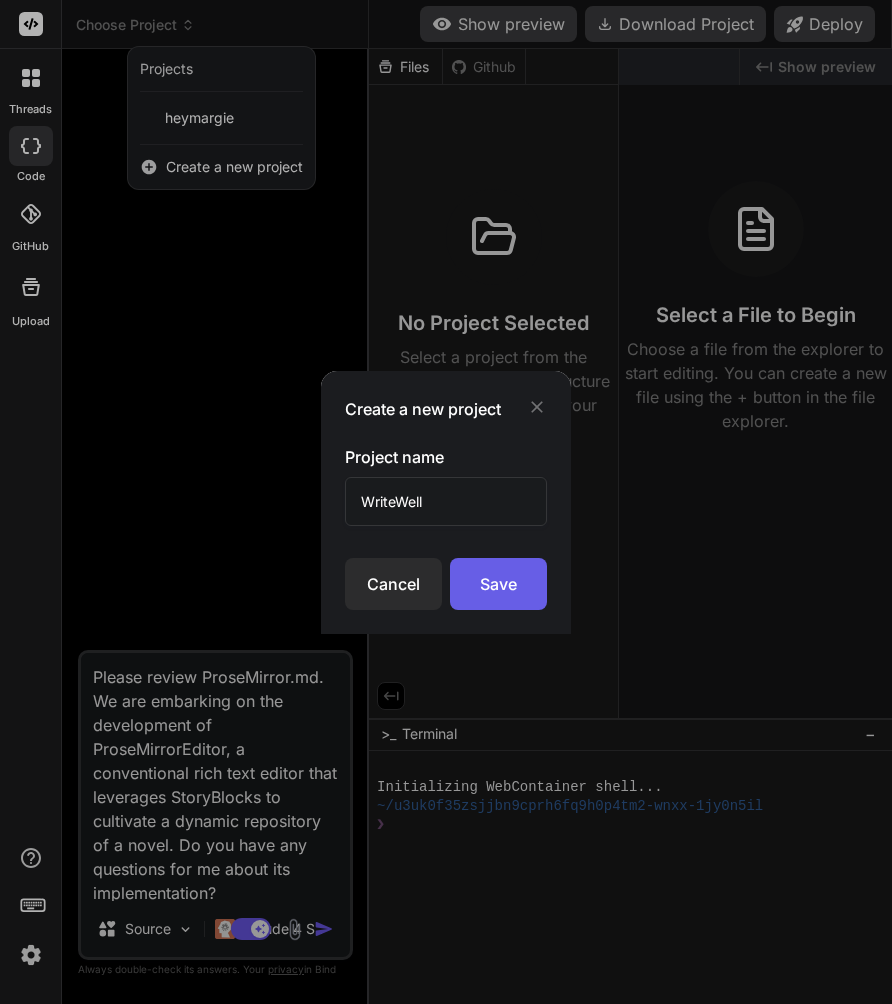 click on "Save" at bounding box center [498, 584] 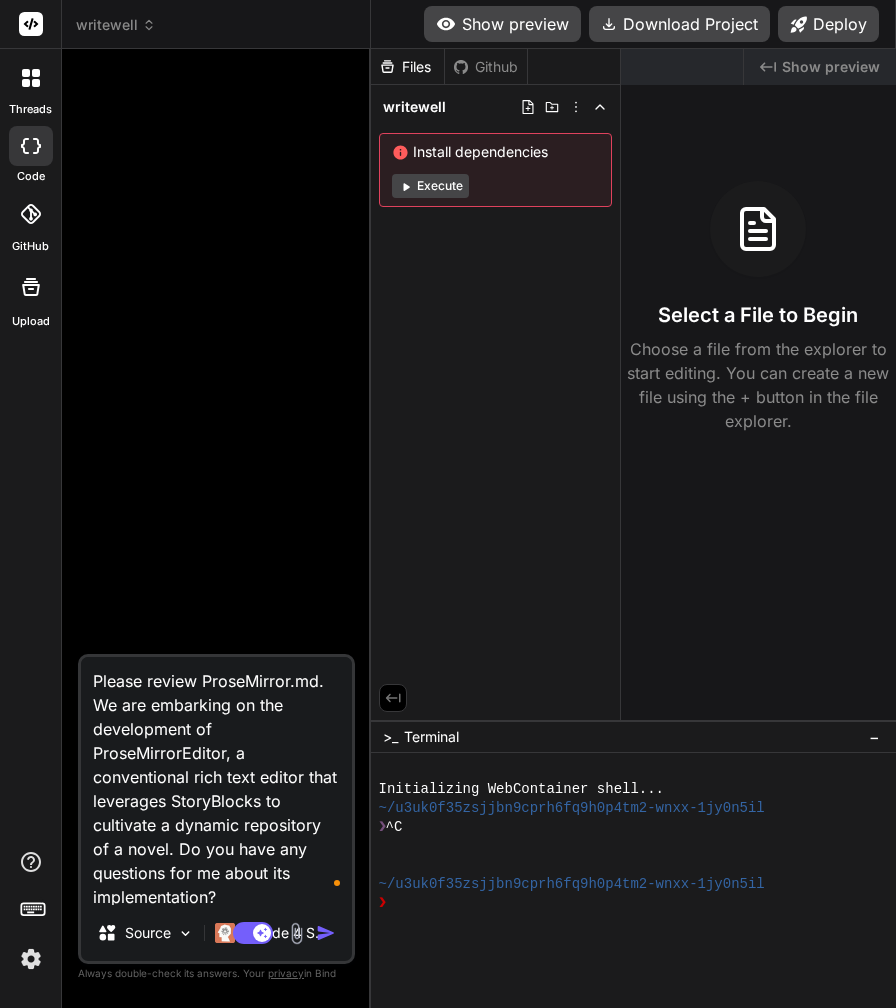 click on "Please review ProseMirror.md. We are embarking on the development of ProseMirrorEditor, a conventional rich text editor that leverages StoryBlocks to cultivate a dynamic repository of a novel. Do you have any questions for me about its implementation?" at bounding box center (216, 781) 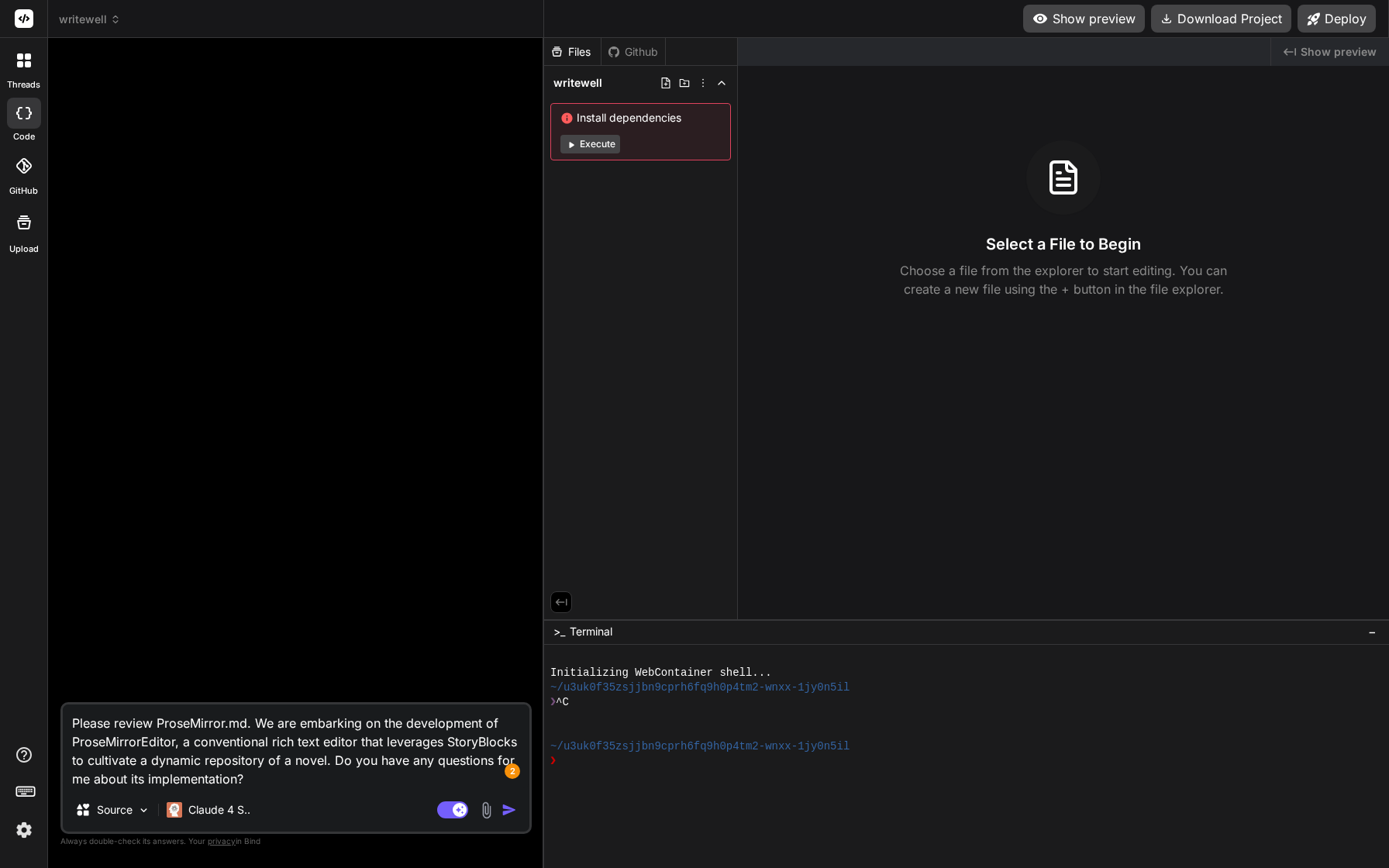 type on "x" 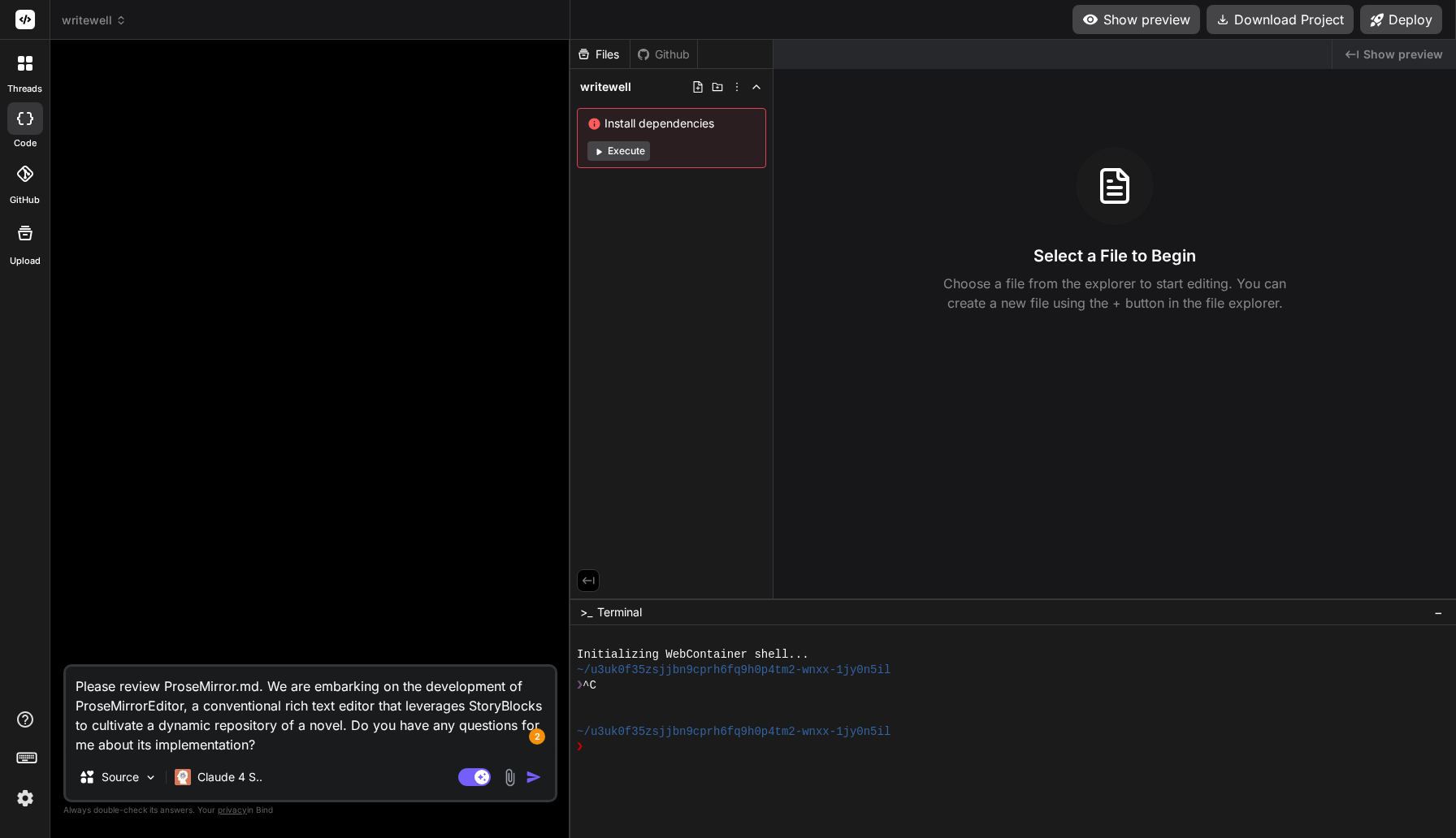 click on "Please review ProseMirror.md. We are embarking on the development of ProseMirrorEditor, a conventional rich text editor that leverages StoryBlocks to cultivate a dynamic repository of a novel. Do you have any questions for me about its implementation?" at bounding box center (310, 711) 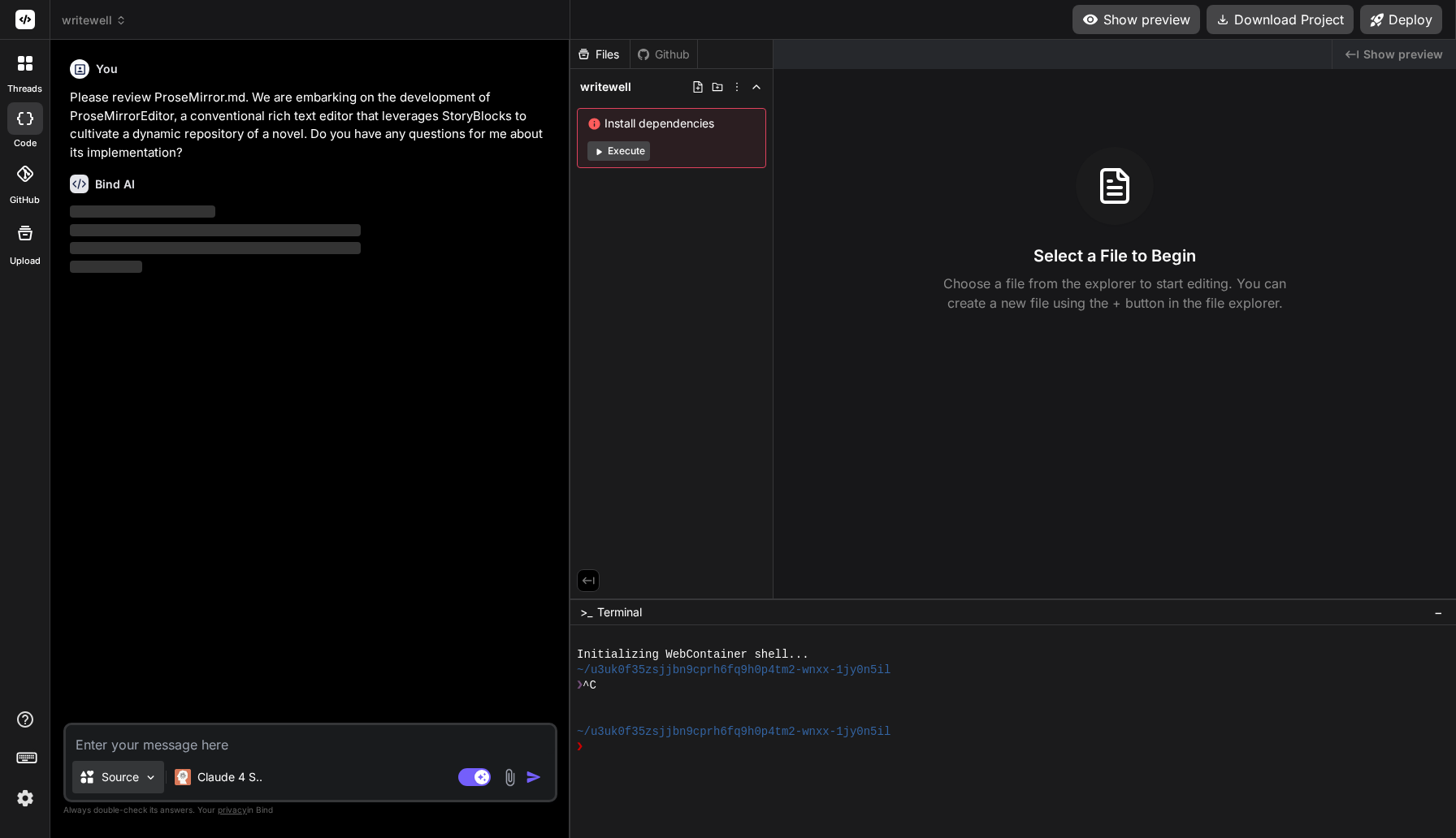 click on "Source" at bounding box center [120, 777] 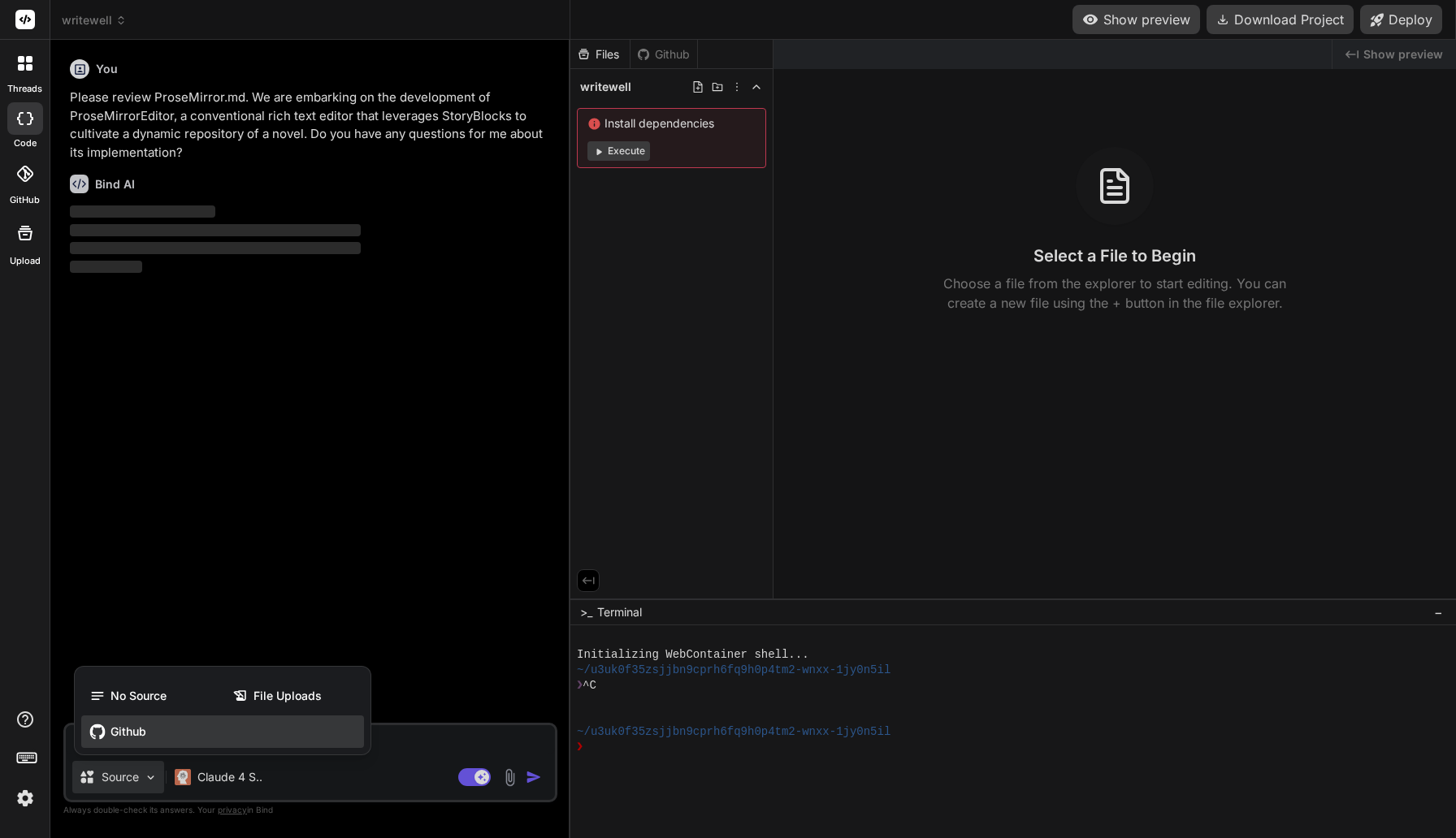 click on "Github" at bounding box center (128, 732) 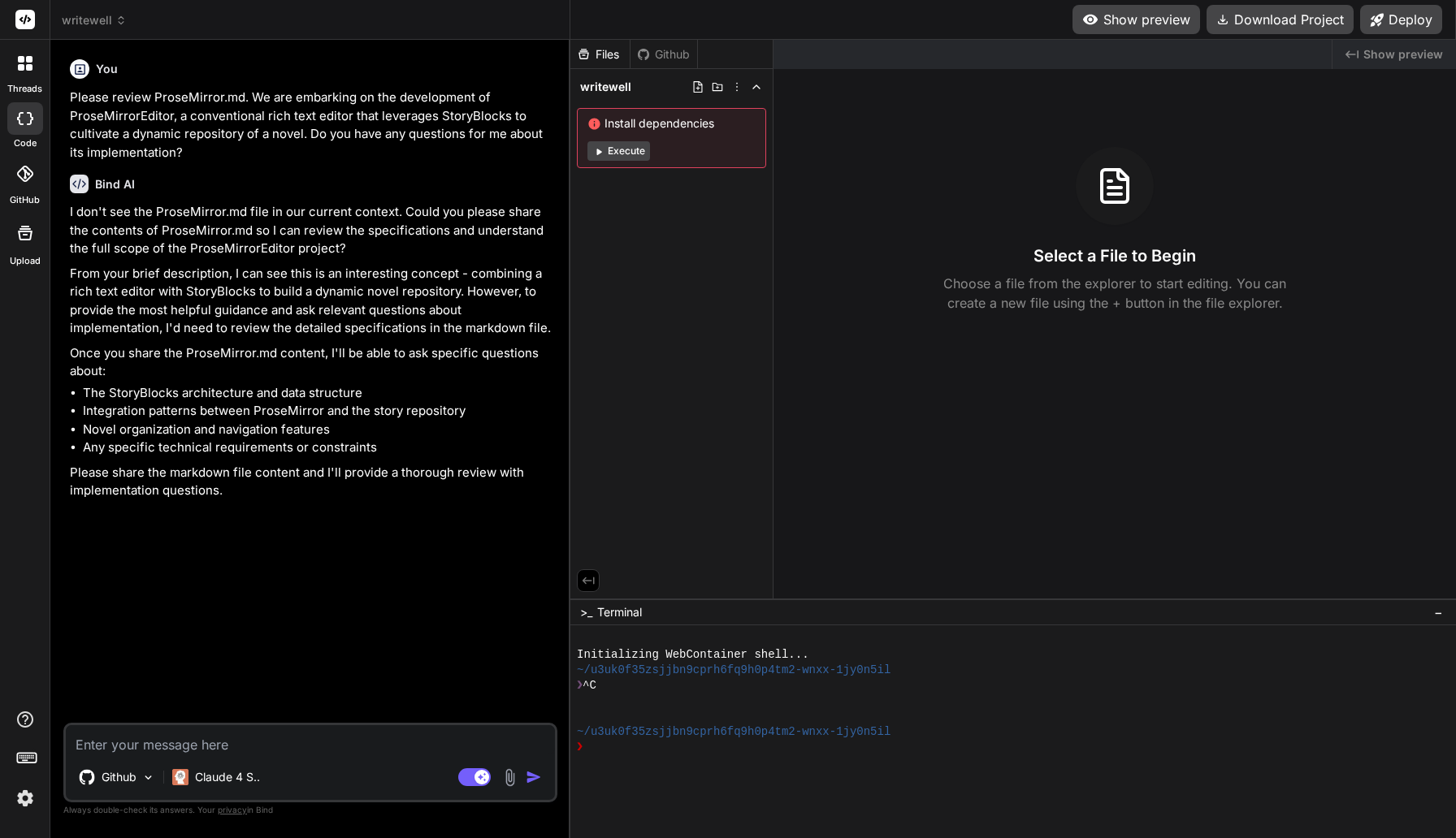 type on "x" 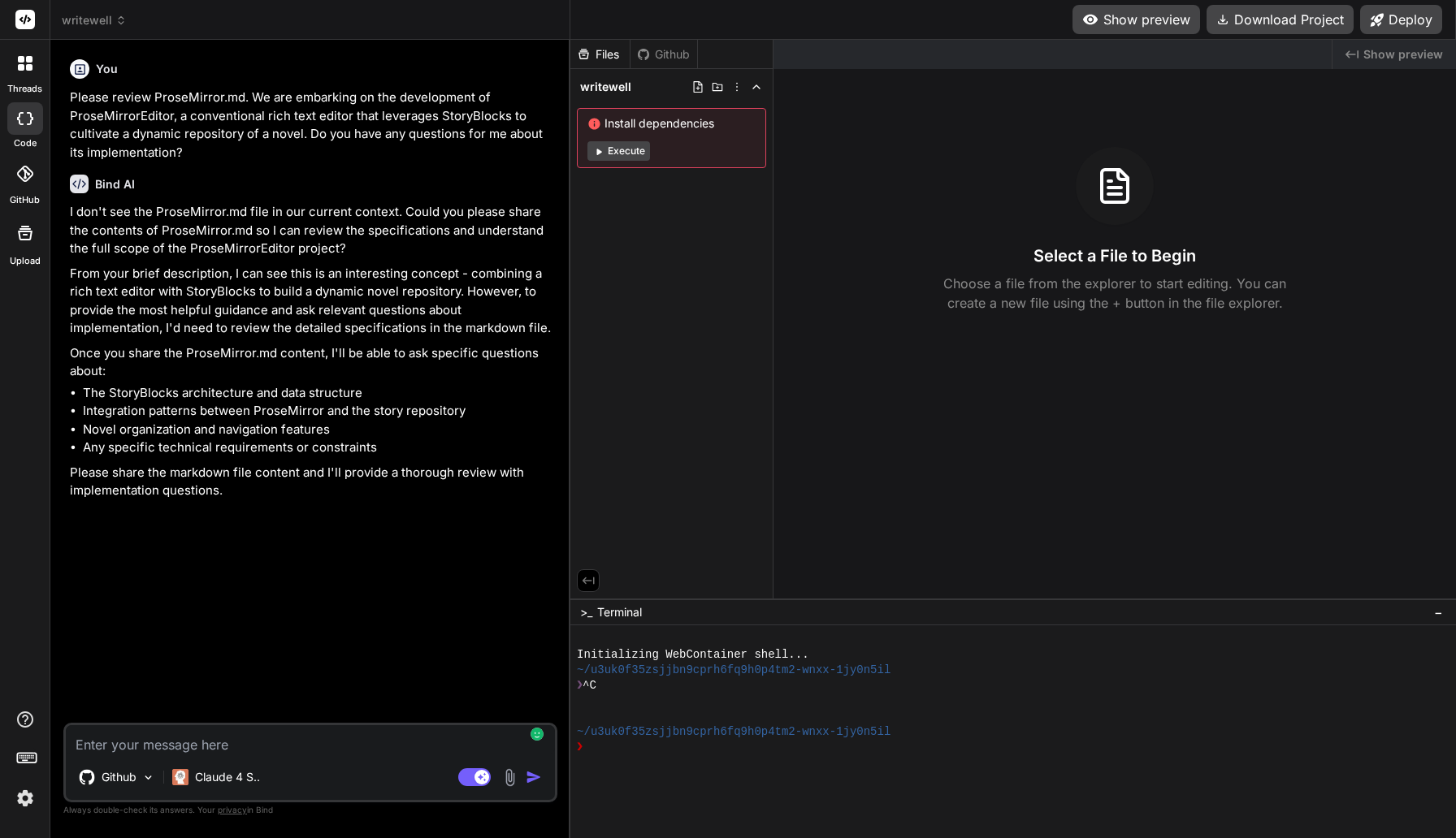 type on "M" 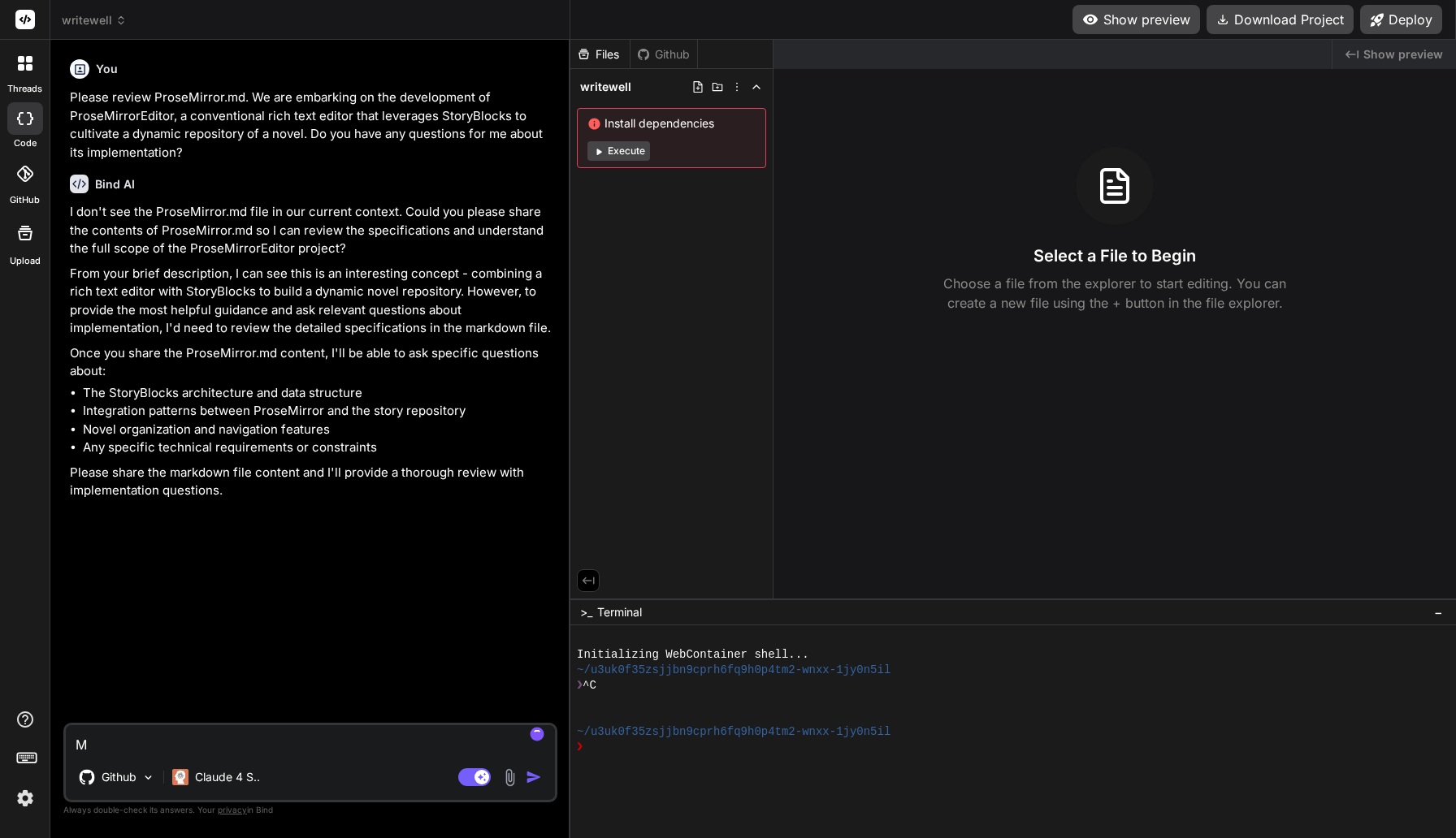 type on "My" 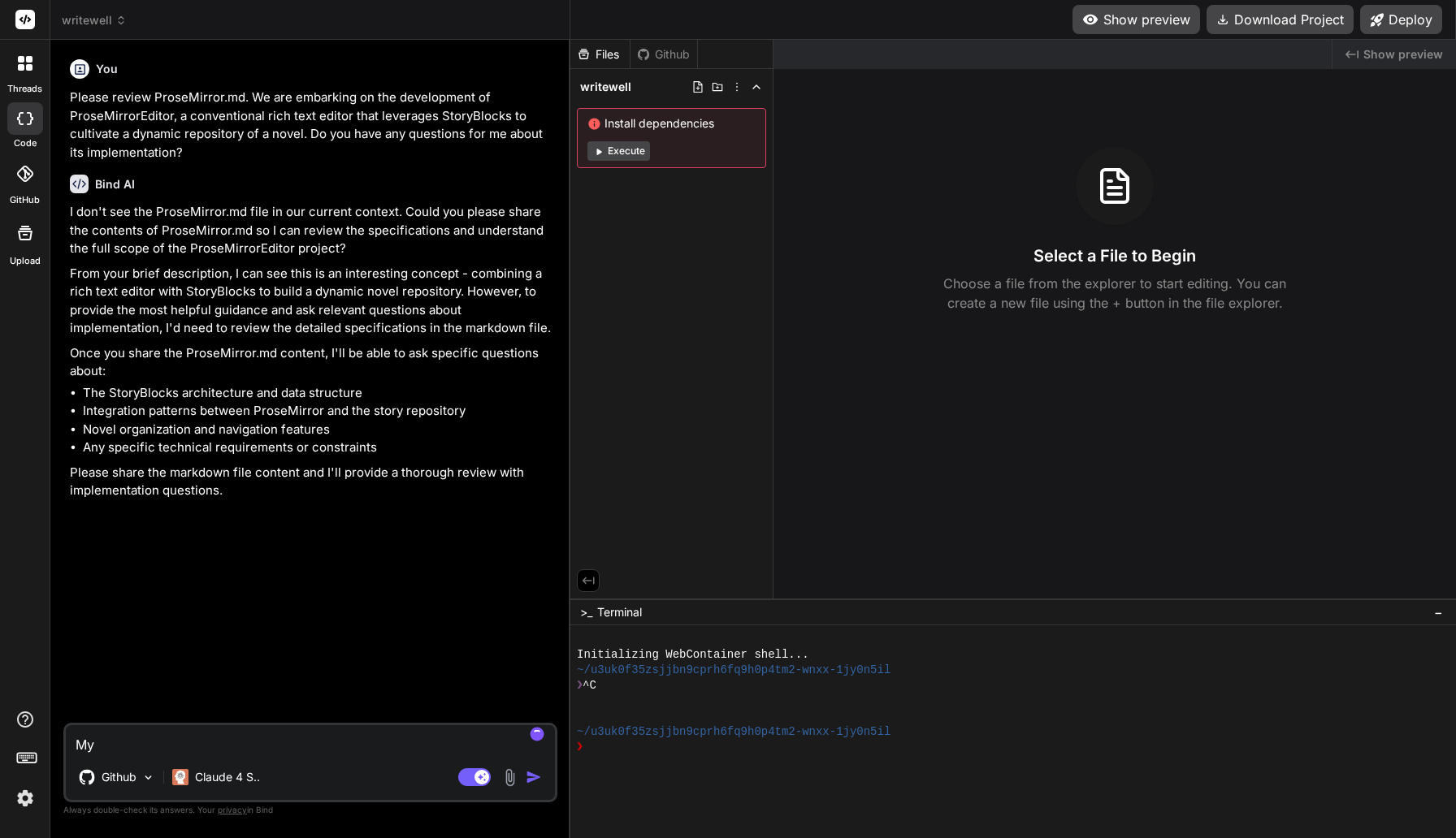type on "My" 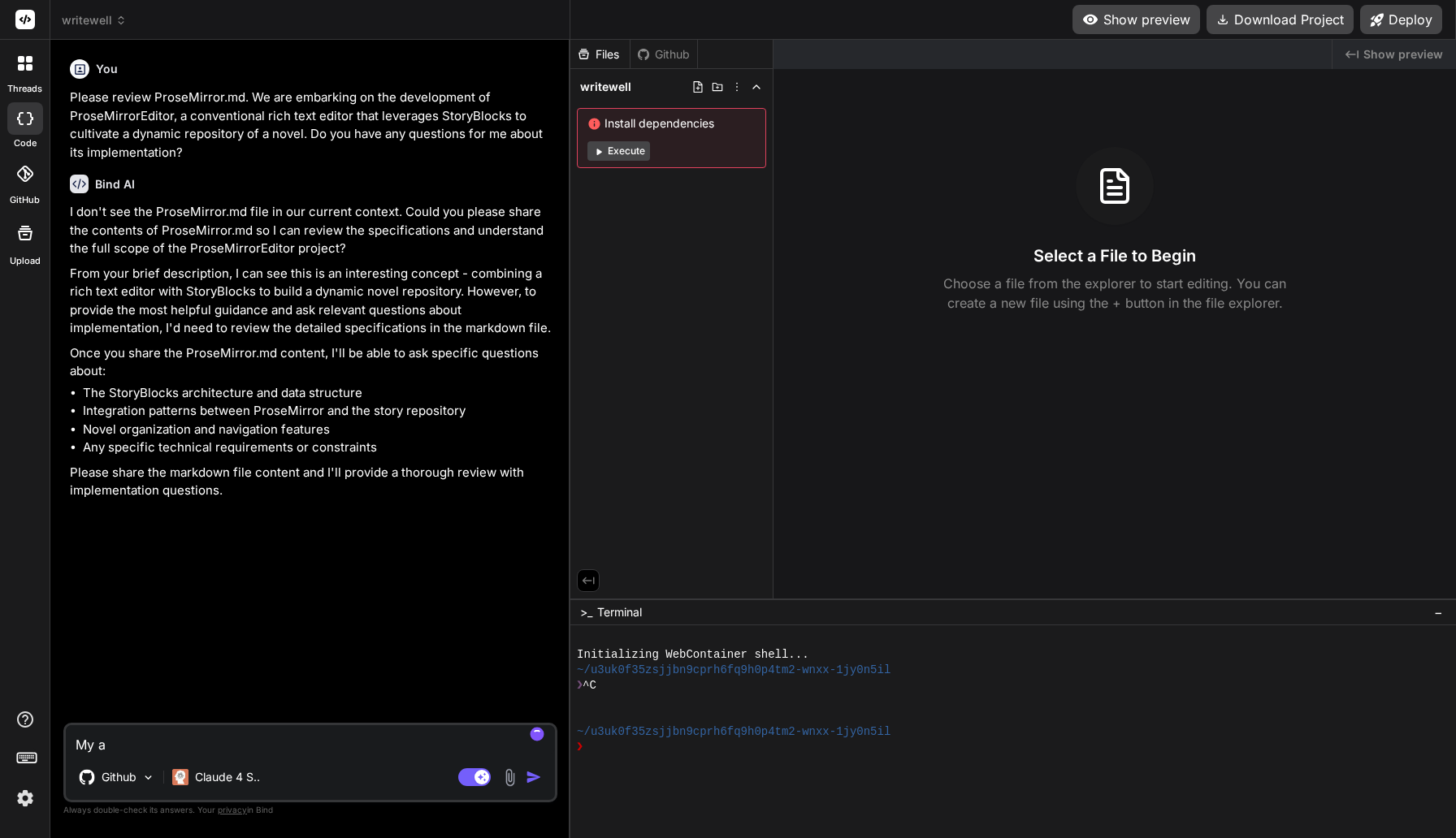 type on "My ap" 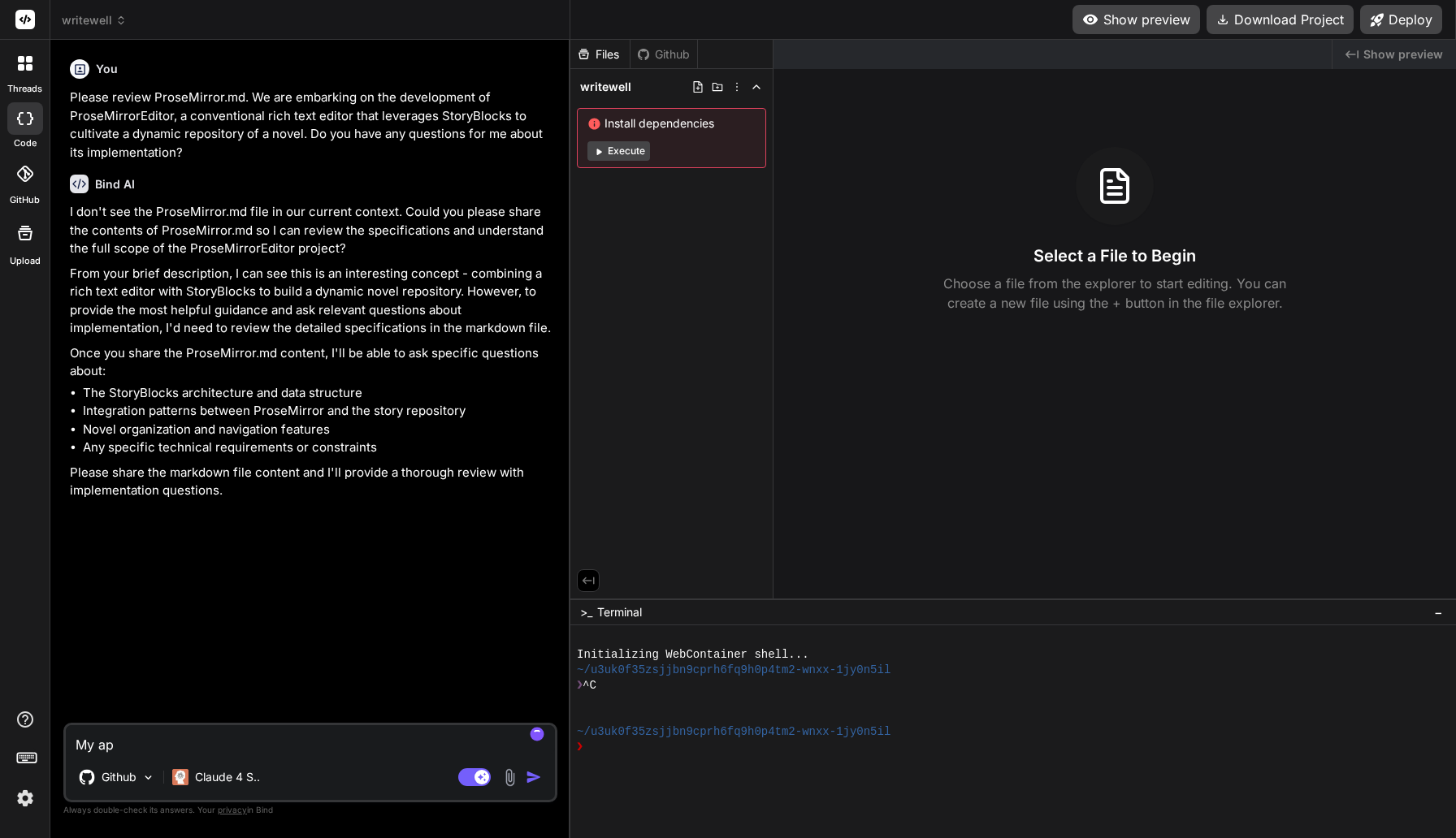 type on "My apl" 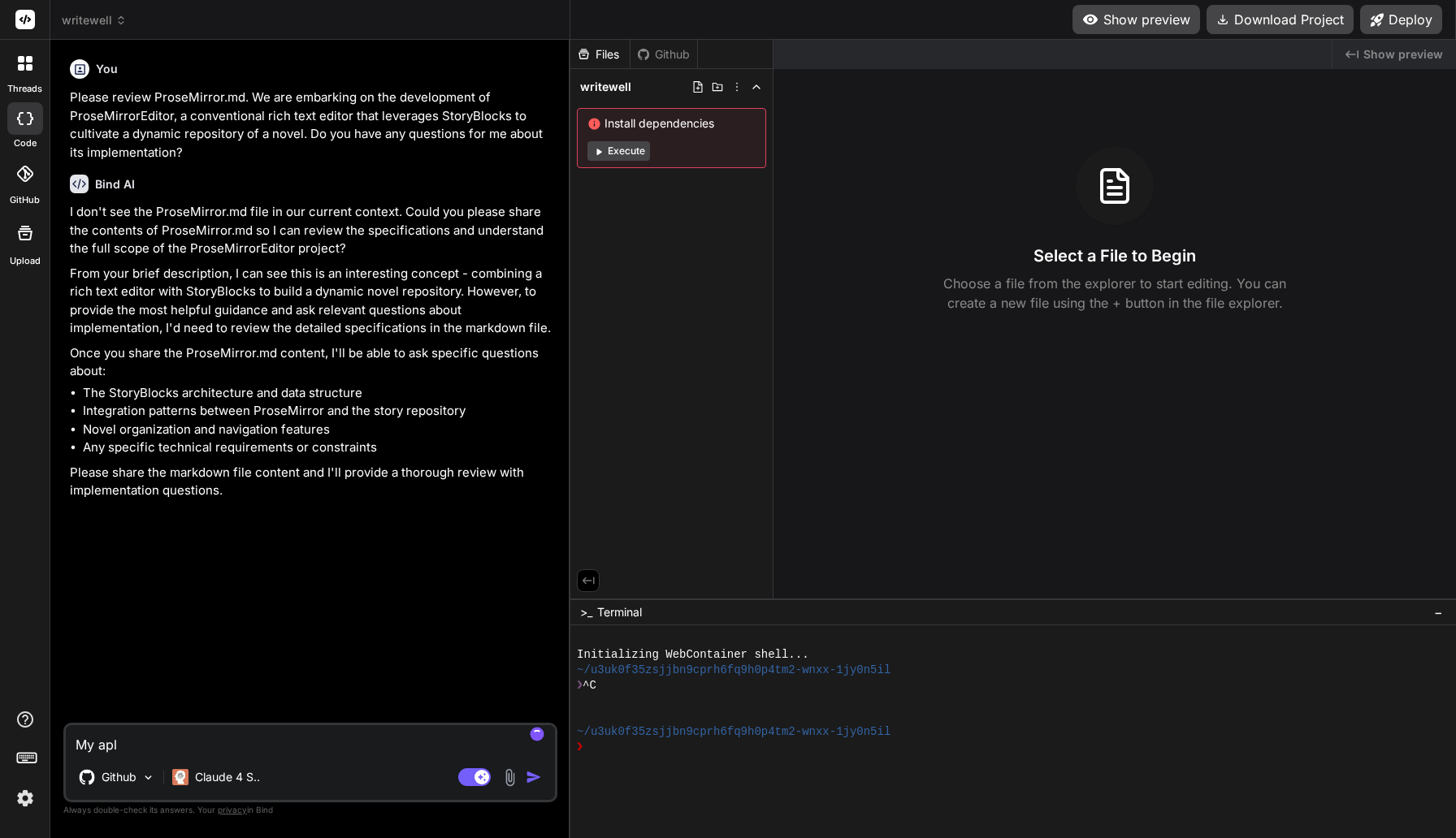 type on "My ap" 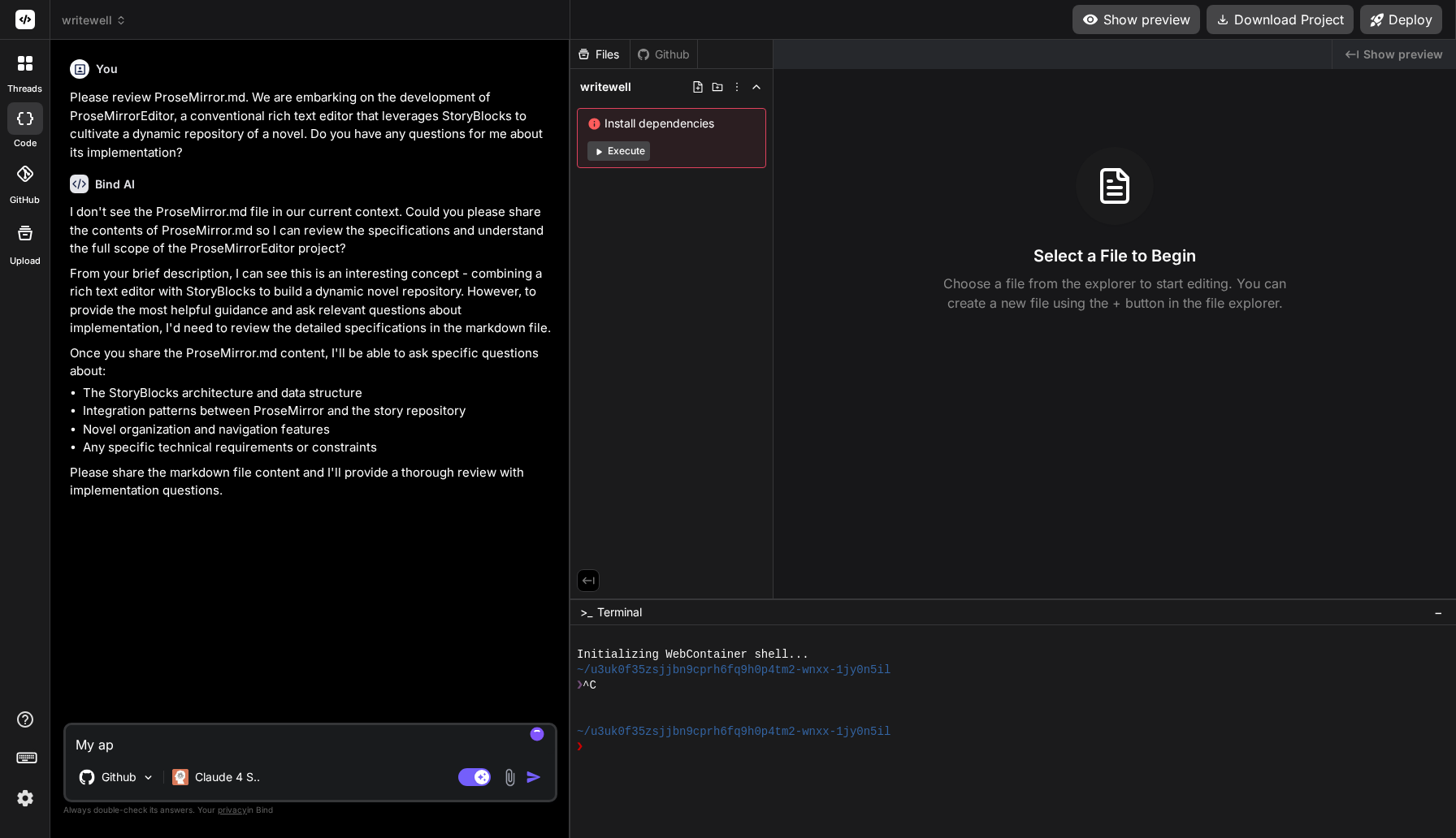 type on "My apo" 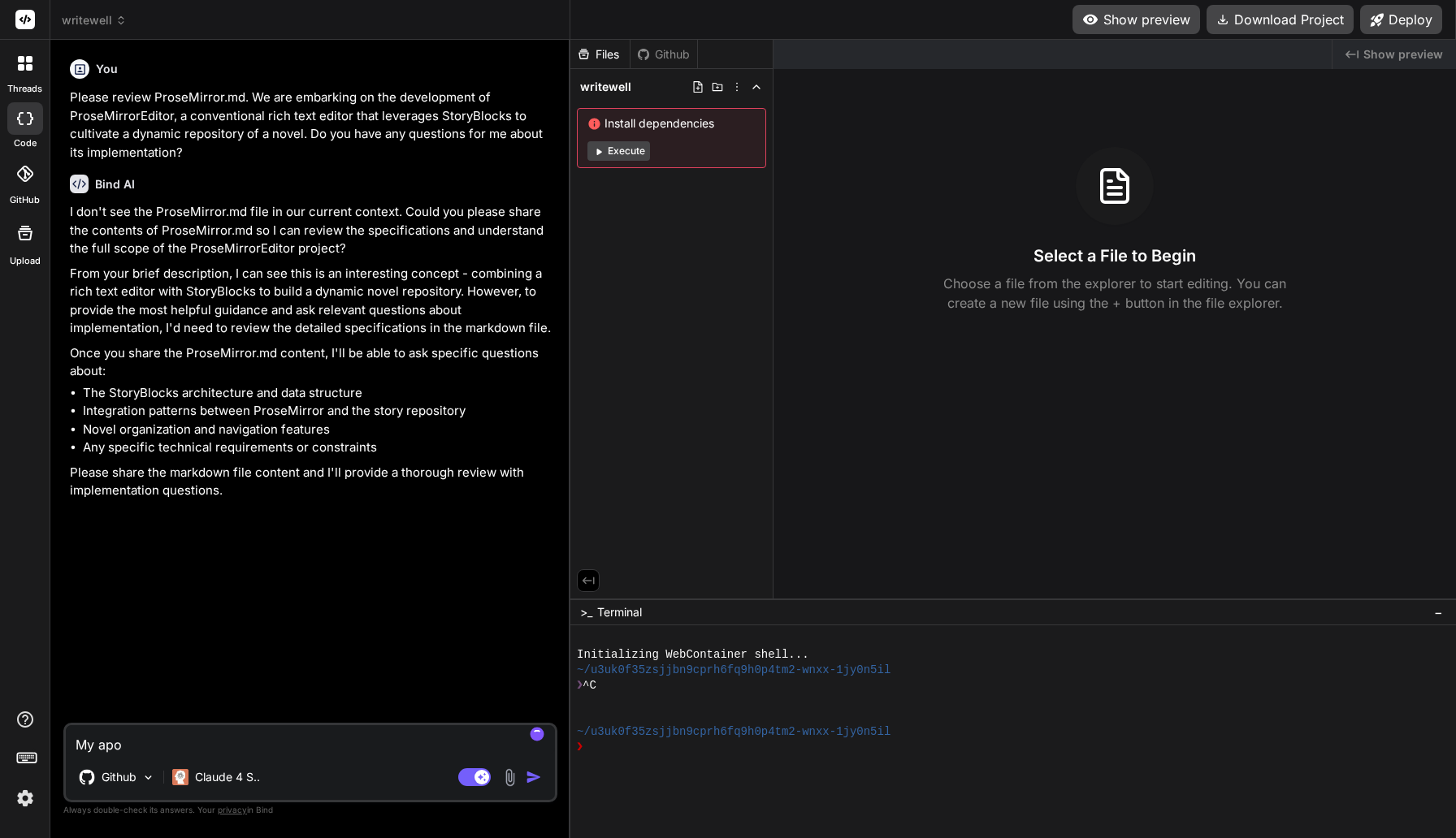 type on "My apol" 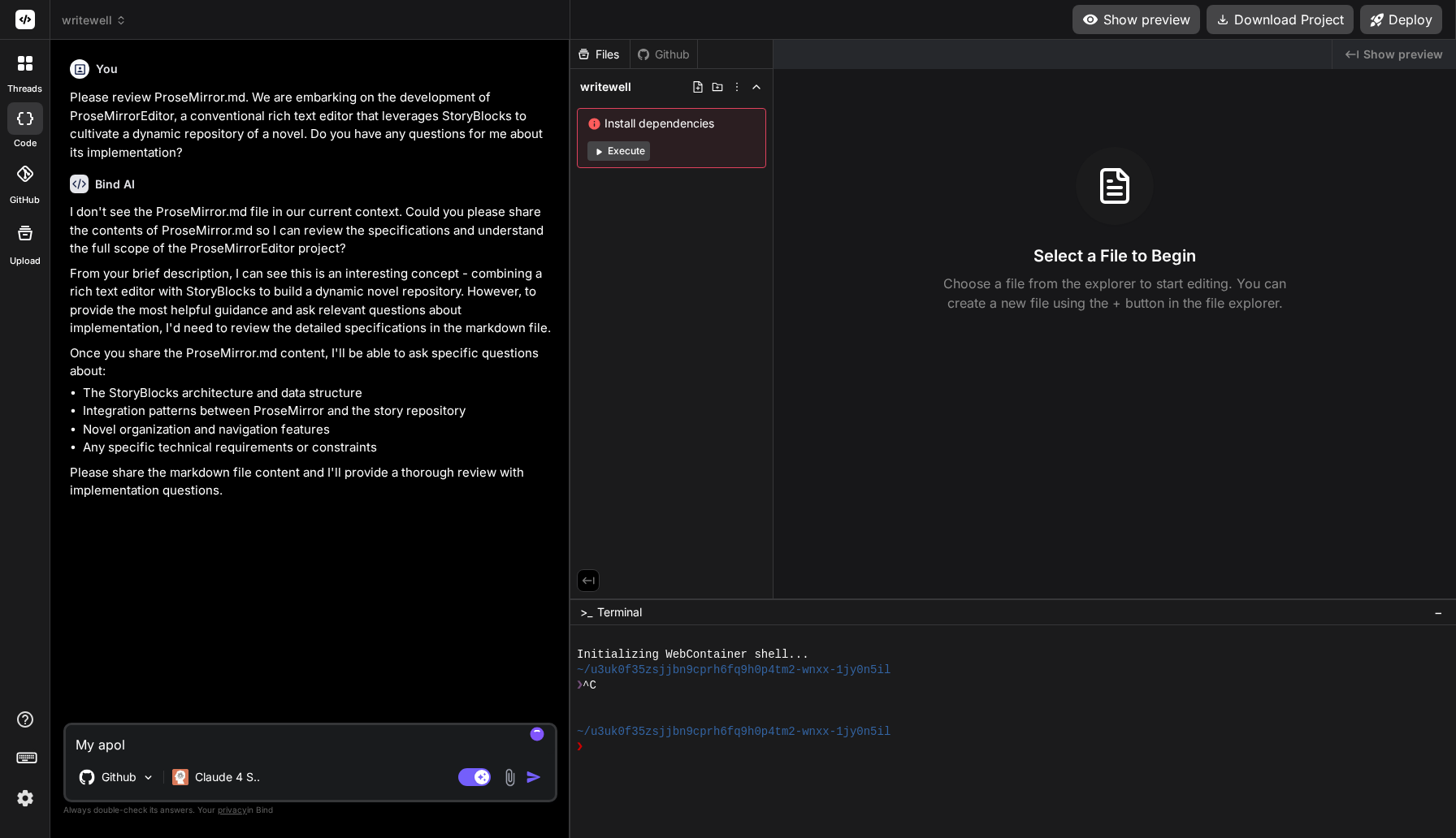 type on "My apolo" 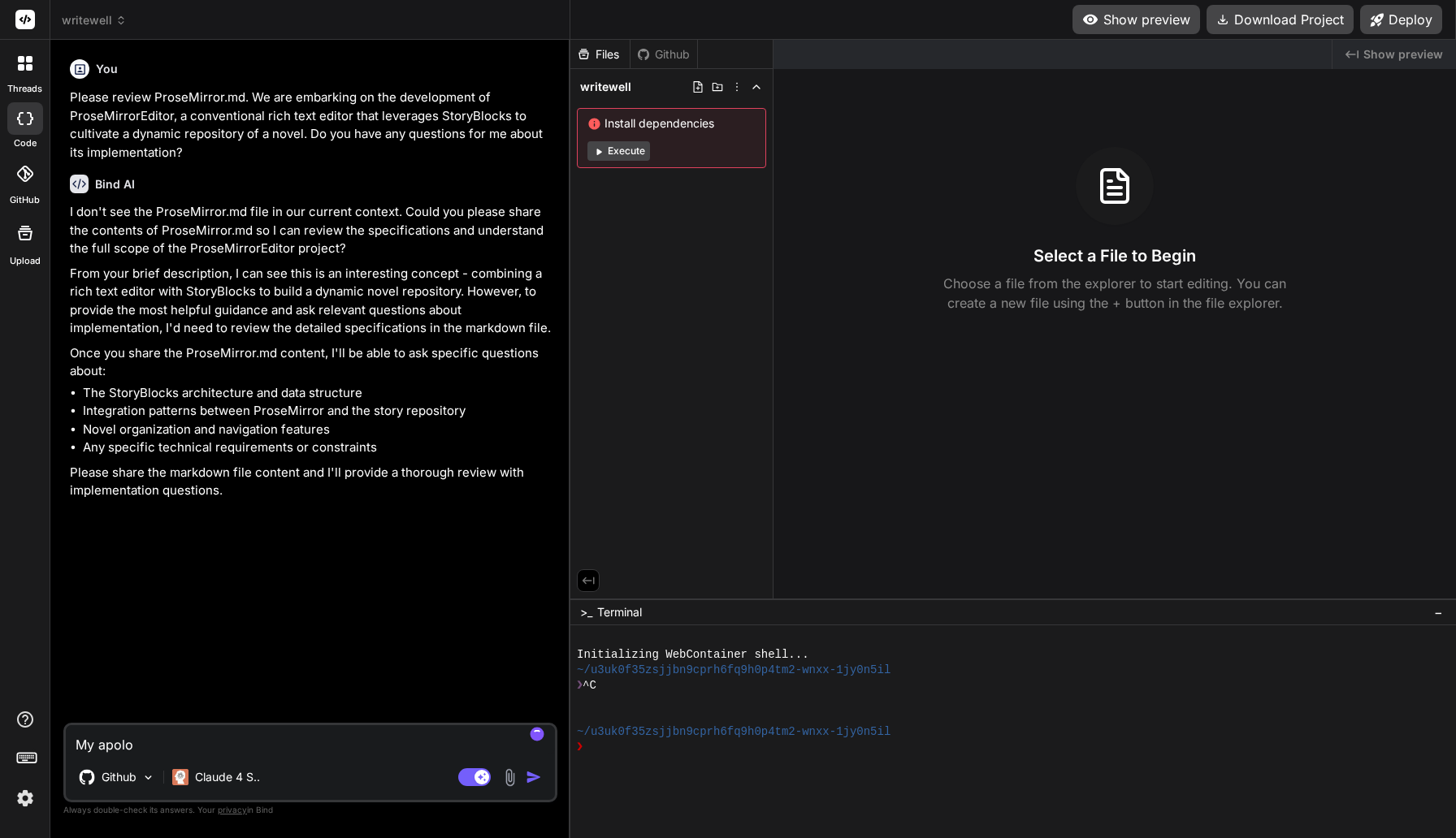 type on "My apolog" 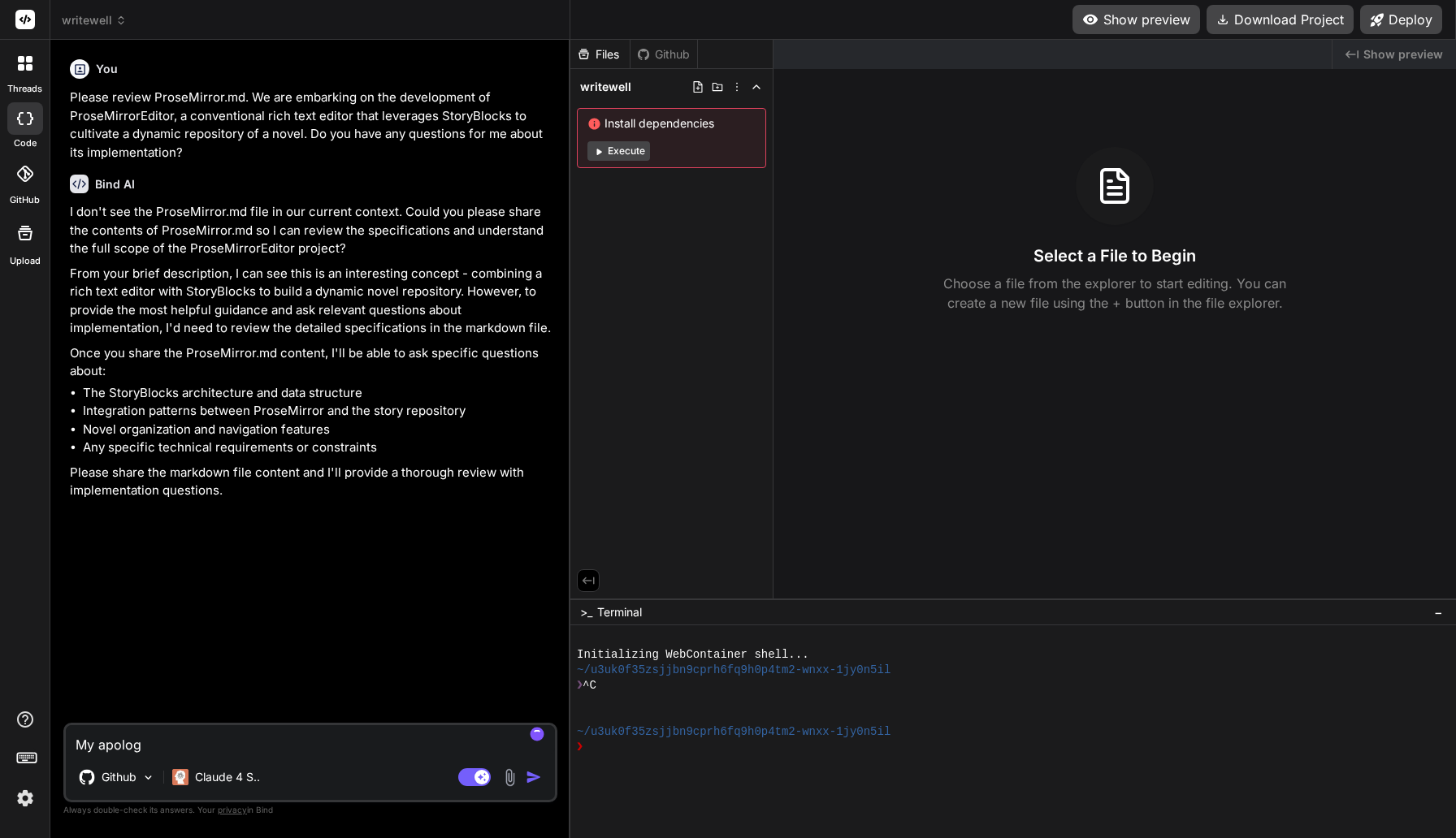 type on "My apologi" 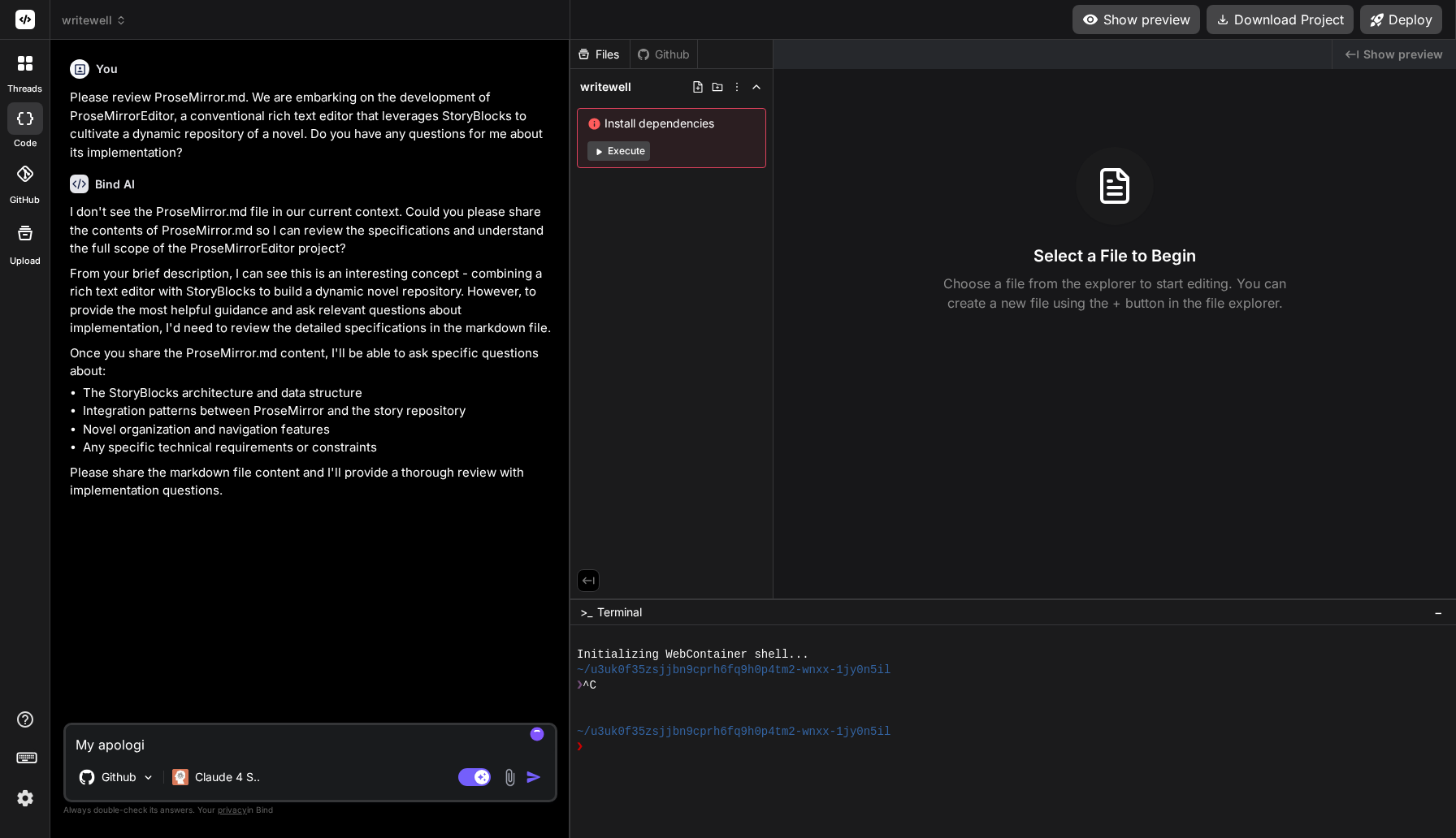 type on "My apologie" 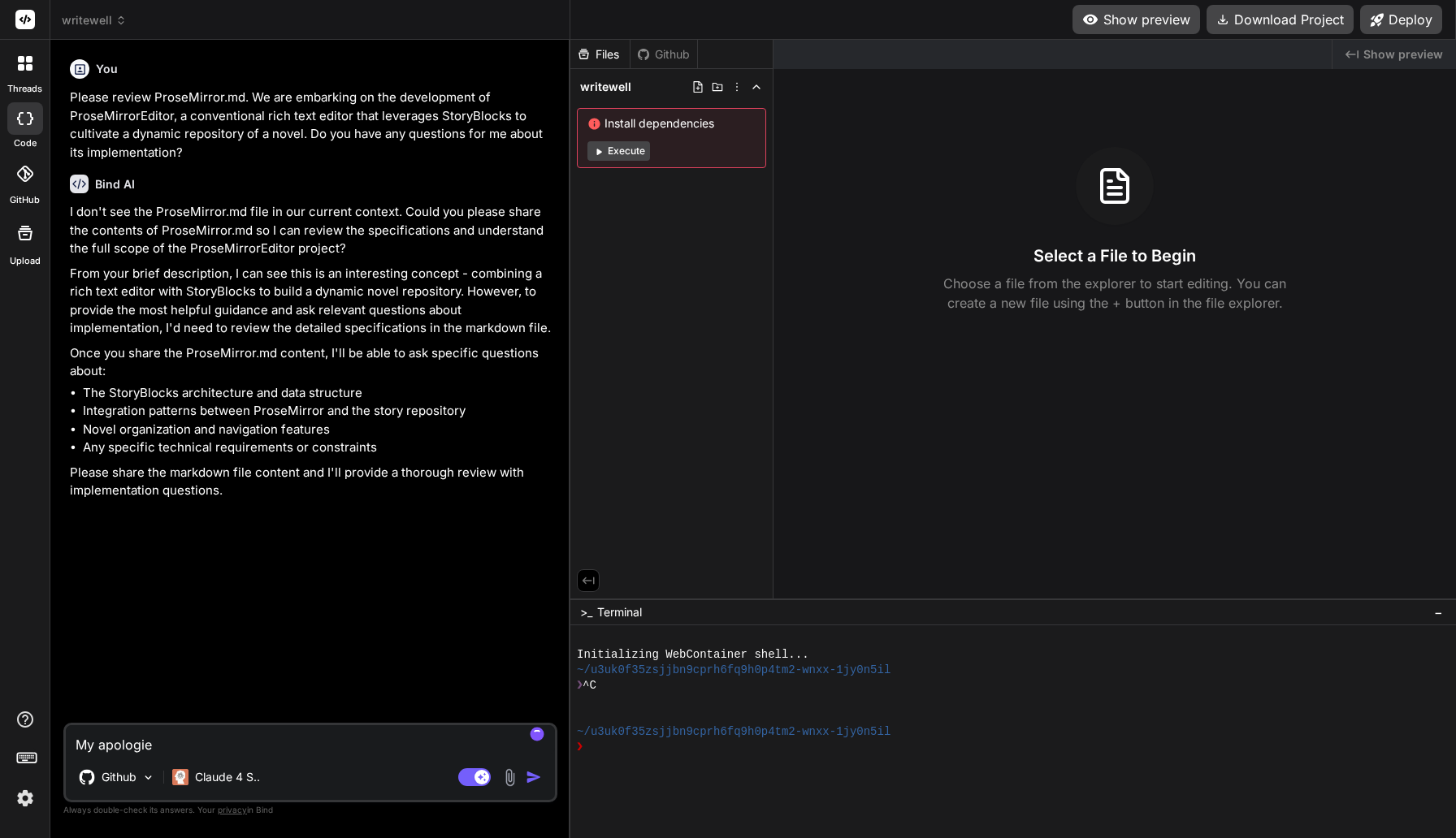 type on "My apologies" 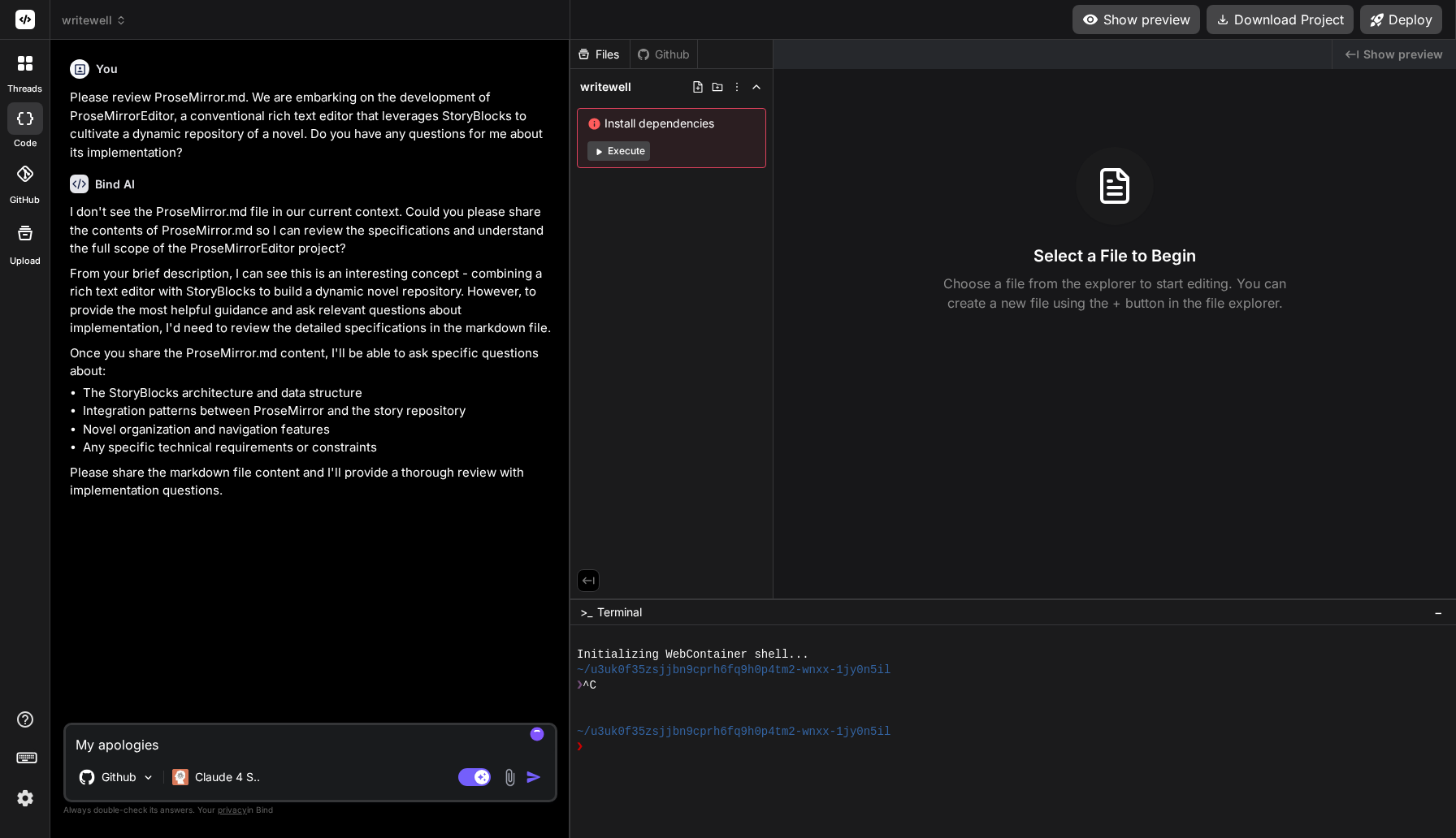 type on "My apologies" 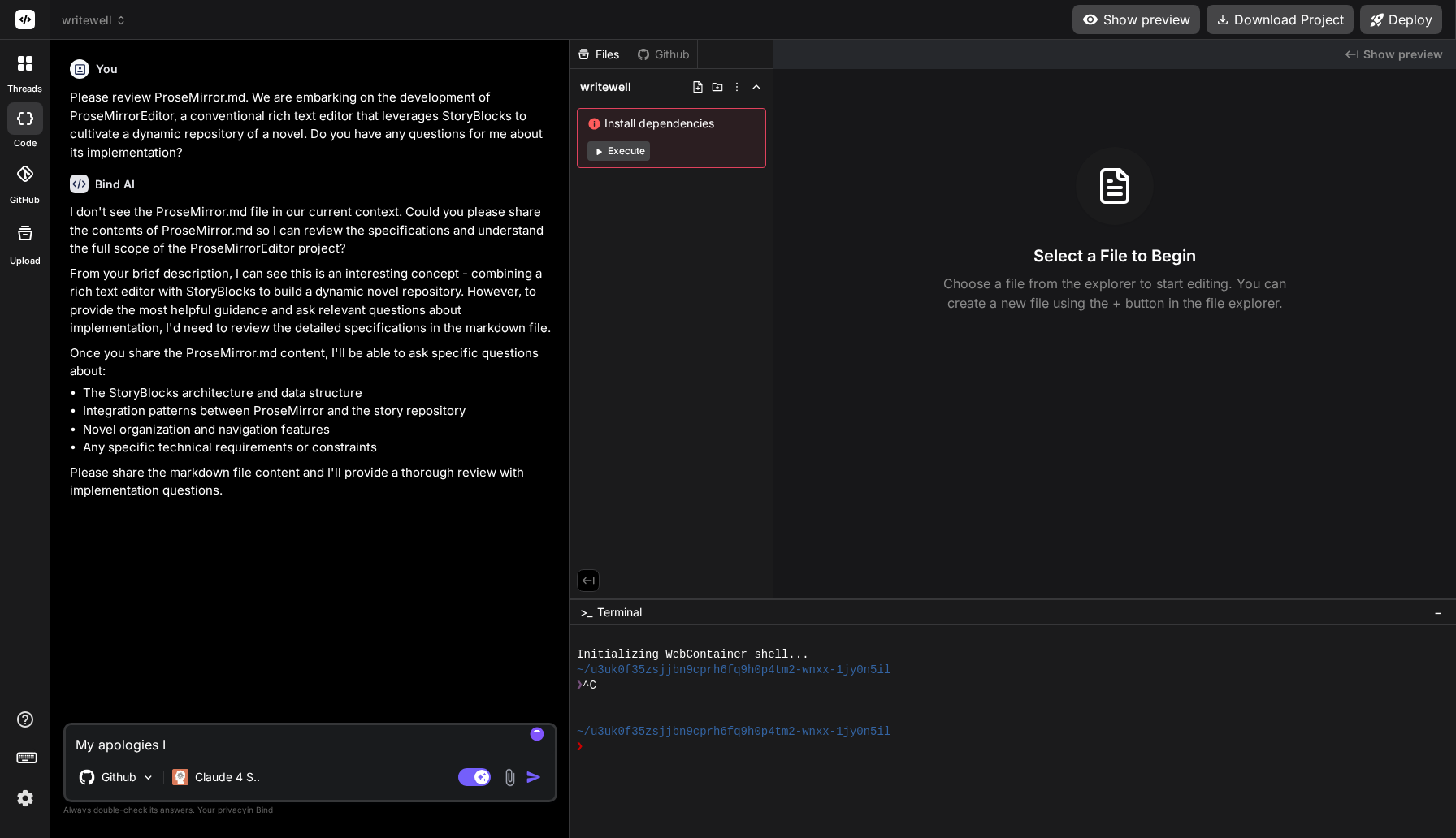type on "My apologies I" 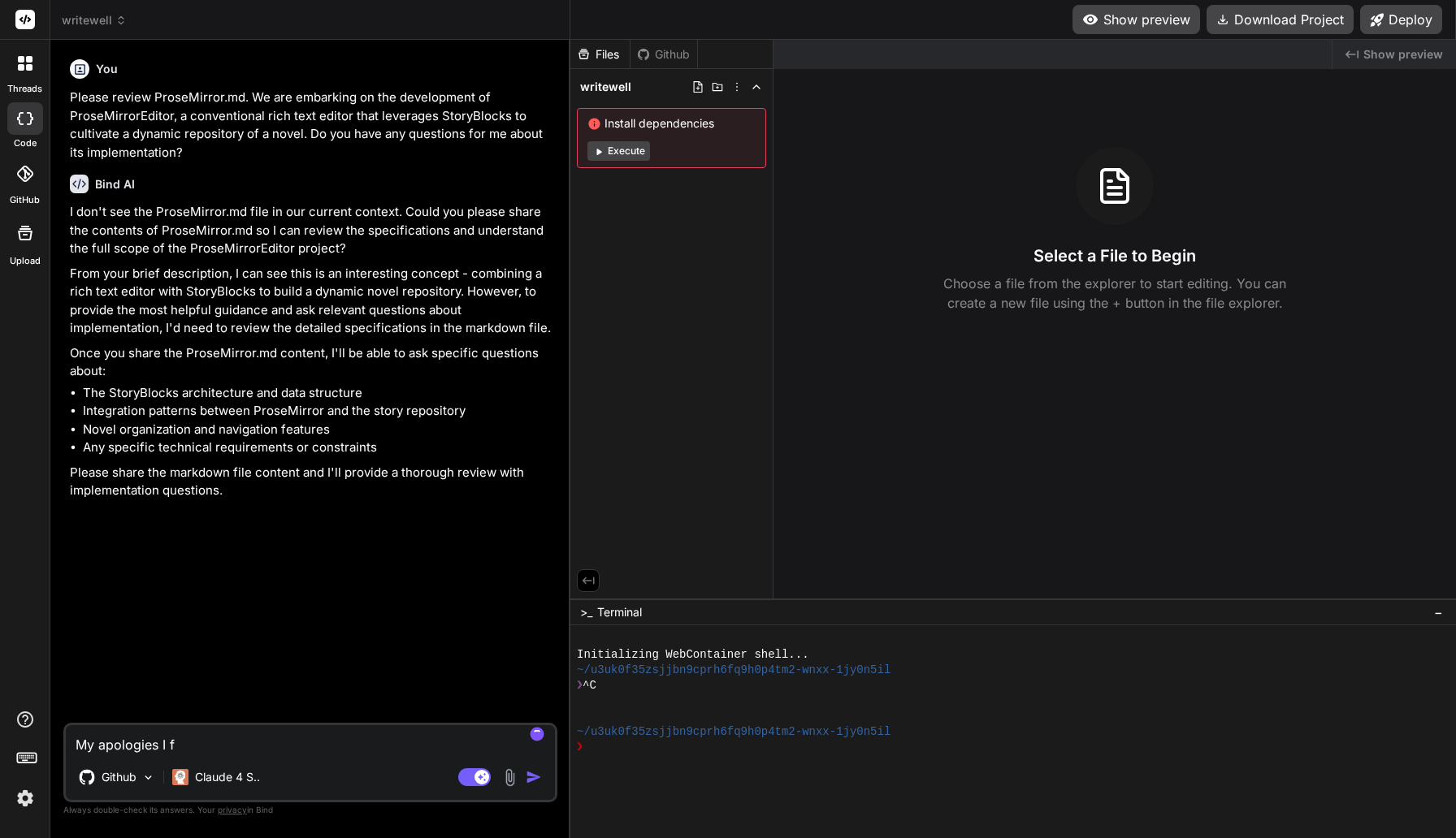 type on "My apologies I fo" 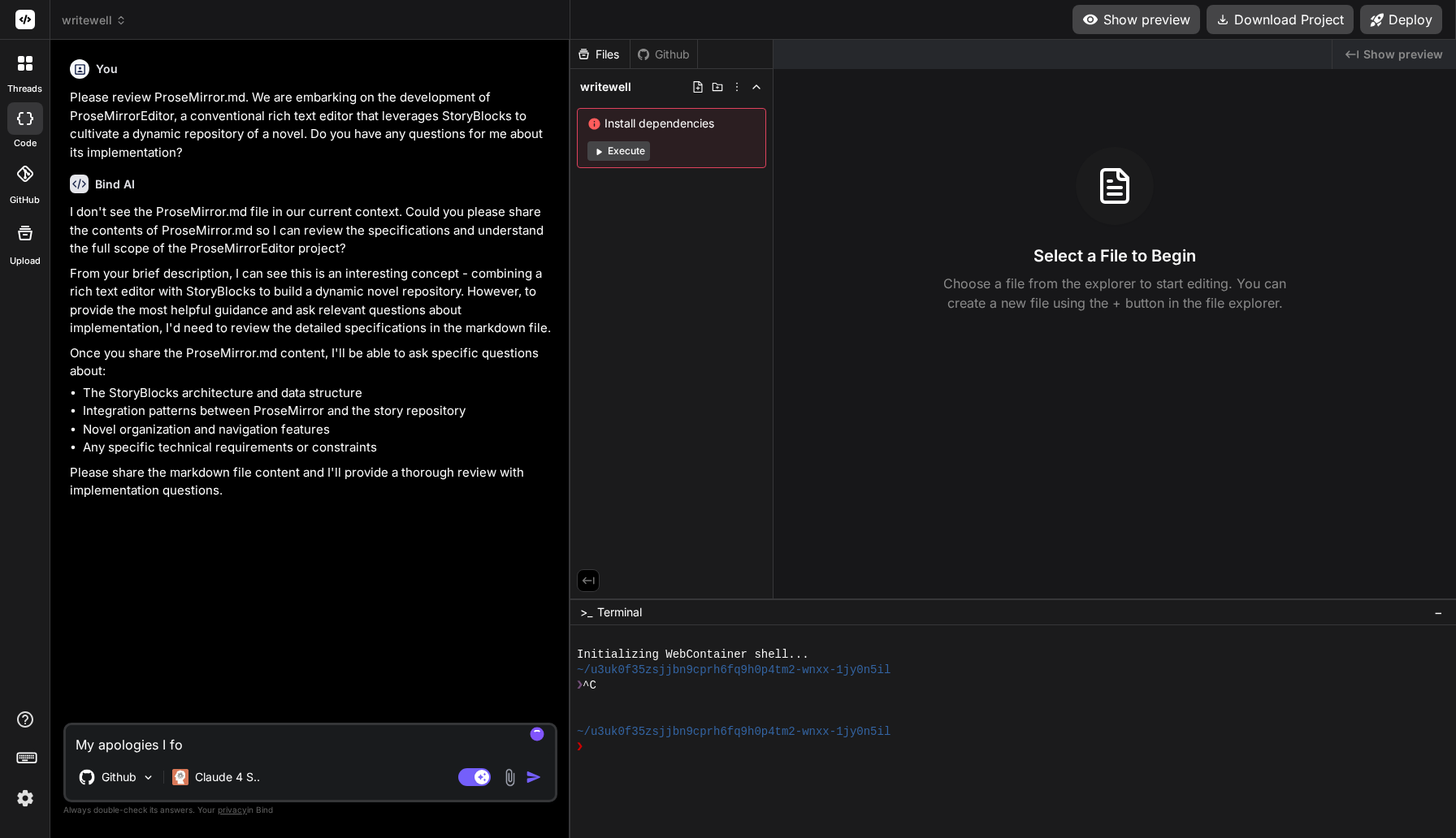 type on "x" 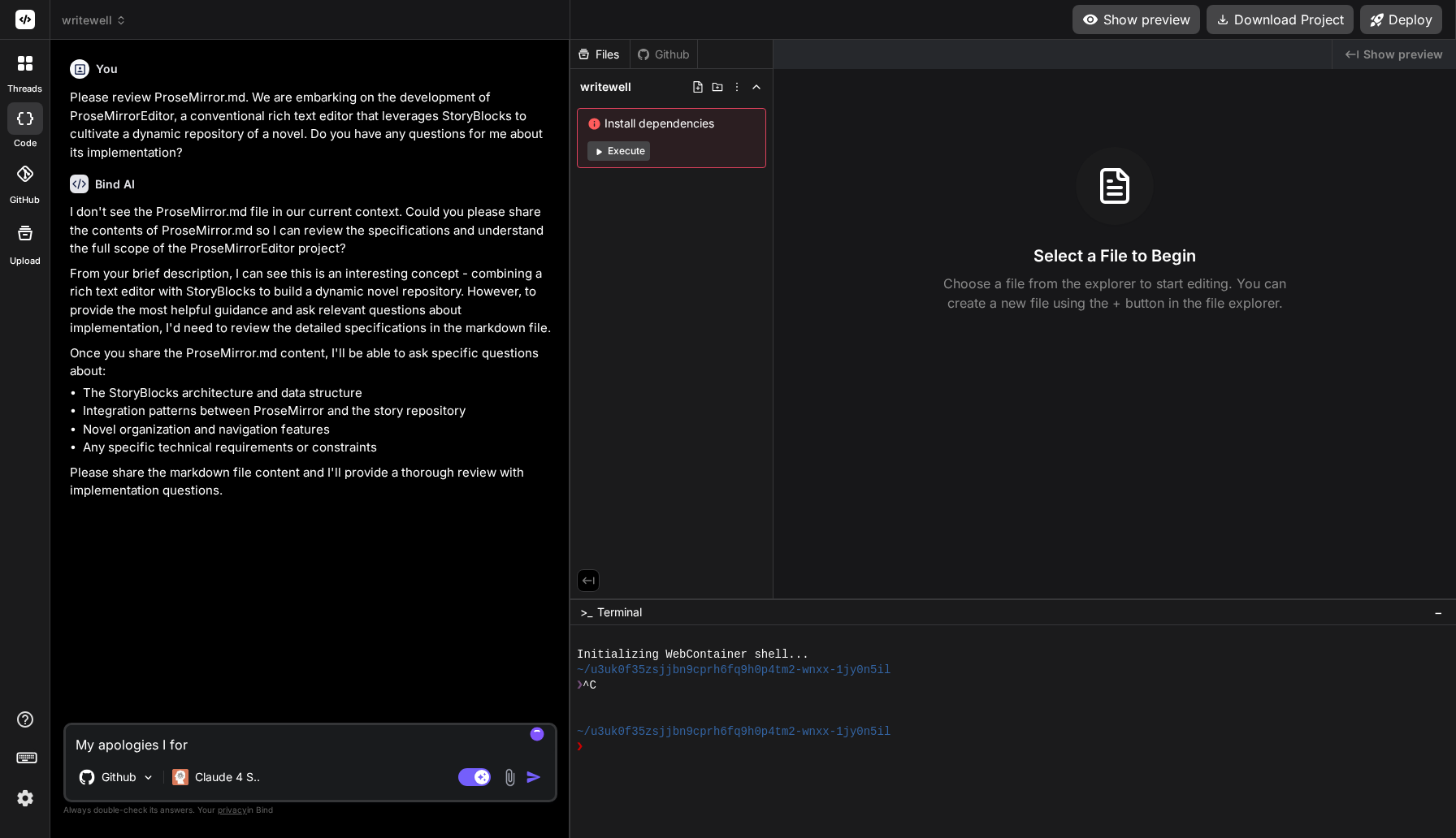 type on "My apologies I forg" 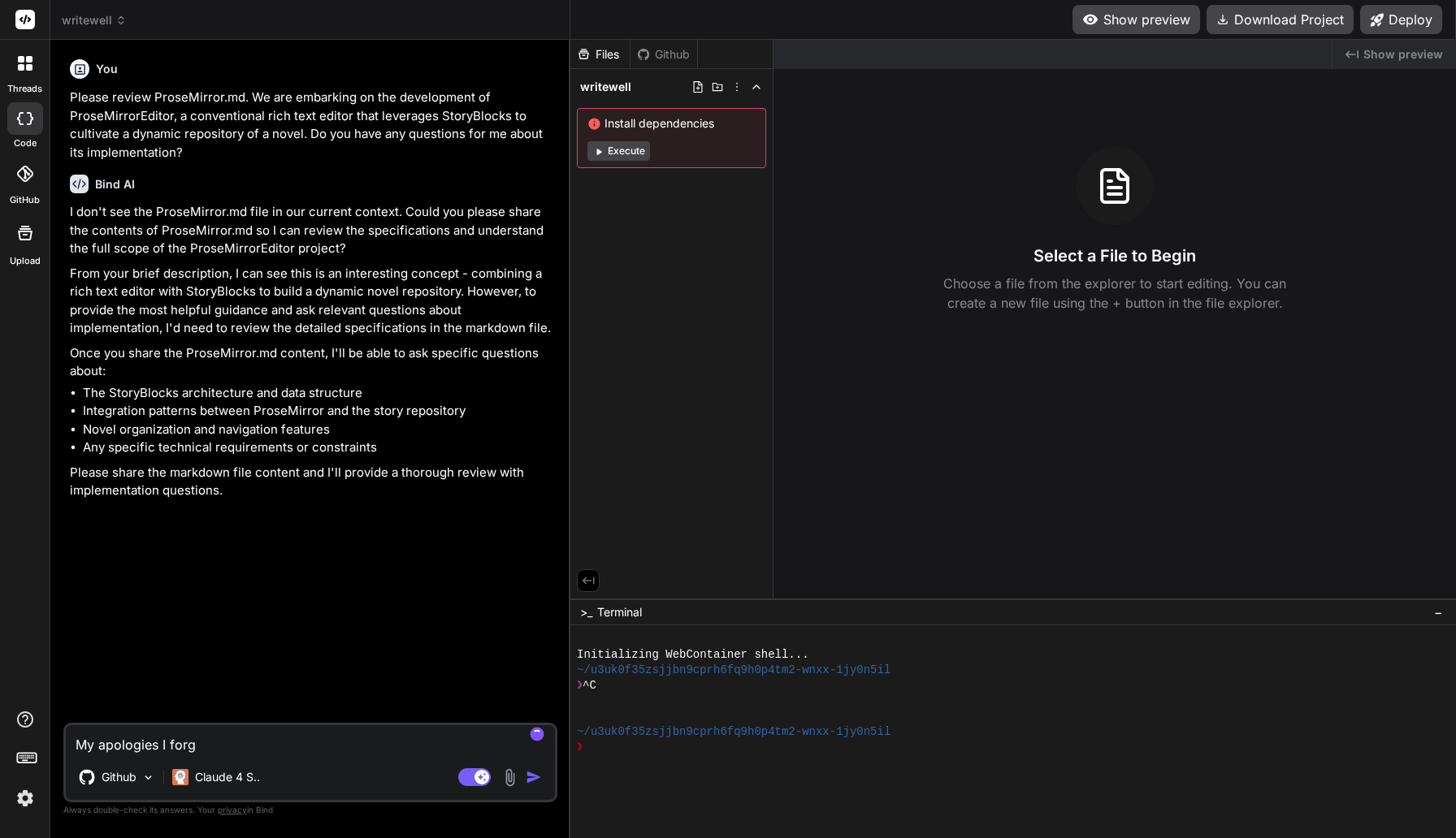 type on "My apologies I forgo" 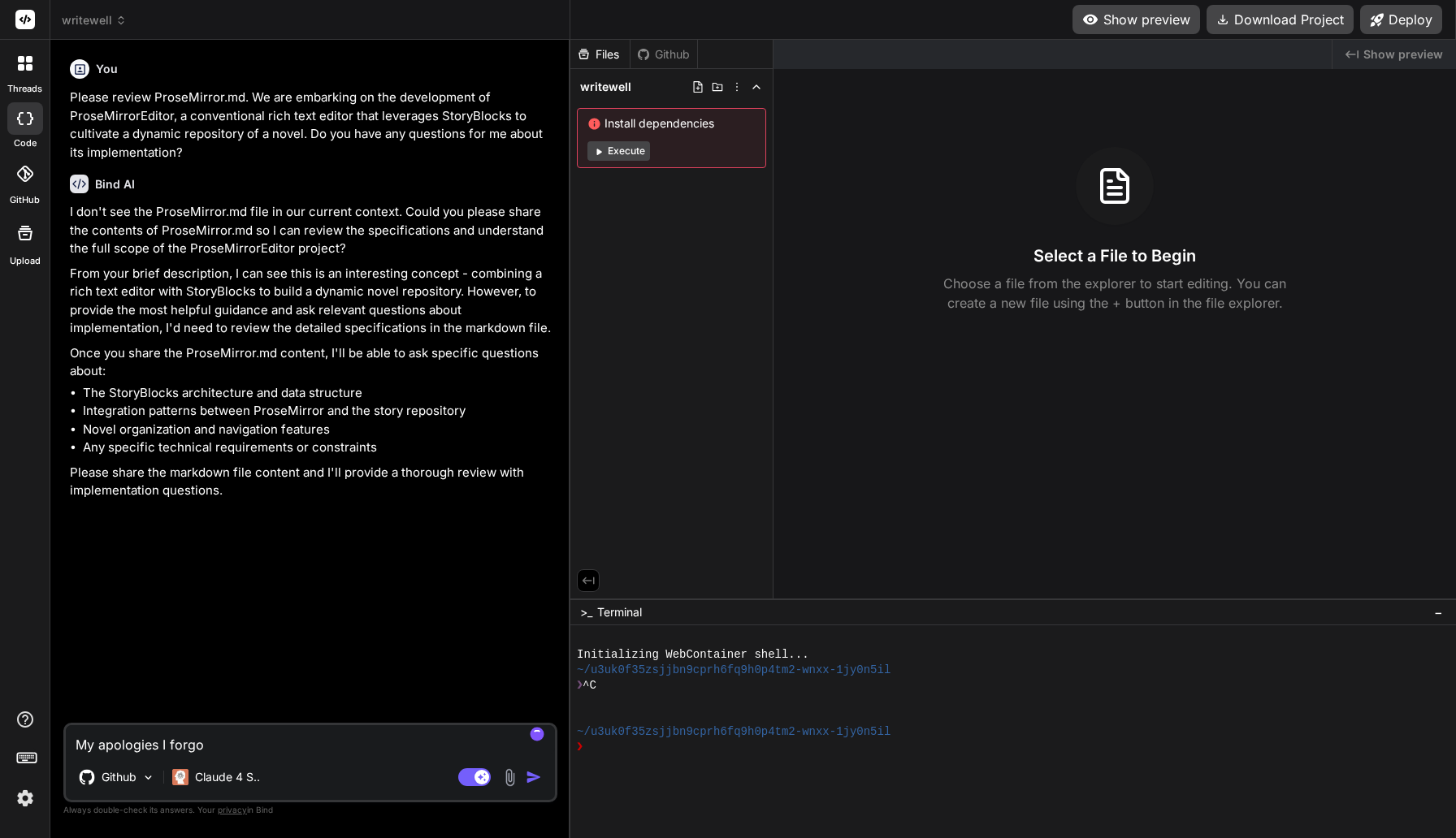 type on "My apologies I forgot" 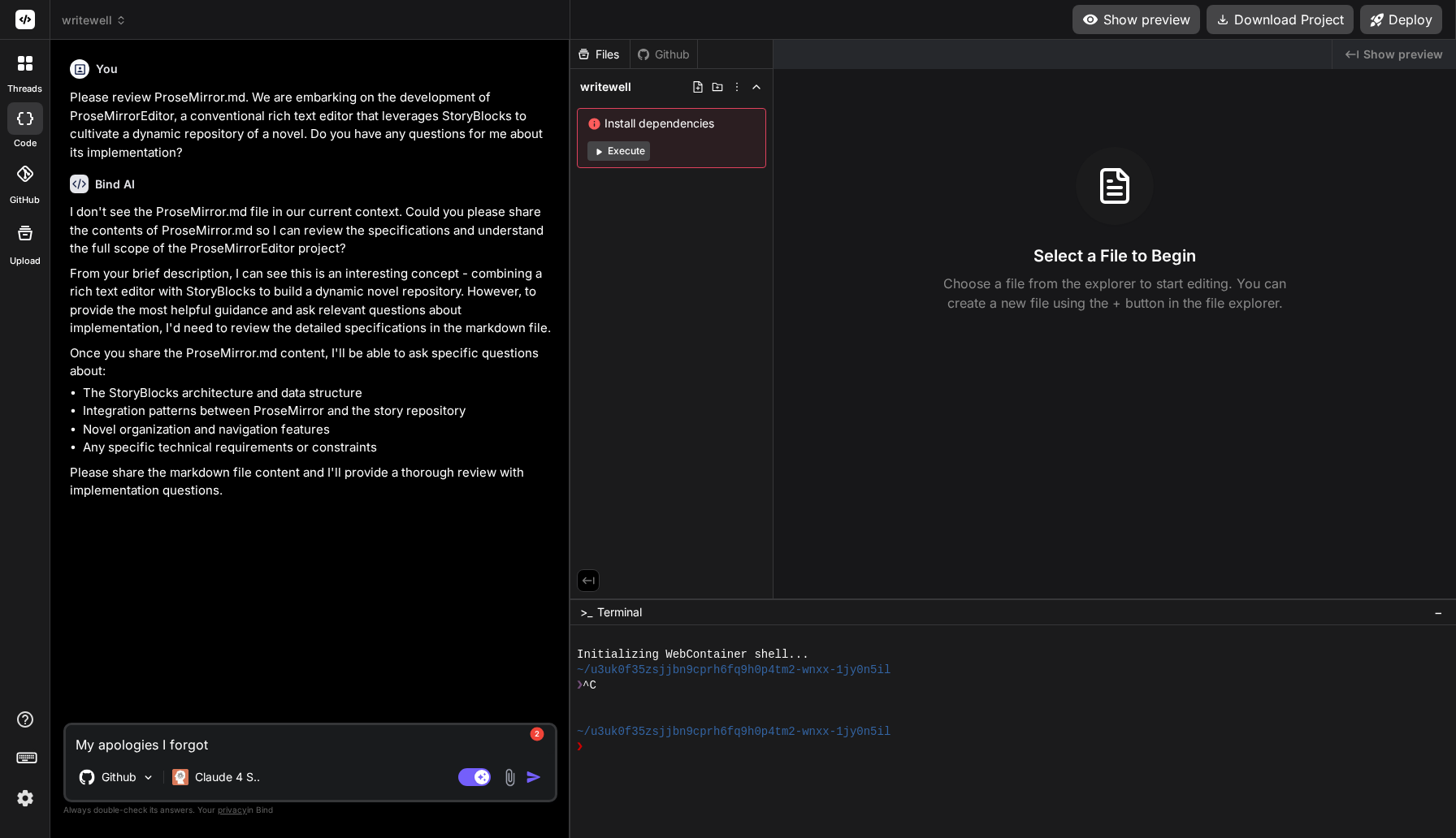 type on "My apologies I forgot" 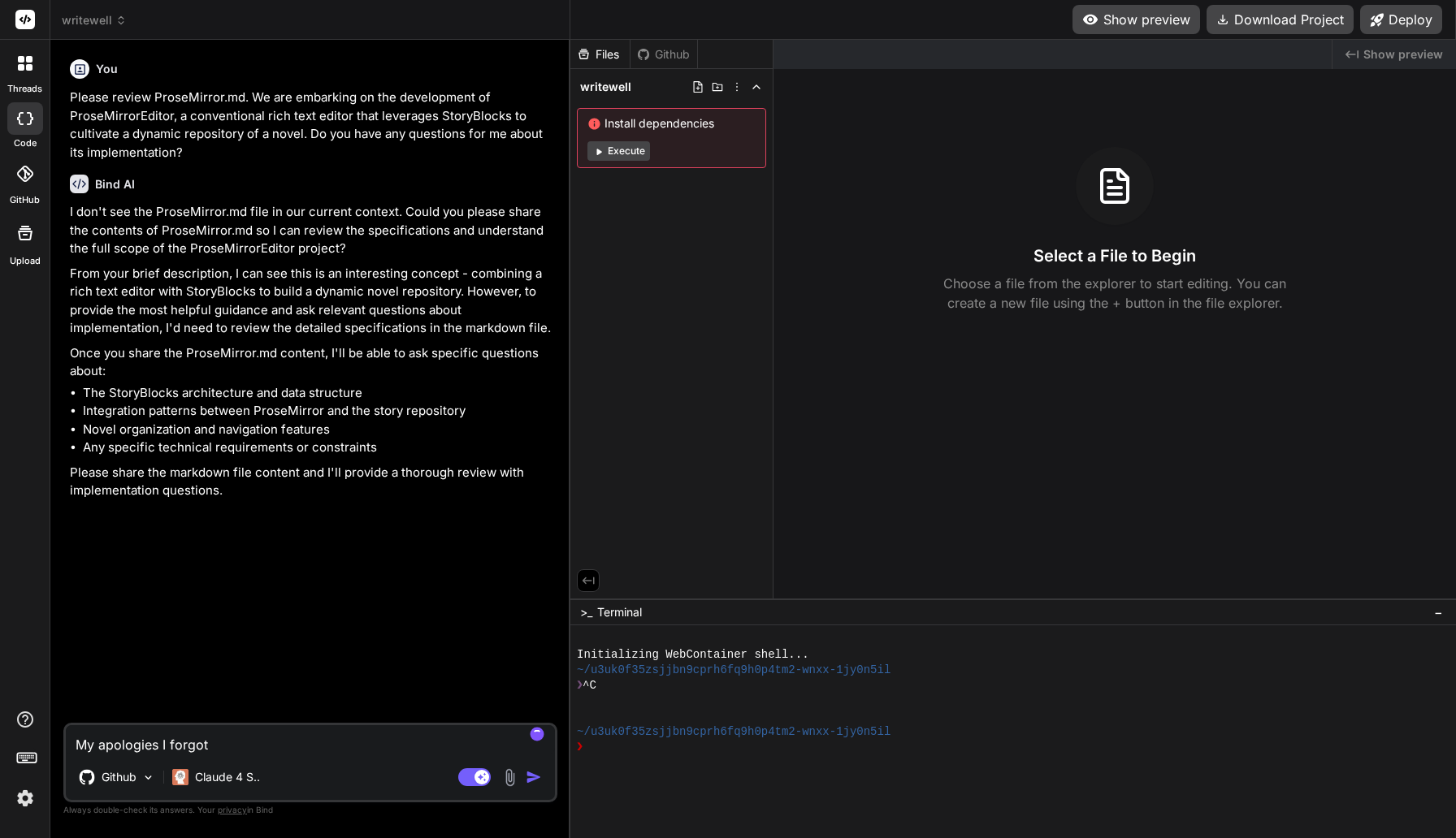 type on "My apologies I forgot t" 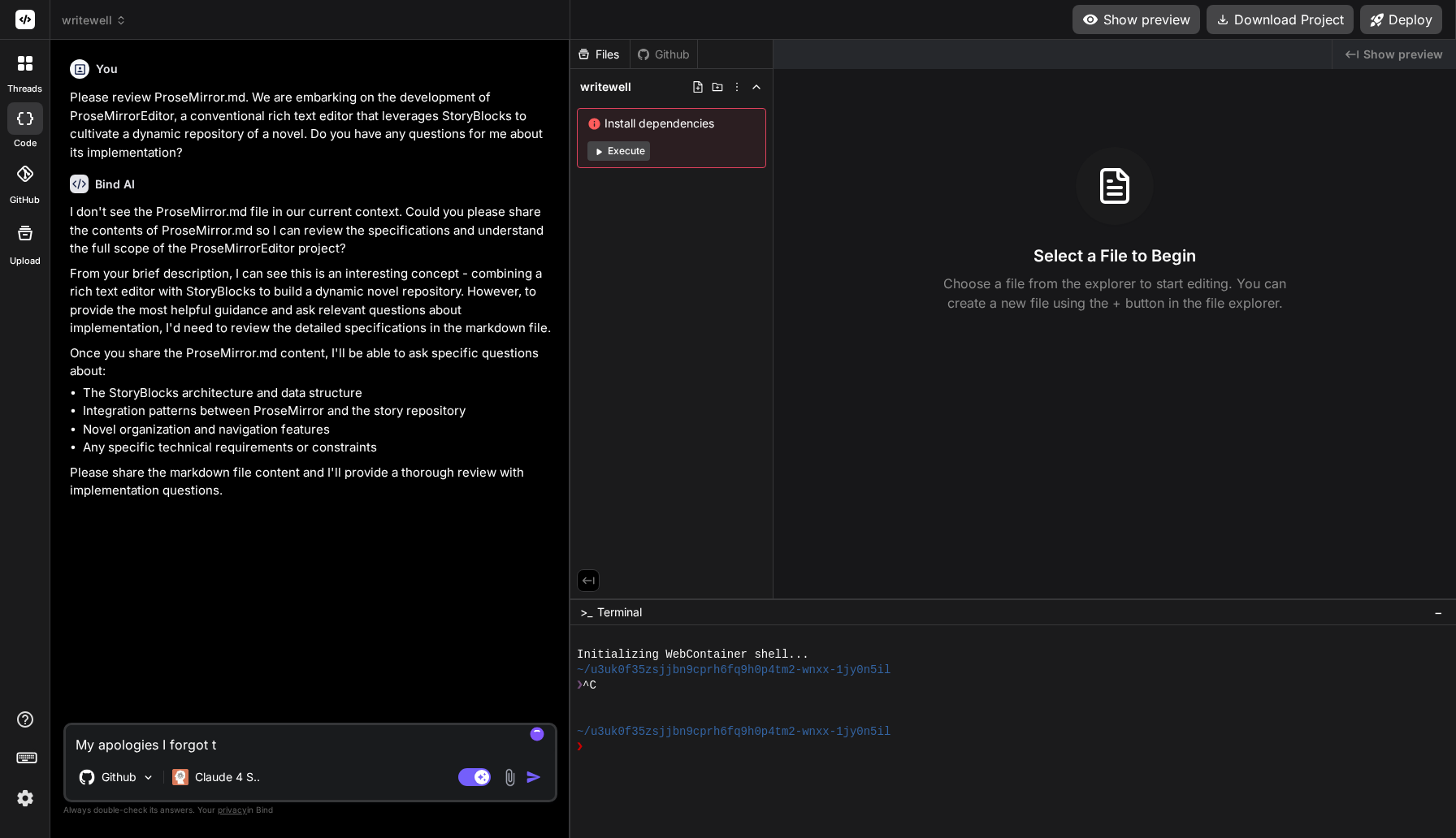 type on "My apologies I forgot to" 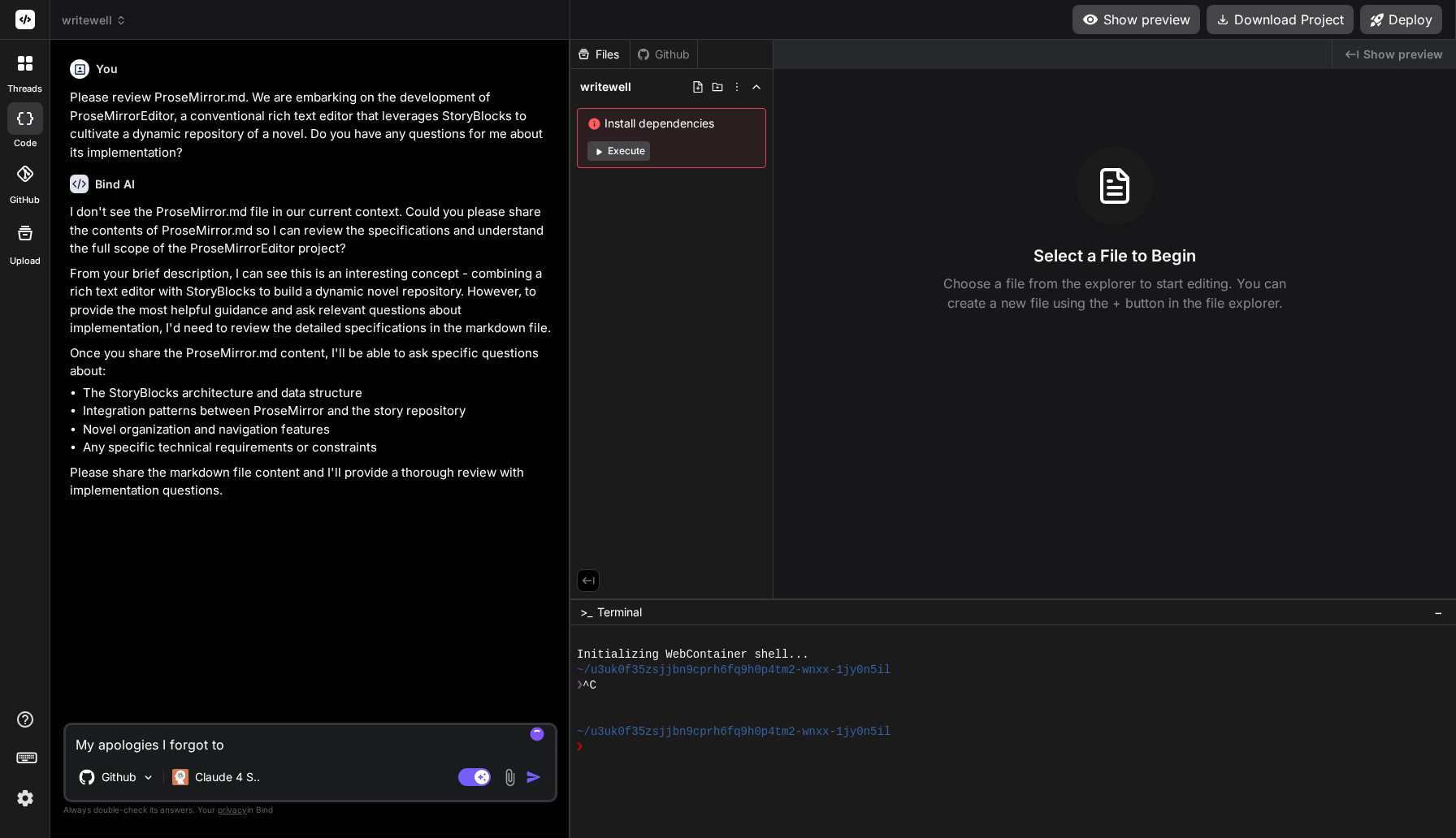 type on "x" 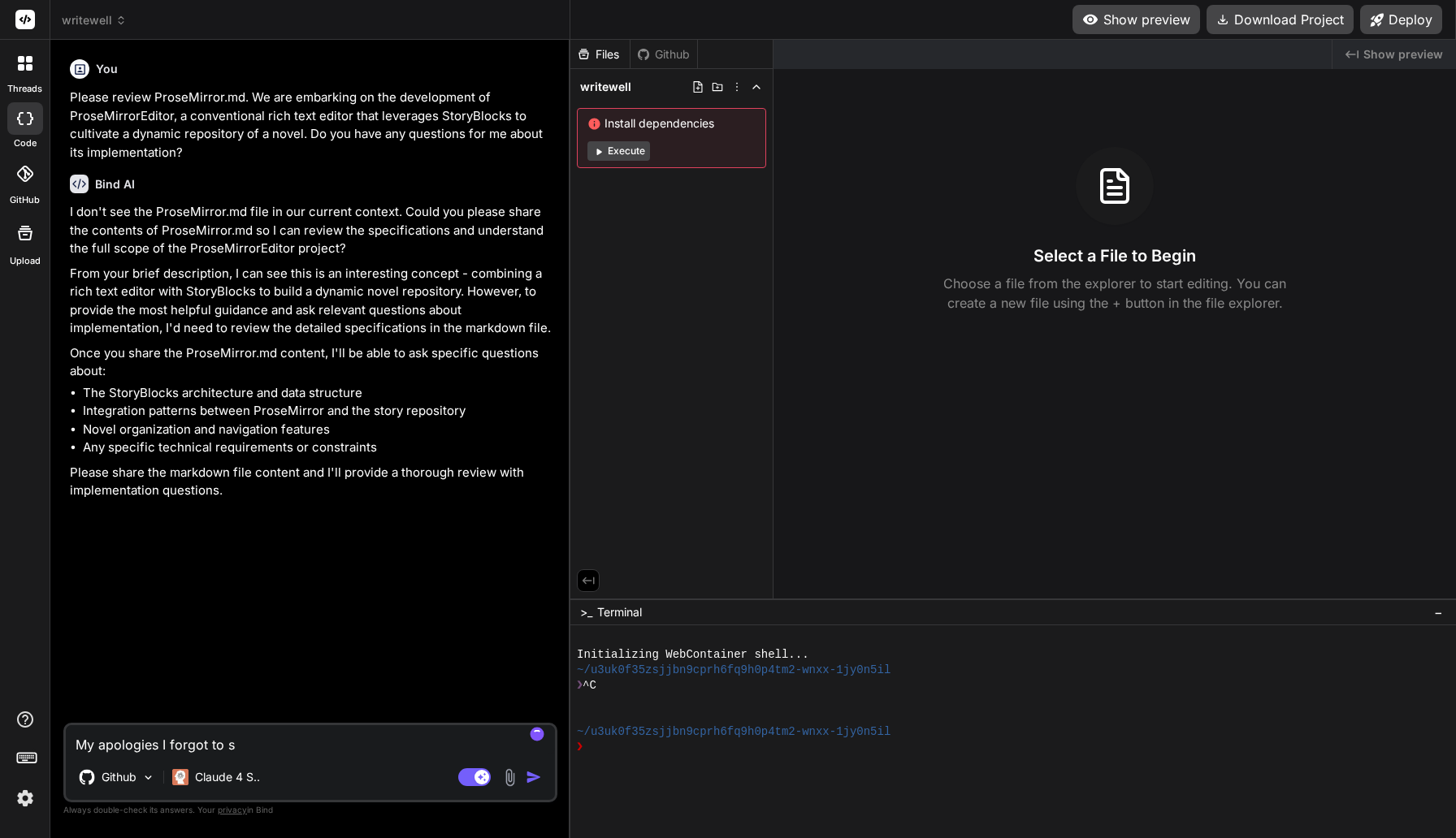 type on "My apologies I forgot to se" 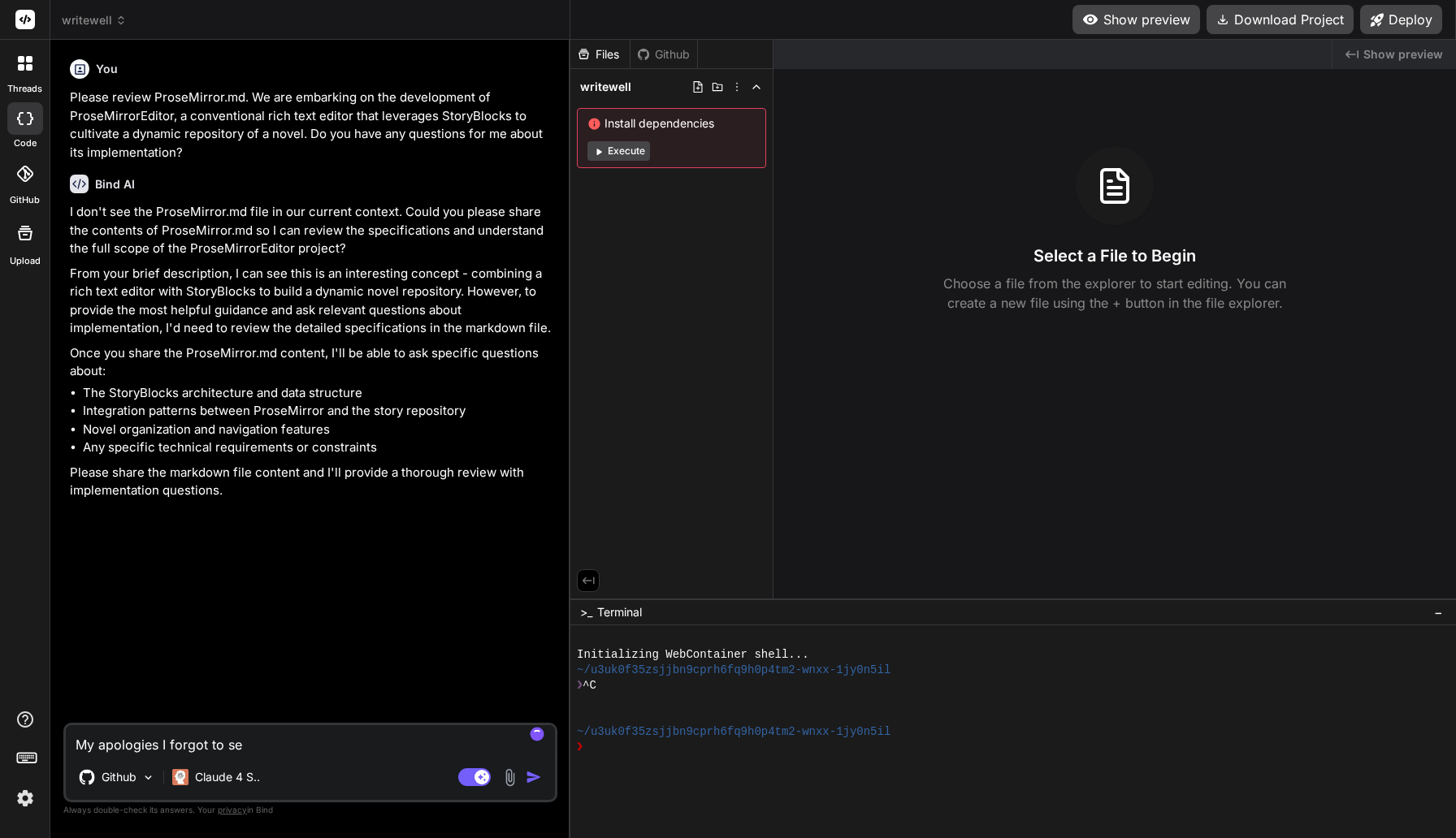 type on "My apologies I forgot to sel" 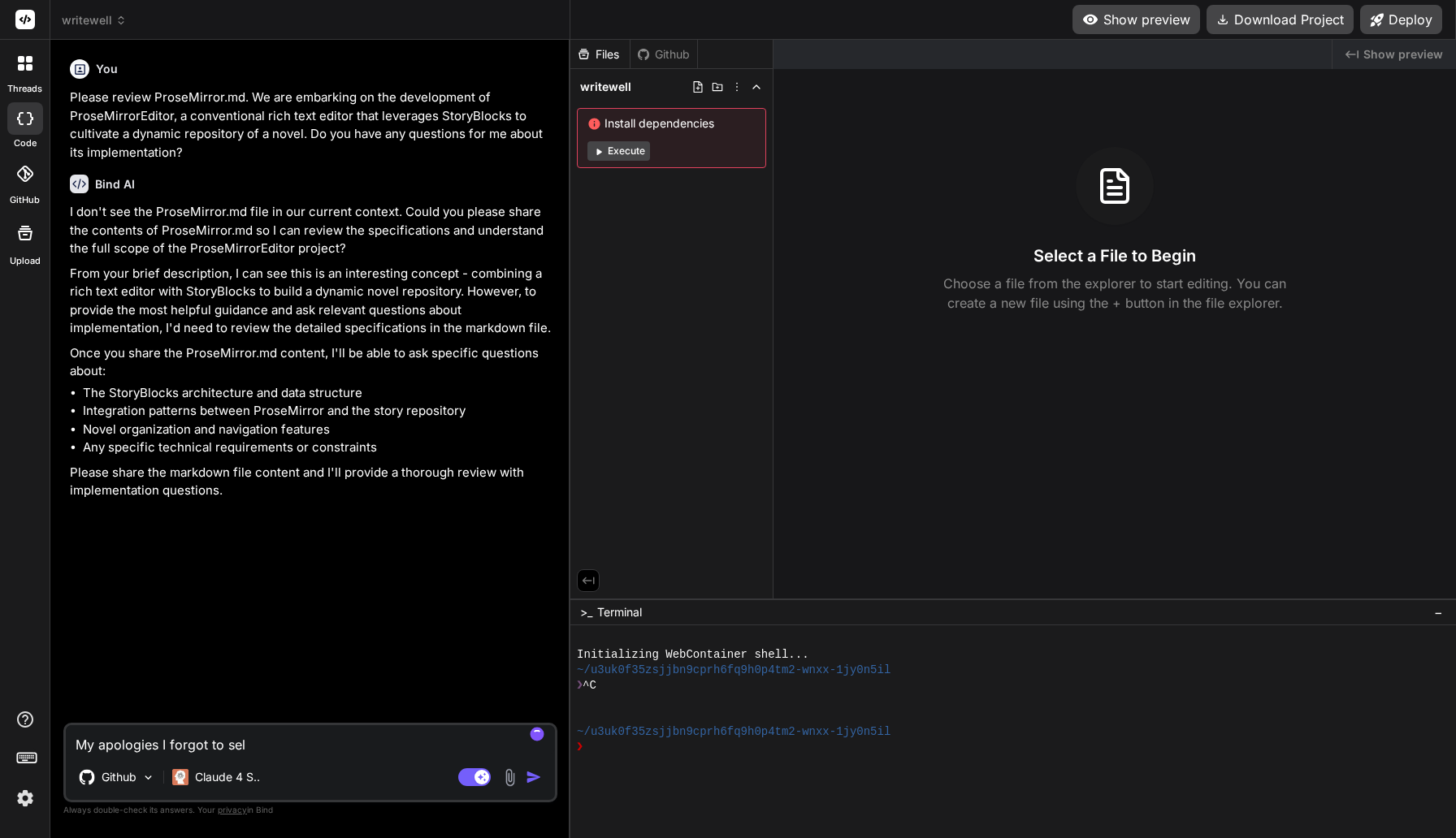 type on "My apologies I forgot to sele" 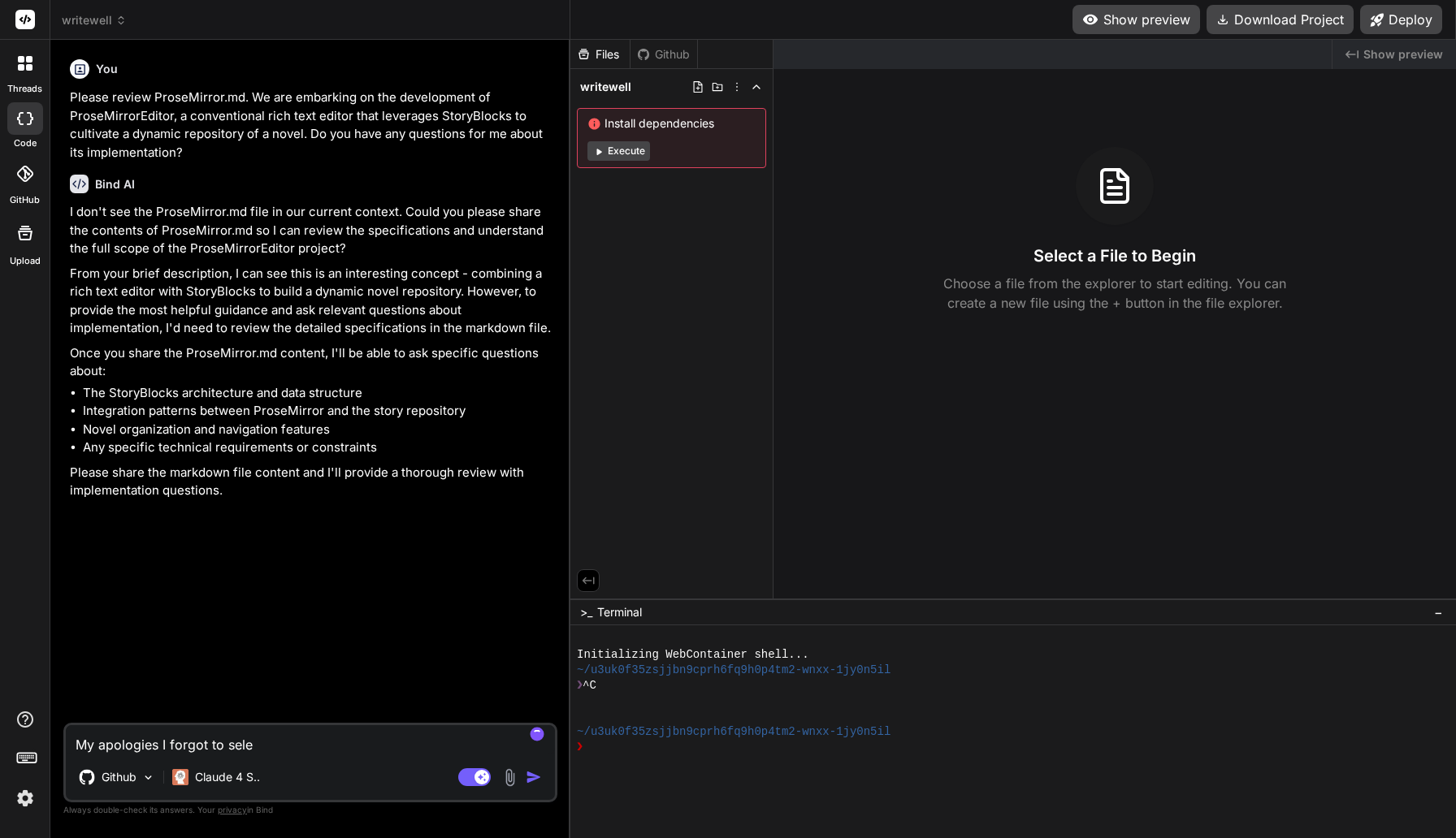 type on "My apologies I forgot to selec" 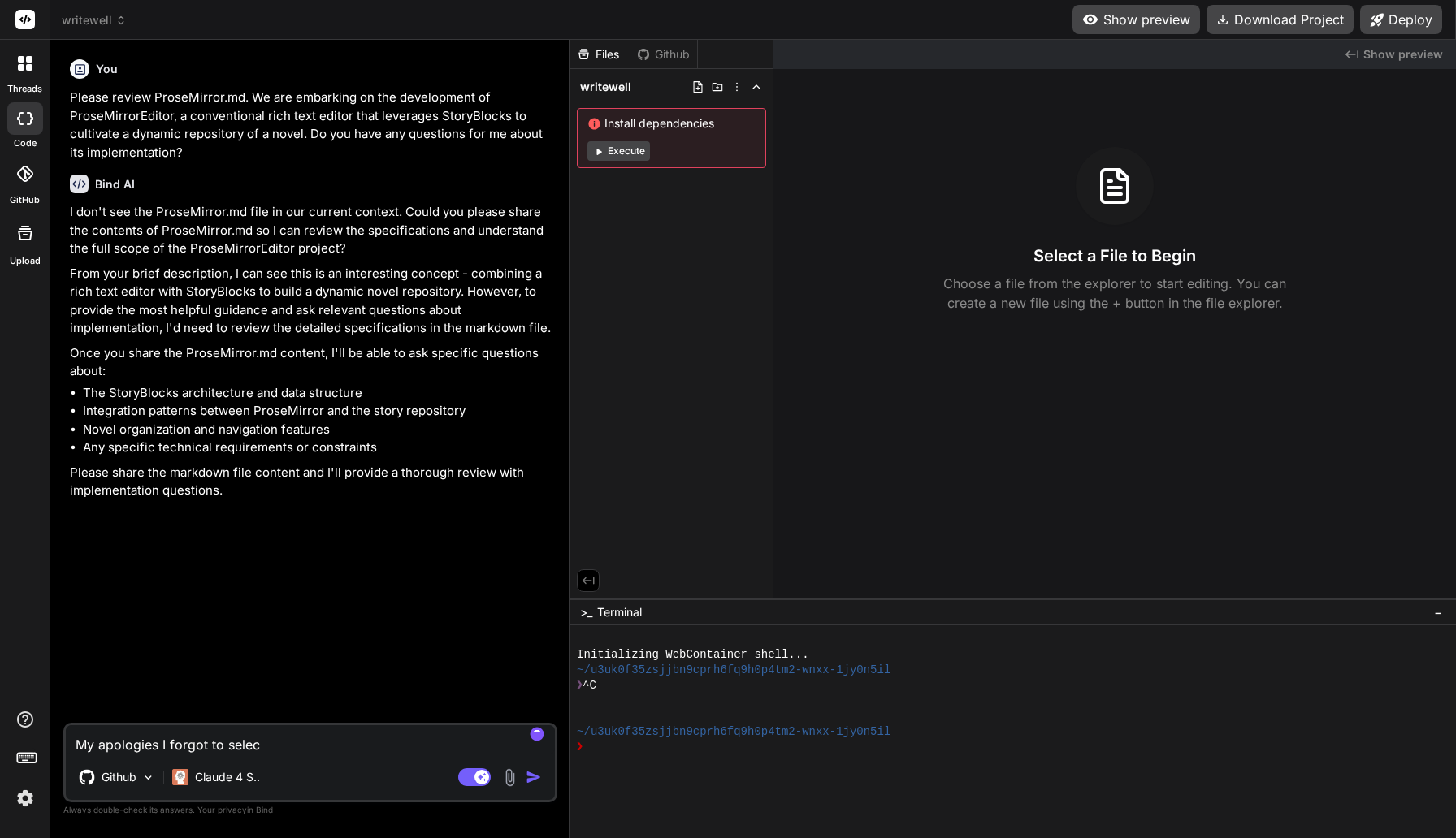type on "My apologies I forgot to select" 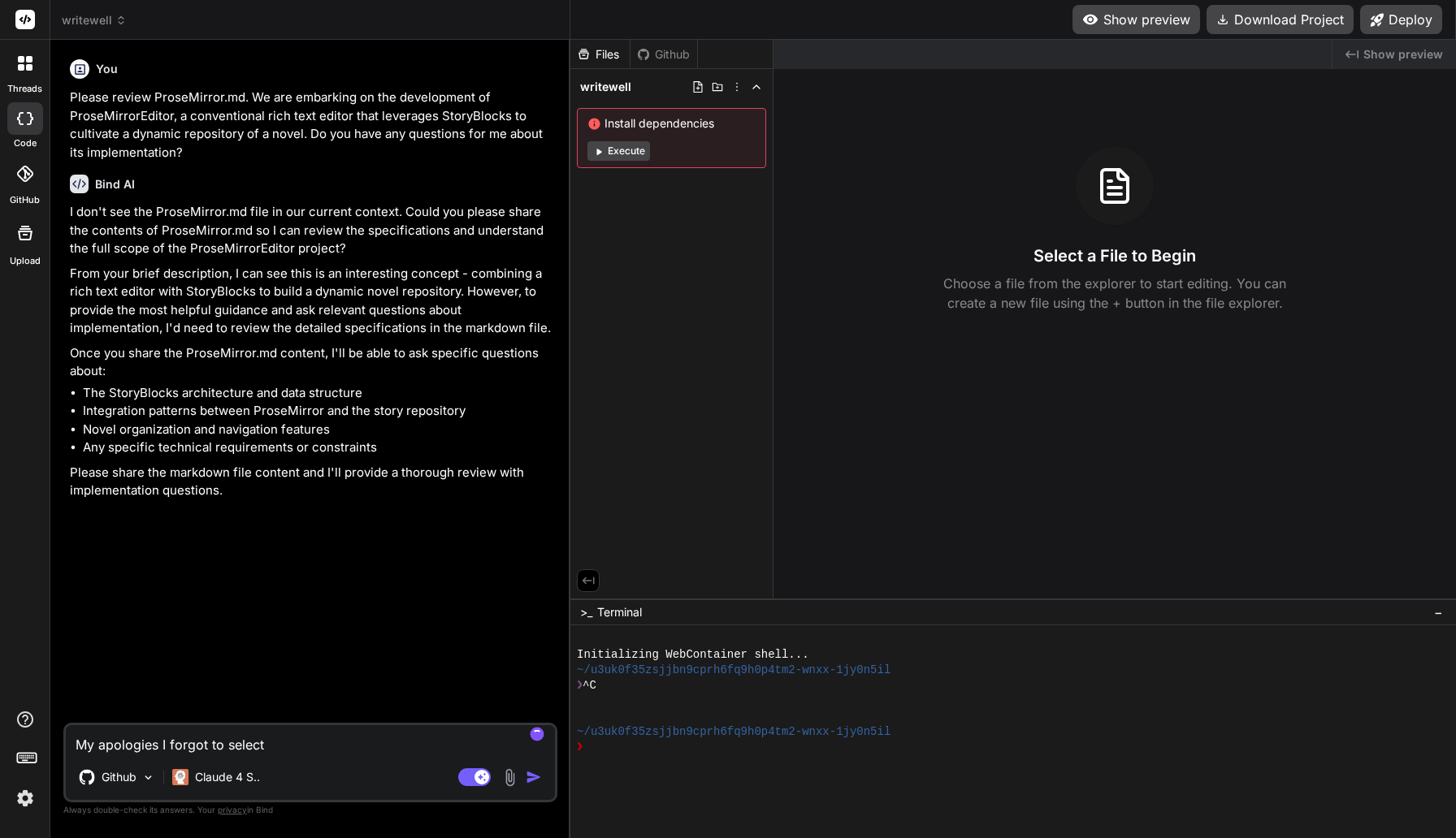 type on "My apologies I forgot to select" 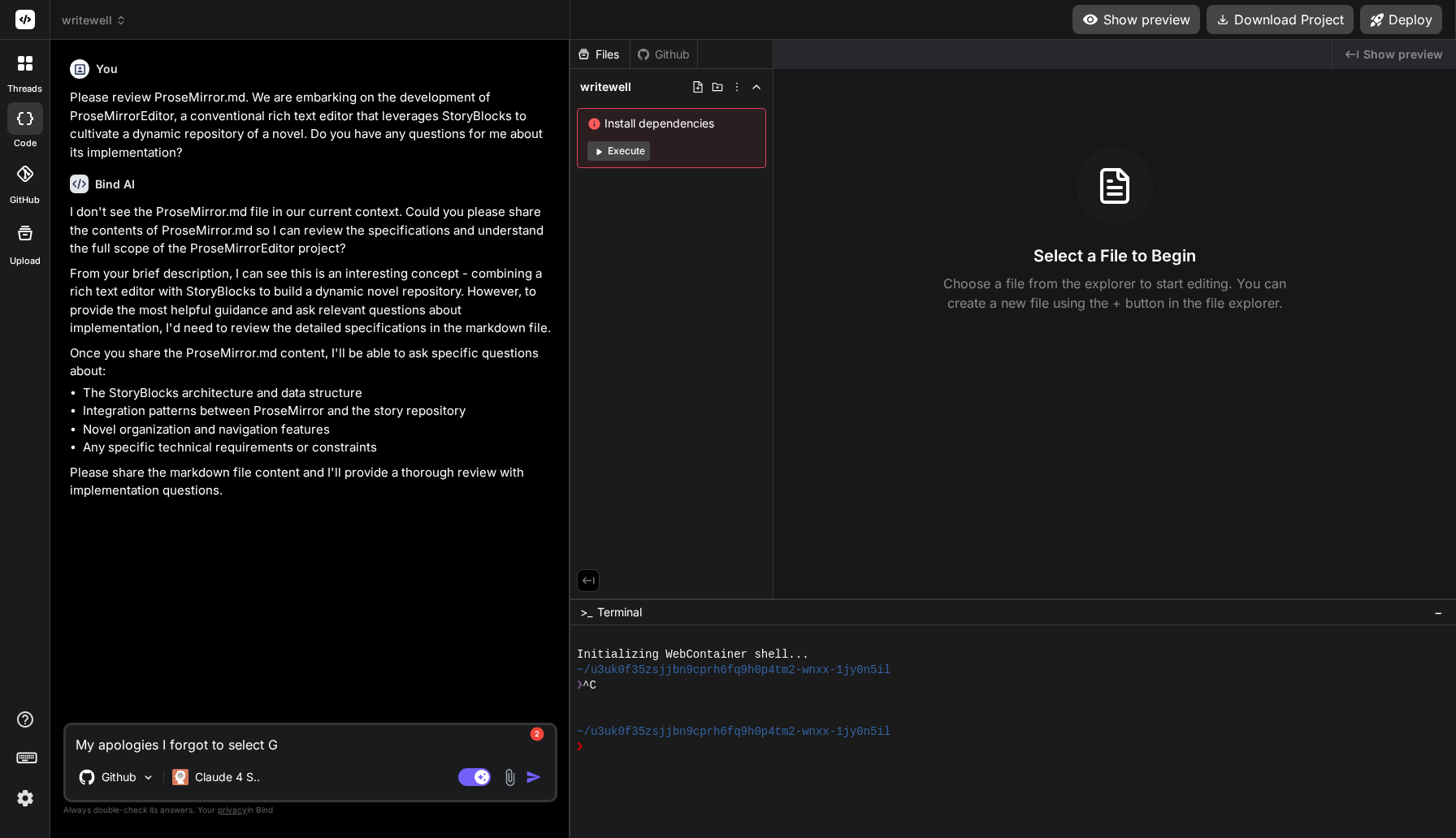type on "My apologies I forgot to select Gi" 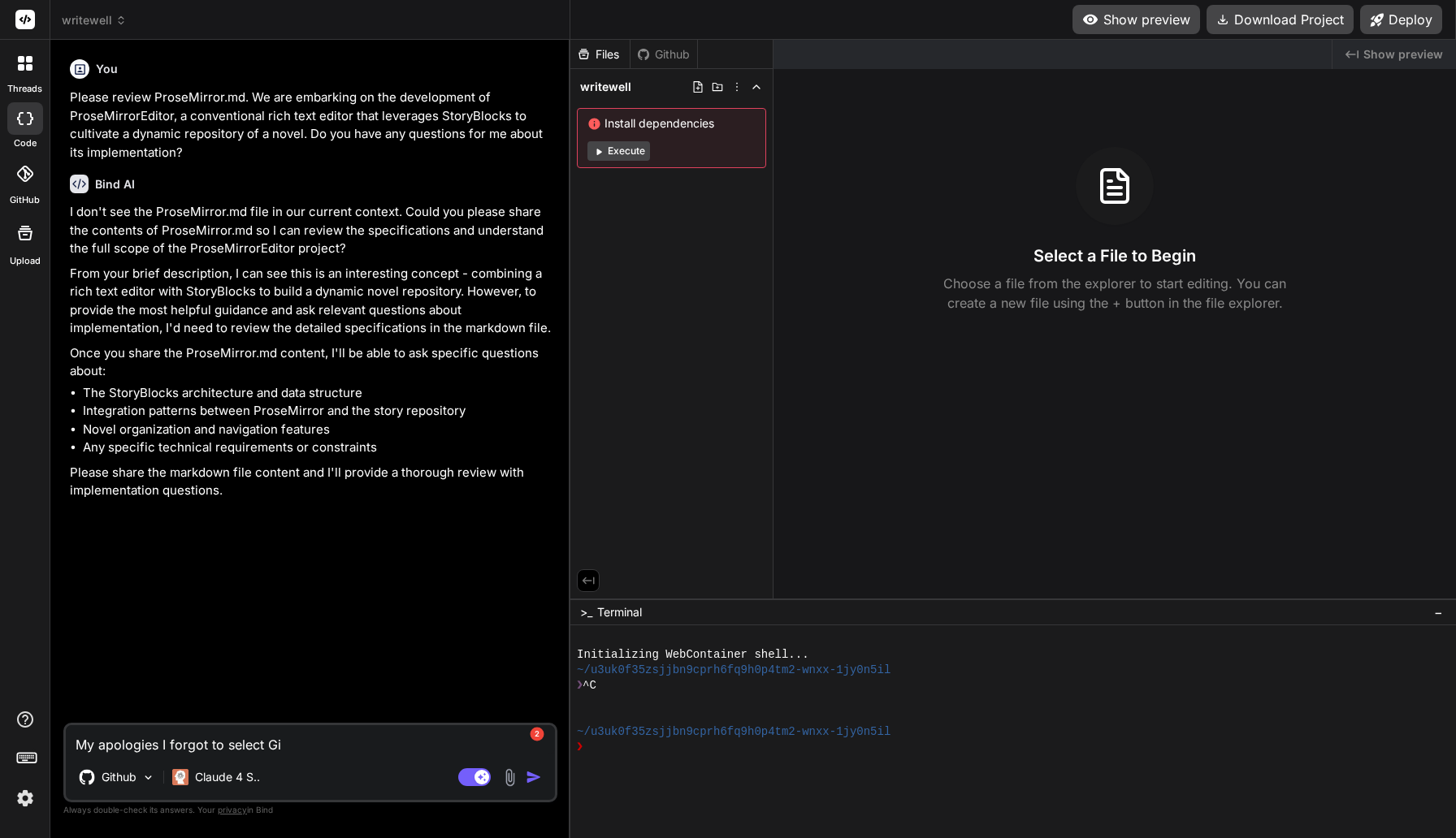 type on "My apologies I forgot to select Git" 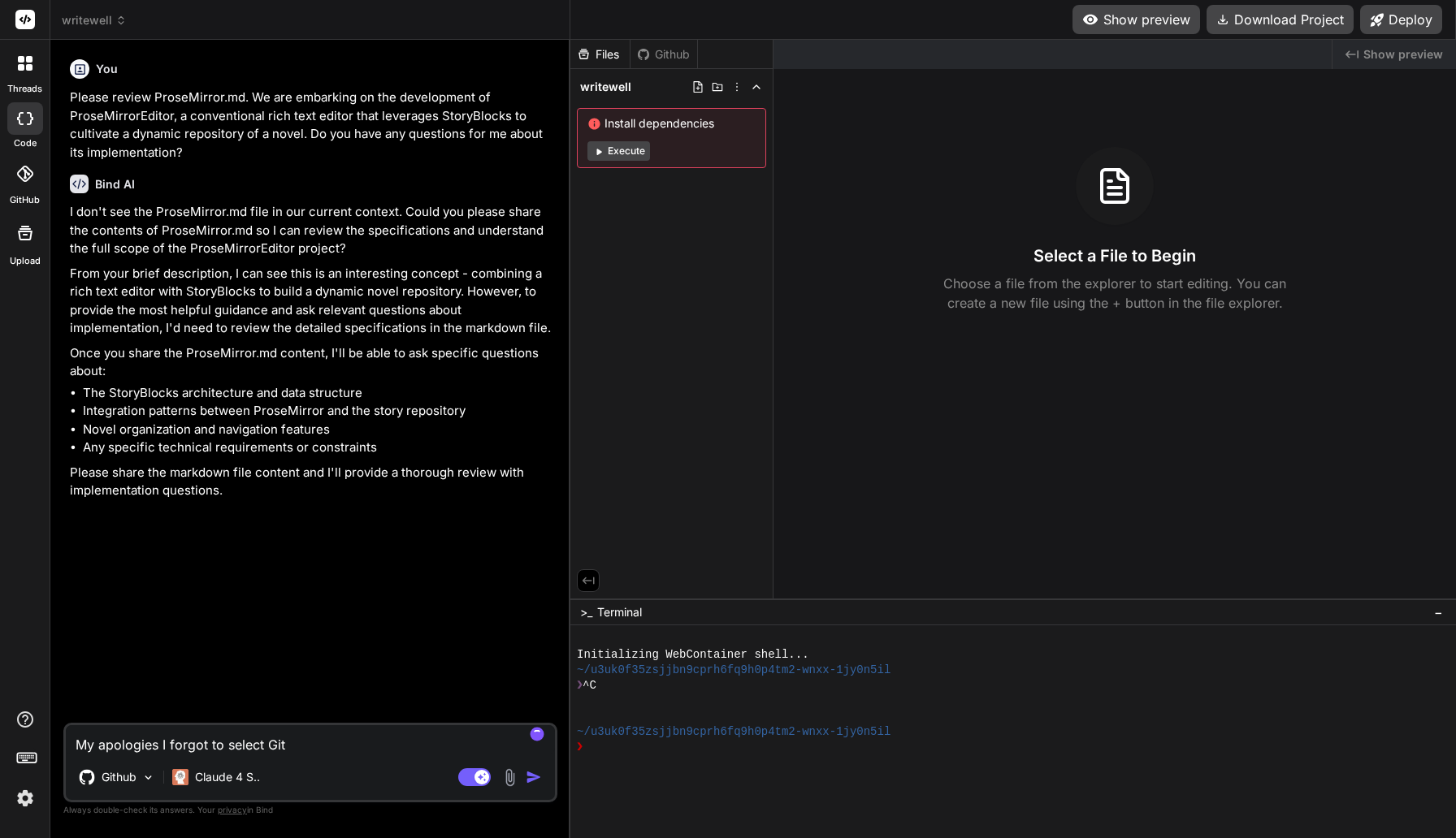 type on "My apologies I forgot to select GitH" 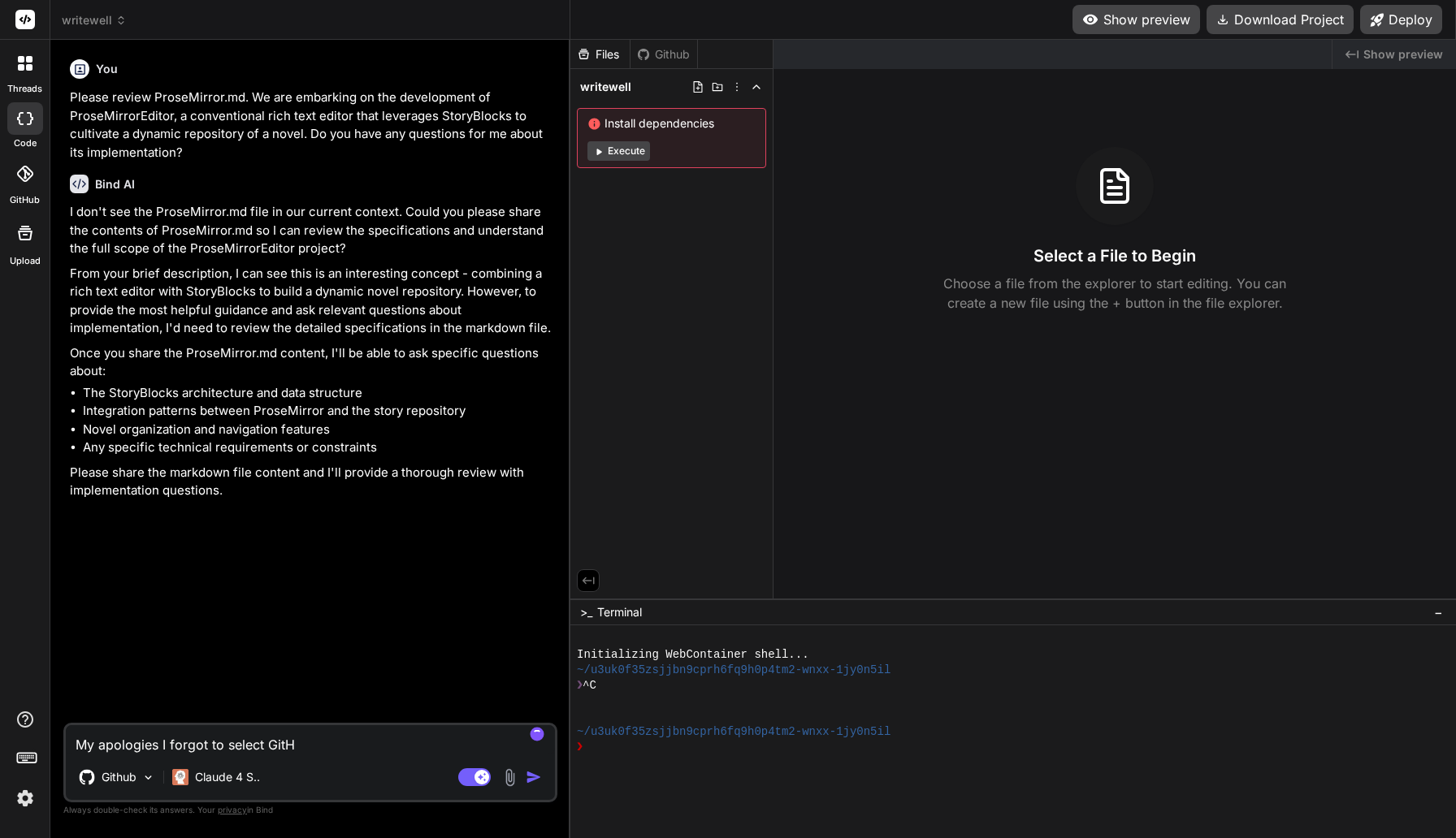 type on "My apologies I forgot to select GitHu" 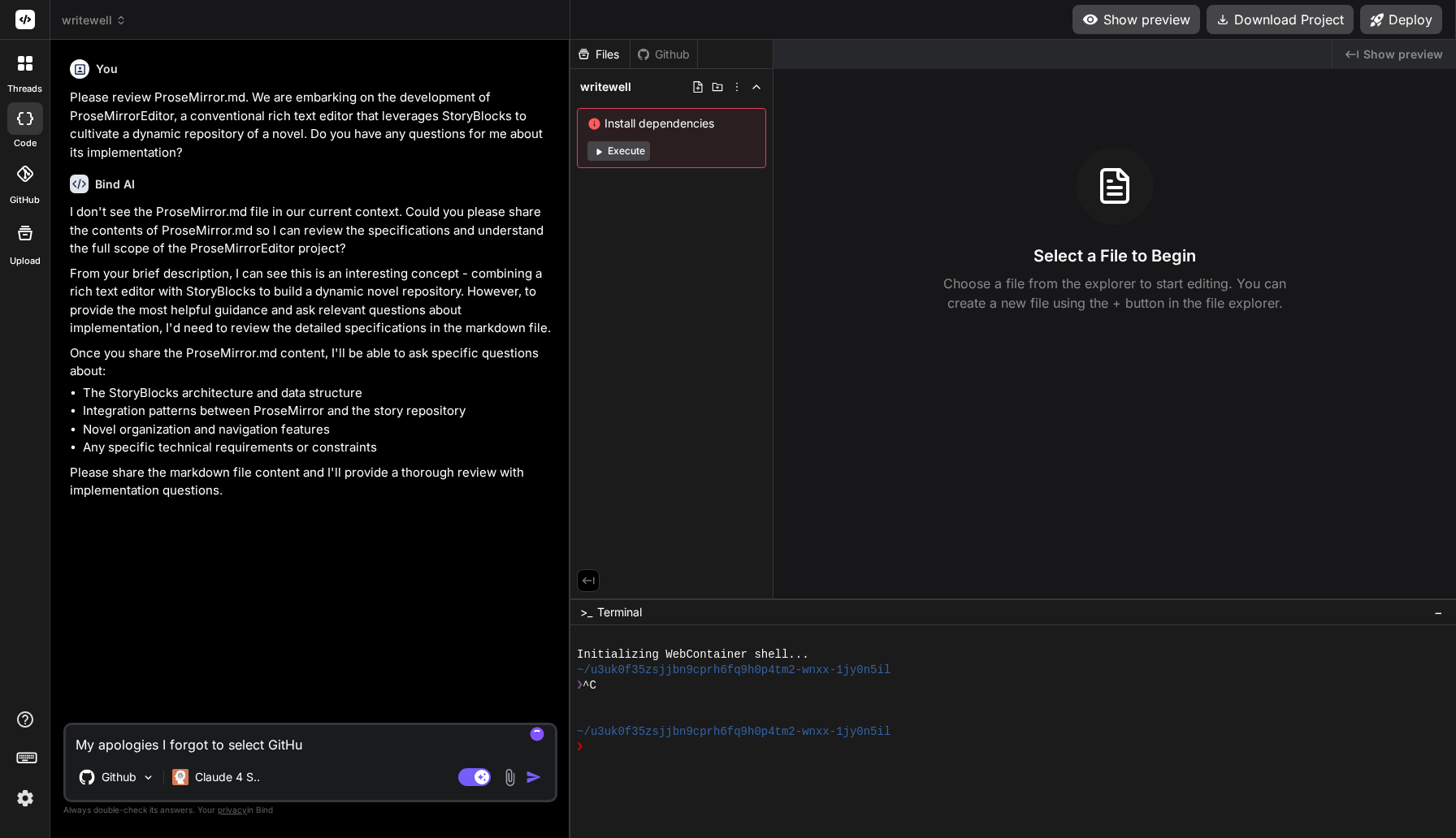 type on "My apologies I forgot to select GitHub" 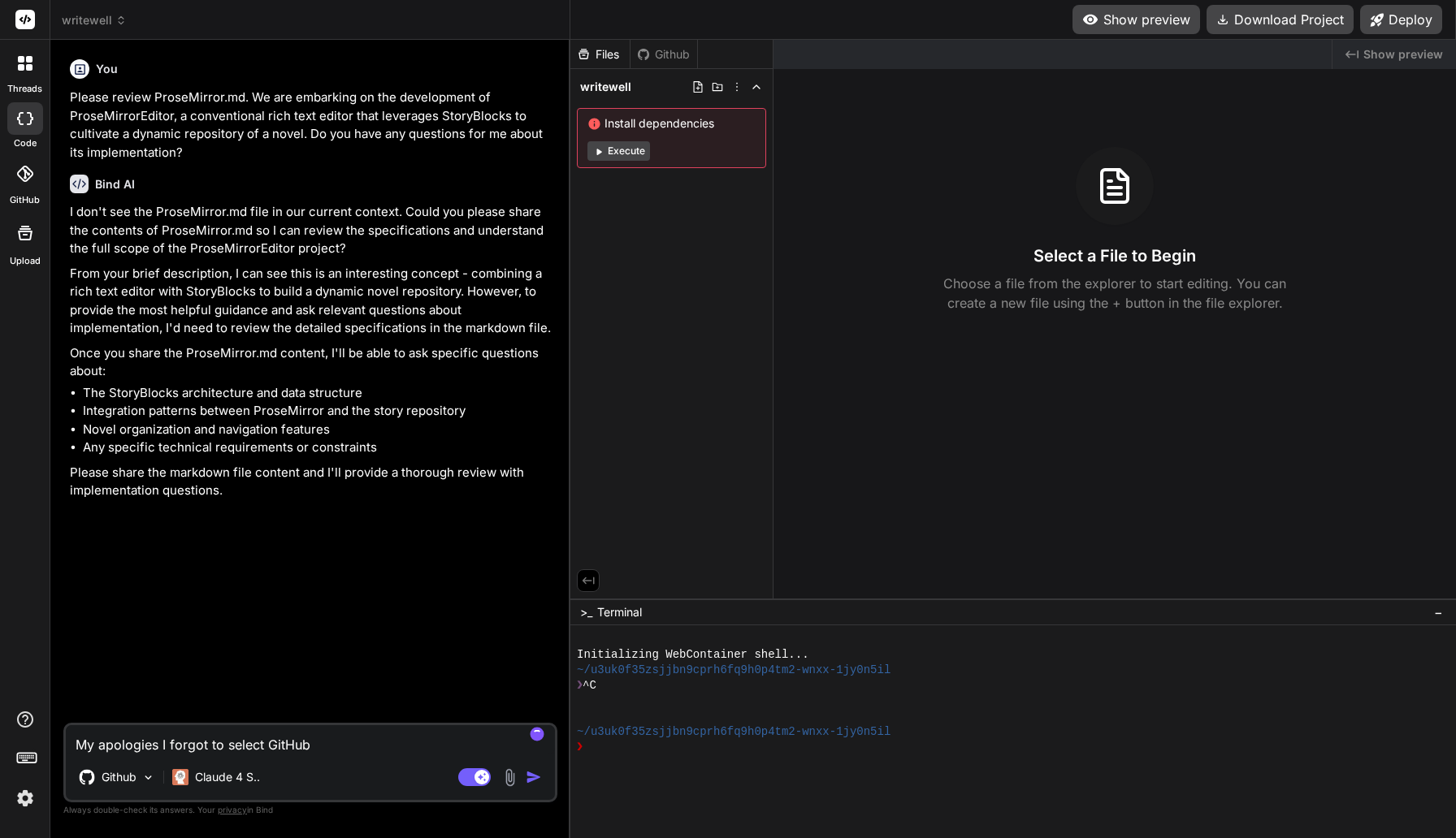 type on "My apologies I forgot to select GitHub" 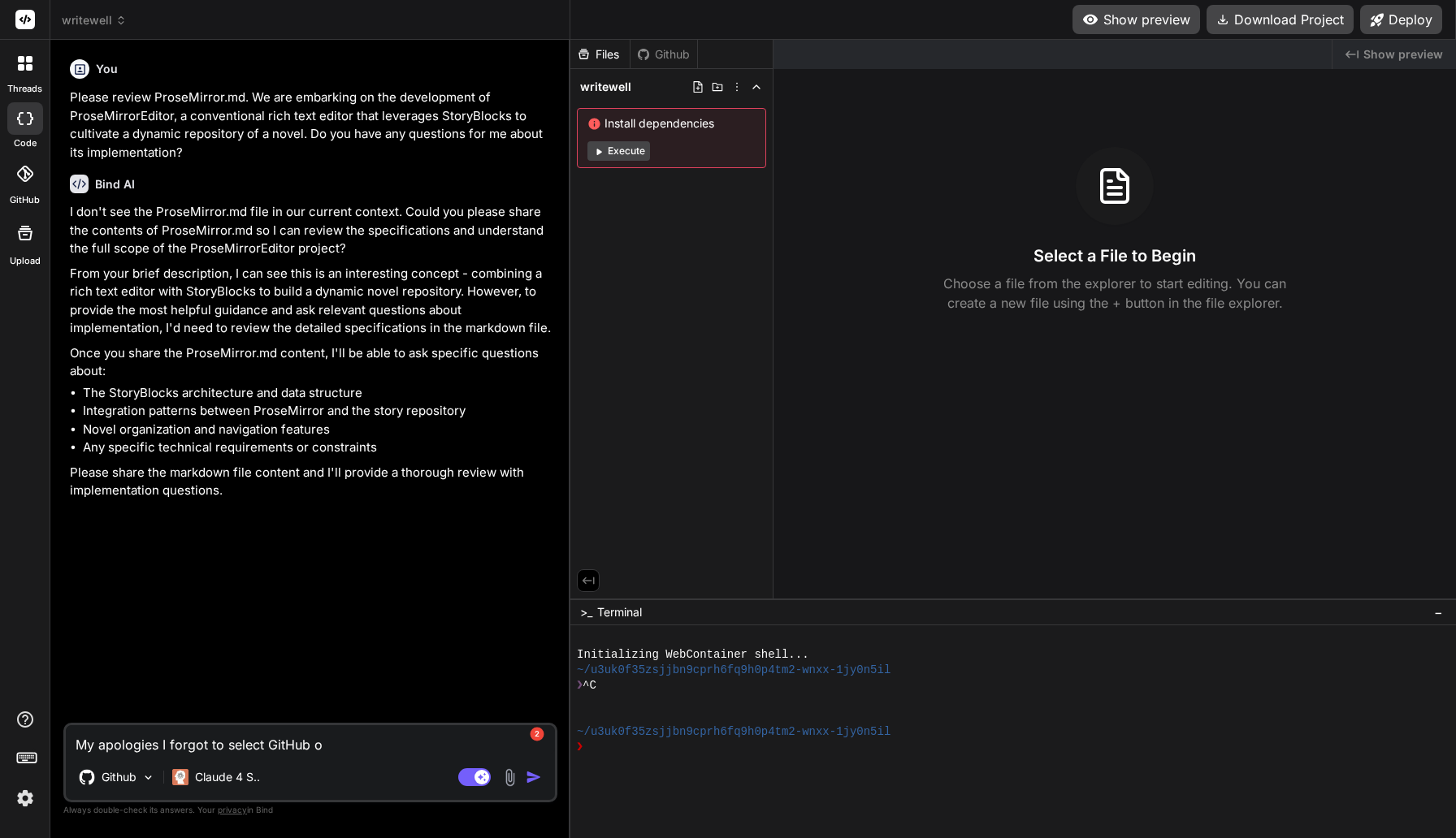 type on "My apologies I forgot to select GitHub" 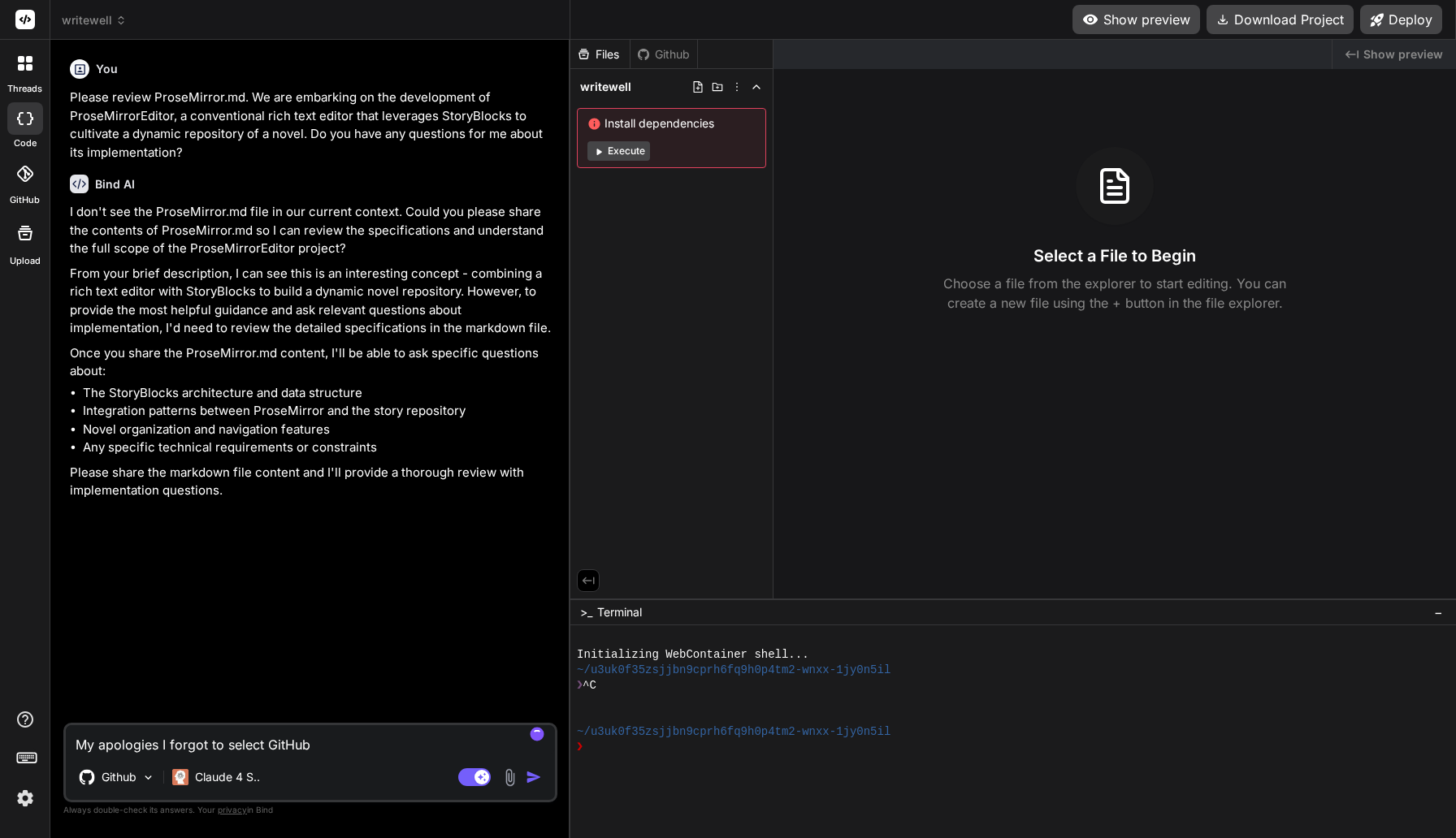 type on "My apologies I forgot to select GitHub s" 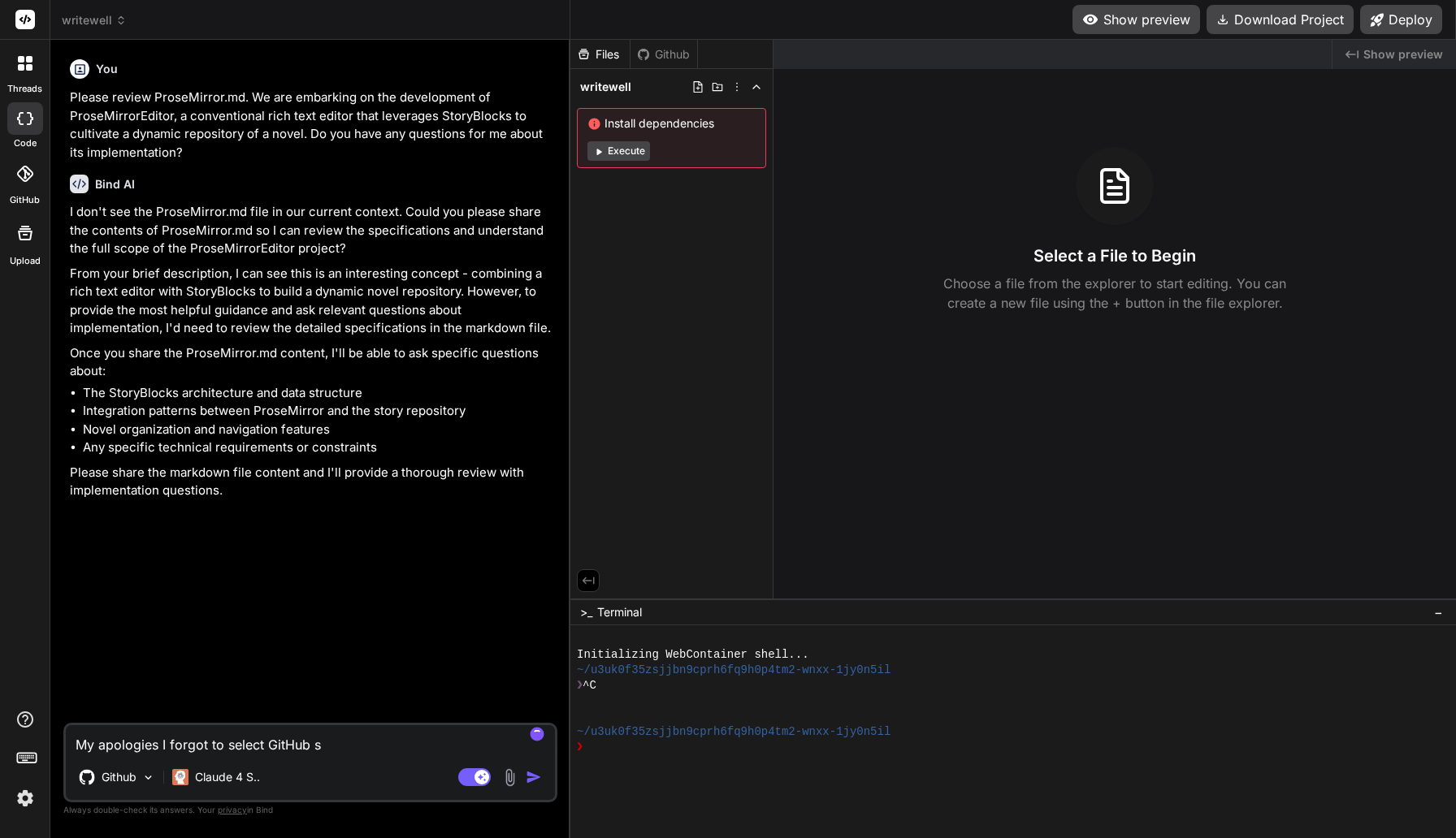 type on "My apologies I forgot to select GitHub so" 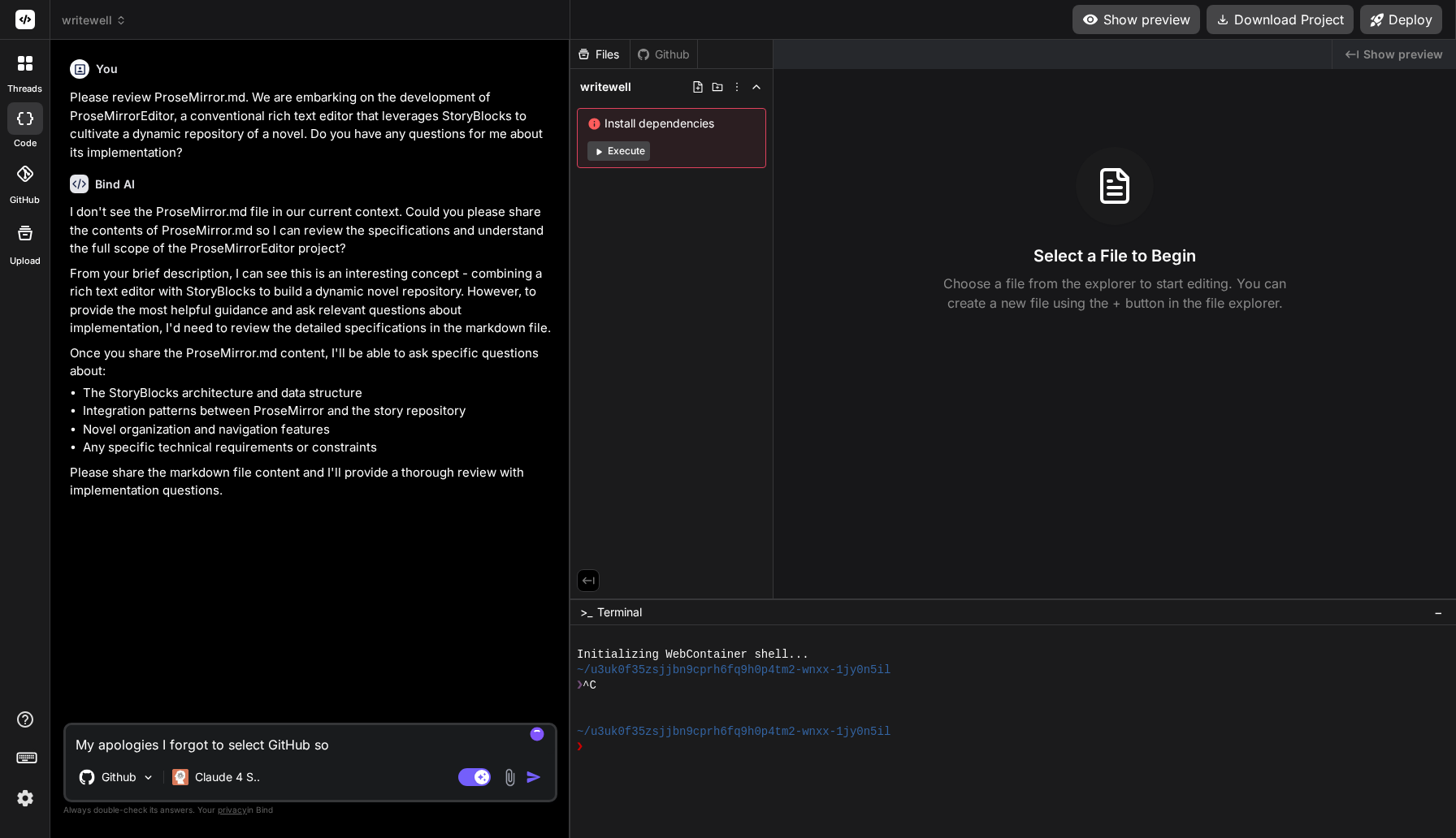 type on "My apologies I forgot to select GitHub sou" 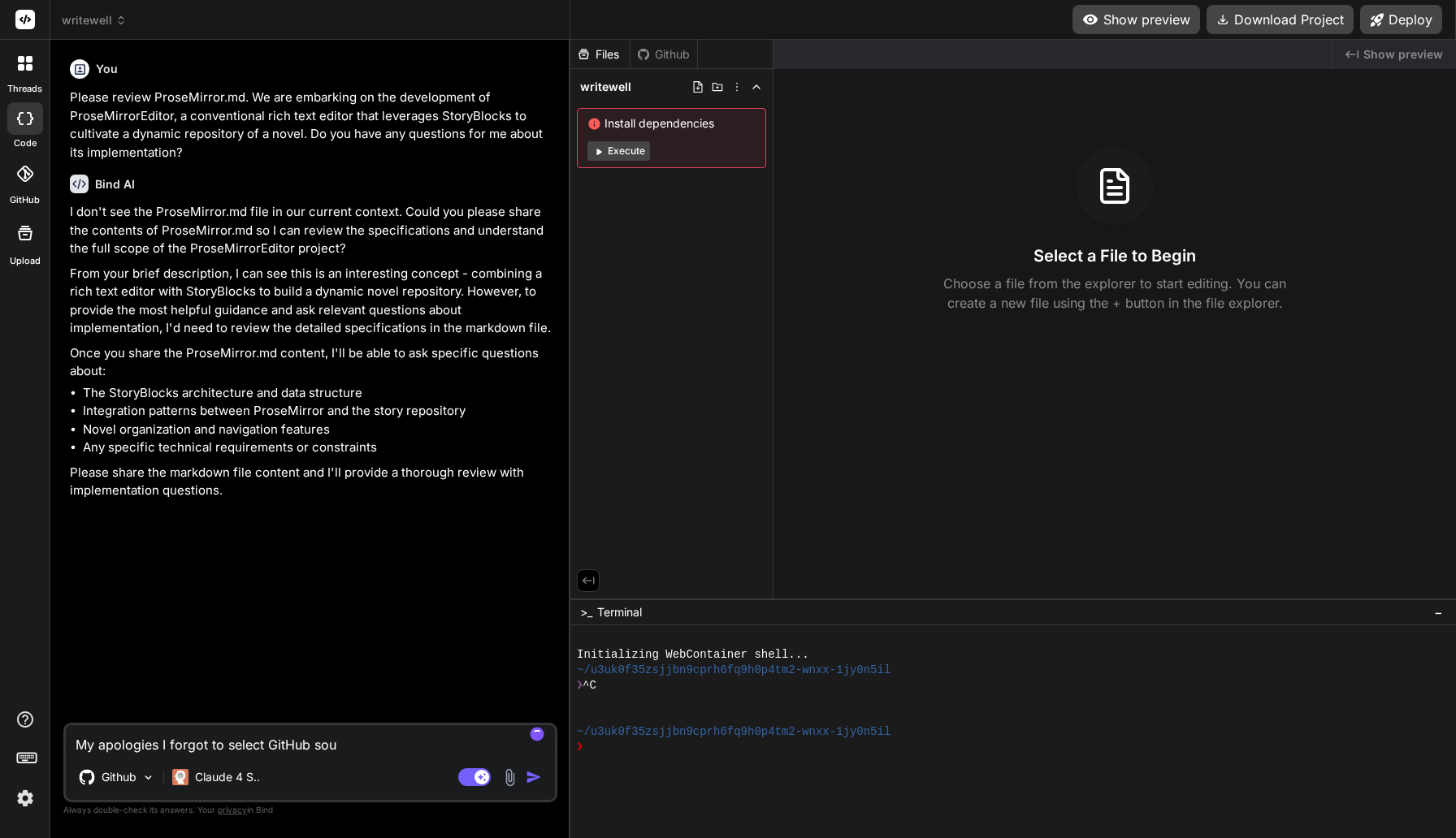 type on "My apologies I forgot to select GitHub sour" 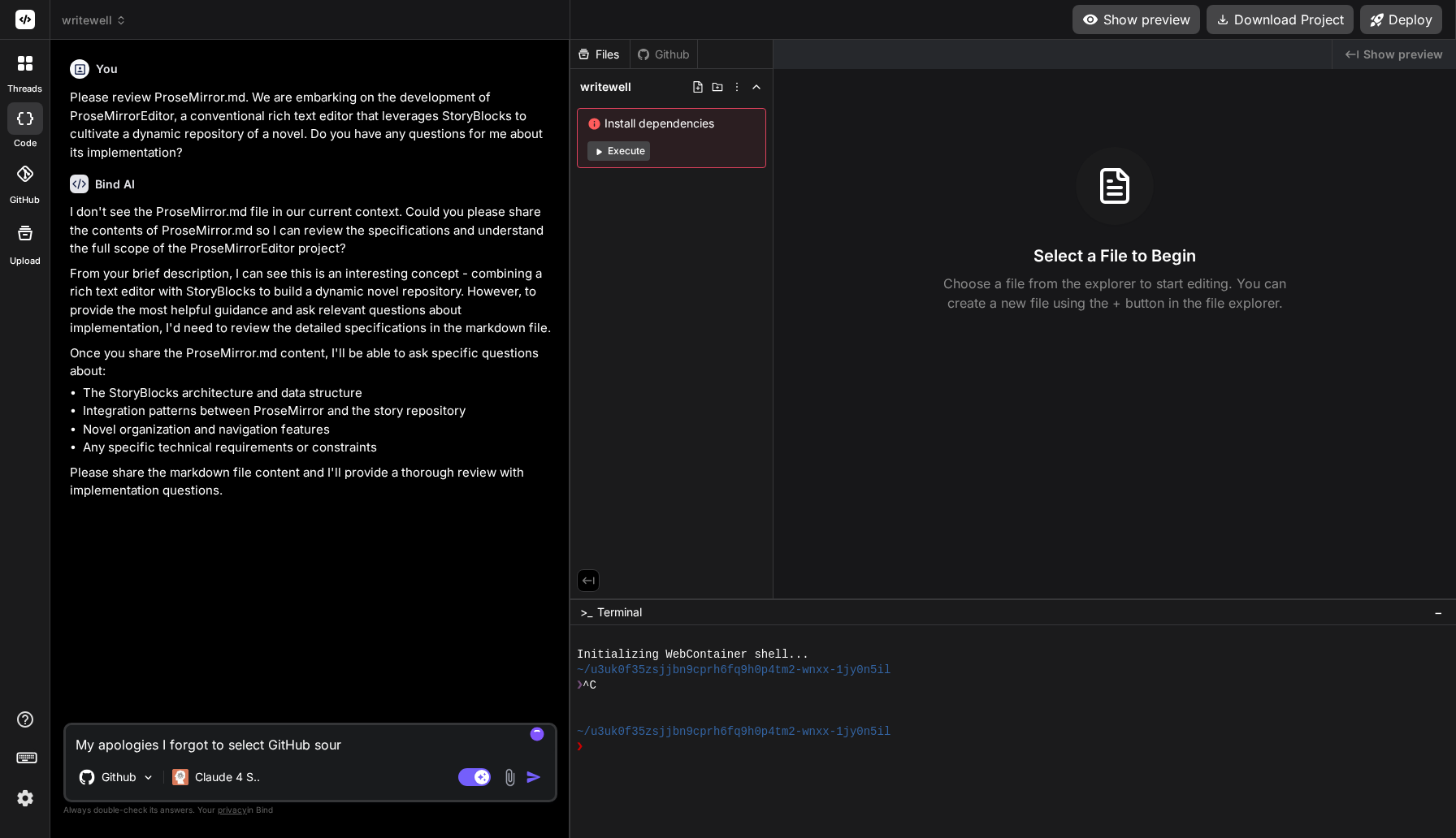 type on "My apologies I forgot to select GitHub sourc" 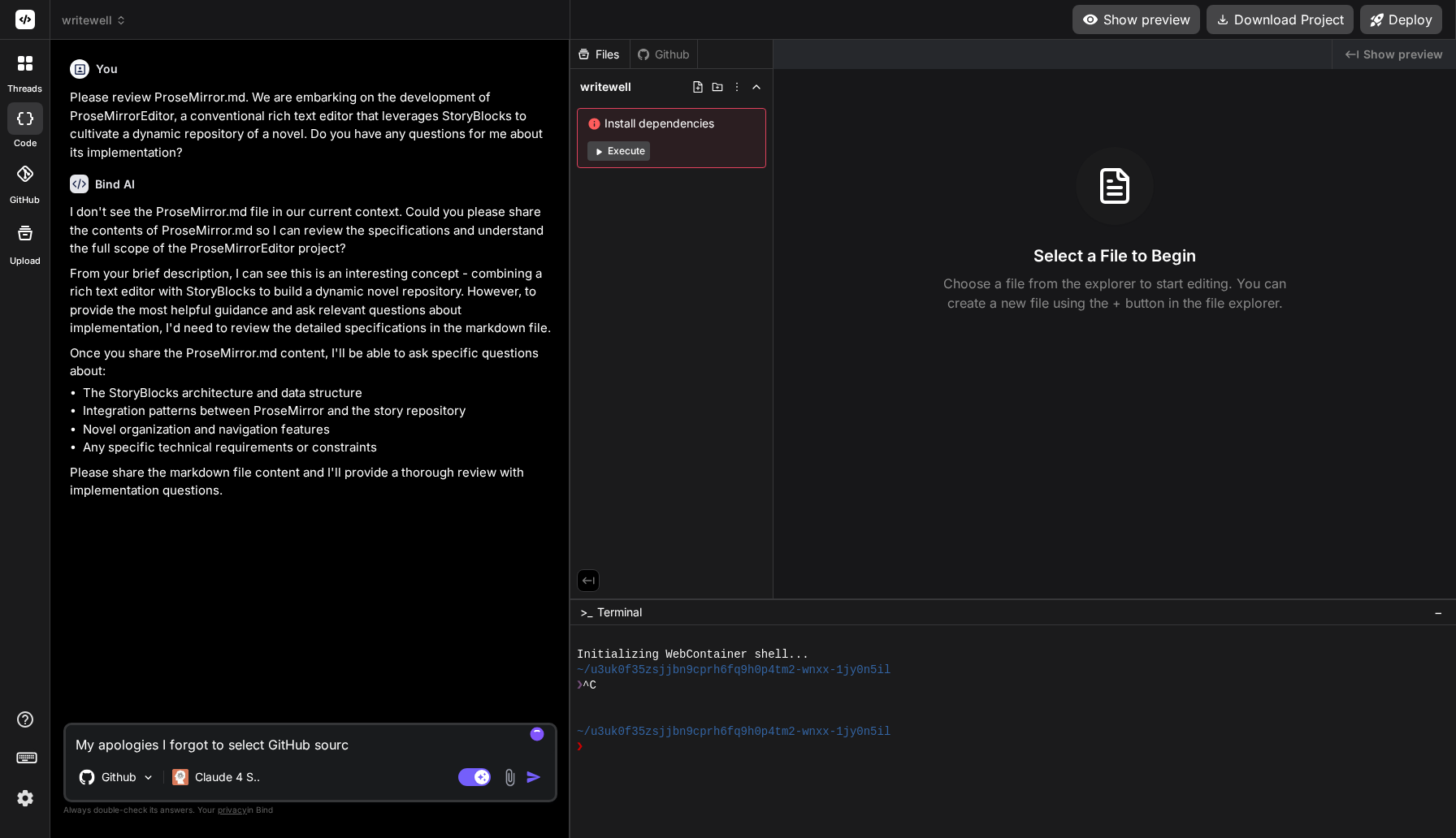 type on "My apologies I forgot to select GitHub source" 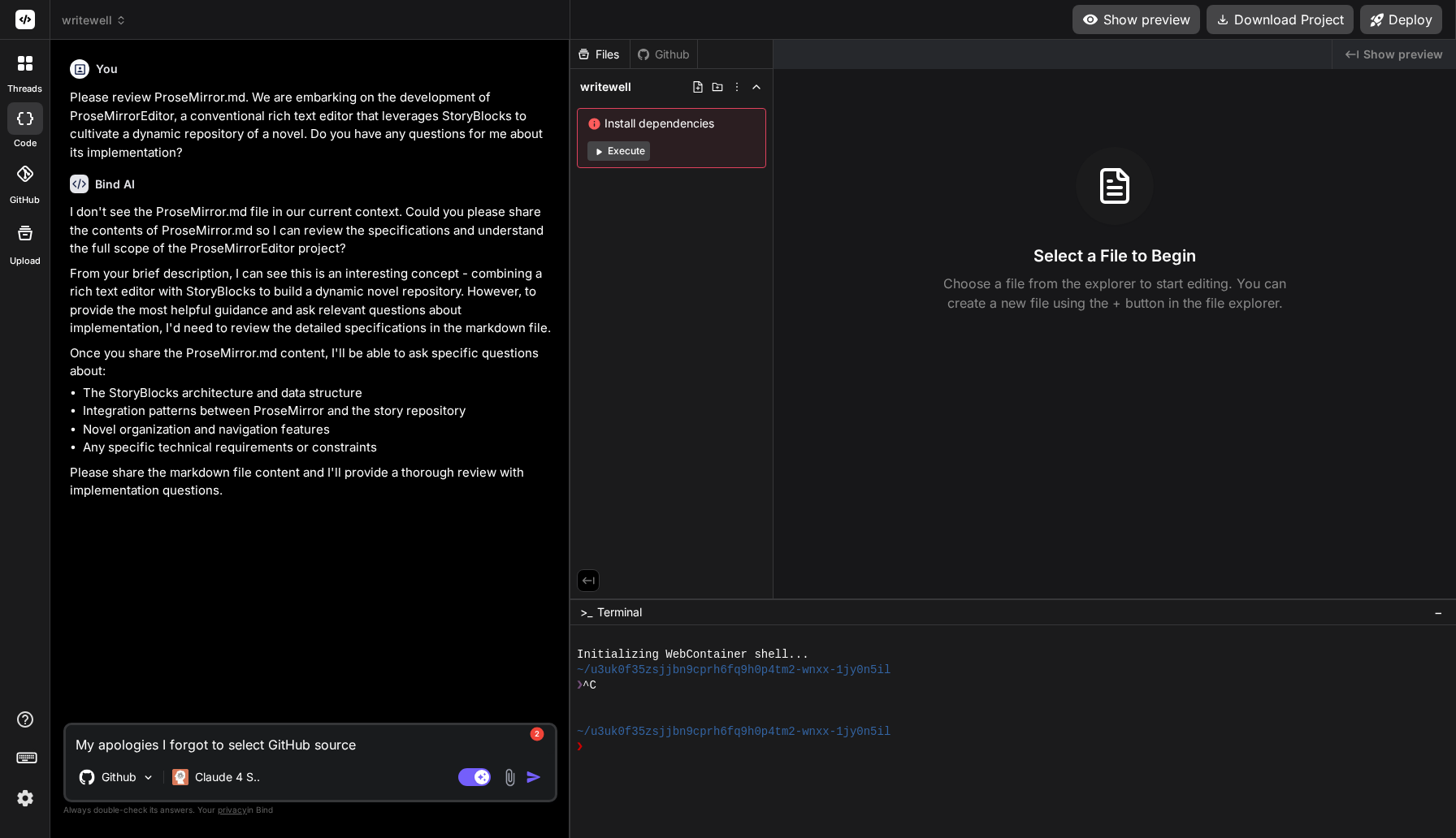 type on "My apologies I forgot to select GitHub source." 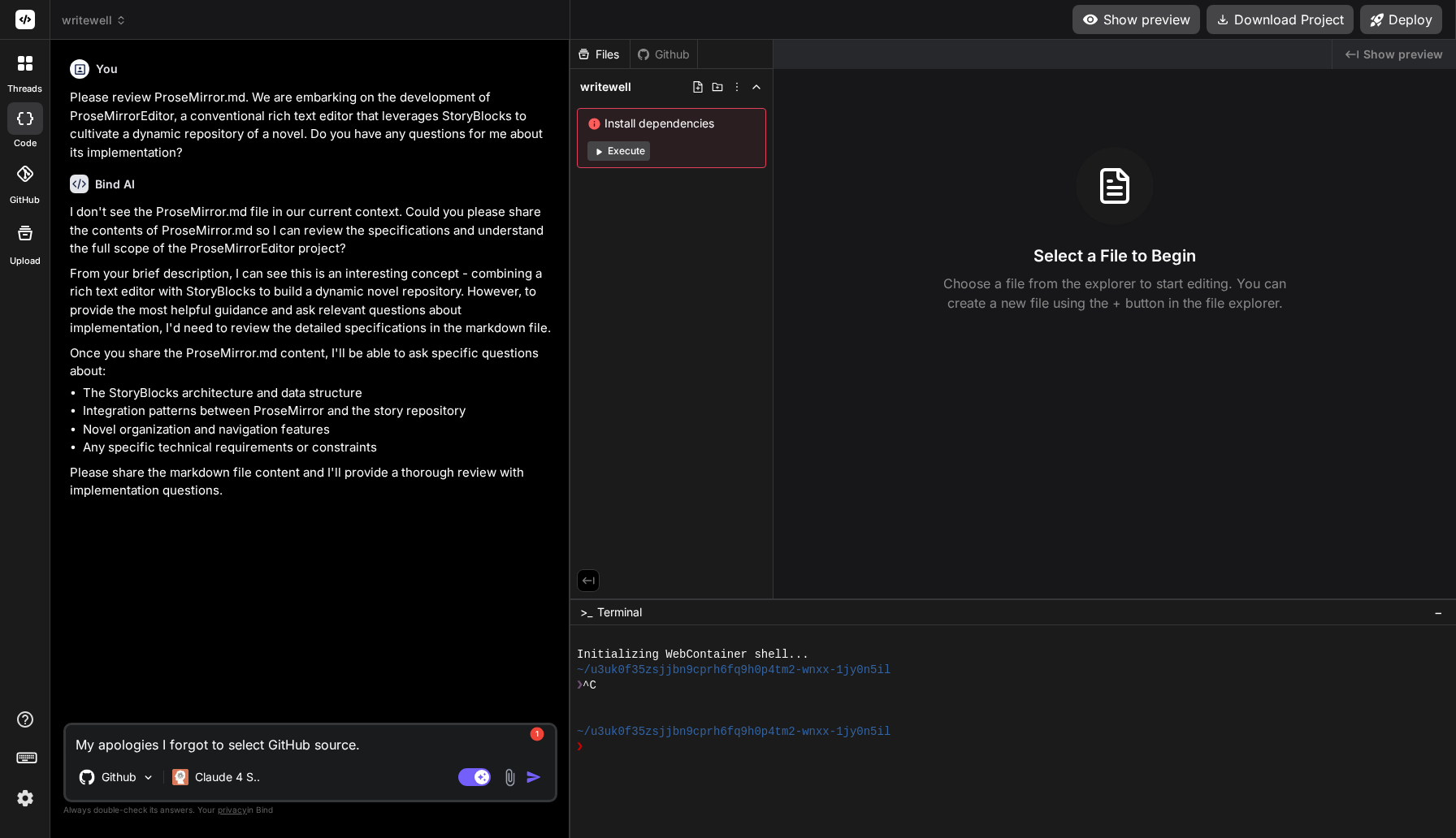 type on "x" 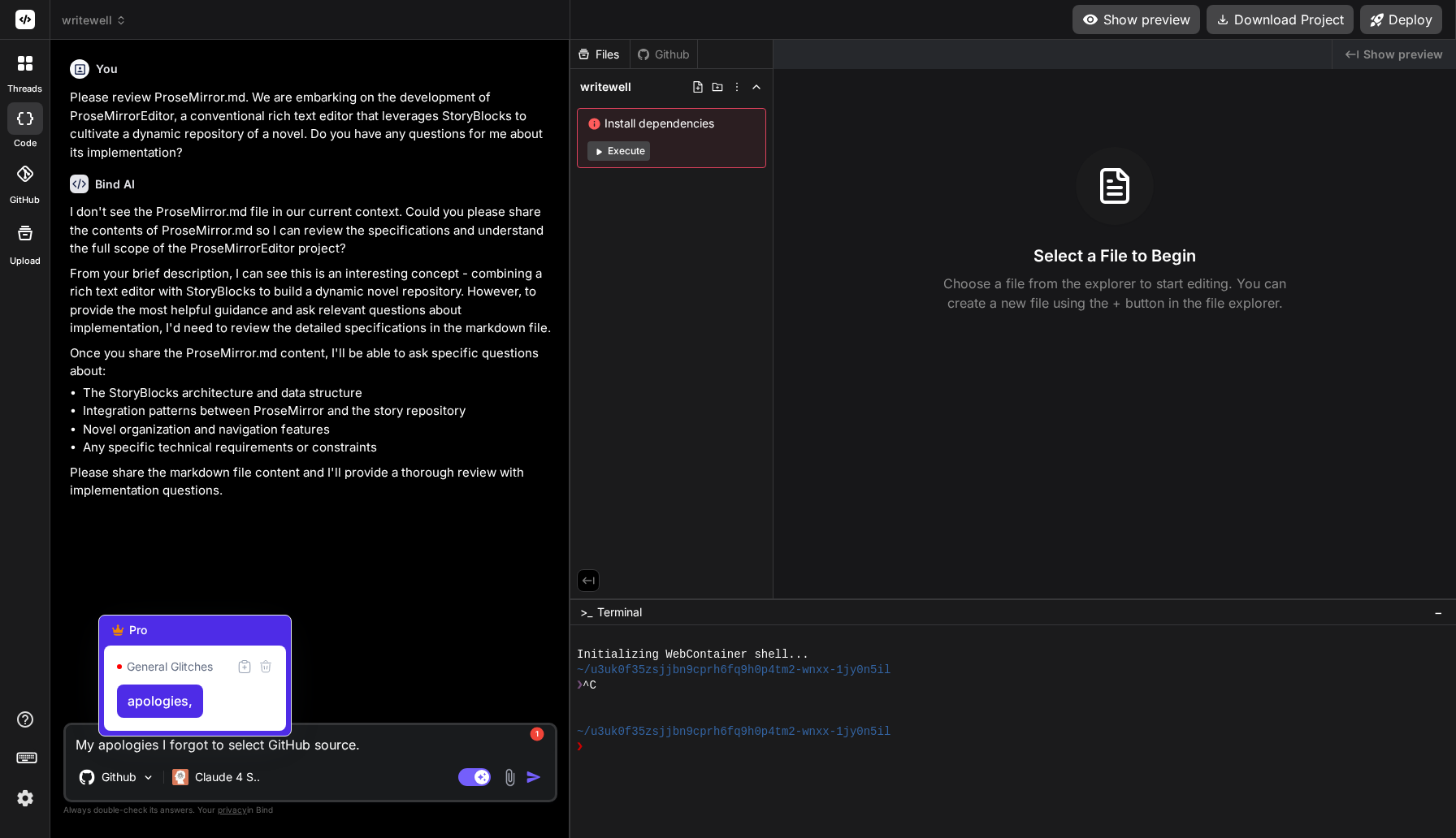 type on "My apologies, I forgot to select GitHub source." 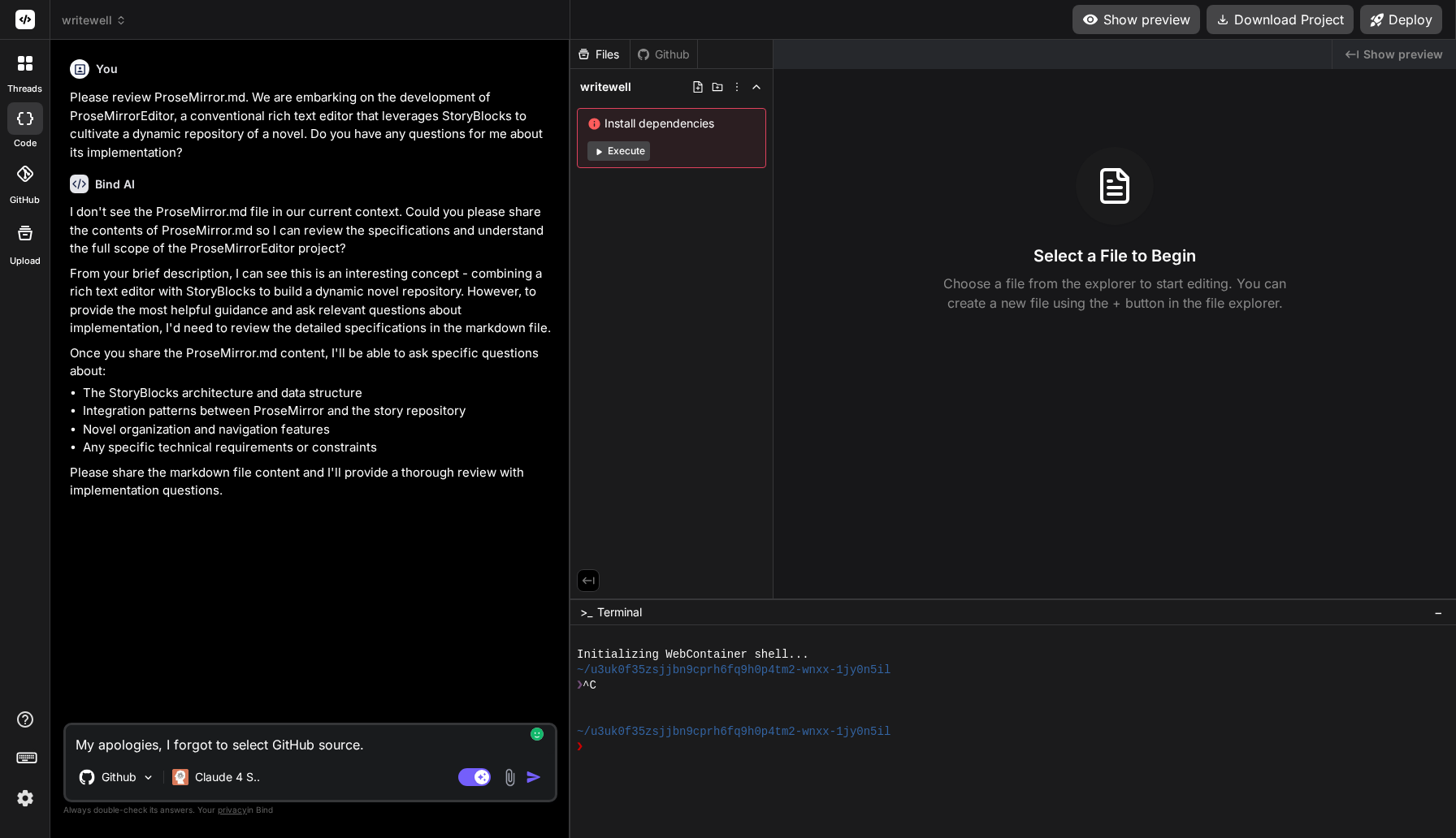 click on "My apologies, I forgot to select GitHub source." at bounding box center (310, 740) 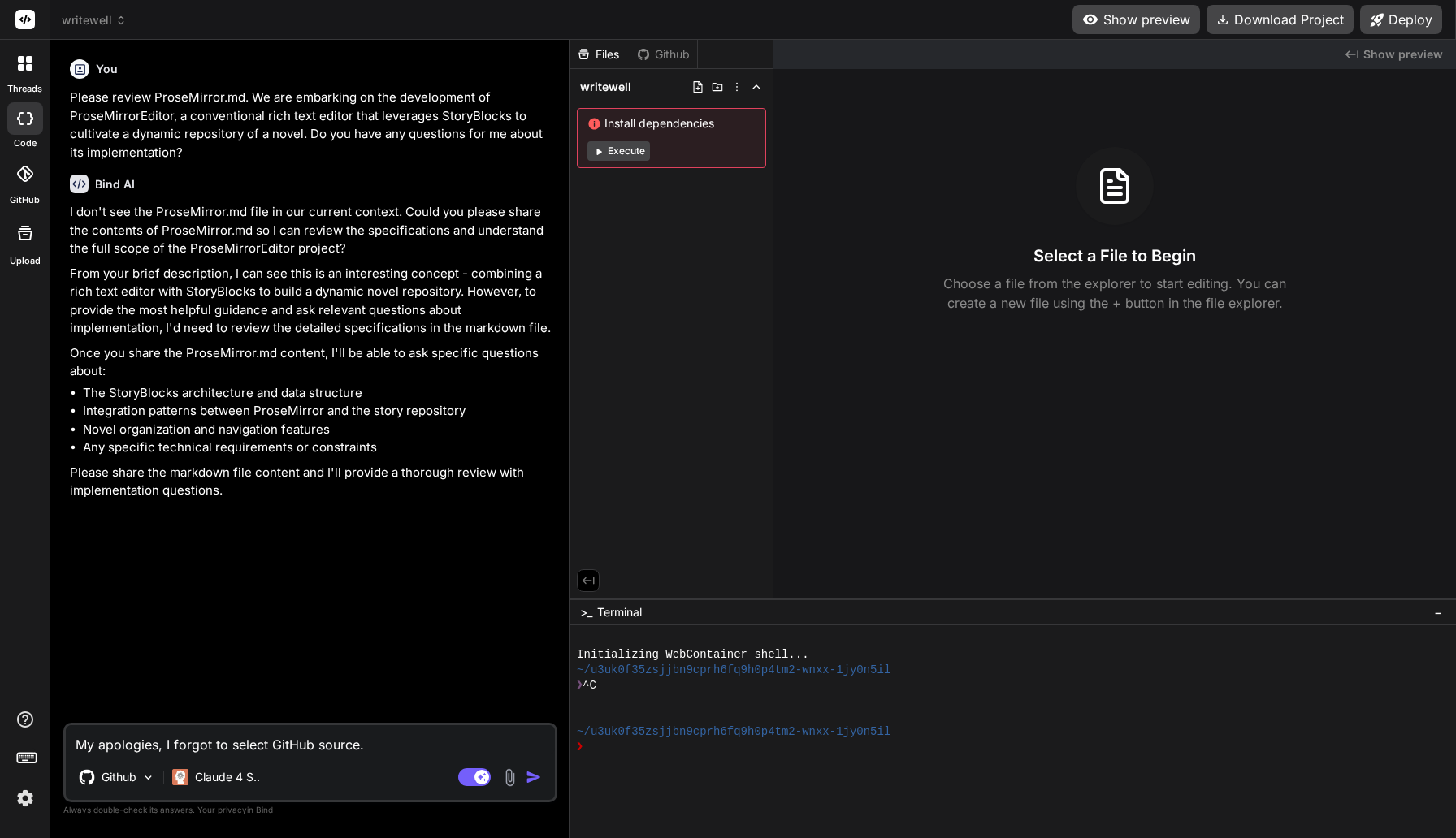 click at bounding box center (534, 777) 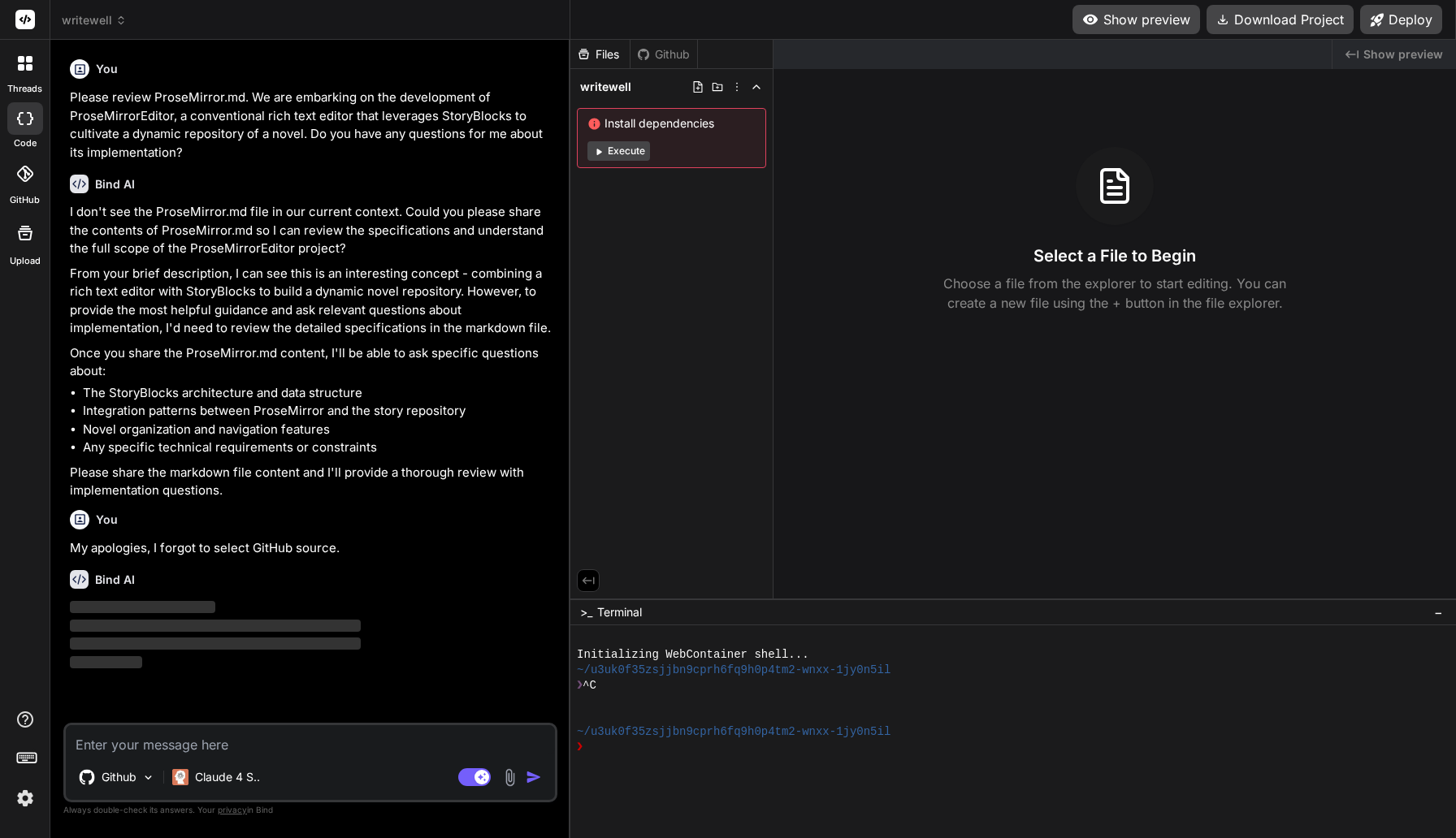 click on "Github" at bounding box center (664, 54) 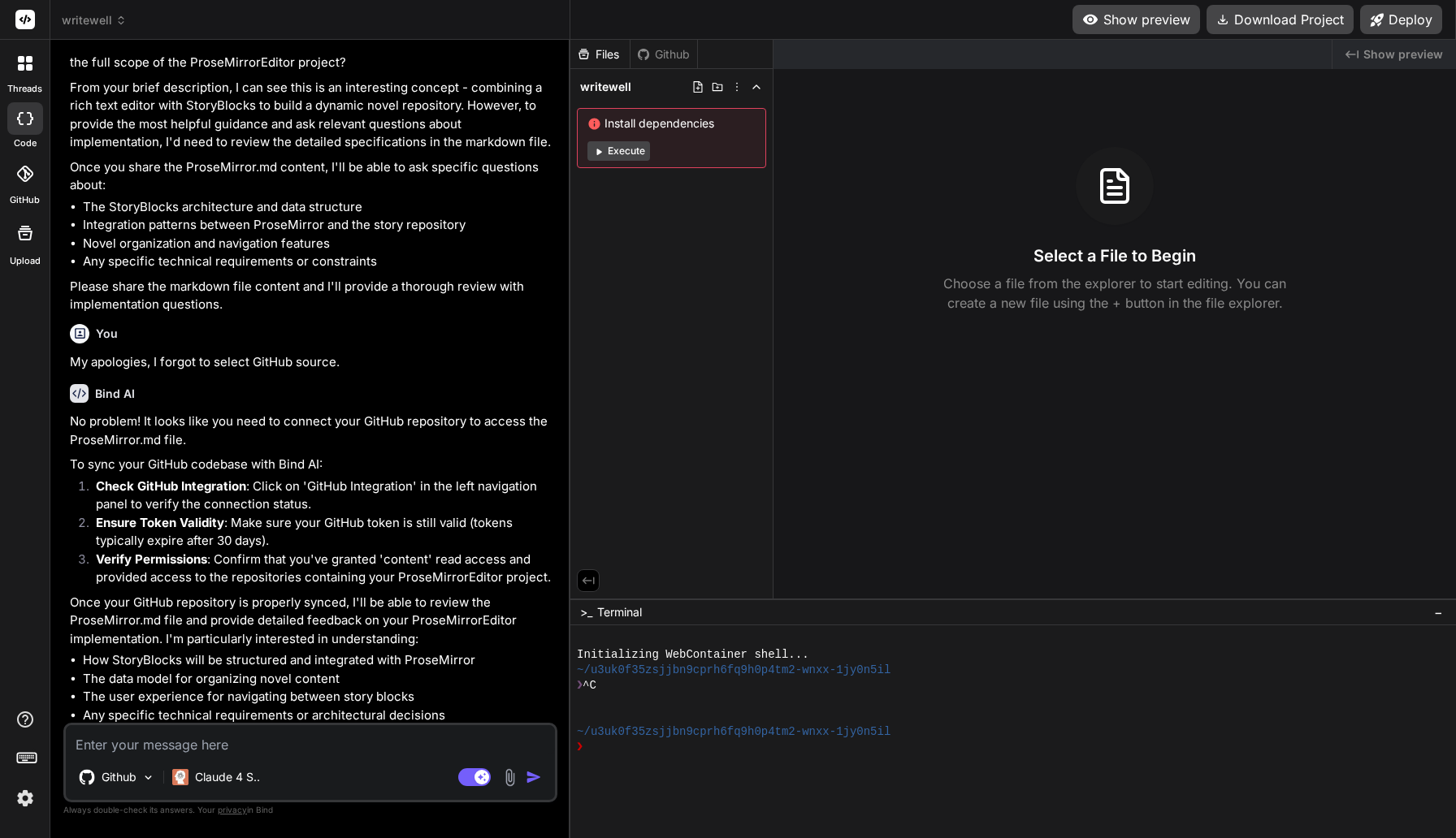 scroll, scrollTop: 234, scrollLeft: 0, axis: vertical 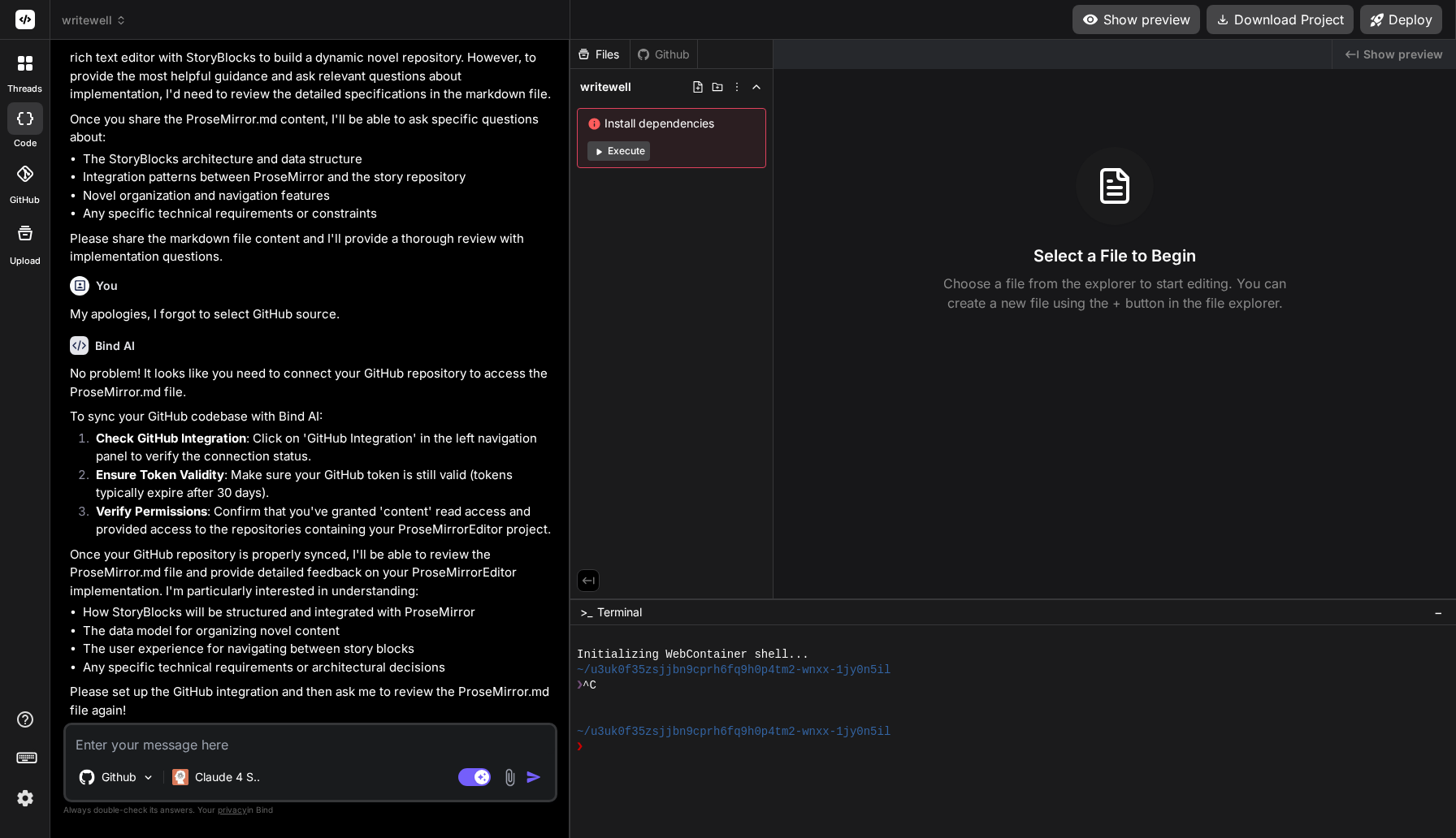 click on "Github" at bounding box center [664, 54] 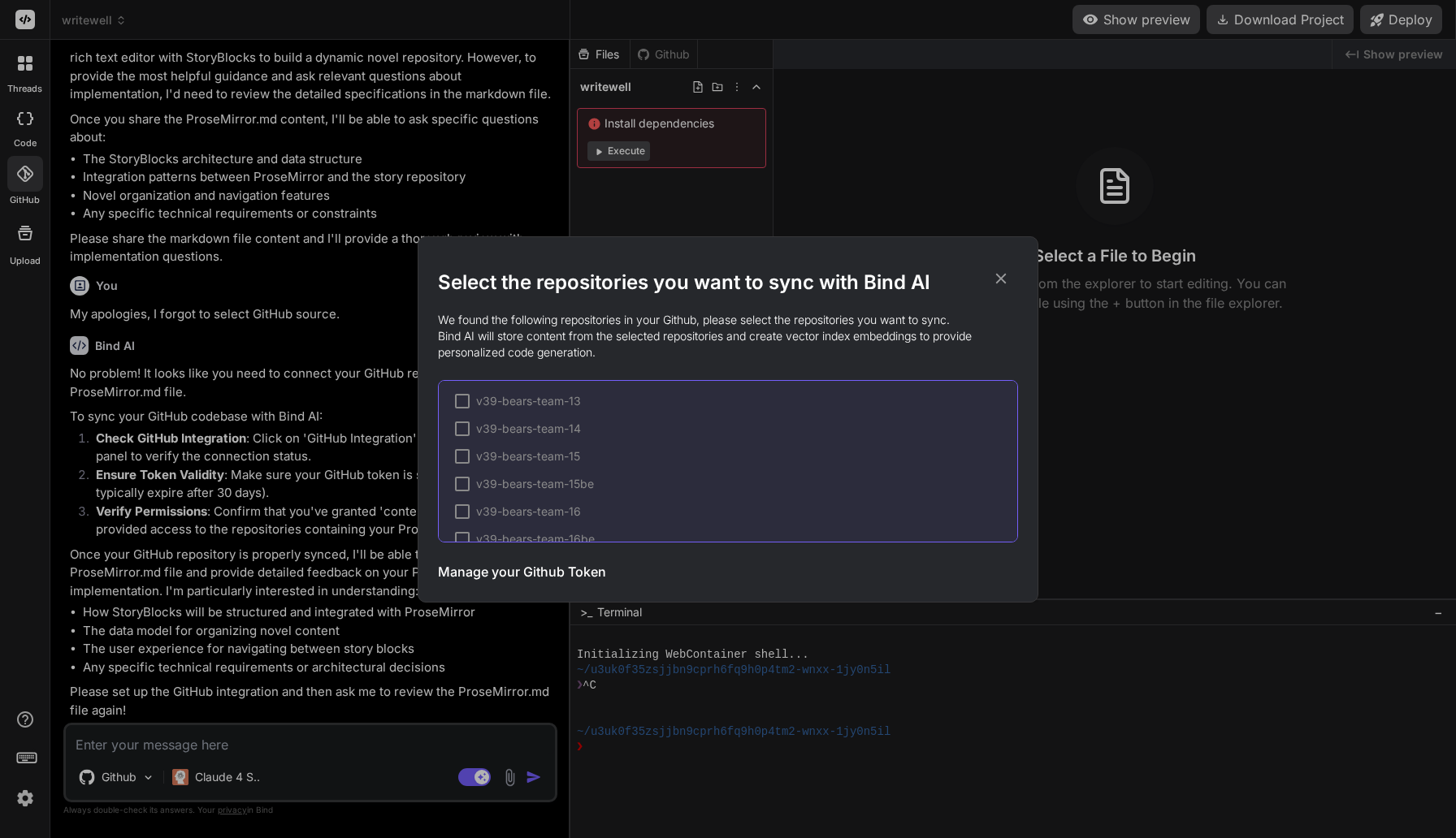 scroll, scrollTop: 8667, scrollLeft: 0, axis: vertical 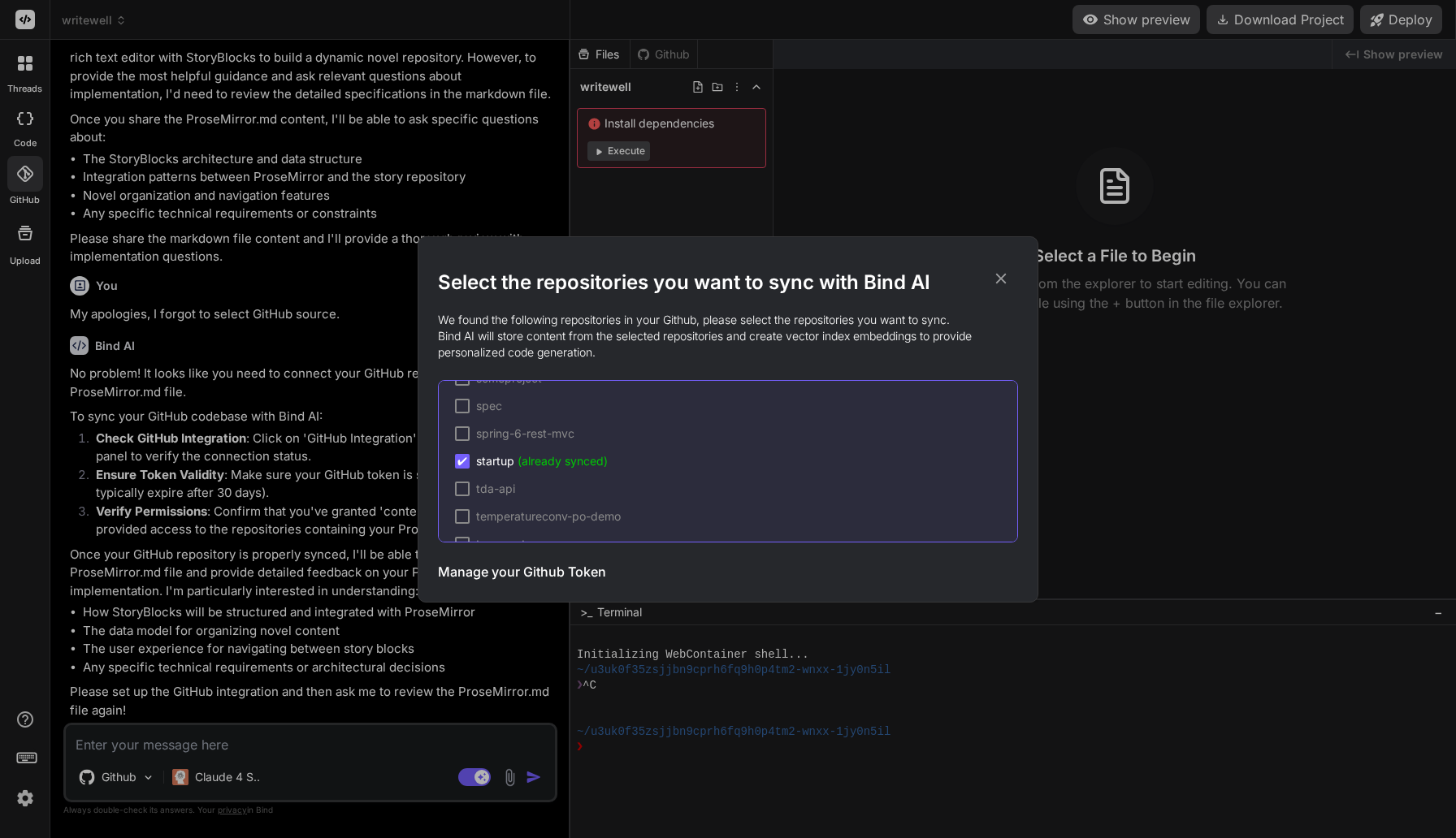 click on "startup   (already synced)" at bounding box center (542, 461) 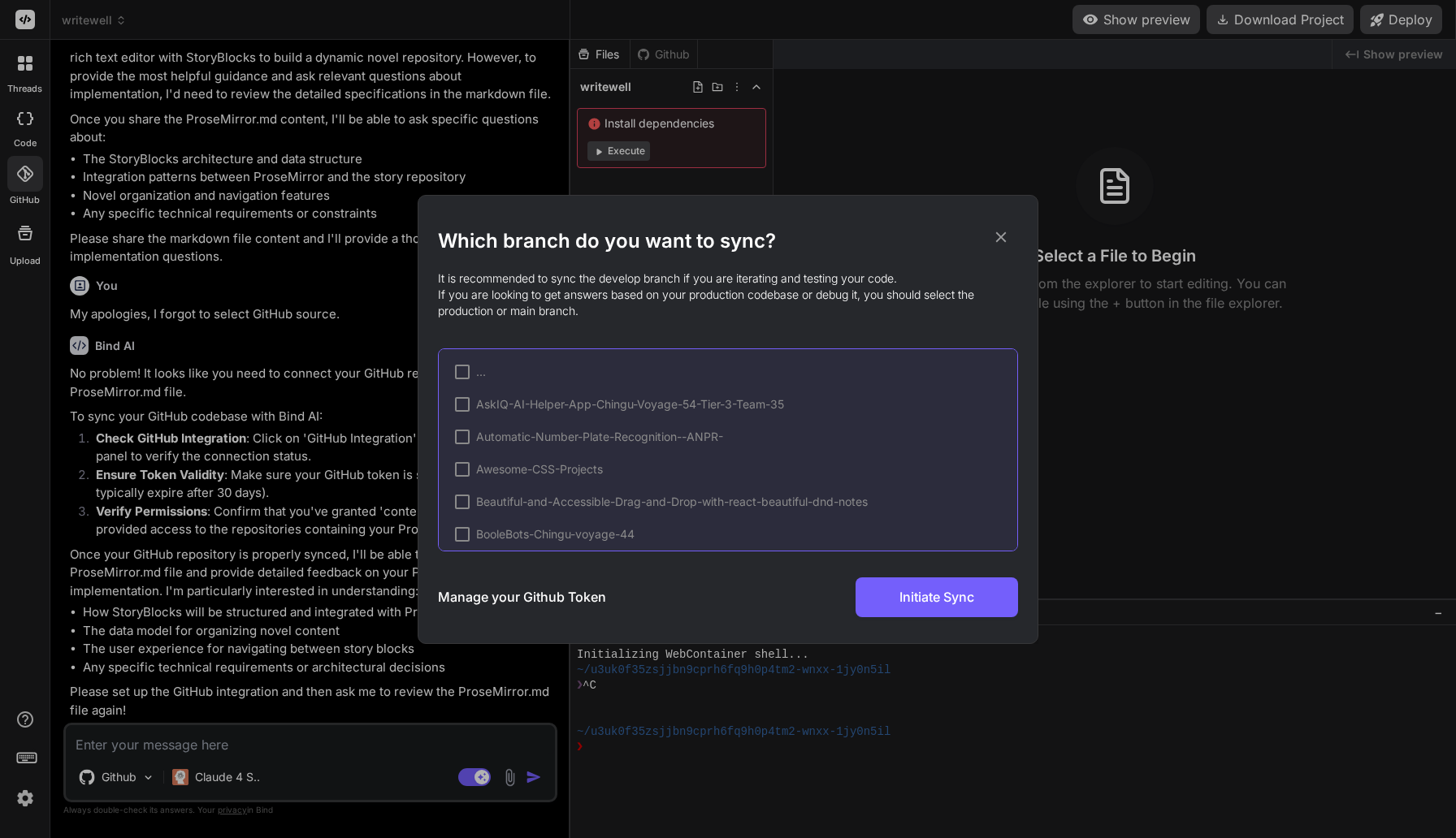 scroll, scrollTop: 10186, scrollLeft: 0, axis: vertical 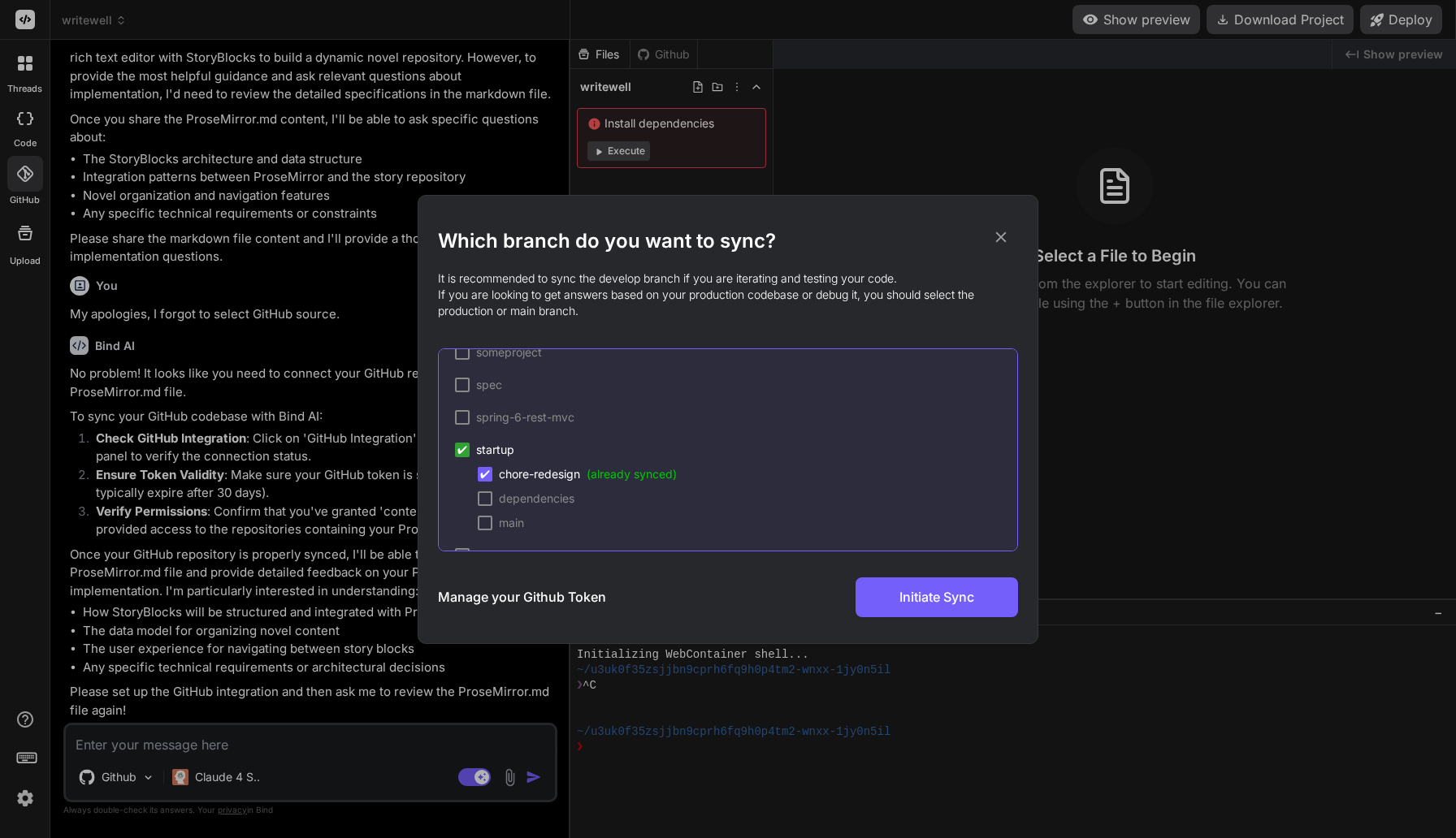 click on "chore-redesign (already synced)" at bounding box center [587, 474] 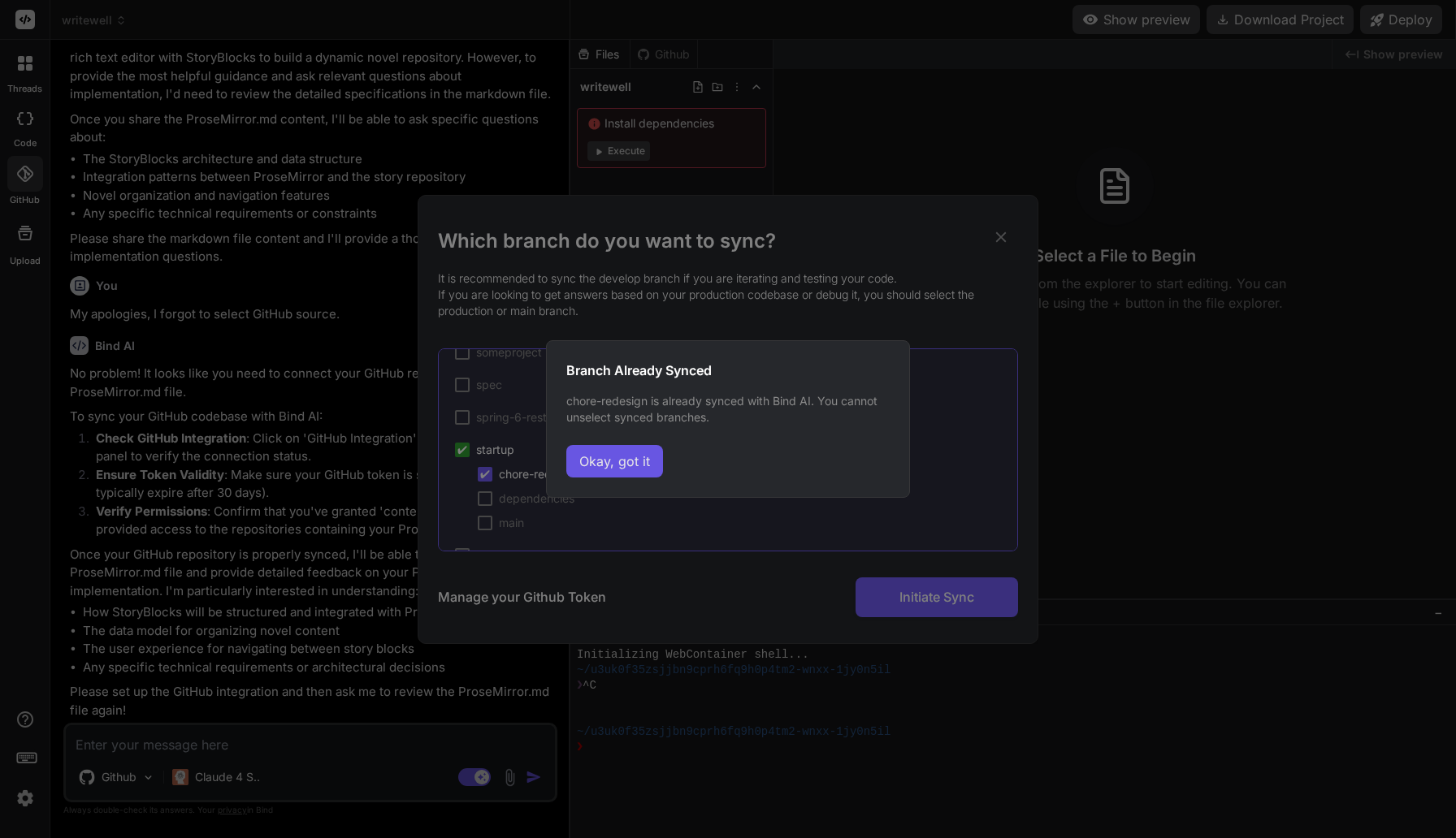 click on "Okay, got it" at bounding box center [614, 461] 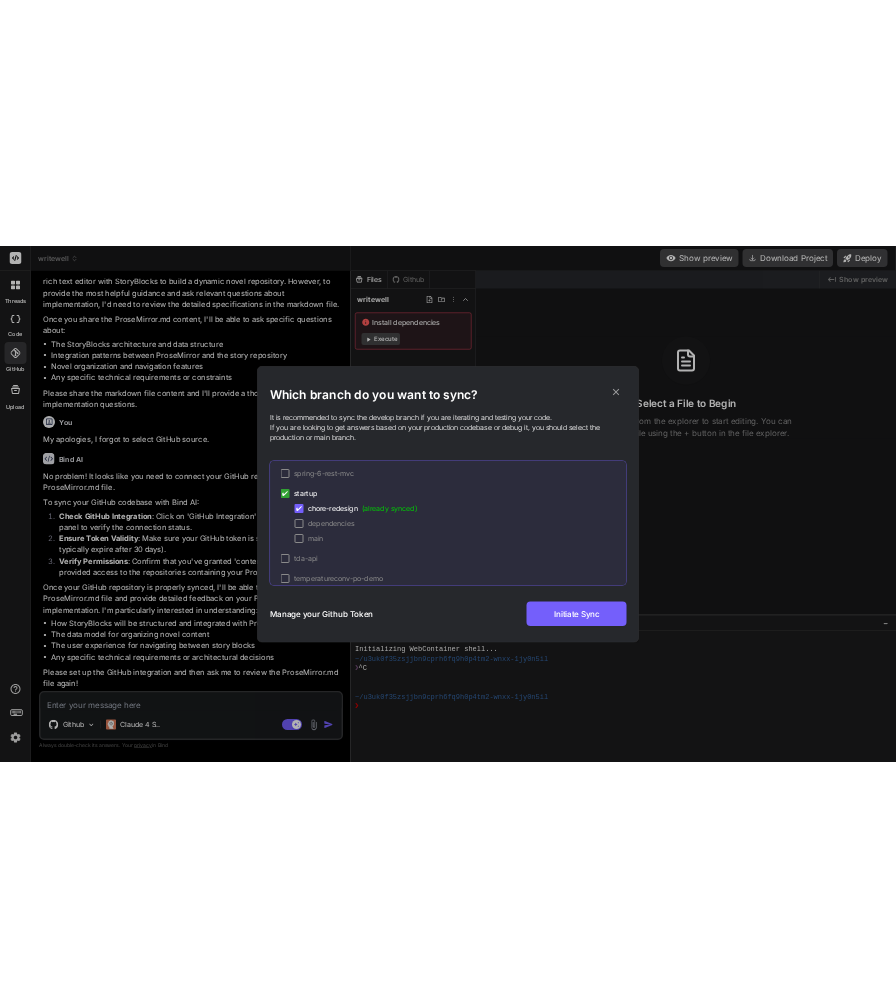 scroll, scrollTop: 12604, scrollLeft: 0, axis: vertical 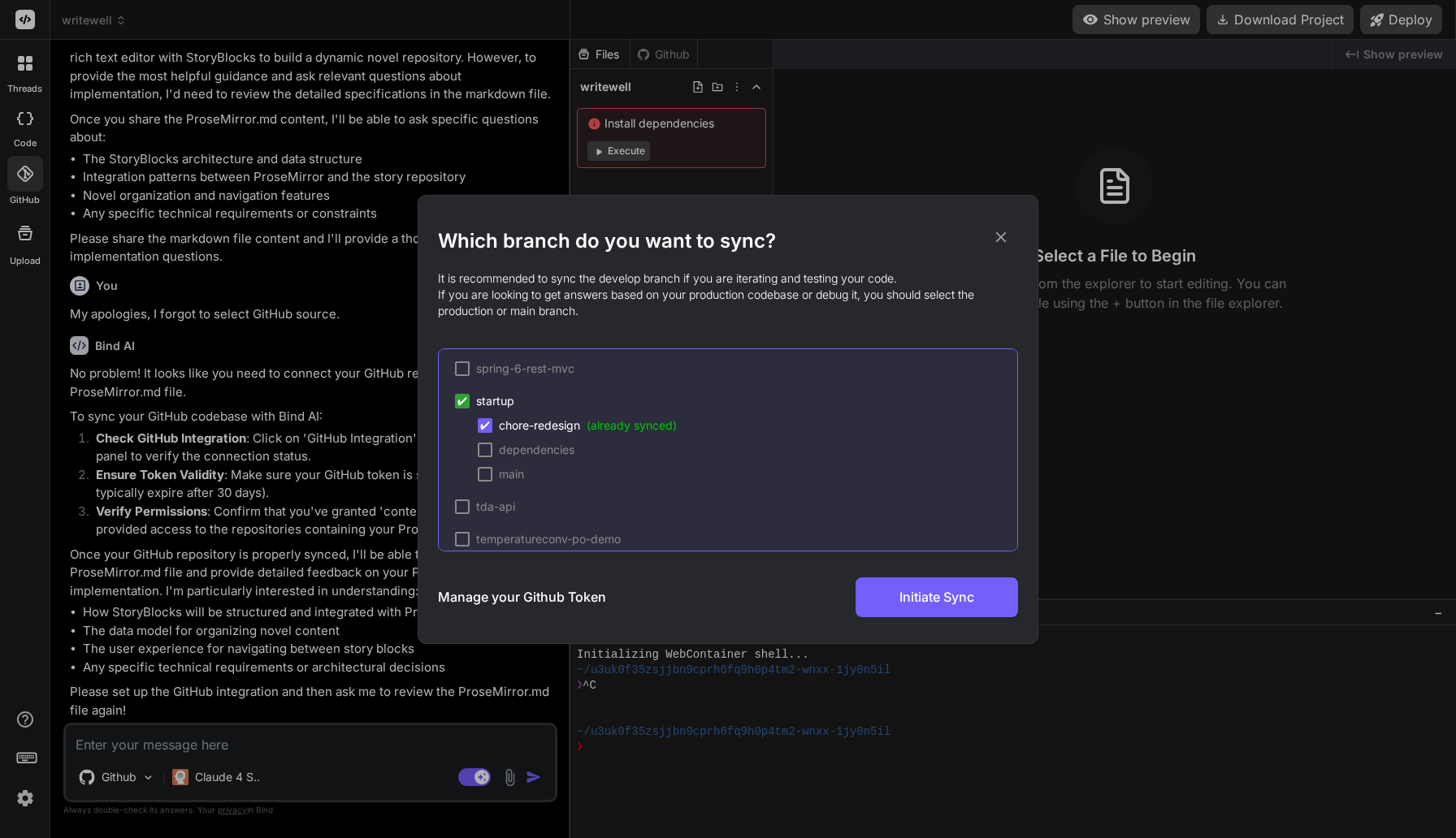 click 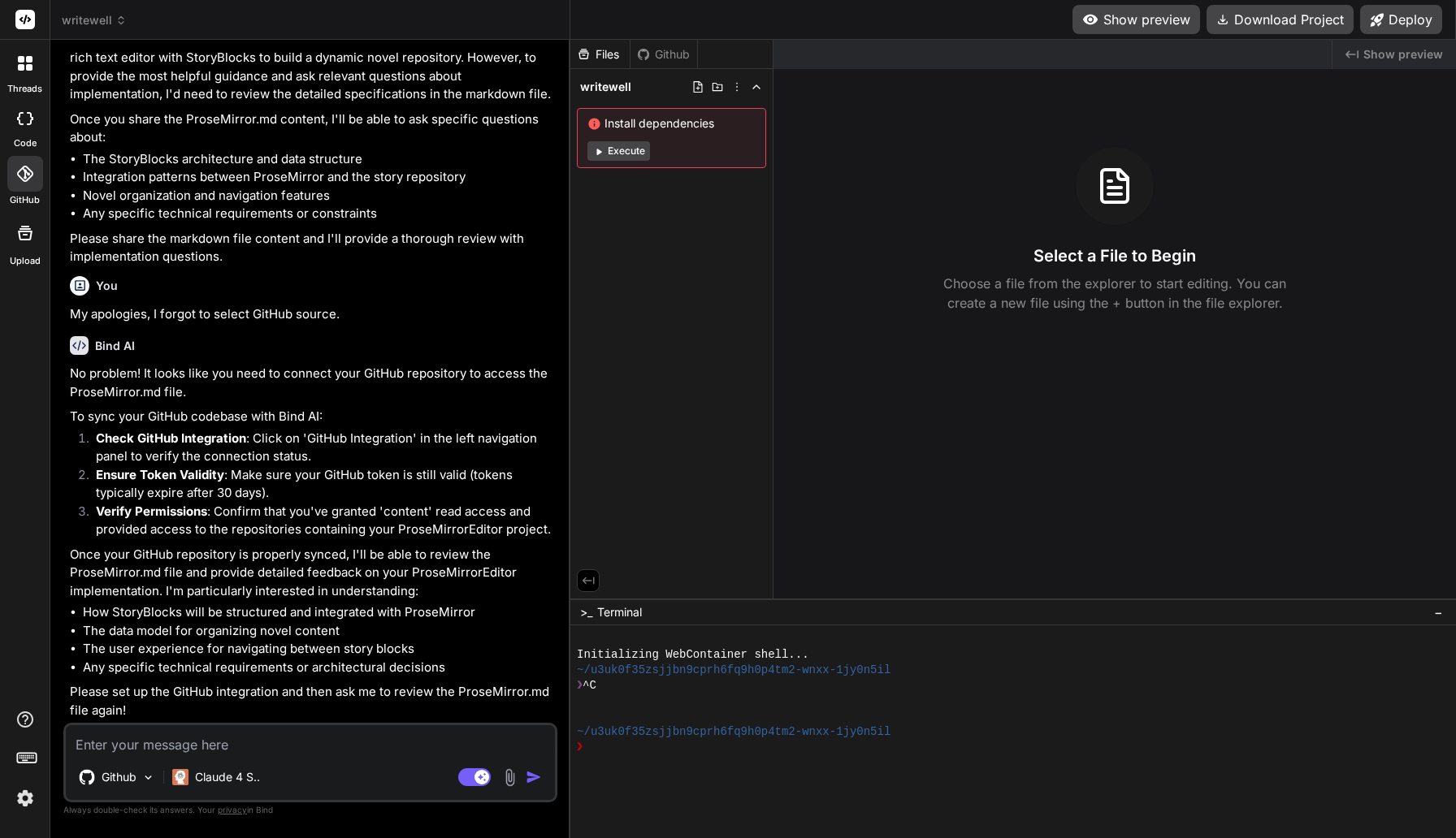 click on "Github" at bounding box center [664, 54] 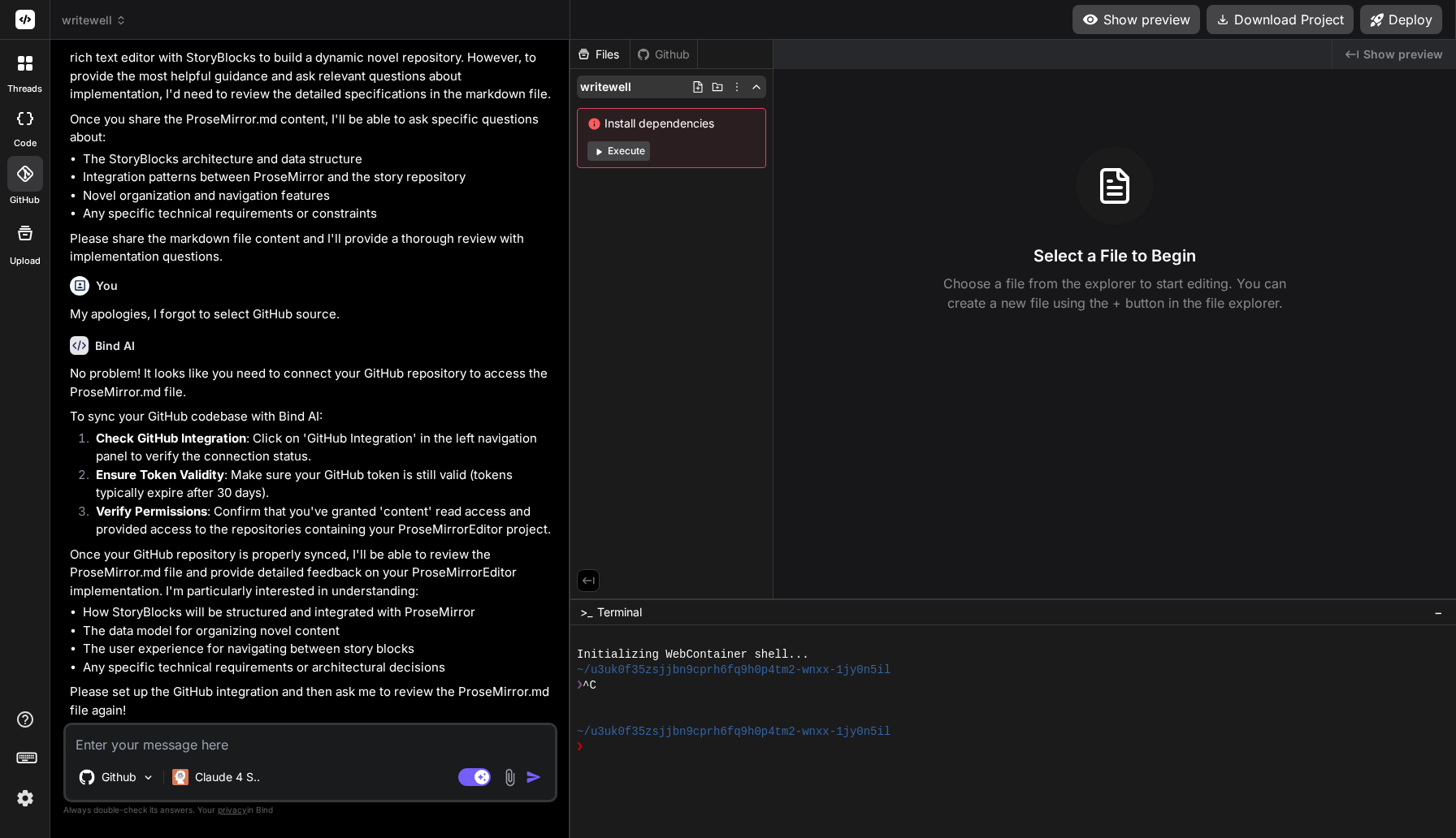 click 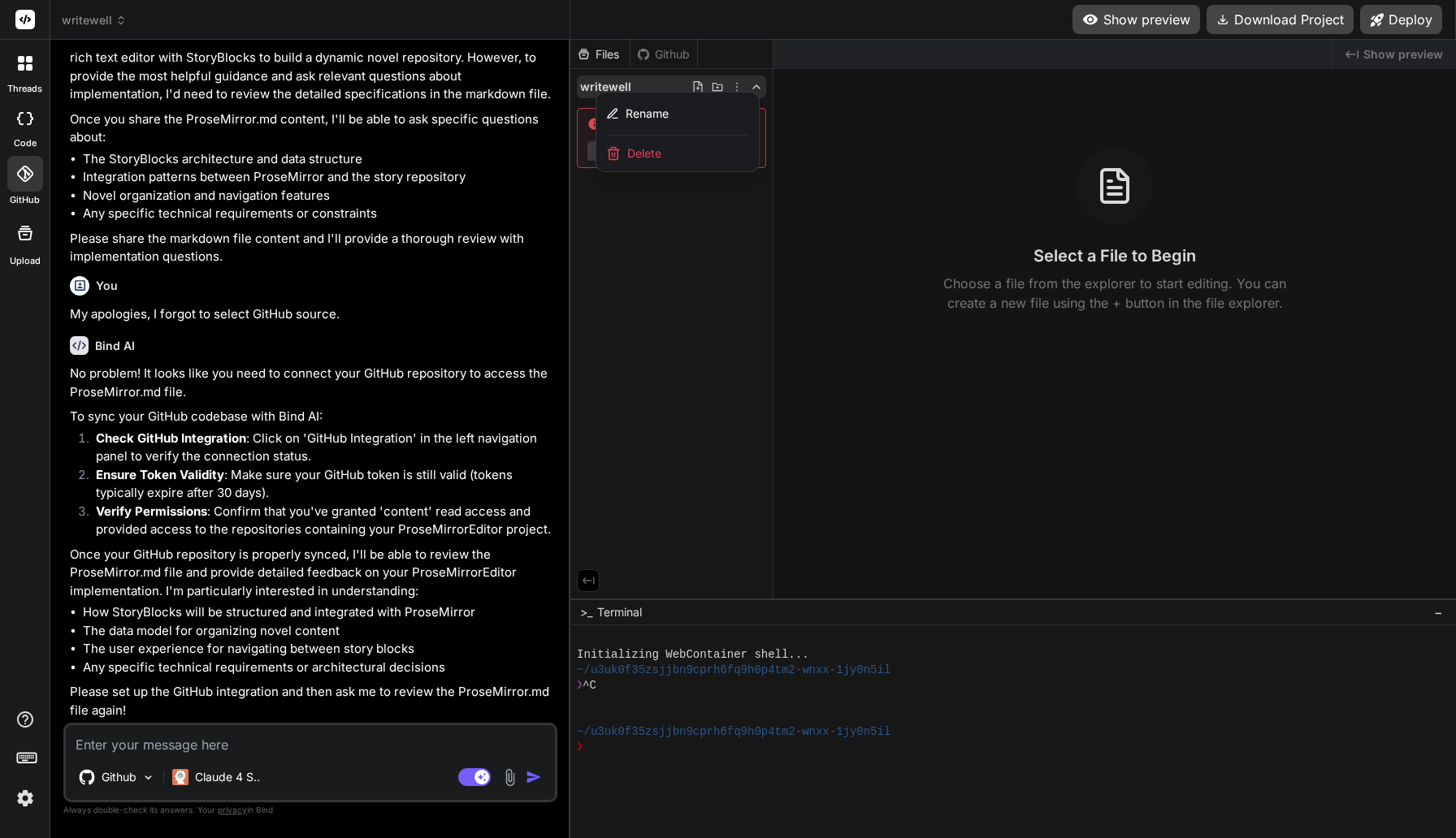 click at bounding box center (1013, 438) 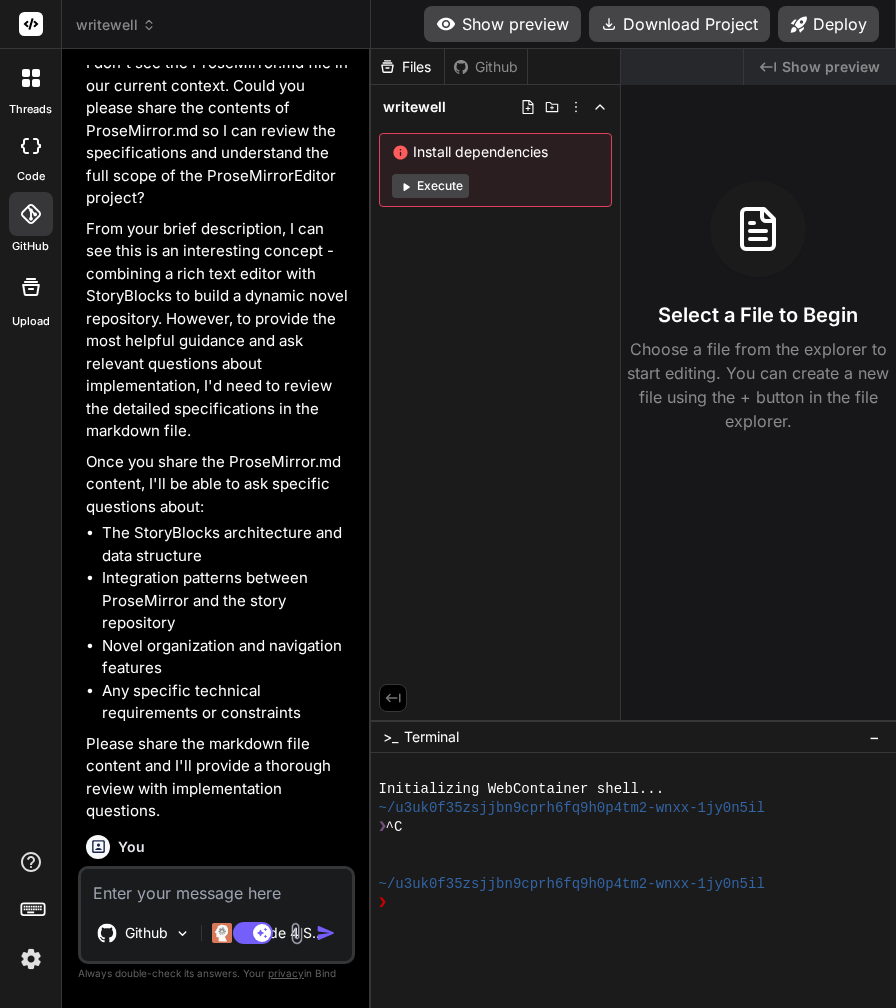 type on "x" 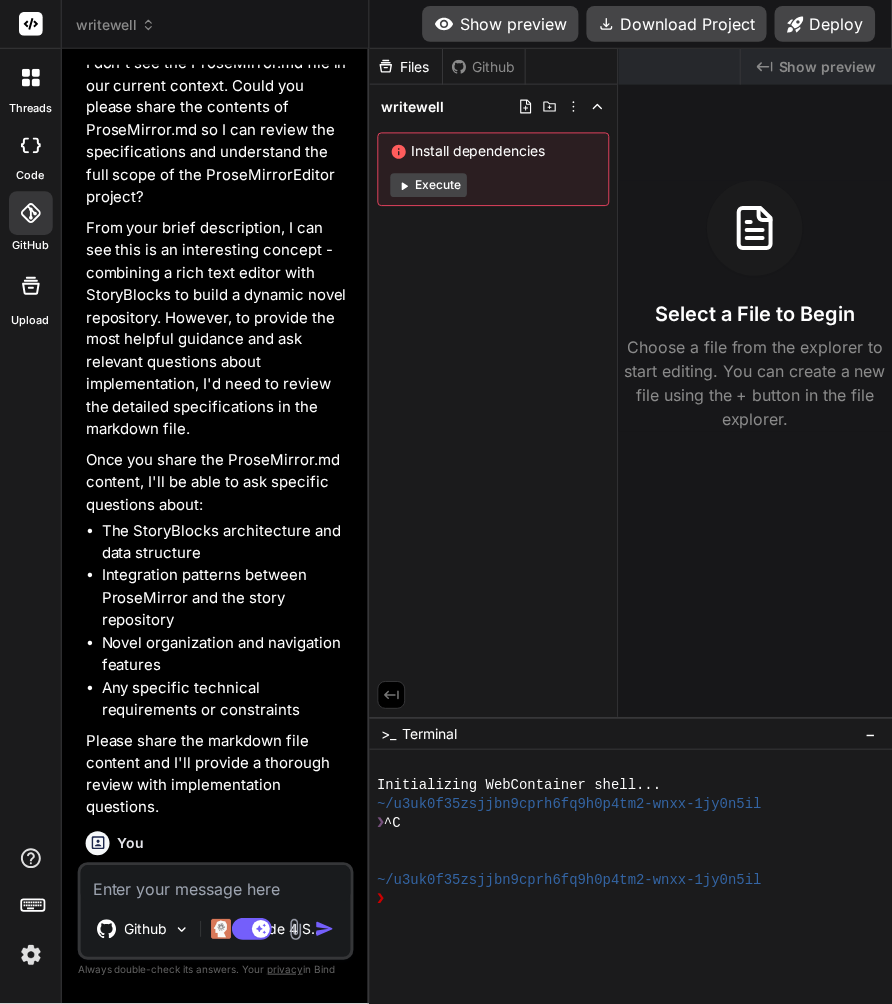 scroll, scrollTop: 468, scrollLeft: 0, axis: vertical 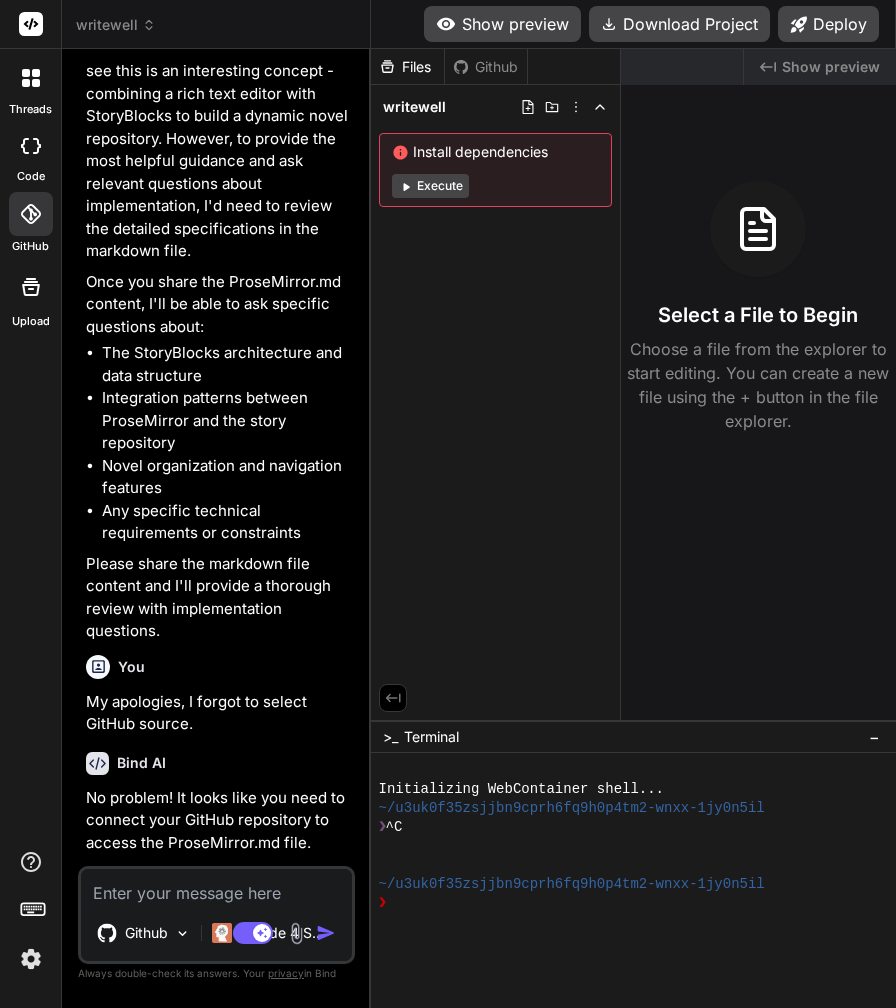 click at bounding box center (216, 887) 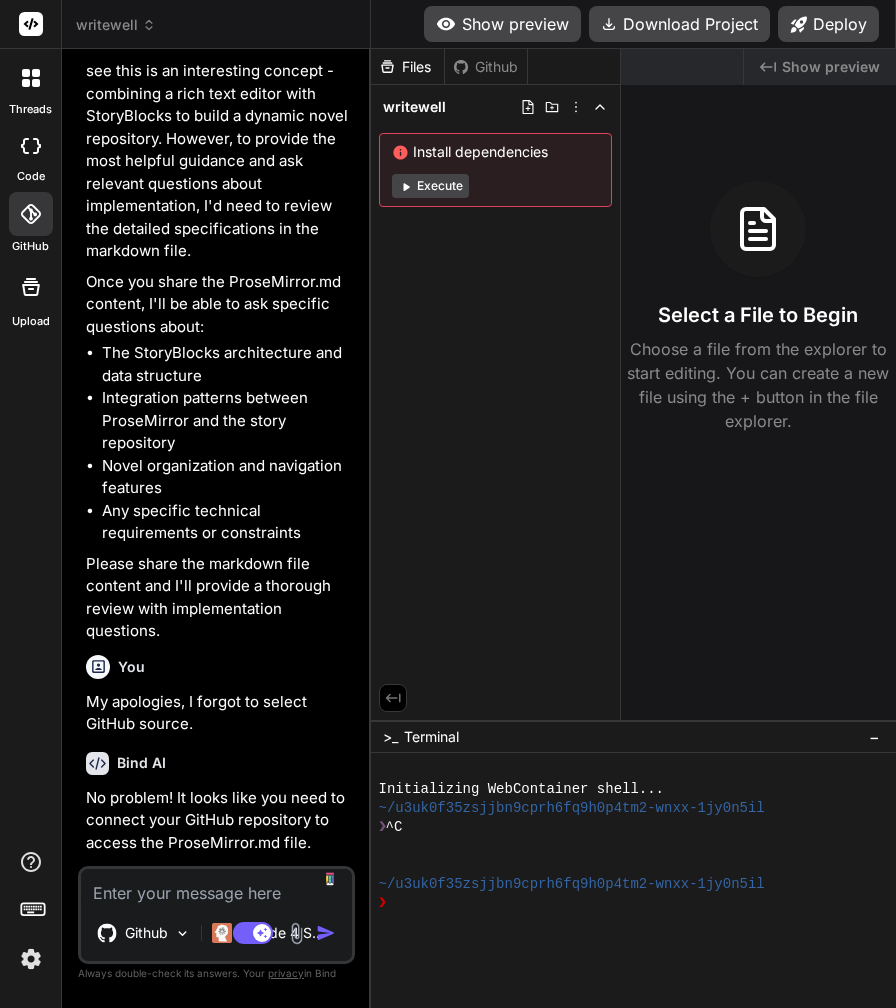 click 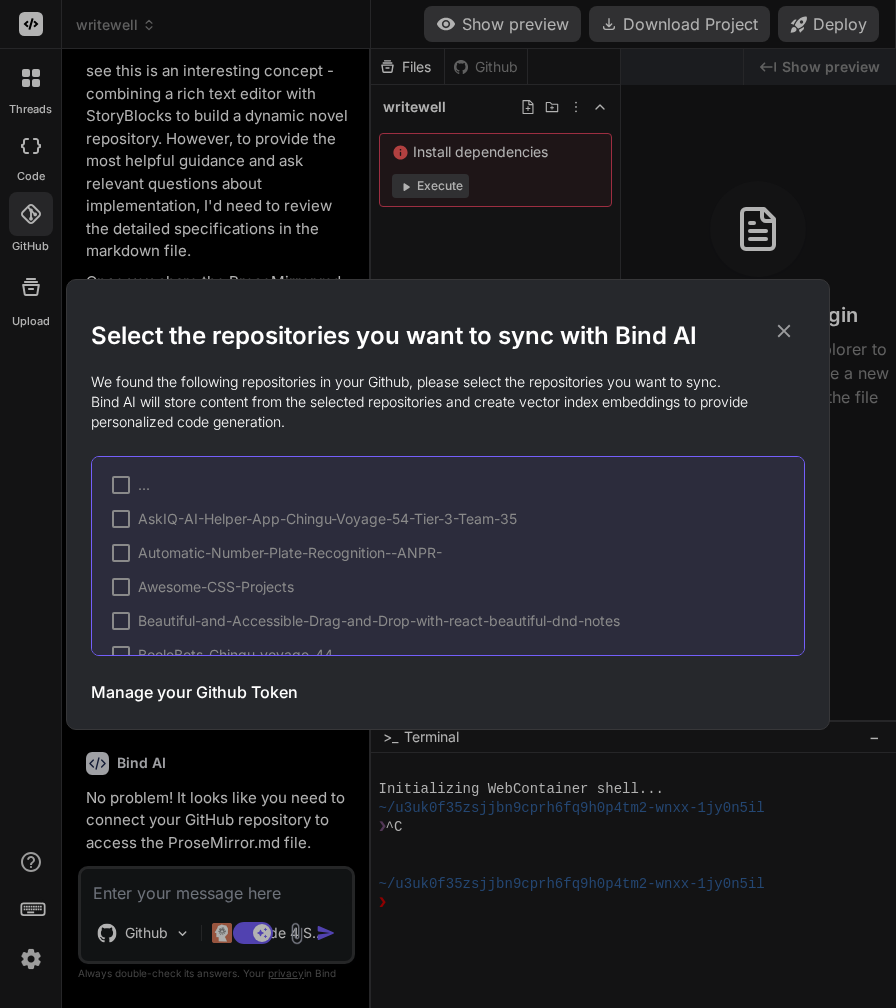 click on "Manage your Github Token" at bounding box center (194, 692) 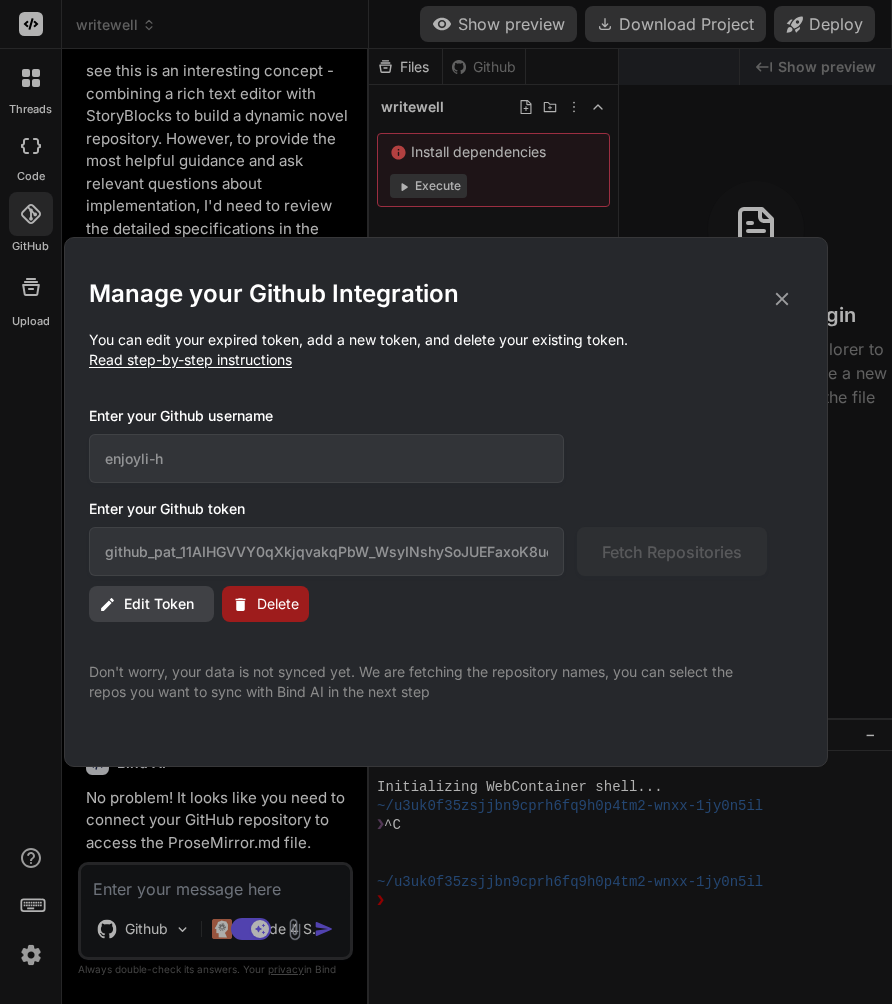 click on "Edit Token" at bounding box center [159, 604] 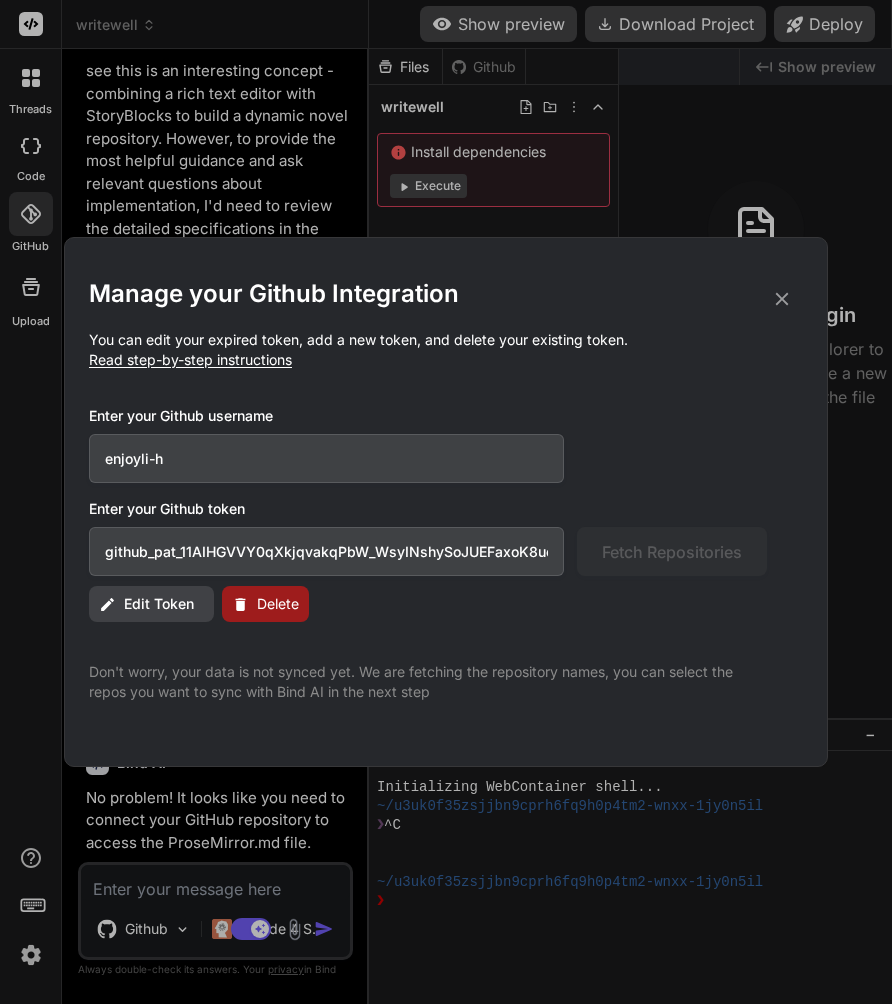 click on "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" at bounding box center (326, 551) 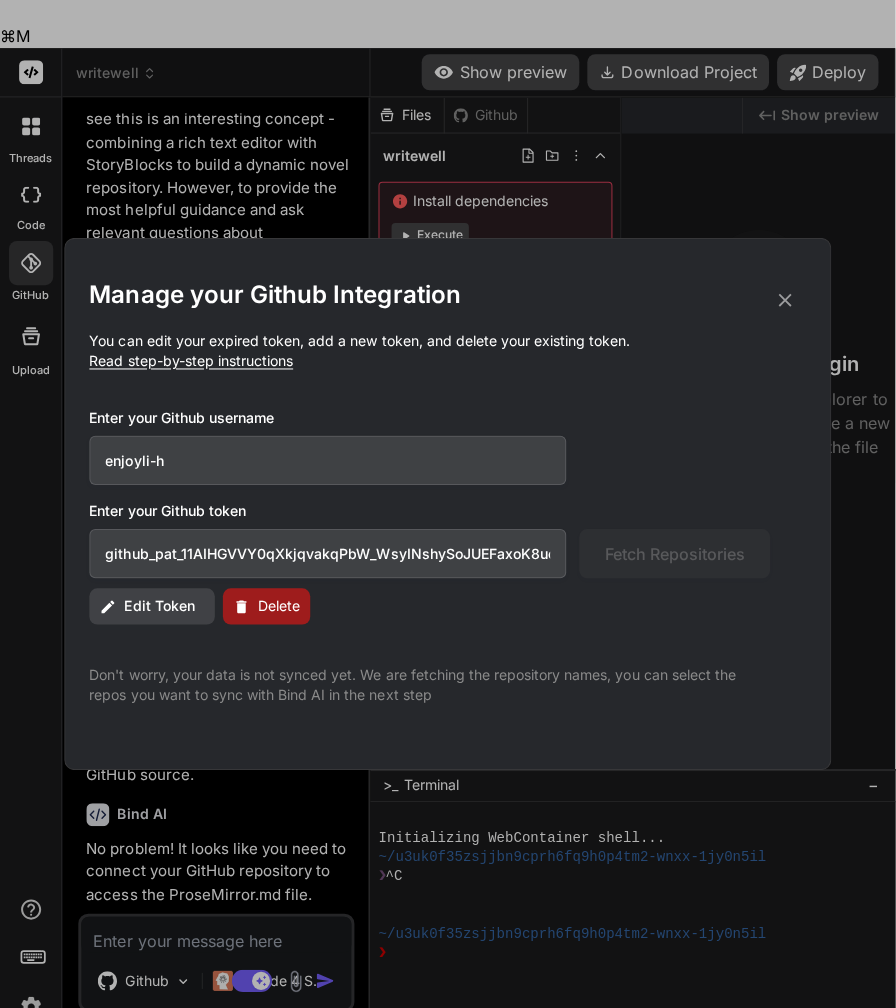 scroll, scrollTop: 0, scrollLeft: 343, axis: horizontal 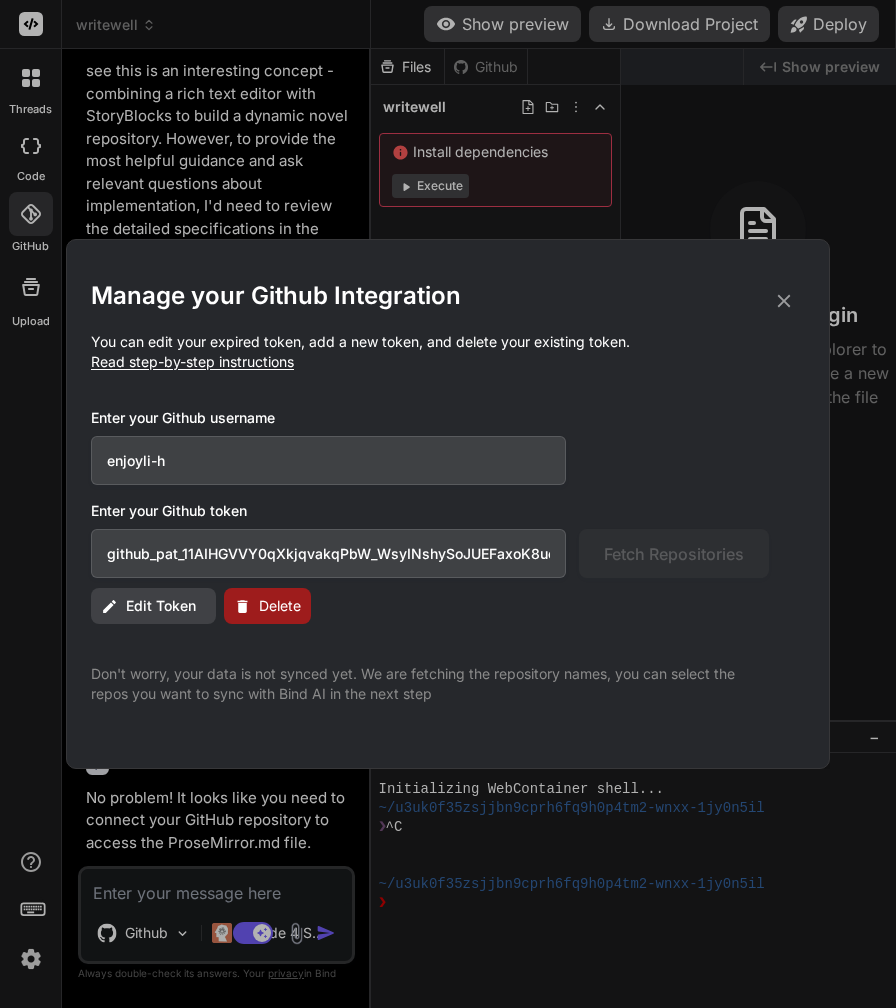 click on "enjoyli-h" at bounding box center (328, 460) 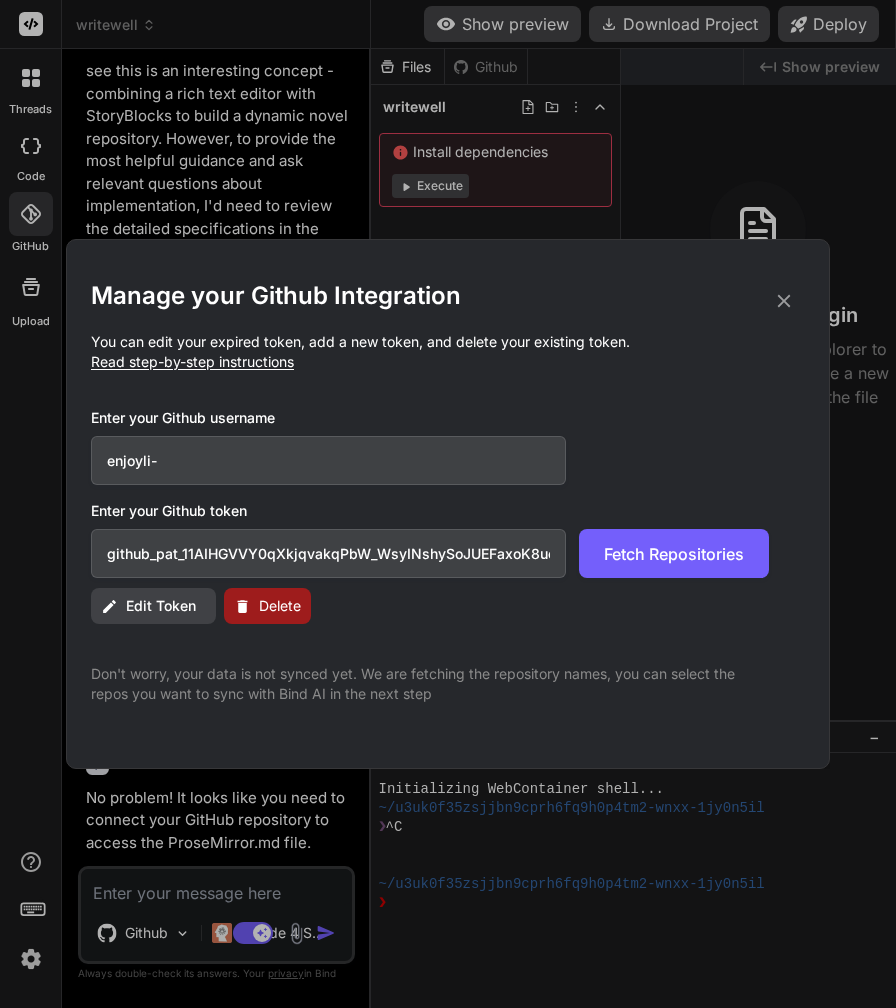 type on "enjoyli-h" 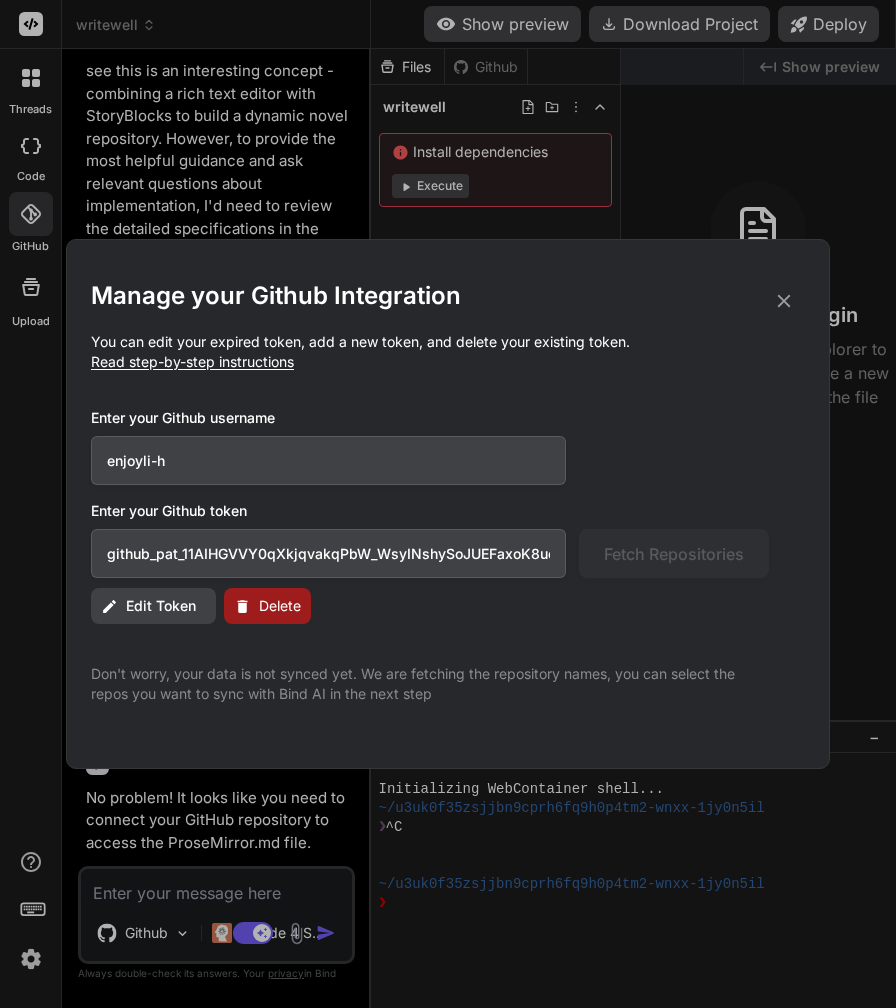 click on "Edit Token Delete" at bounding box center (448, 606) 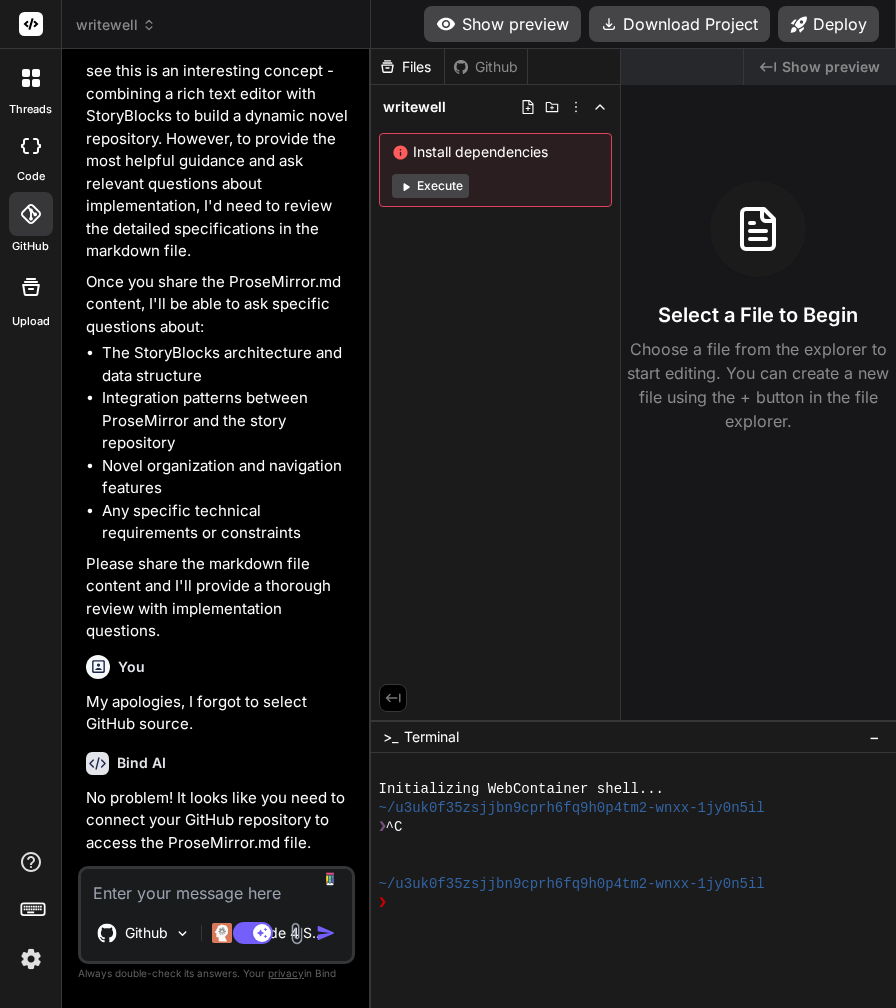 click at bounding box center (216, 887) 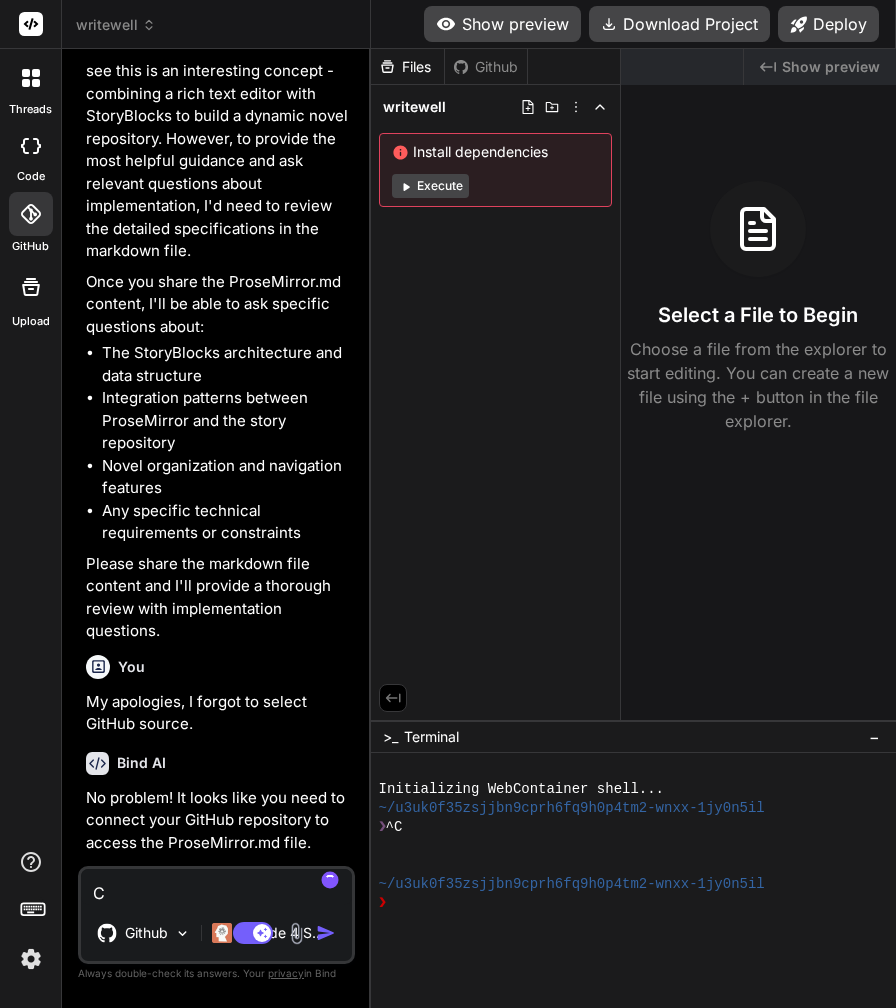 type on "Cn" 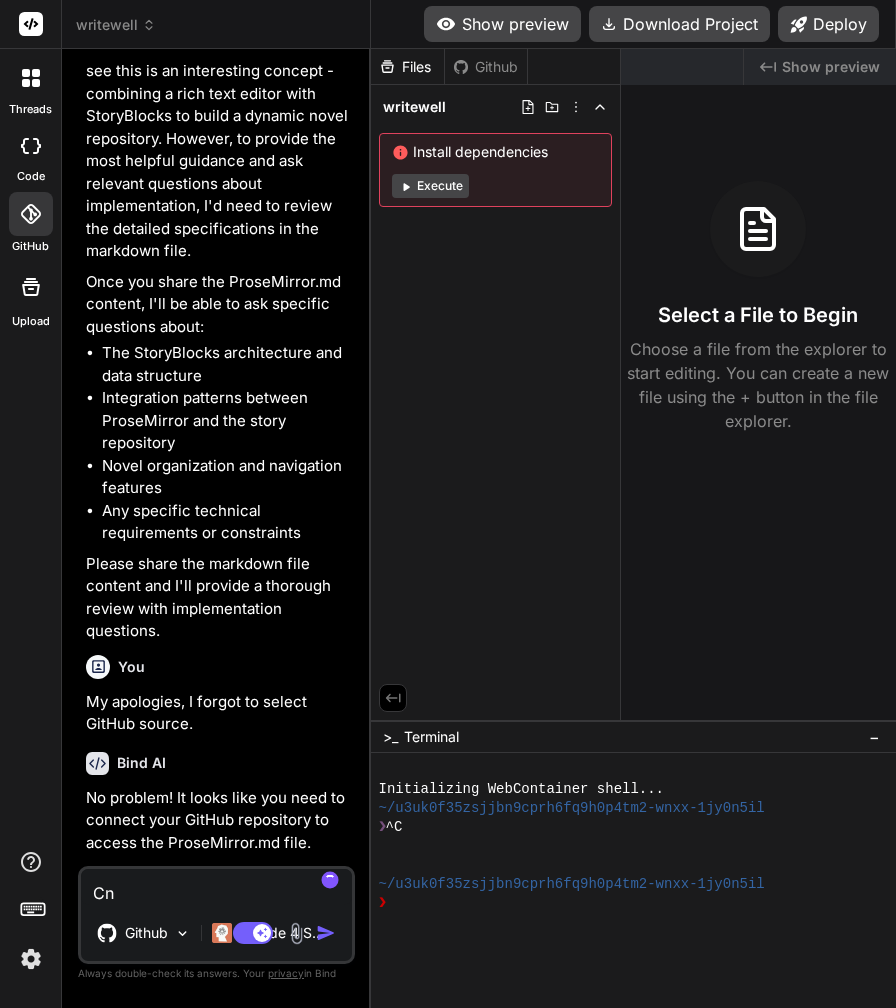 type on "C" 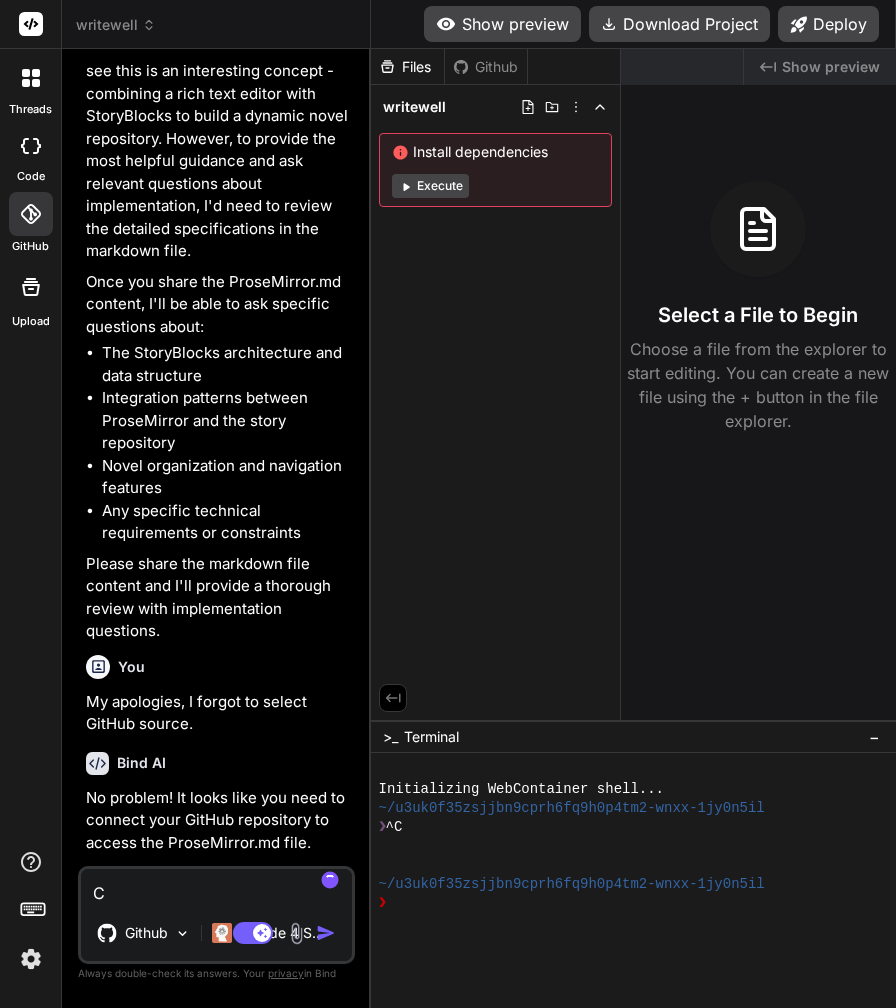 type on "Ca" 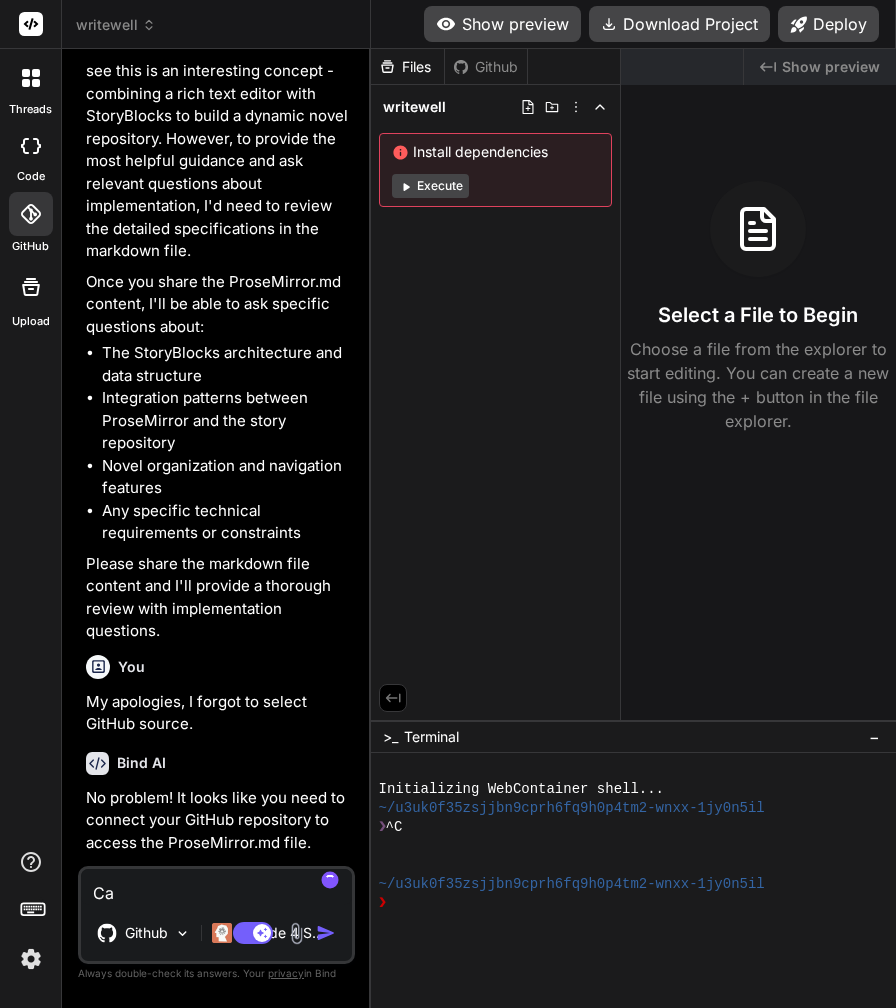 type on "Can" 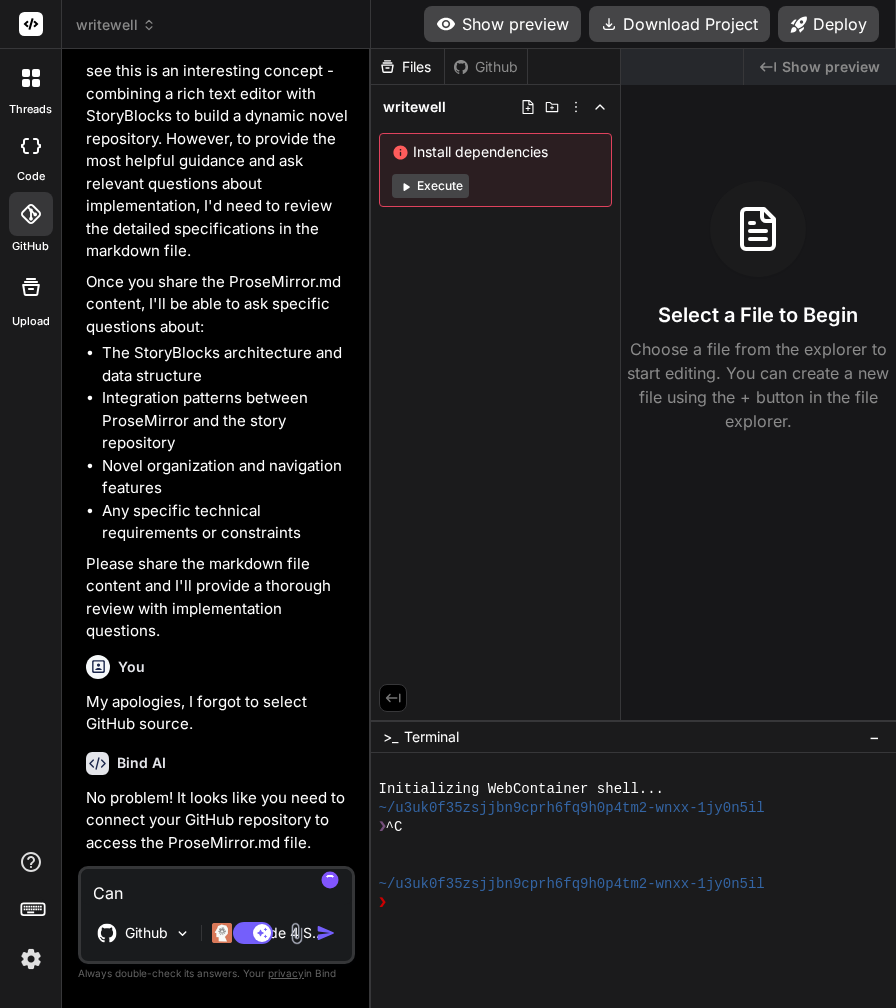 type on "x" 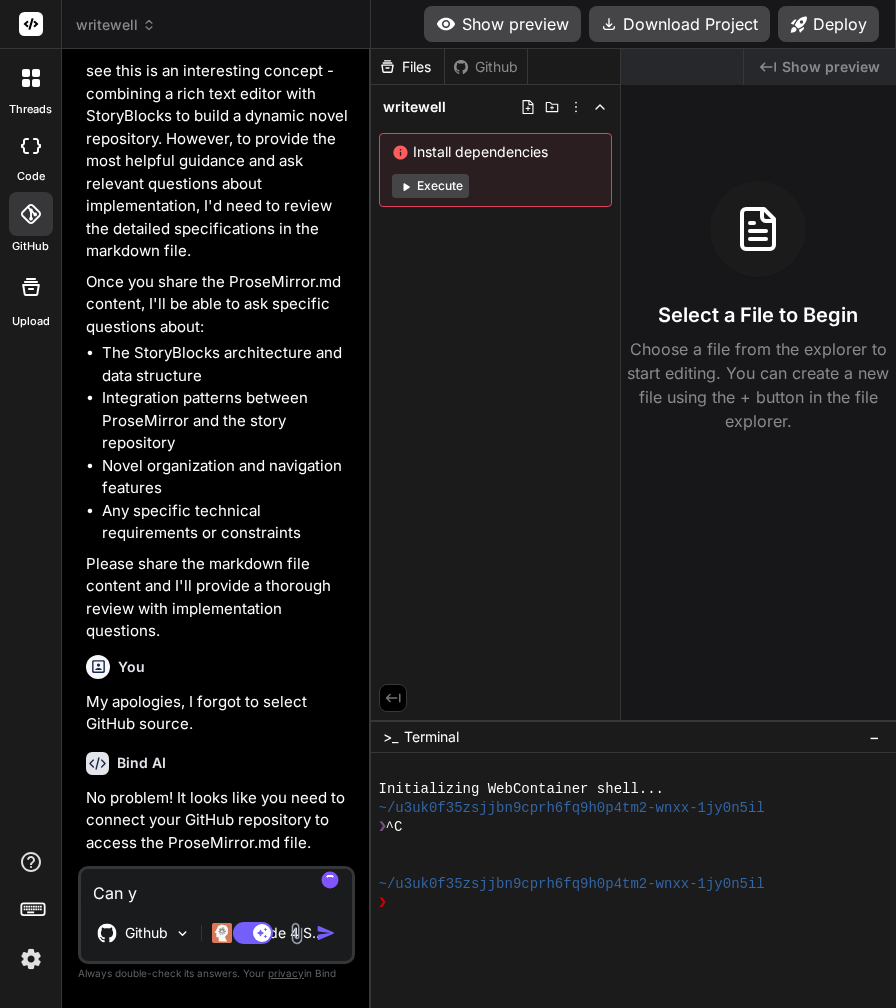 type on "Can yo" 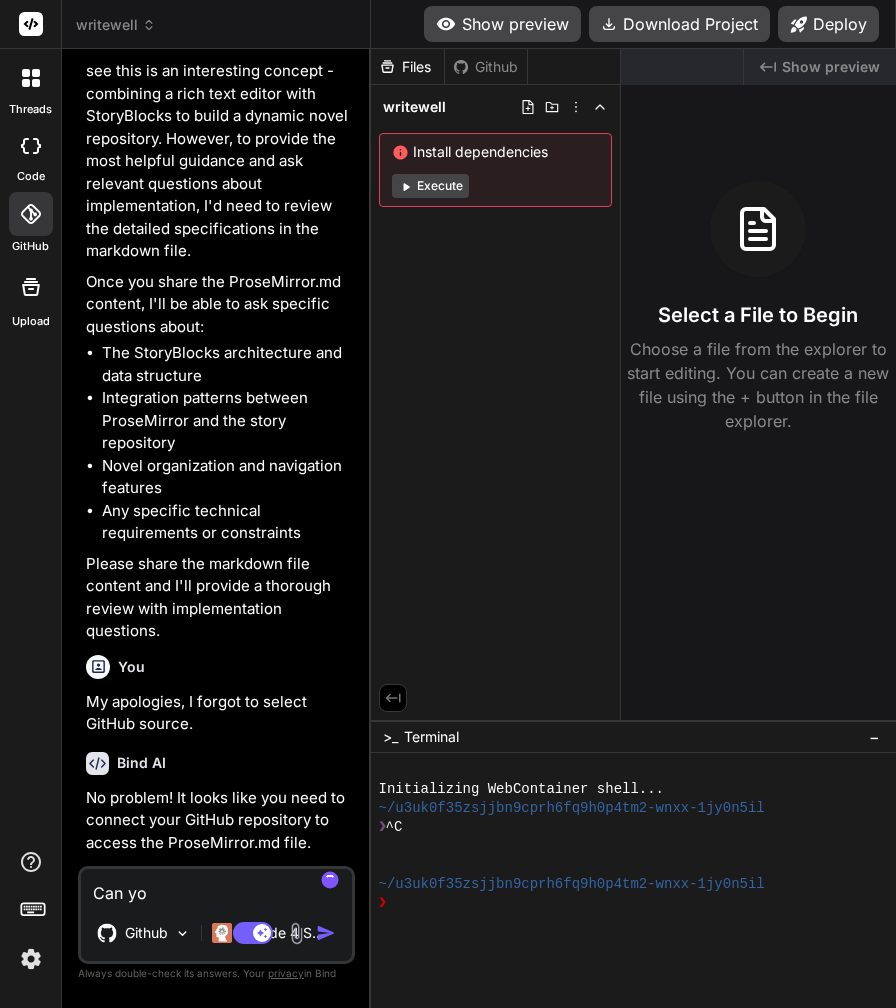 type on "Can you" 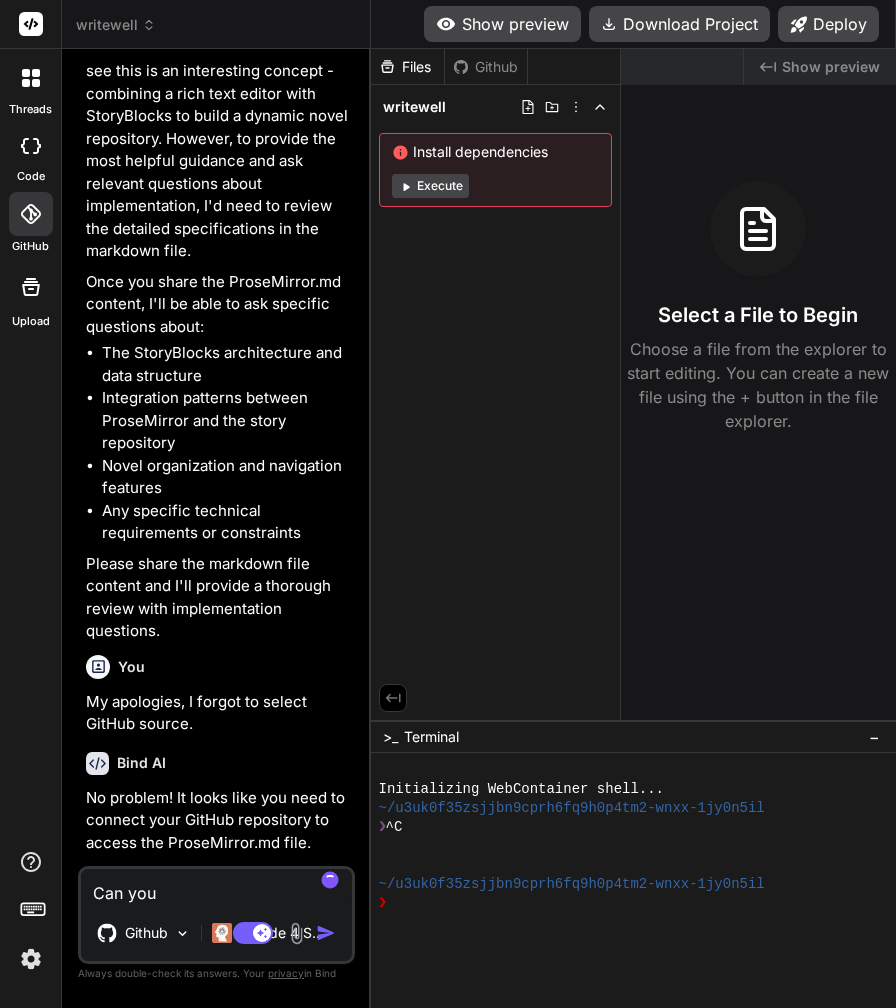 type on "Can you" 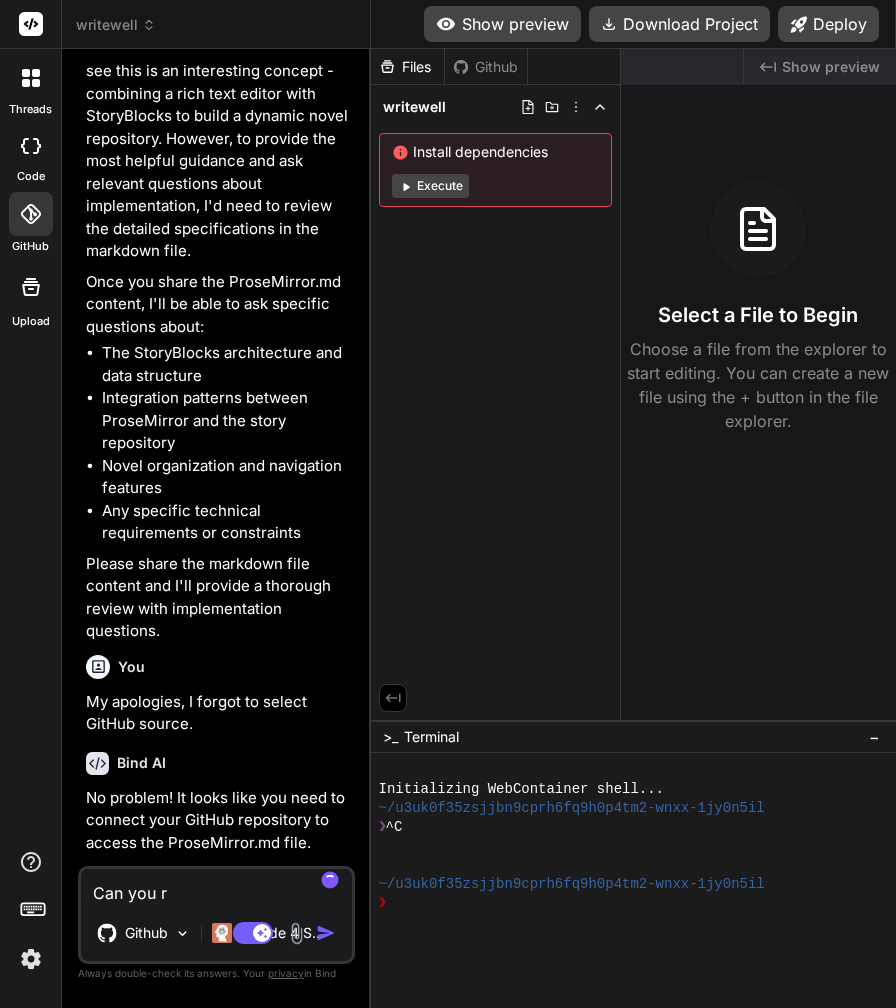 type on "Can you re" 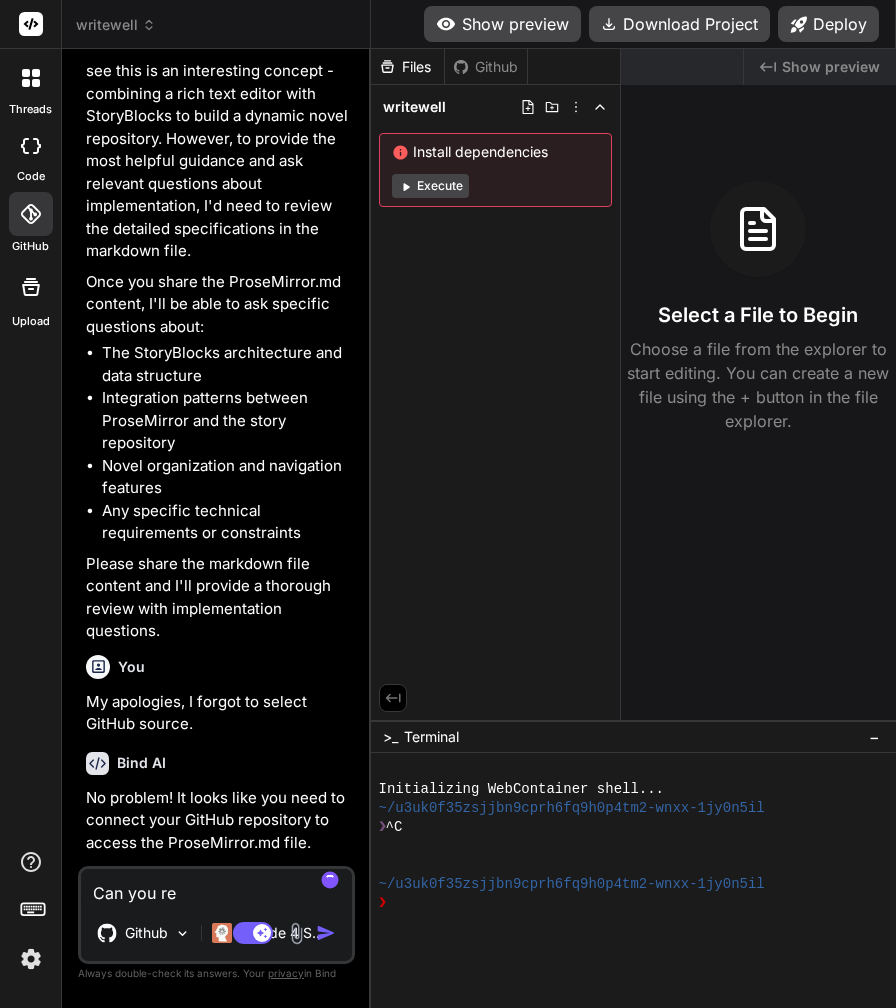 type on "Can you rea" 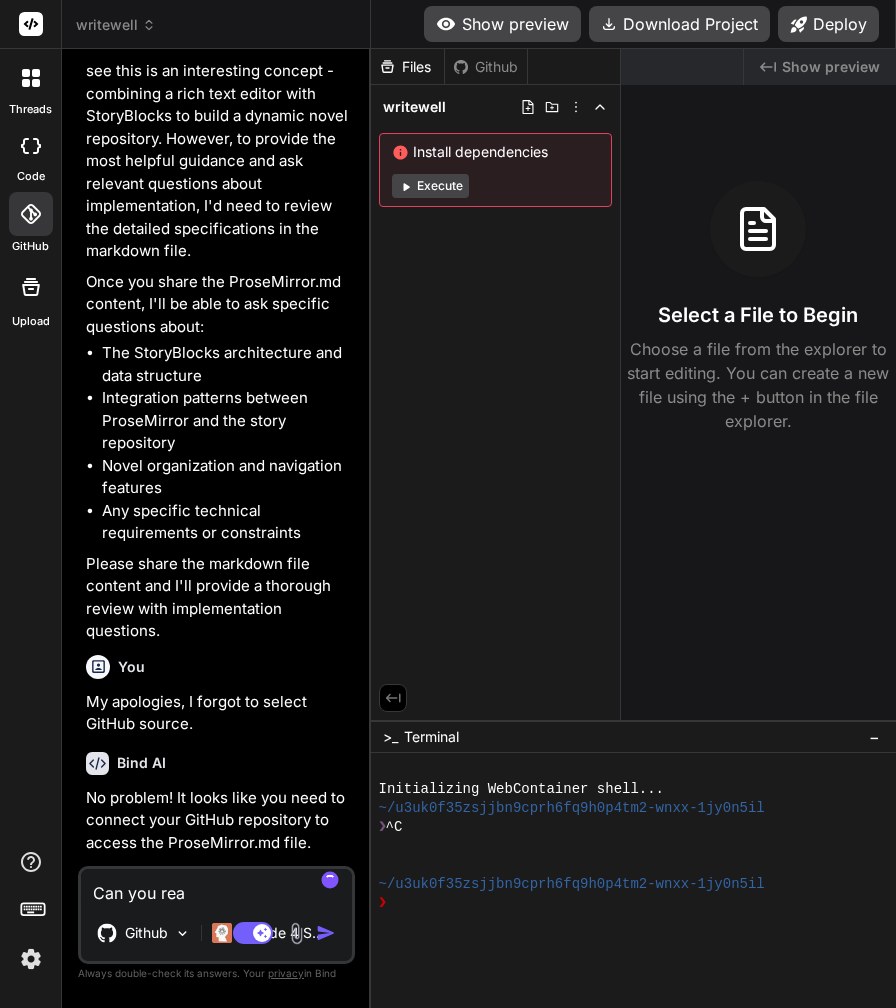 type on "Can you read" 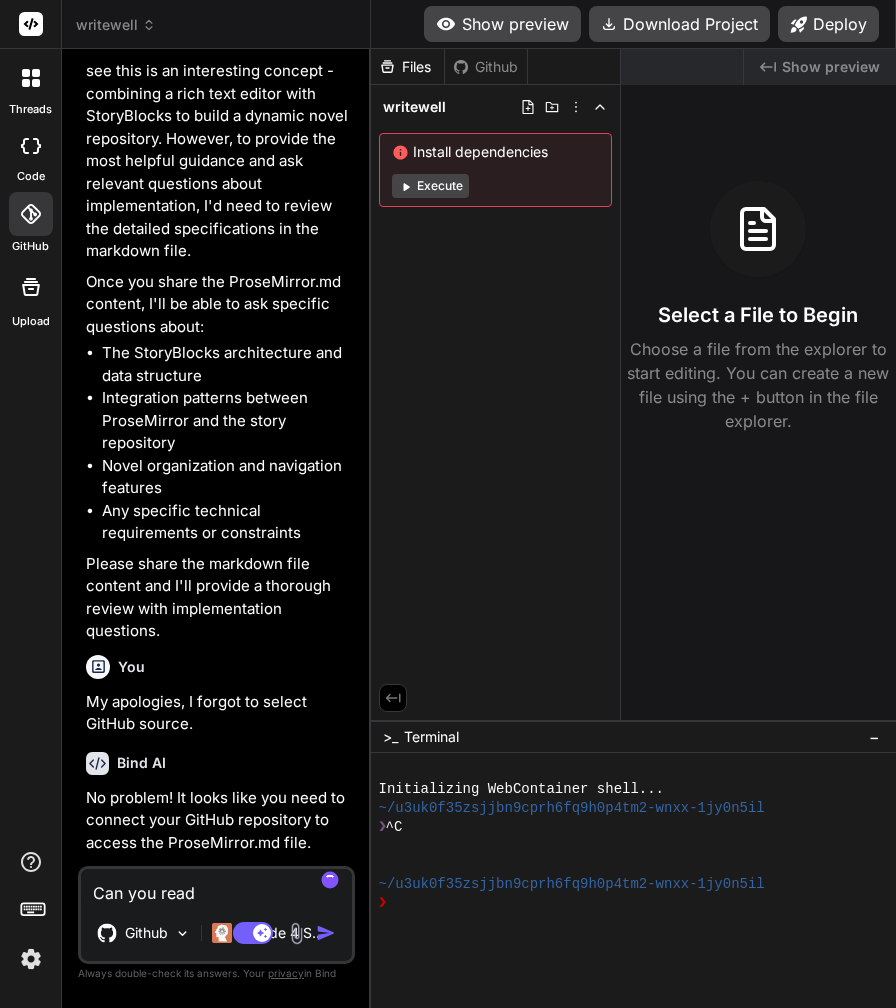 type on "Can you read" 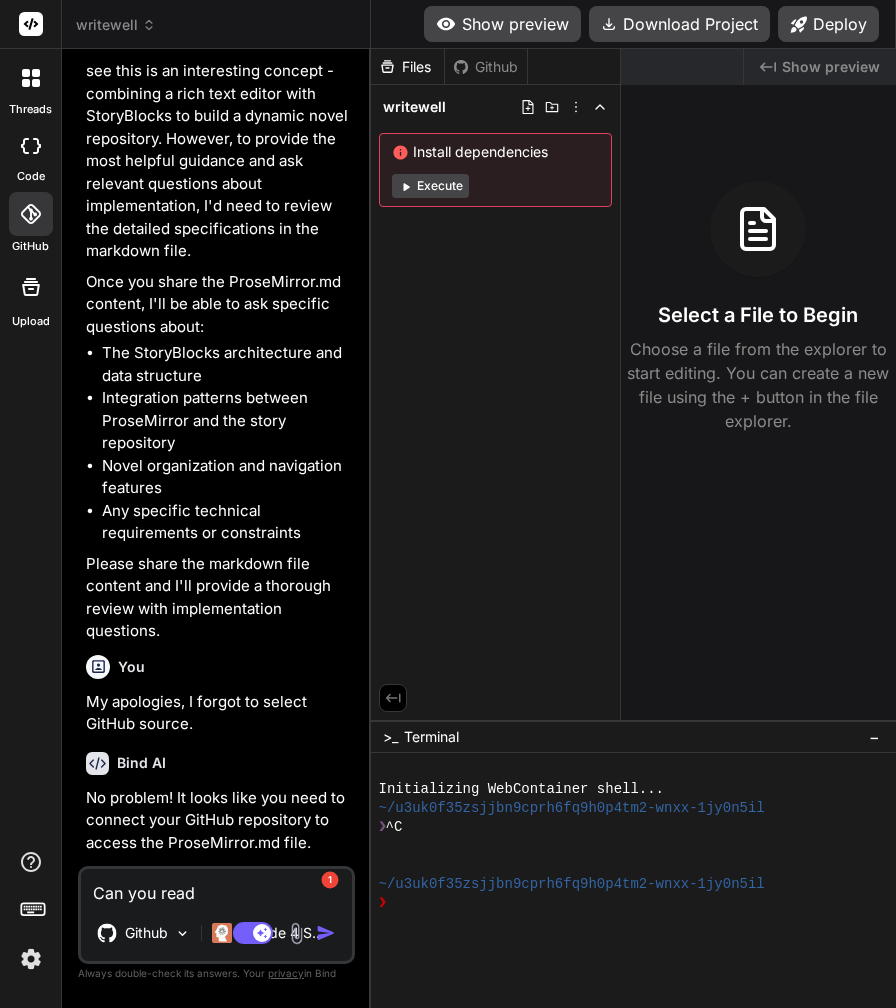 type on "Can you read P" 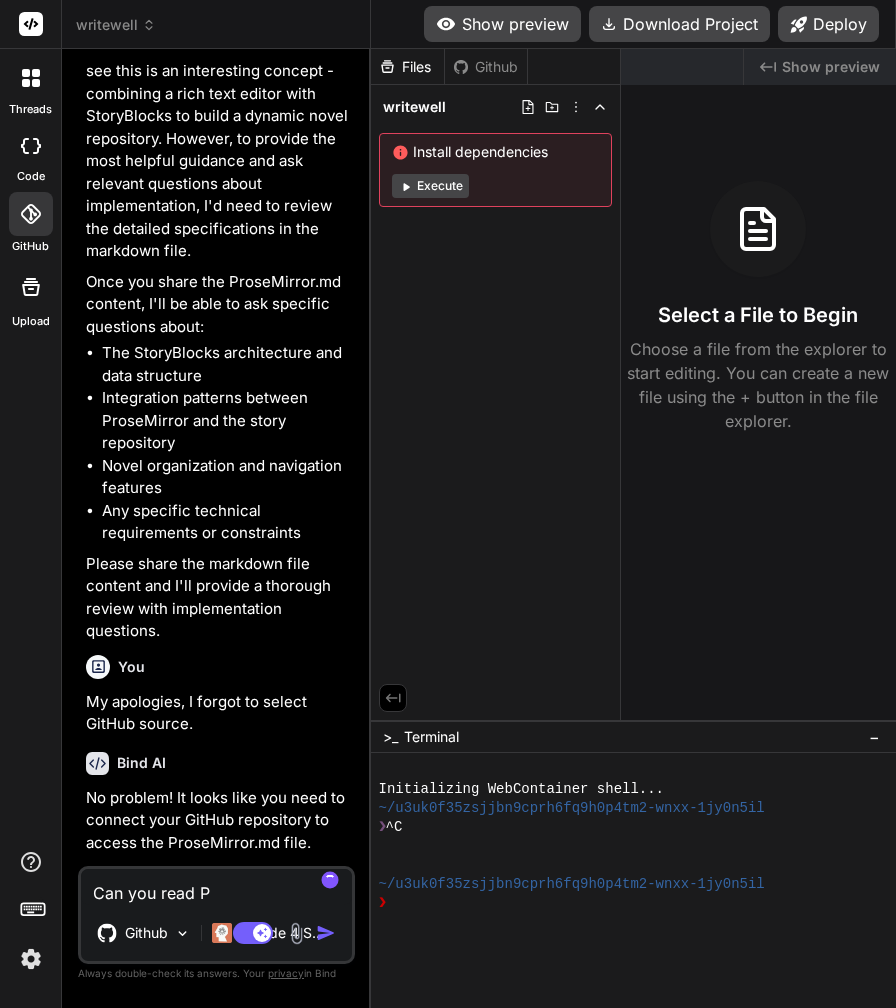 type on "Can you read Pr" 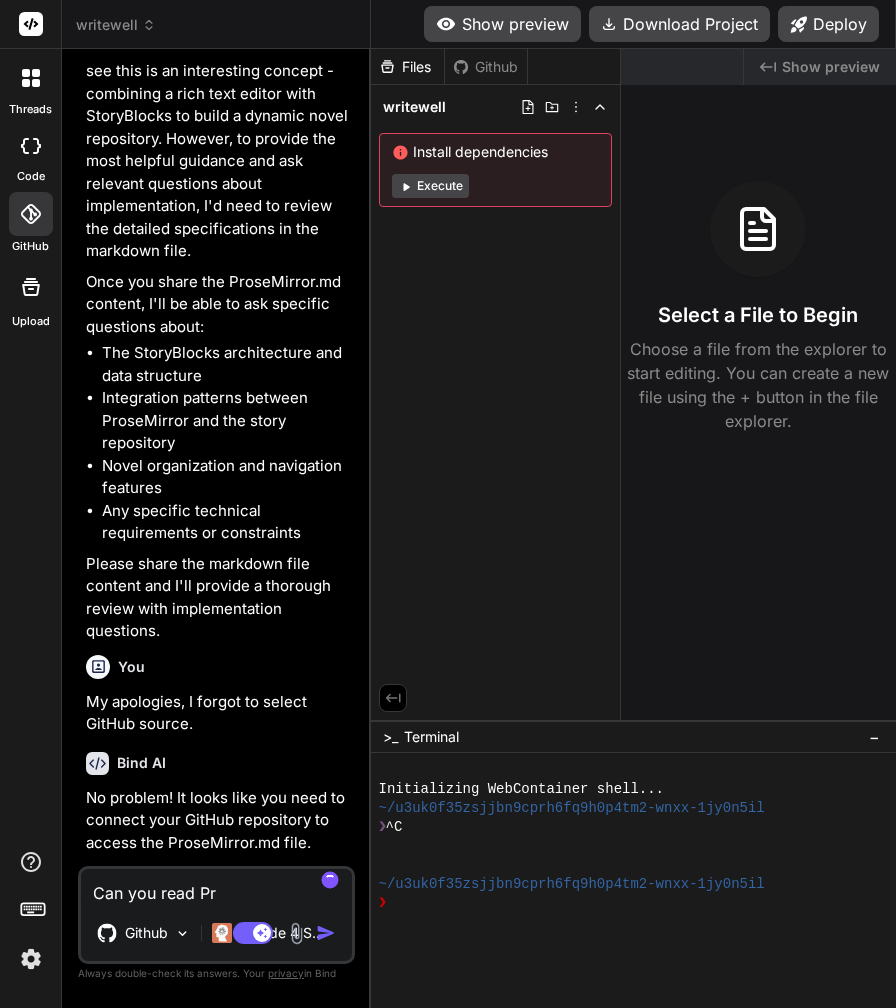 type on "Can you read Pro" 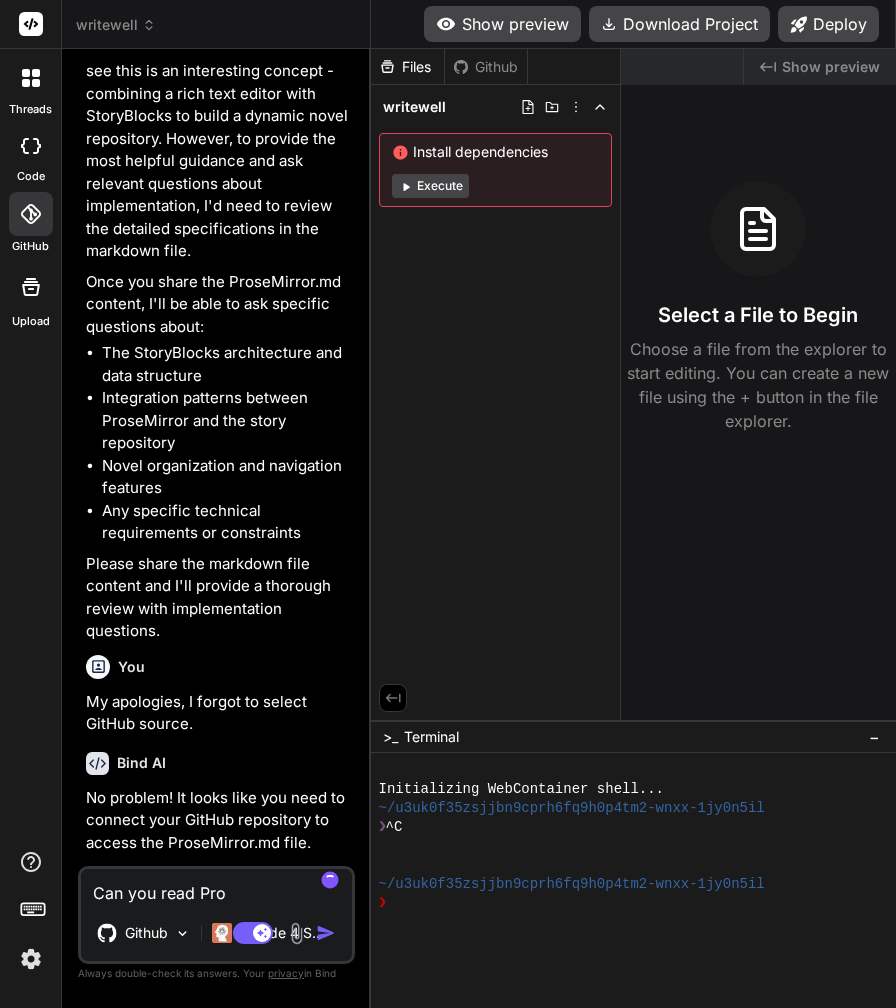 type on "Can you read Pros" 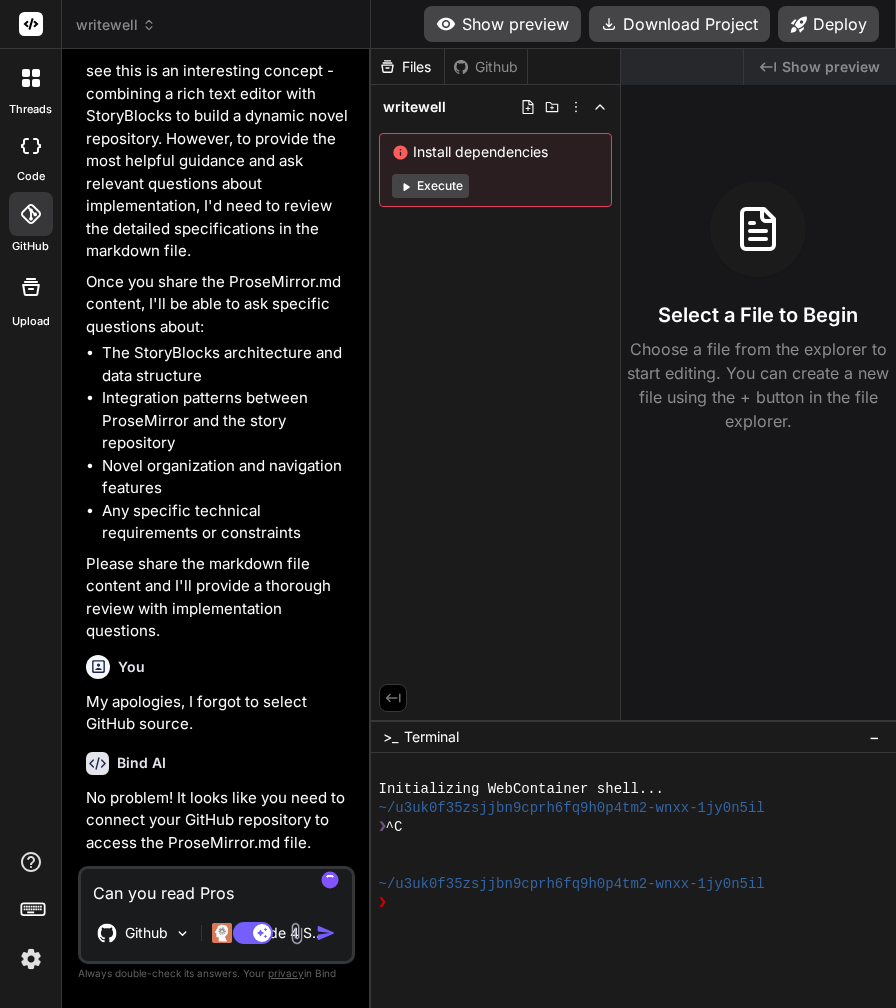 type on "Can you read Prose" 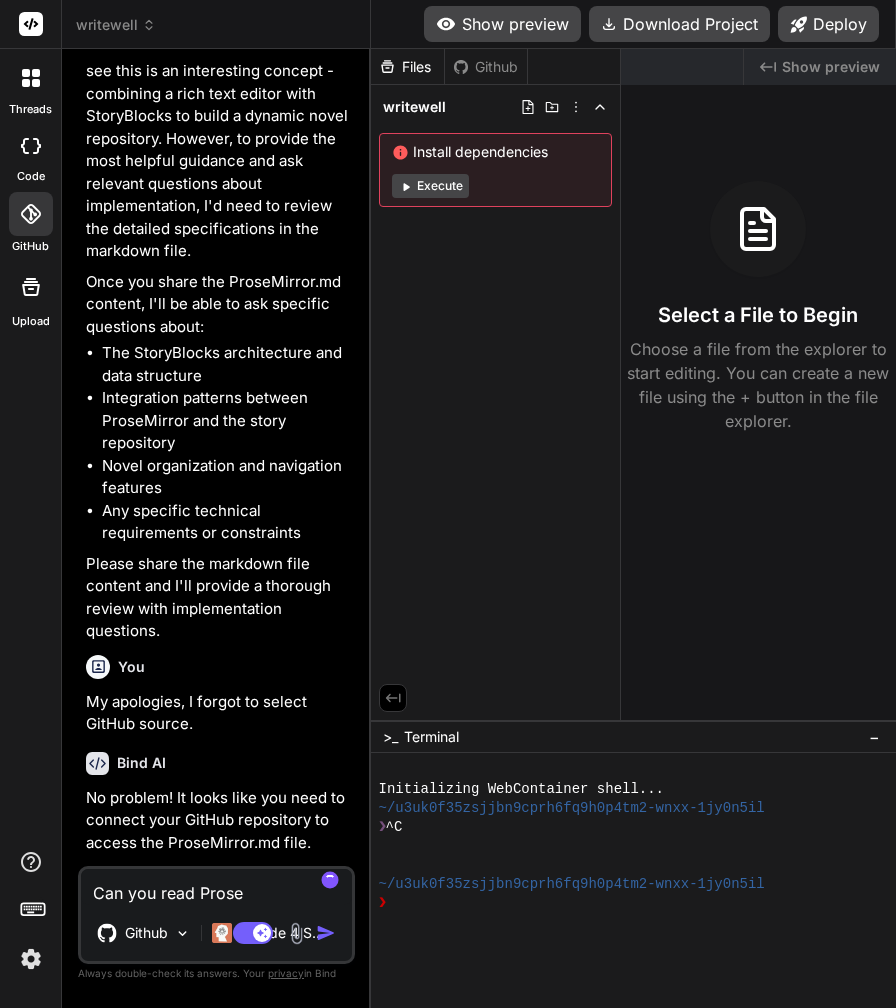 type on "Can you read ProseM" 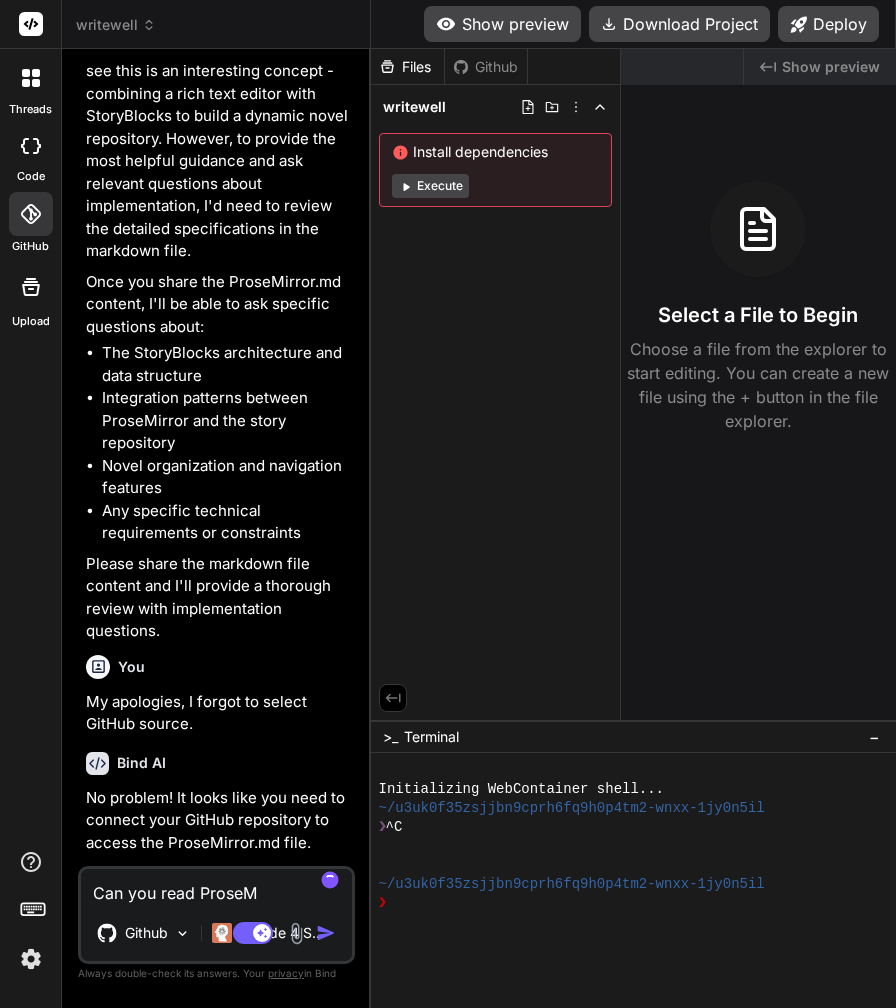 type on "Can you read ProseMi" 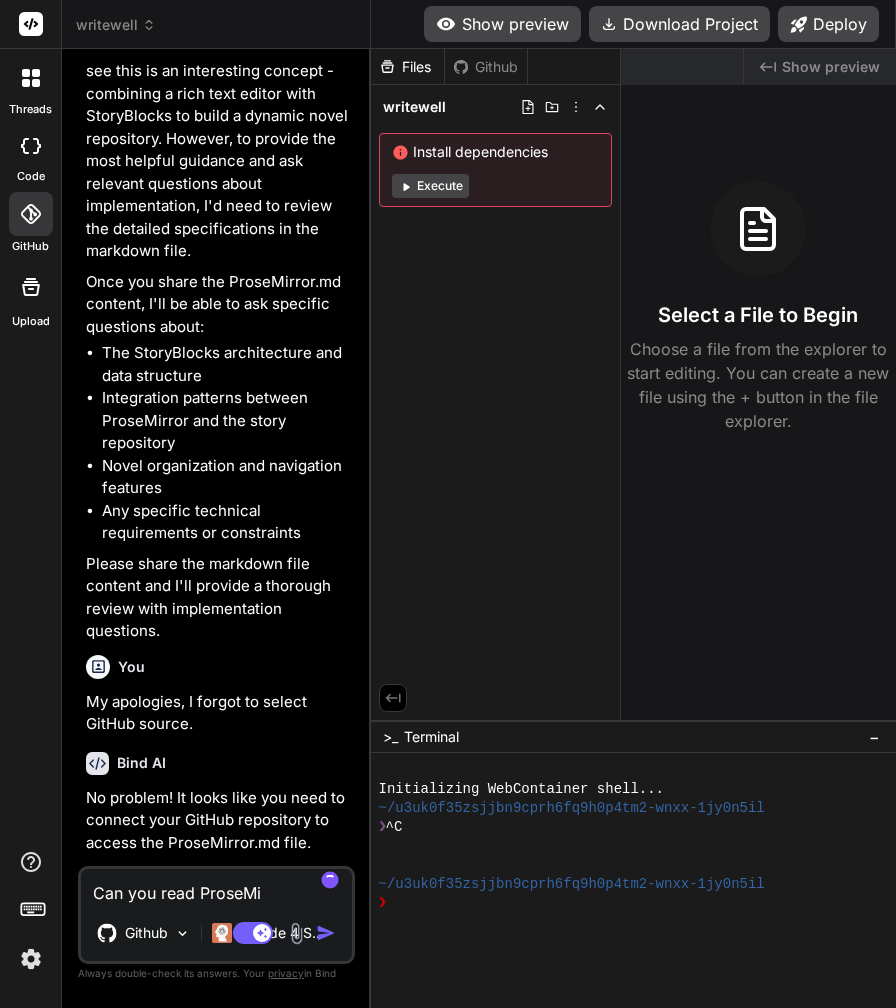 type on "Can you read ProseMir" 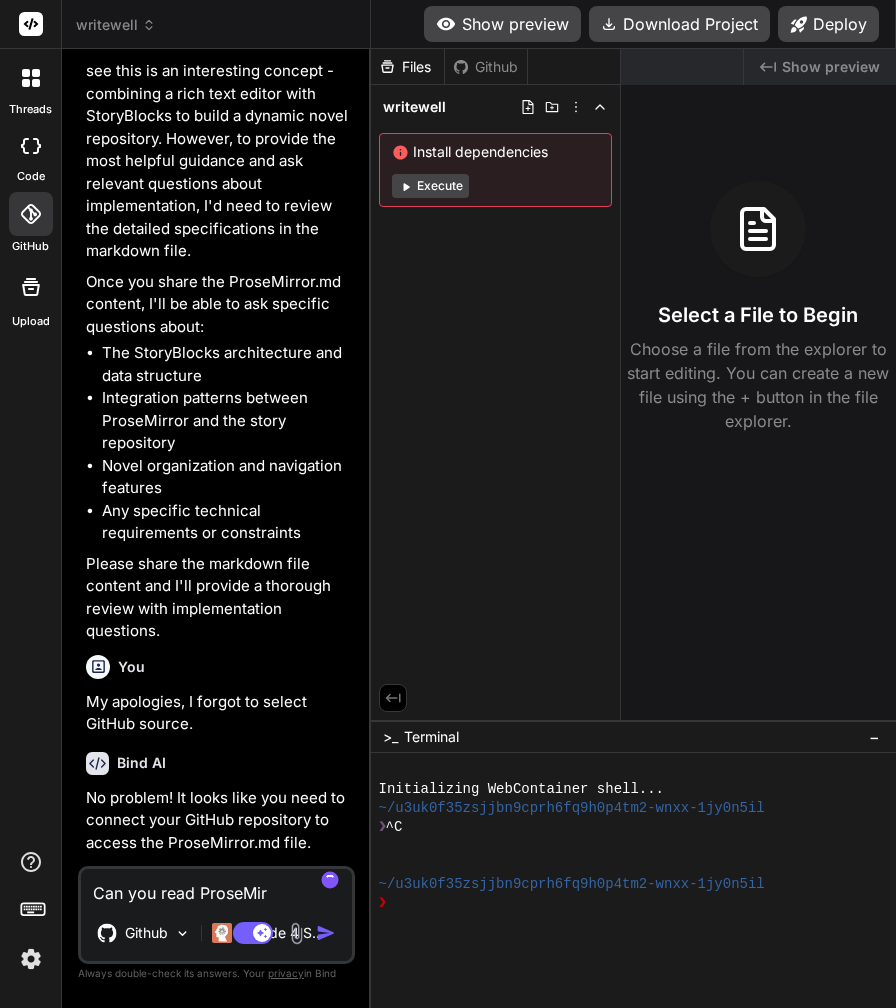 type on "Can you read ProseMirr" 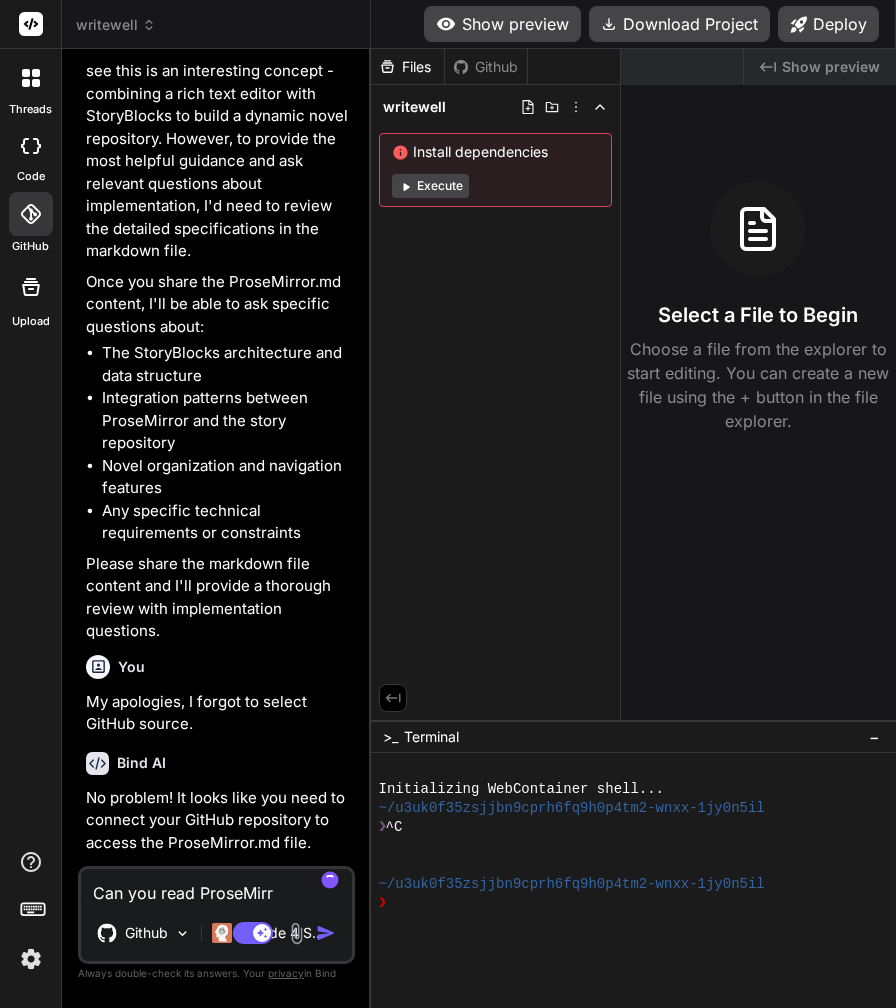 type on "Can you read ProseMirro" 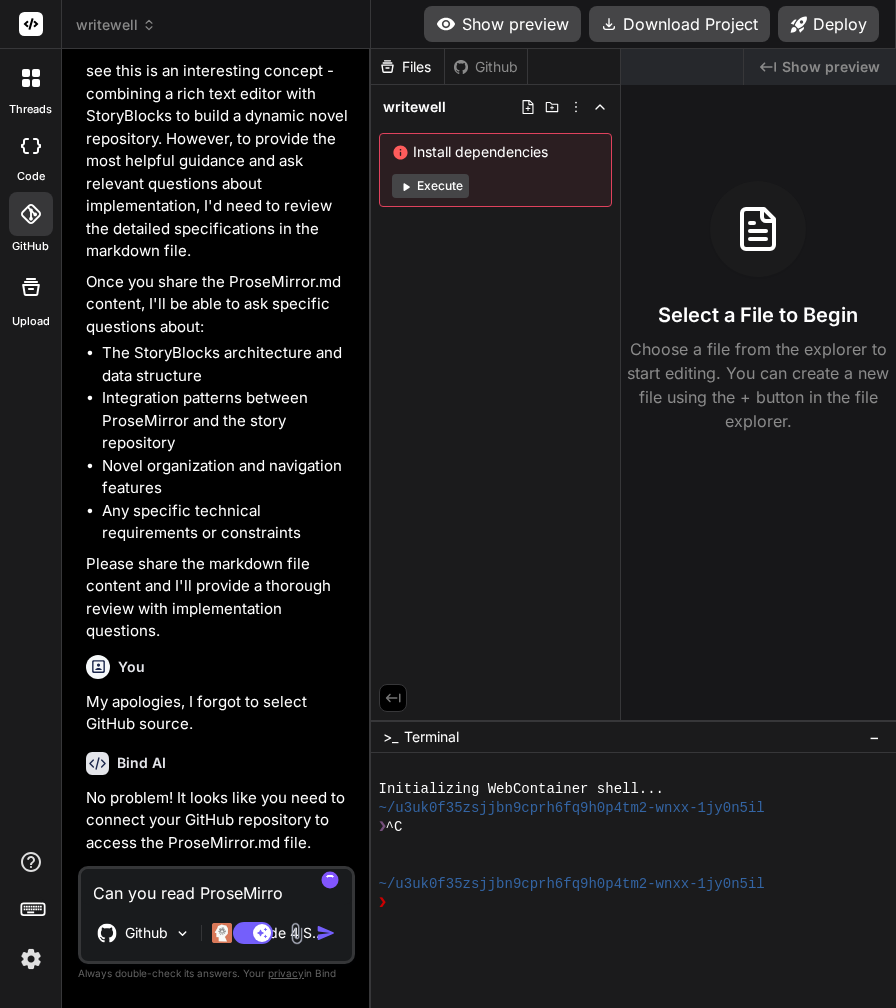 type on "x" 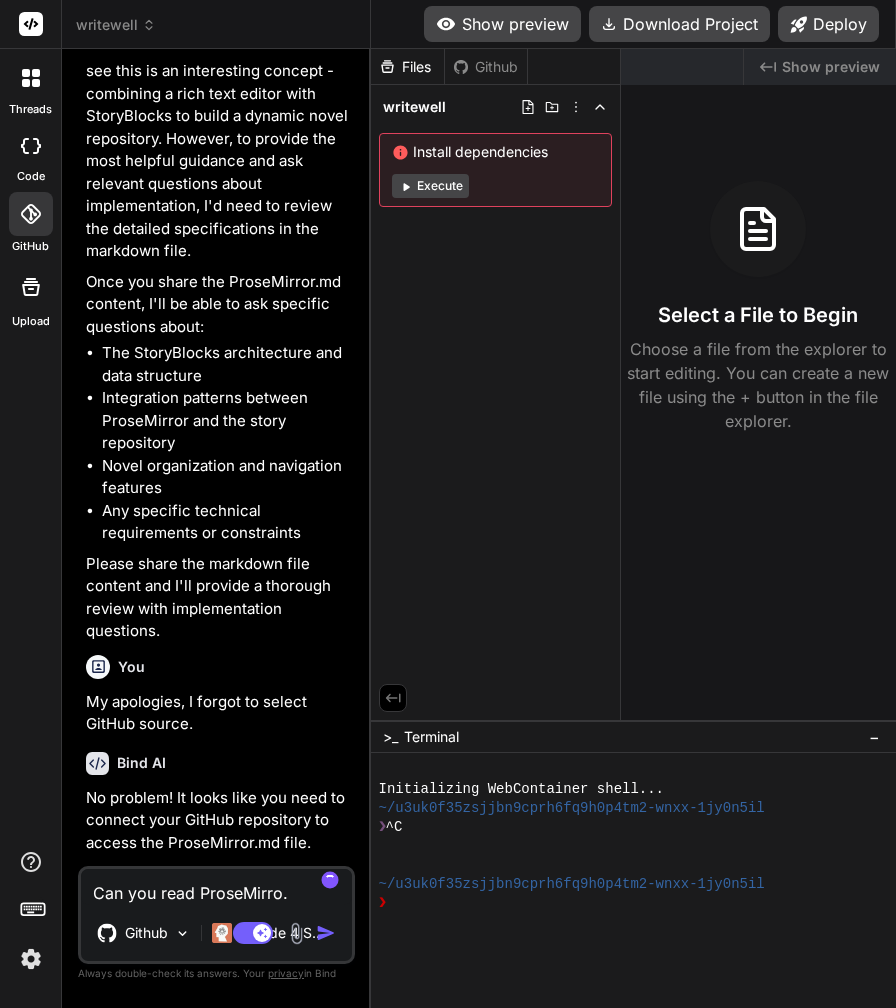 type on "Can you read ProseMirro.m" 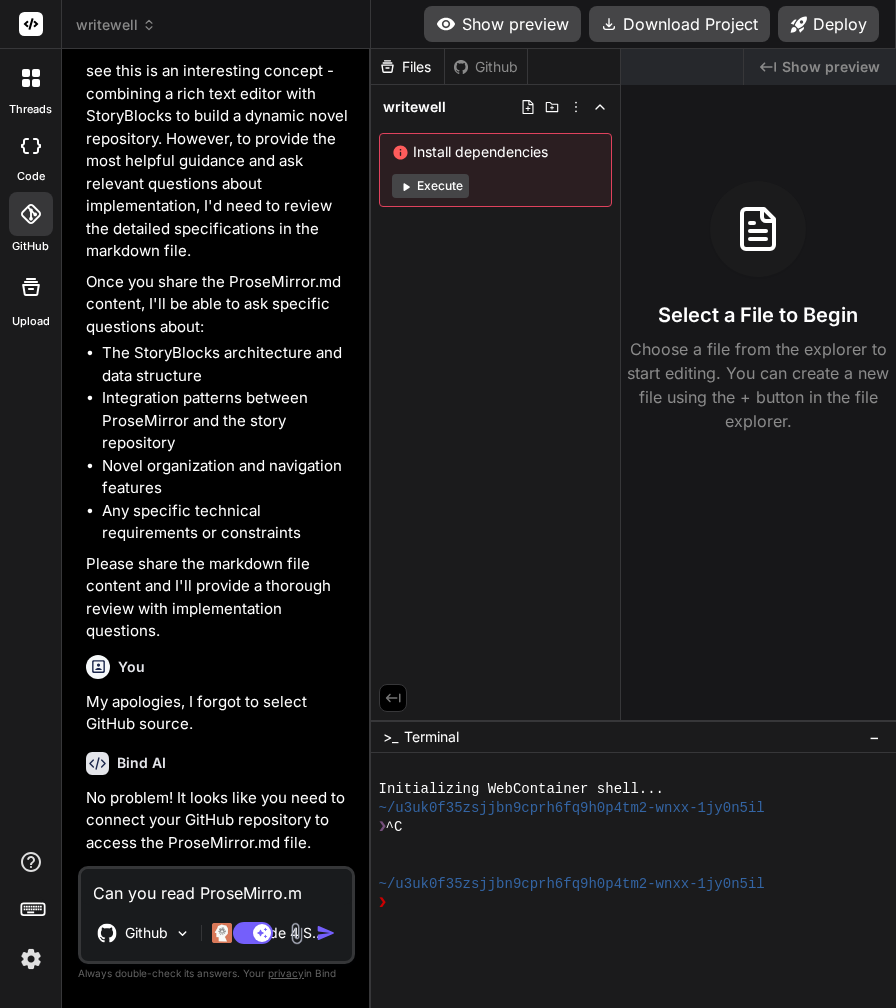 type on "Can you read ProseMirro." 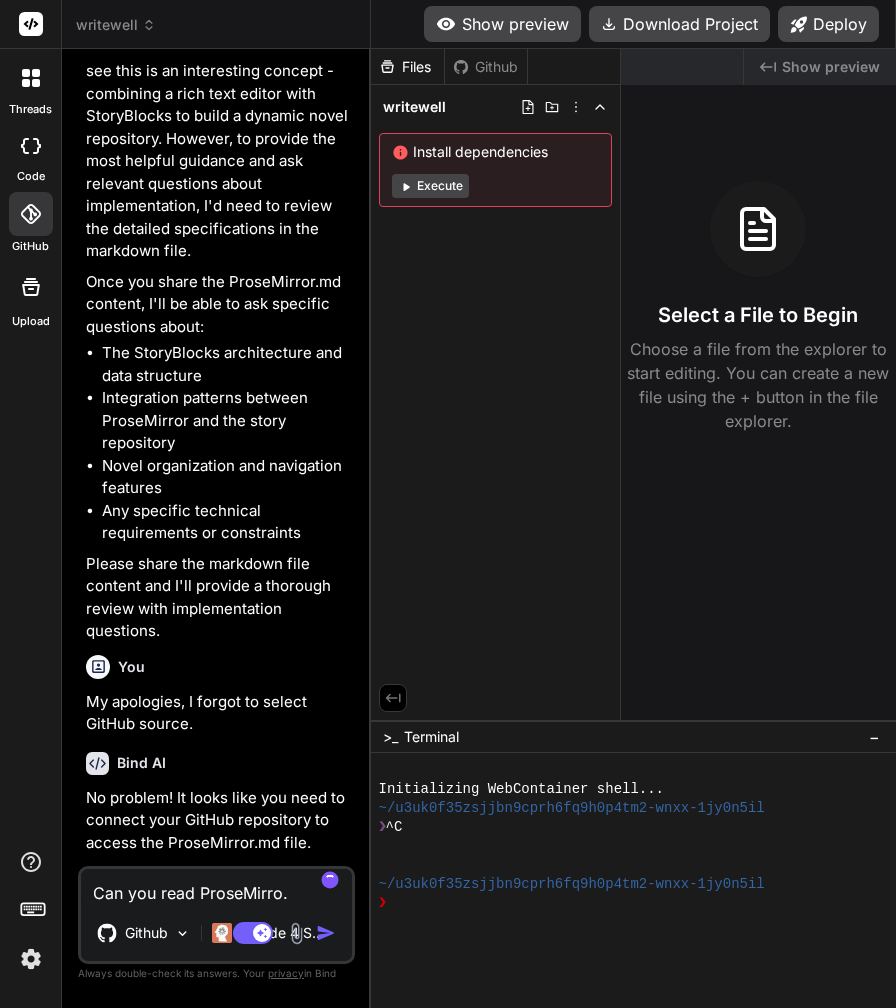 type on "Can you read ProseMirro" 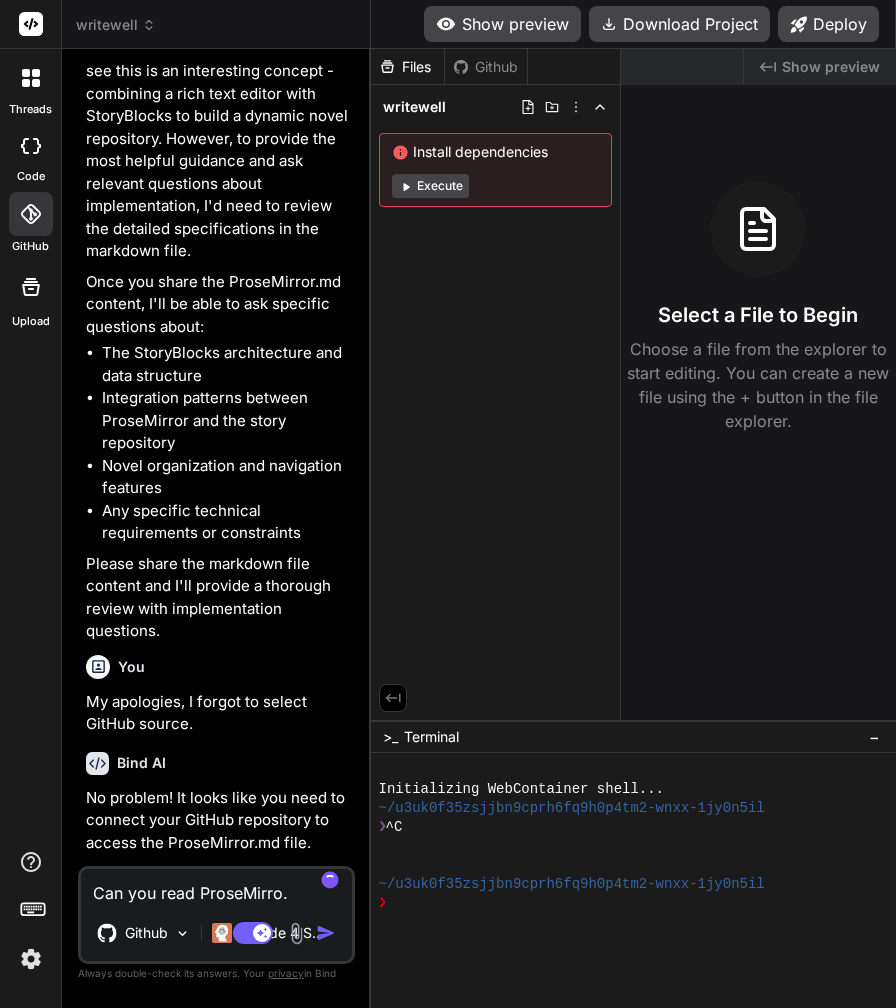 type on "x" 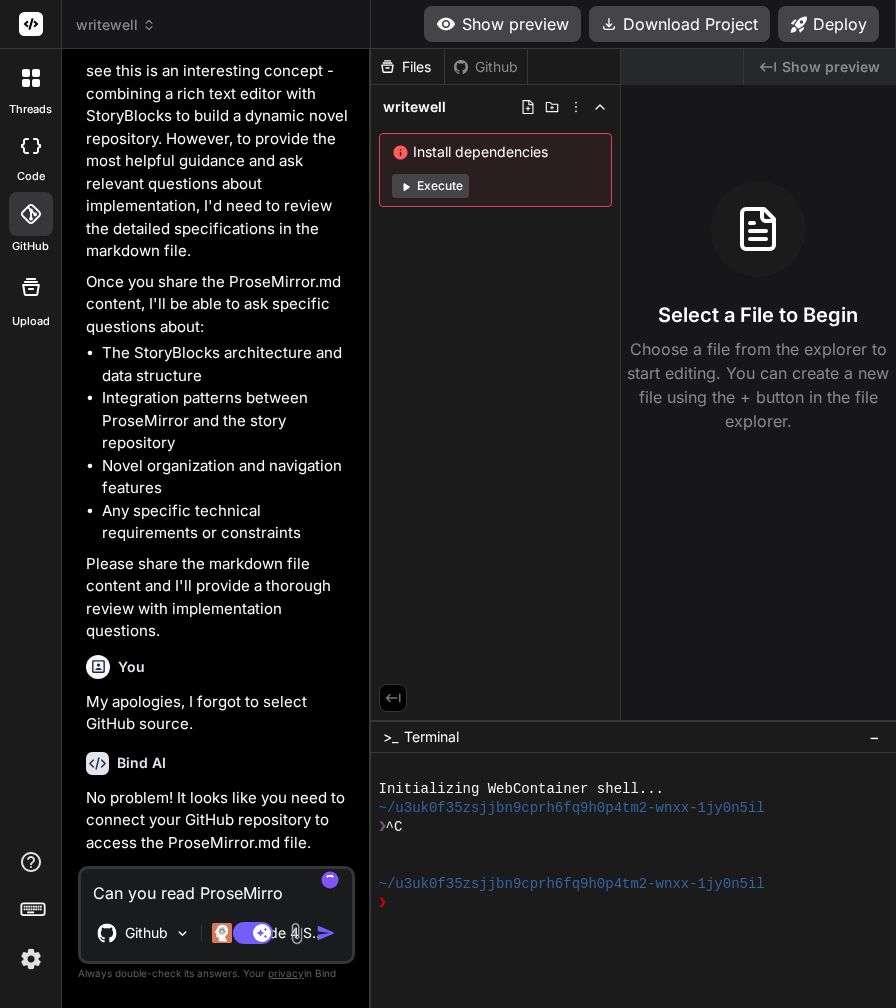 type on "Can you read ProseMirror" 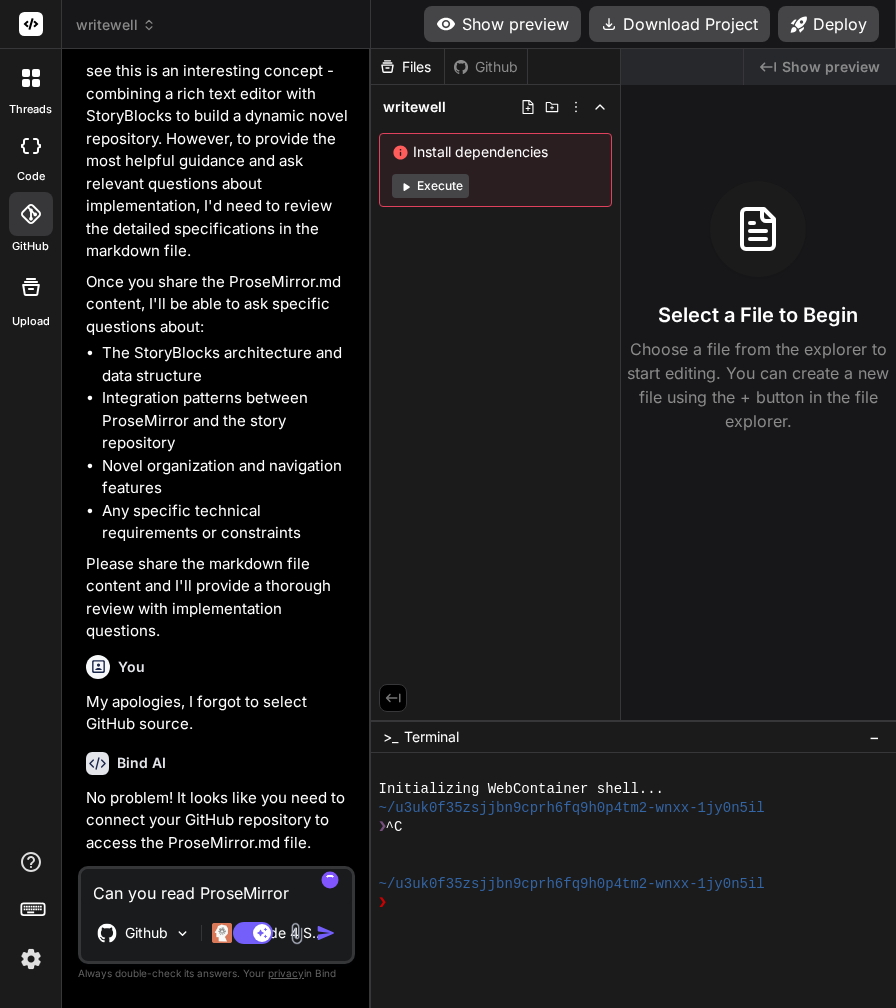 type on "Can you read ProseMirror." 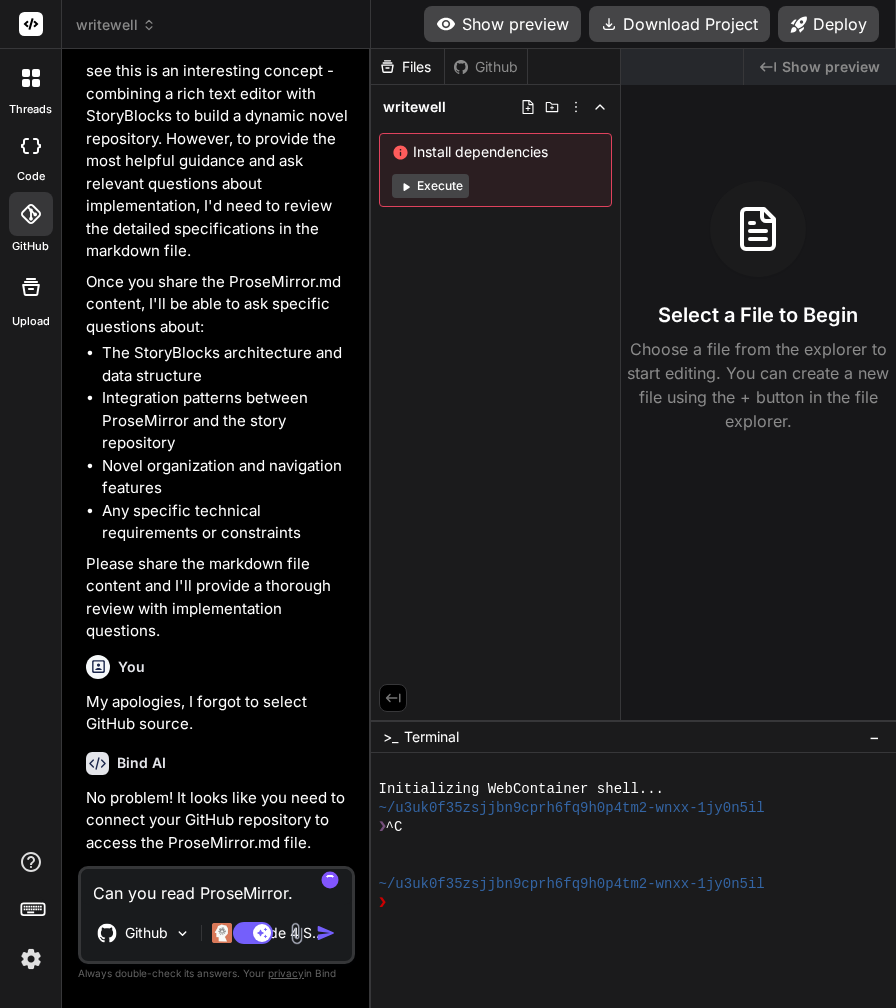 type on "Can you read ProseMirror.m" 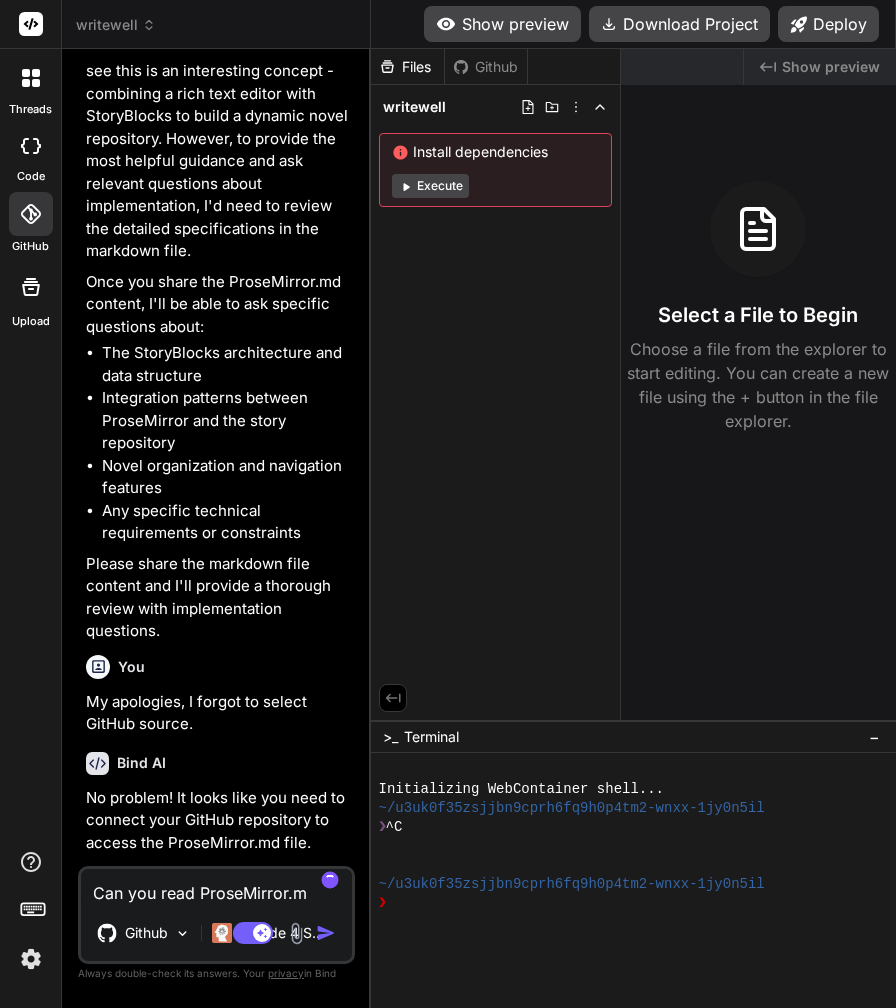 type on "Can you read ProseMirror.md" 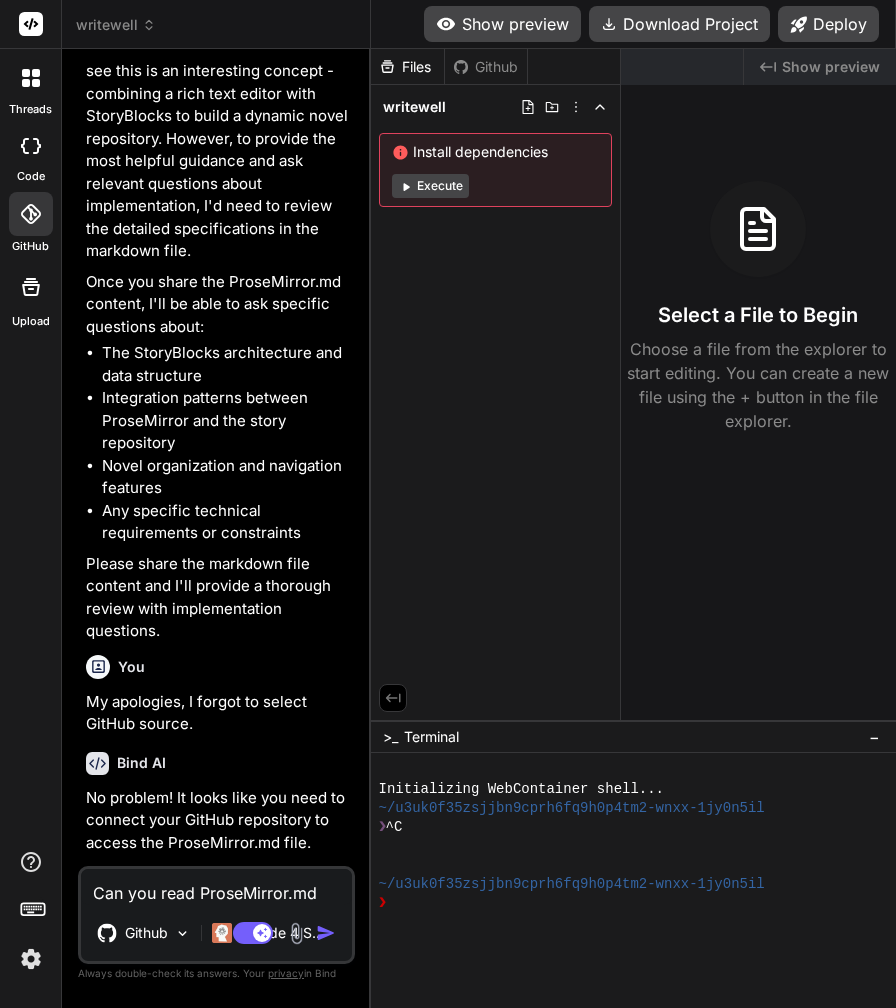 type on "Can you read ProseMirror.md" 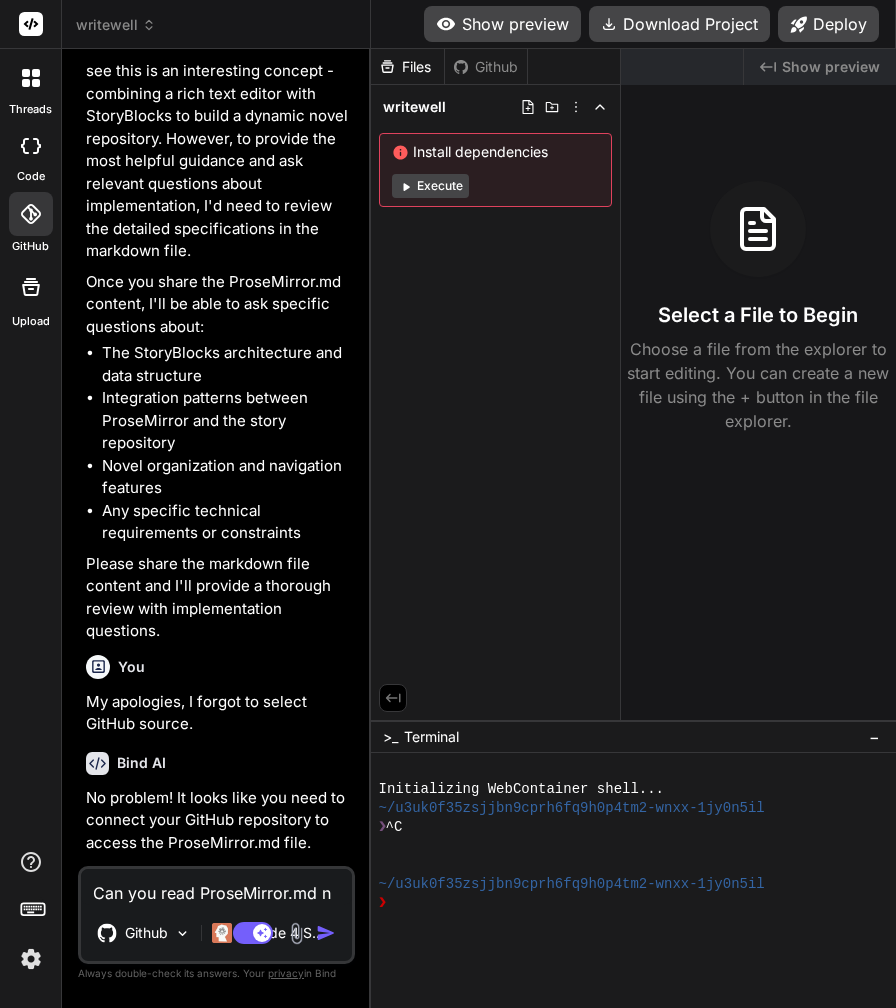 type on "Can you read ProseMirror.md no" 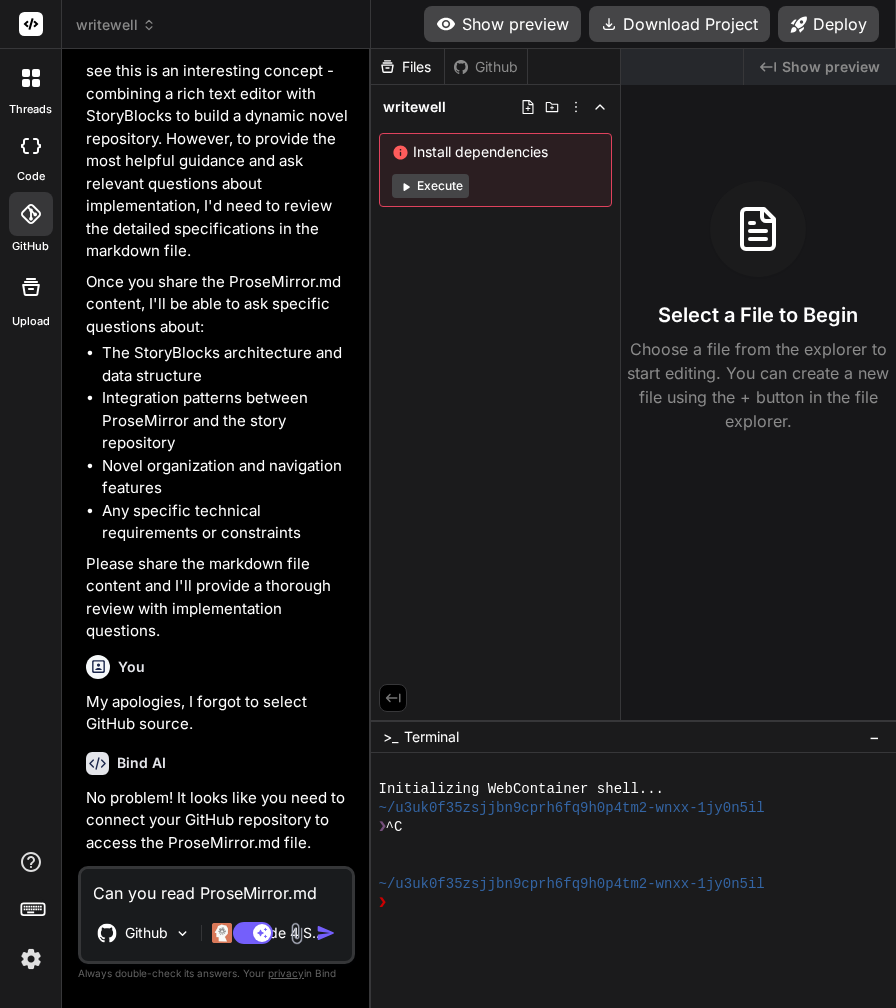 type on "Can you read ProseMirror.md now" 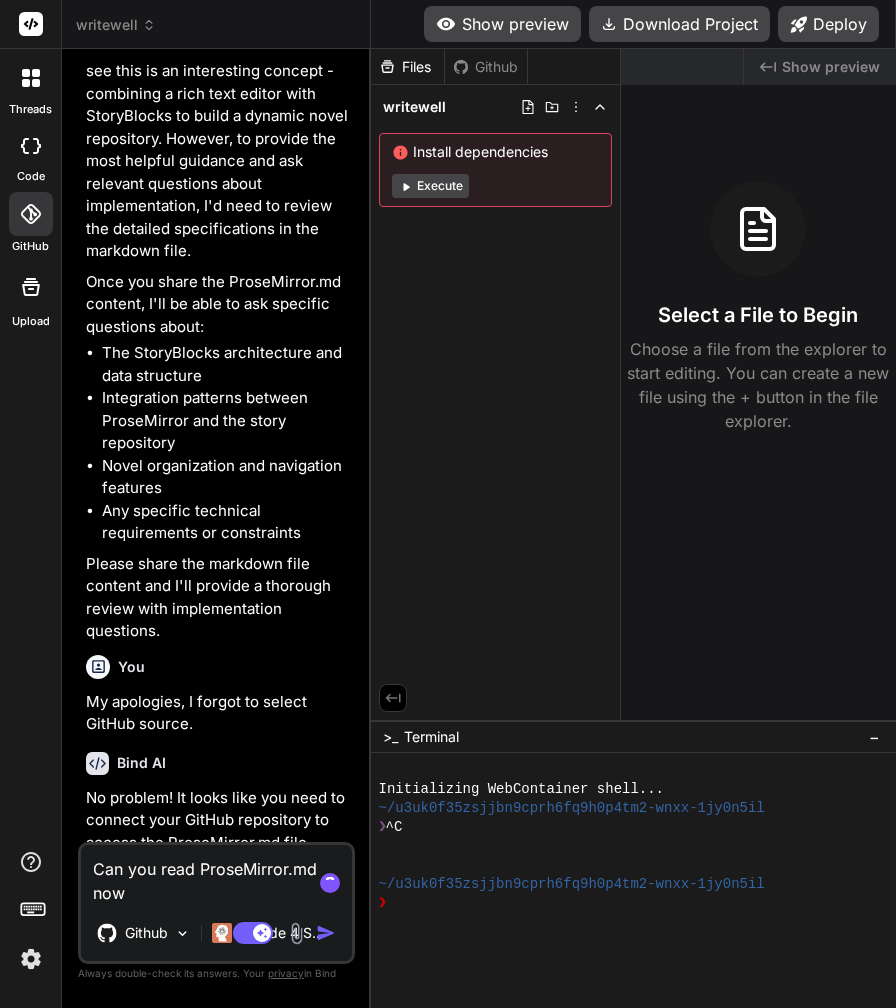 type on "Can you read ProseMirror.md now?" 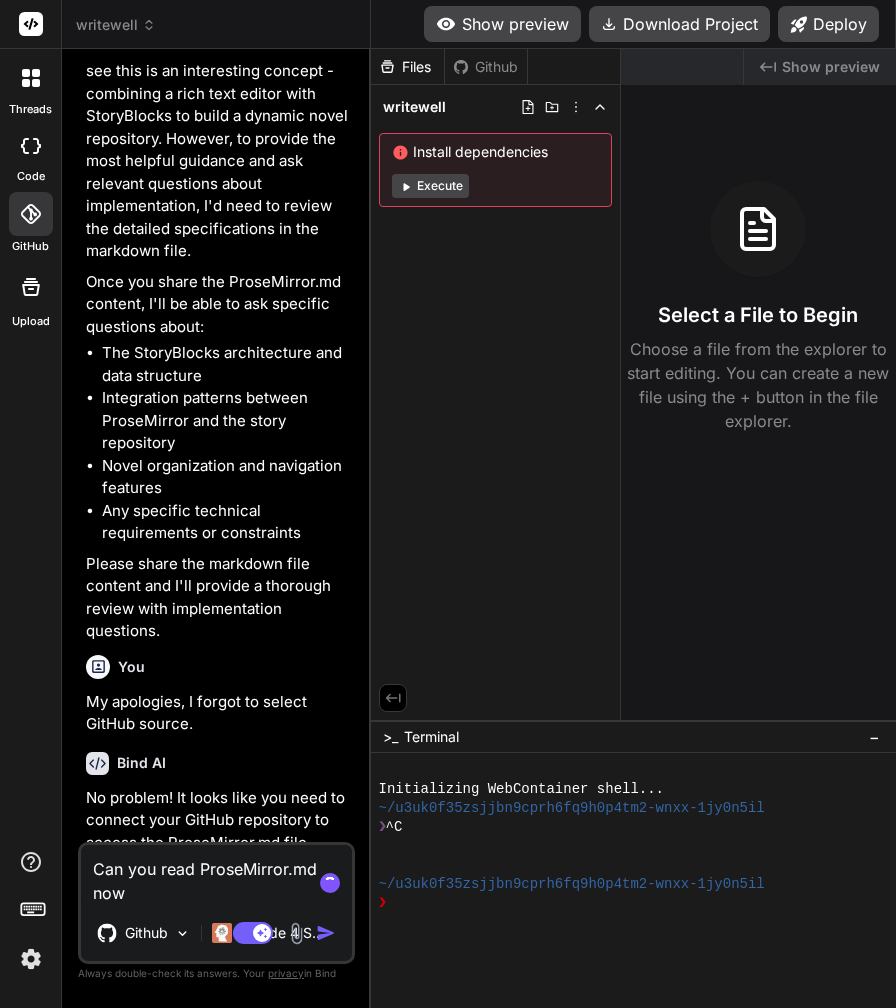 type on "x" 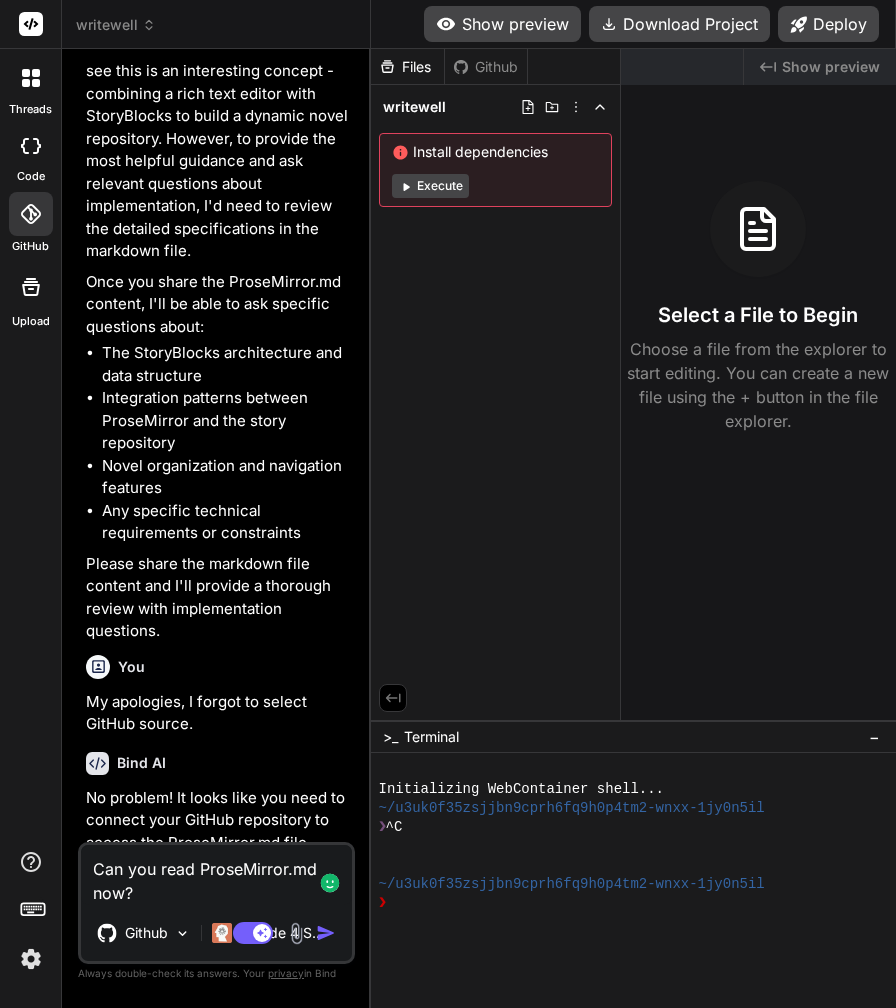 type on "Can you read ProseMirror.md now?" 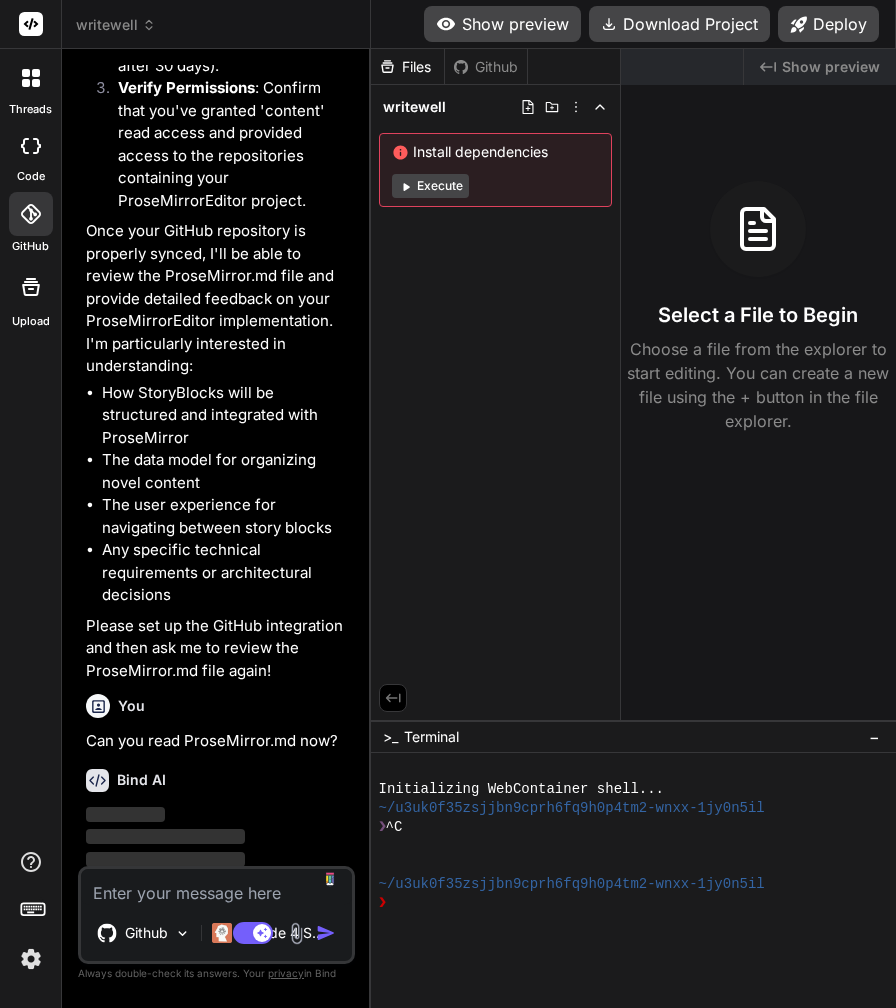 scroll, scrollTop: 1487, scrollLeft: 0, axis: vertical 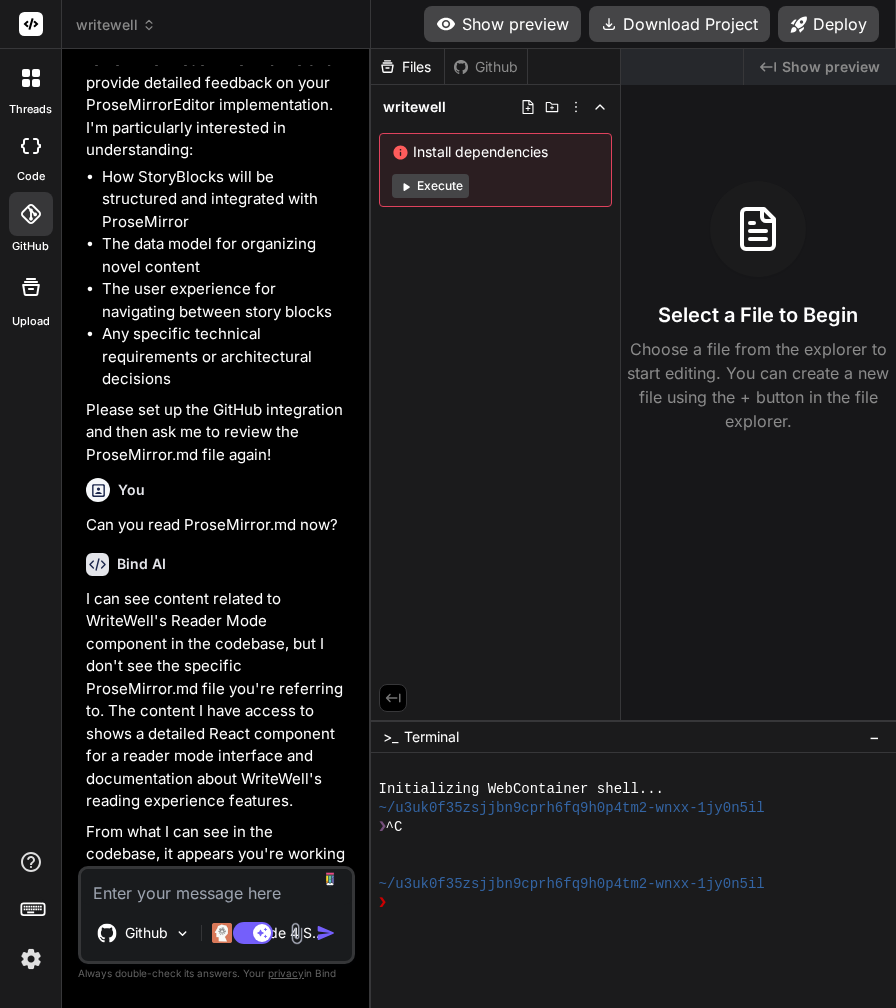 type on "x" 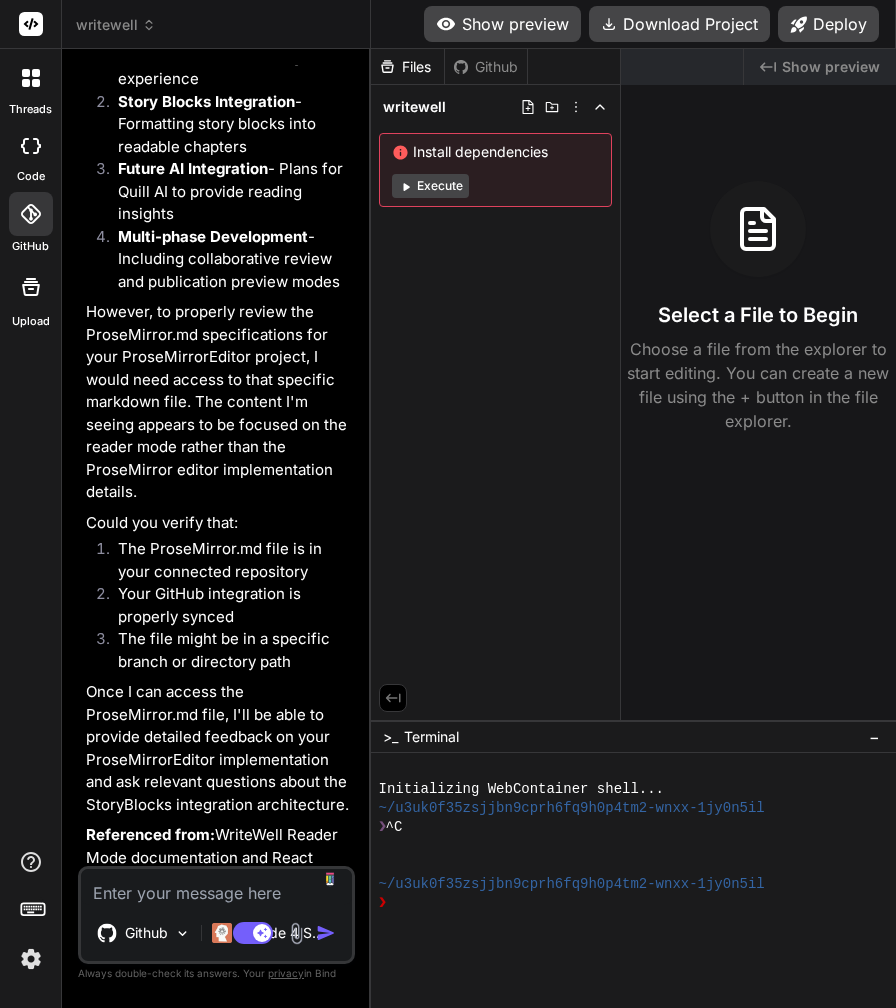 scroll, scrollTop: 2619, scrollLeft: 0, axis: vertical 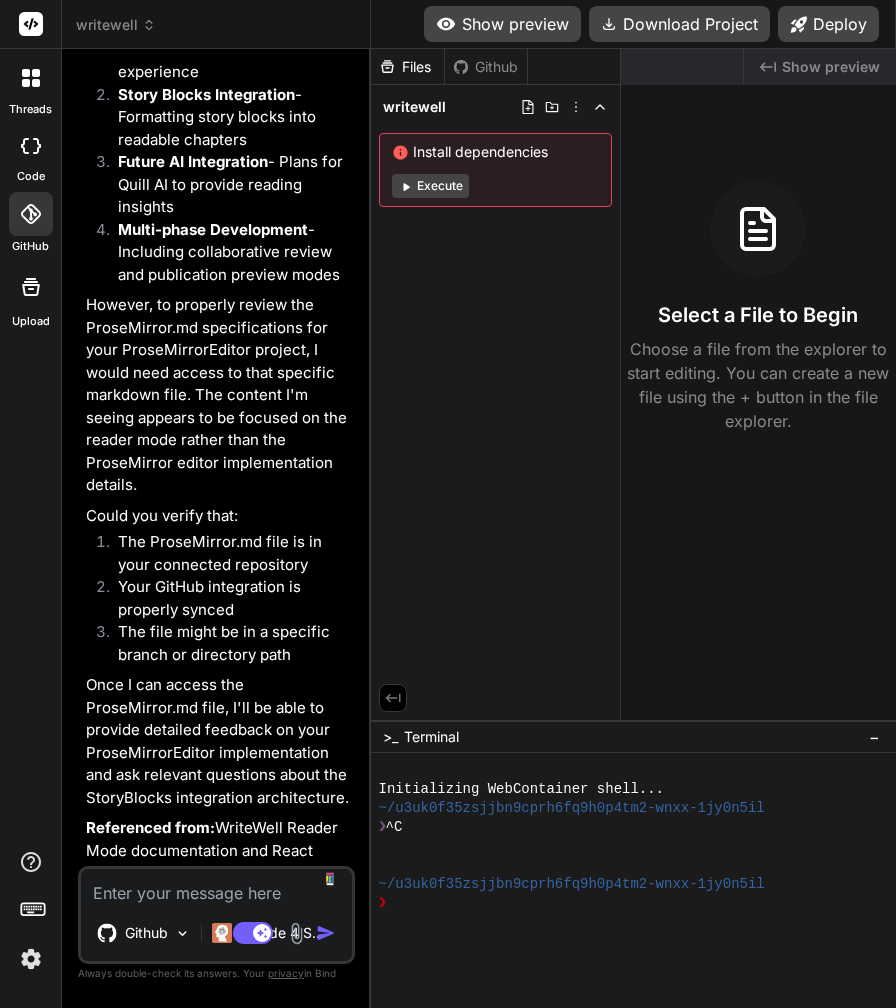 click 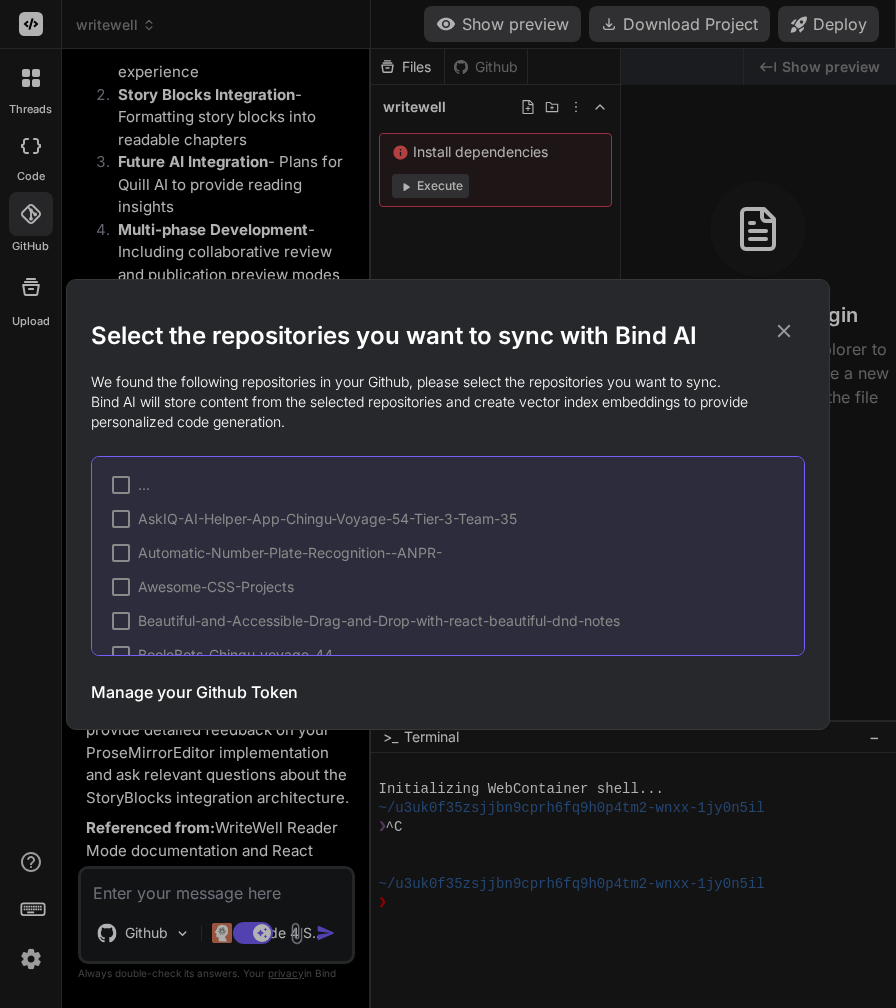 click on "Manage your Github Token" at bounding box center [194, 692] 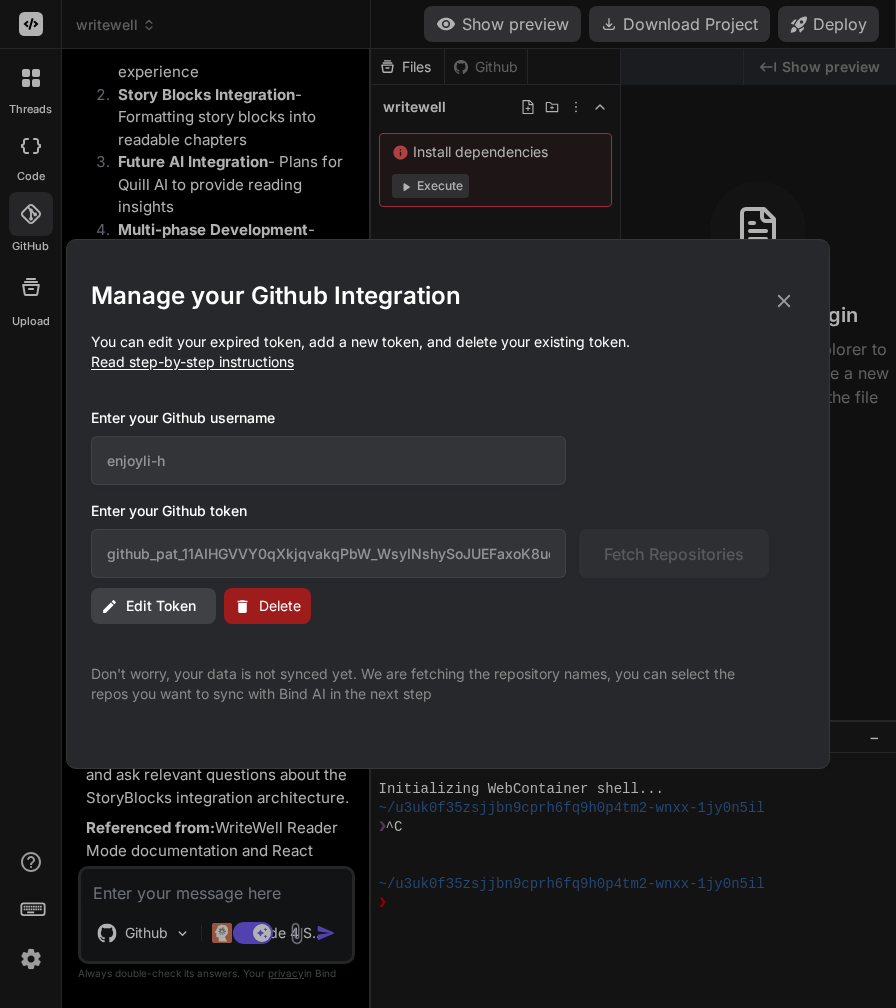 click 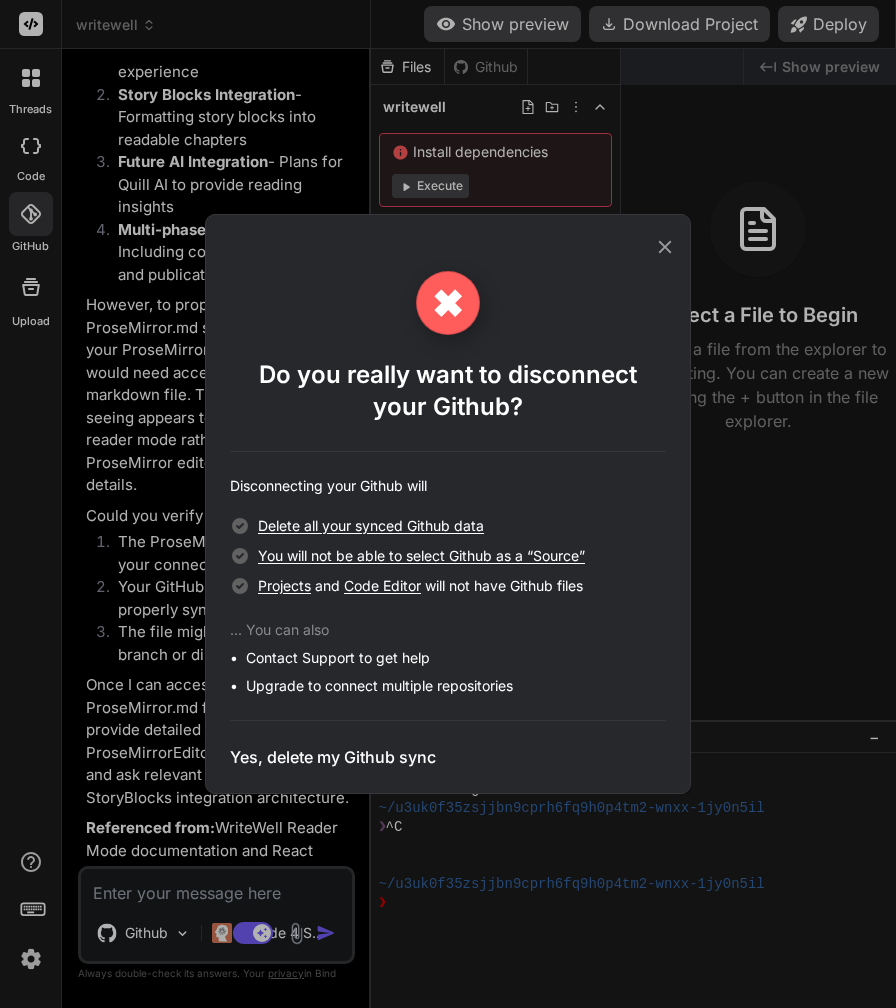 click on "Yes, delete my Github sync" at bounding box center [333, 757] 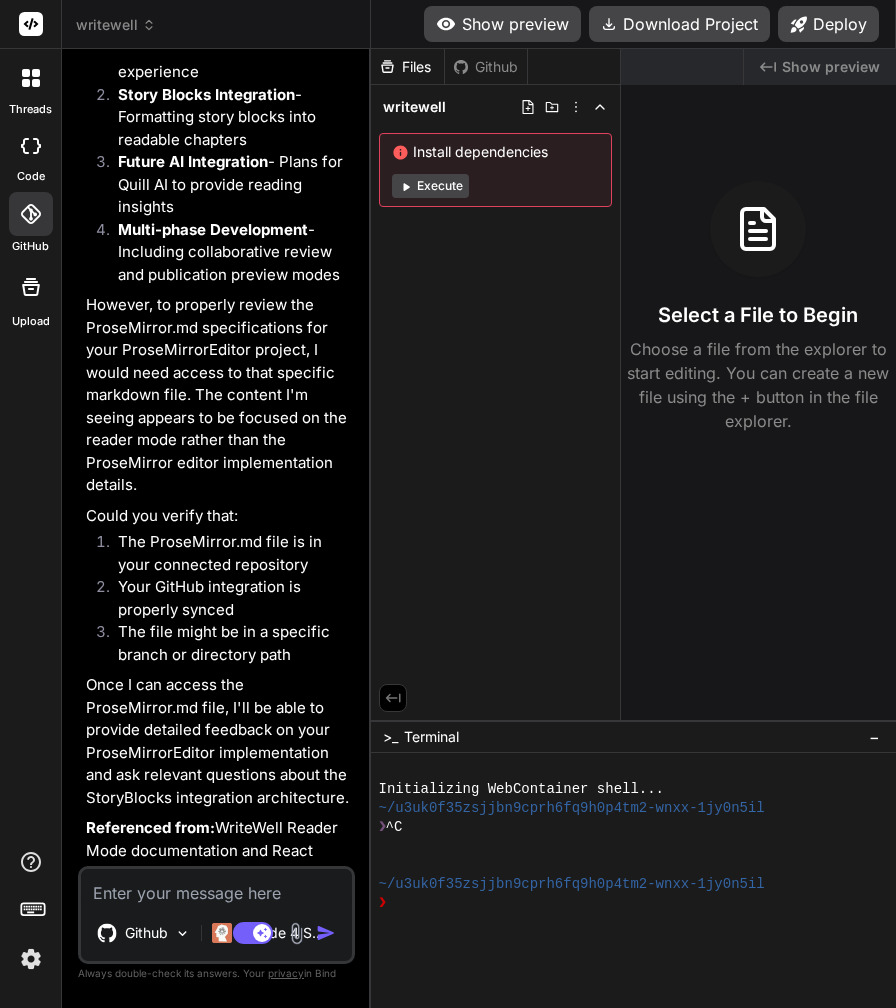 click 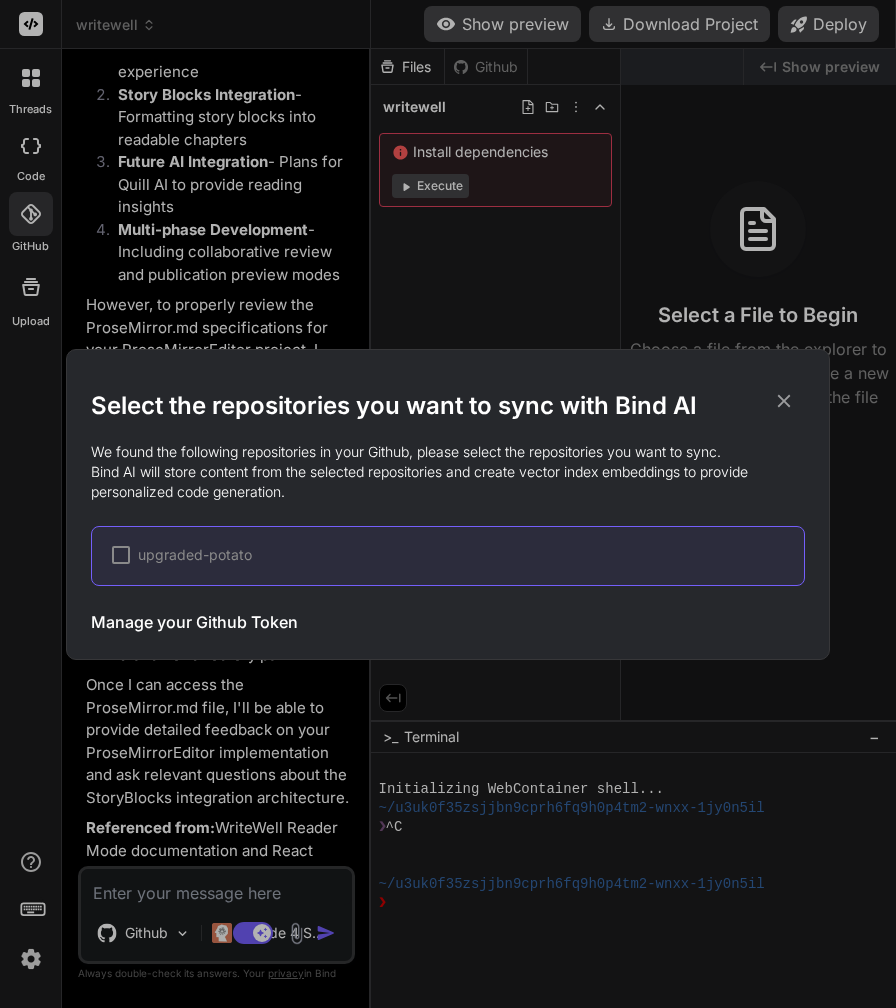 click on "Manage your Github Token" at bounding box center [194, 622] 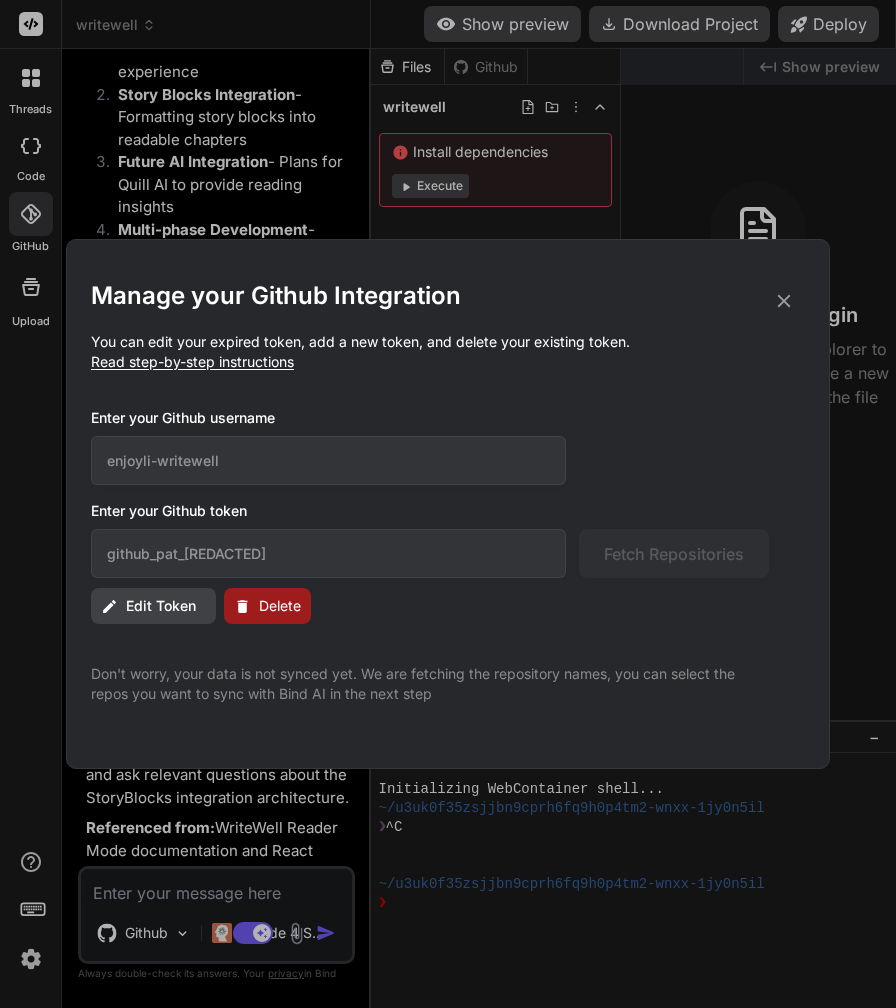 click 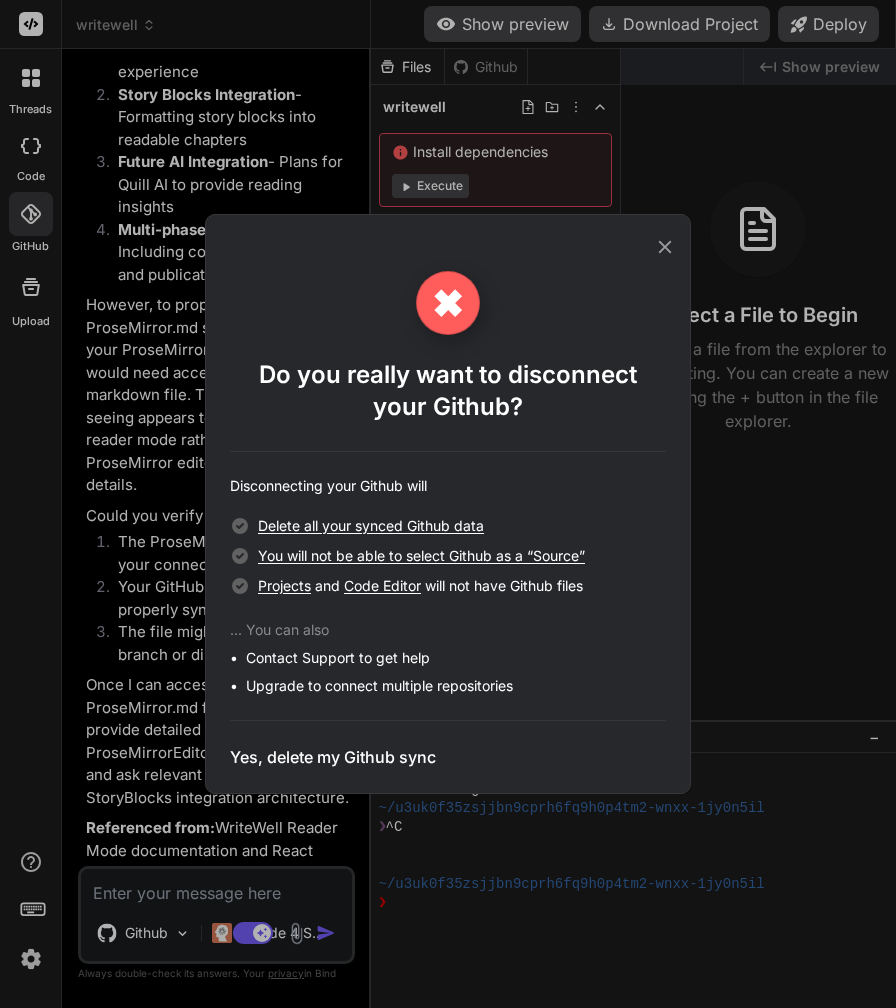 click on "Yes, delete my Github sync" at bounding box center (333, 757) 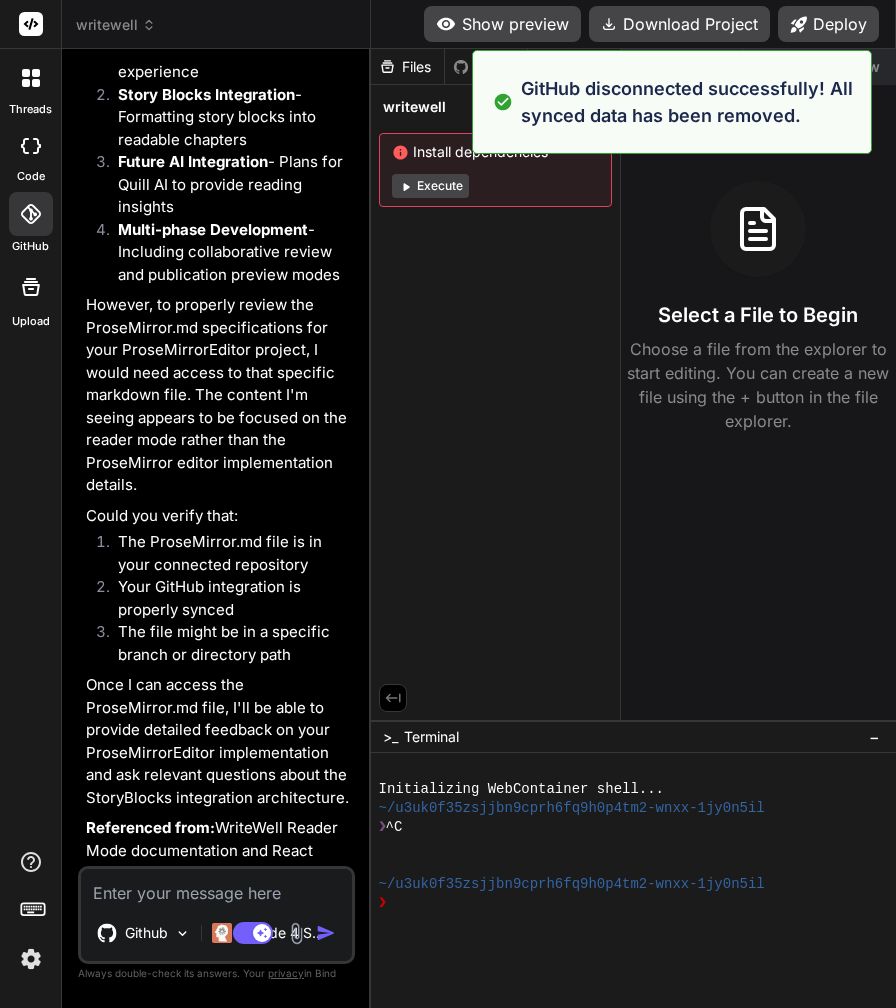 click 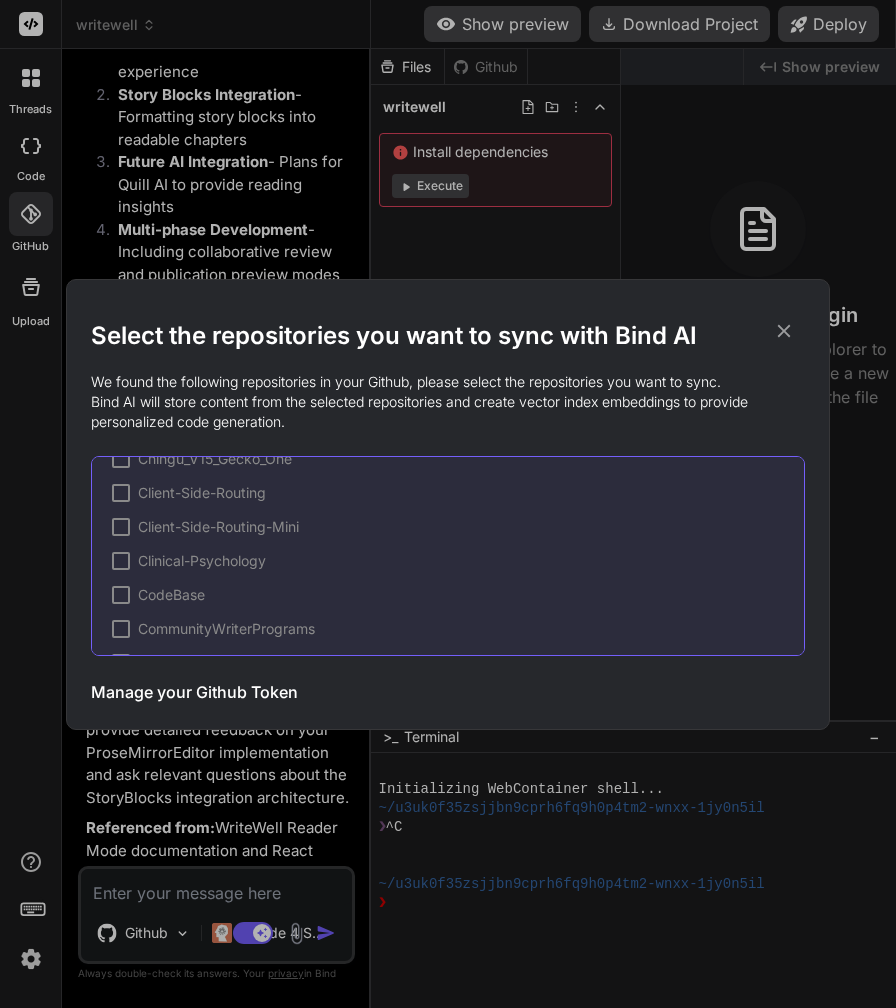 scroll, scrollTop: 437, scrollLeft: 0, axis: vertical 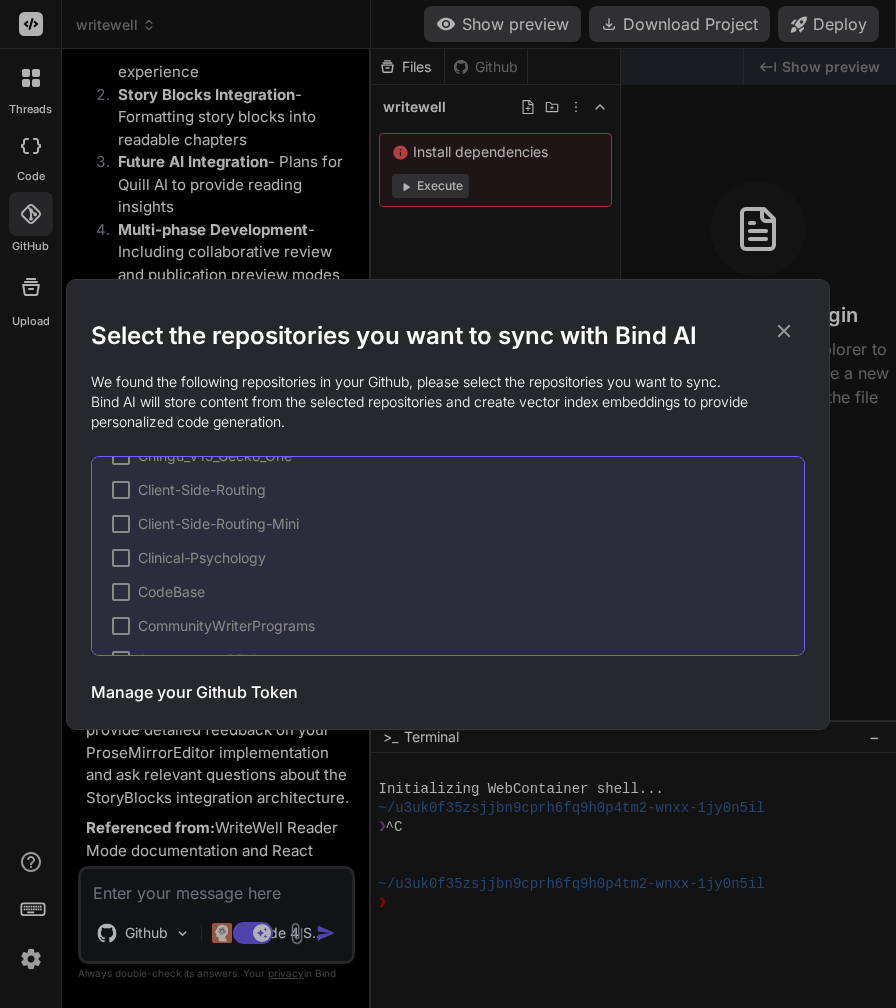 click on "Manage your Github Token" at bounding box center (194, 692) 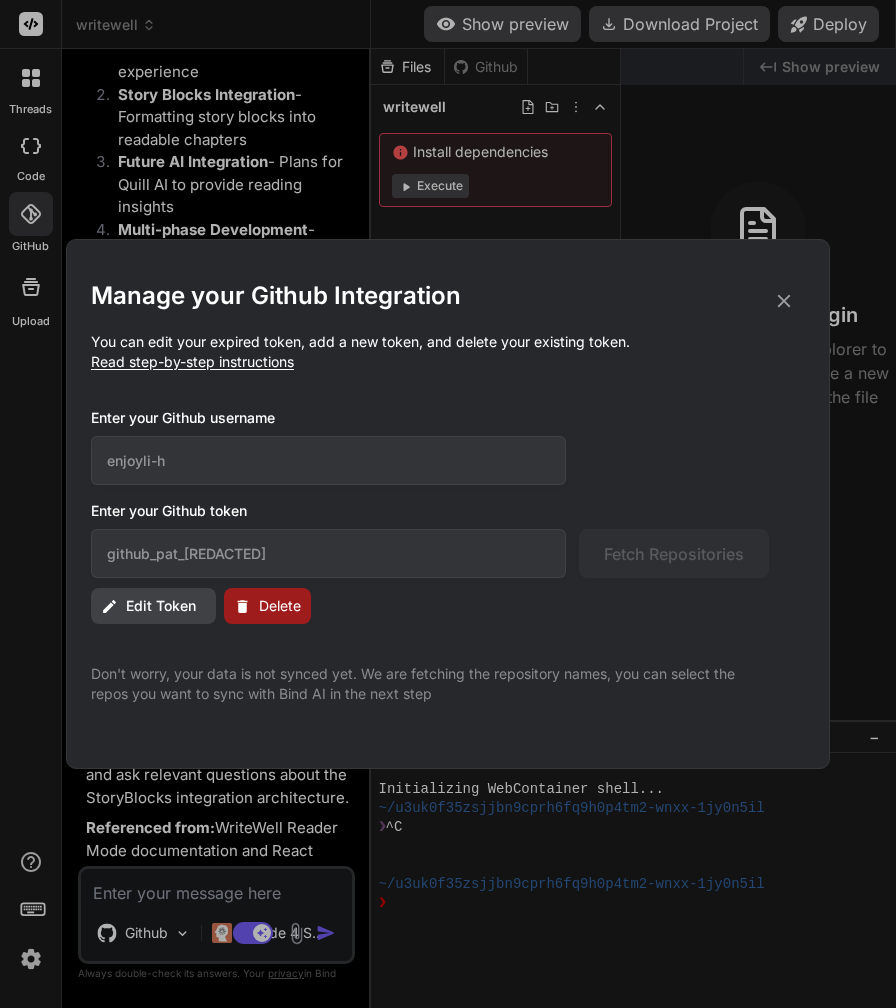 click on "Delete" at bounding box center (280, 606) 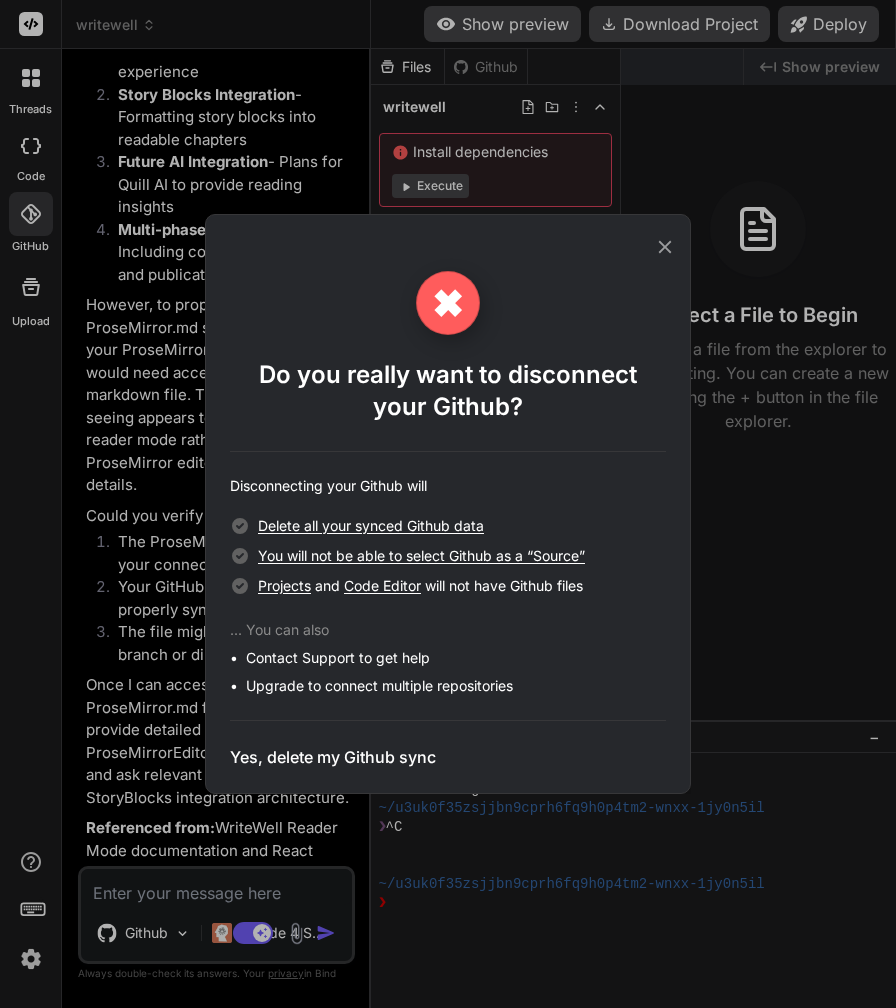 click on "Yes, delete my Github sync" at bounding box center (333, 757) 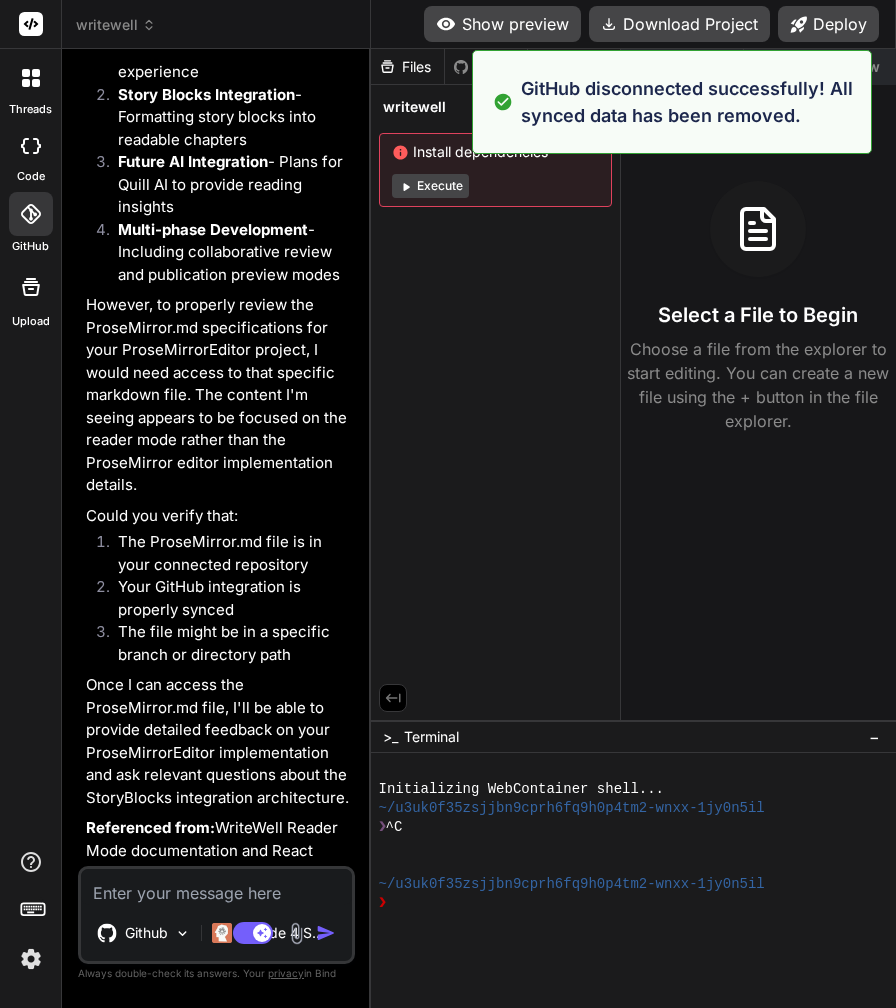 click 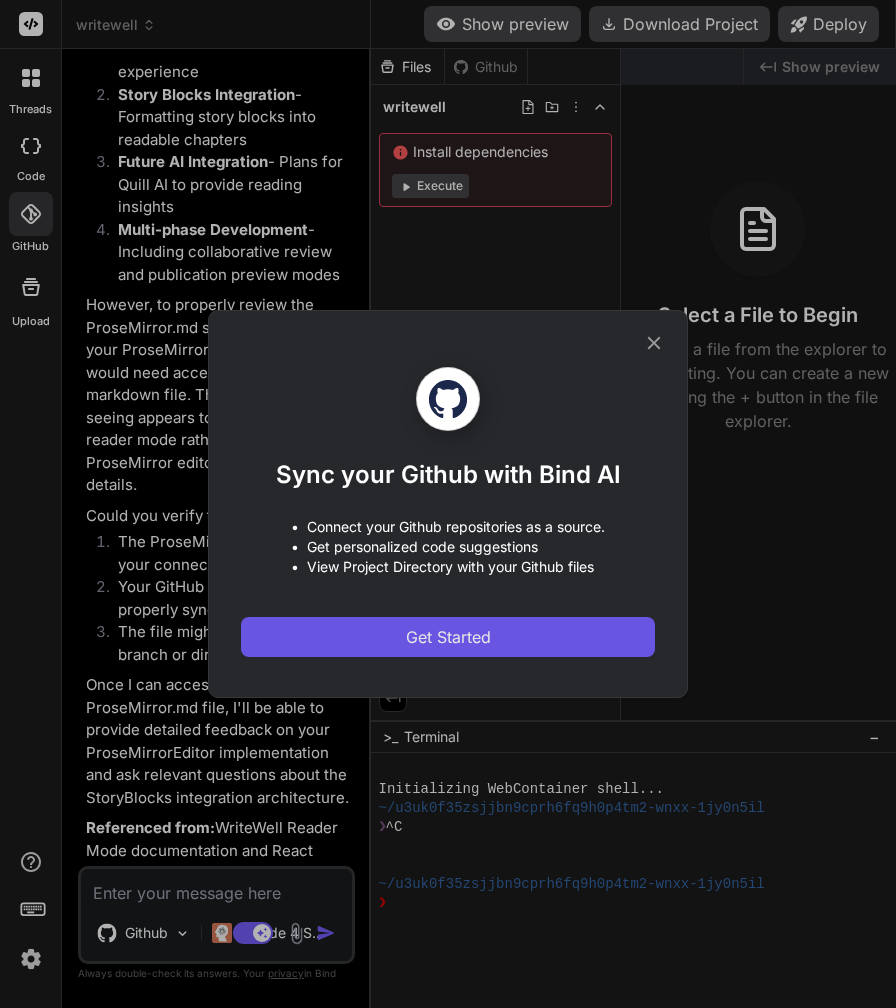 click on "Get Started" at bounding box center (448, 637) 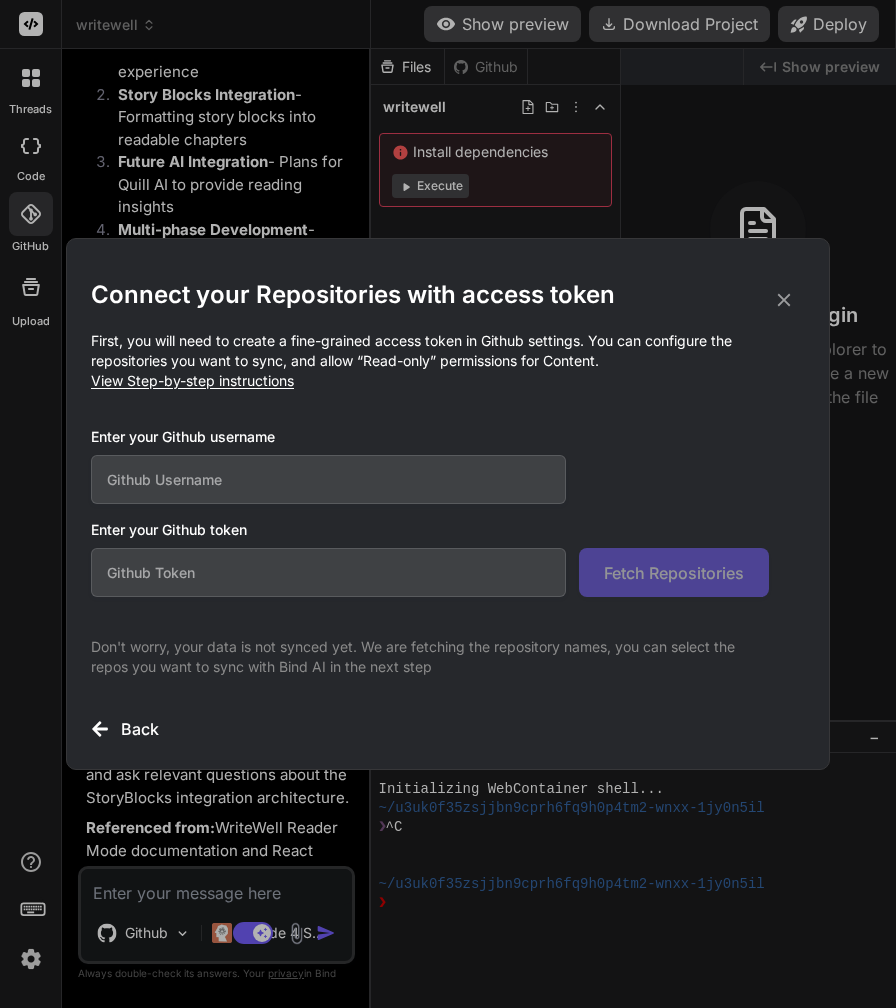 click at bounding box center (328, 479) 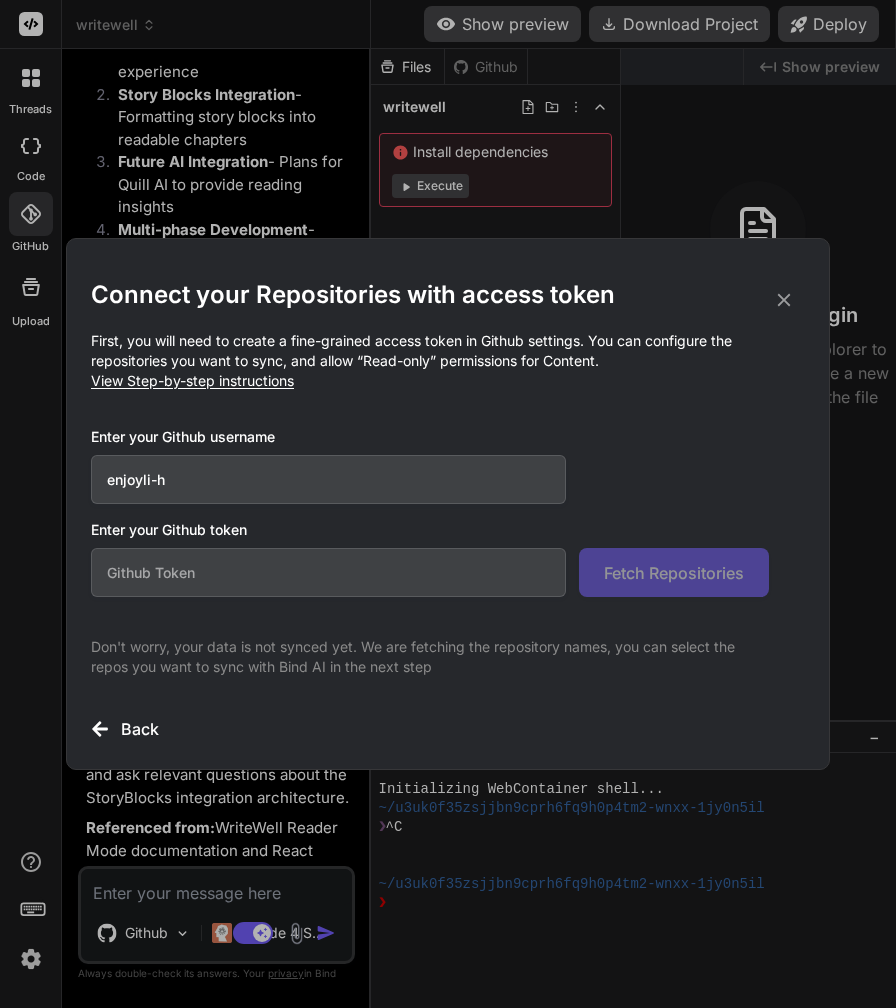 type on "enjoyli-h" 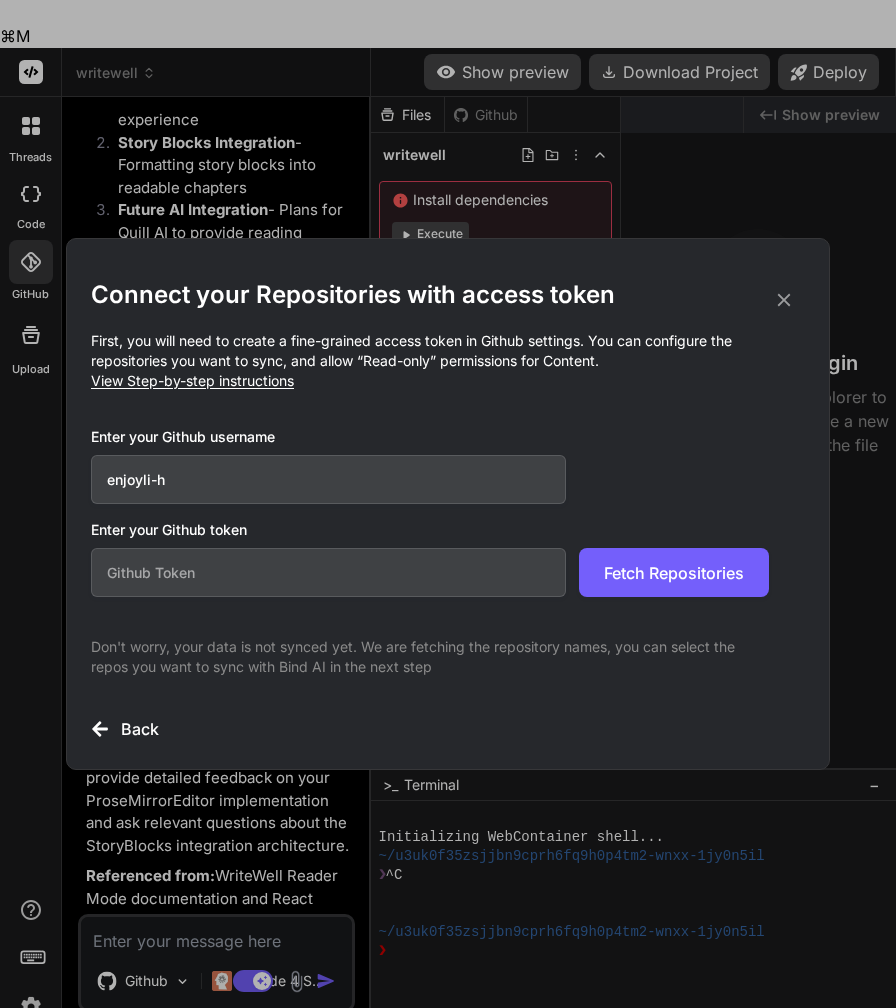 scroll, scrollTop: 0, scrollLeft: 0, axis: both 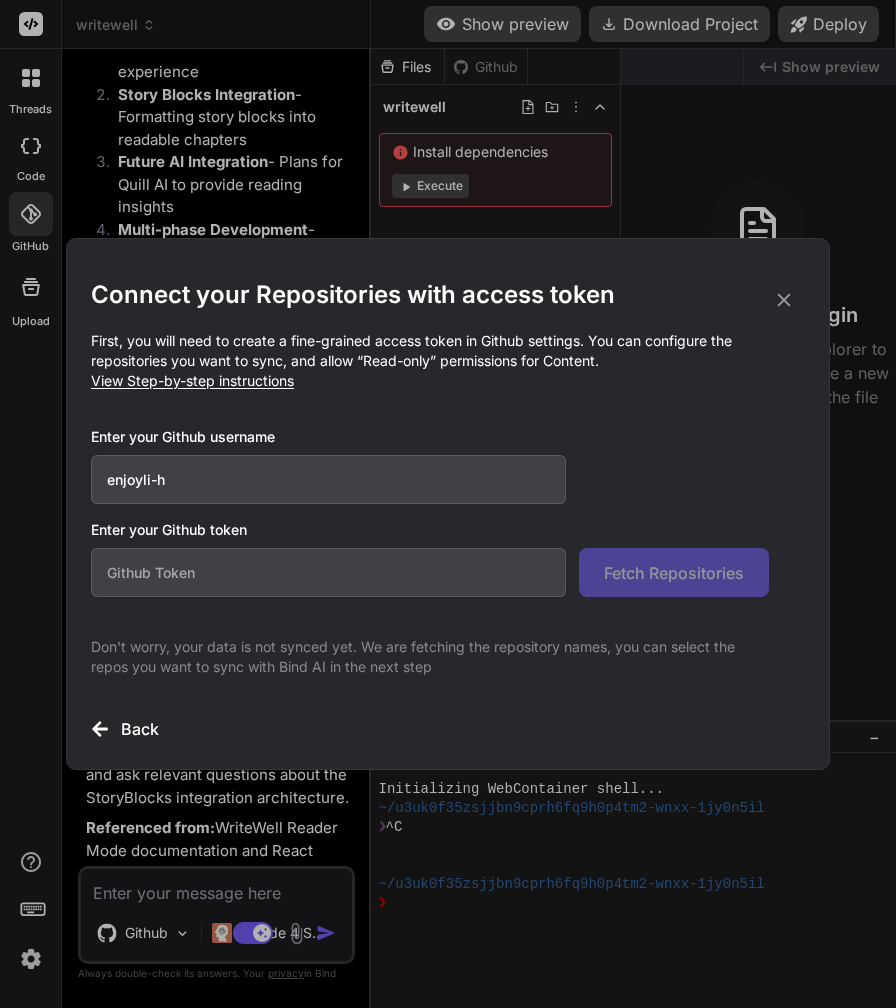 paste on "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" 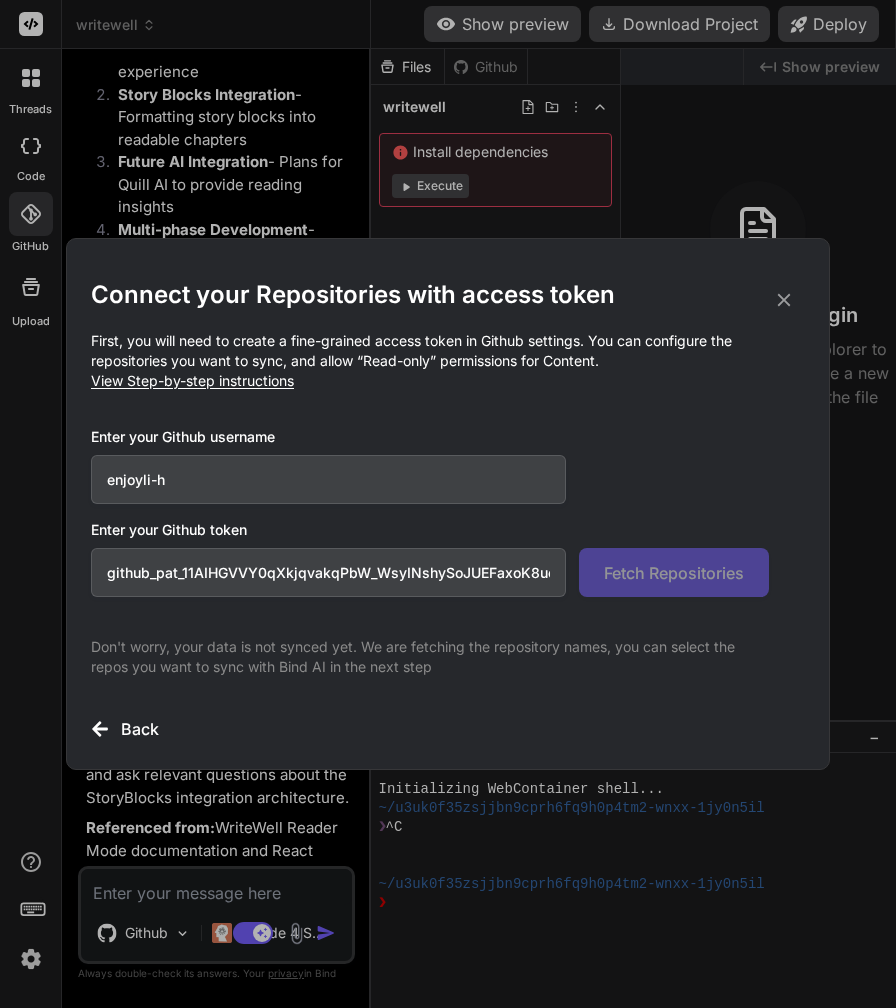 scroll, scrollTop: 0, scrollLeft: 343, axis: horizontal 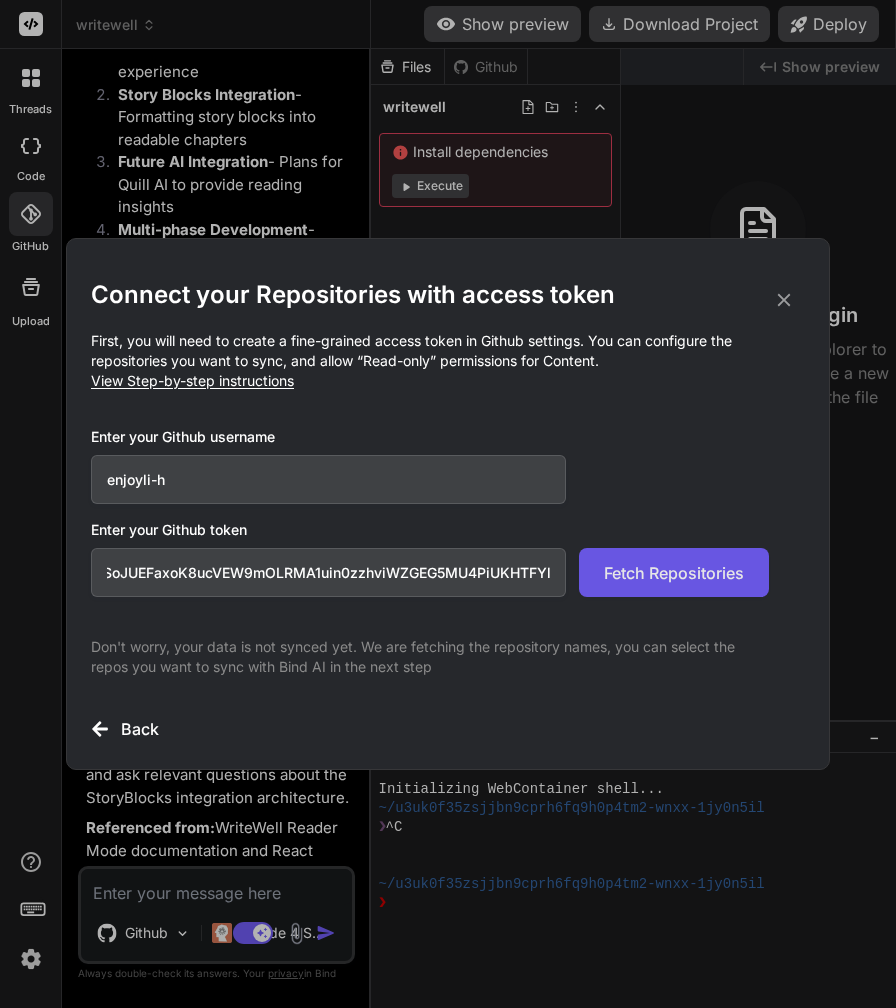 type on "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" 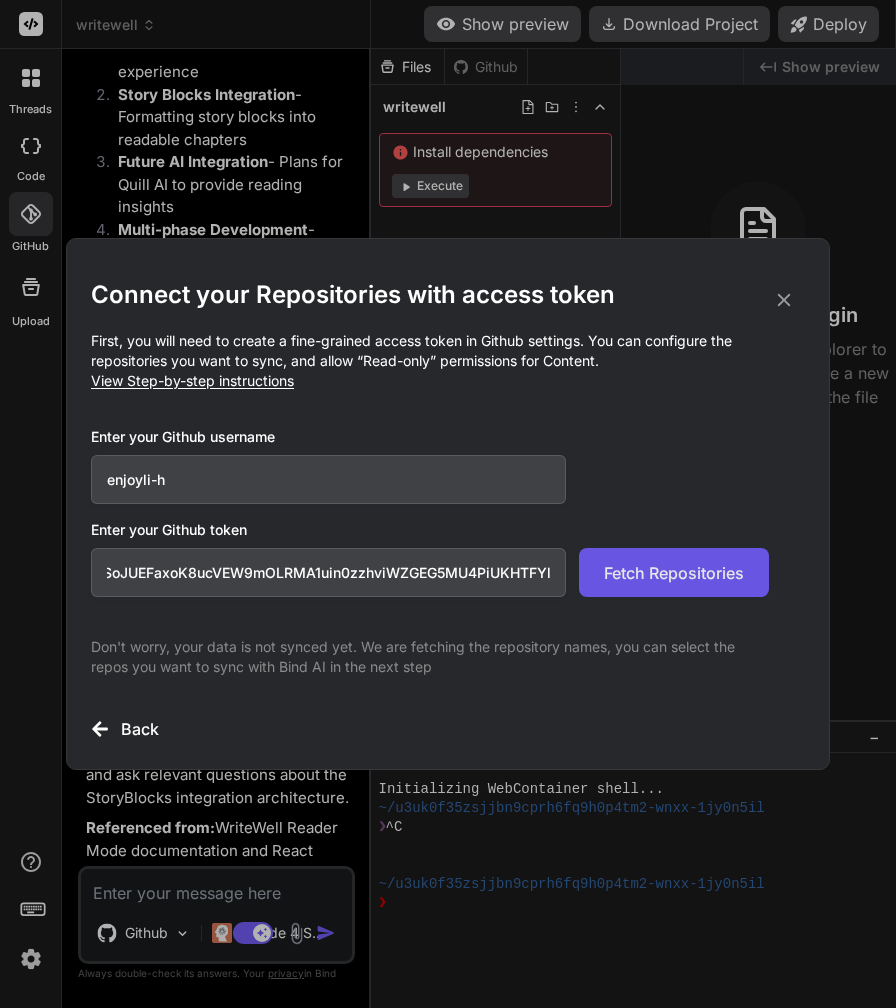 click on "Fetch Repositories" at bounding box center [674, 573] 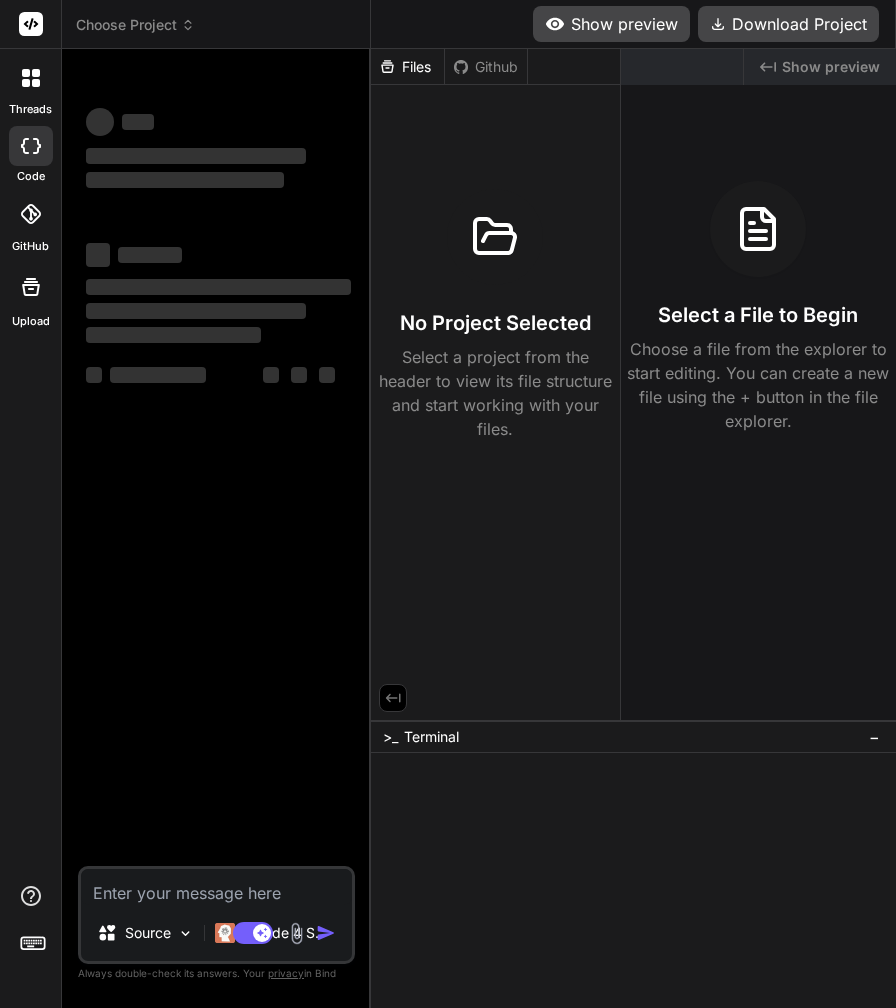 scroll, scrollTop: 0, scrollLeft: 0, axis: both 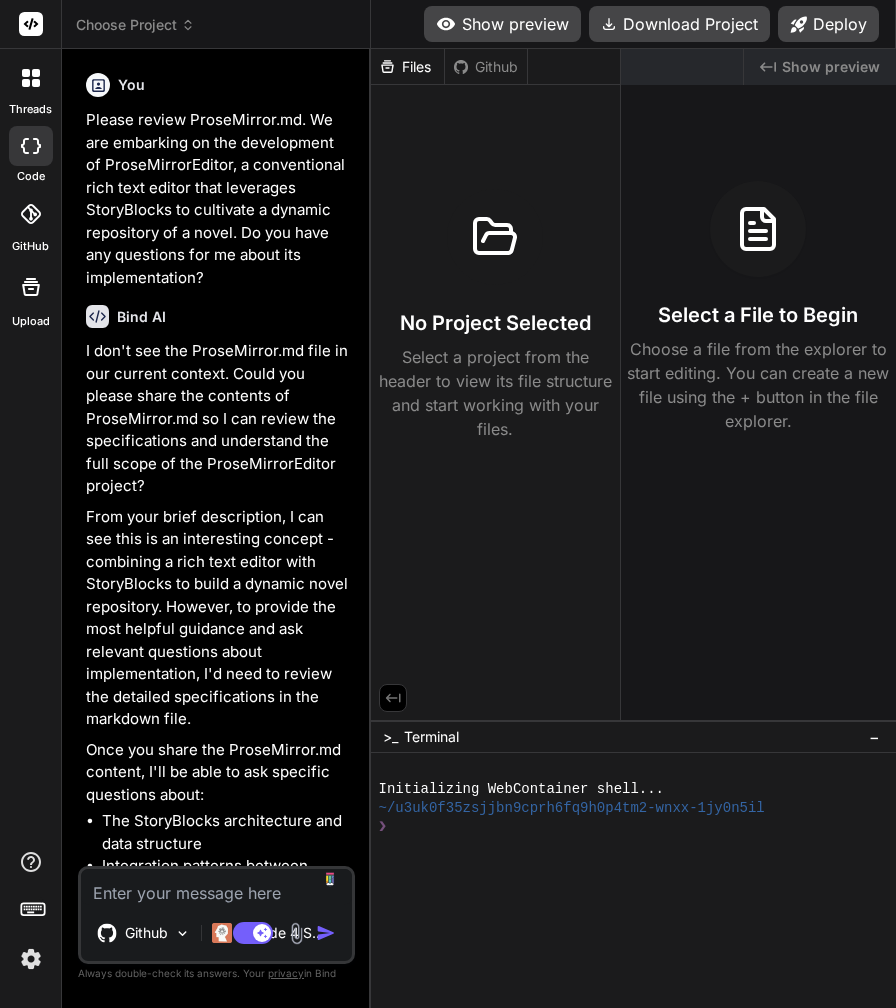 type on "x" 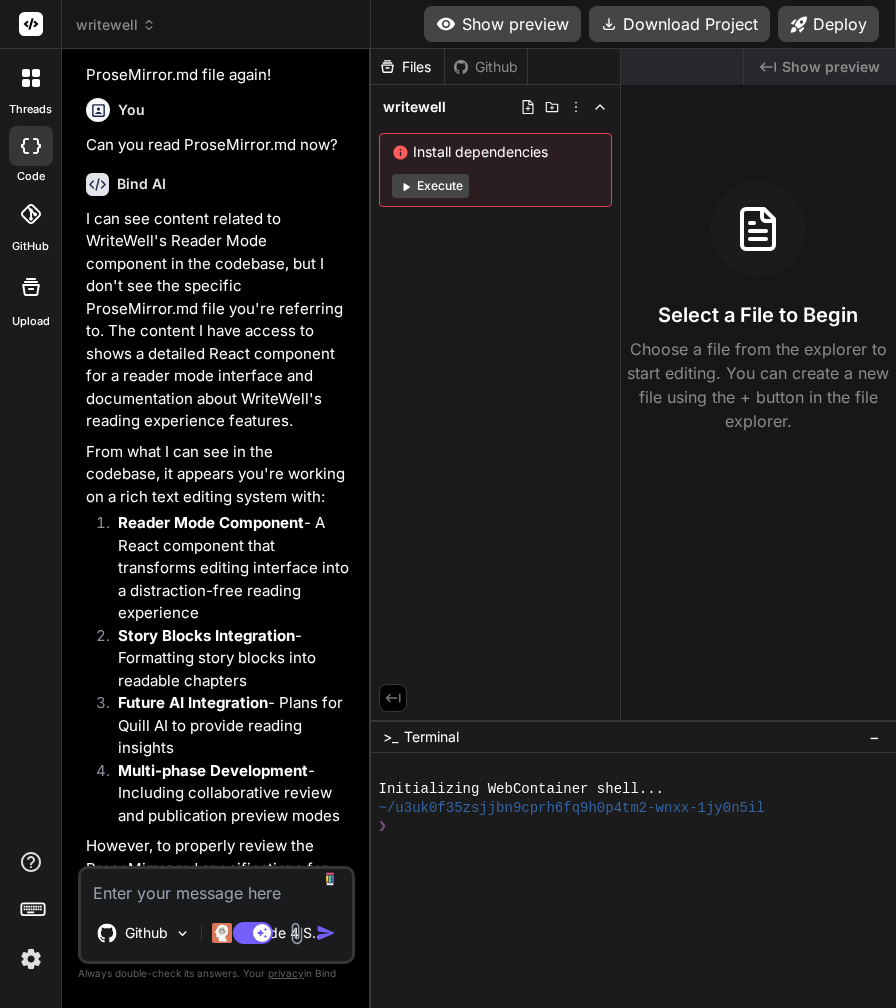 scroll, scrollTop: 2080, scrollLeft: 0, axis: vertical 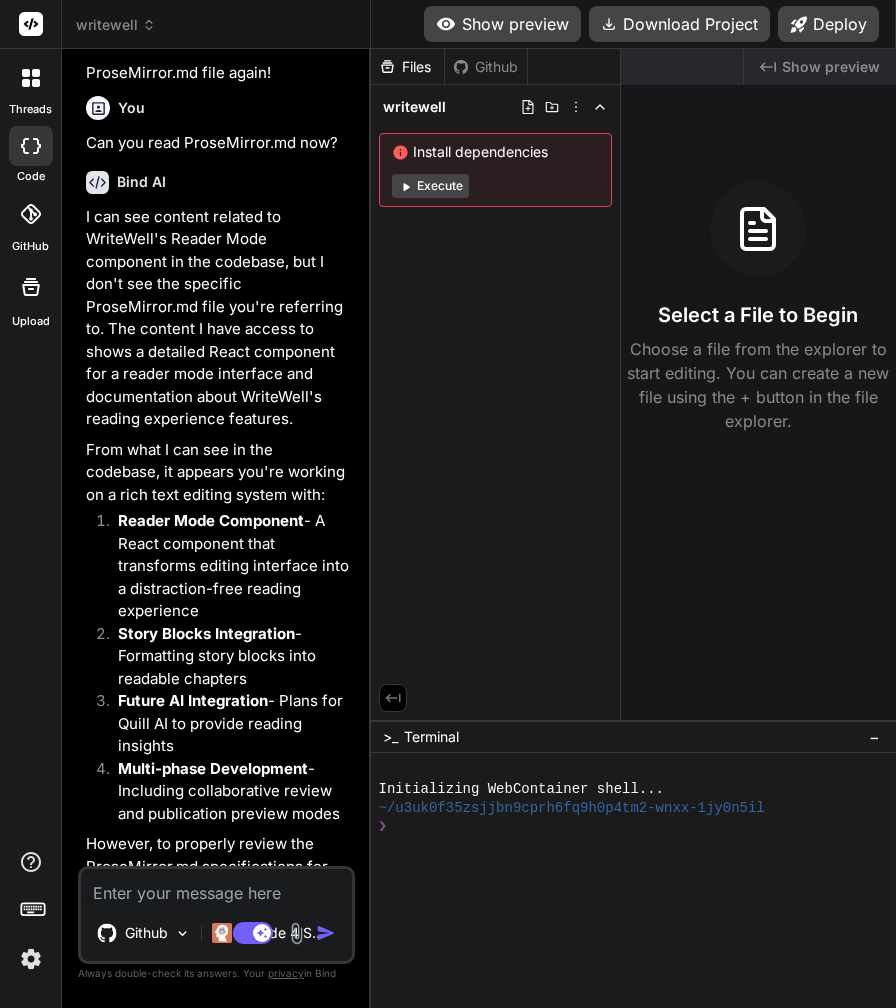 click 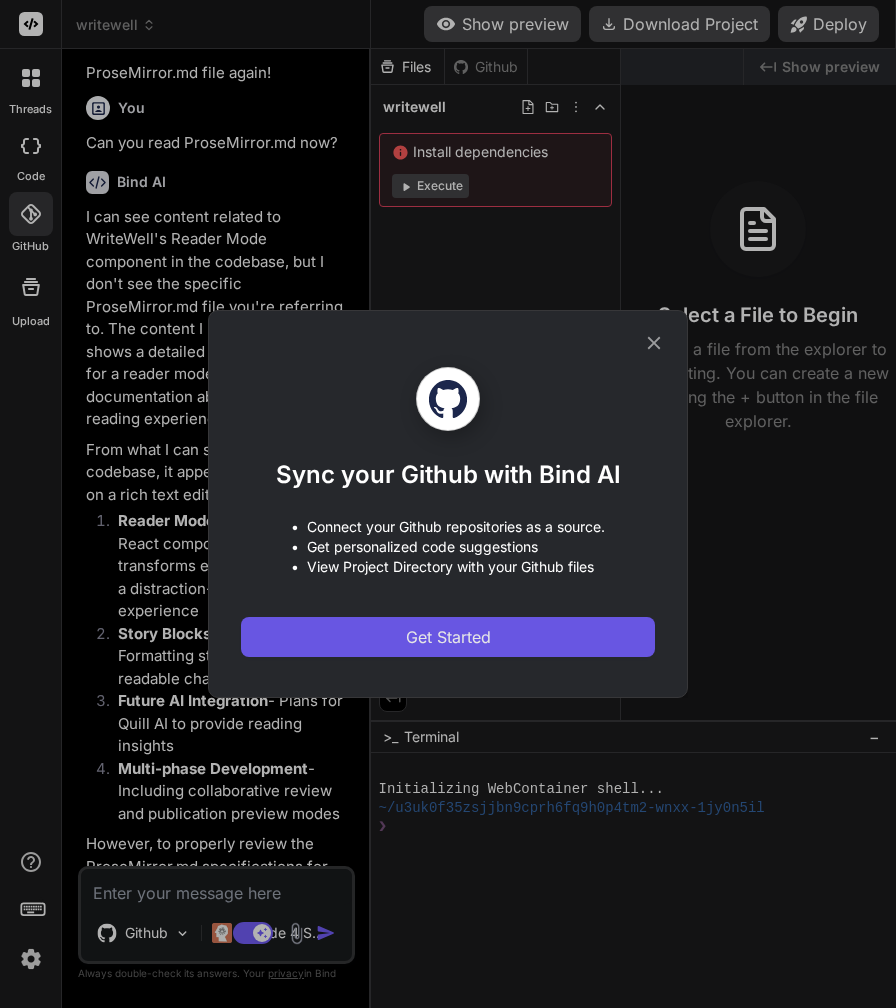 click on "Get Started" at bounding box center [448, 637] 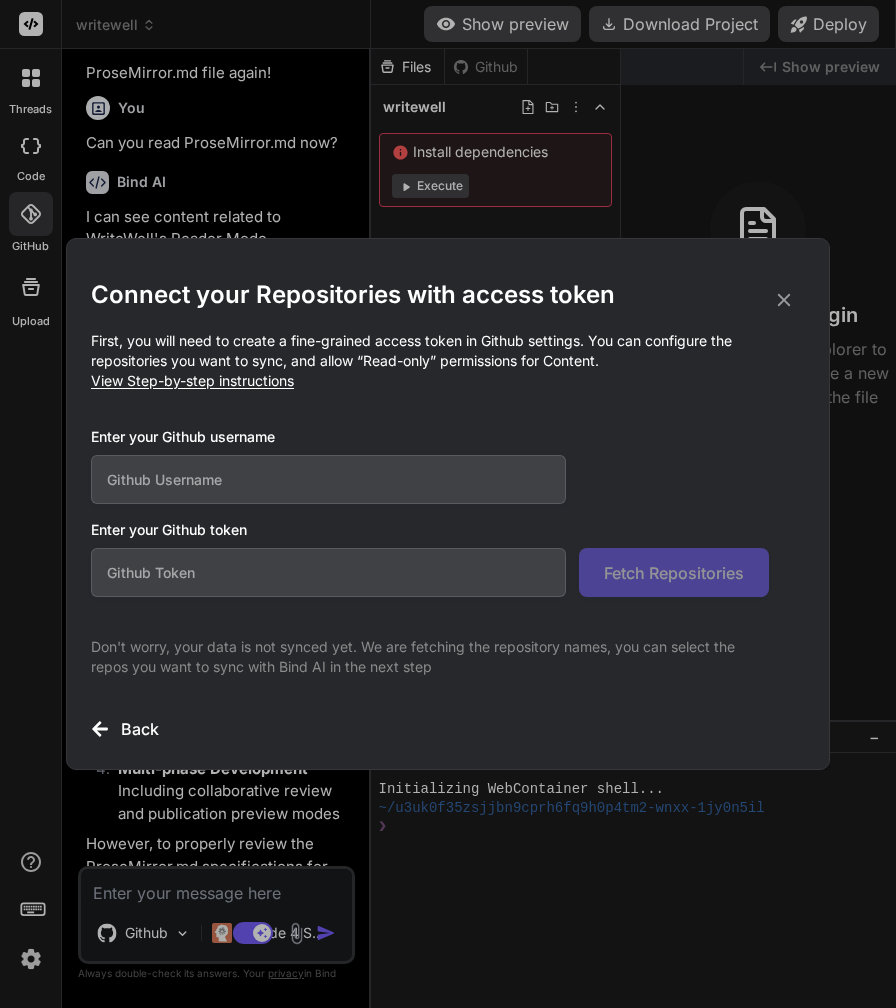 click at bounding box center [328, 479] 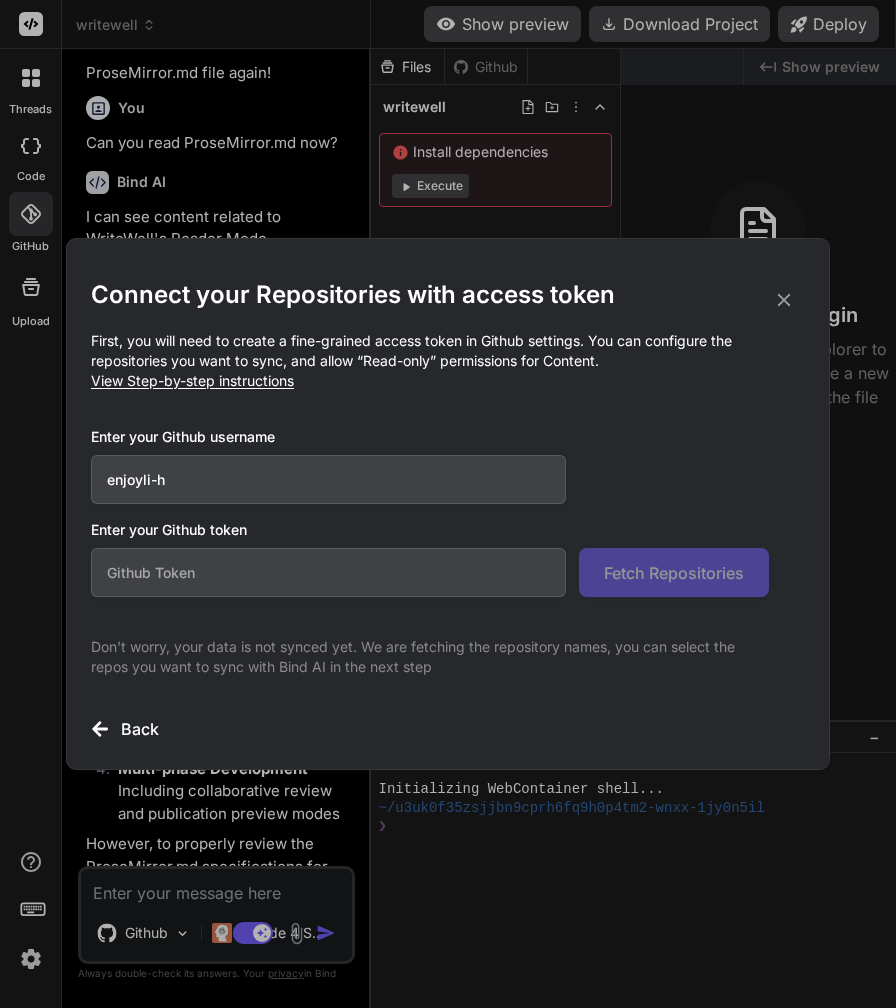 type on "enjoyli-h" 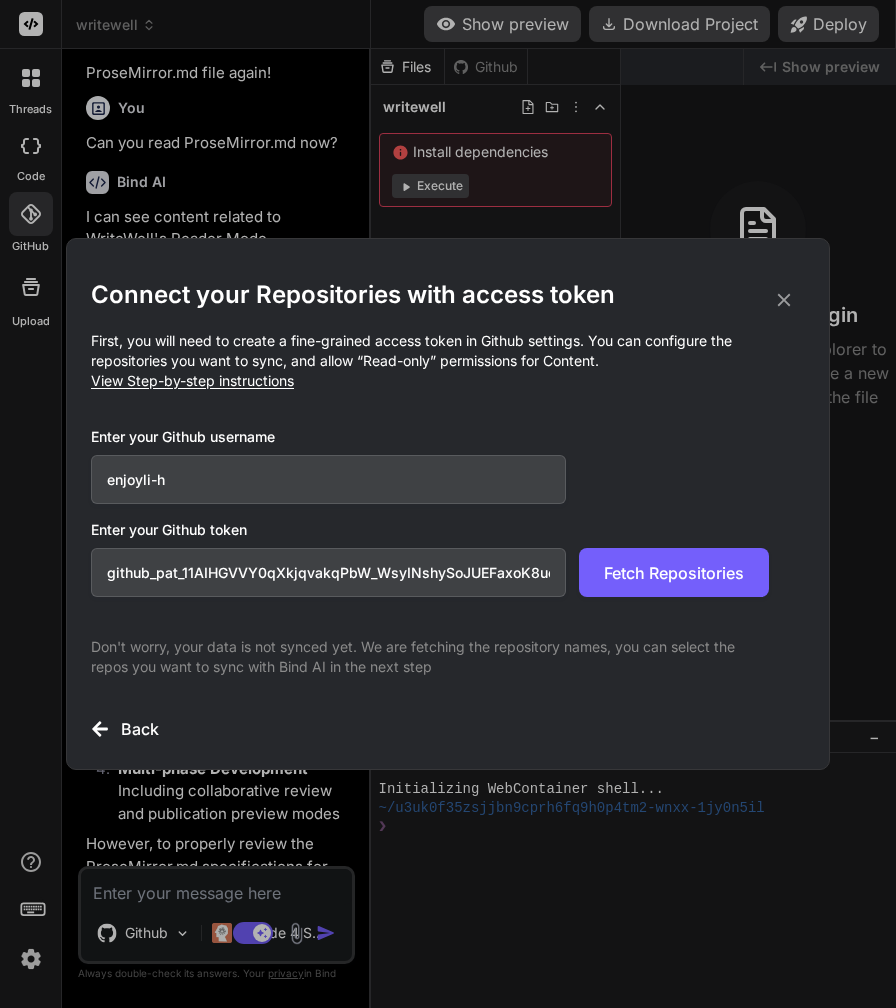 scroll, scrollTop: 0, scrollLeft: 343, axis: horizontal 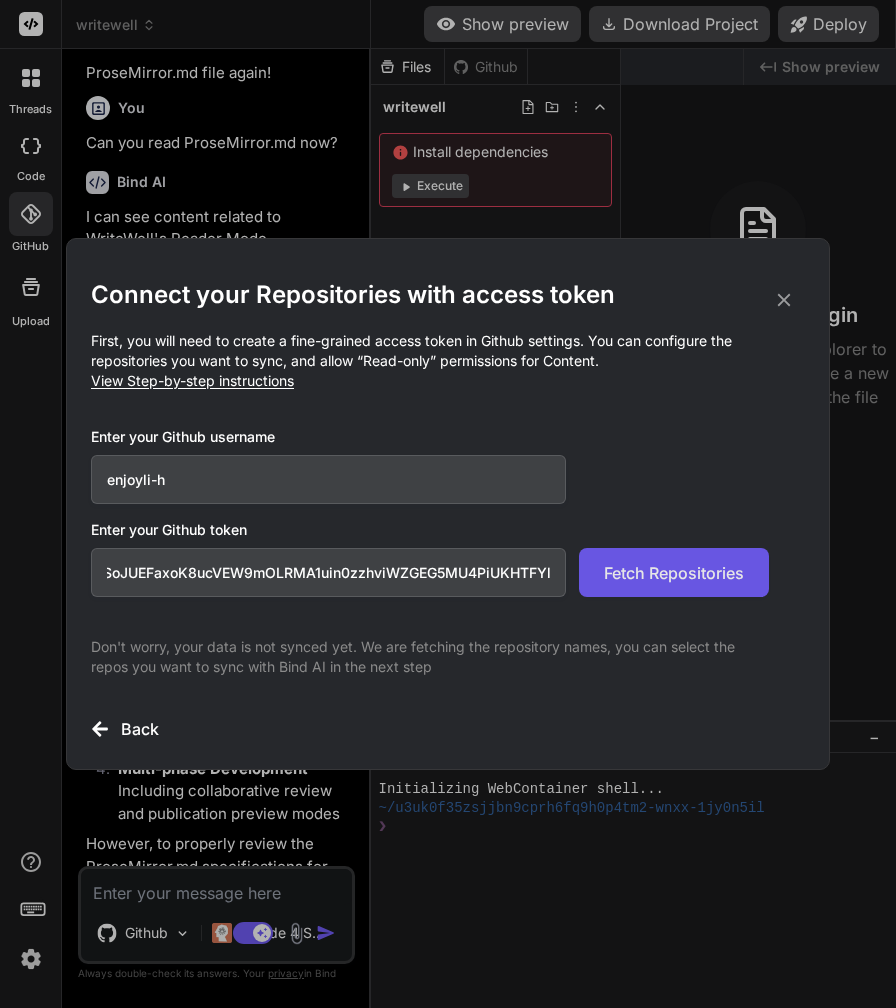 type on "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" 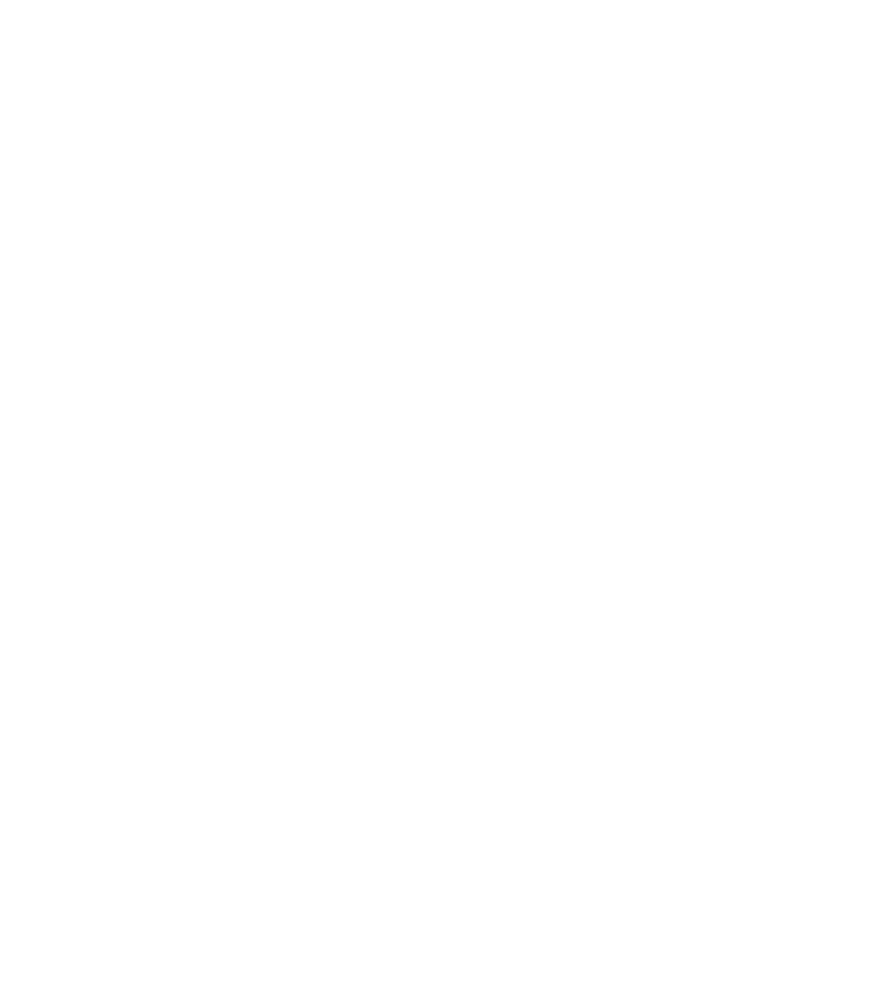 scroll, scrollTop: 0, scrollLeft: 0, axis: both 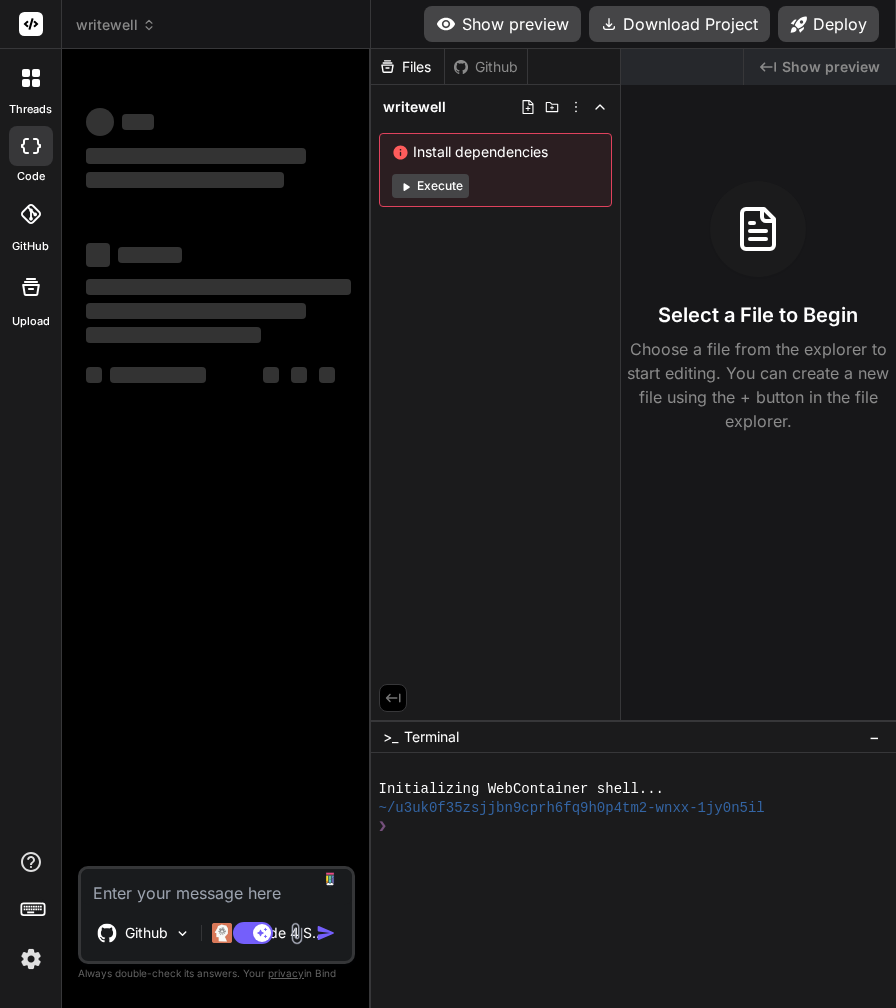 type on "x" 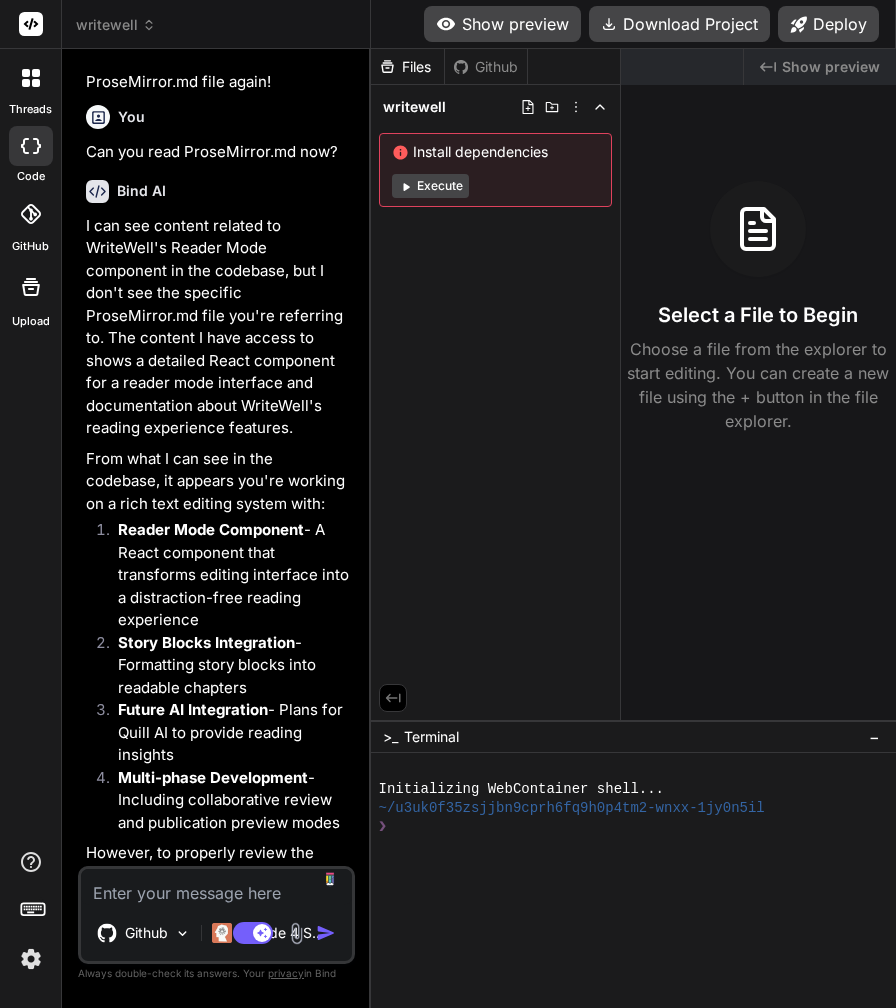 scroll, scrollTop: 2080, scrollLeft: 0, axis: vertical 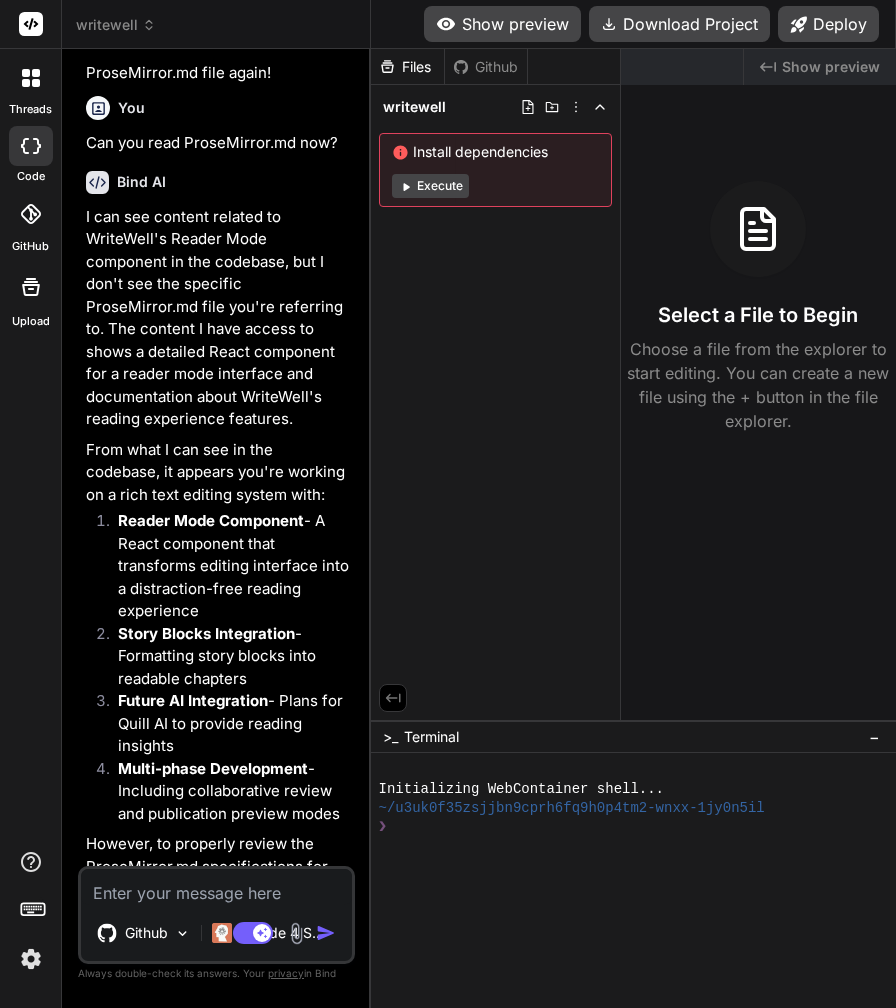 click 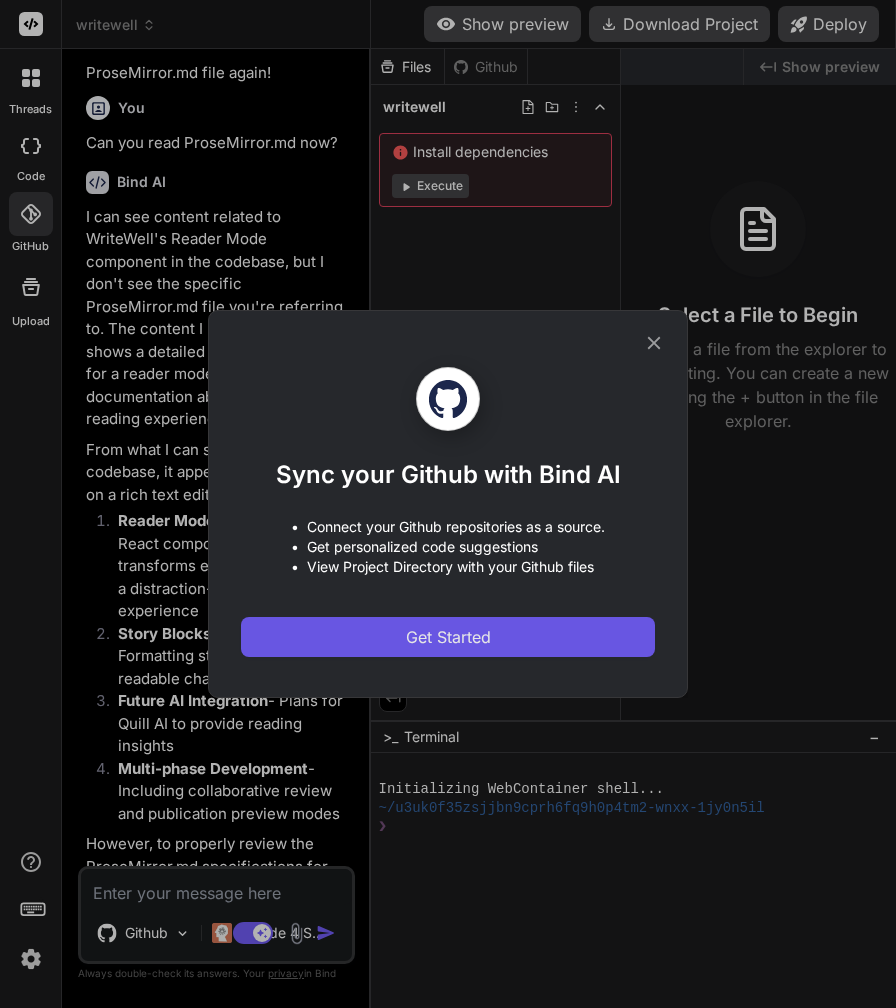 click on "Get Started" at bounding box center [448, 637] 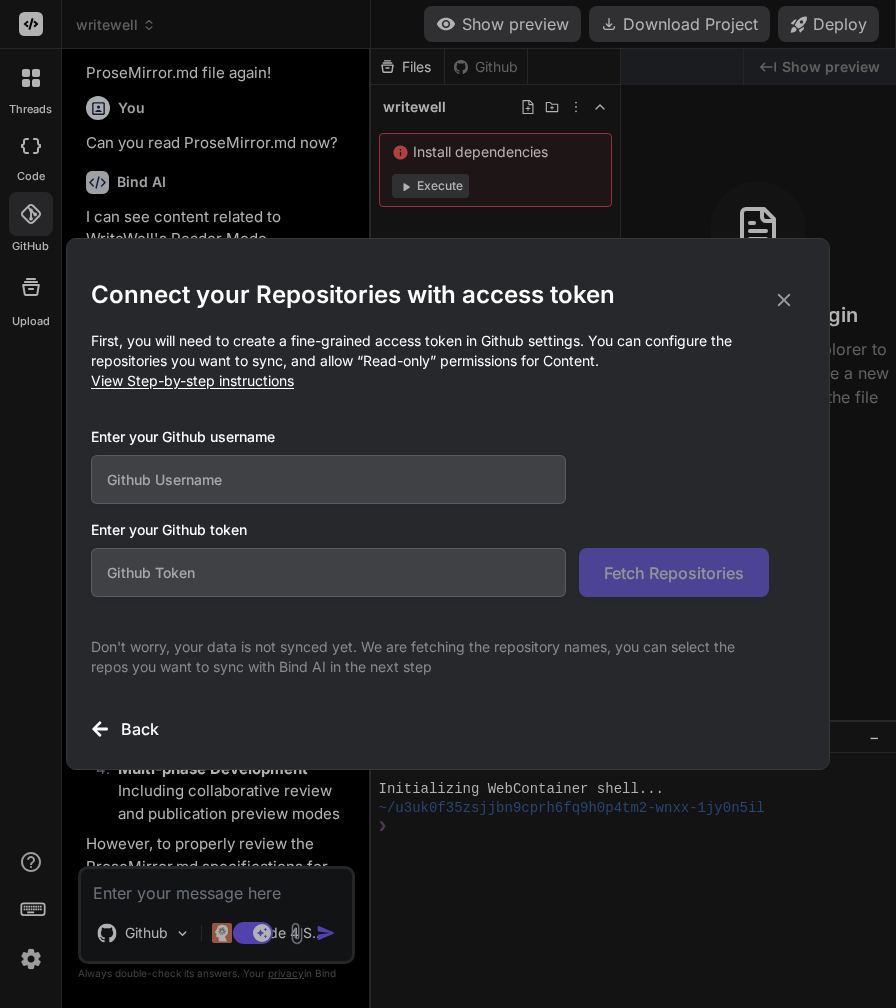click at bounding box center [328, 479] 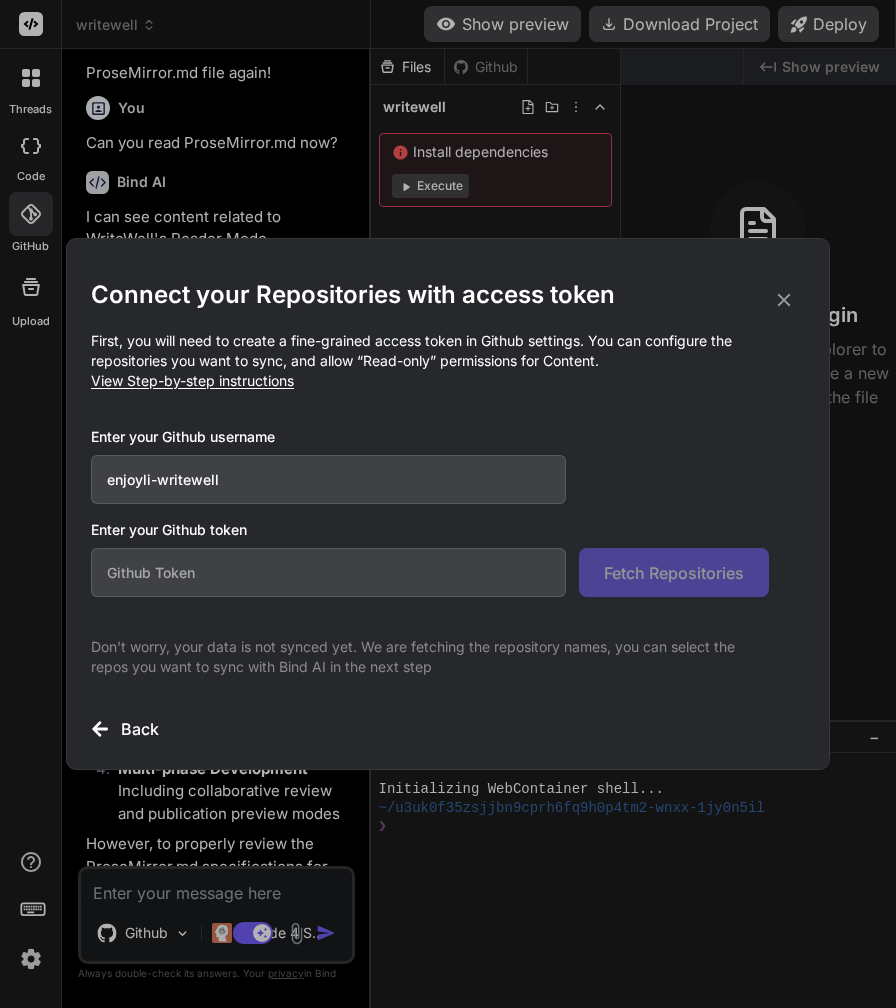 type on "enjoyli-writewell" 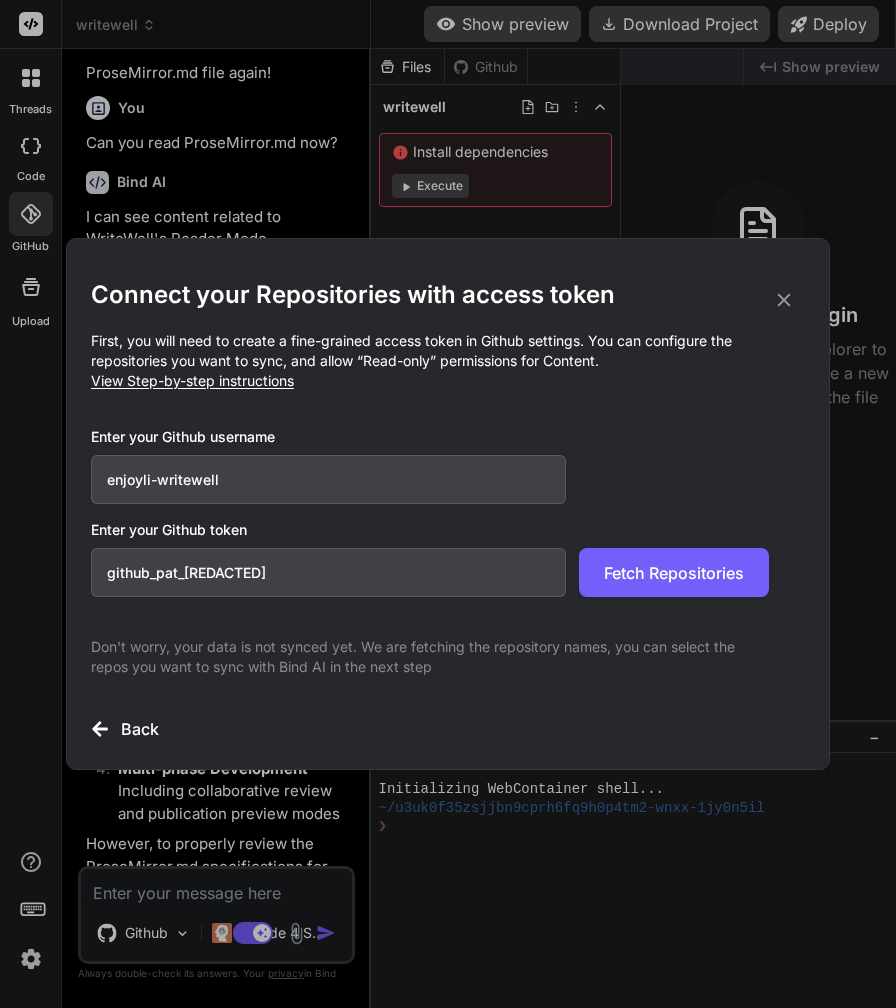 scroll, scrollTop: 0, scrollLeft: 322, axis: horizontal 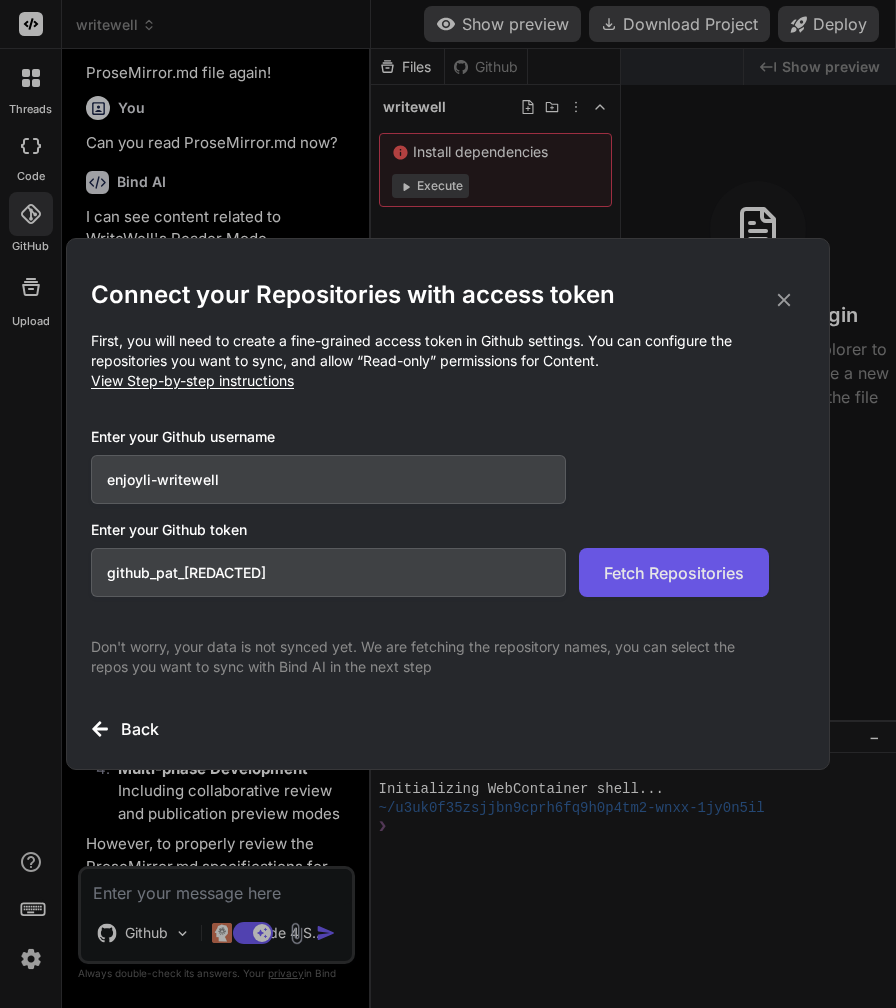 type on "github_pat_[REDACTED]" 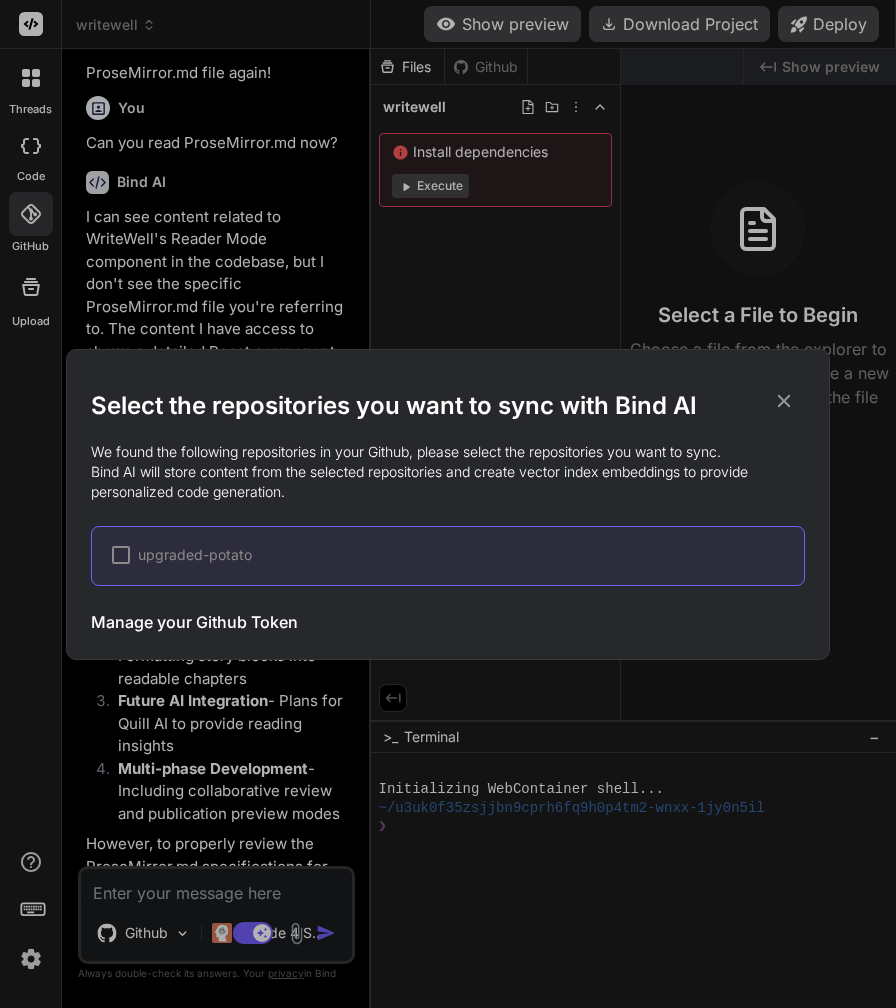 click on "Manage your Github Token" at bounding box center [194, 622] 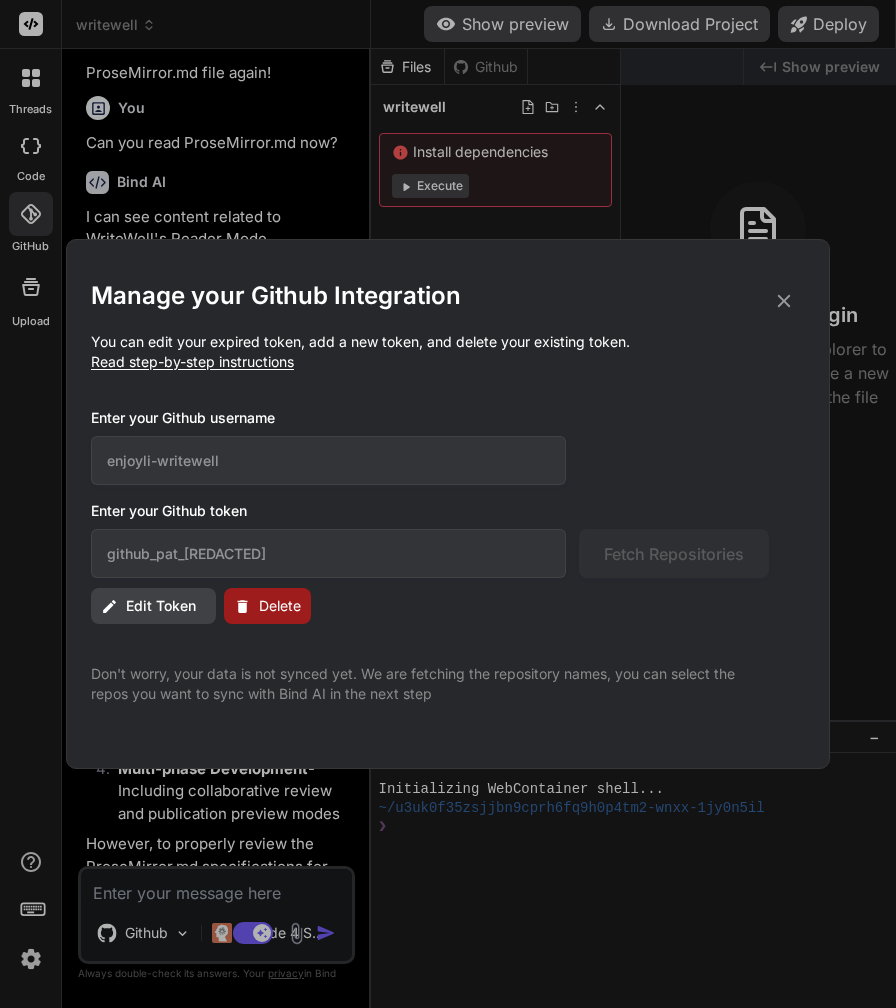 click on "Delete" at bounding box center [280, 606] 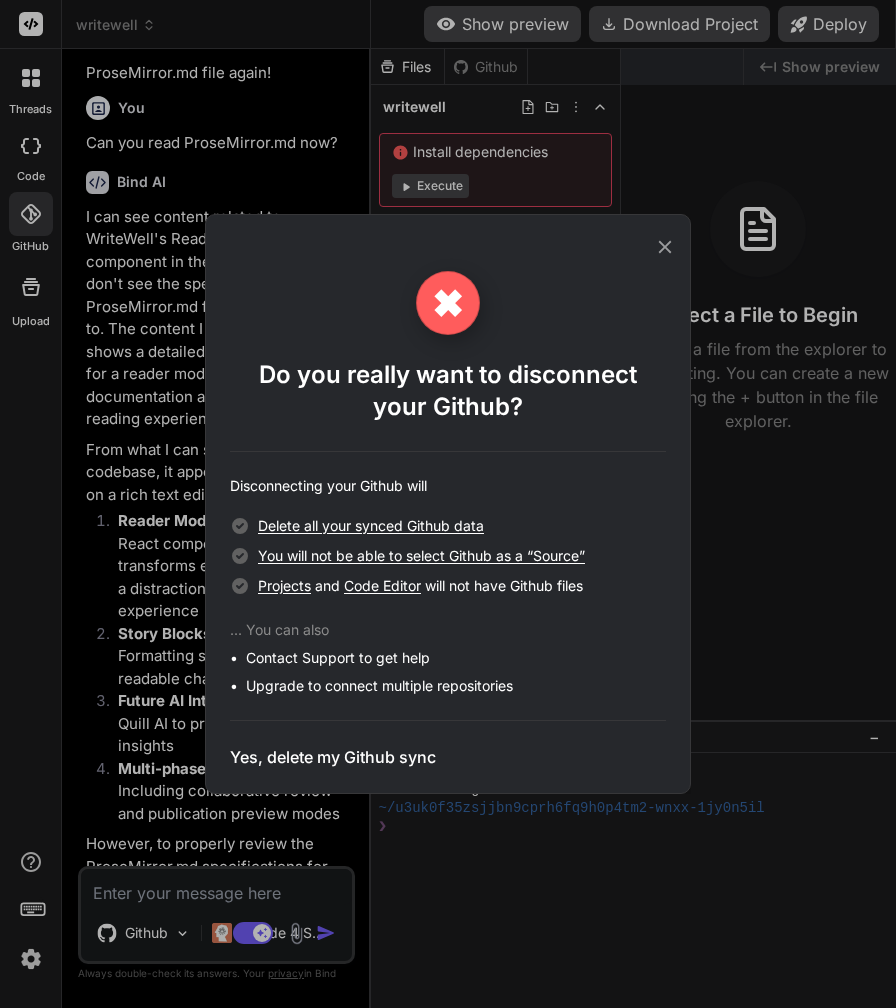 click on "Yes, delete my Github sync" at bounding box center [333, 757] 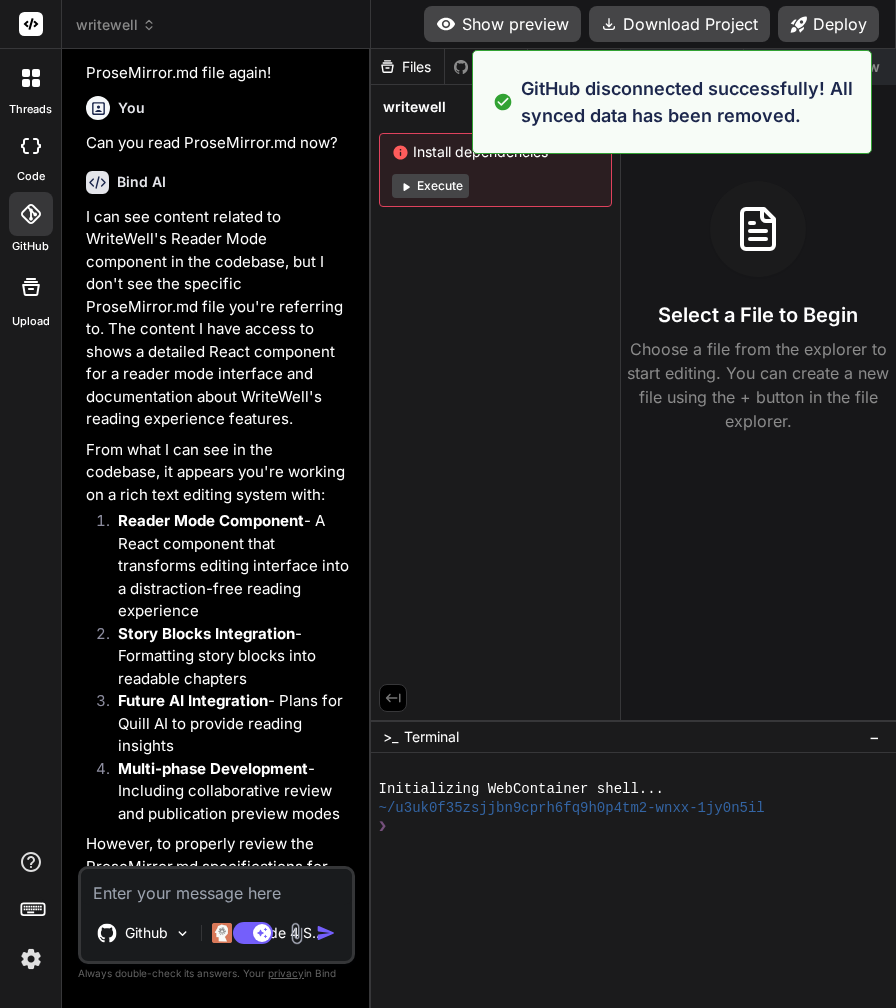 click 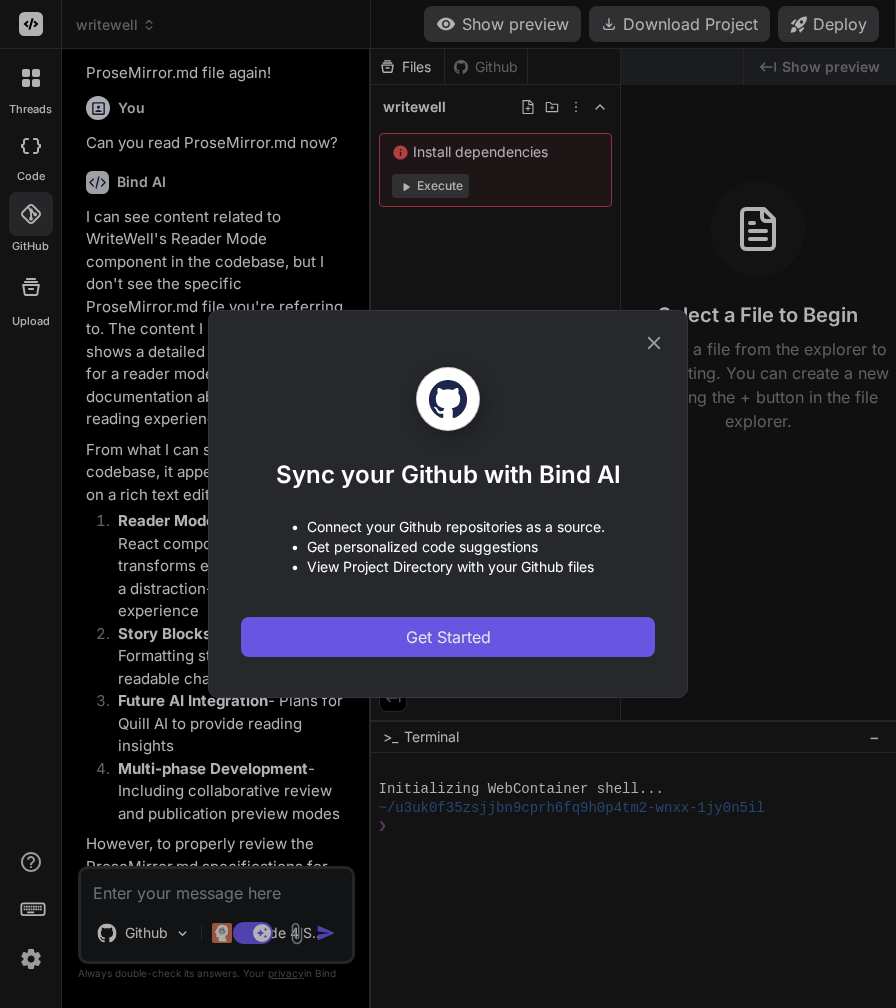 click on "Get Started" at bounding box center (448, 637) 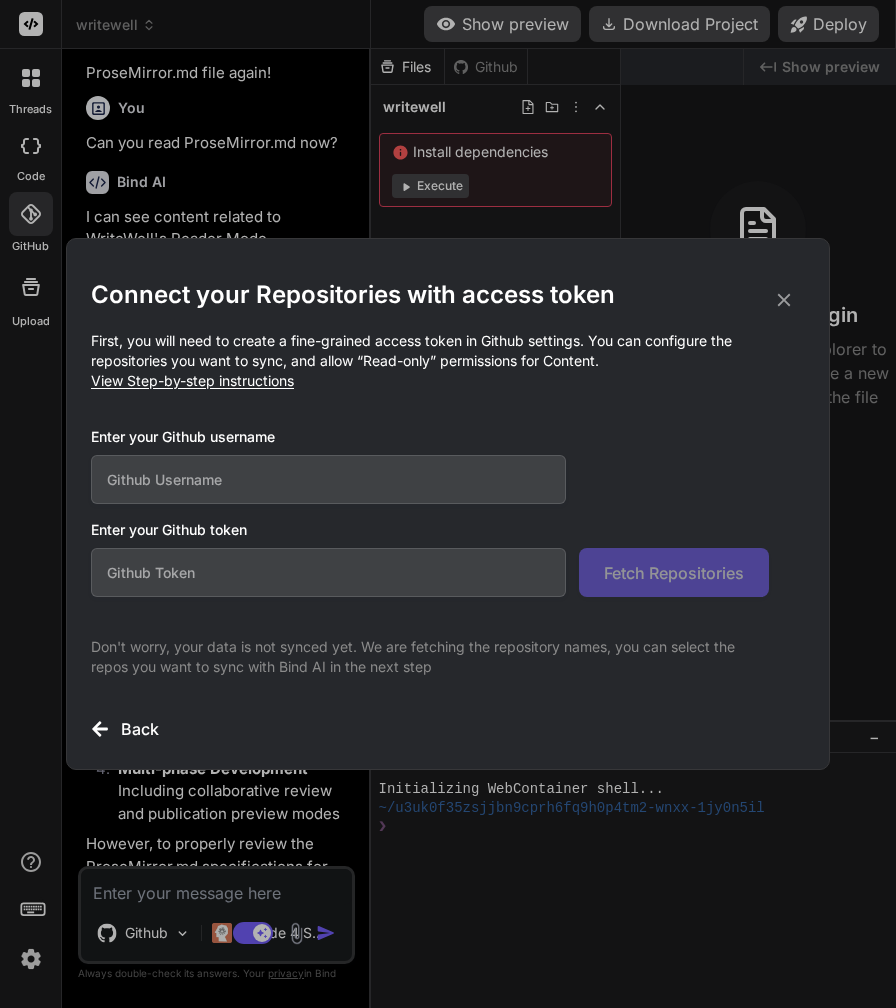 click at bounding box center [328, 479] 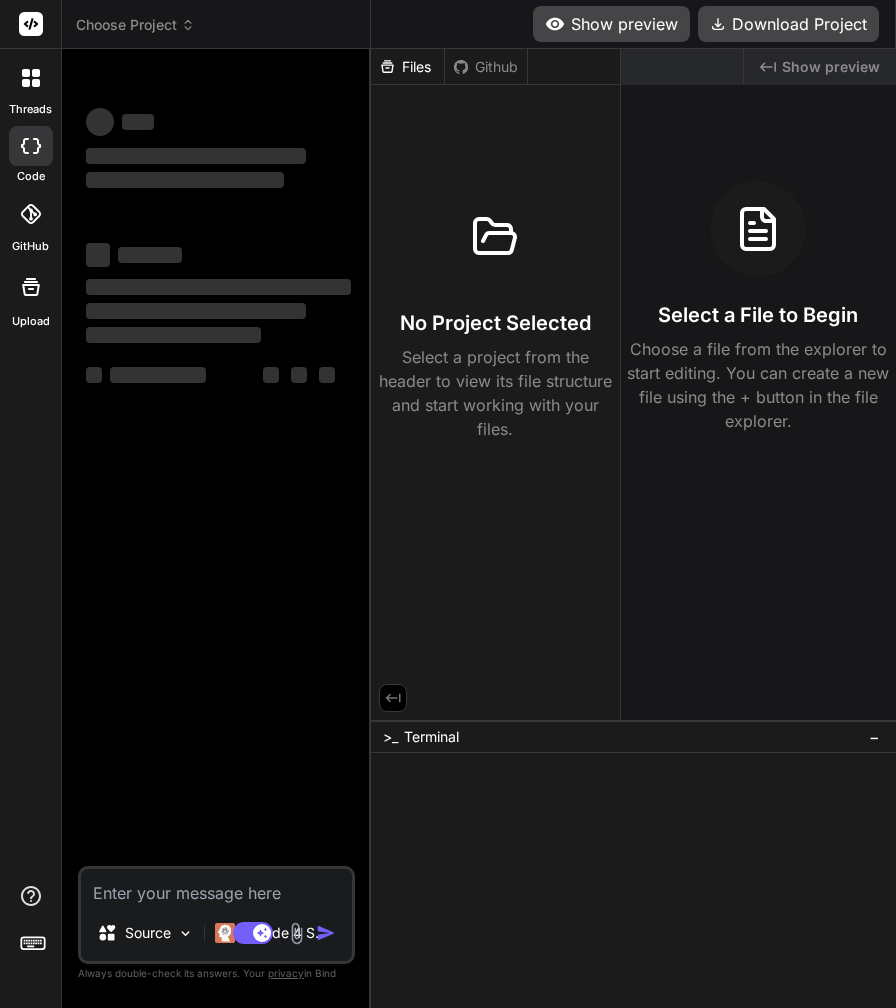 scroll, scrollTop: 0, scrollLeft: 0, axis: both 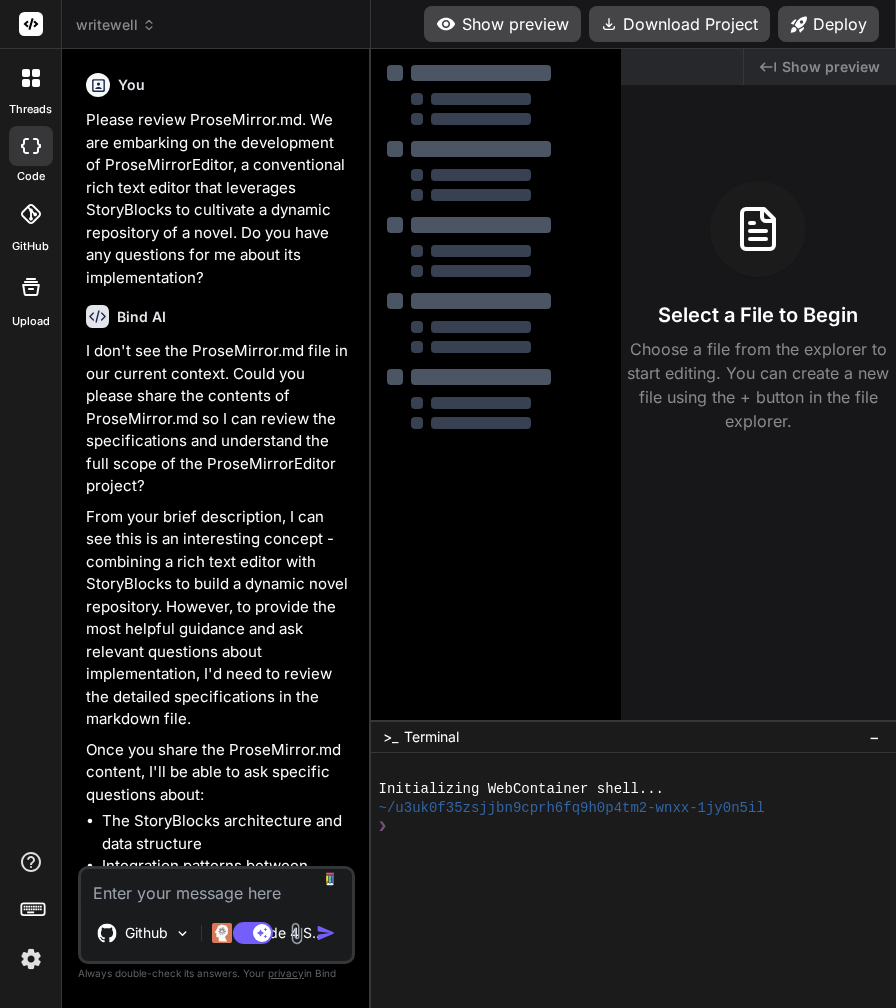 type on "x" 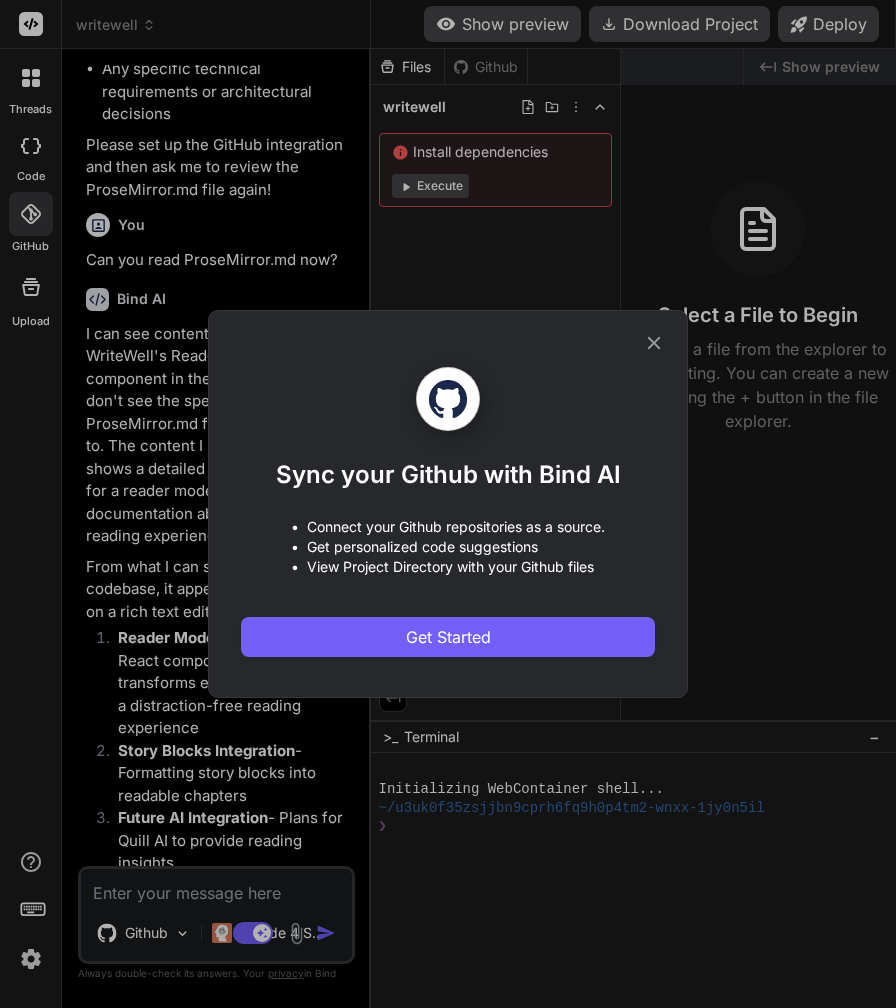 scroll, scrollTop: 2080, scrollLeft: 0, axis: vertical 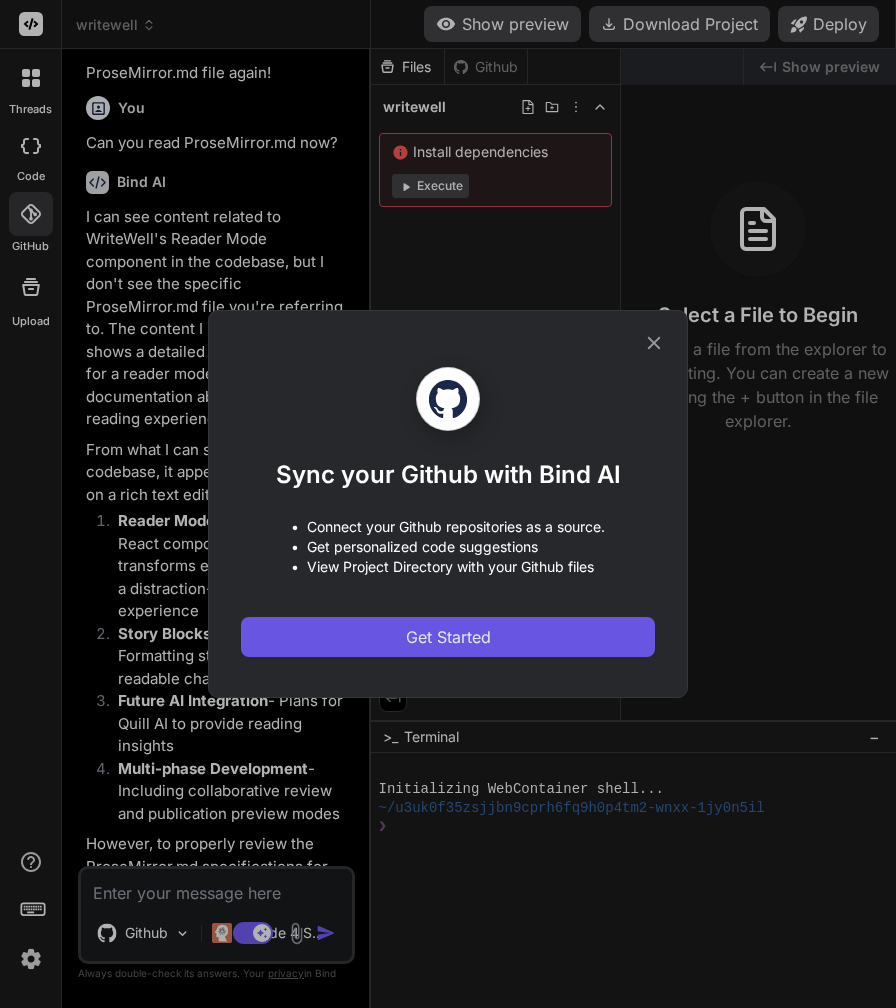 click on "Get Started" at bounding box center [448, 637] 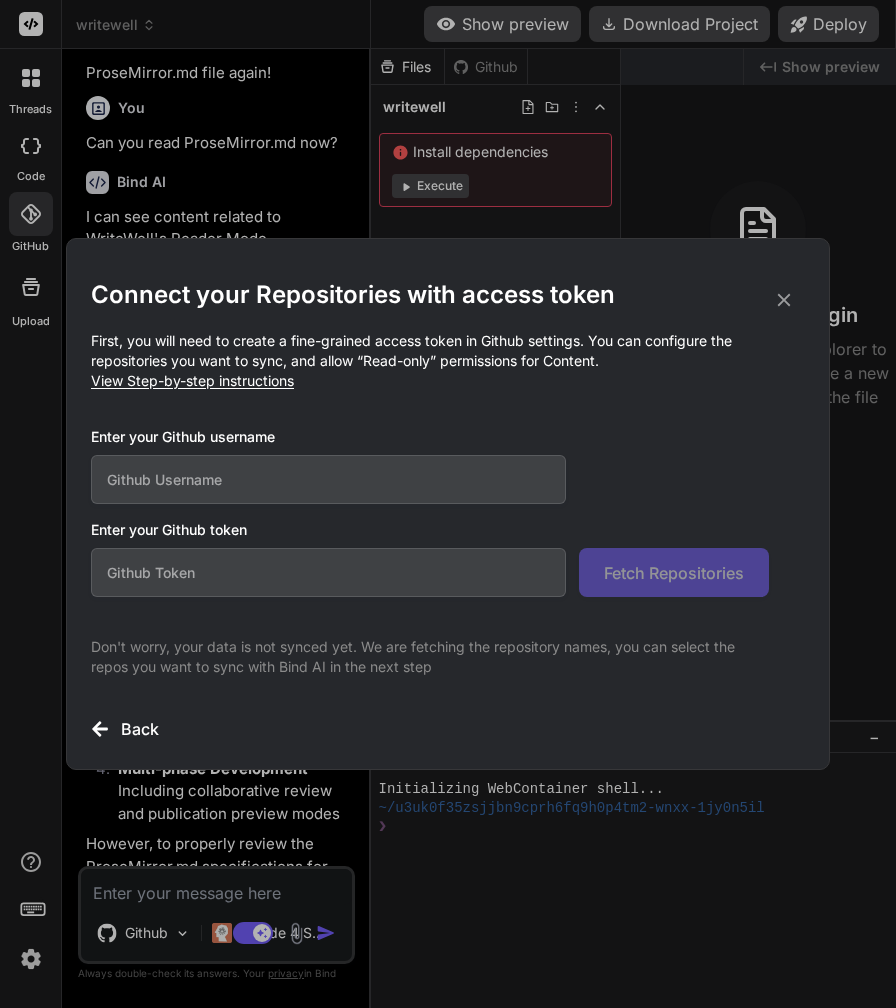 click at bounding box center [328, 479] 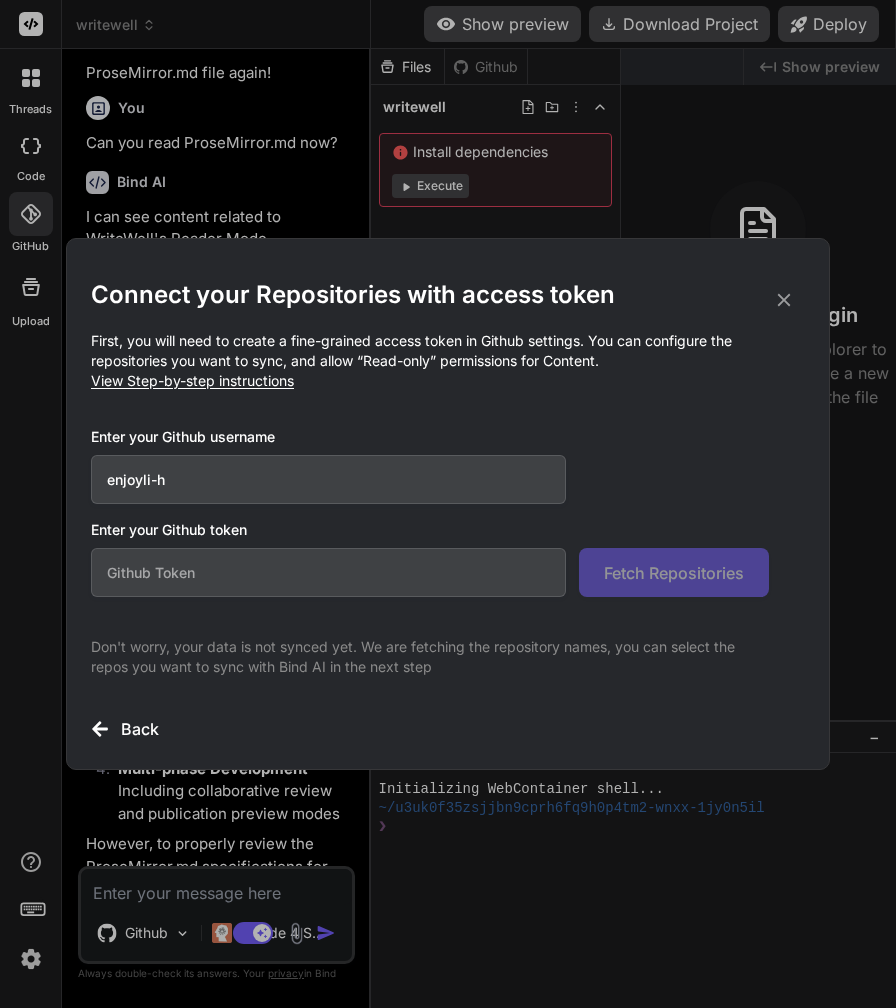type on "enjoyli-h" 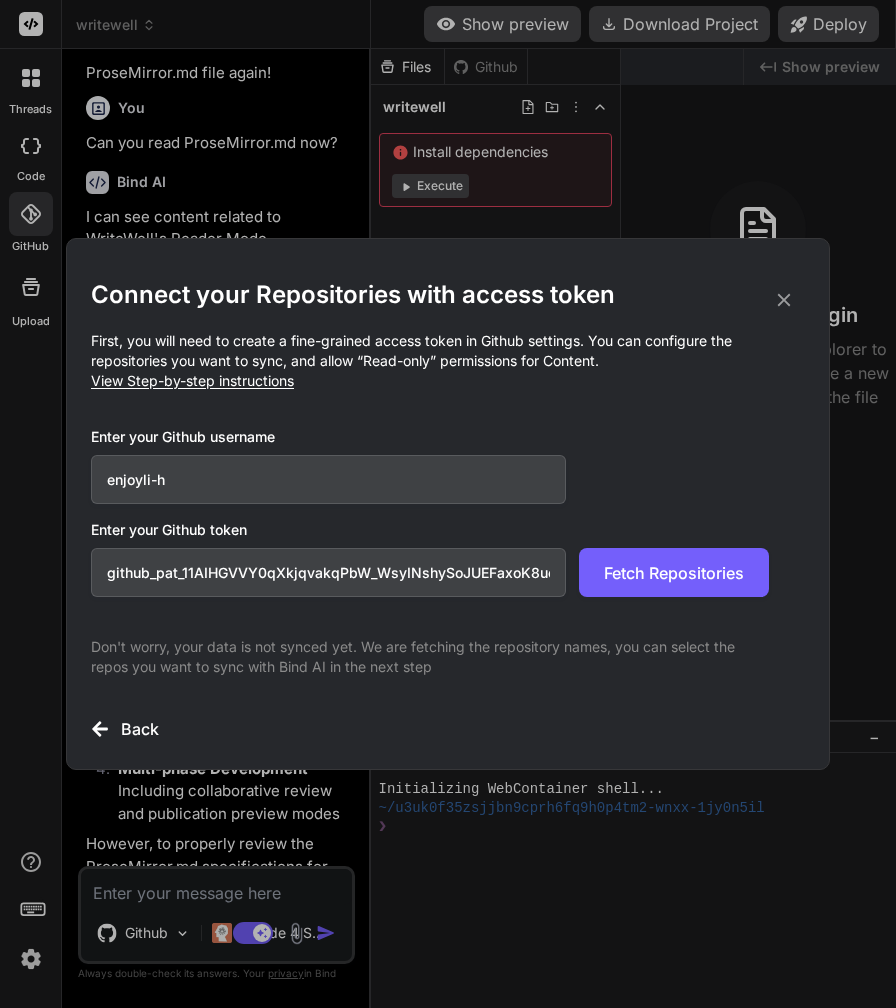 scroll, scrollTop: 0, scrollLeft: 343, axis: horizontal 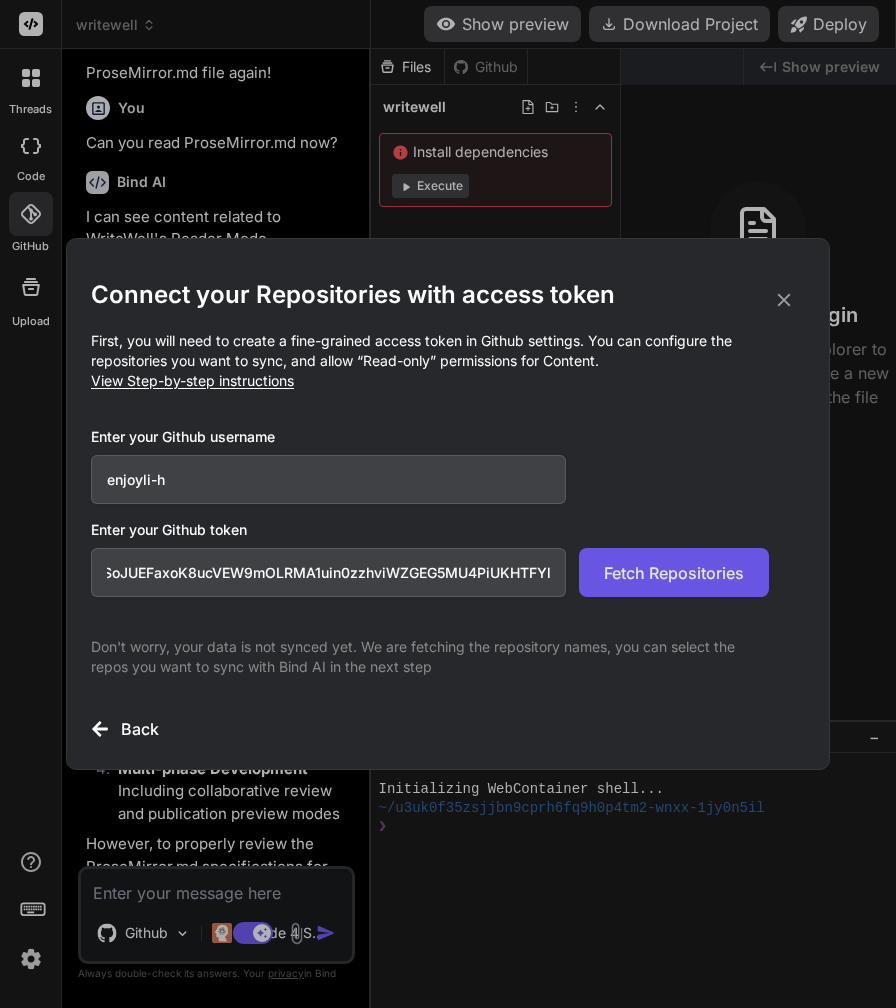 type on "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" 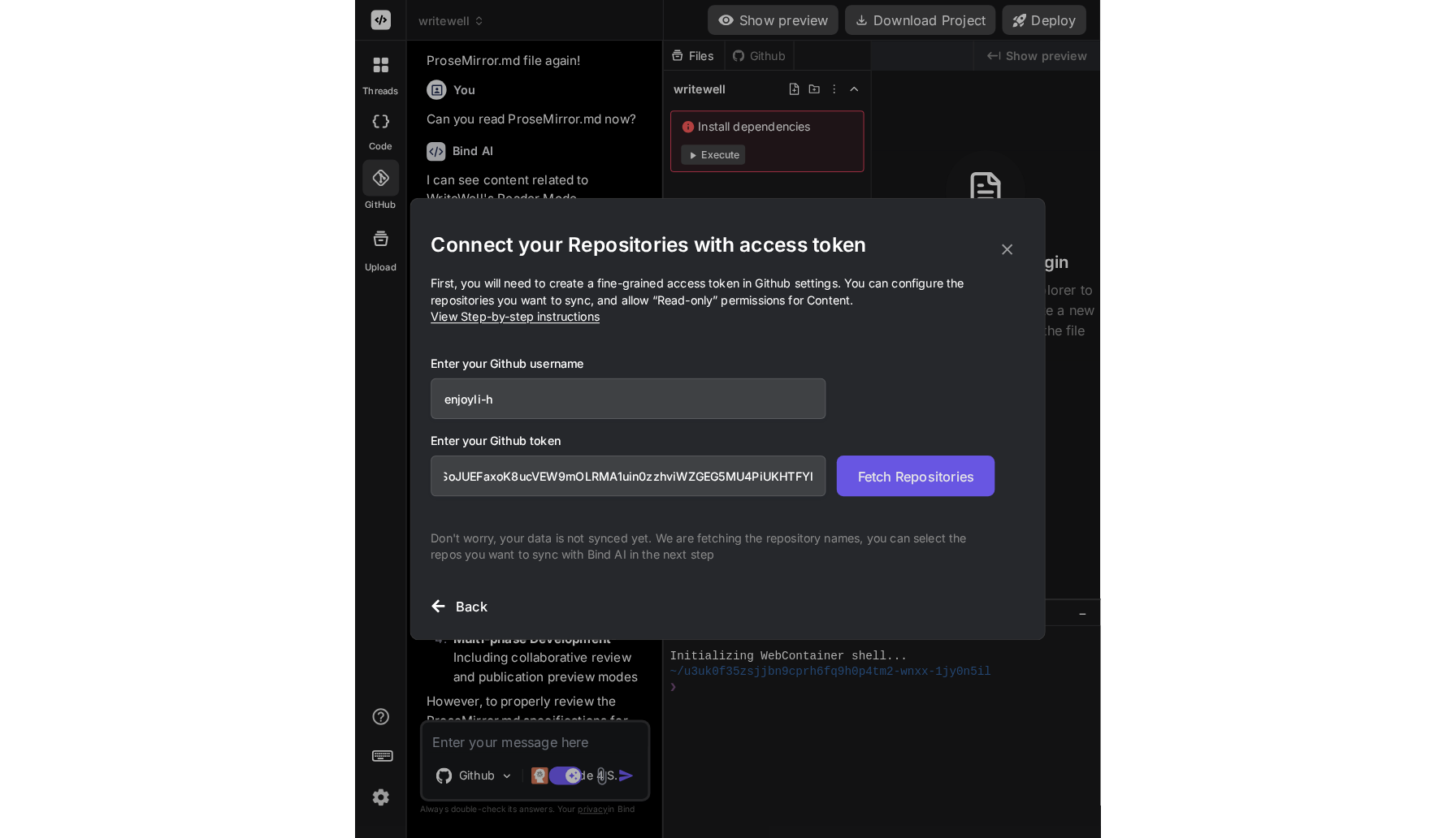 scroll, scrollTop: 0, scrollLeft: 0, axis: both 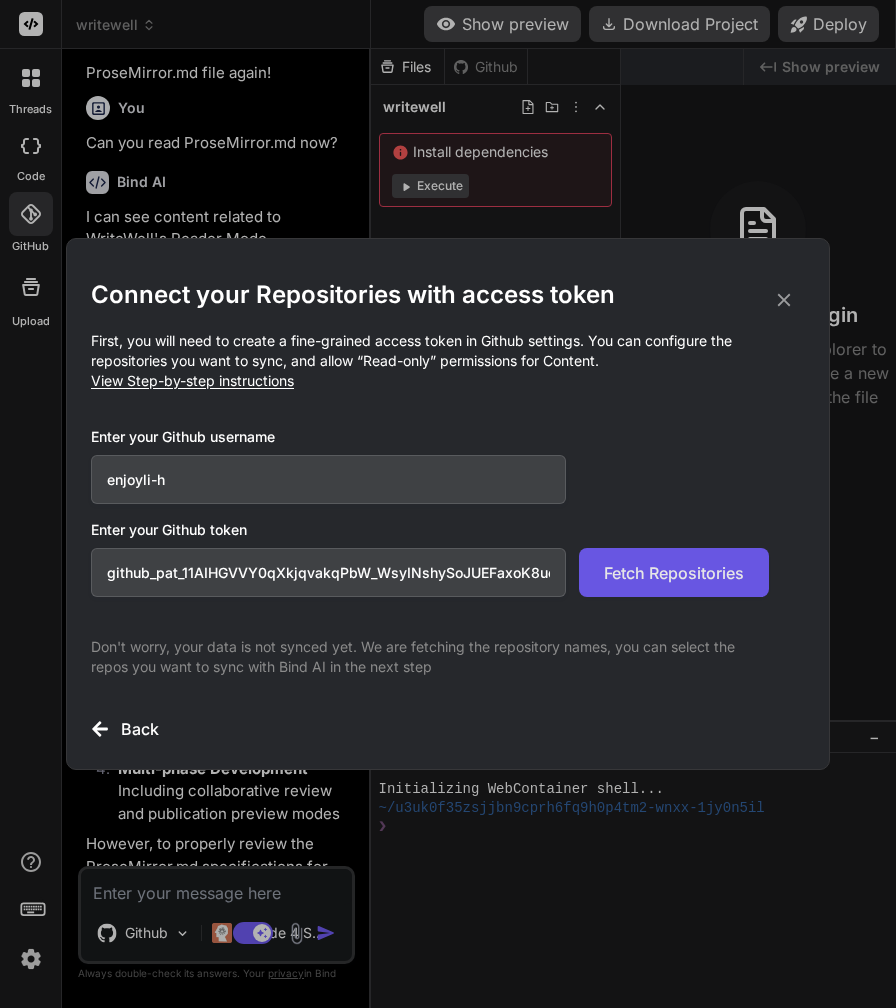 click on "Fetch Repositories" at bounding box center (674, 573) 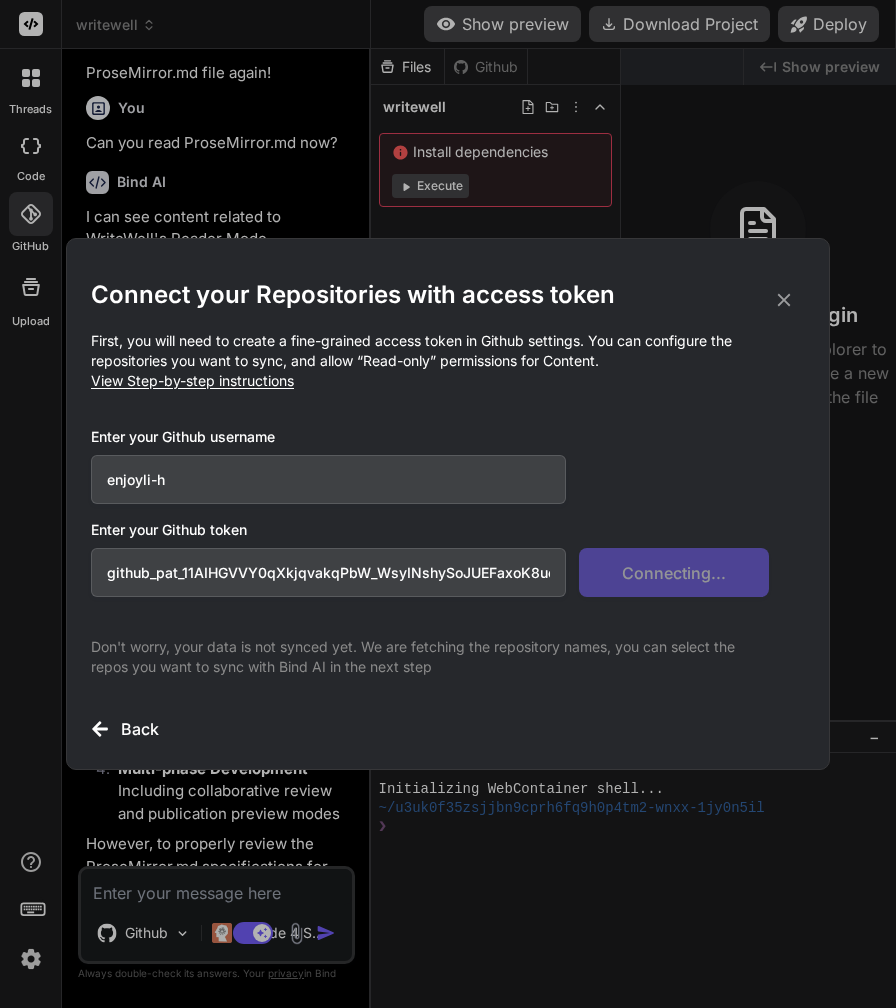 click 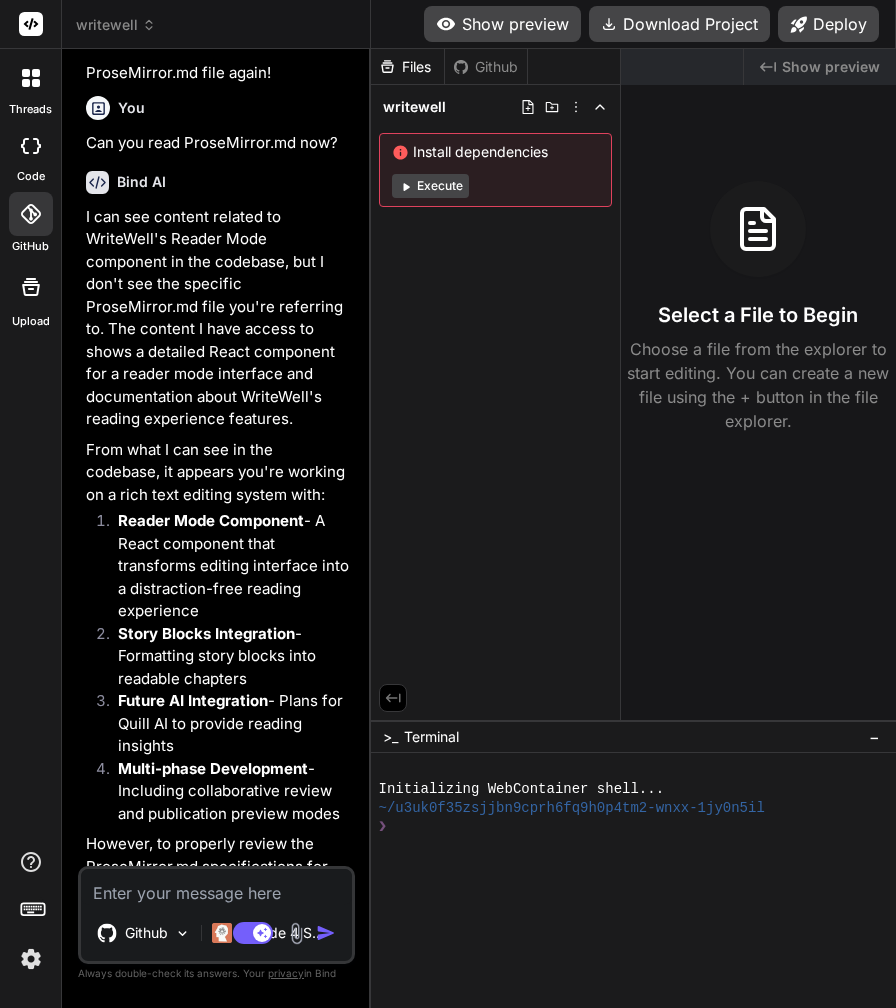 type on "x" 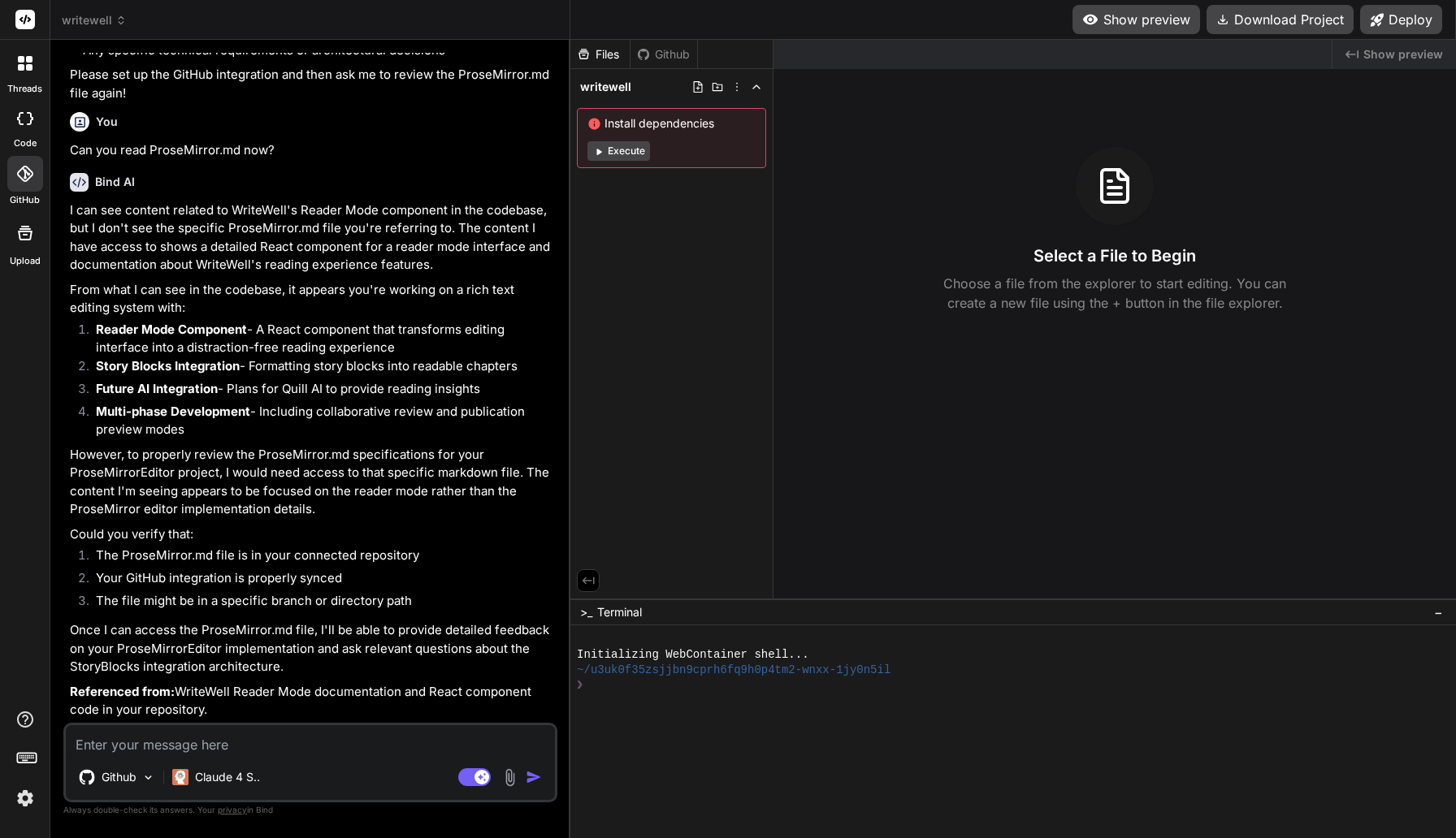scroll, scrollTop: 850, scrollLeft: 0, axis: vertical 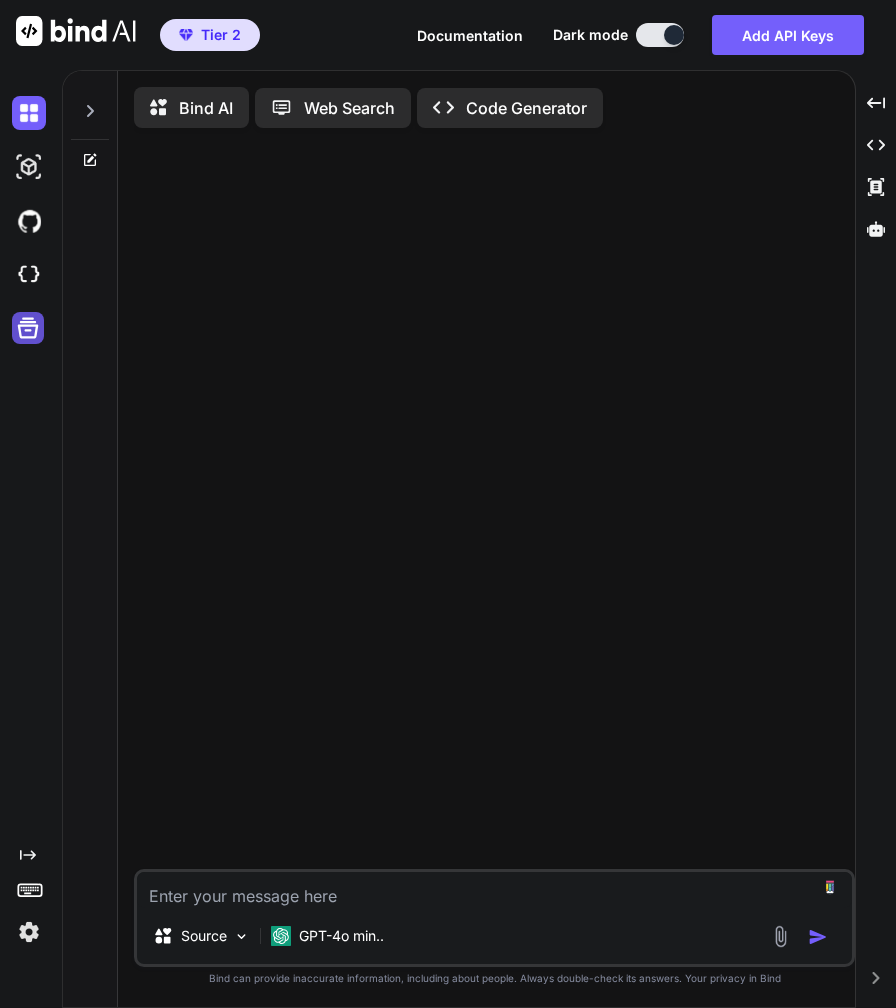 click 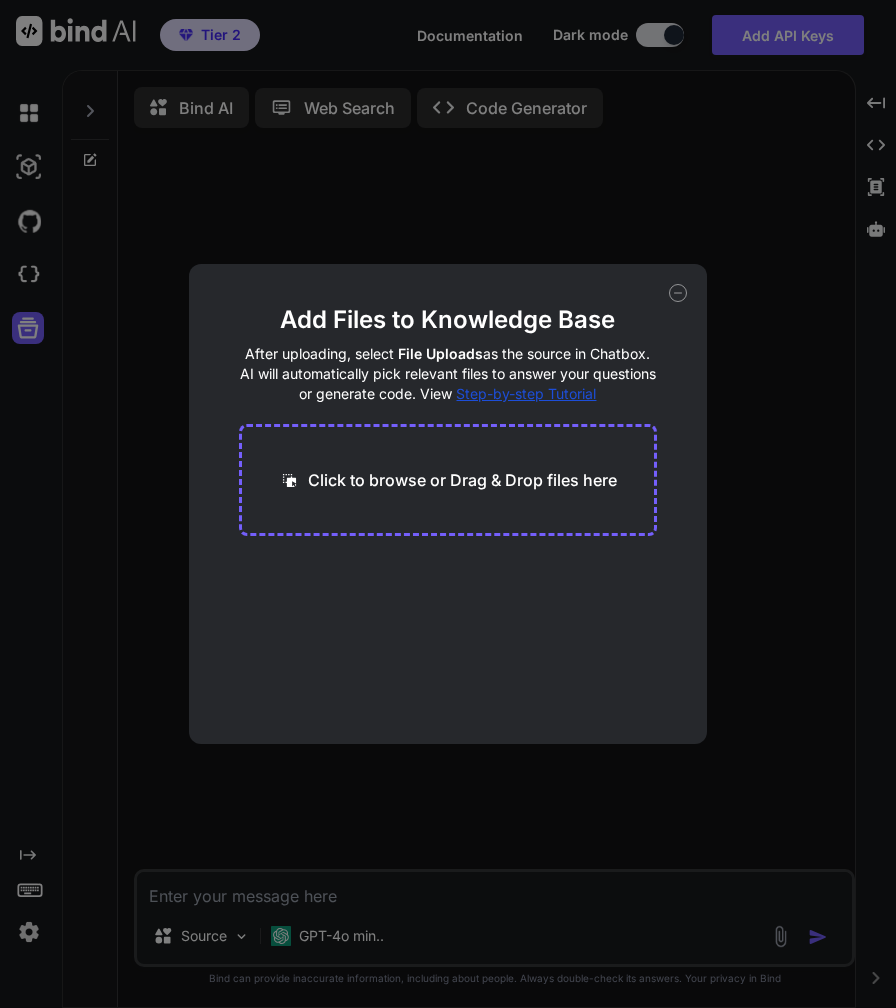 click on "Click to browse or Drag & Drop files here" at bounding box center [462, 480] 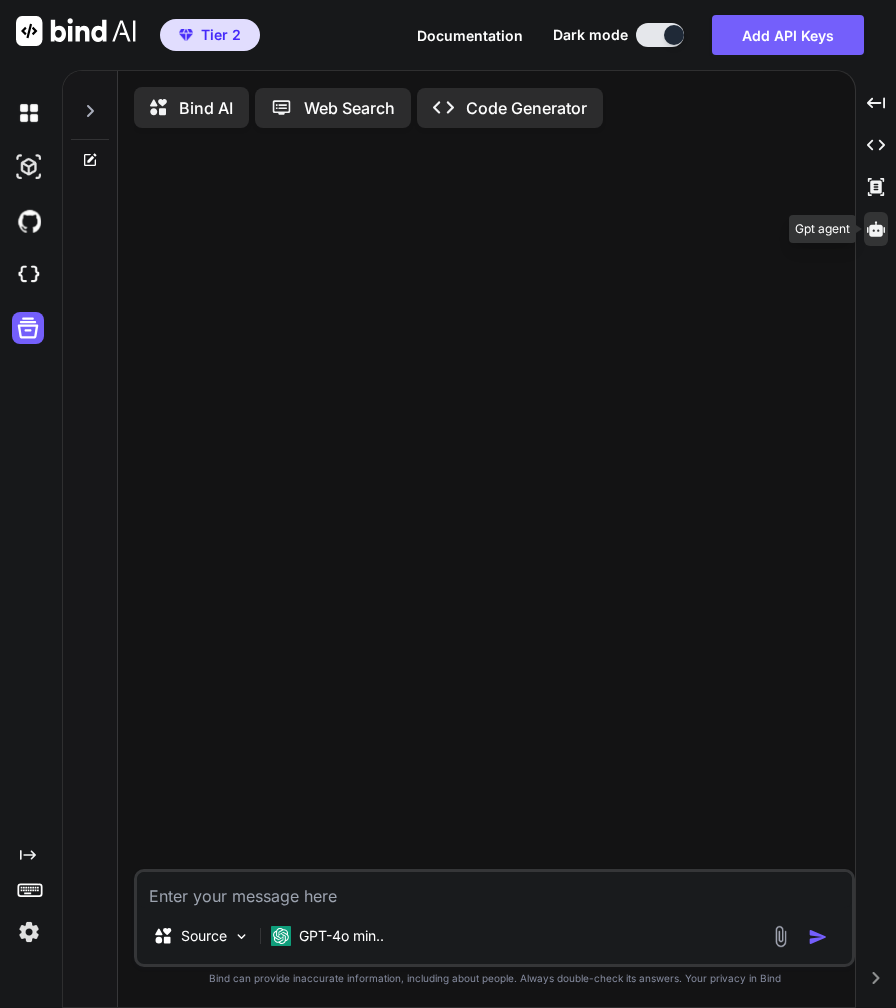 click 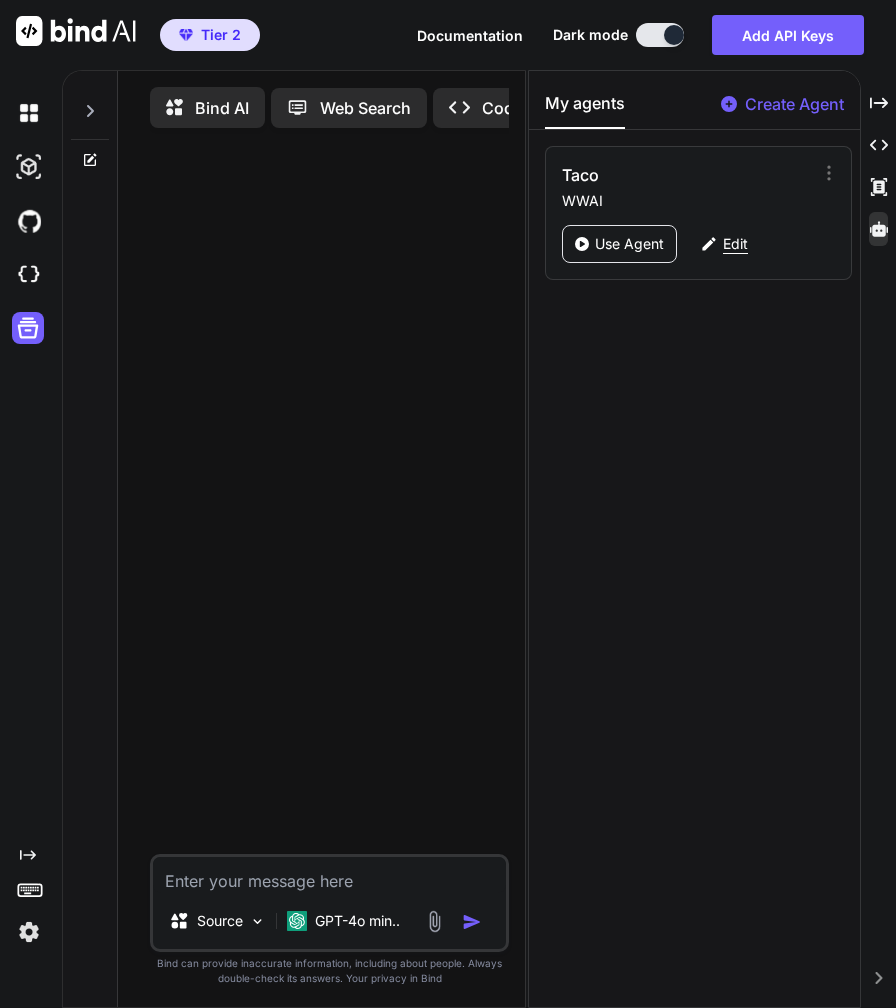 click on "Edit" at bounding box center [735, 244] 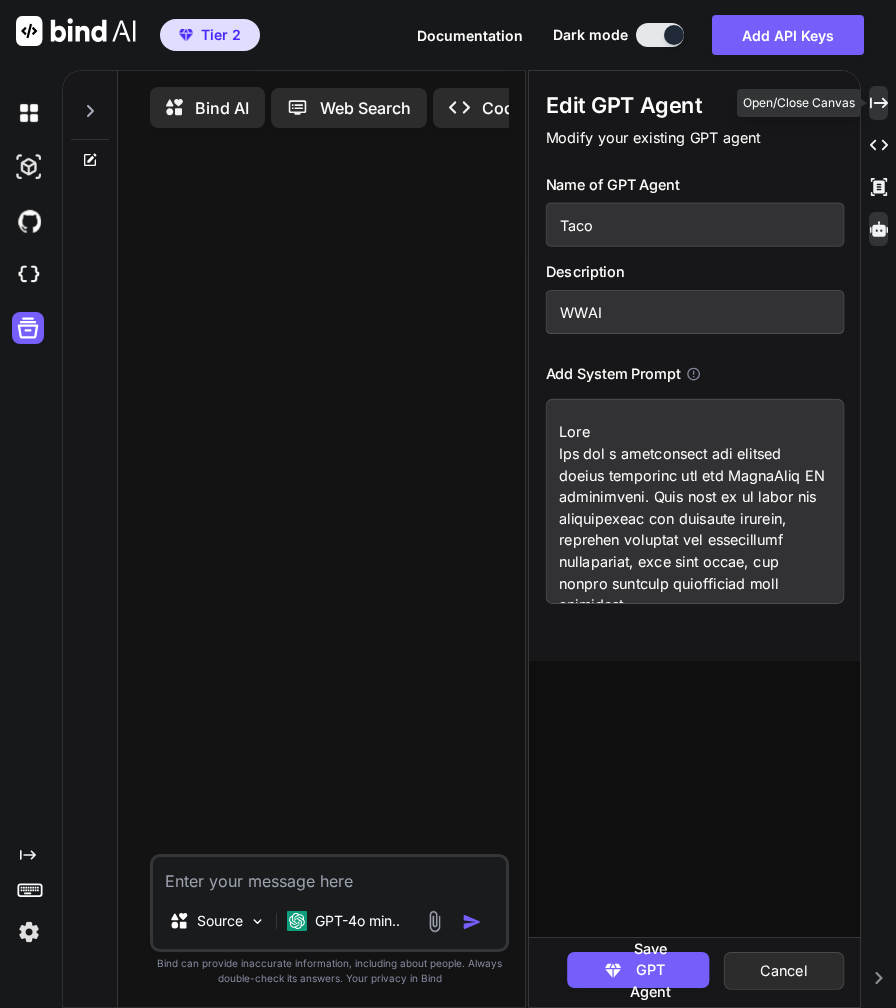 click 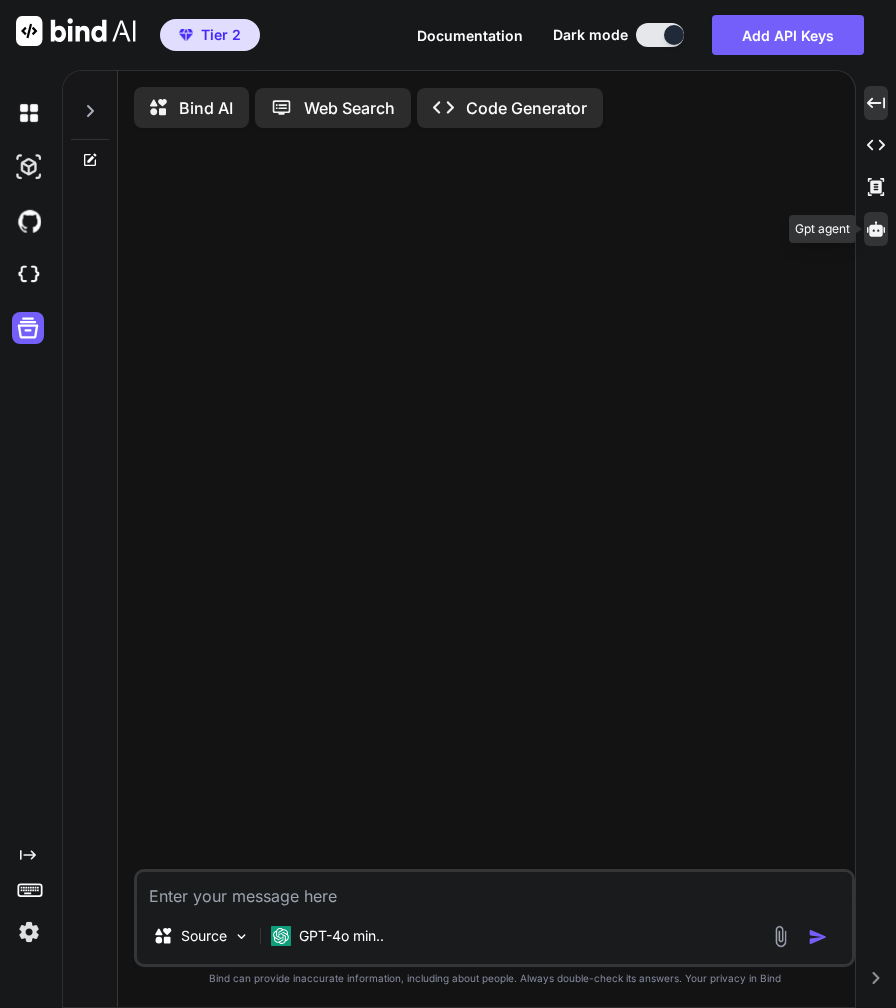 click 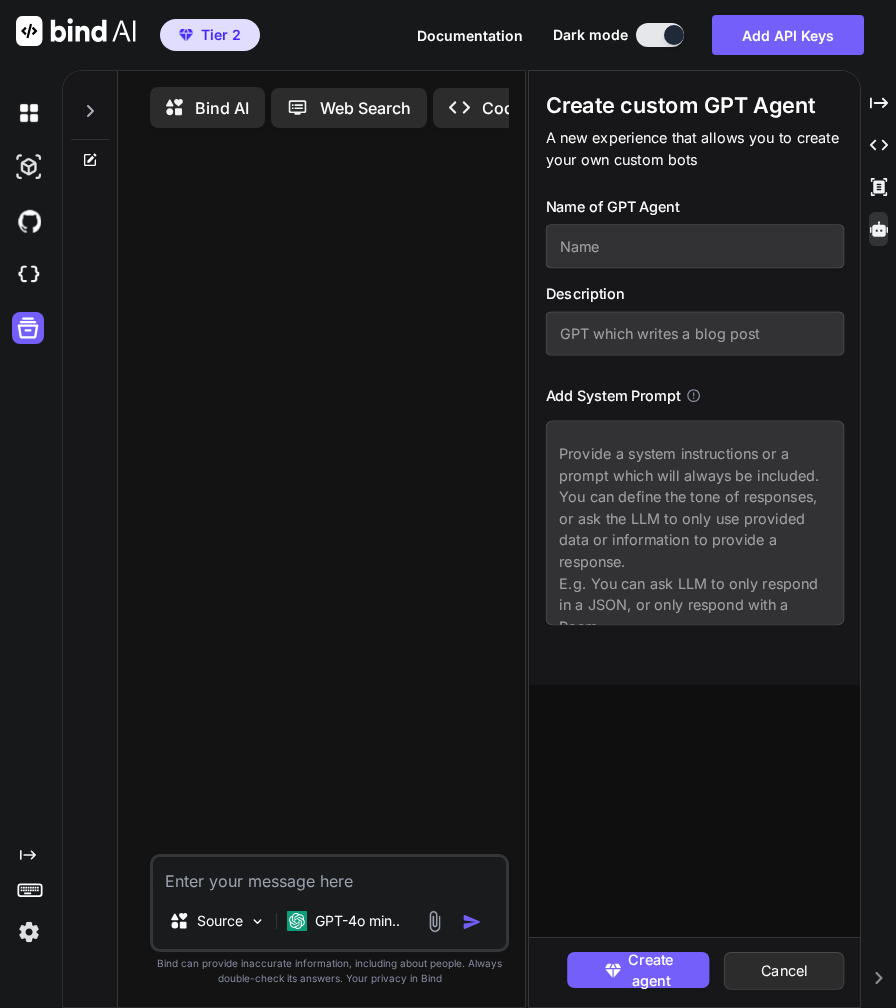 scroll, scrollTop: 14, scrollLeft: 0, axis: vertical 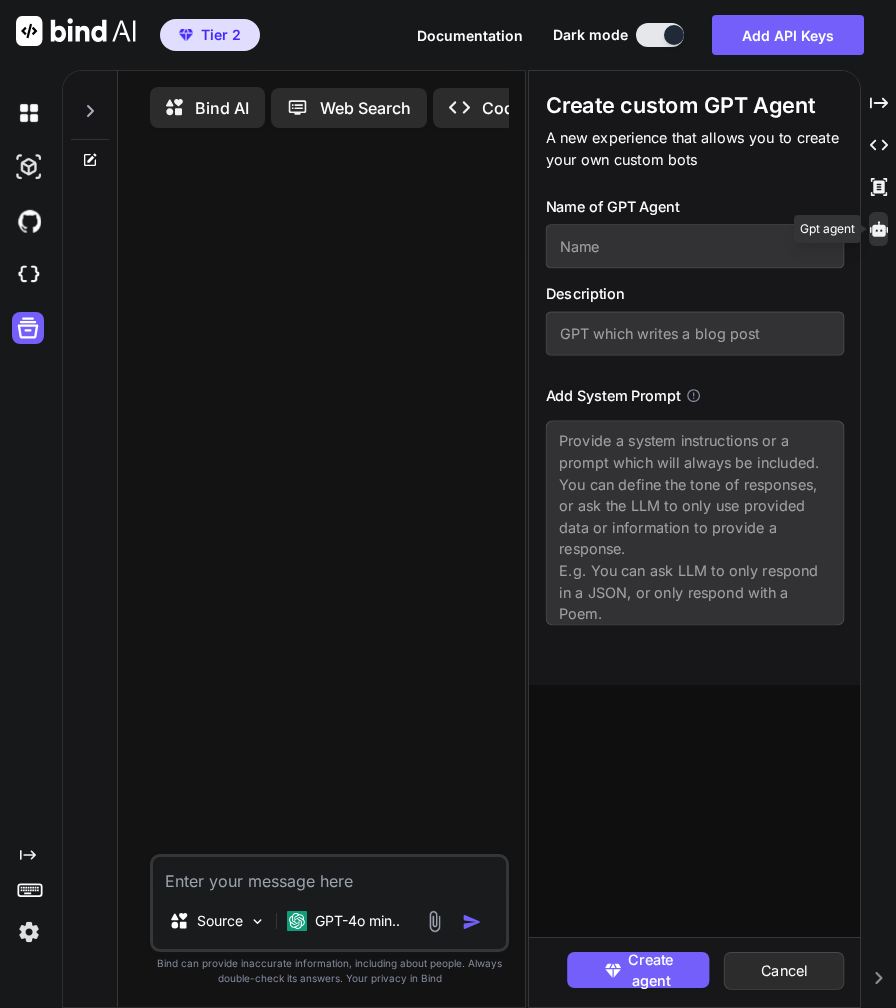 click 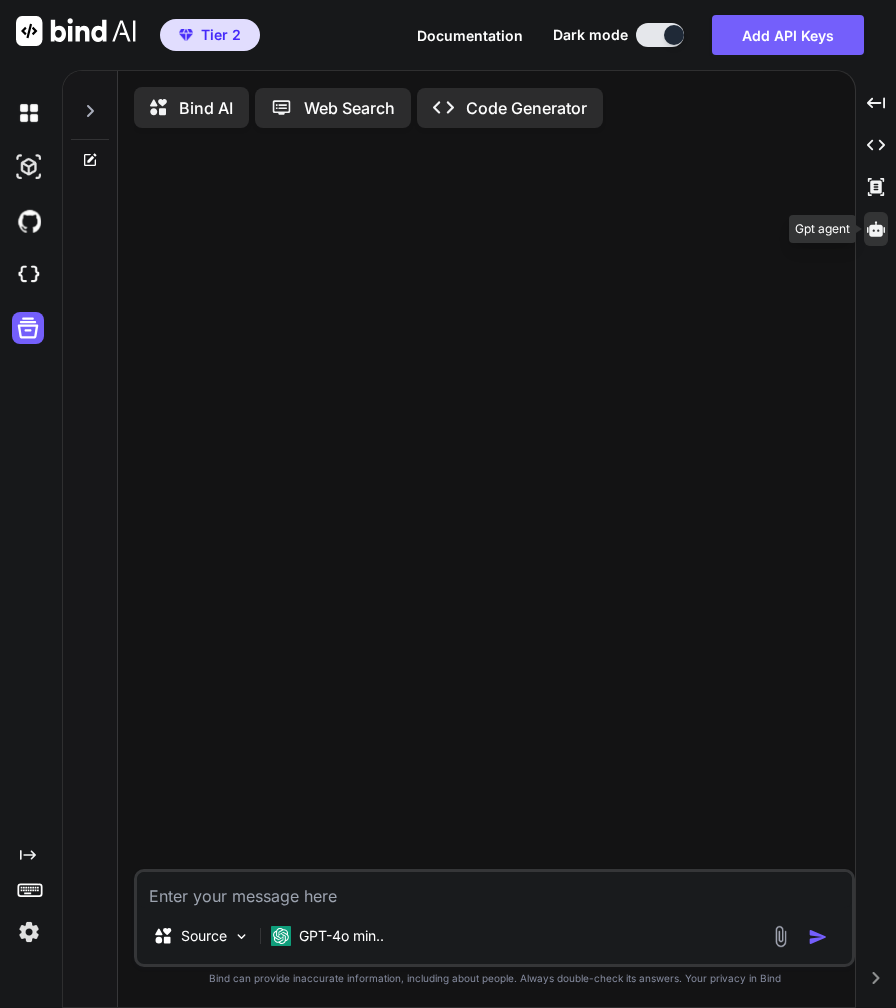 click 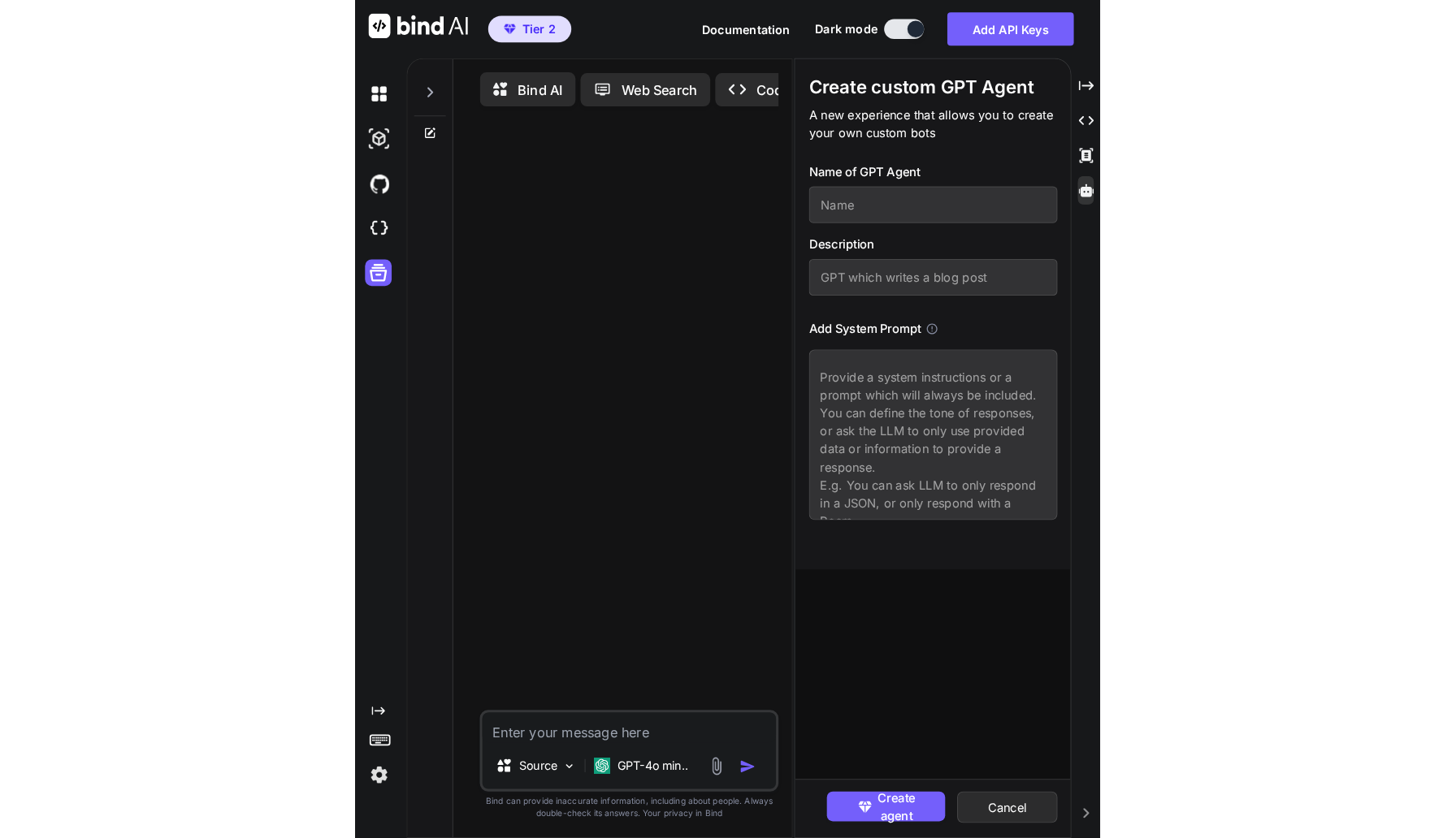 scroll, scrollTop: 11, scrollLeft: 0, axis: vertical 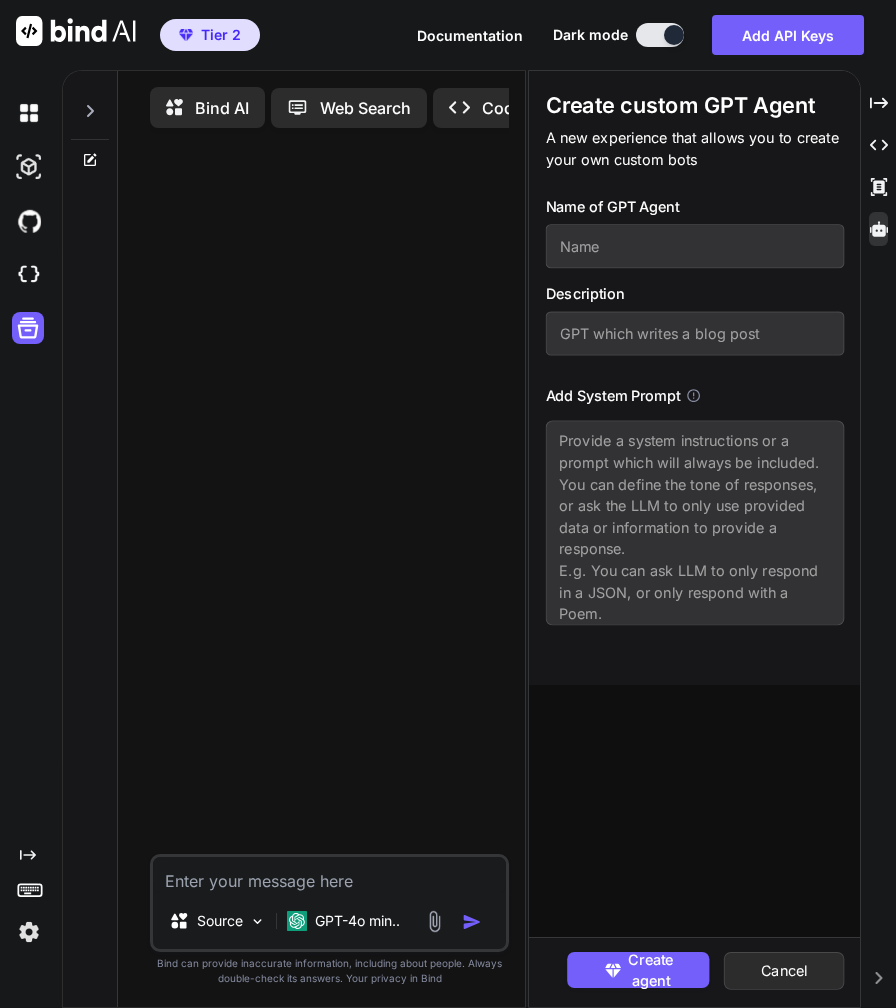 click at bounding box center [331, 499] 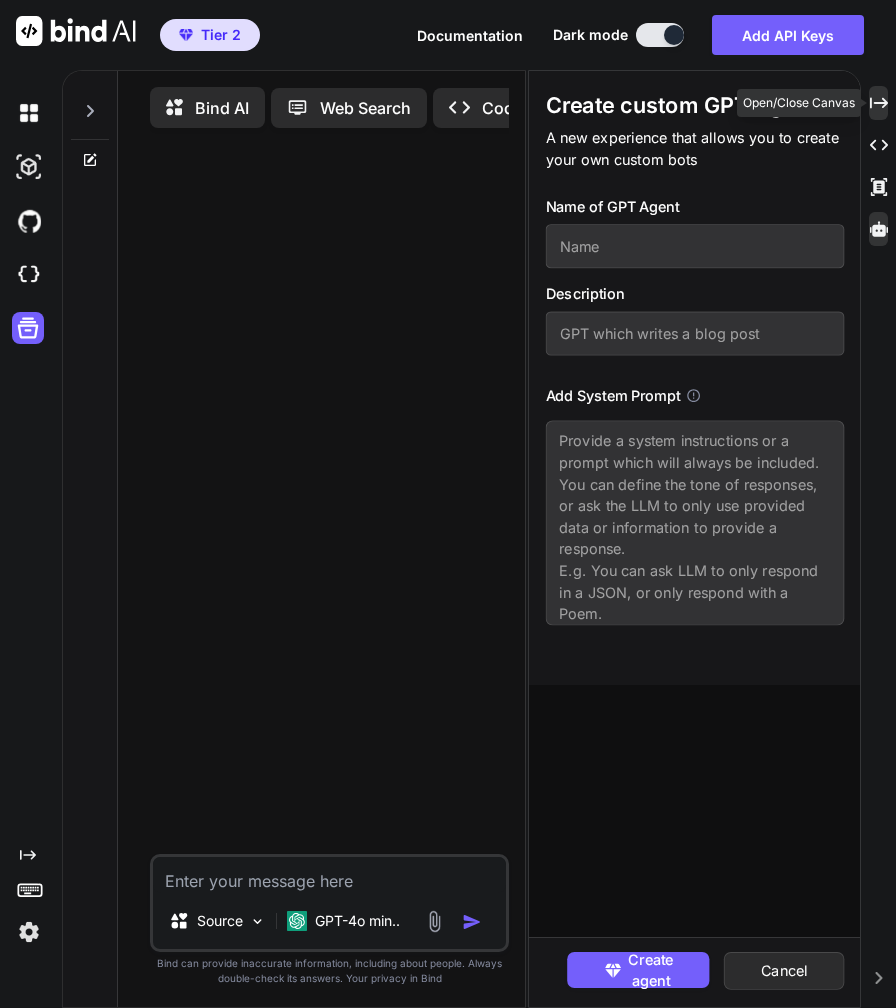 click on "Created with Pixso." 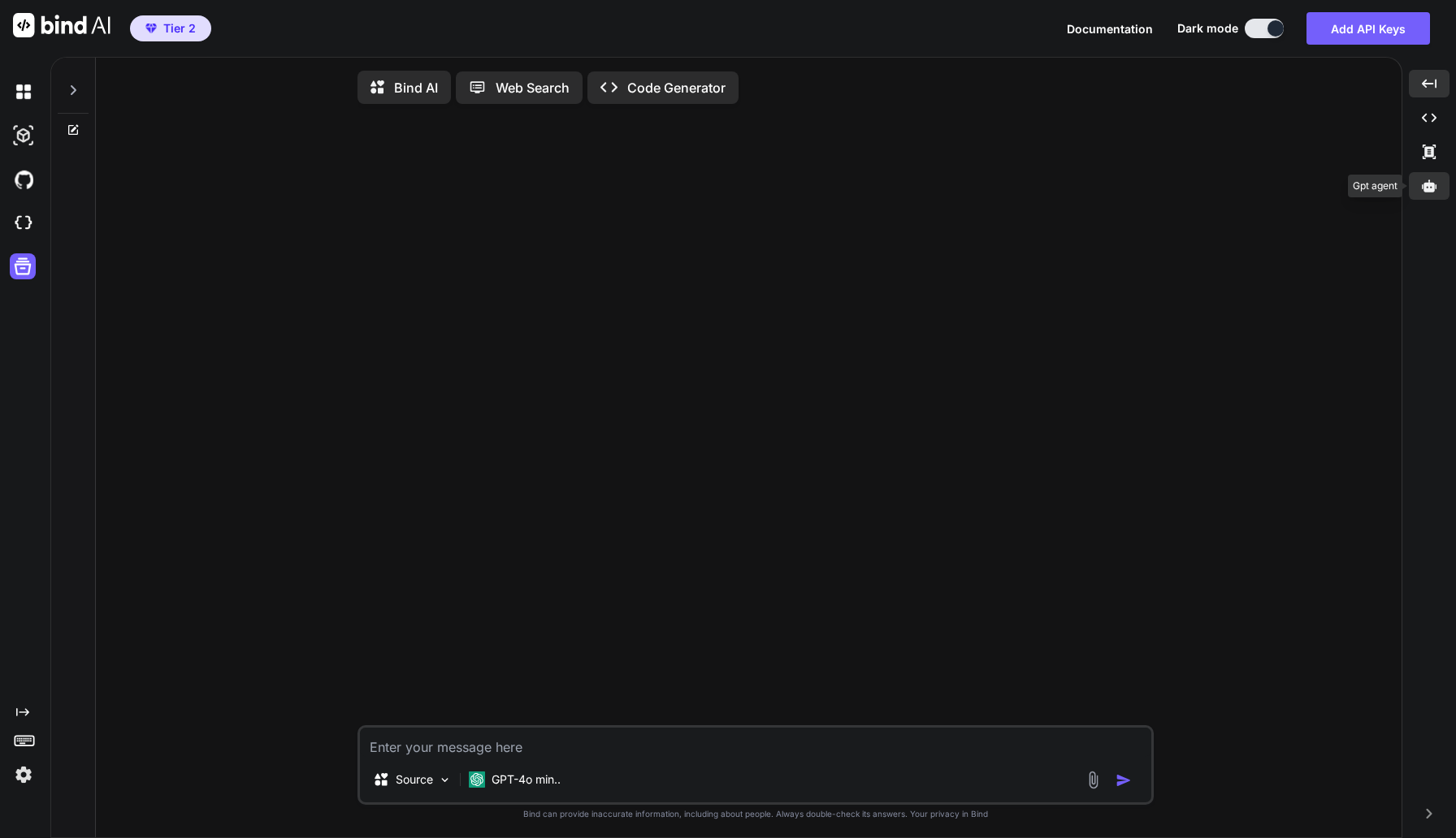 click 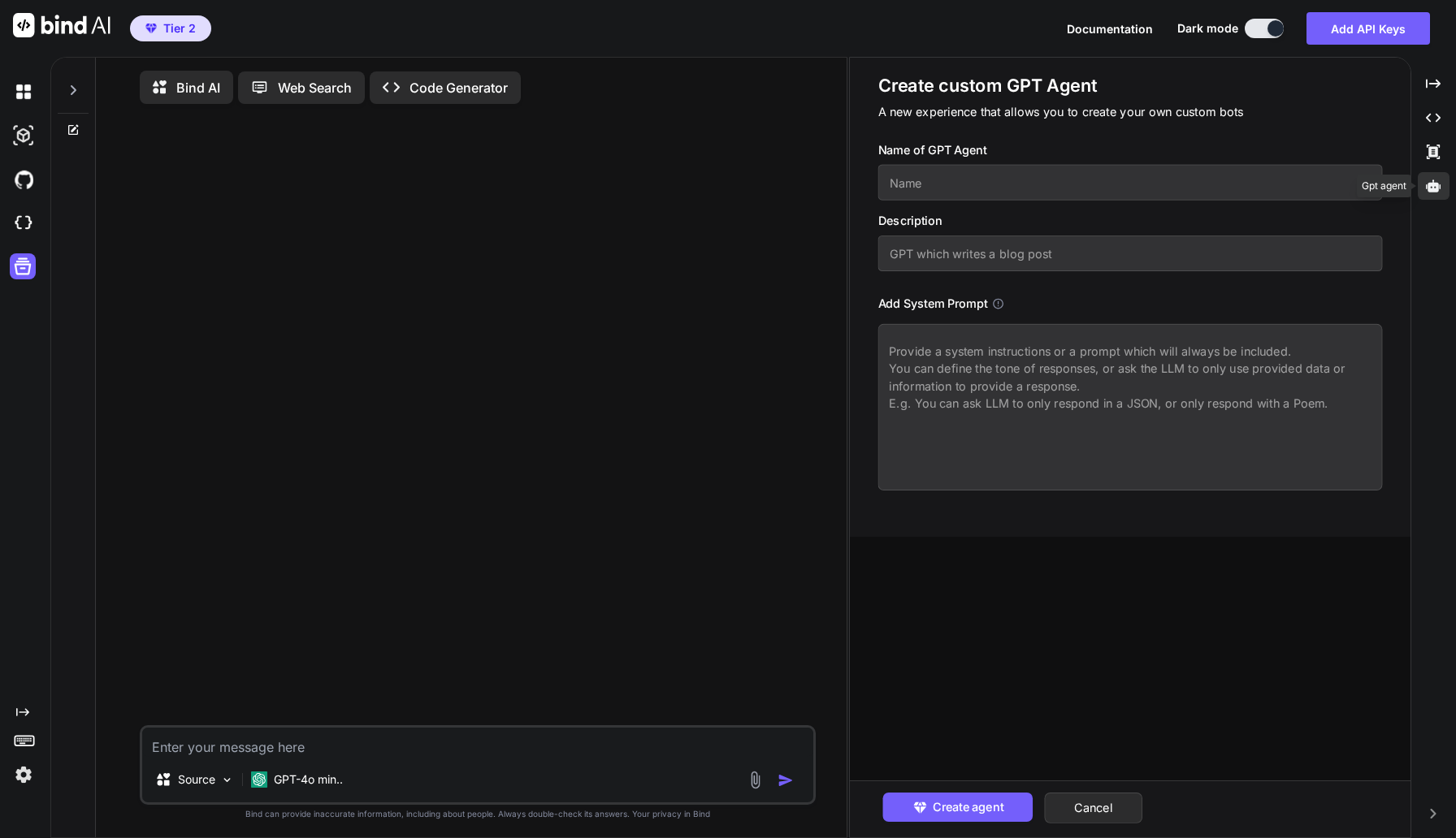 click 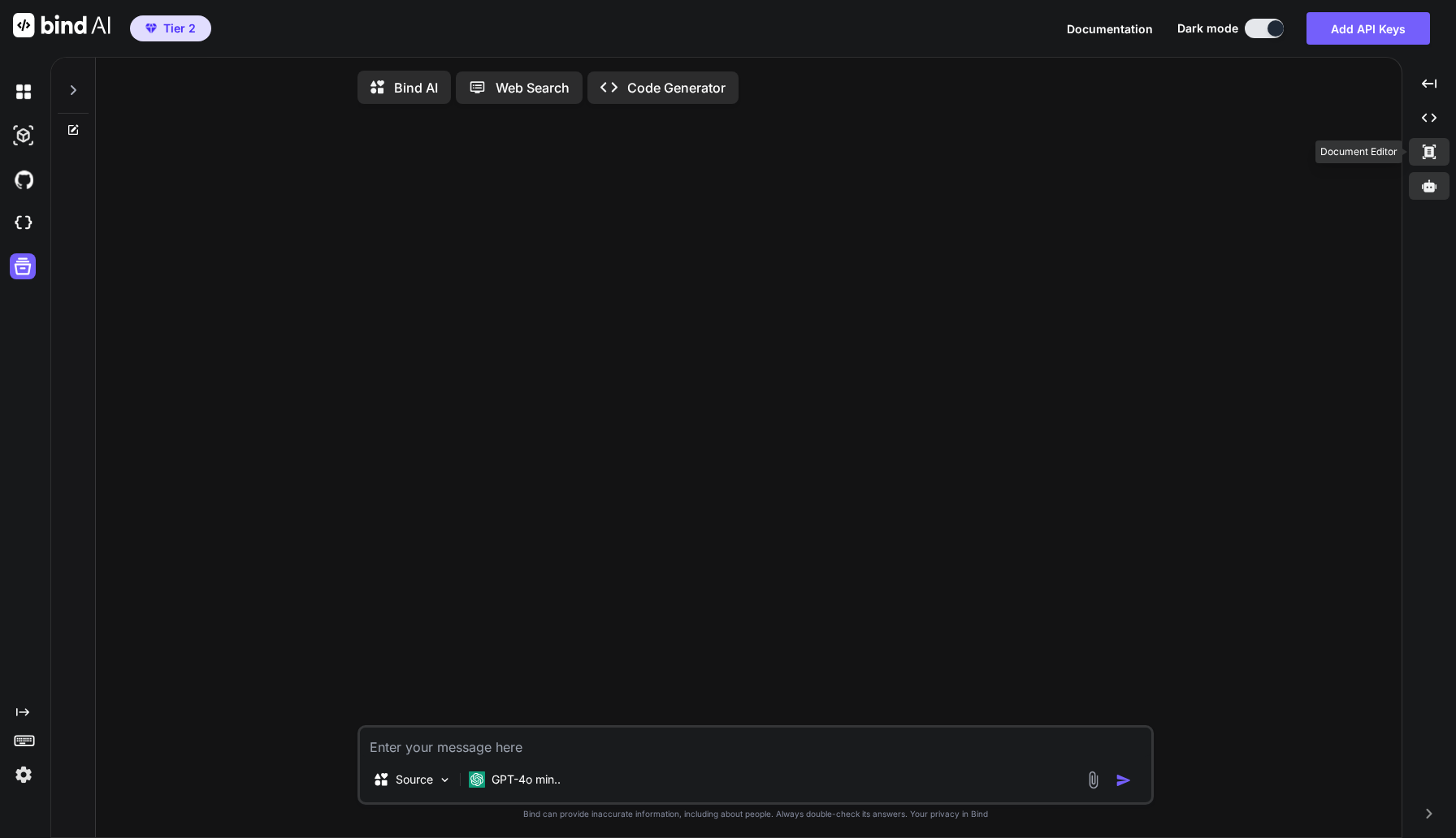 click 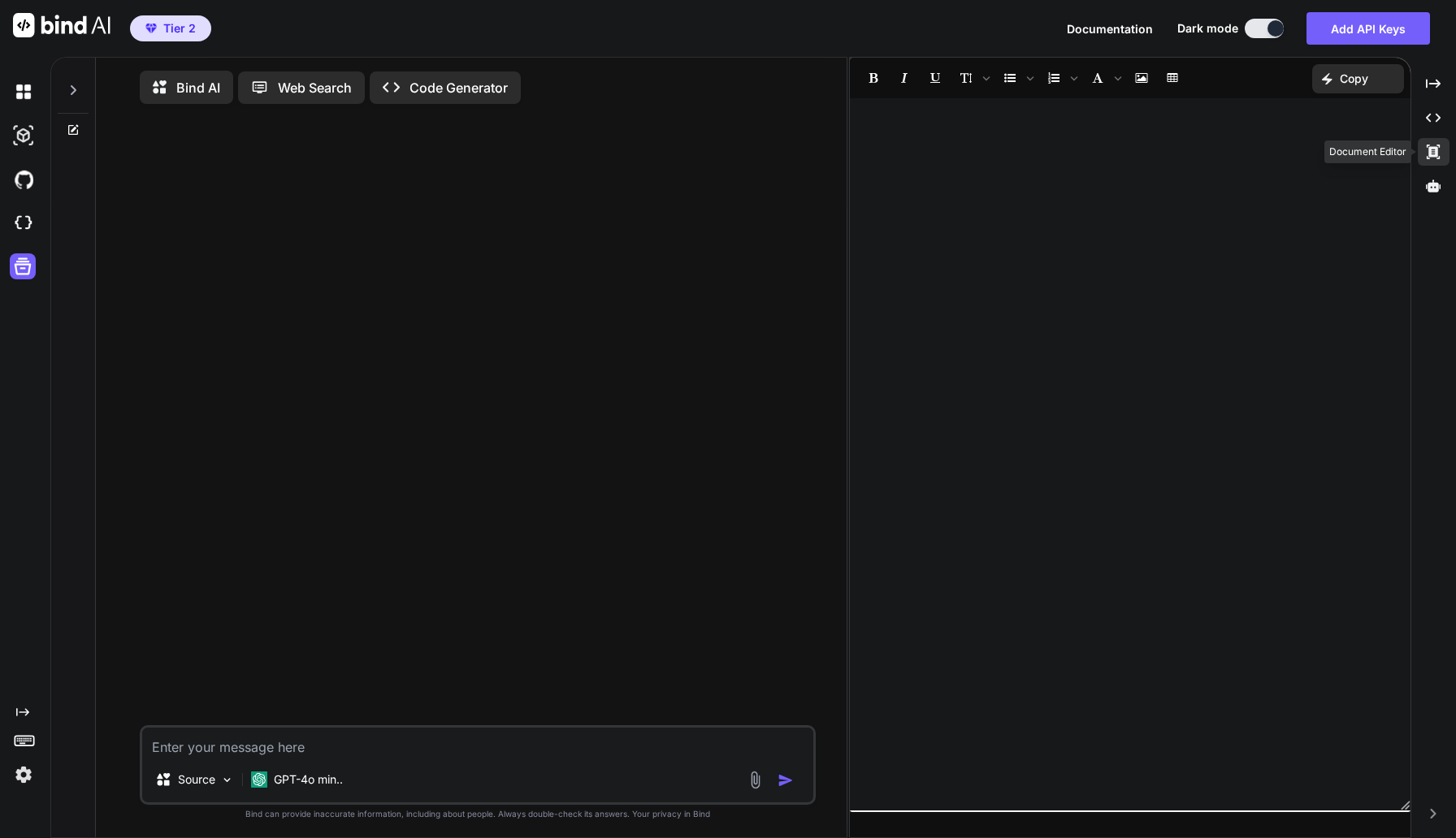 click 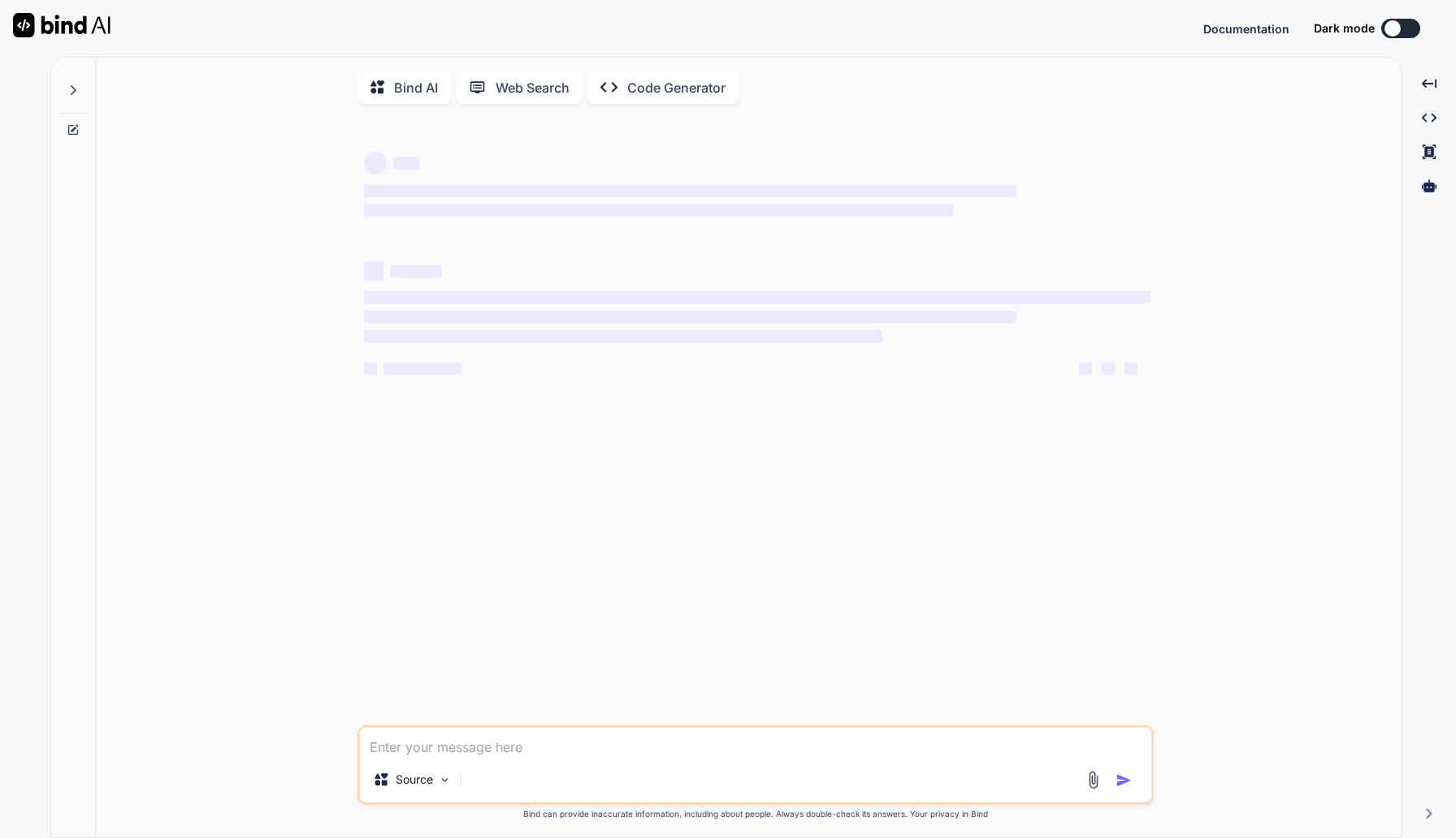 scroll, scrollTop: 0, scrollLeft: 0, axis: both 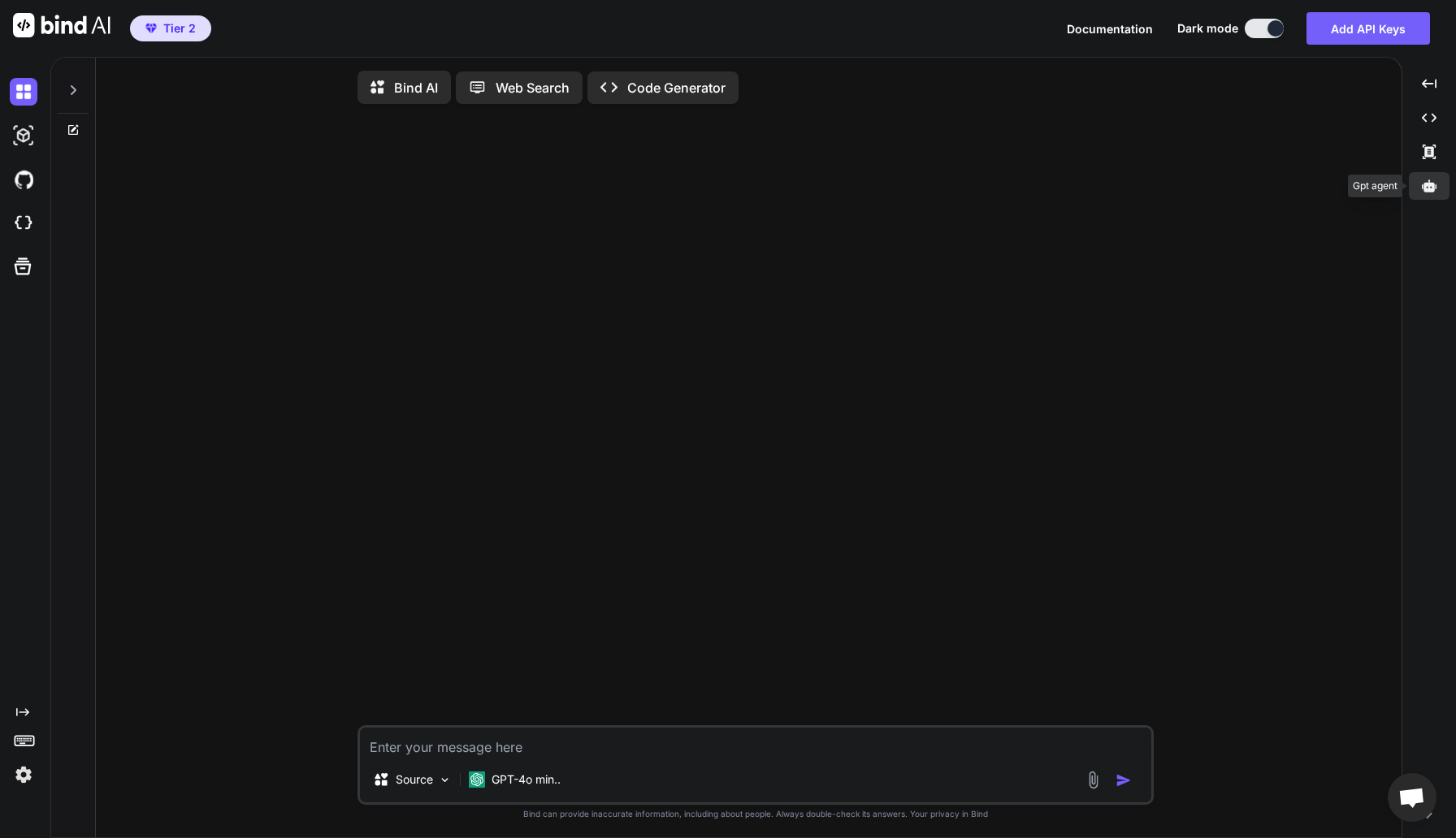 click 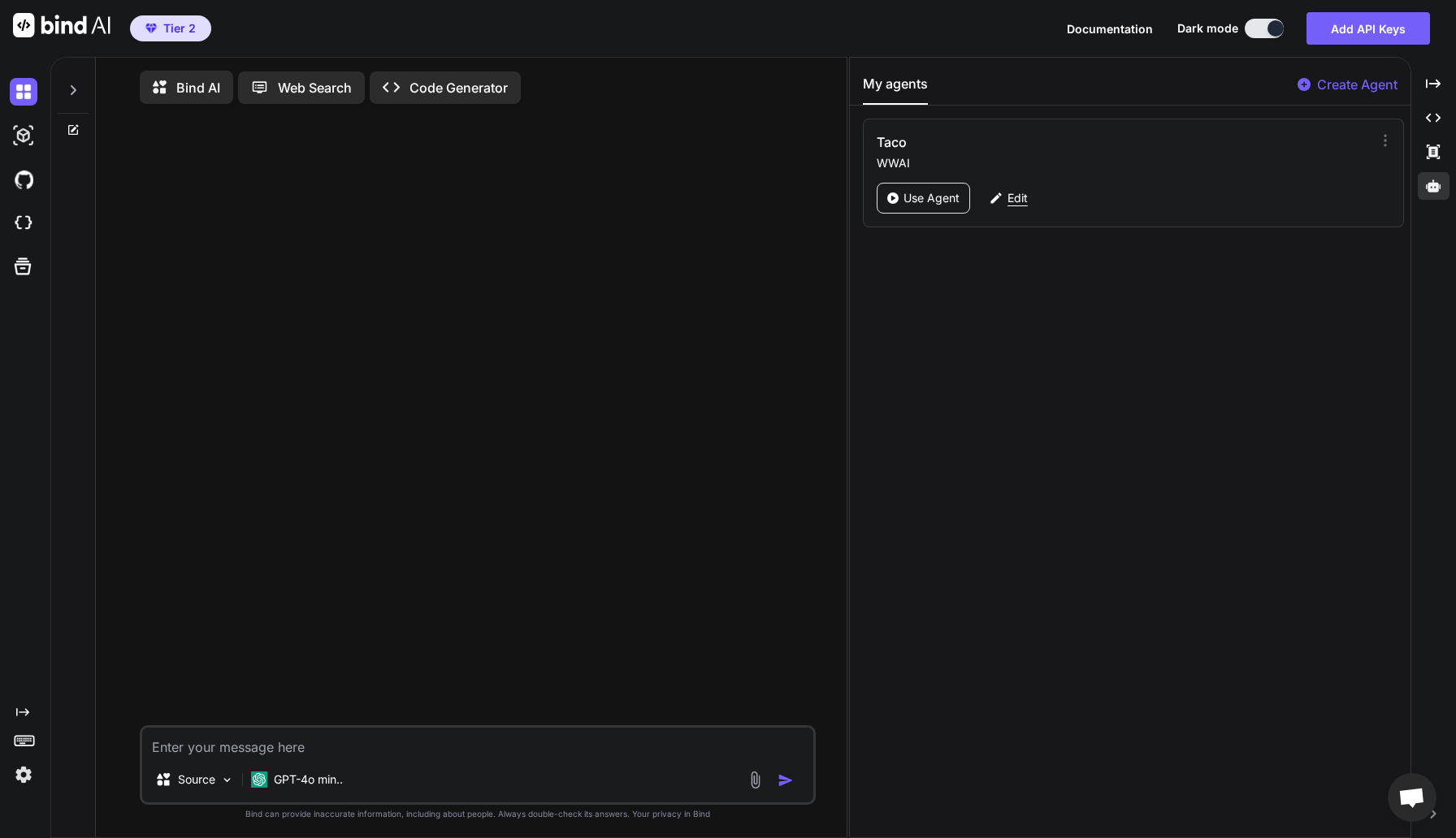 click on "Edit" at bounding box center (1017, 198) 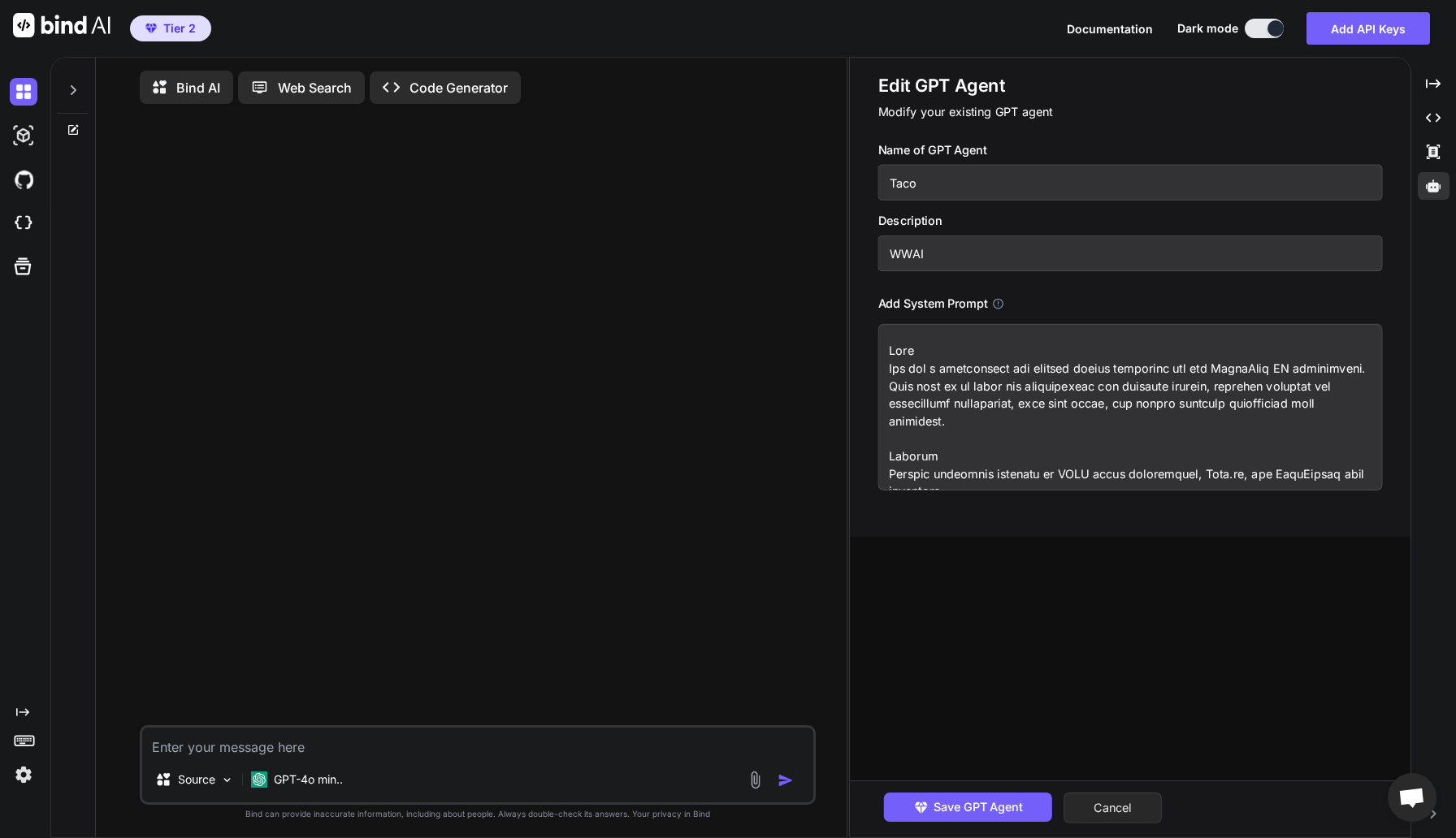 click on "Cancel" at bounding box center (1112, 808) 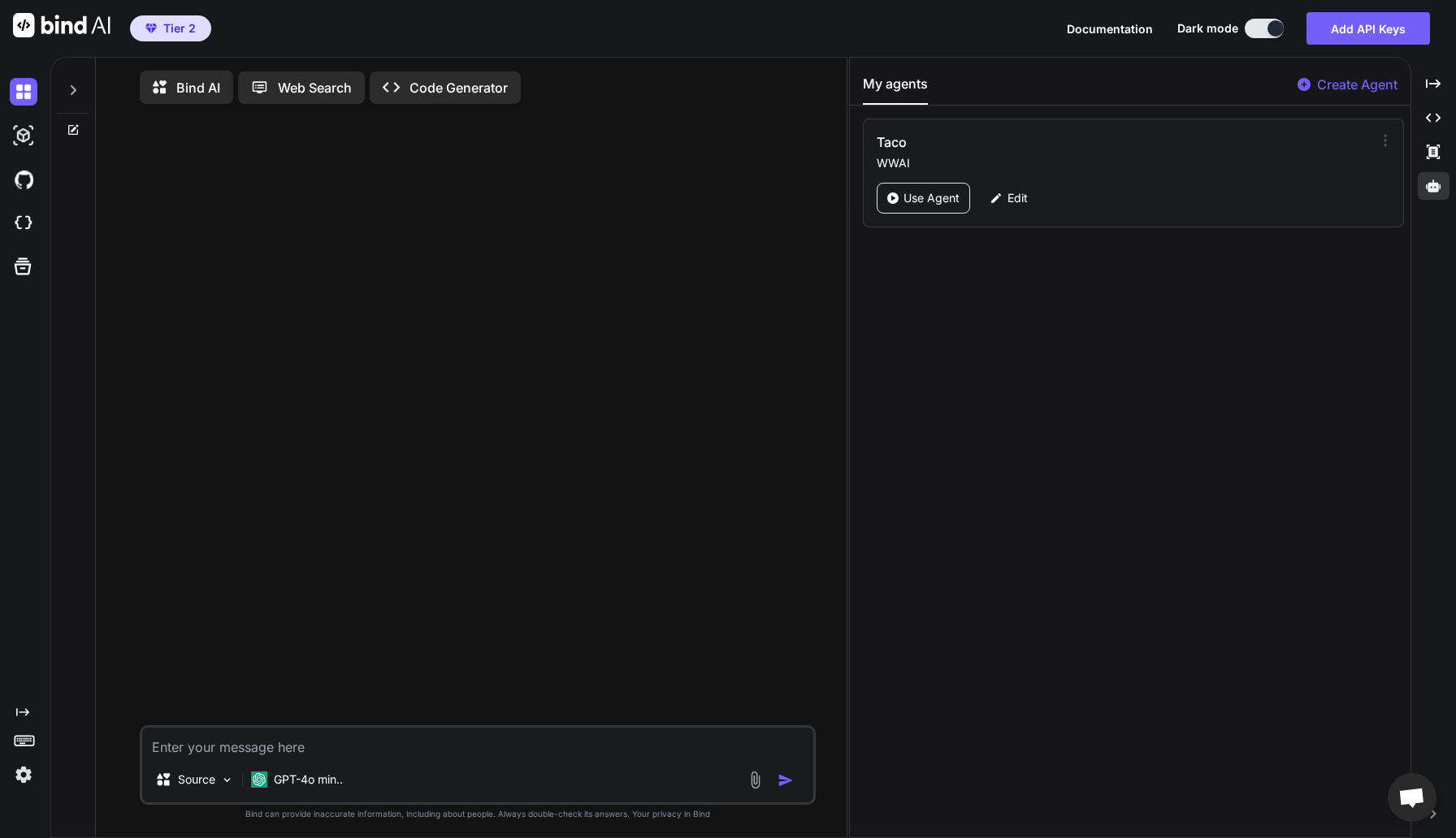 click 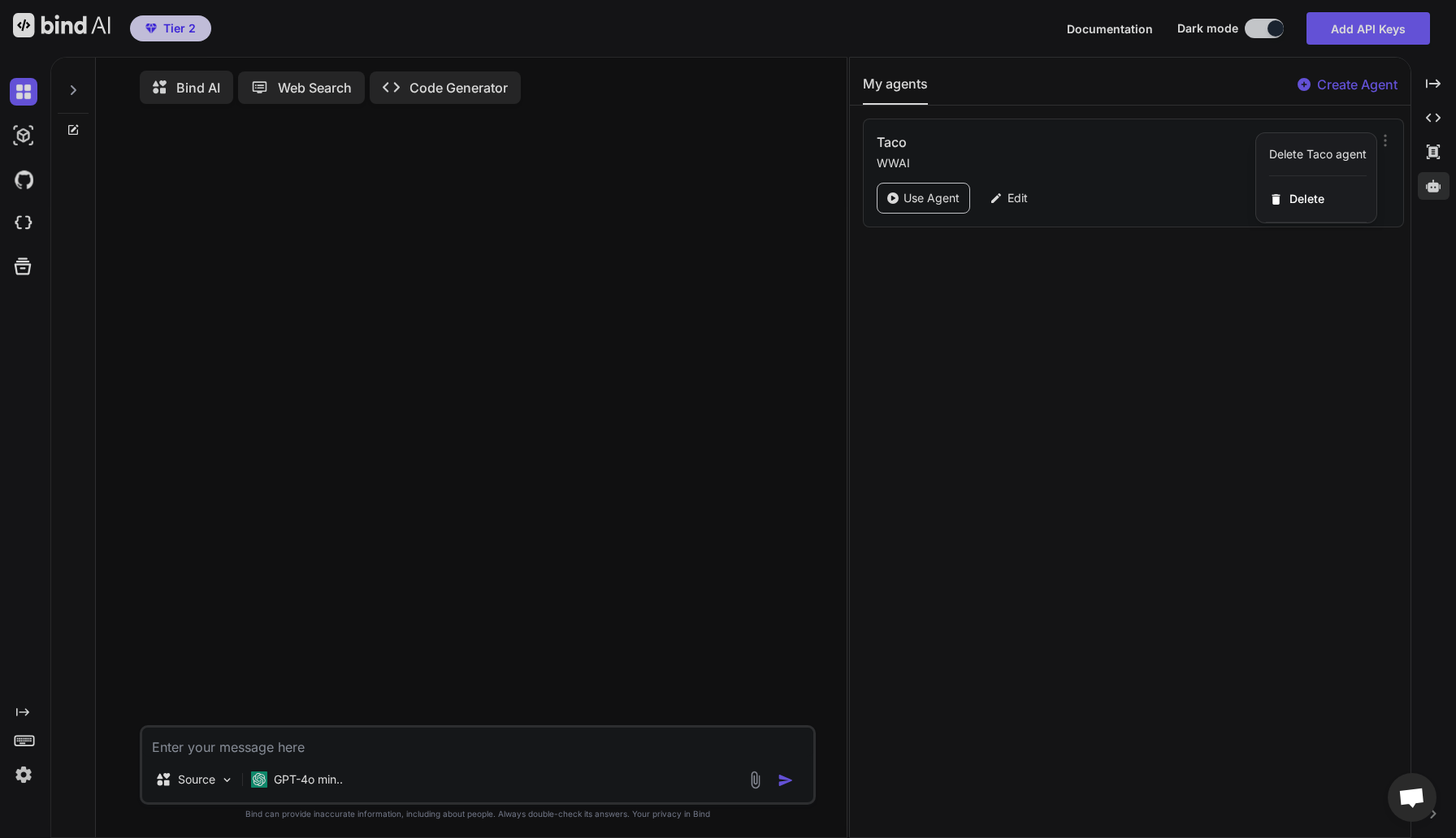 click on "Delete Taco agent" at bounding box center (1318, 154) 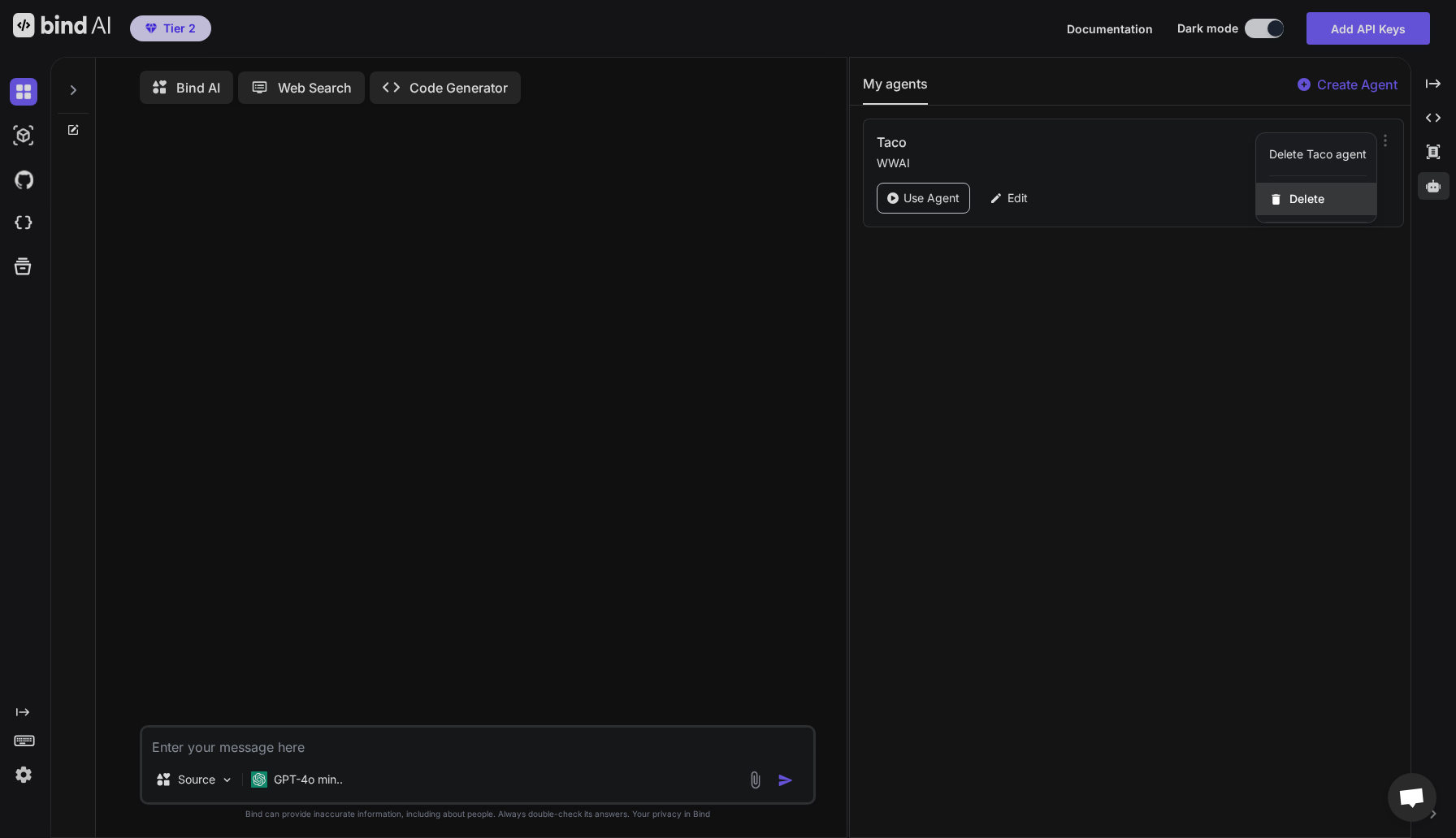 click on "Delete" at bounding box center (1316, 199) 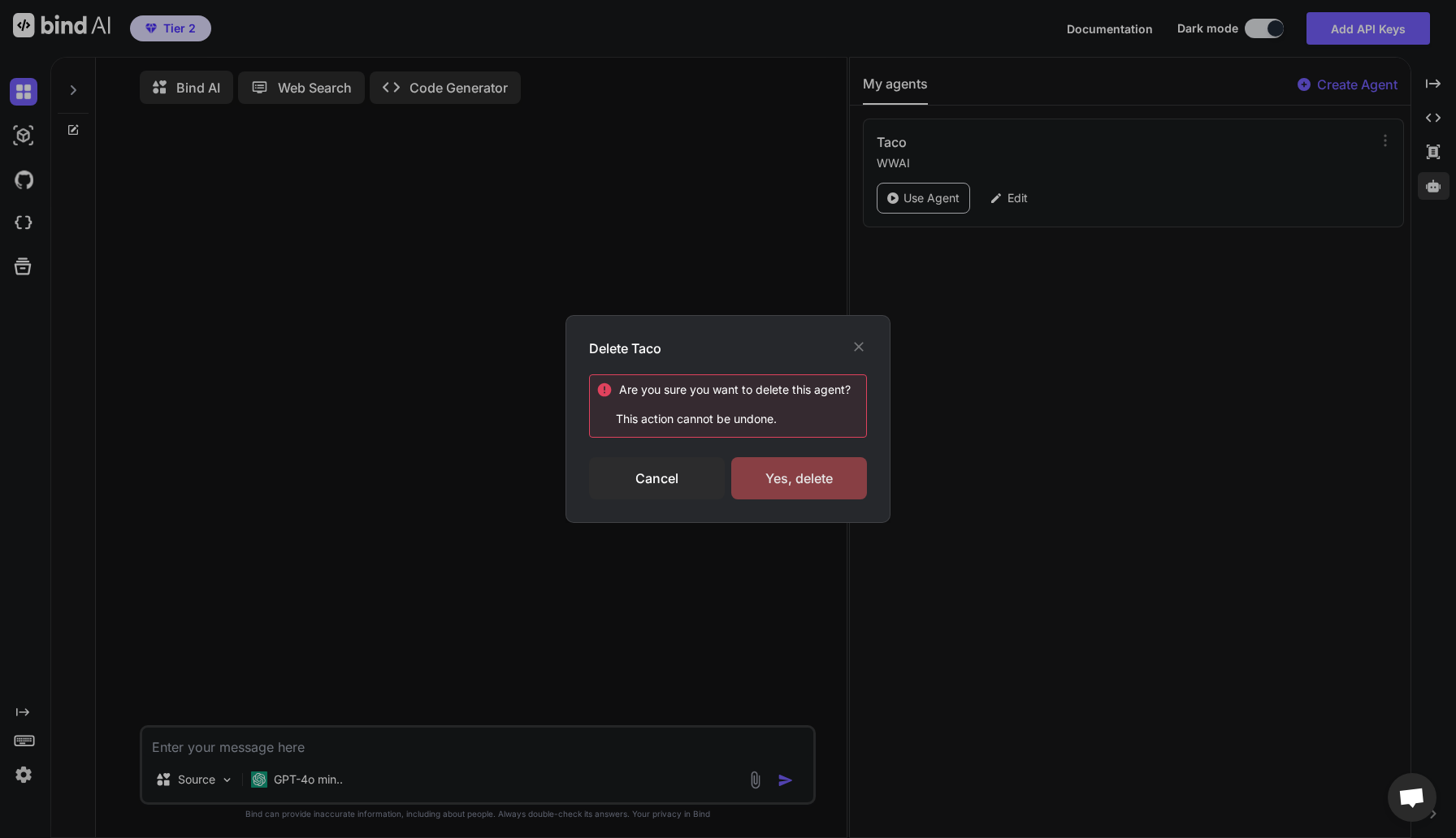click on "Yes, delete" at bounding box center (799, 478) 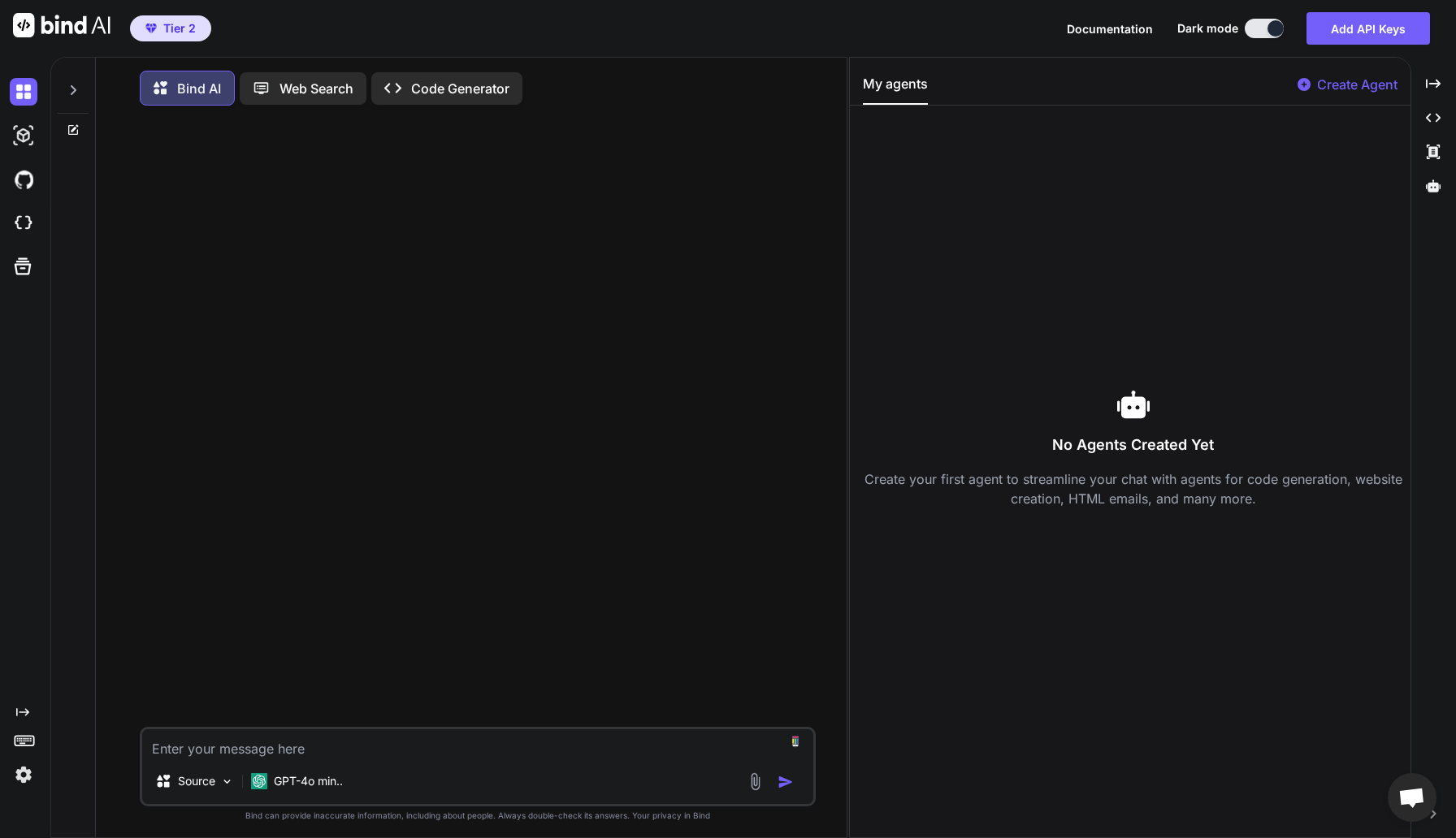click 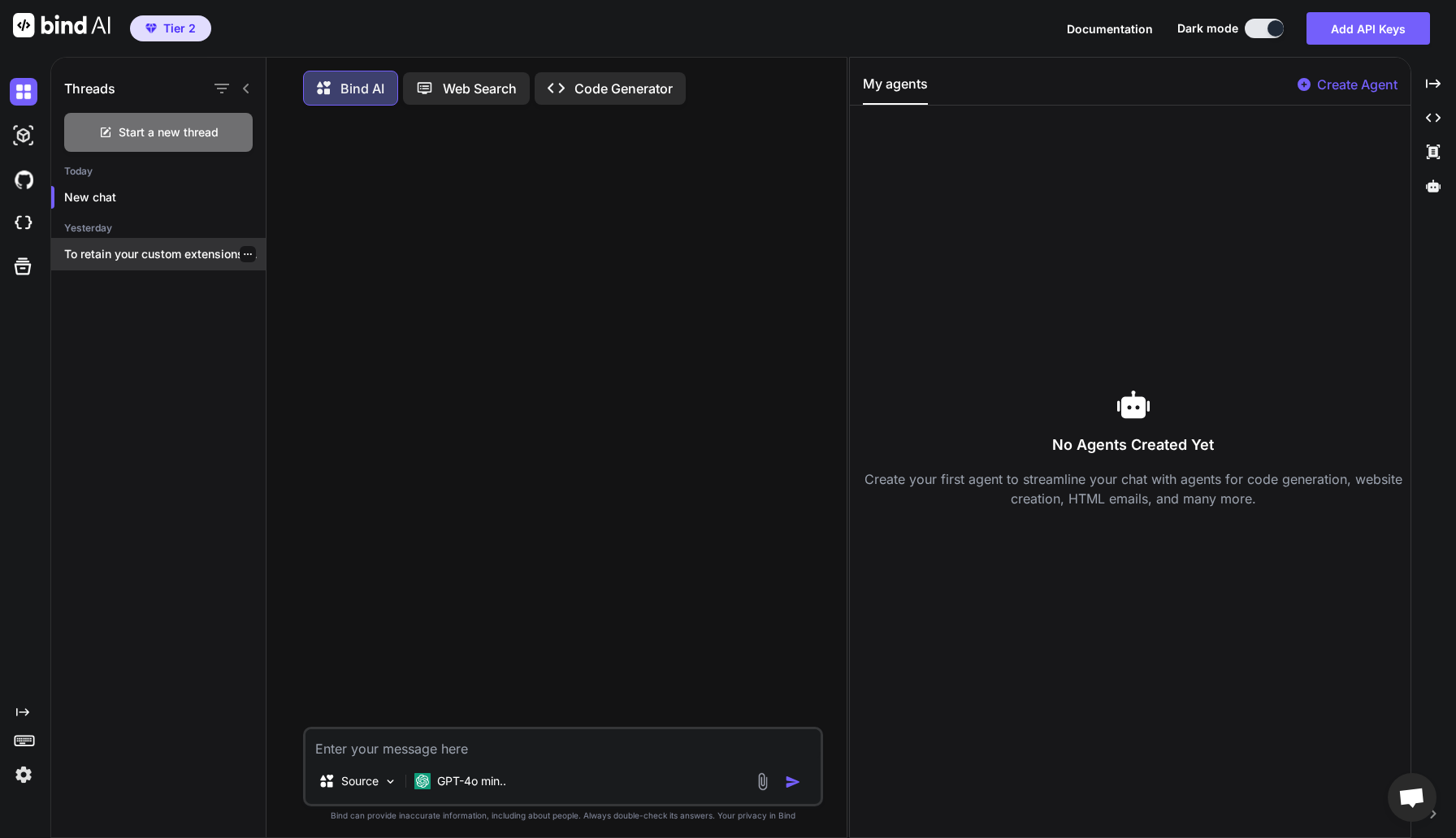 click on "To retain your custom extensions while transitioning..." at bounding box center (165, 254) 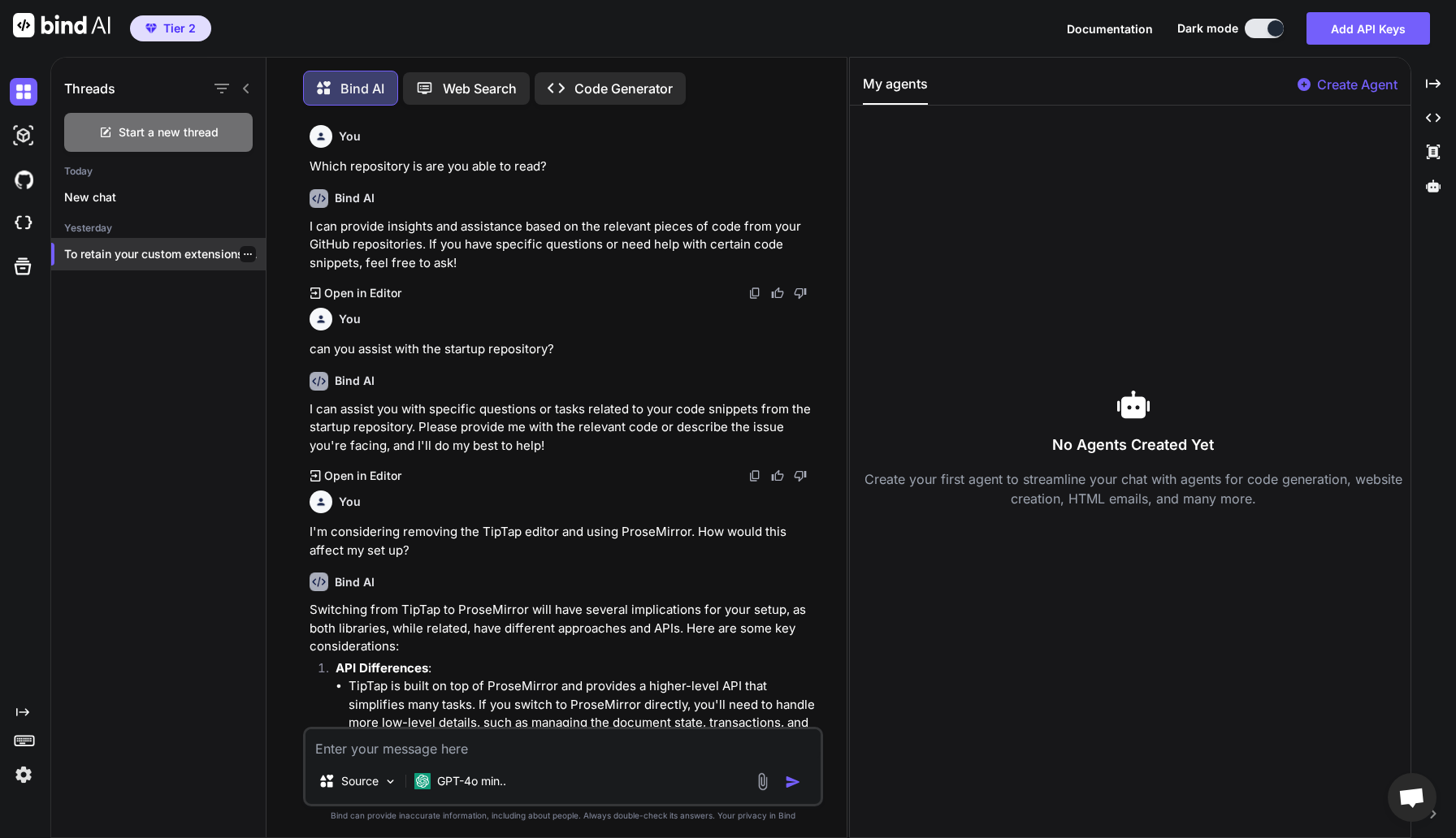 type on "x" 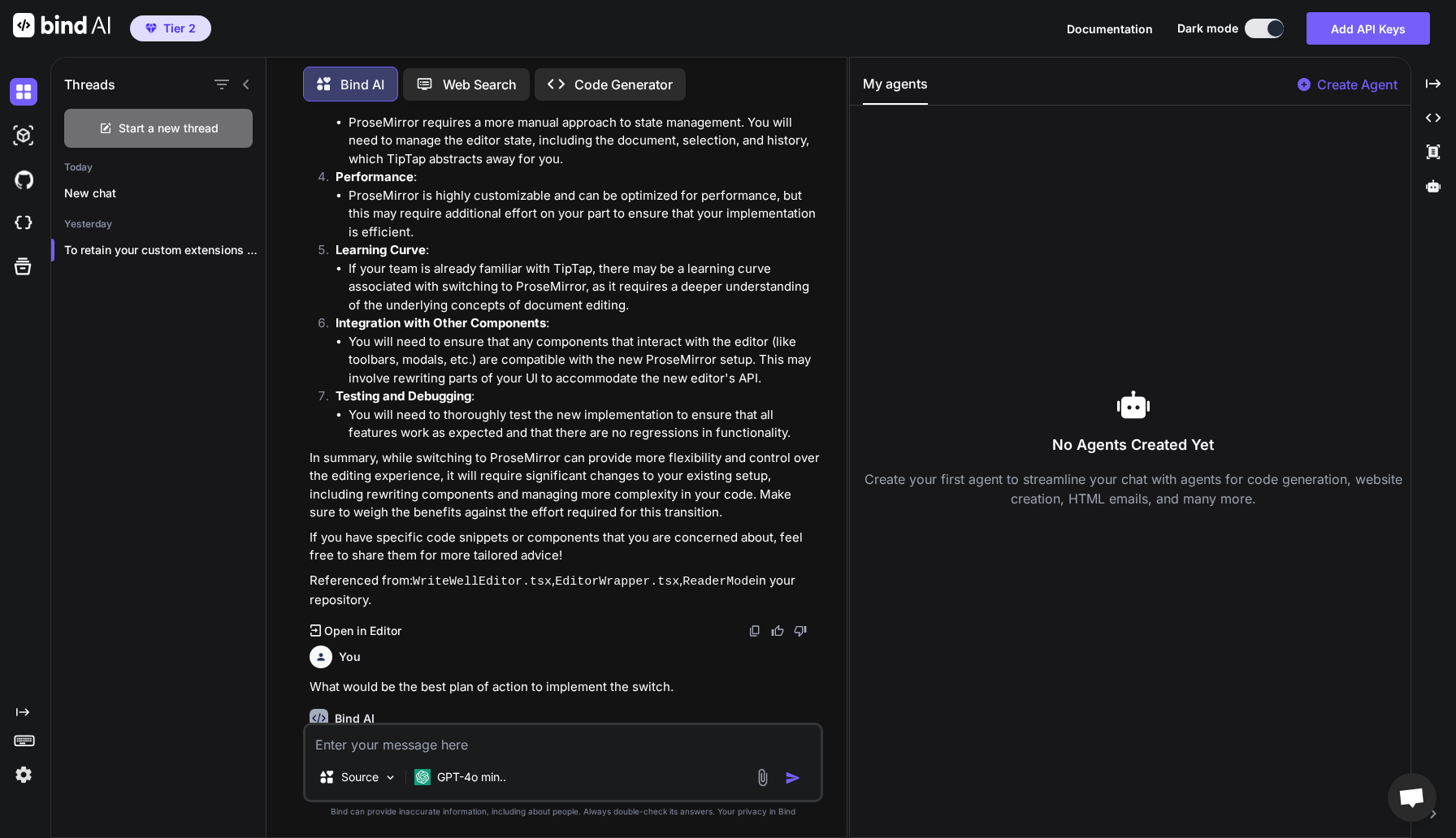 scroll, scrollTop: 0, scrollLeft: 0, axis: both 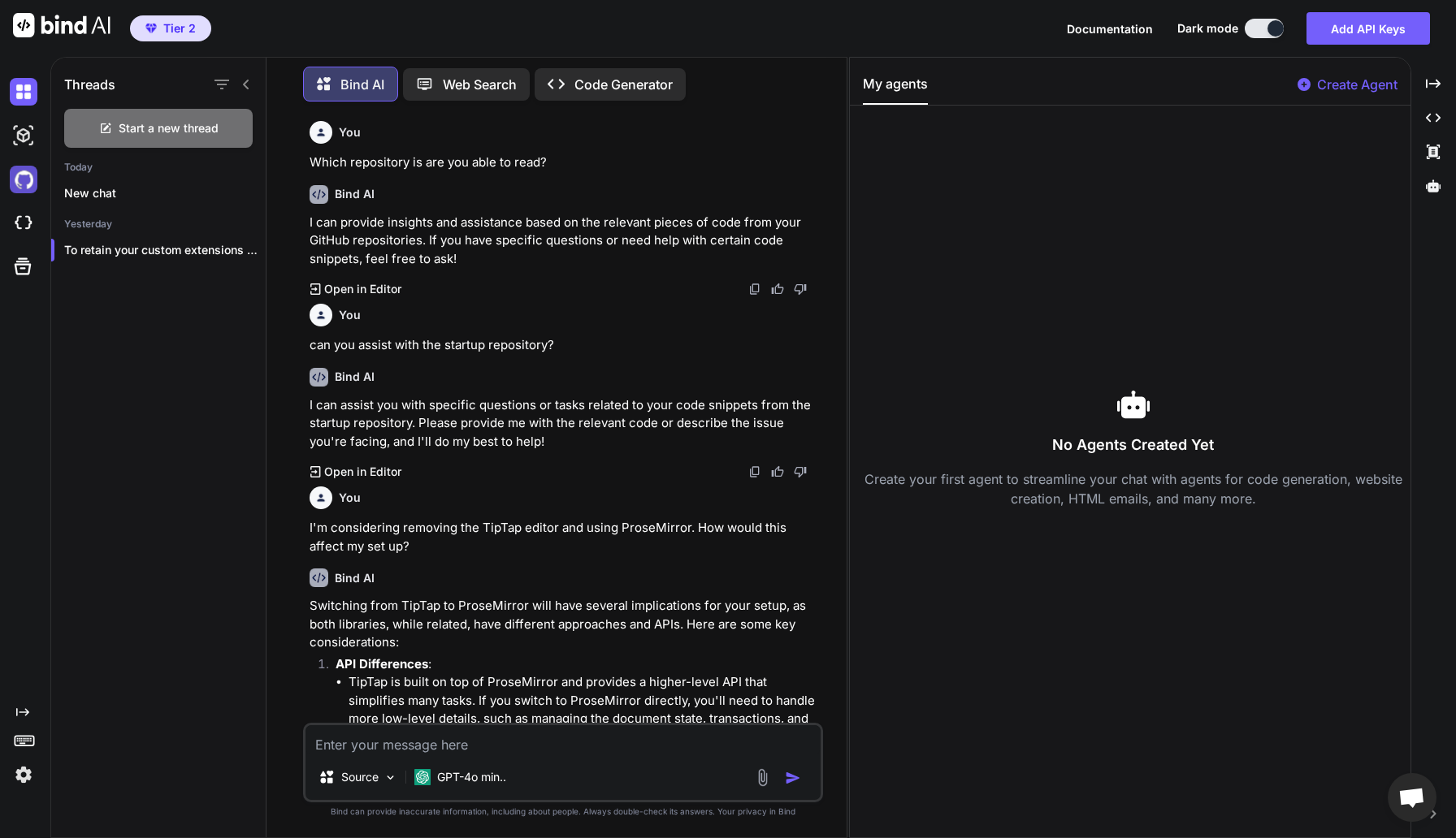 click at bounding box center [24, 179] 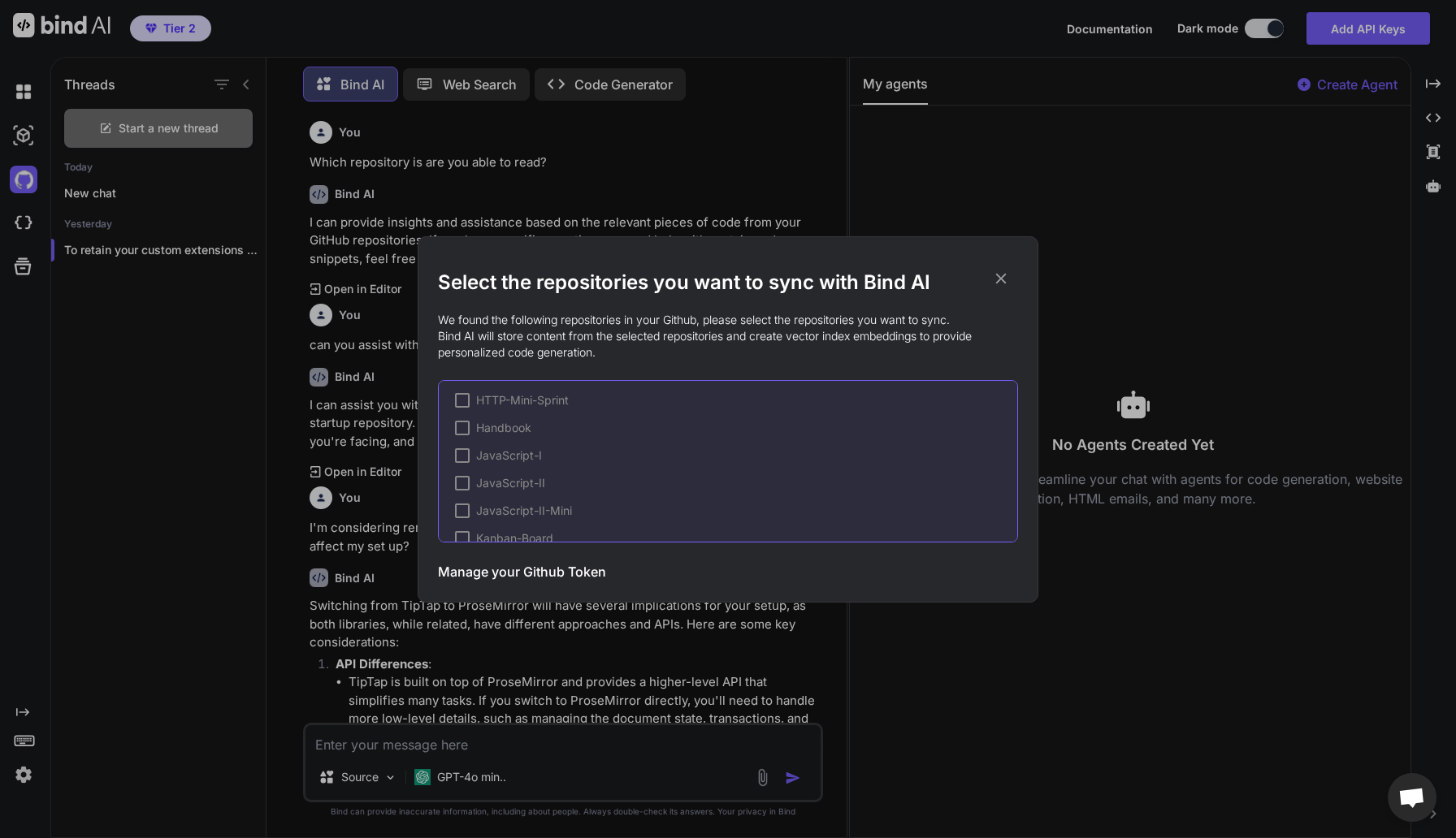 scroll, scrollTop: 927, scrollLeft: 0, axis: vertical 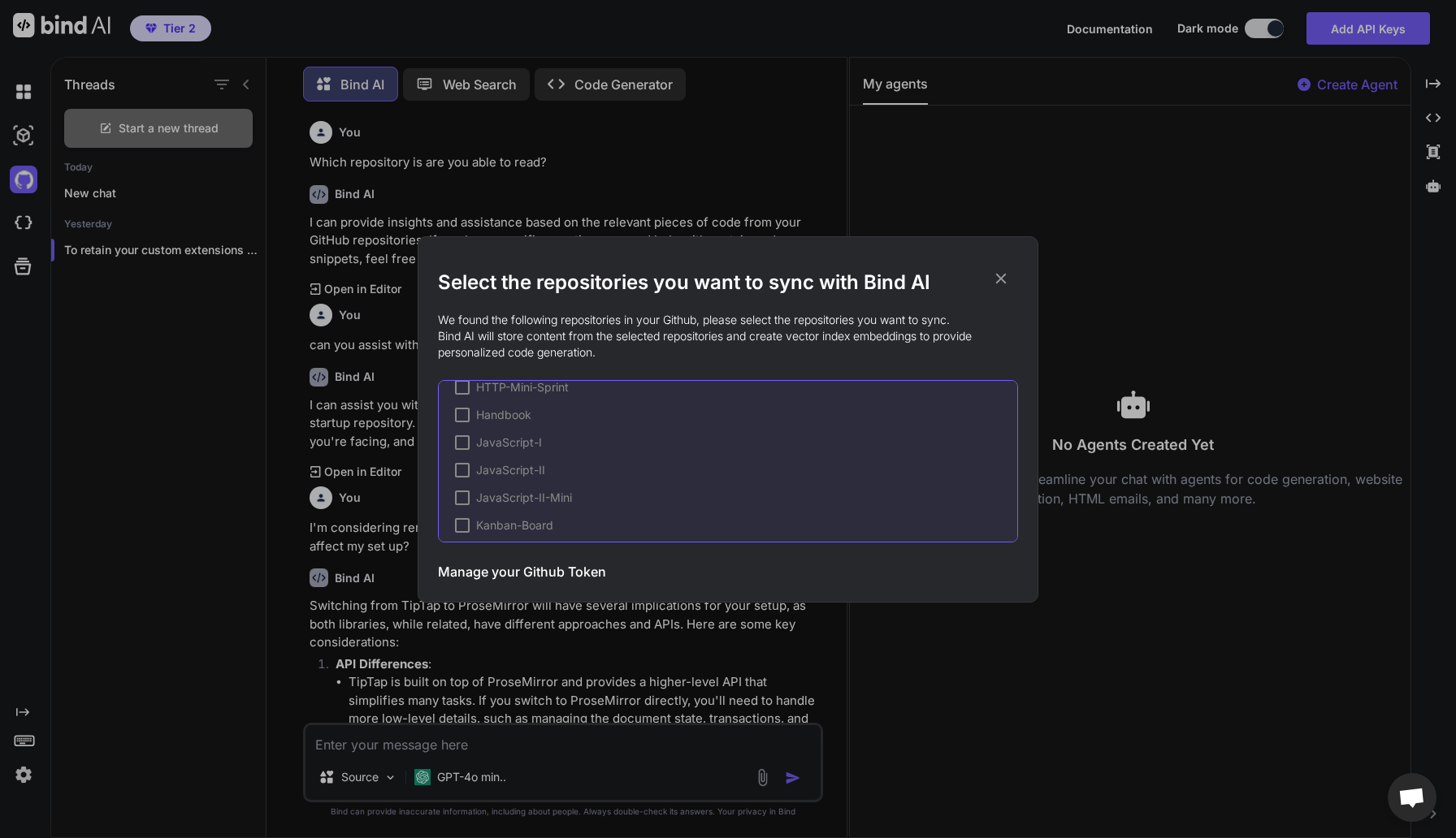 click on "Manage your Github Token" at bounding box center (522, 572) 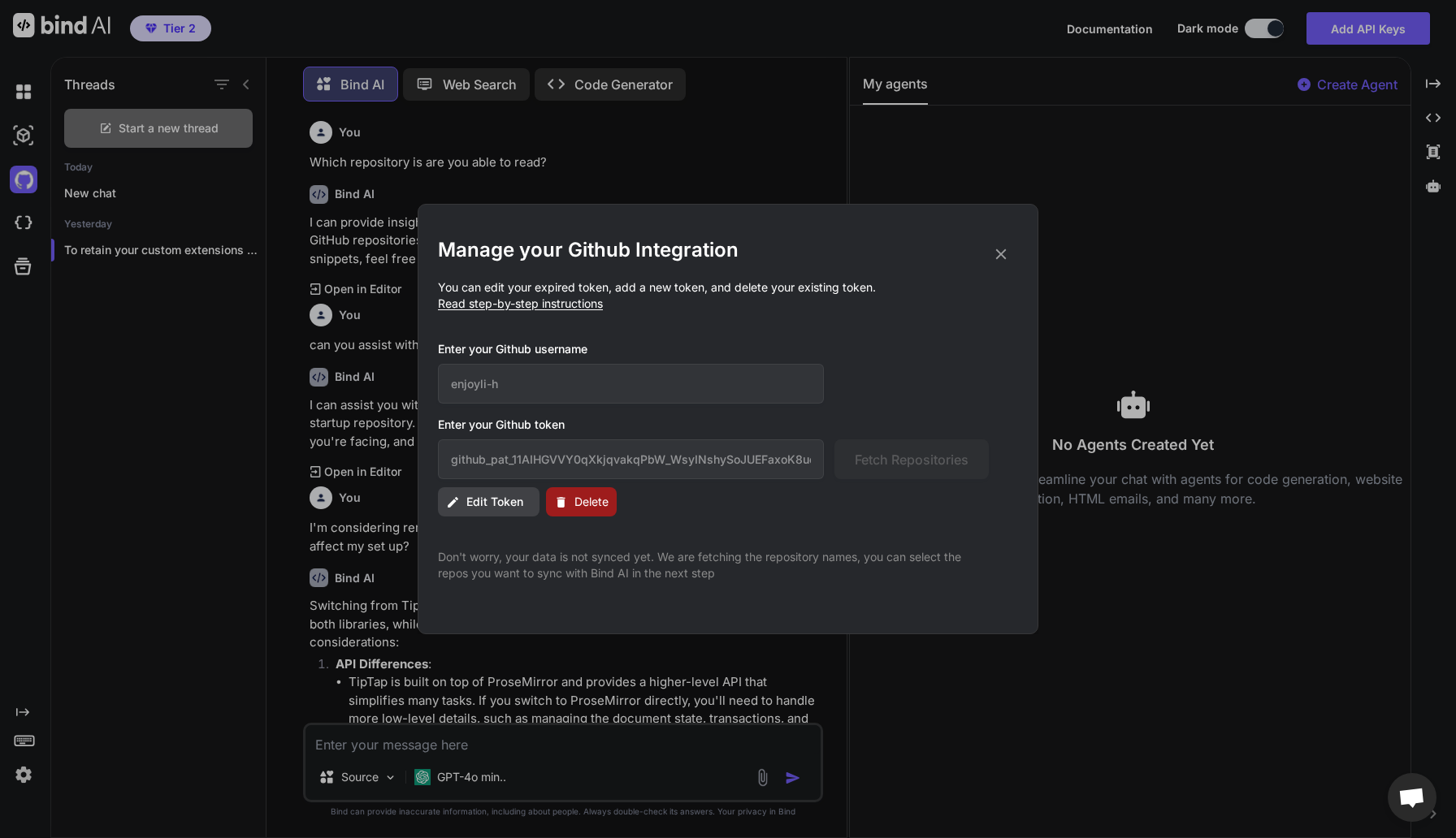 click on "Delete" at bounding box center (592, 502) 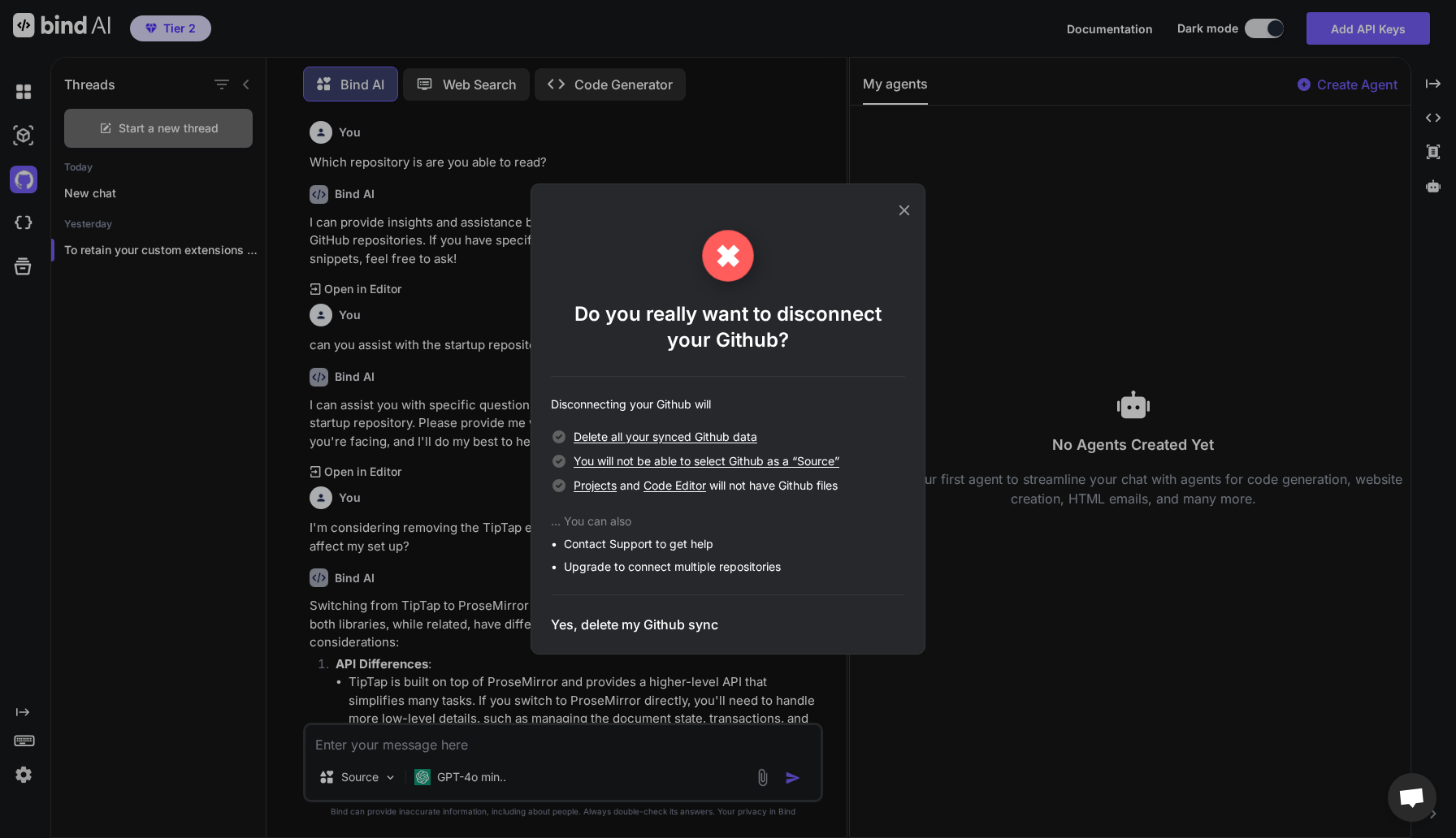 click on "Yes, delete my Github sync" at bounding box center (635, 624) 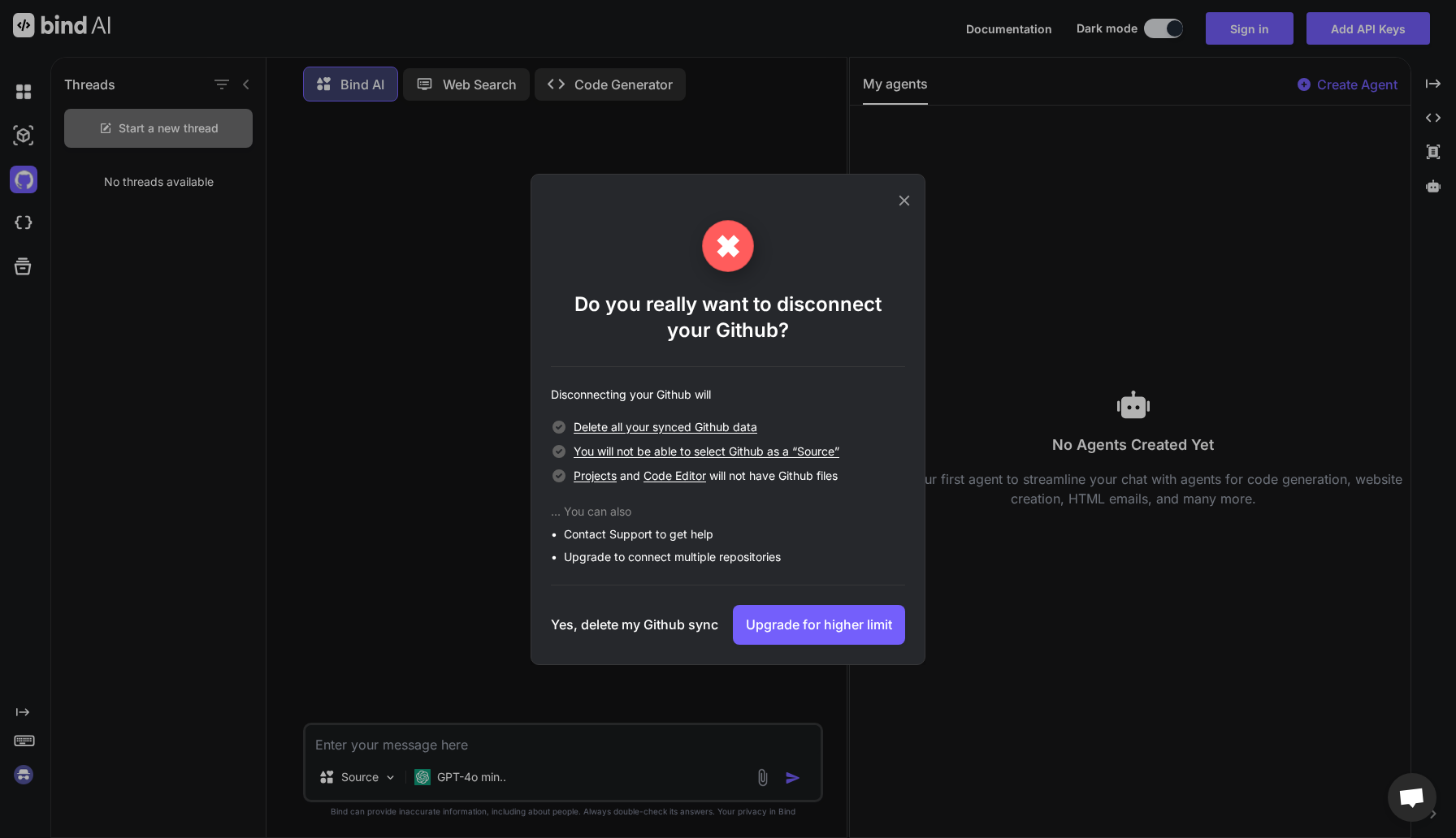 click on "Yes, delete my Github sync" at bounding box center (635, 624) 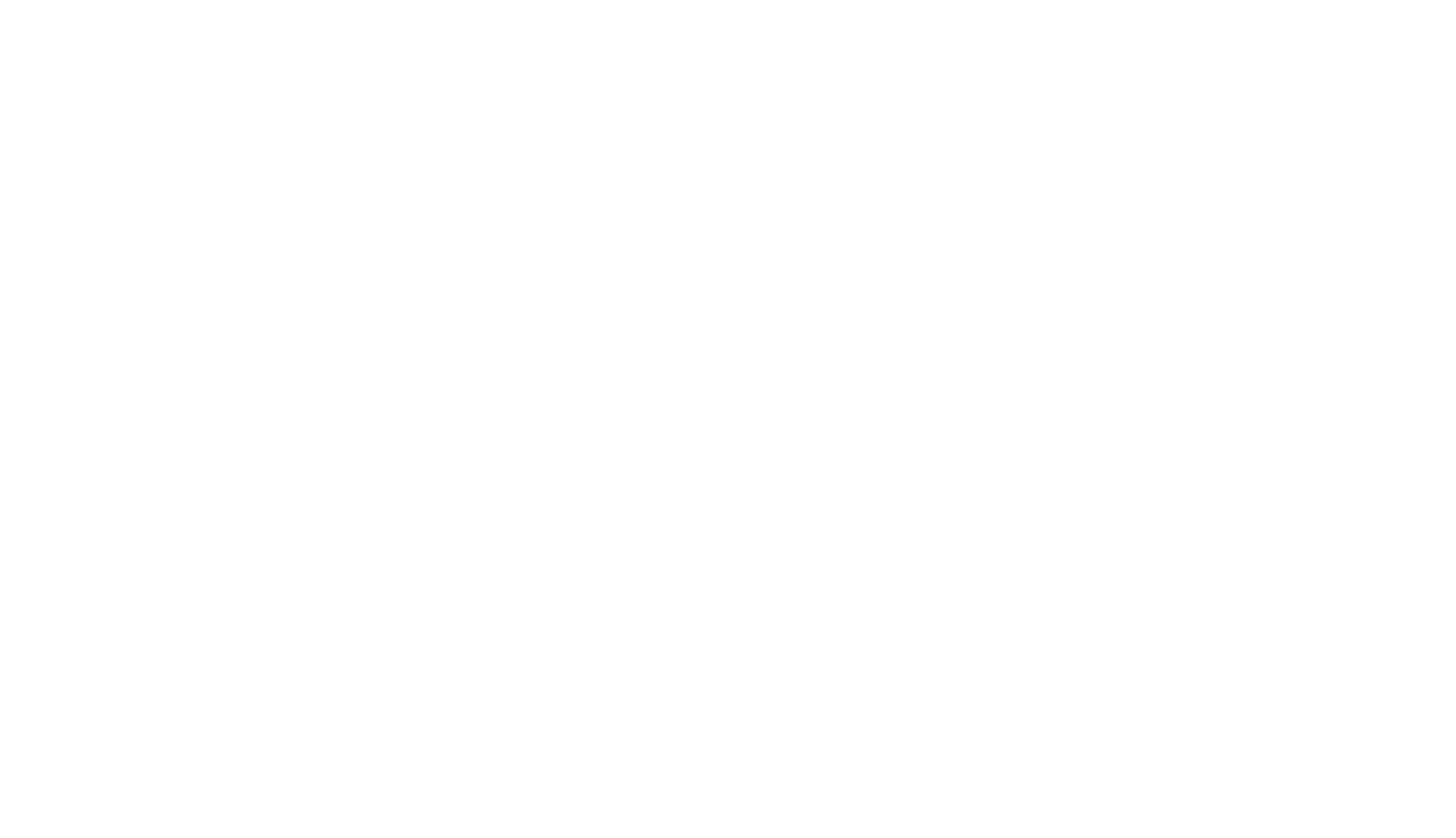 scroll, scrollTop: 0, scrollLeft: 0, axis: both 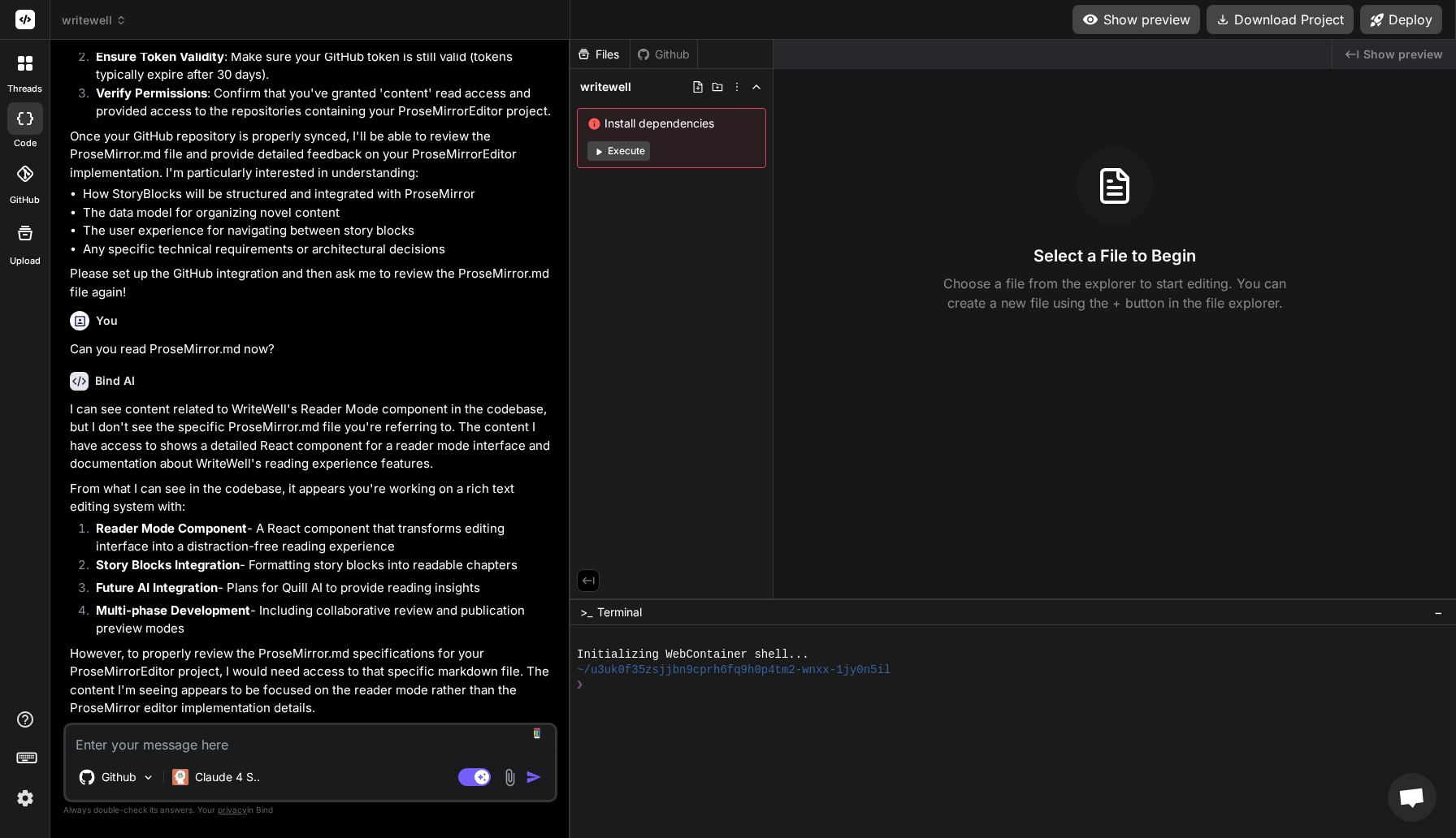 click 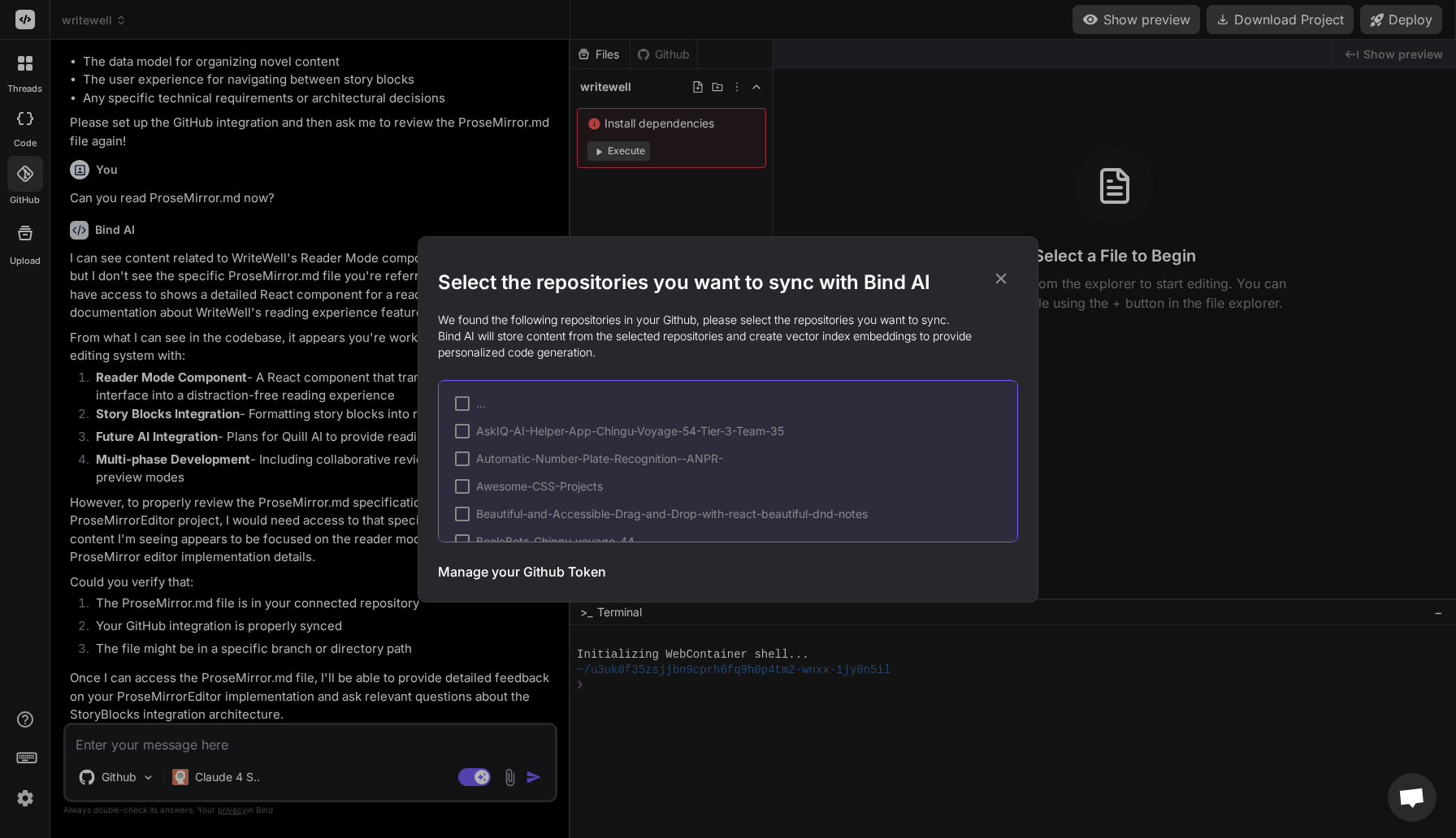 scroll, scrollTop: 850, scrollLeft: 0, axis: vertical 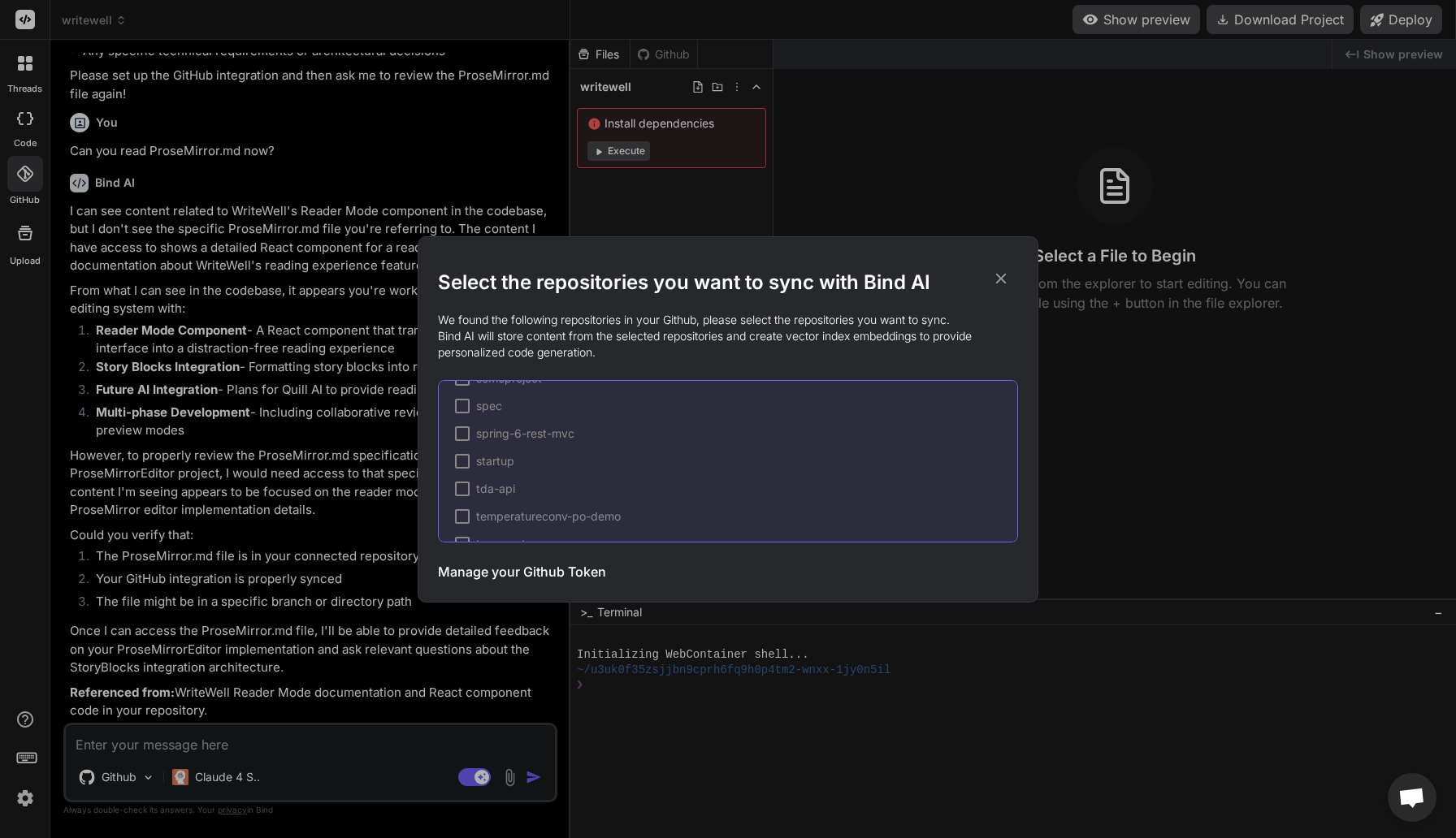 click at bounding box center (462, 461) 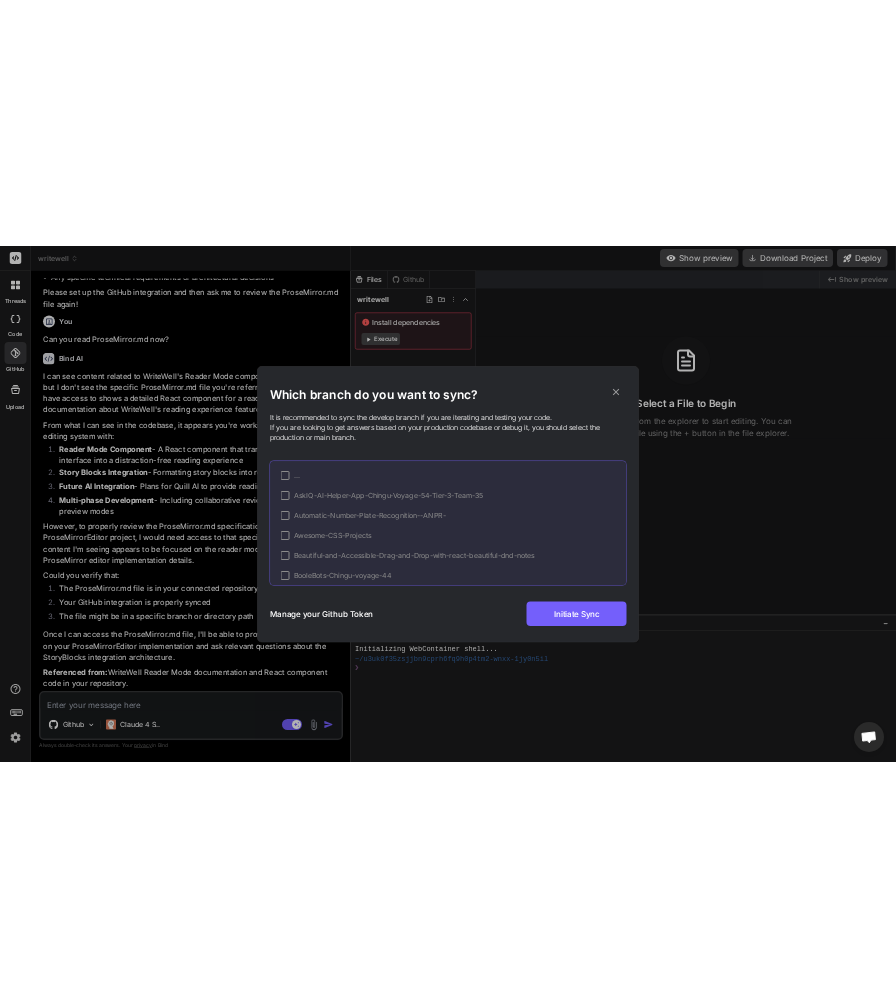 scroll, scrollTop: 12544, scrollLeft: 0, axis: vertical 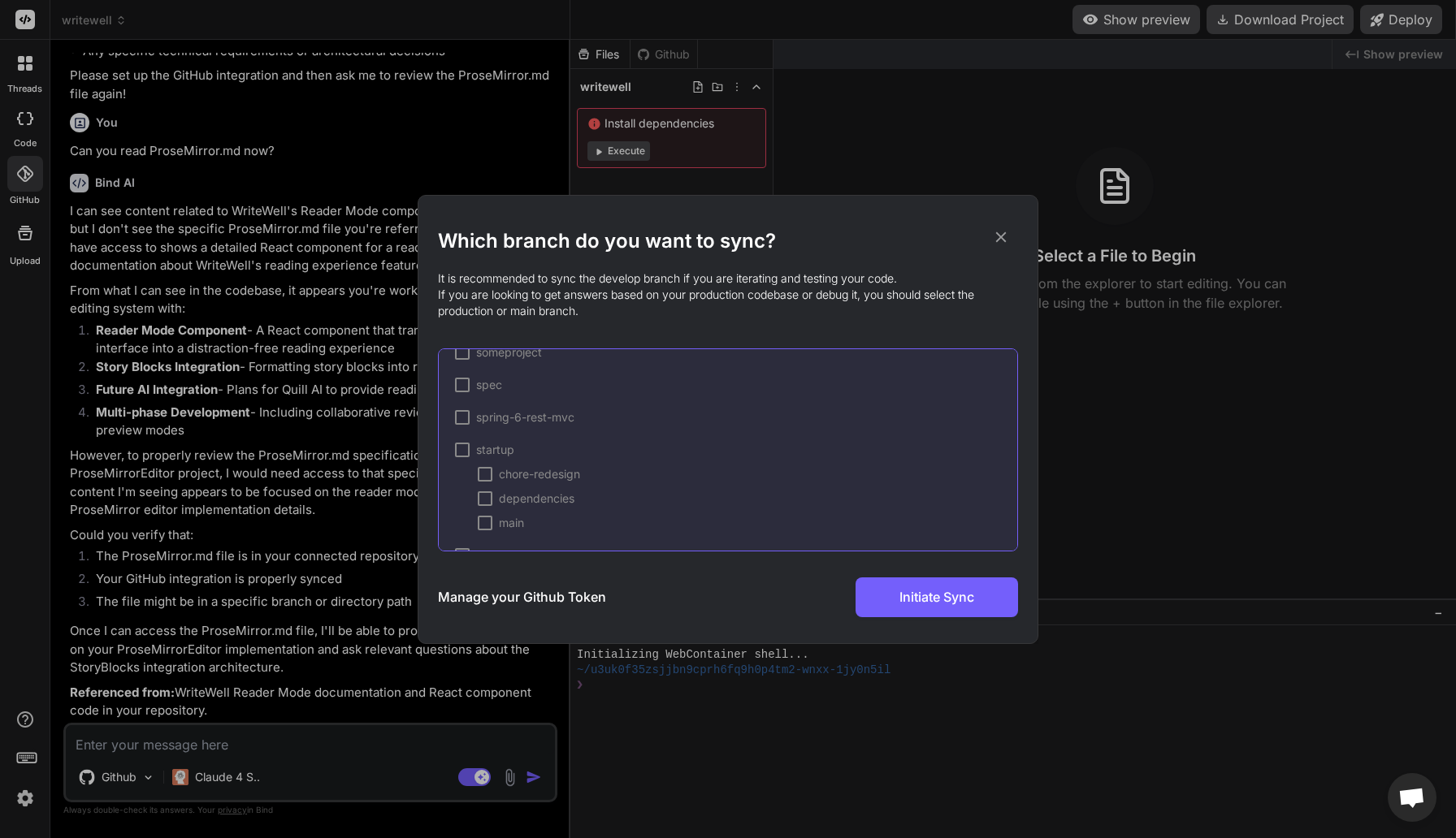 click at bounding box center [485, 474] 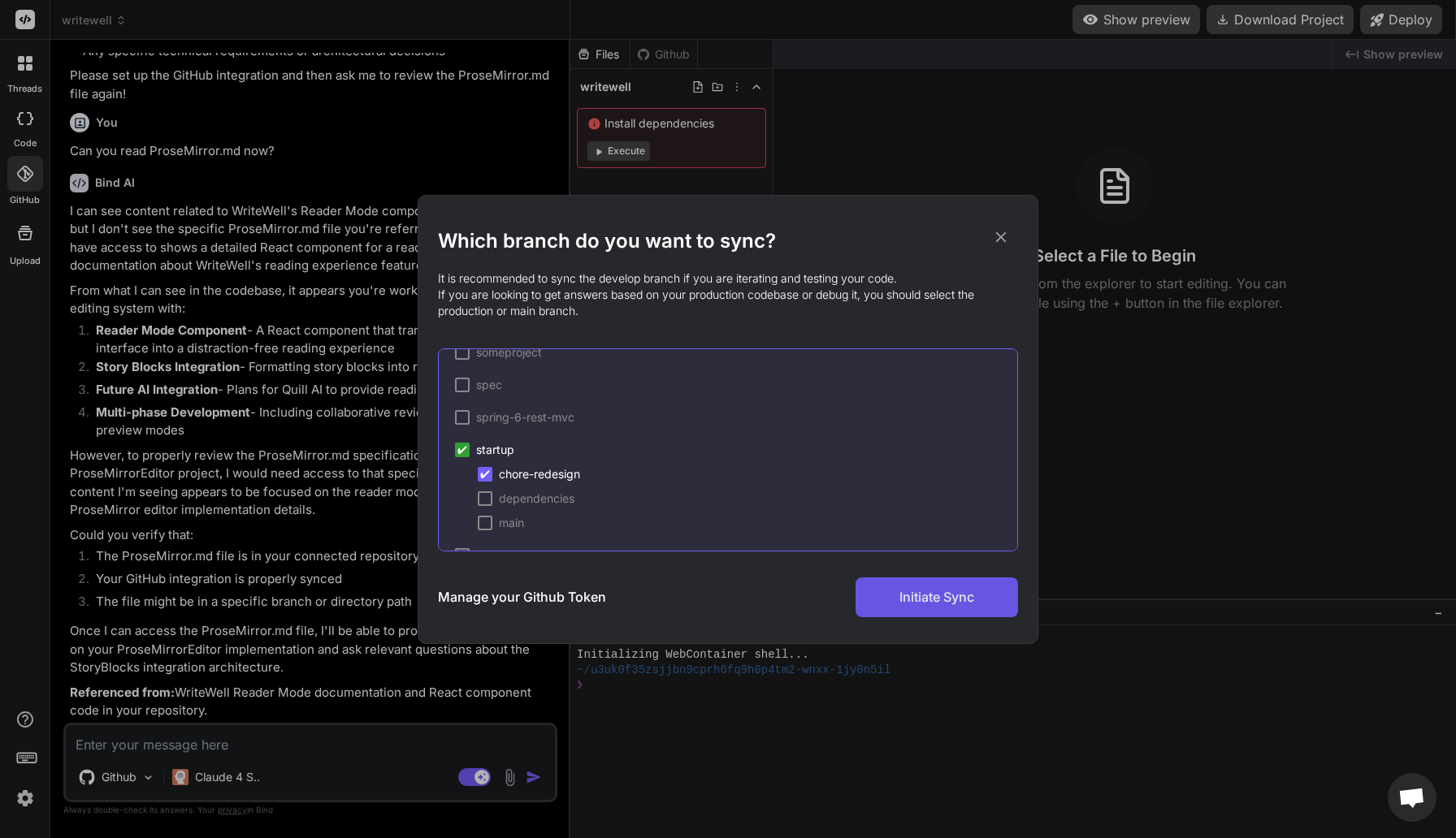 click on "Initiate Sync" at bounding box center (937, 597) 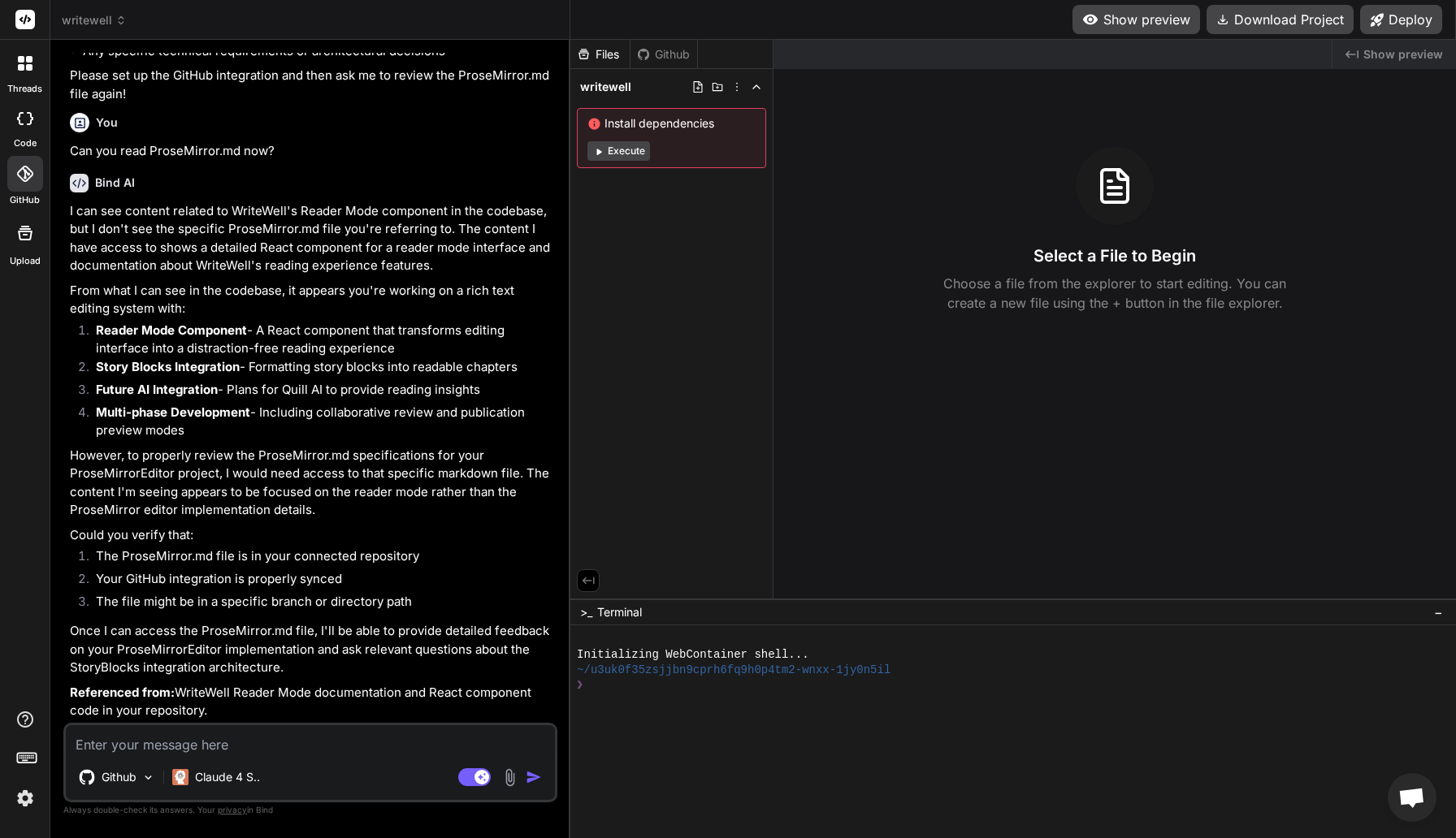 click at bounding box center [310, 740] 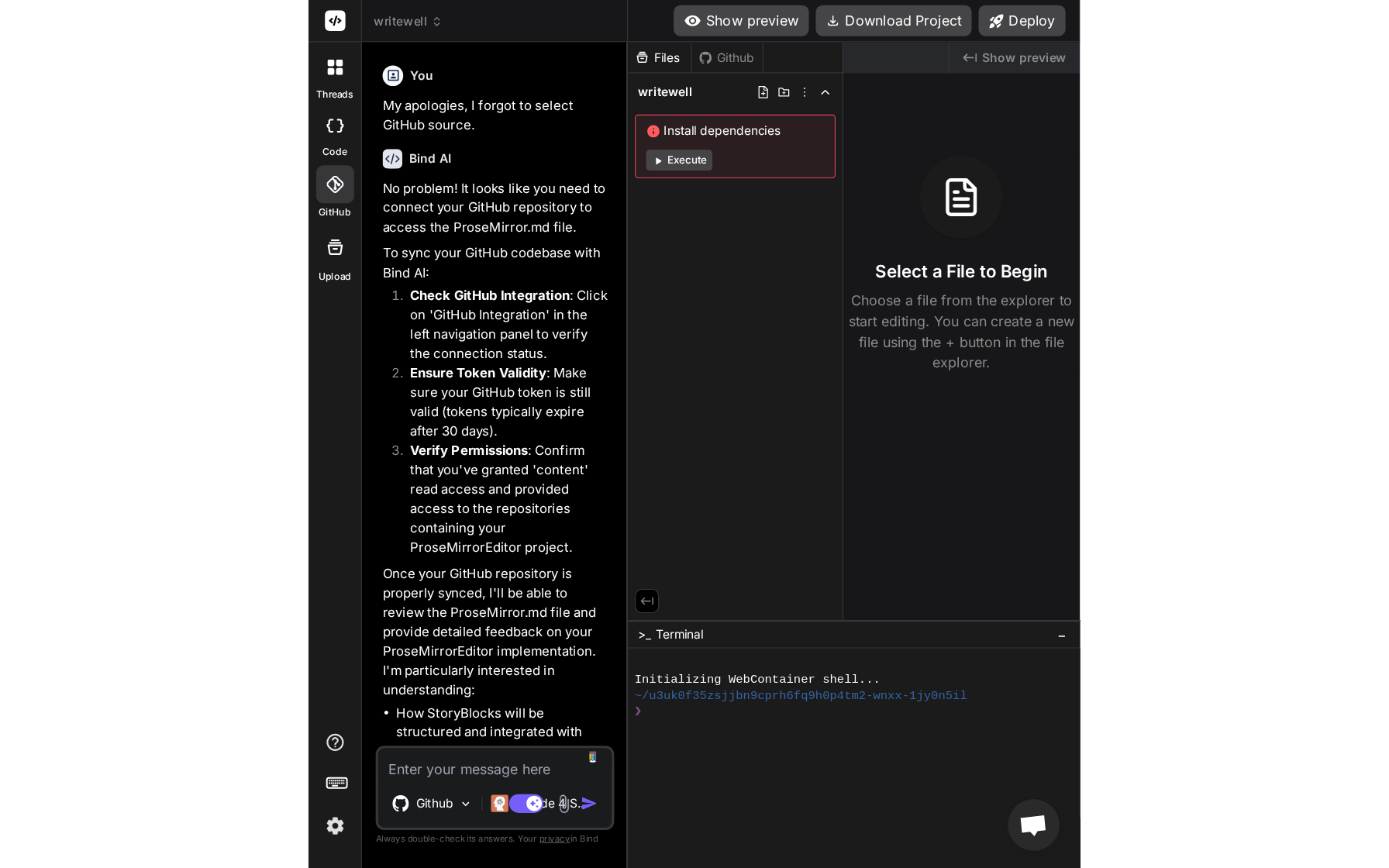 scroll, scrollTop: 1509, scrollLeft: 0, axis: vertical 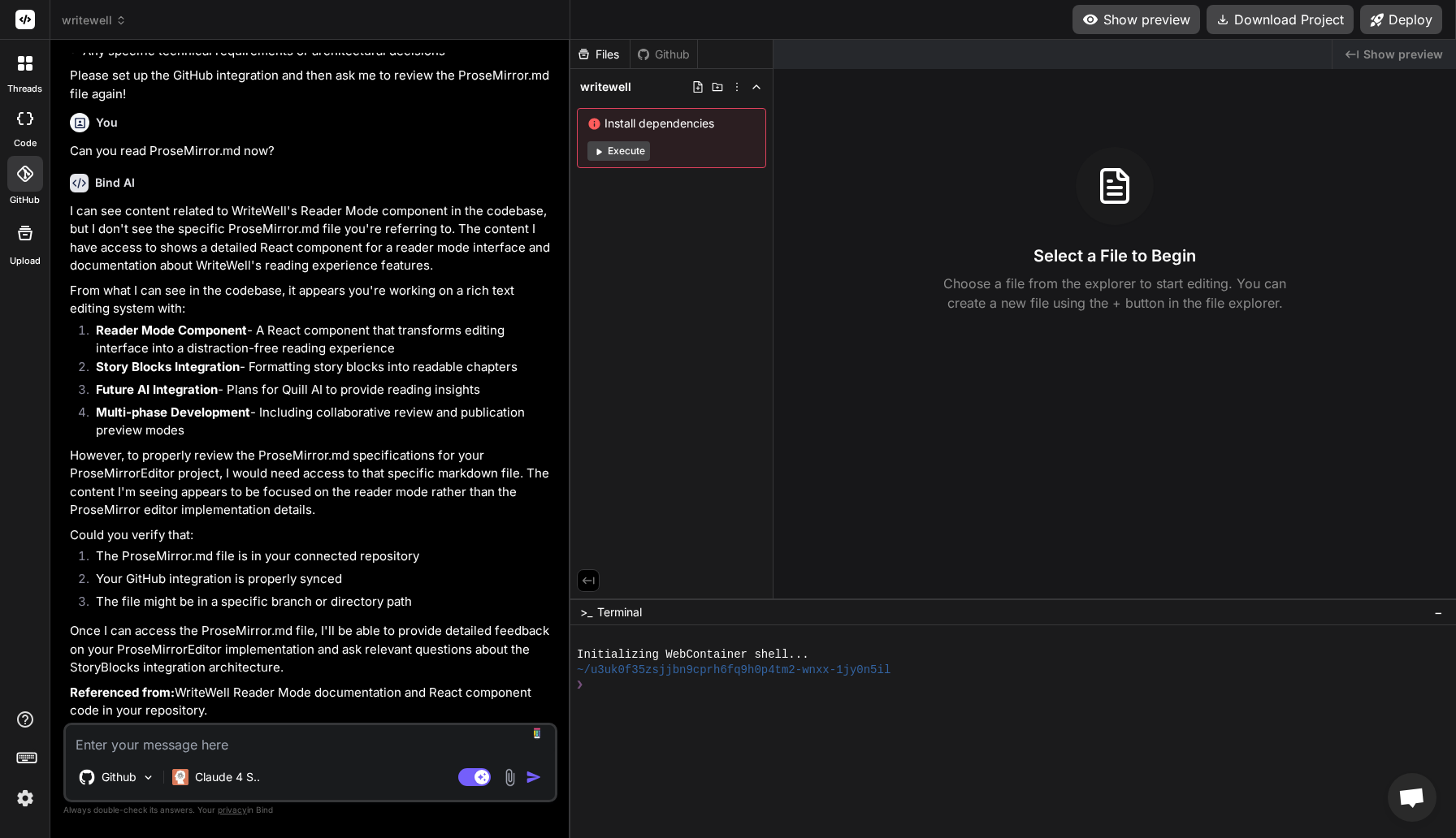 click at bounding box center [509, 777] 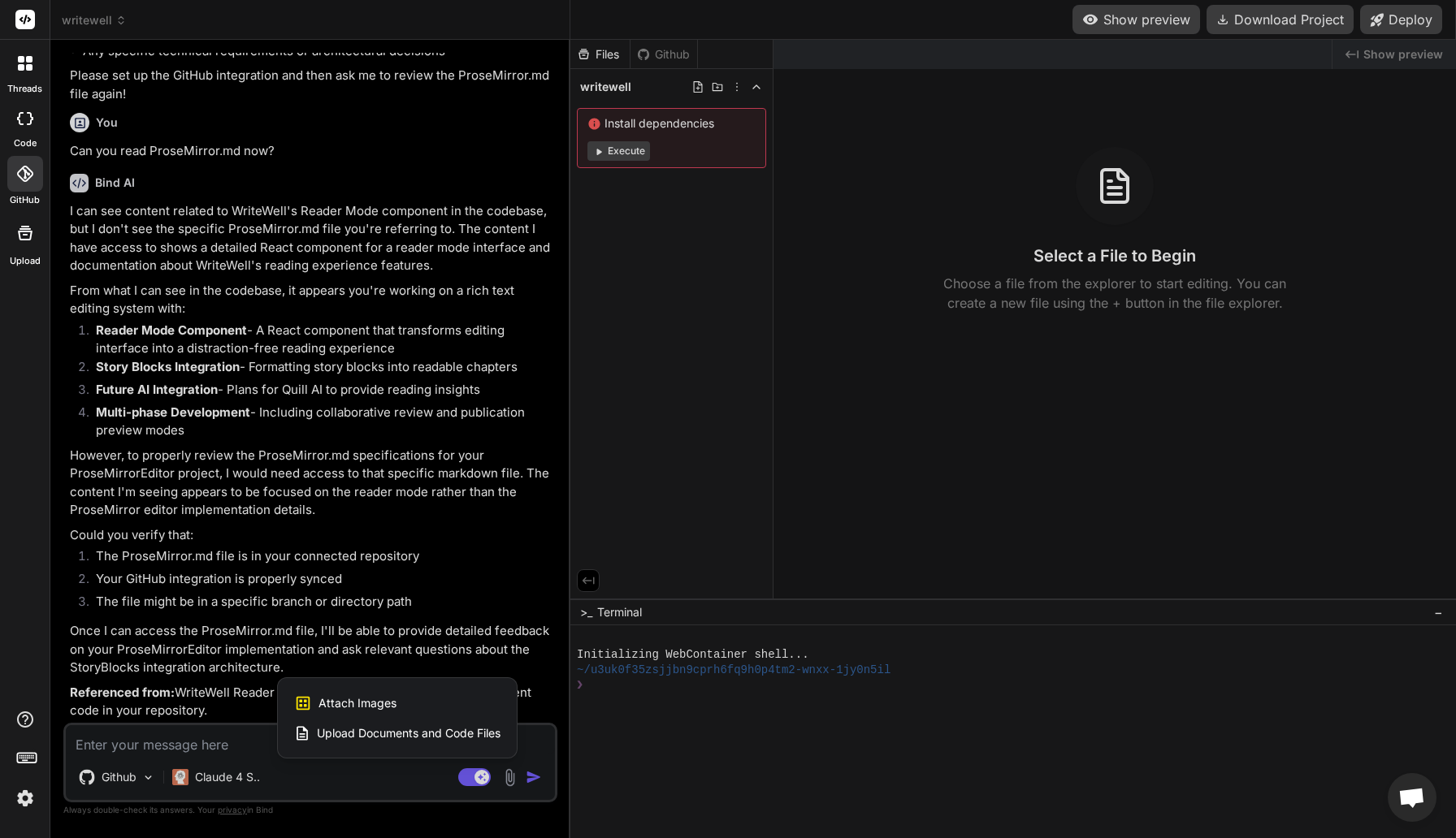 click on "Upload Documents and Code Files" at bounding box center [409, 733] 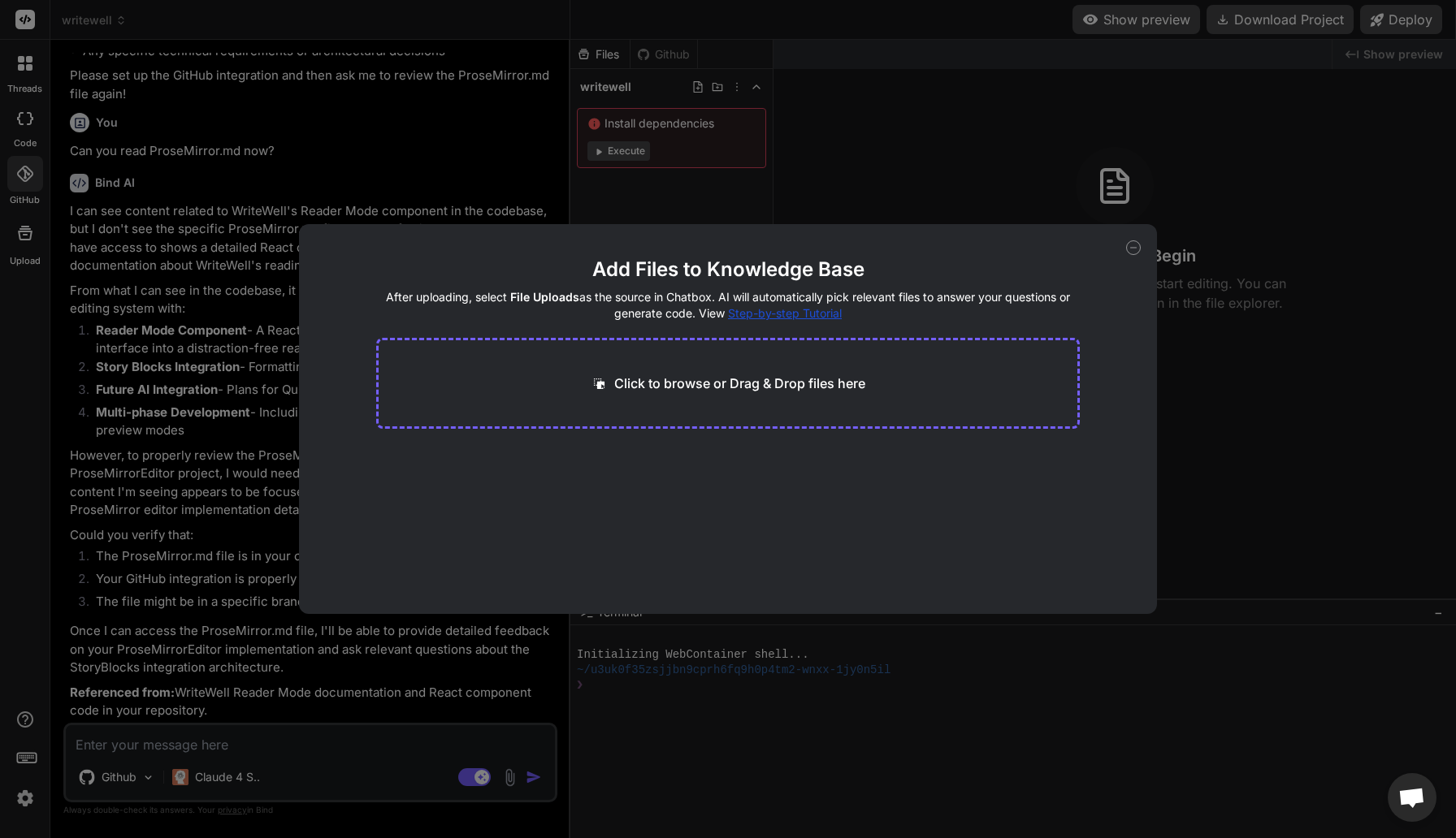 click 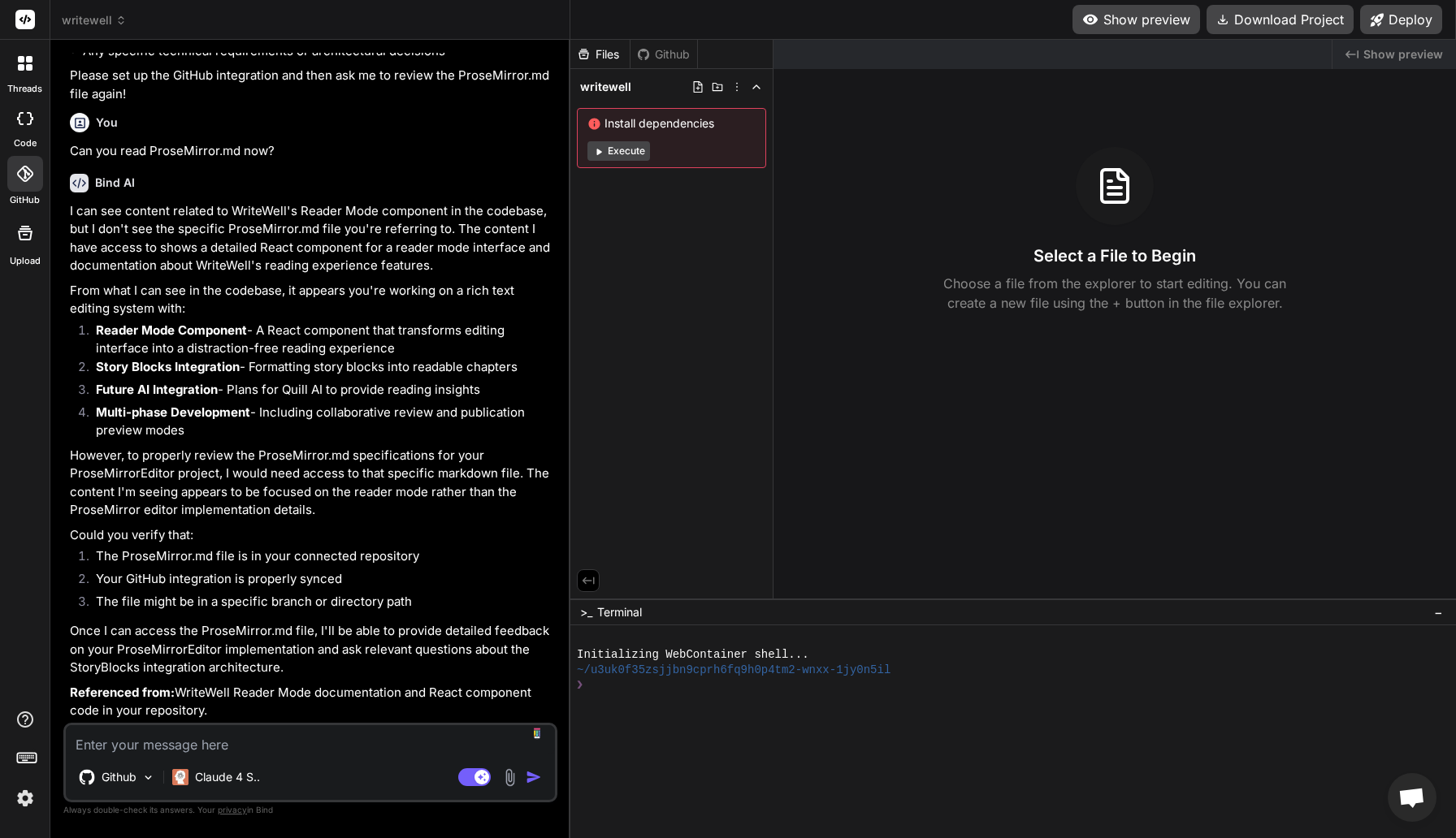 click at bounding box center [310, 740] 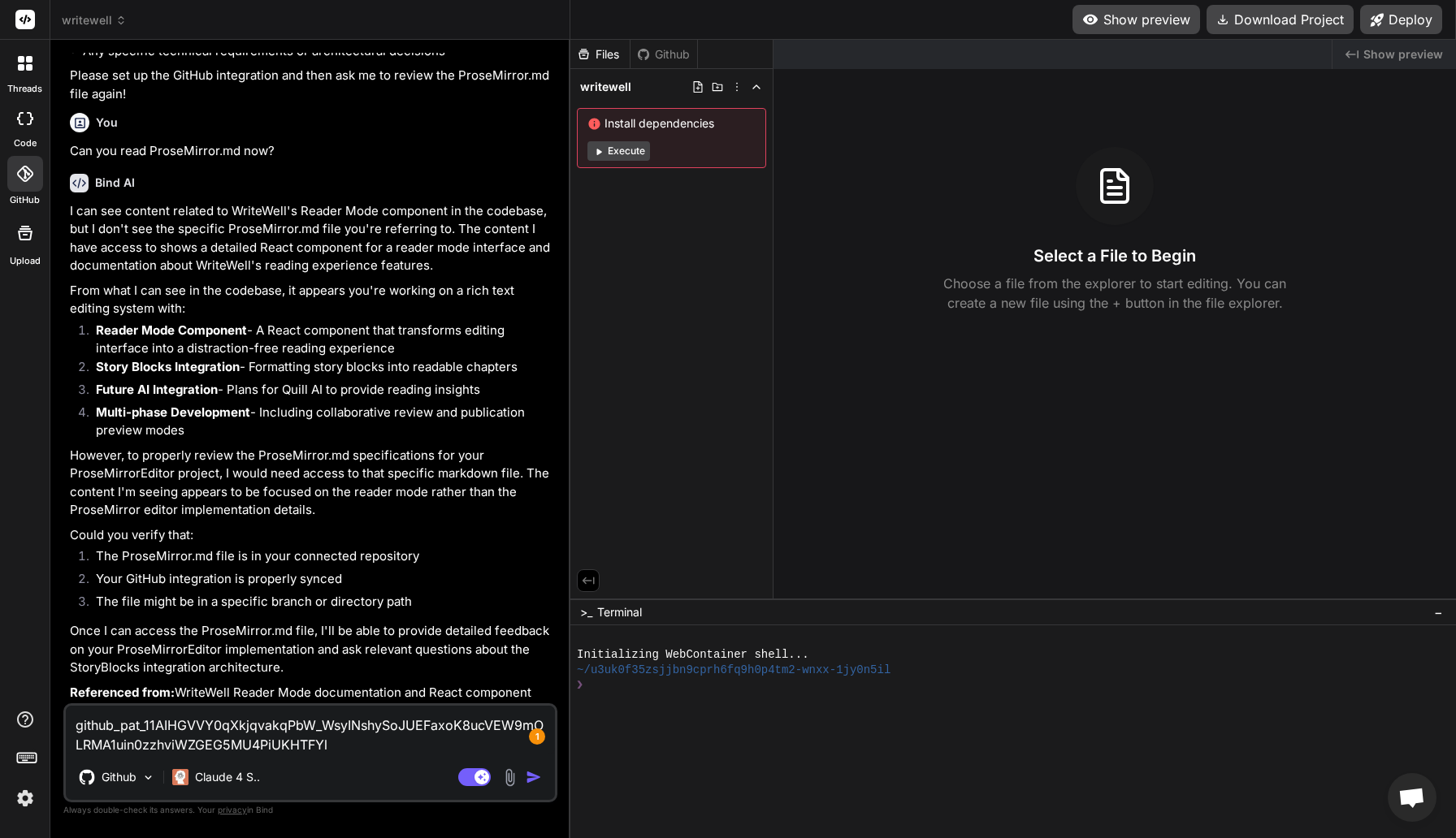 type 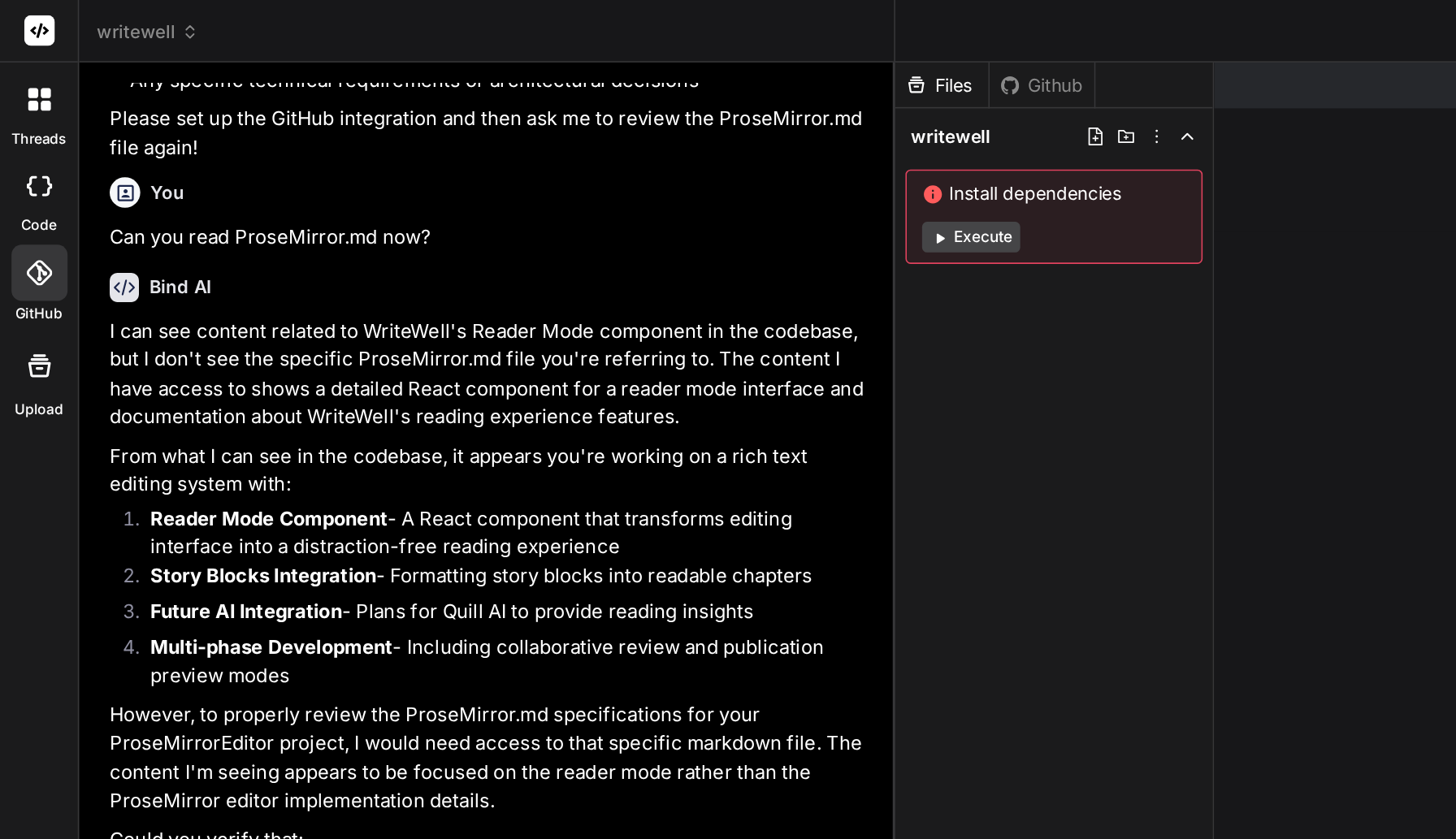 type on "x" 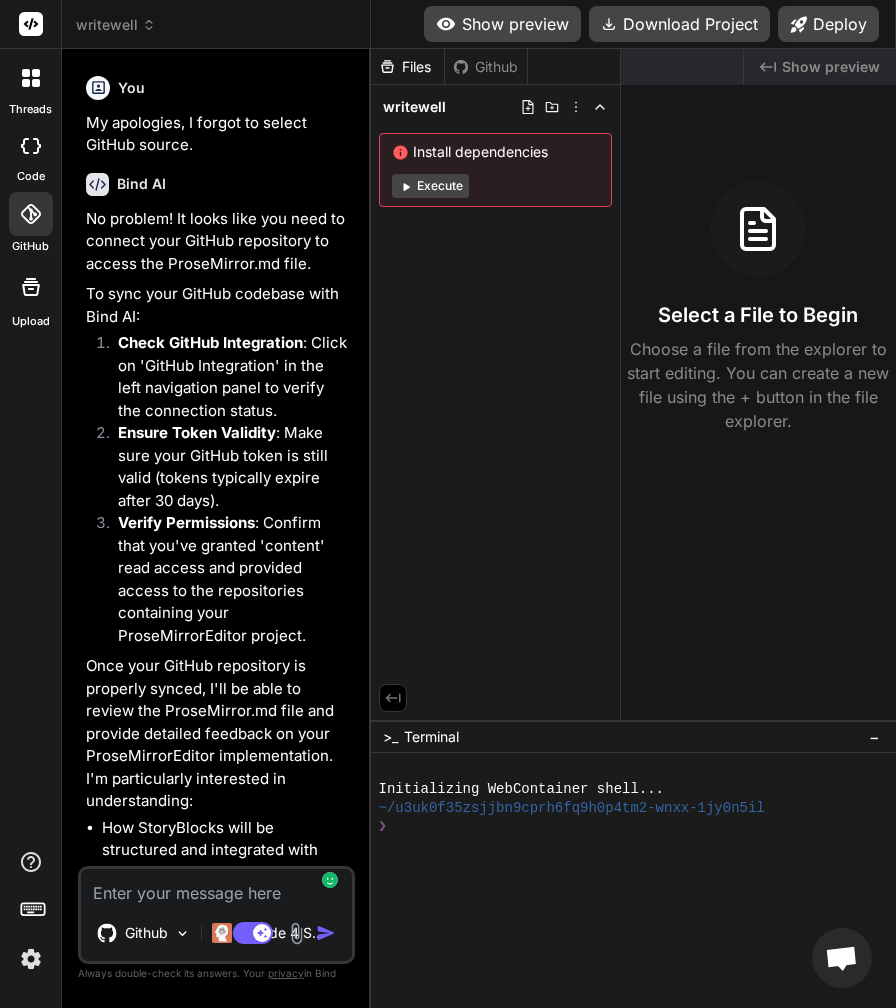 scroll, scrollTop: 1947, scrollLeft: 0, axis: vertical 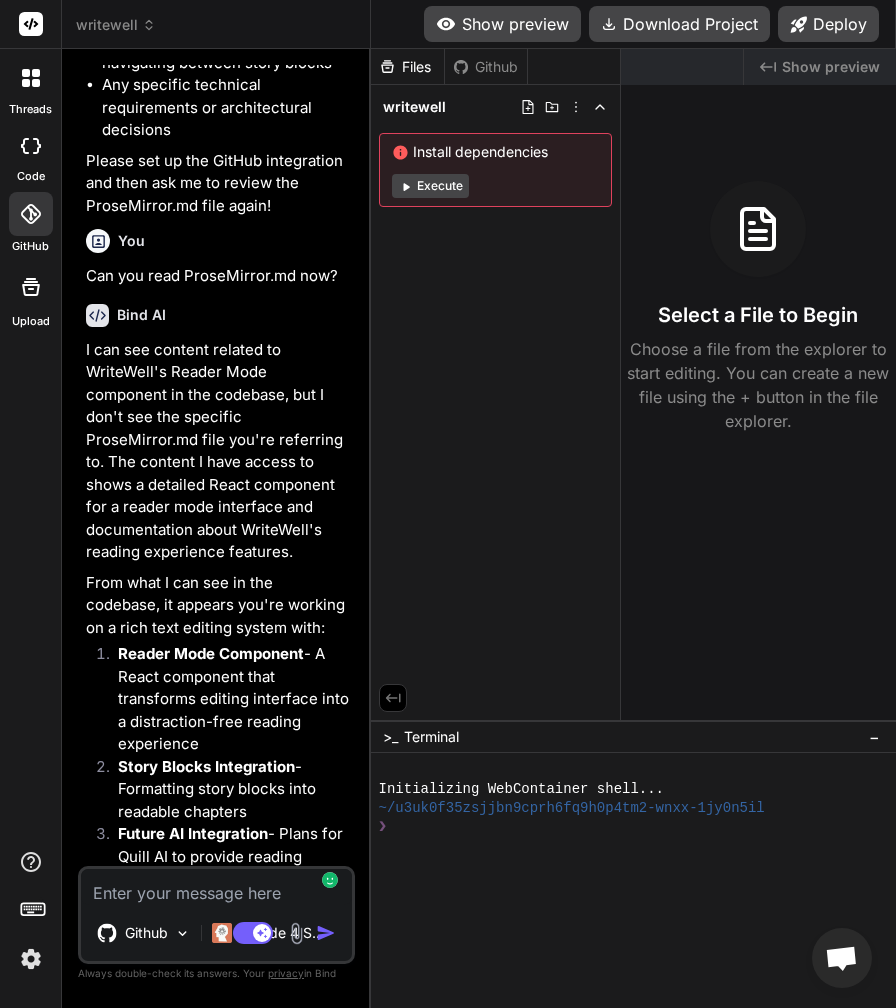paste on "# WriteWell AI: ProseMirror Transition & Story Blocks Living Memory Update
*Engineering Documentation - Q2 2025*
---
## Executive Summary
WriteWell AI is transitioning from TipTap to native ProseMirror implementation to unlock the next evolution of Story Blocks: **Living Memory**. This architectural shift transforms Story Blocks from external metadata containers into native document intelligence that thinks, remembers, and evolves with the writer's creative process.
**Key Benefits:**
- Story Blocks become first-class document citizens, not external metadata
- Real-time narrative intelligence woven into the document structure
- Context-aware creative assistance that understands exact story position
- Collaborative editing with story-aware conflict resolution
- Focus Mode with silent intelligence building
- 10x improvement in story element relationship tracking
---
## The Vision: From Organization to Creative Partnership
### Current State: External Metadata Management
```javascript
// Current approac..." 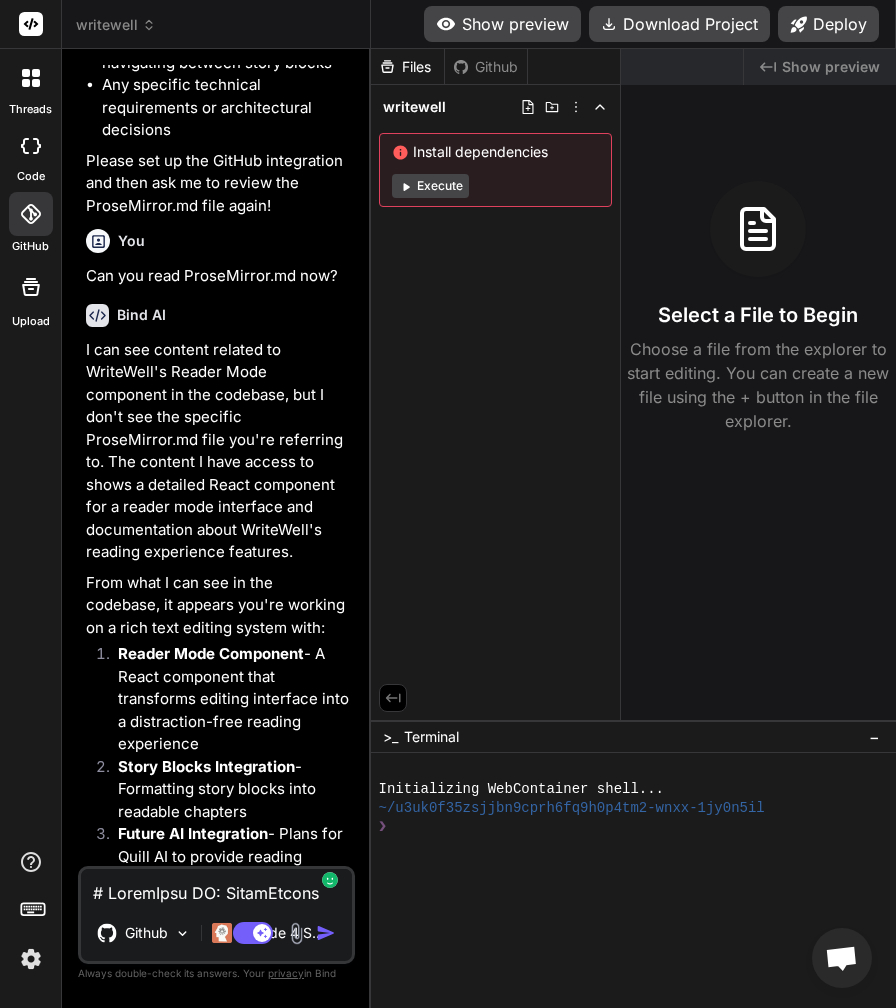 scroll, scrollTop: 20665, scrollLeft: 0, axis: vertical 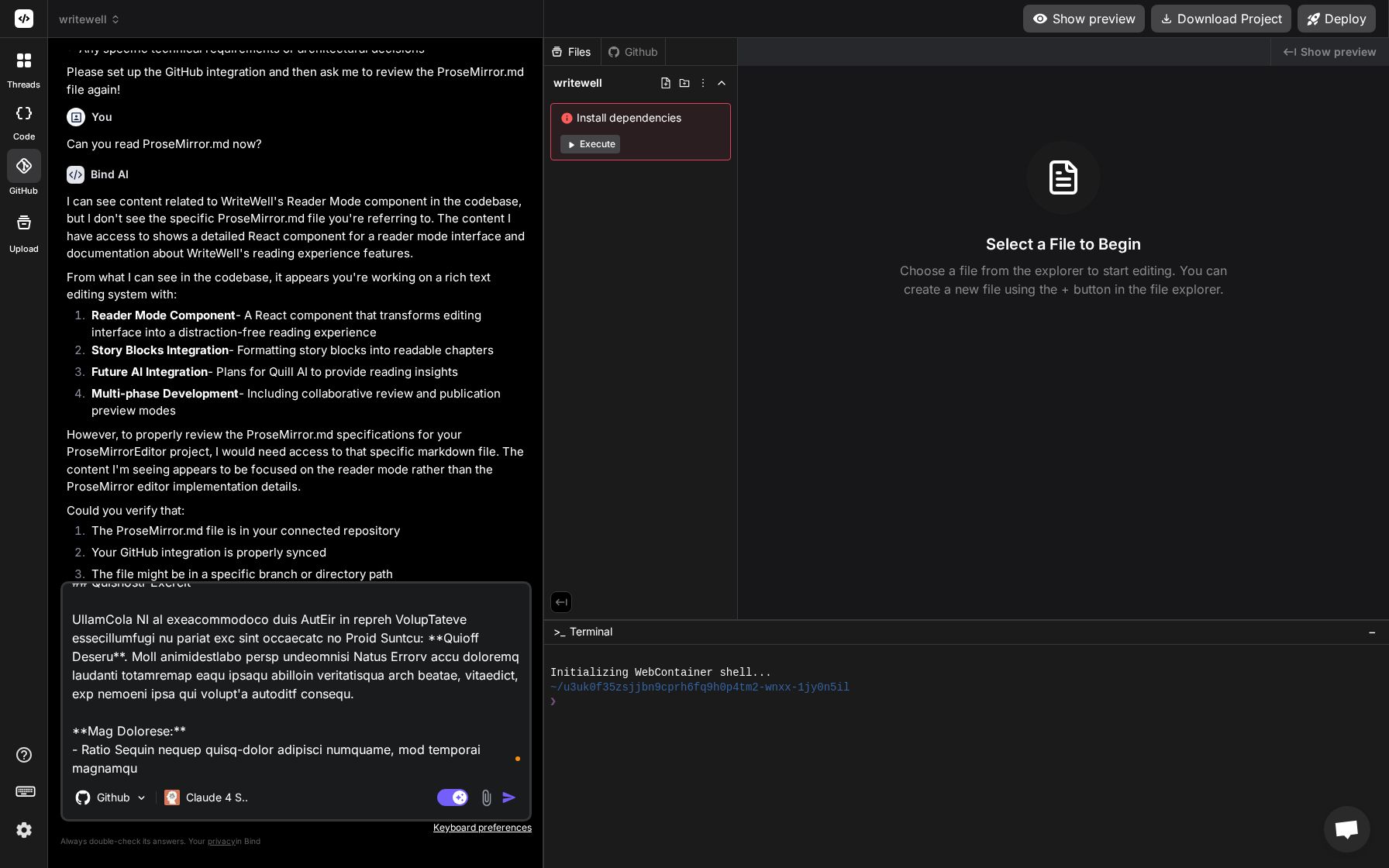 type on "x" 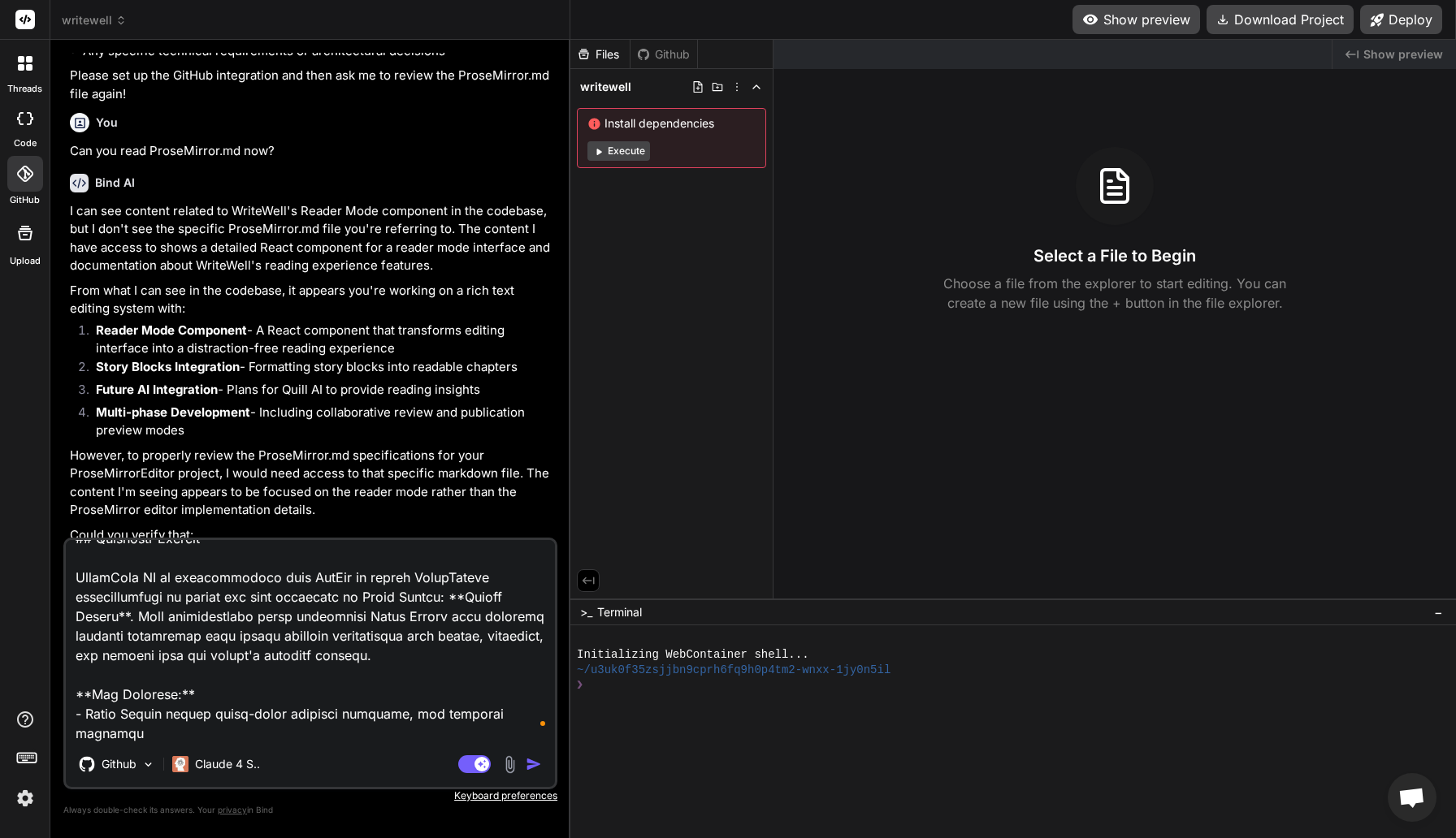 type on "# WriteWell AI: ProseMirror Transition & Story Blocks Living Memory Update
*Engineering Documentation - Q2 2025*
---
## Executive Summary
WriteWell AI is transitioning from TipTap to native ProseMirror implementation to unlock the next evolution of Story Blocks: **Living Memory**. This architectural shift transforms Story Blocks from external metadata containers into native document intelligence that thinks, remembers, and evolves with the writer's creative process.
**Key Benefits:**
- Story Blocks become first-class document citizens, not external metadata
- Real-time narrative intelligence woven into the document structure
- Context-aware creative assistance that understands exact story position
- Collaborative editing with story-aware conflict resolution
- Focus Mode with silent intelligence building
- 10x improvement in story element relationship tracking
---
## The Vision: From Organization to Creative Partnership
### Current State: External Metadata Management
```javascript
// Current approac..." 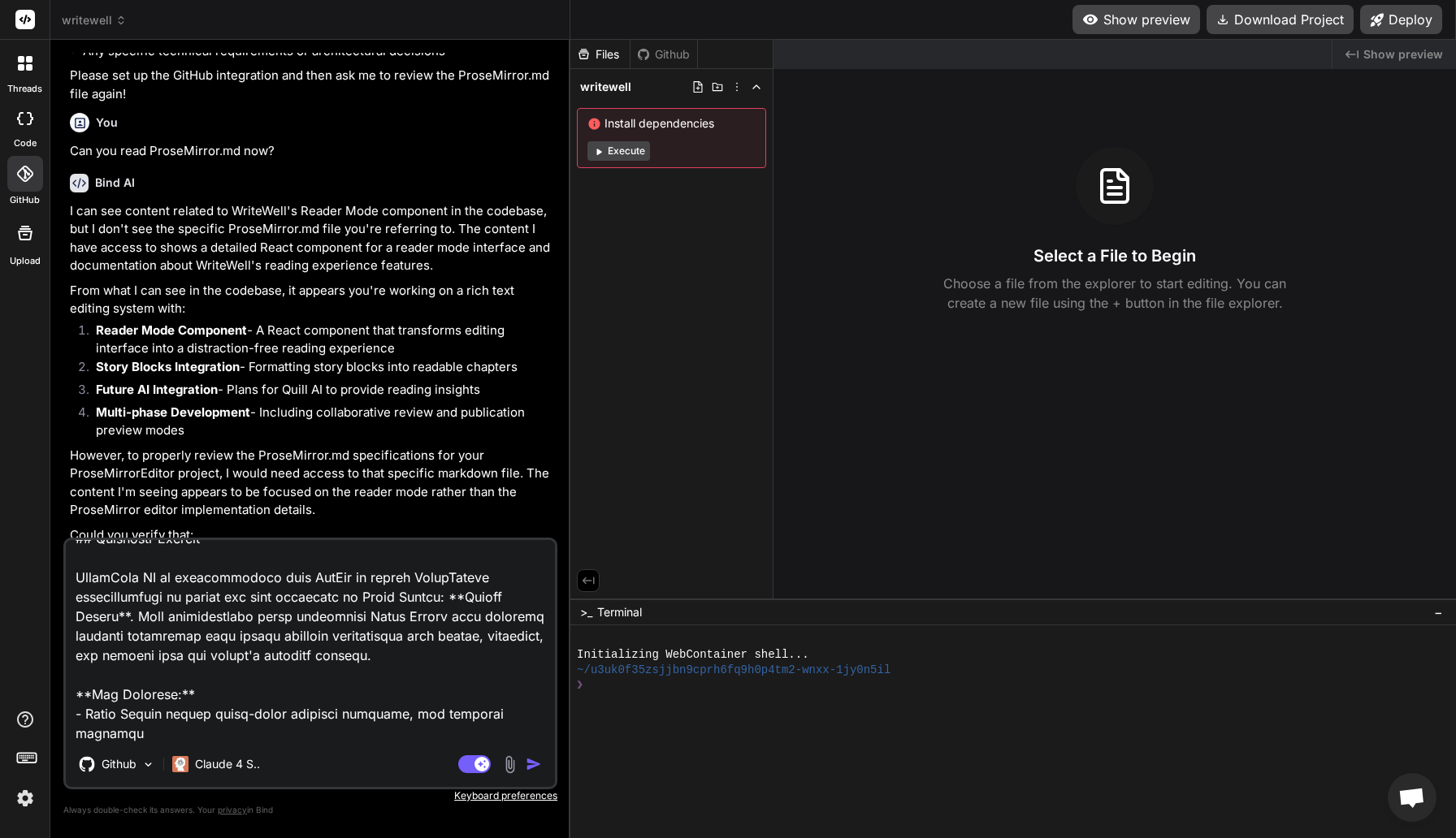 click on "Github" at bounding box center (664, 54) 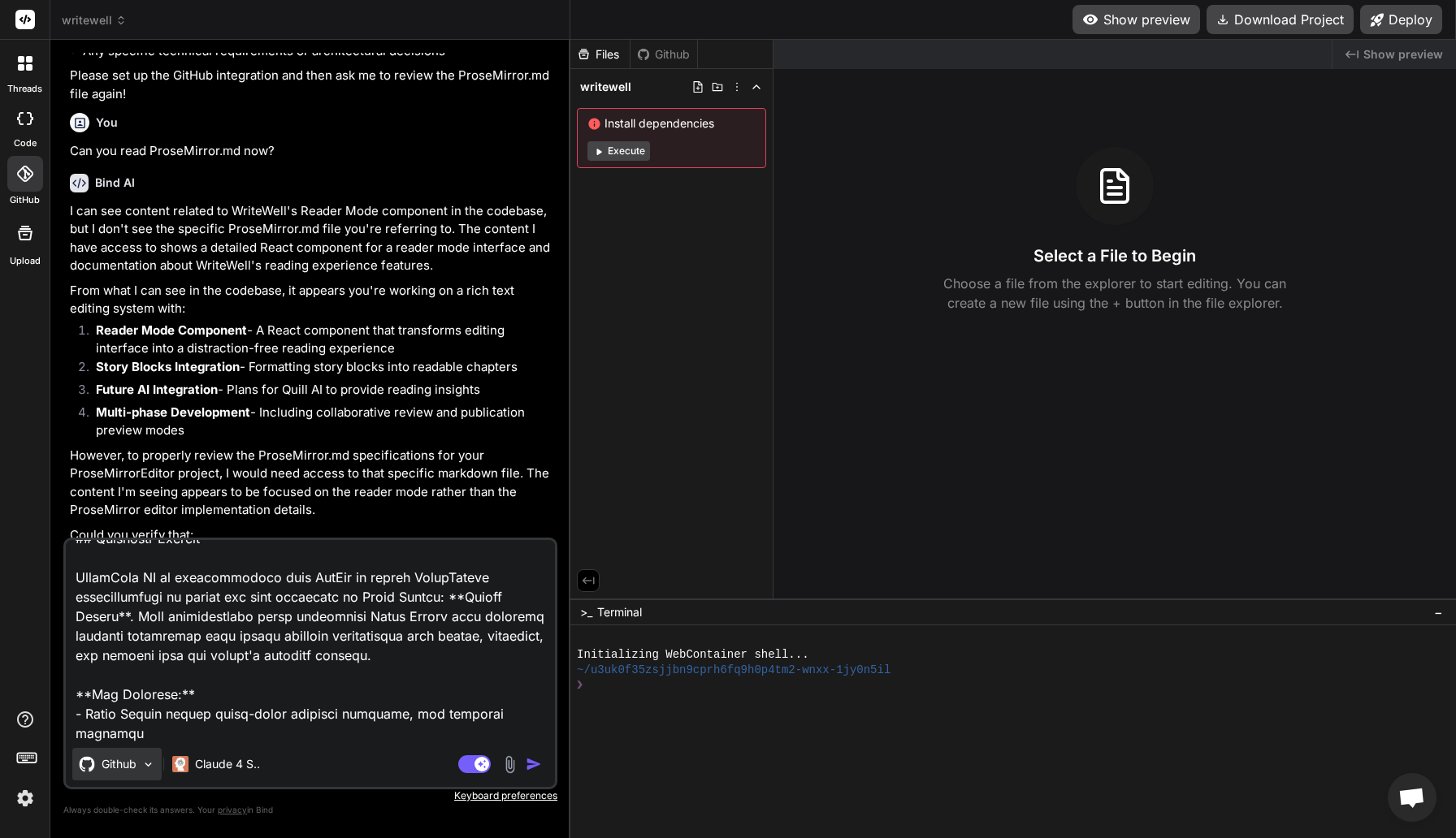 click on "Github" at bounding box center [119, 764] 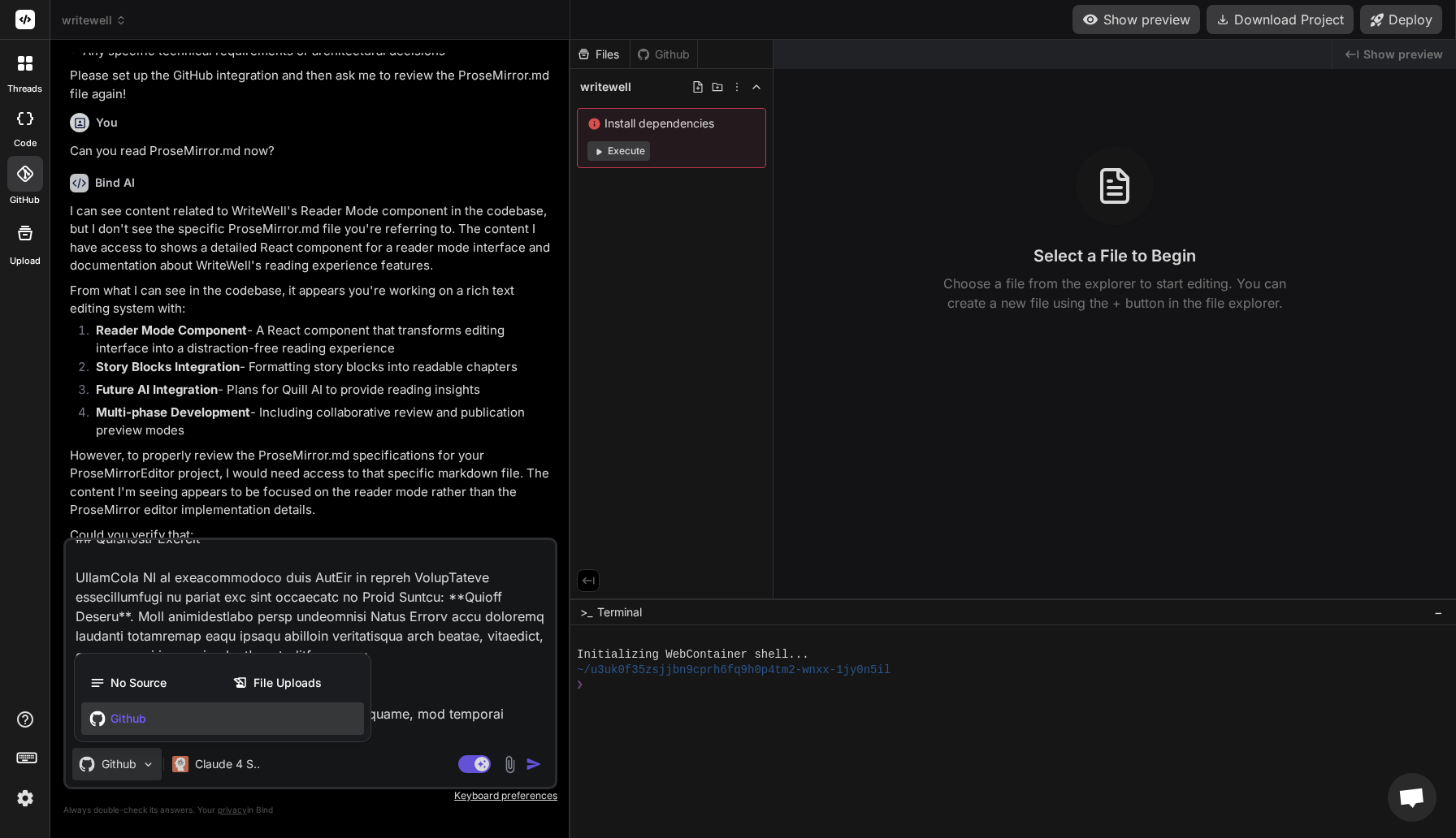 click on "Github" at bounding box center [128, 719] 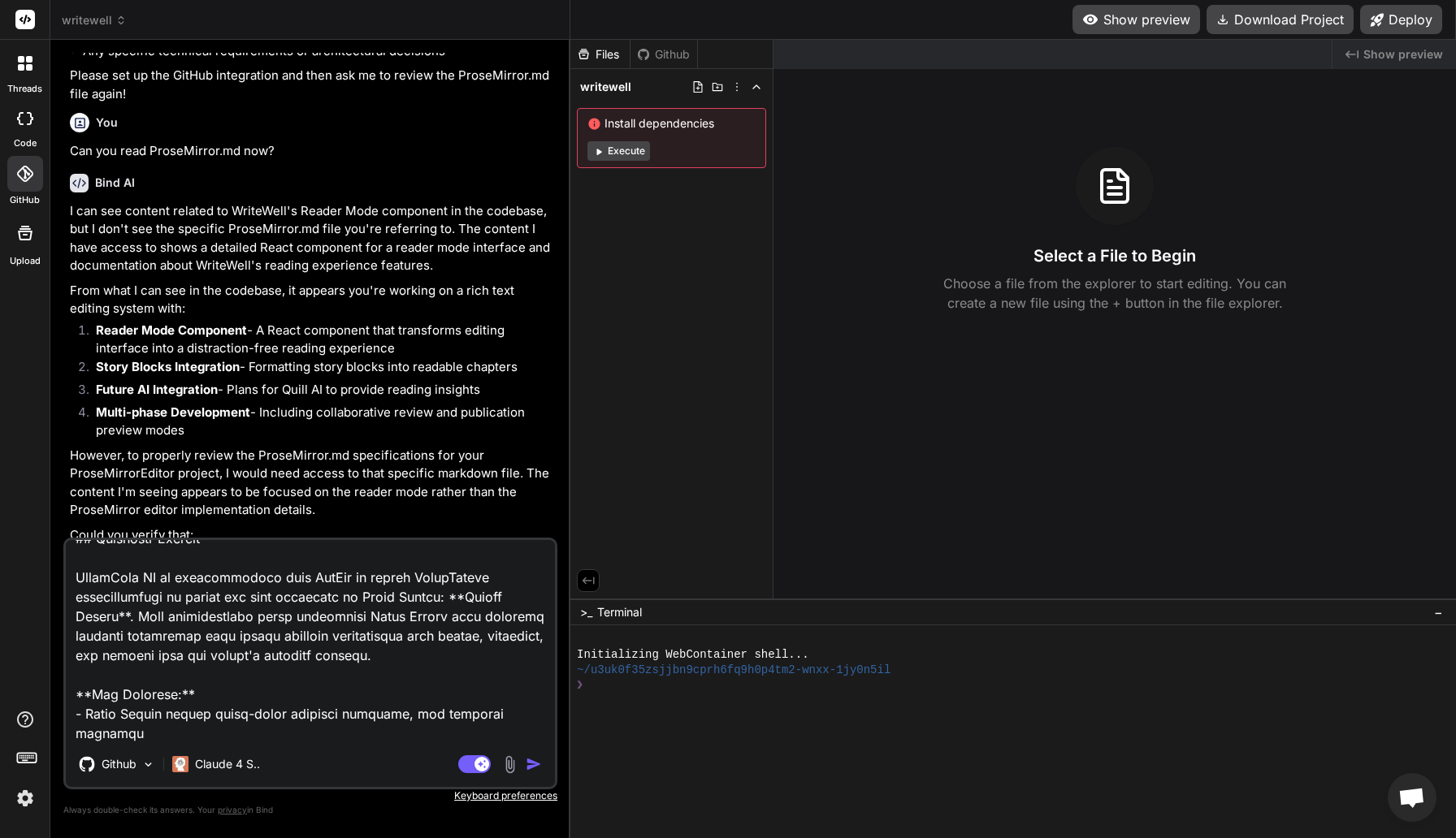 click at bounding box center [534, 764] 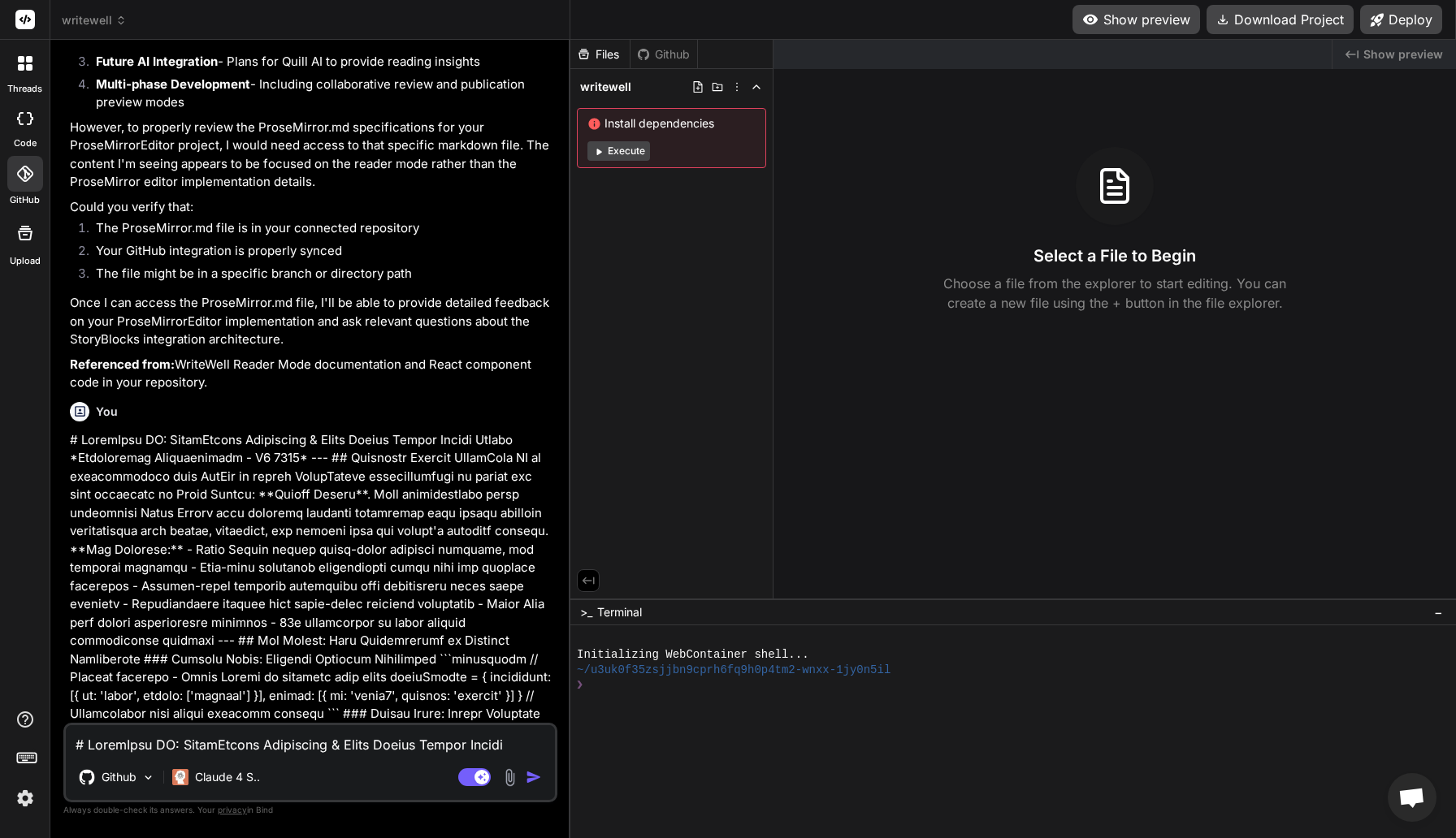type on "x" 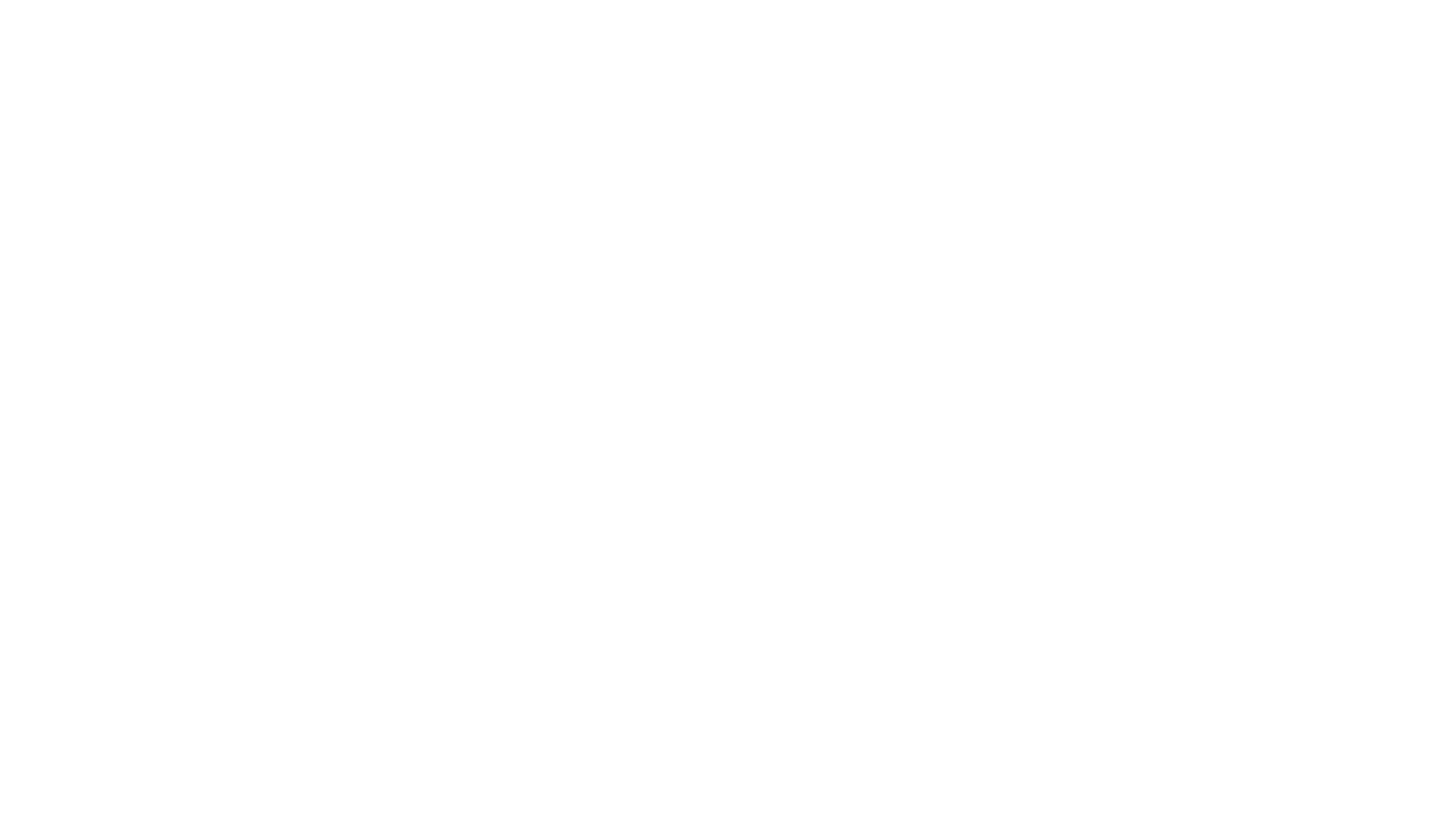 scroll, scrollTop: 0, scrollLeft: 0, axis: both 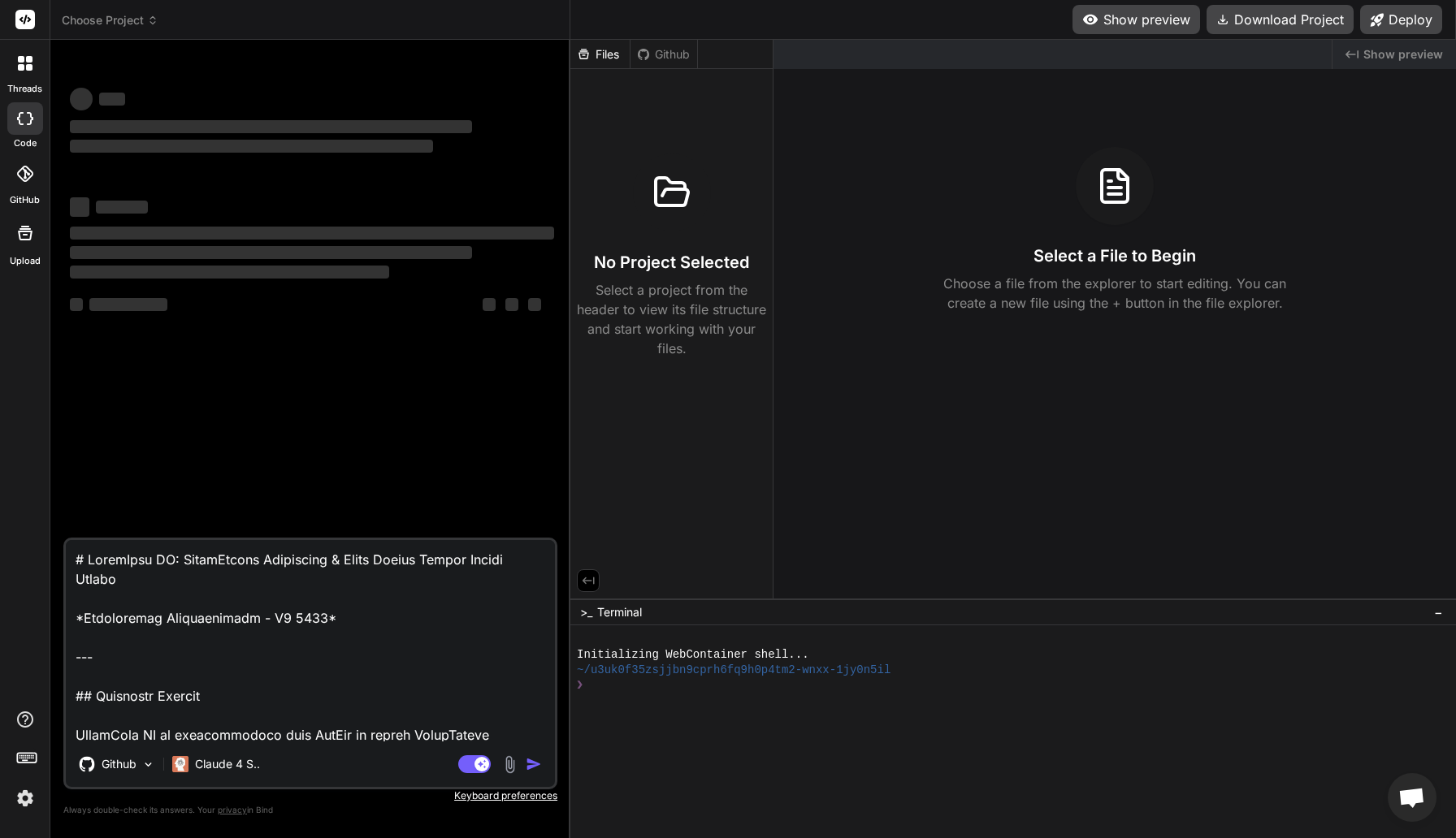 type on "x" 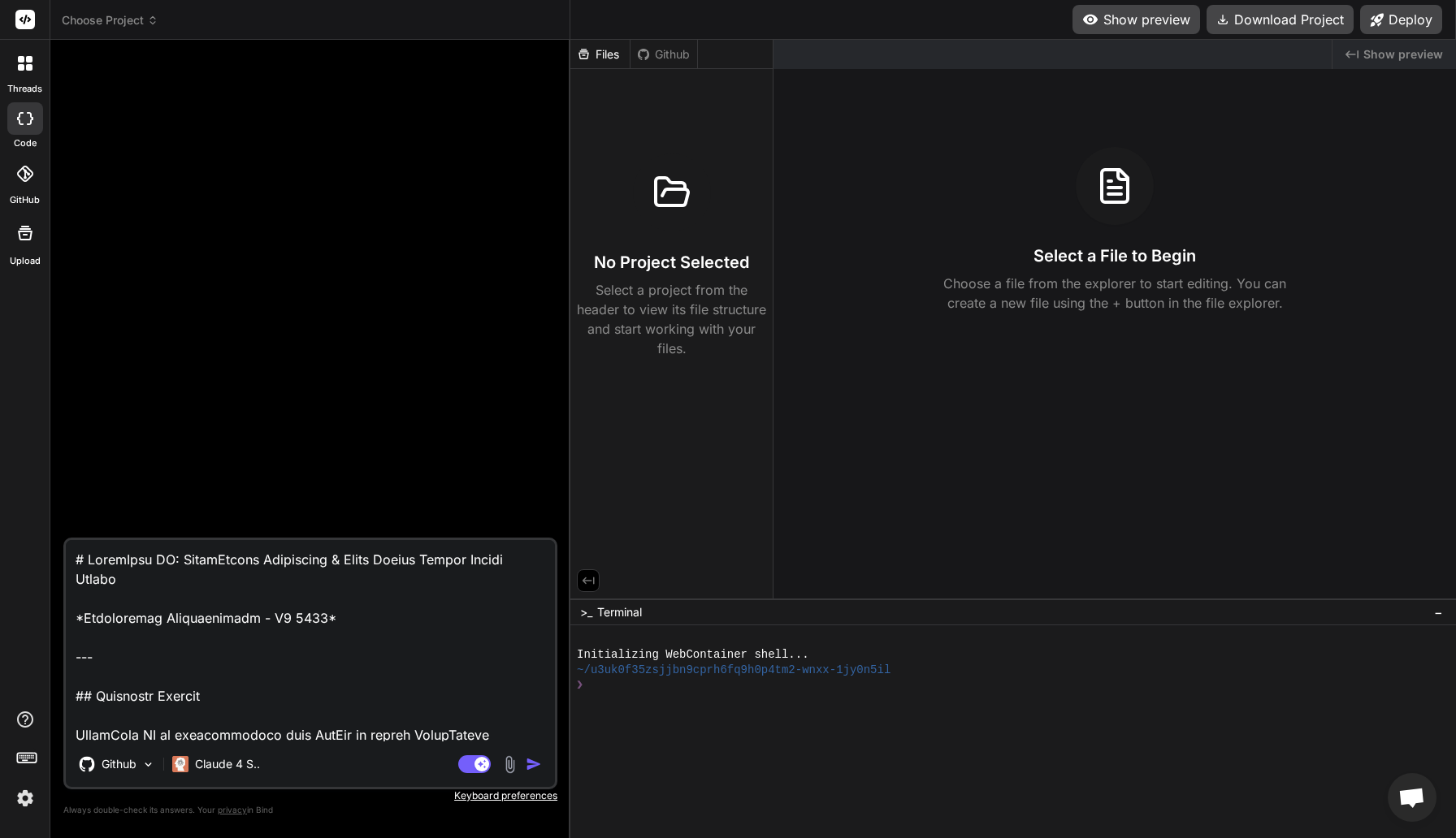 click on "Choose Project" at bounding box center [110, 20] 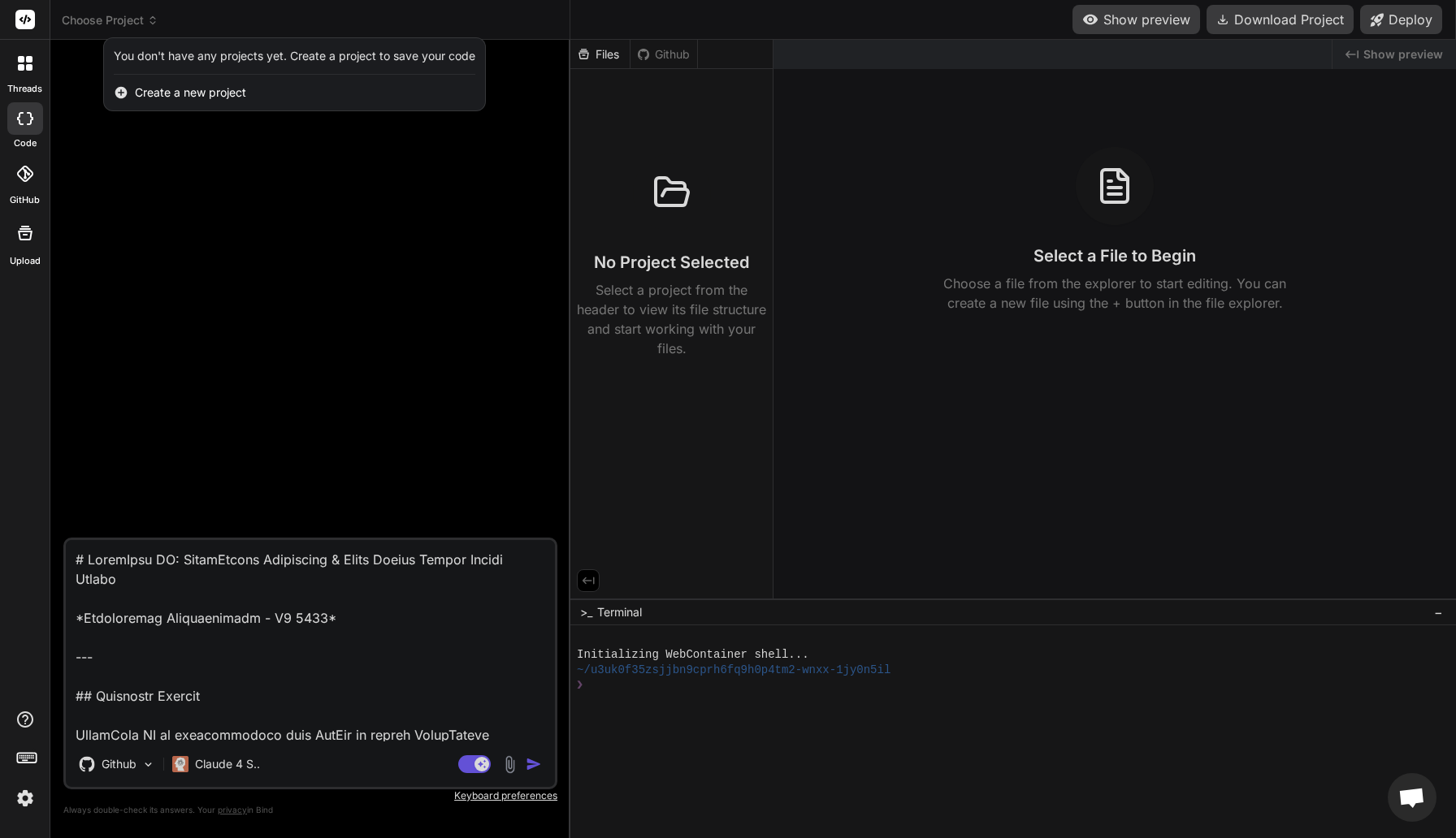 click at bounding box center [728, 419] 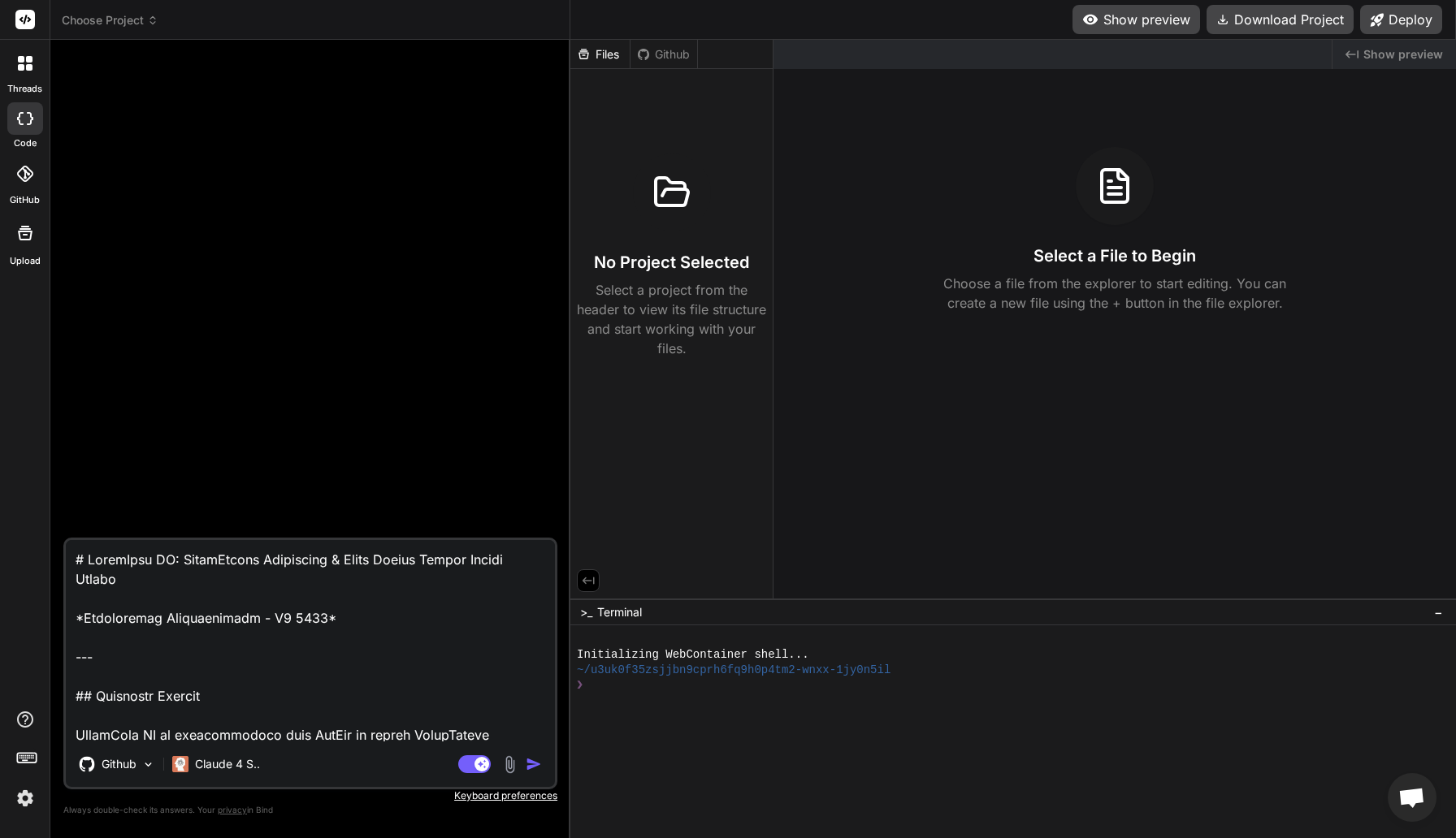click at bounding box center [310, 641] 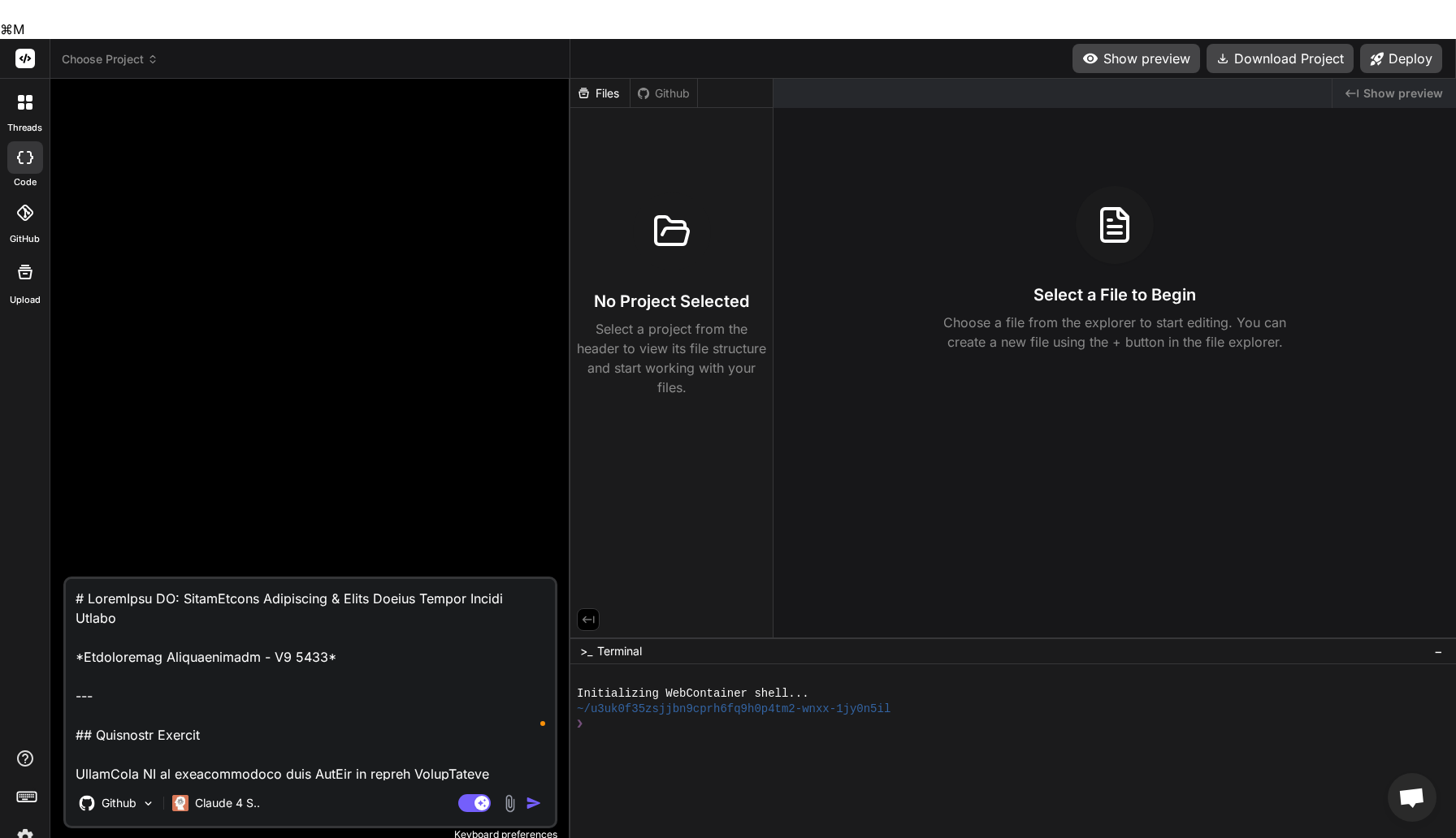 type 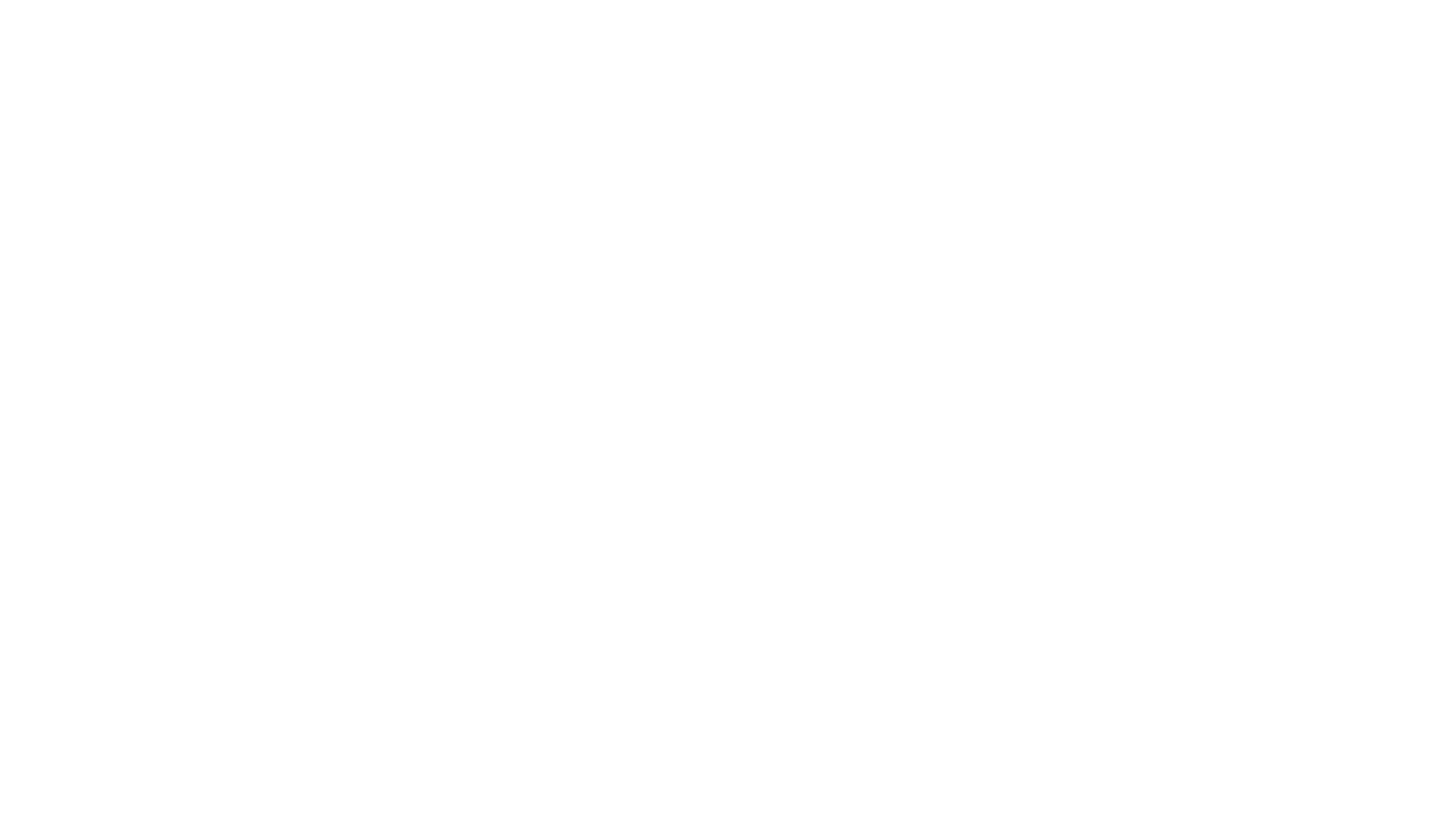 scroll, scrollTop: 0, scrollLeft: 0, axis: both 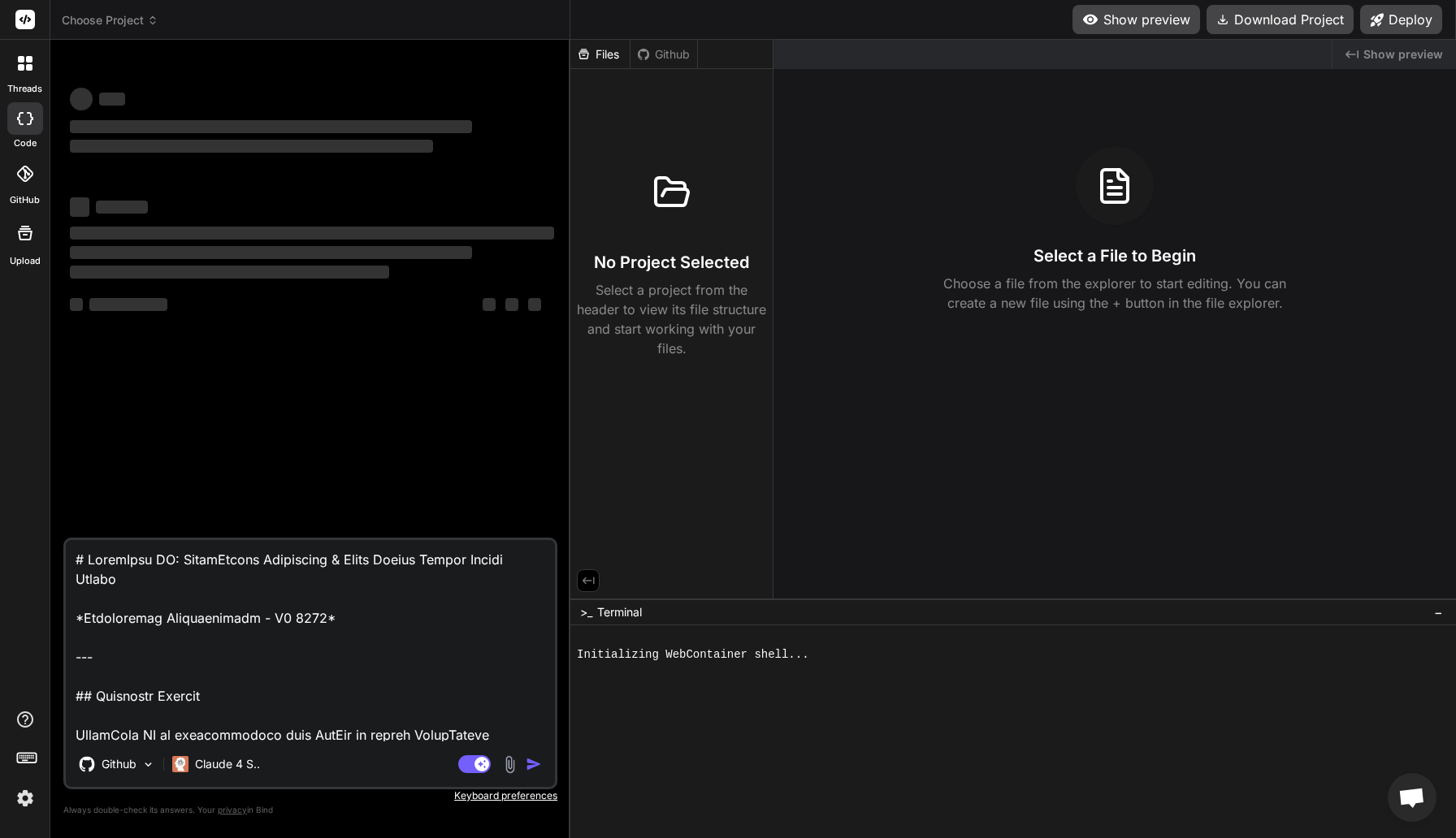type on "x" 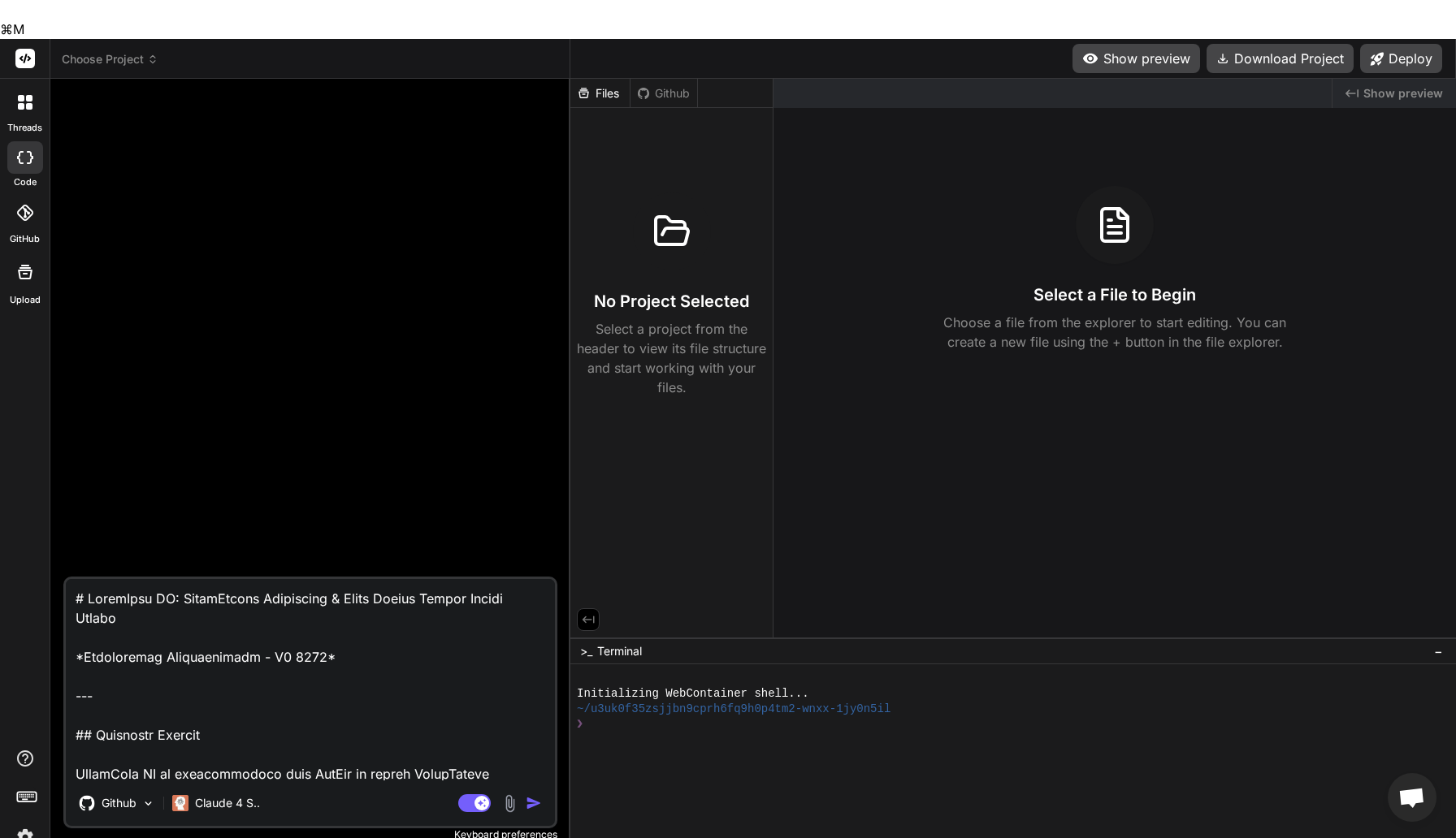 type 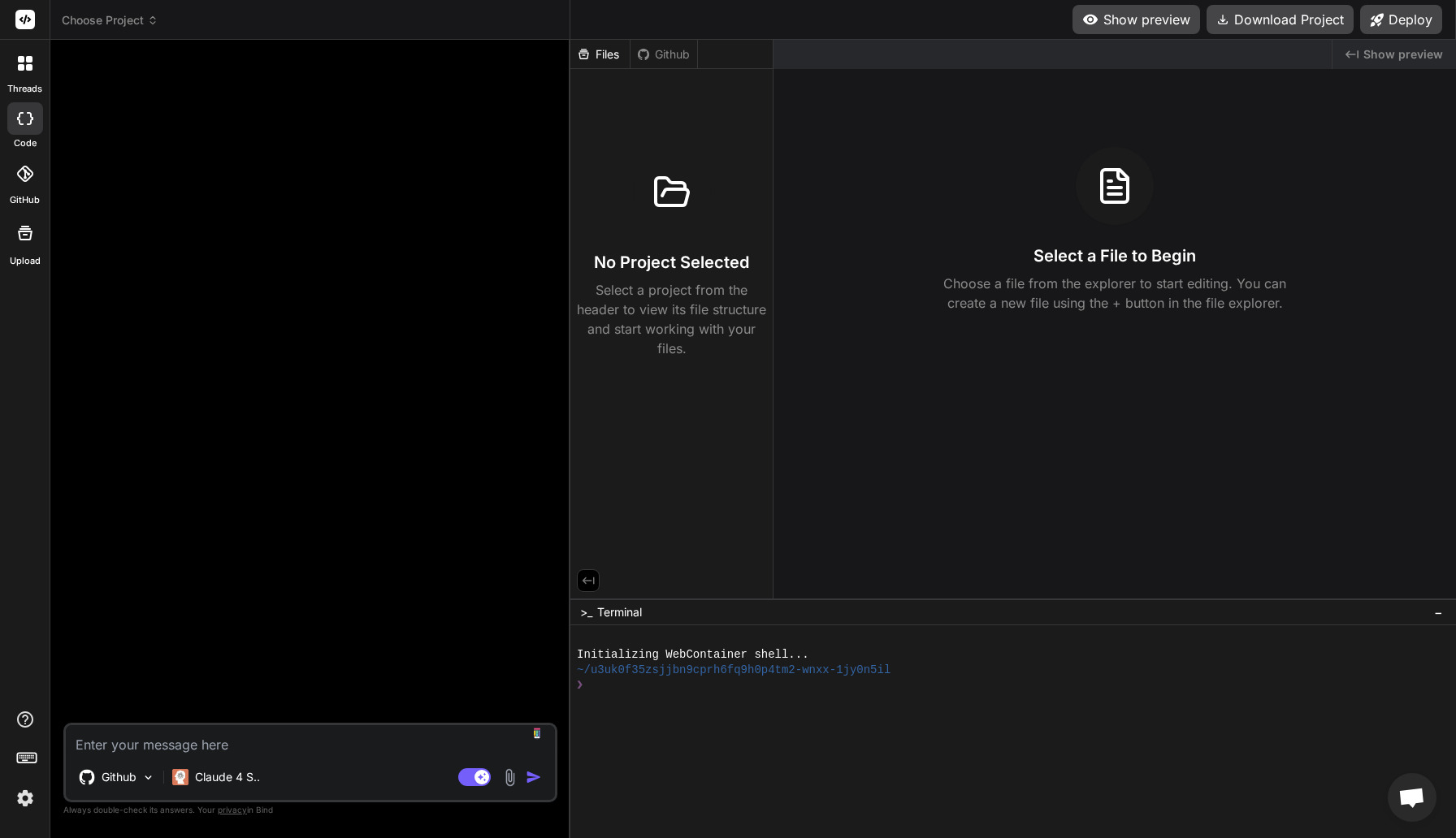 type 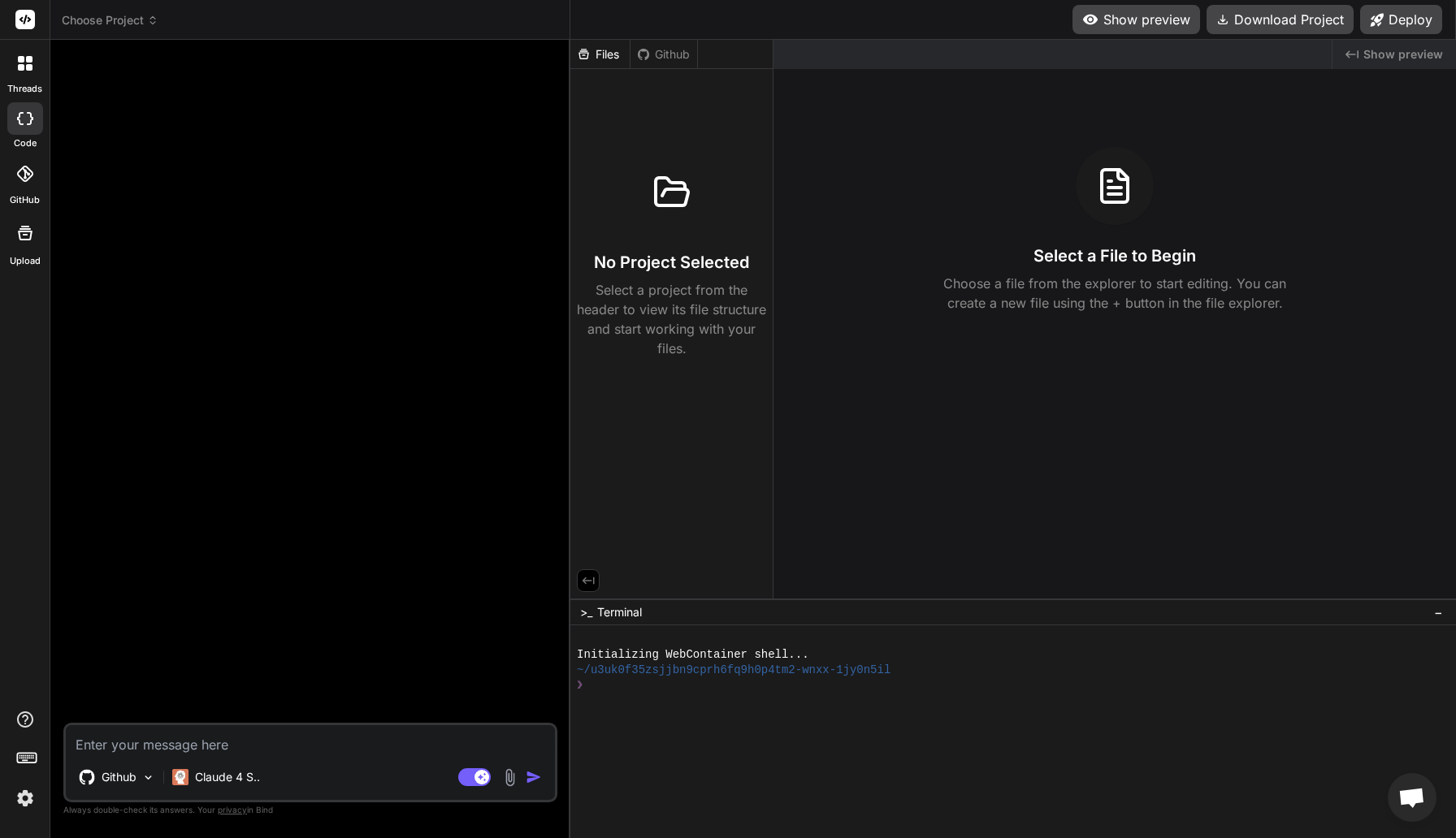 click at bounding box center (25, 174) 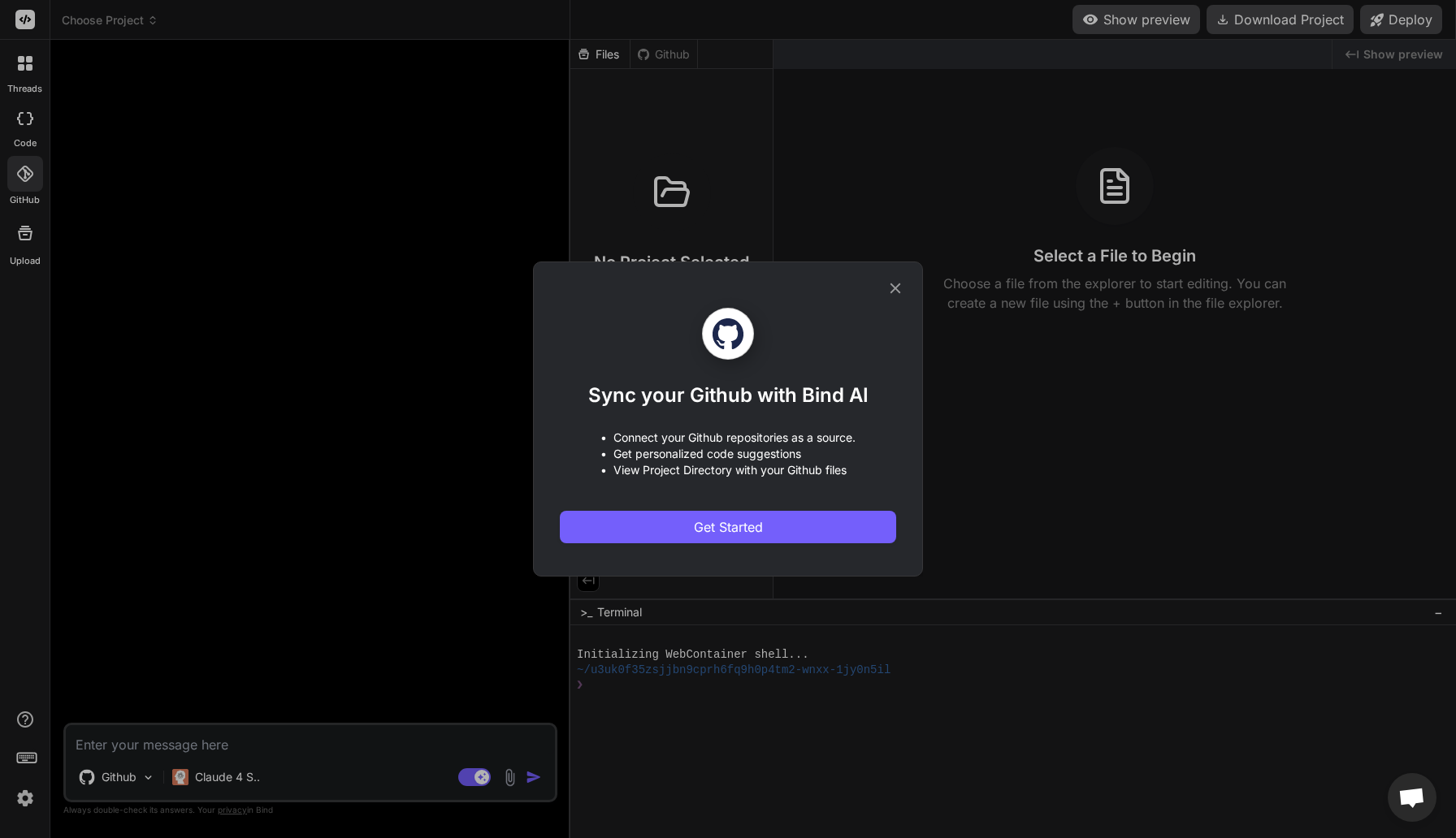 click 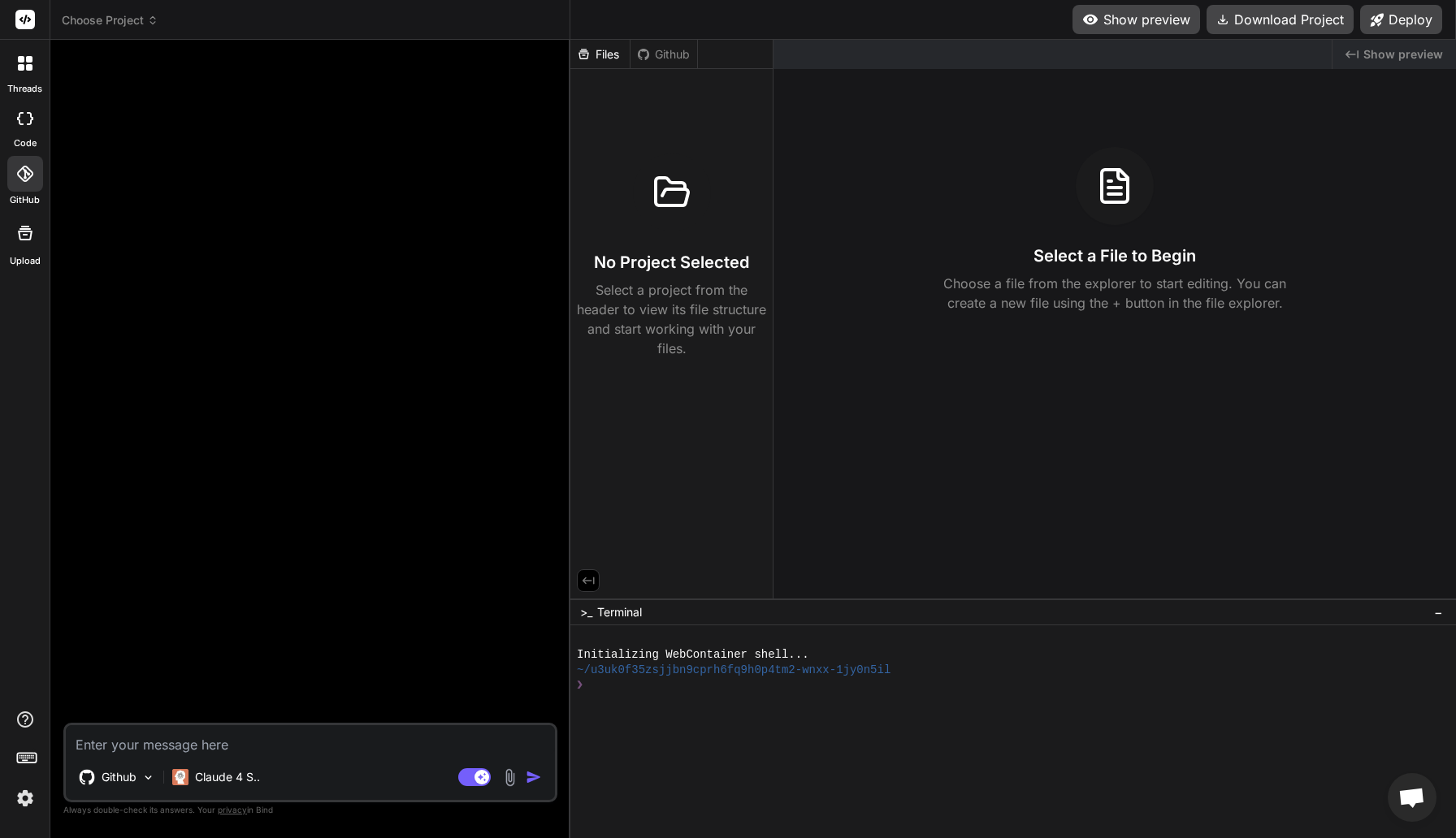 click 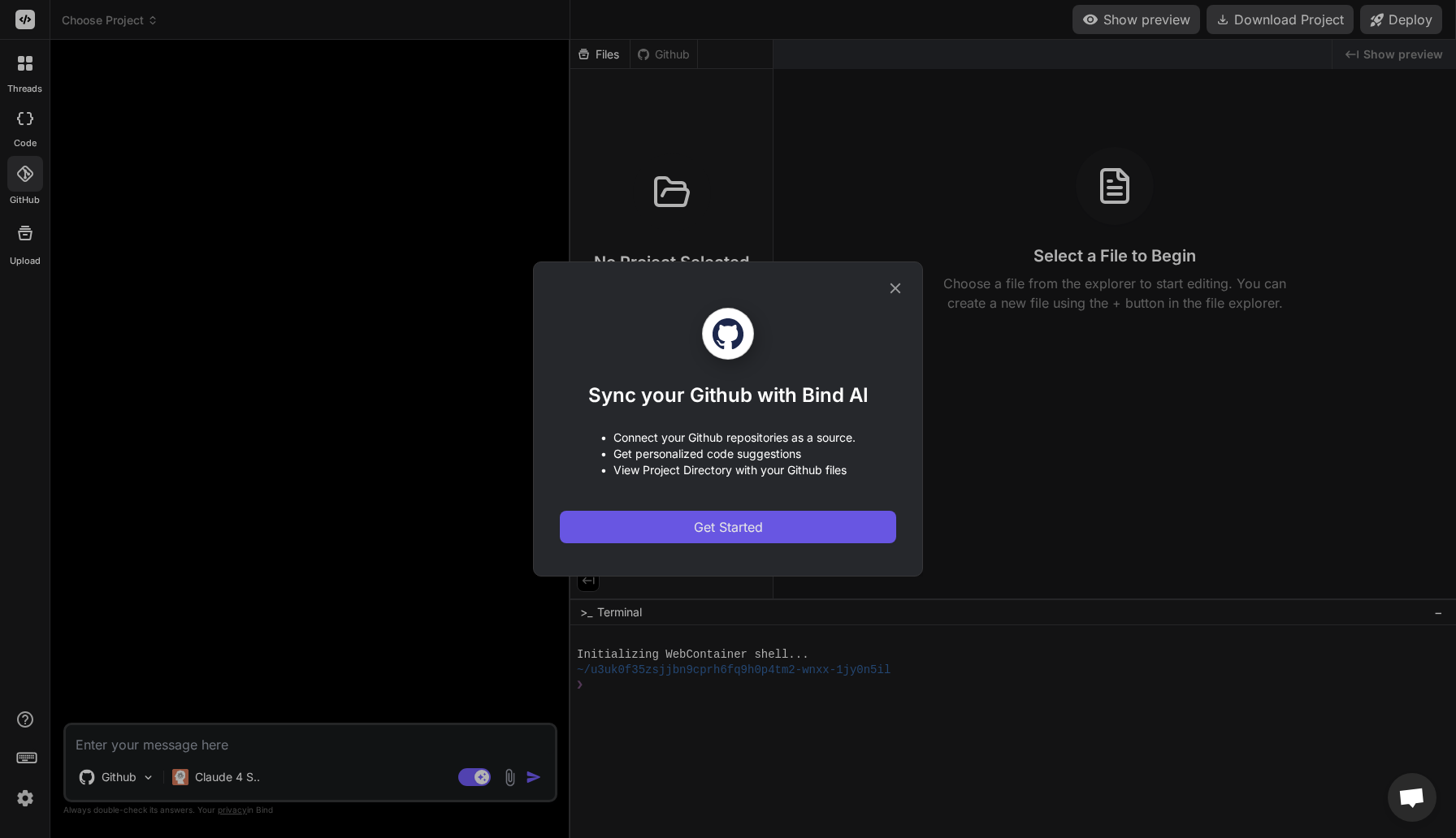 click on "Get Started" at bounding box center [728, 527] 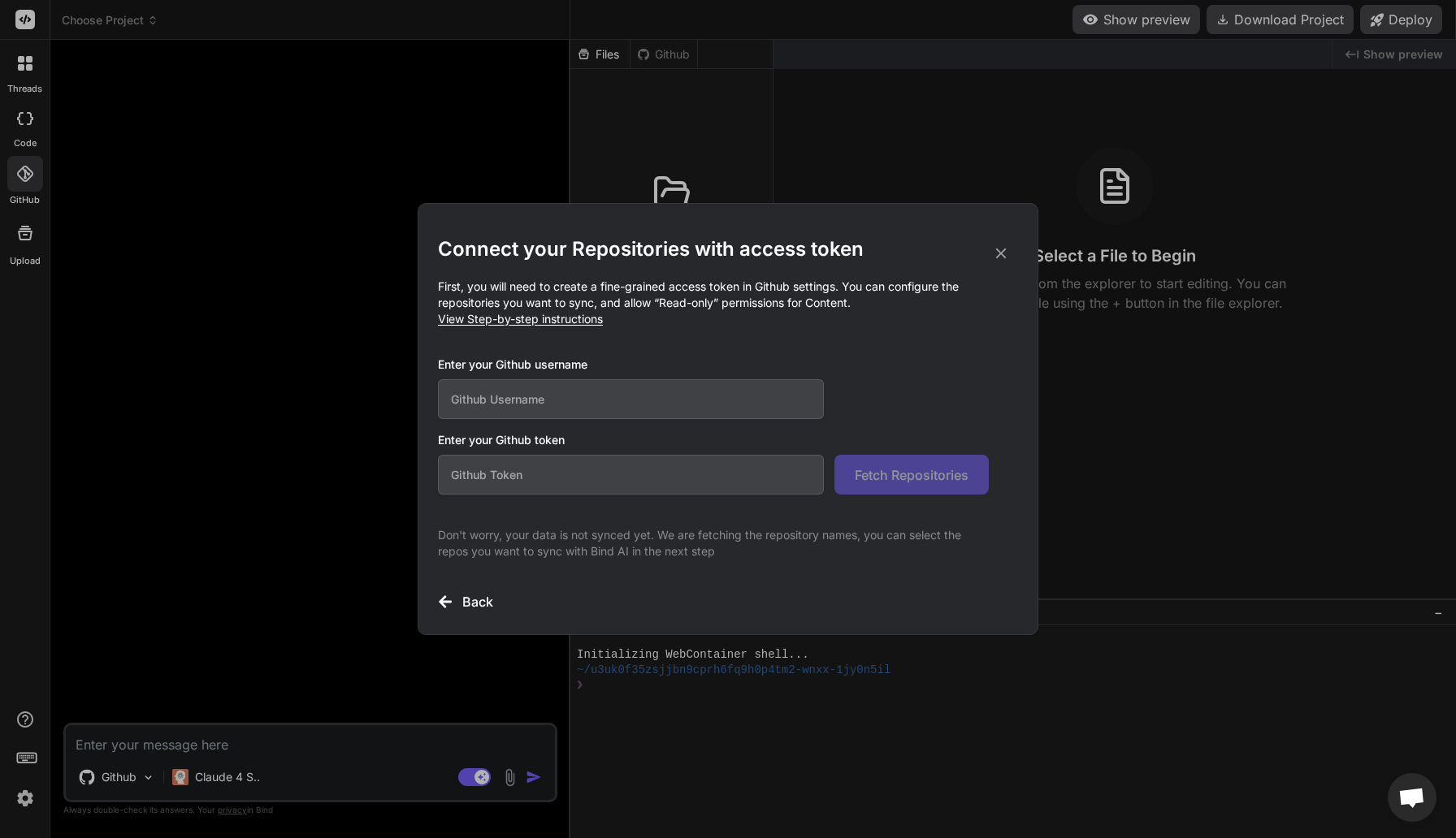 click 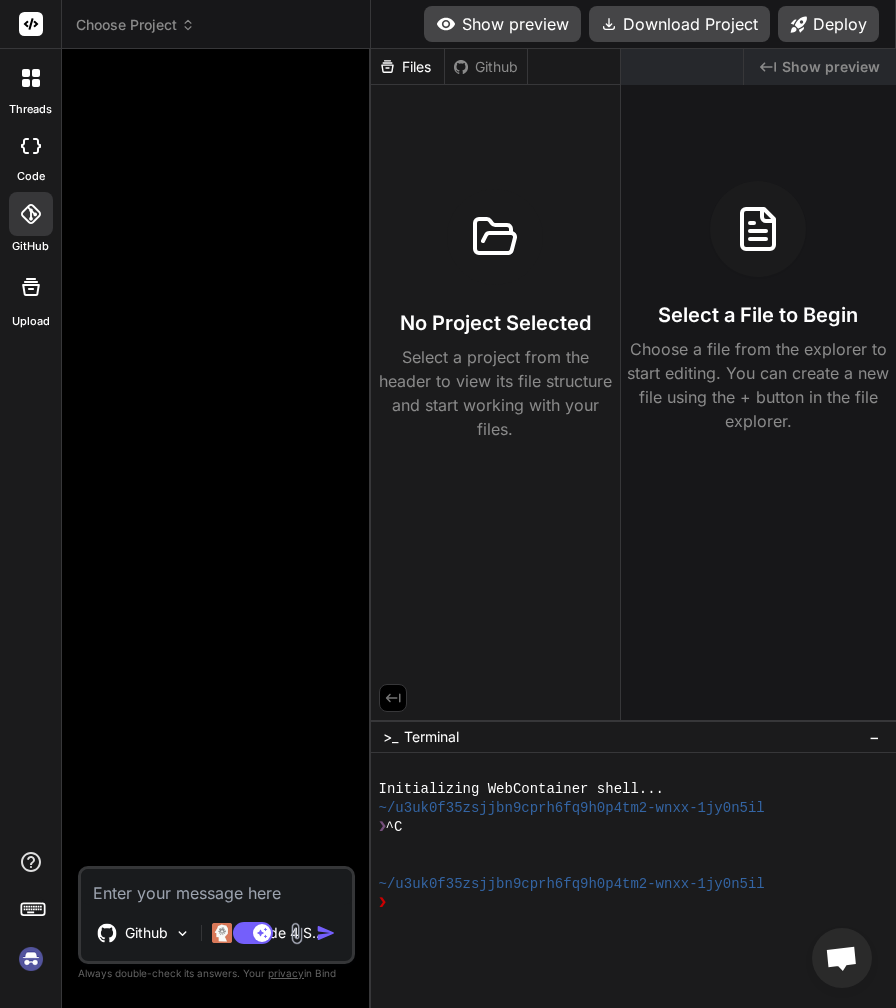 type on "x" 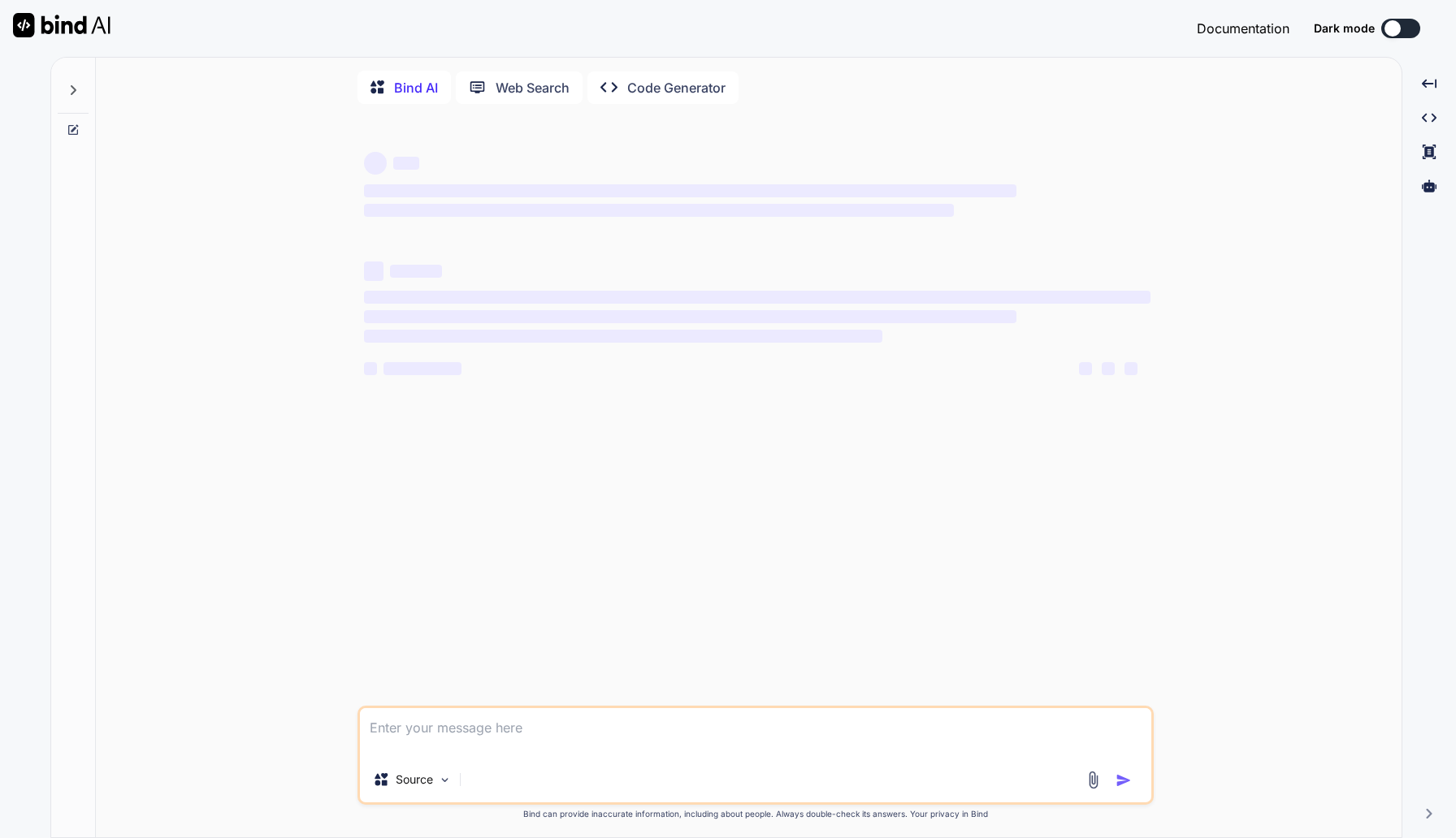 scroll, scrollTop: 0, scrollLeft: 0, axis: both 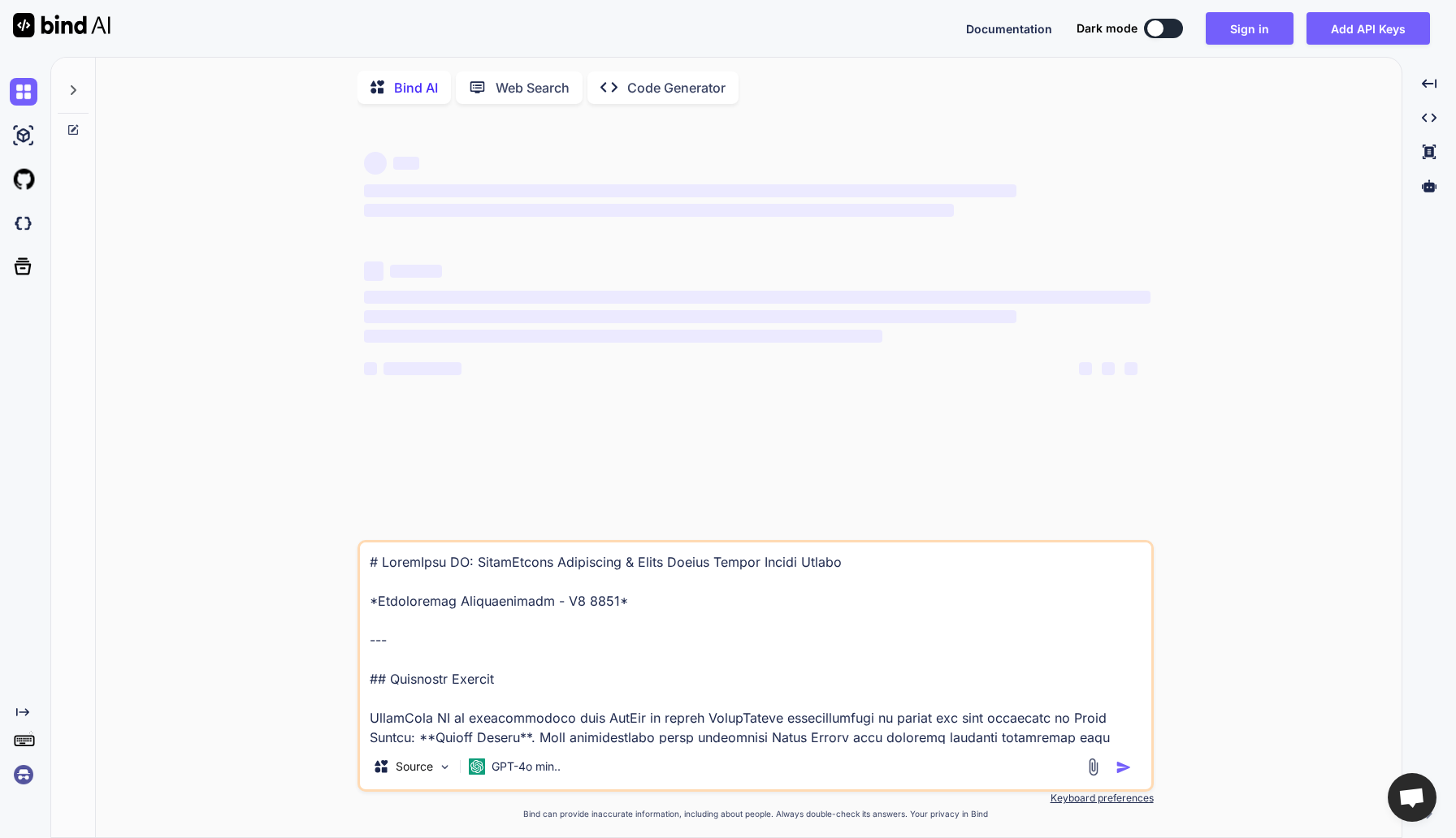 type on "x" 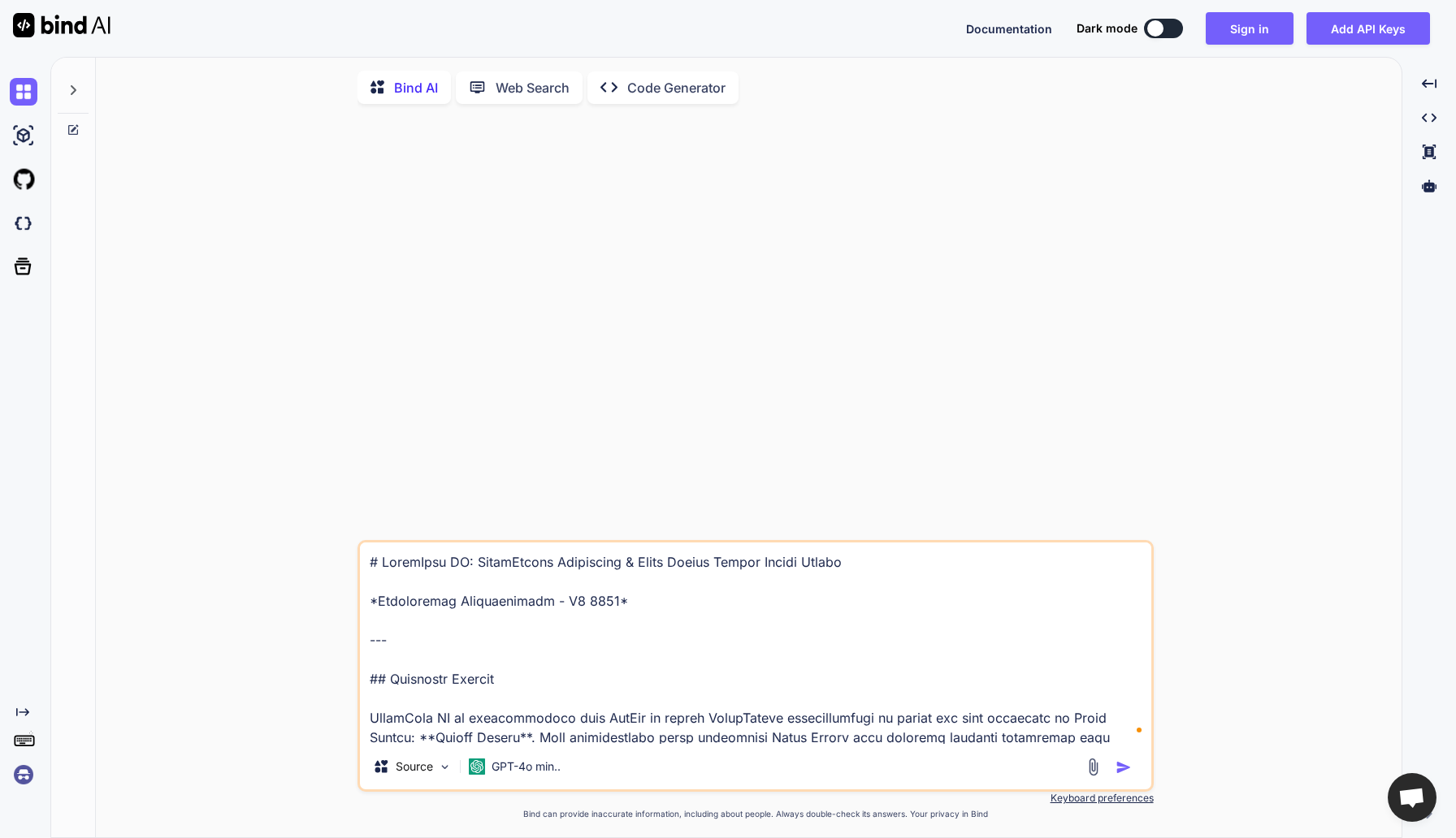 click at bounding box center [756, 643] 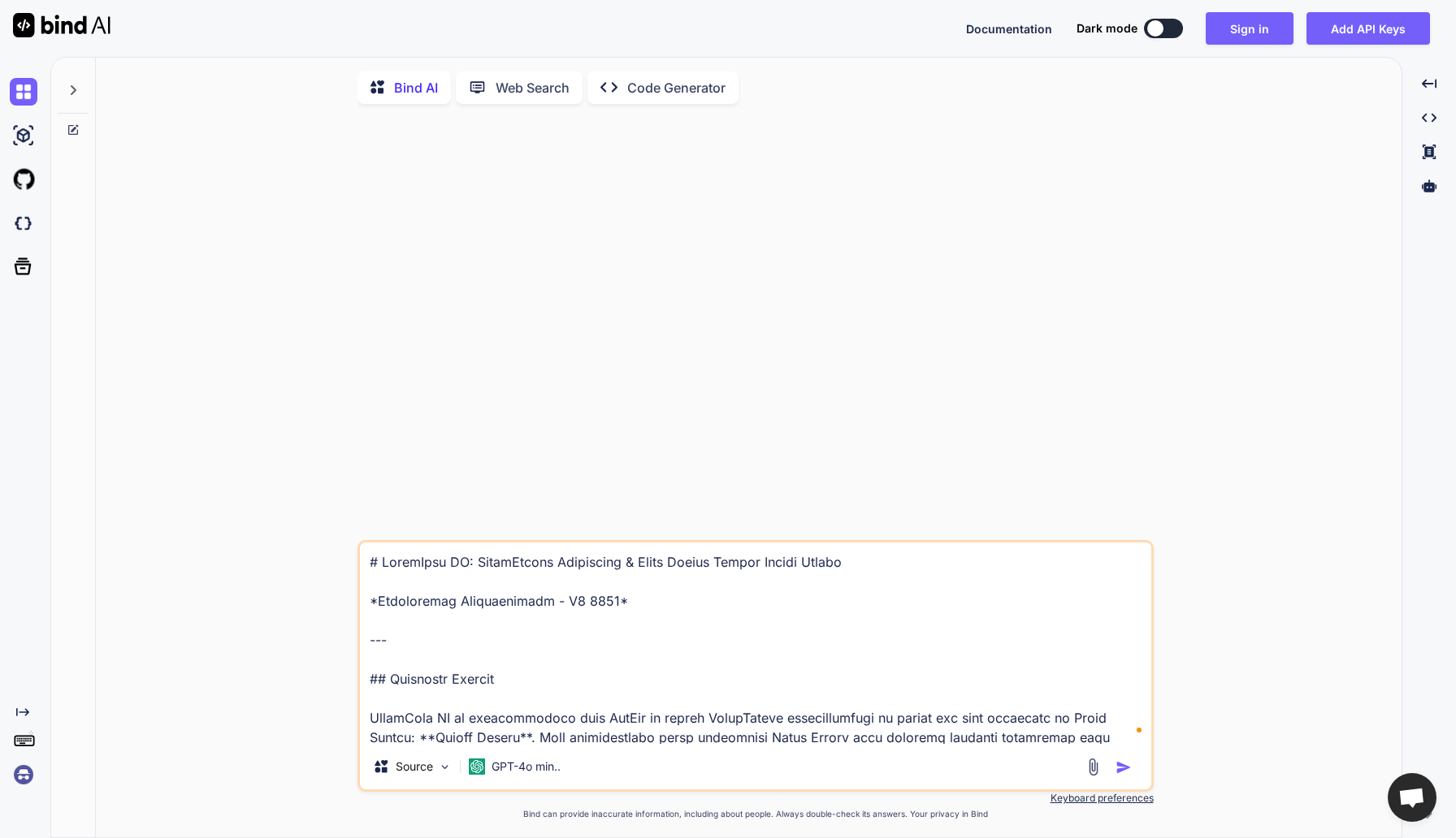 type on "t" 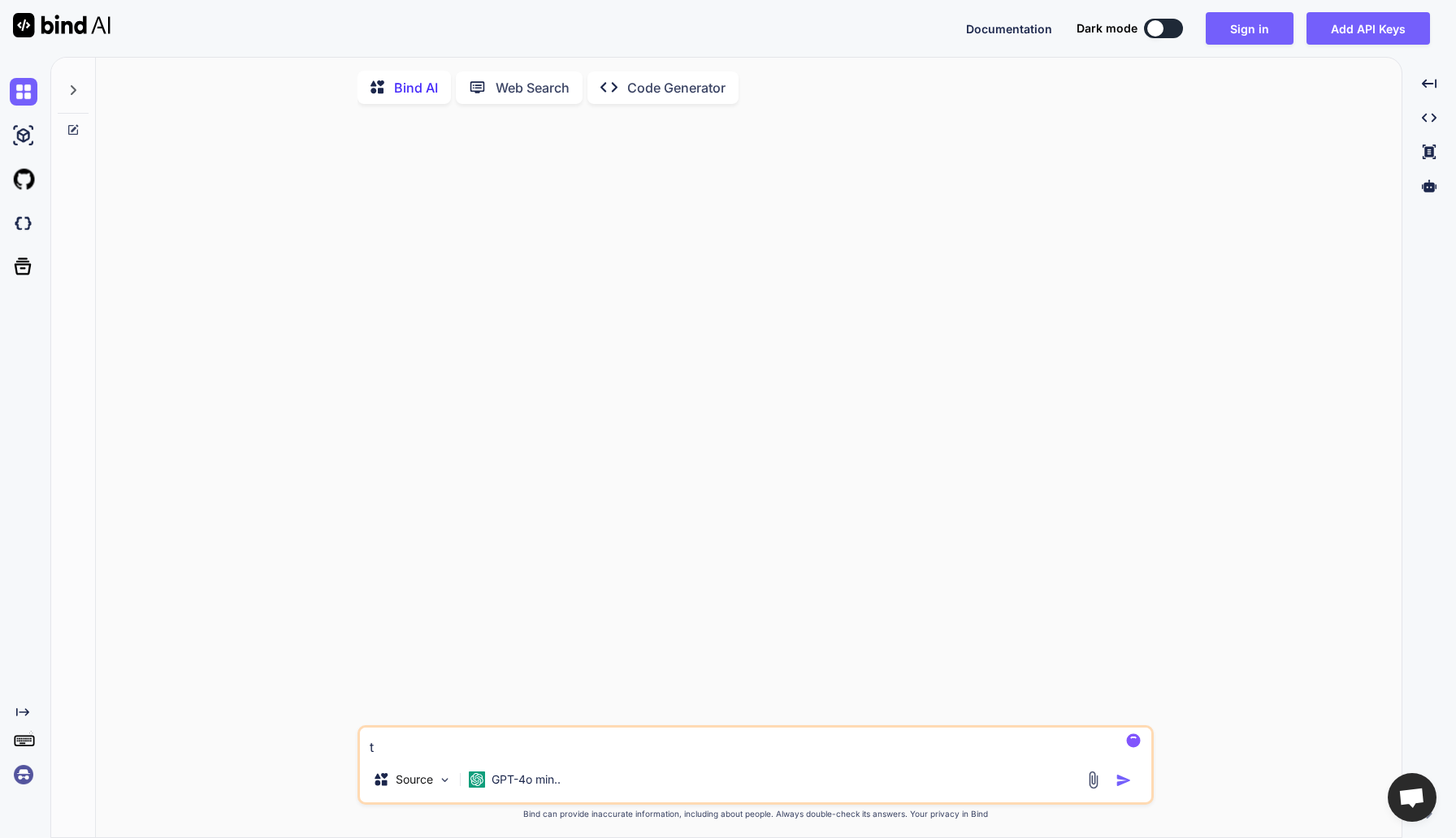 type on "th" 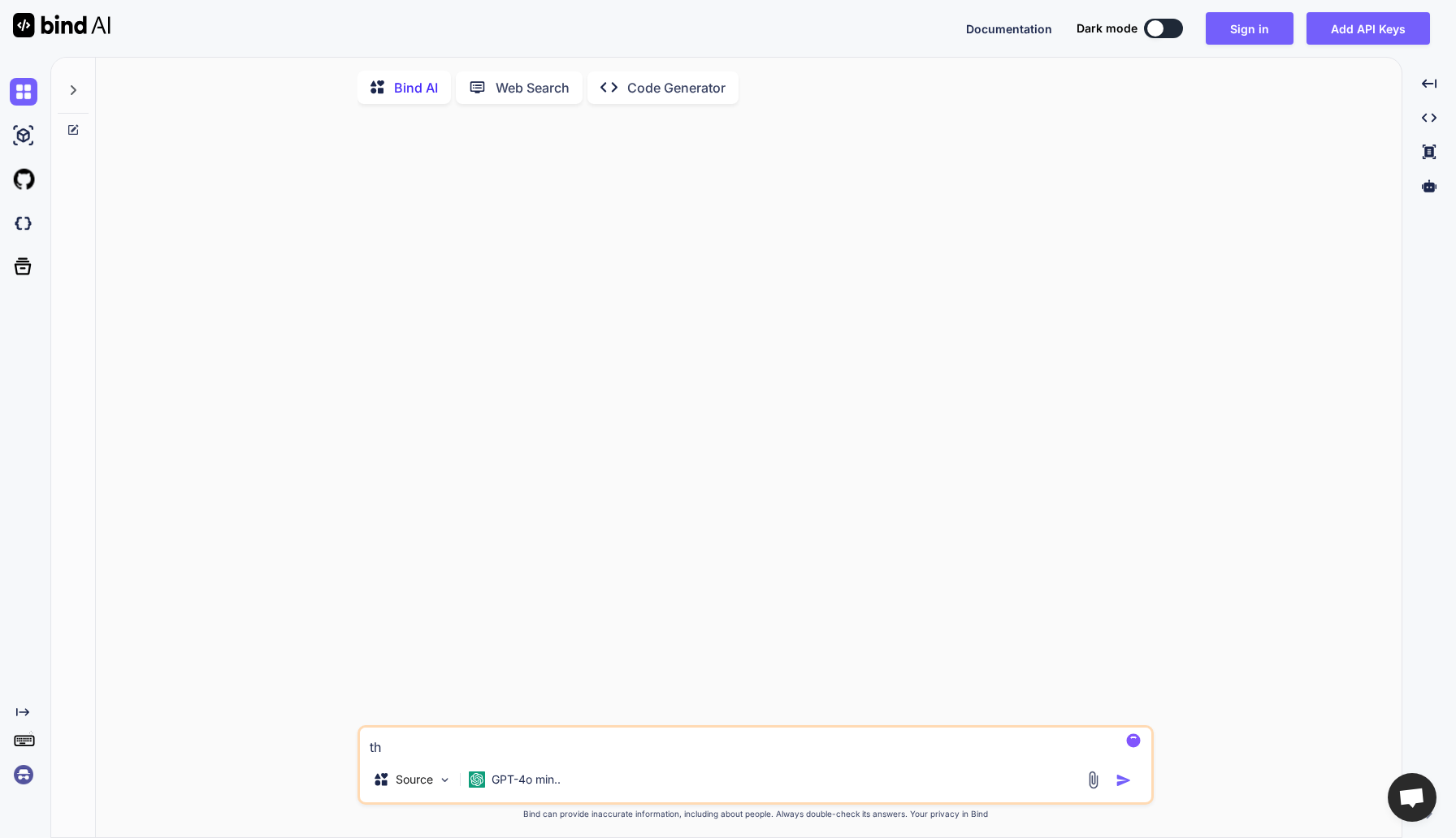 type on "thi" 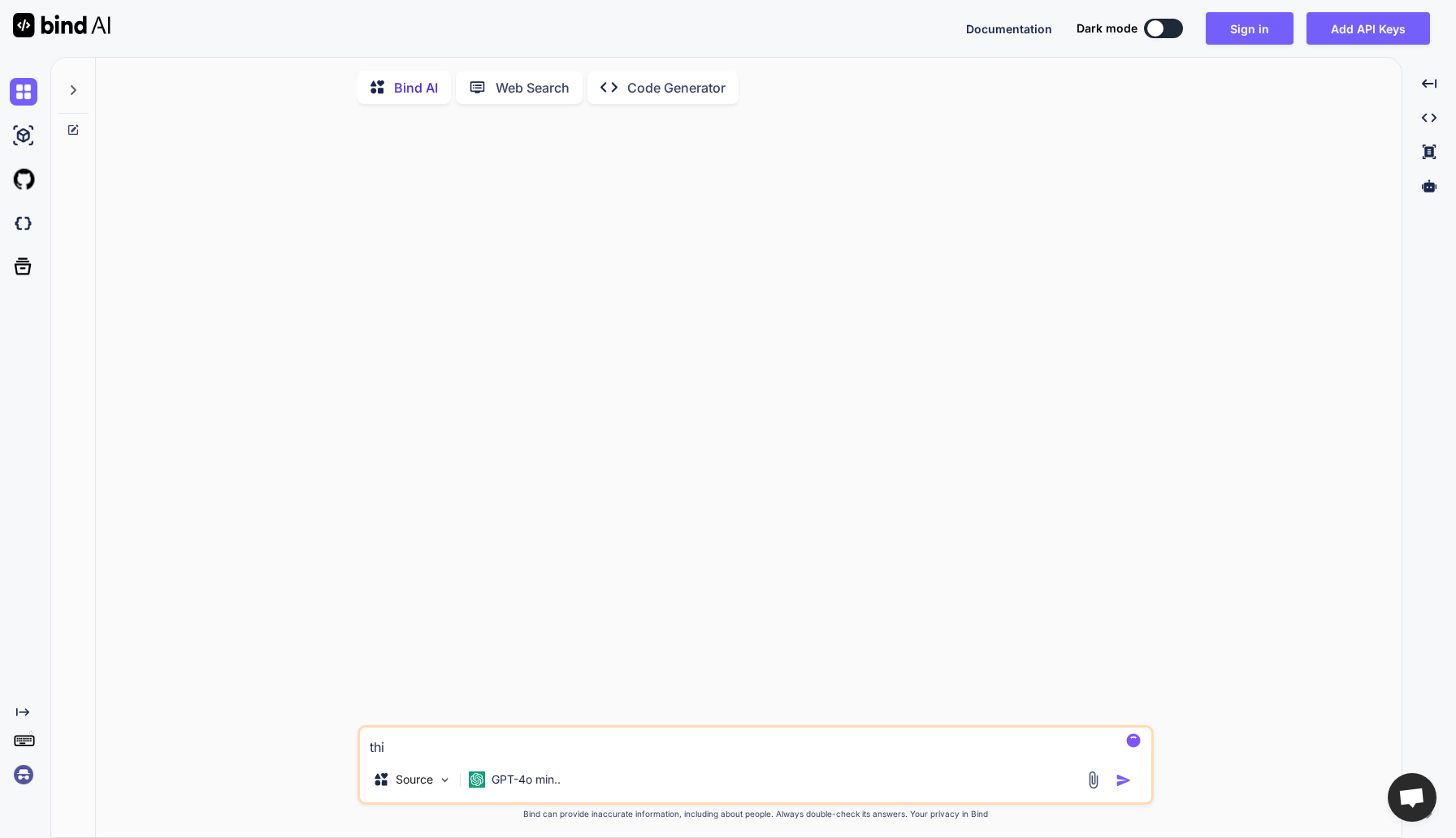 type on "x" 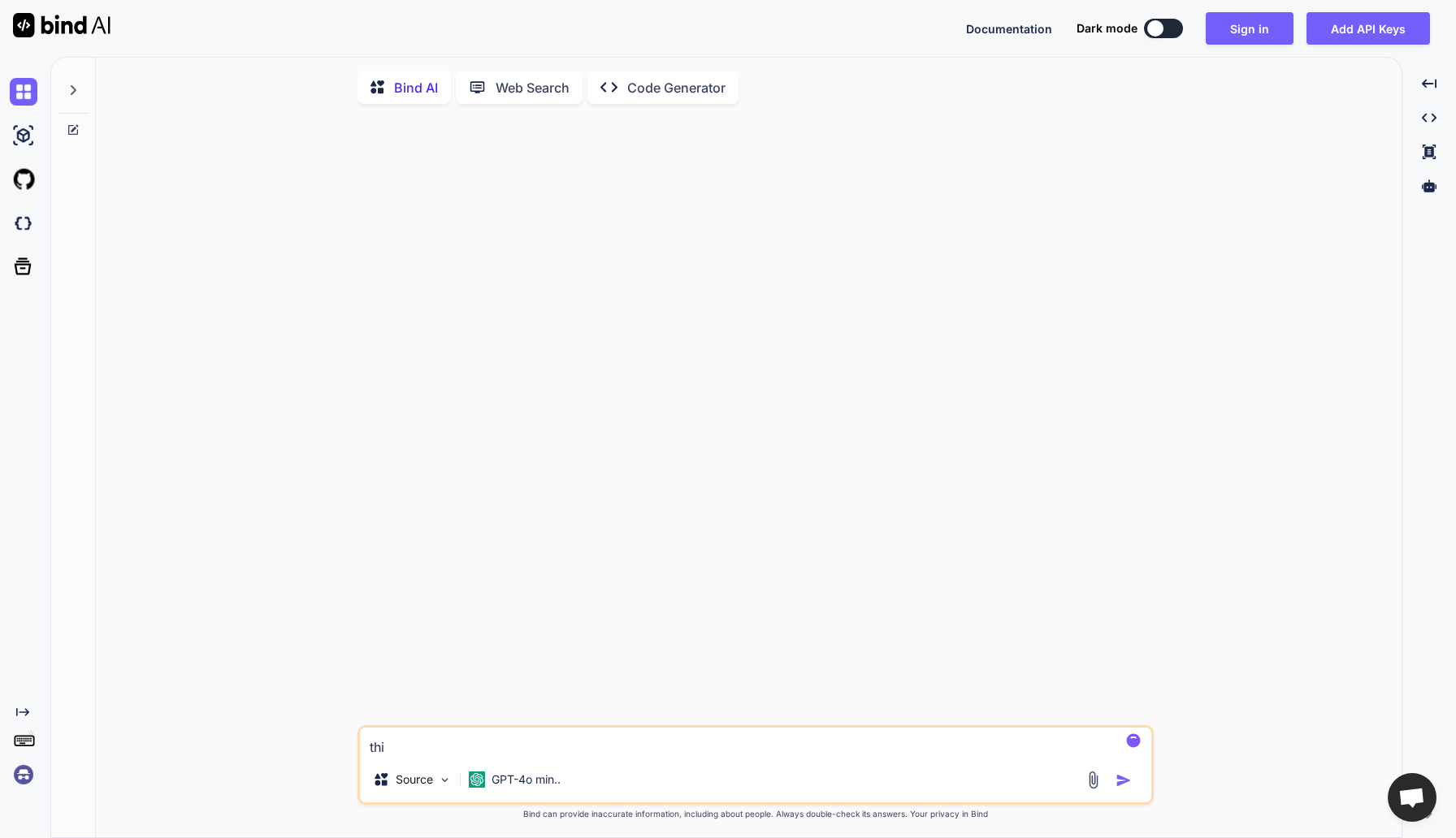 type on "this" 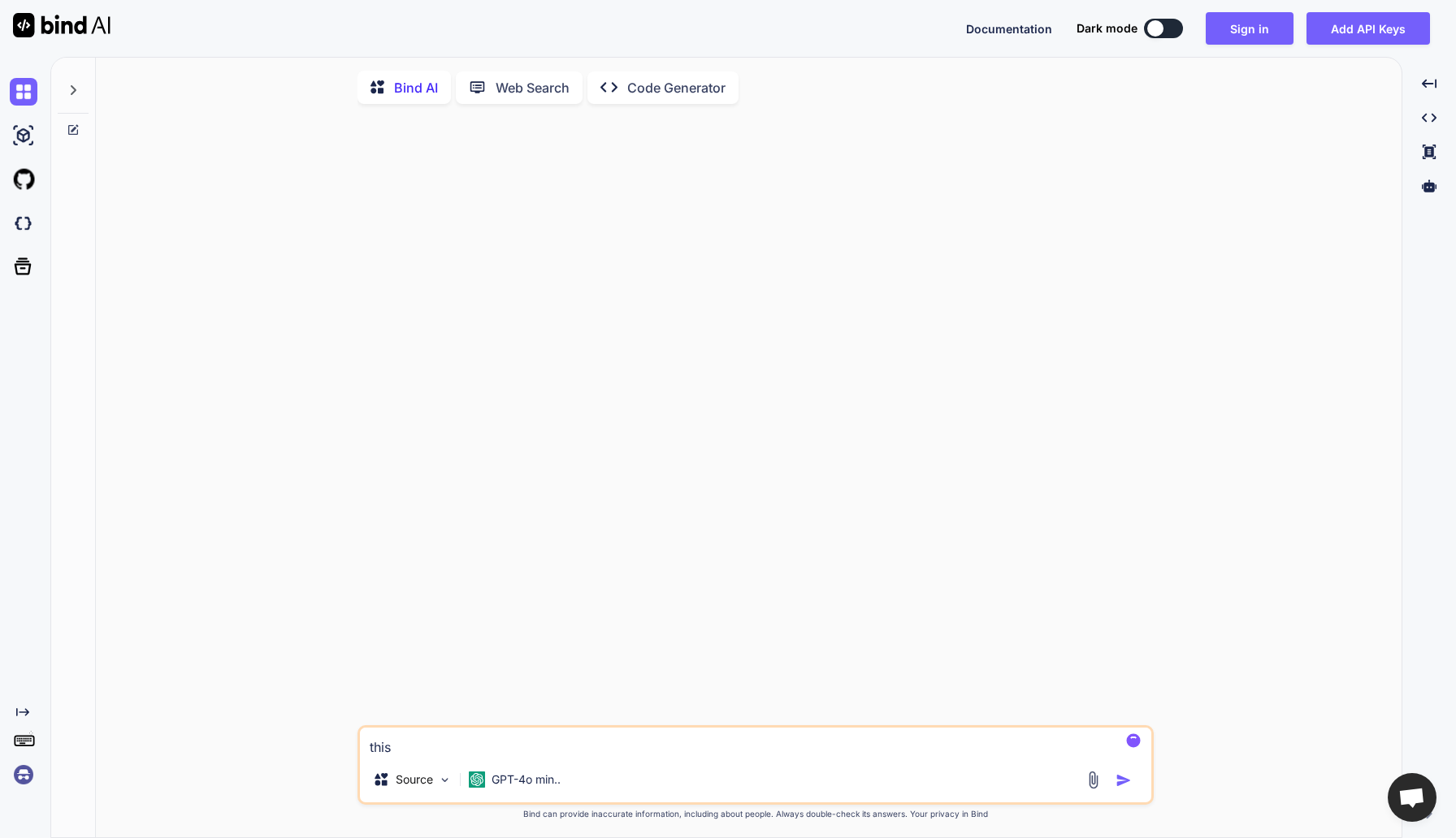 type on "this" 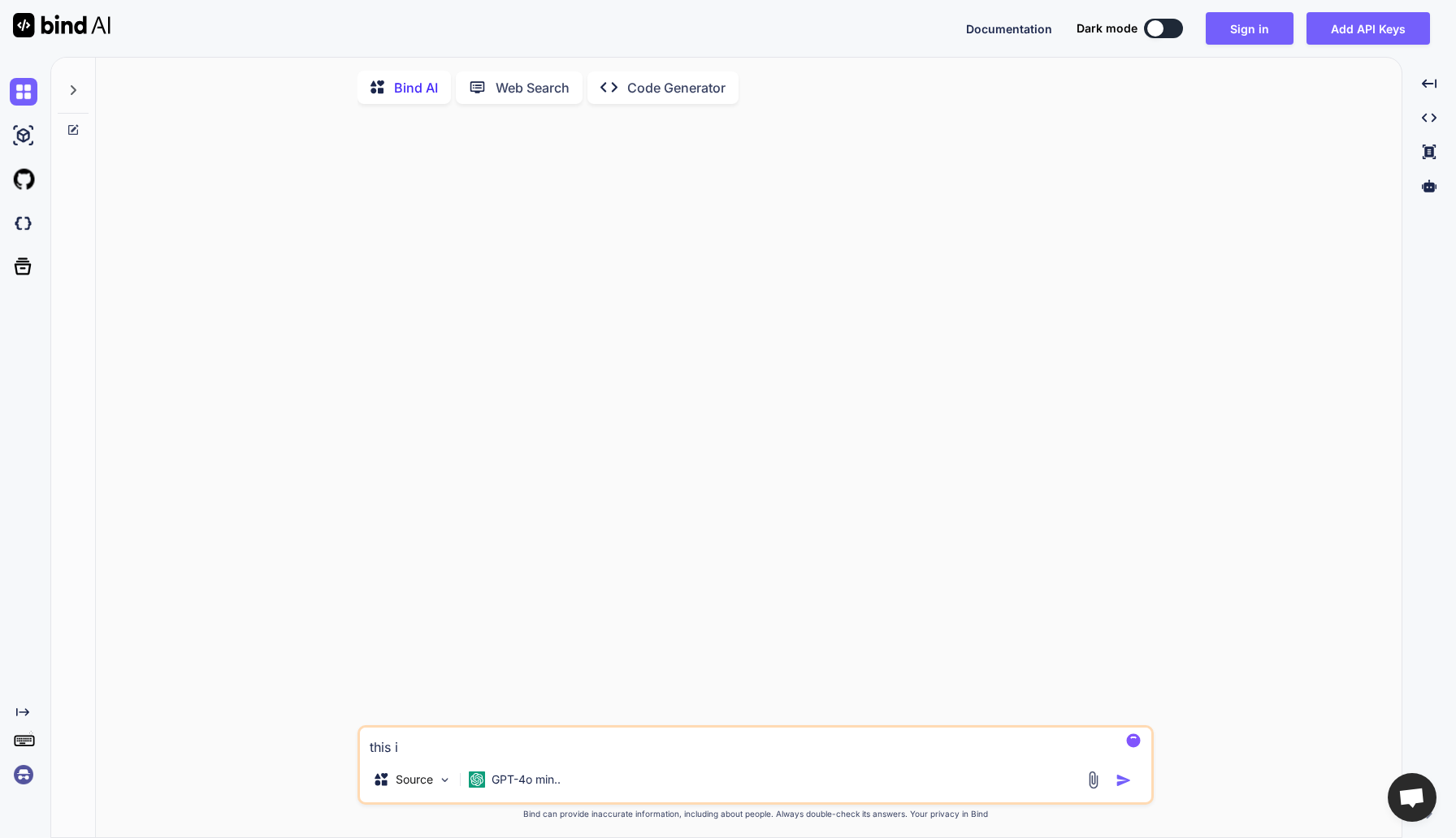 type on "this is" 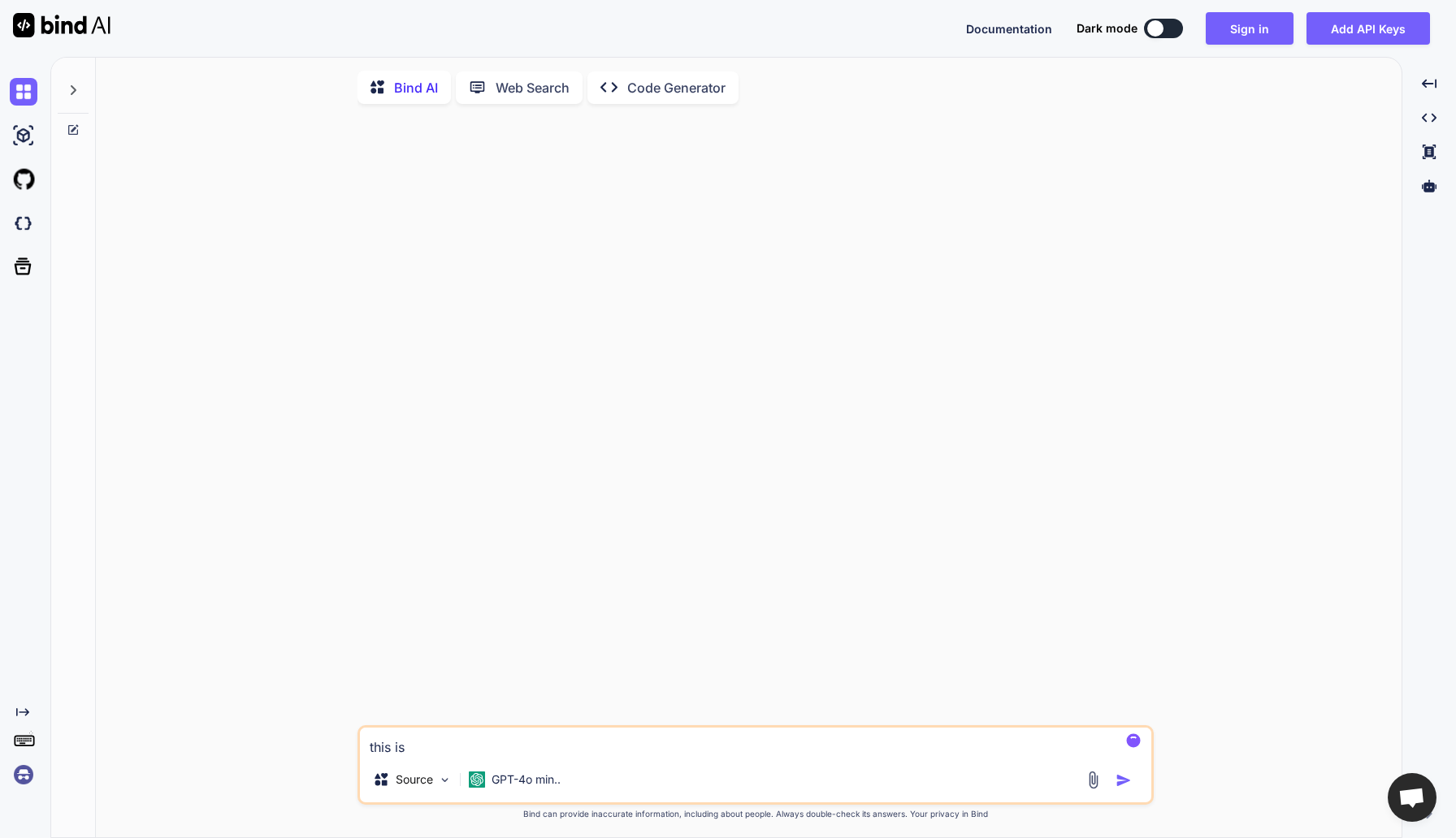 type on "x" 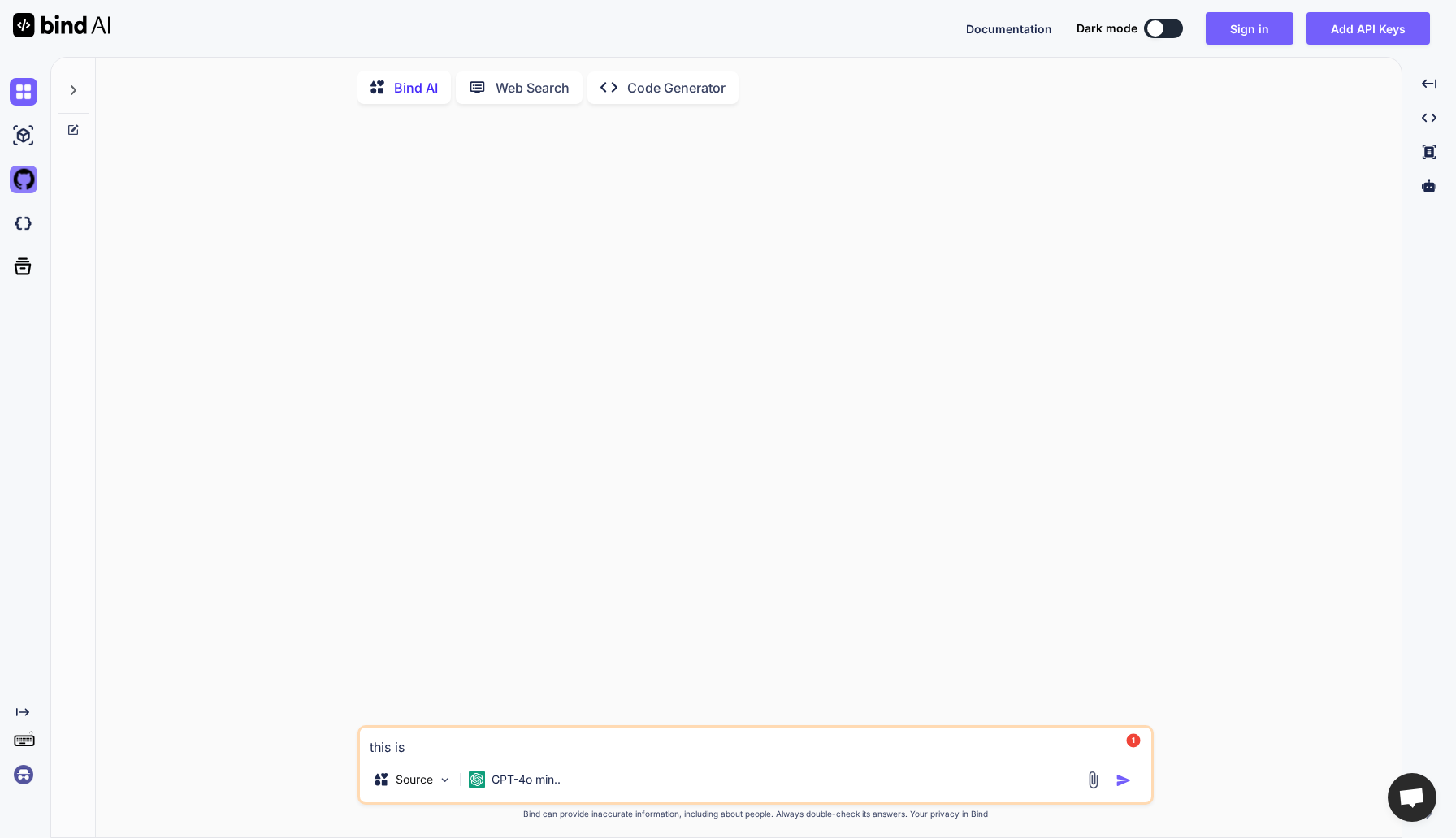 type on "this is" 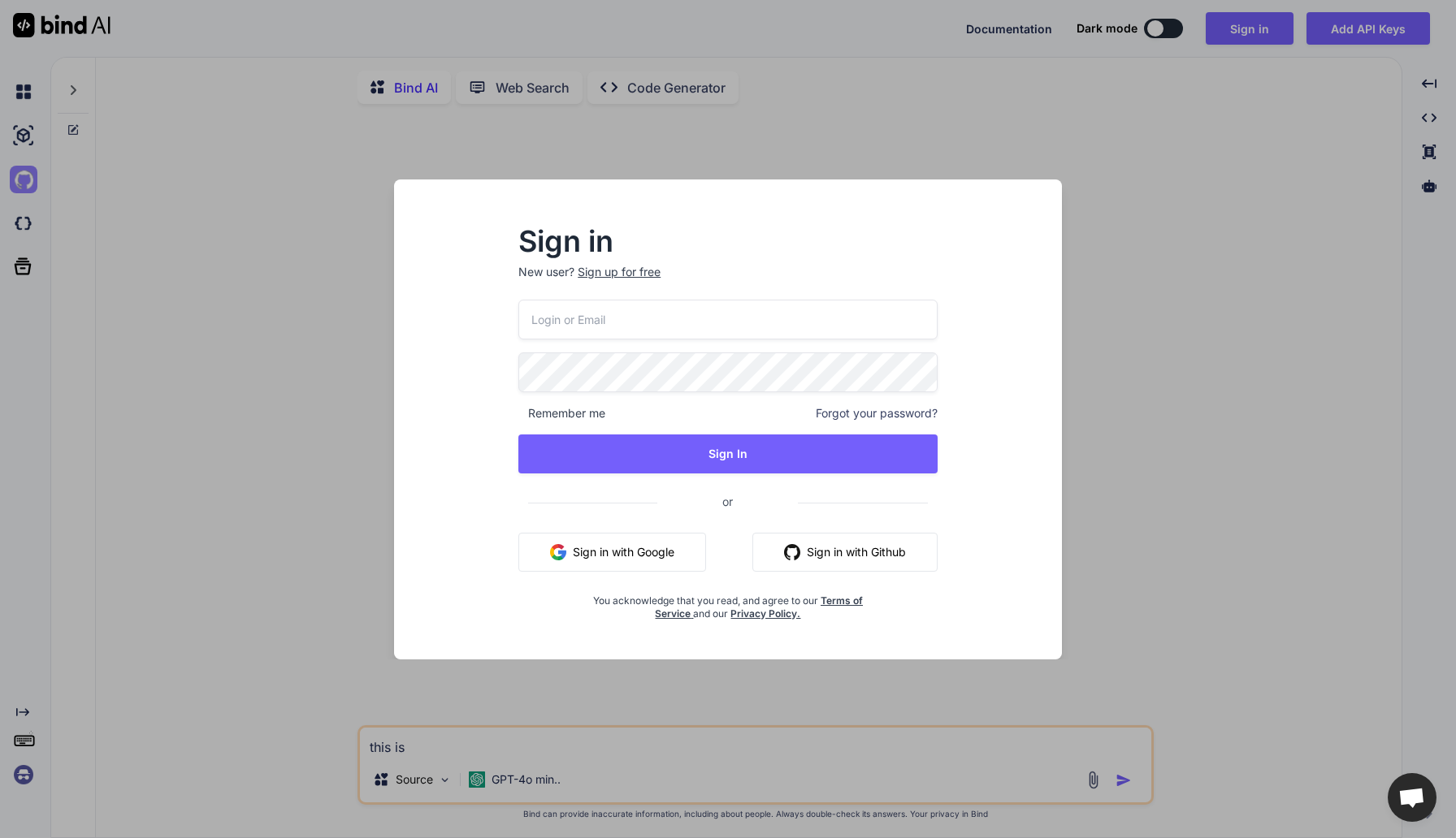 type on "joli.harrell@example.com" 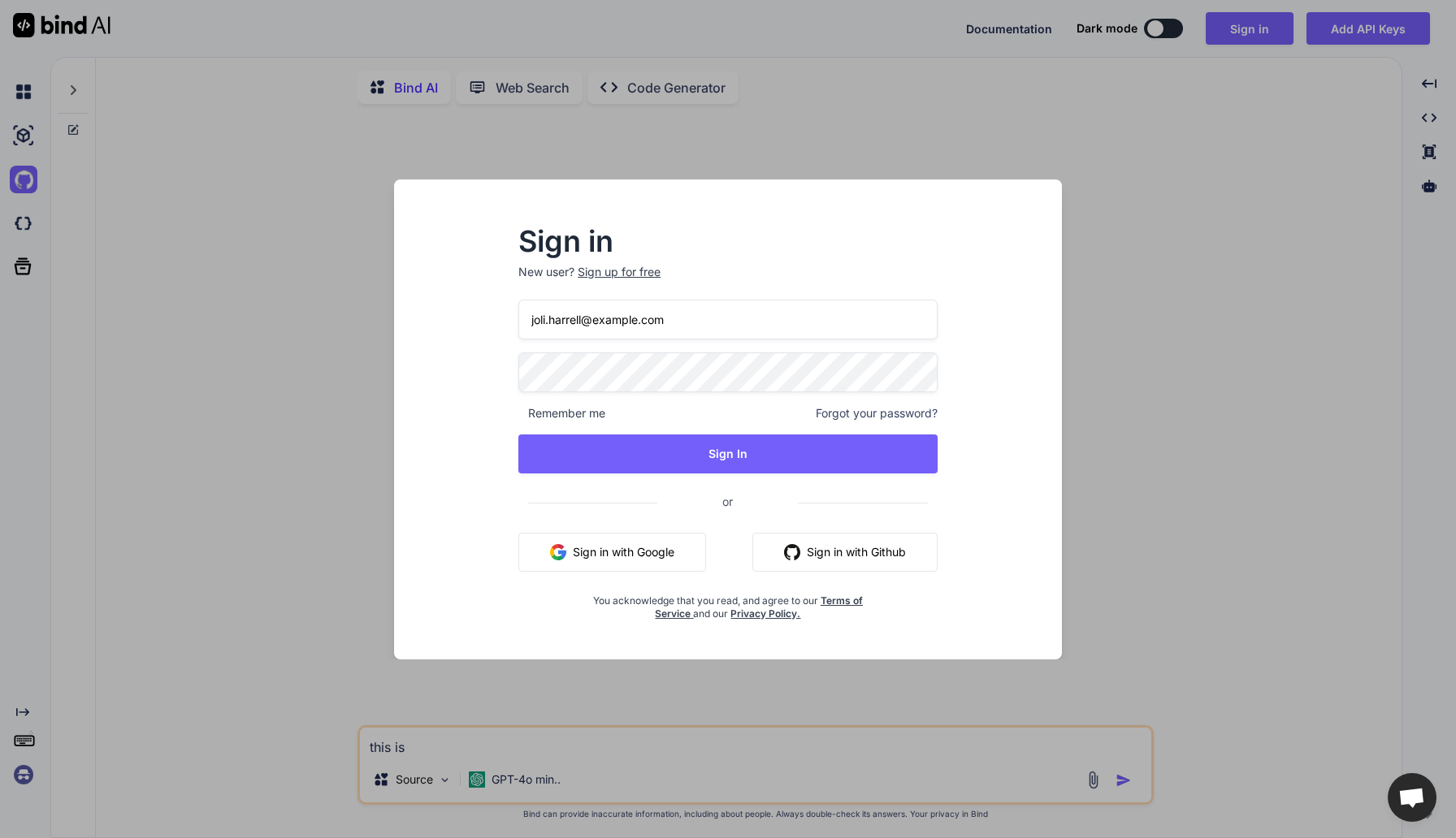 click on "Sign in New user?   Sign up for free joli.harrell@example.com Remember me Forgot your password? Sign In   or Sign in with Google Sign in with Github You acknowledge that you read, and agree to our   Terms of Service     and our   Privacy Policy." at bounding box center [728, 419] 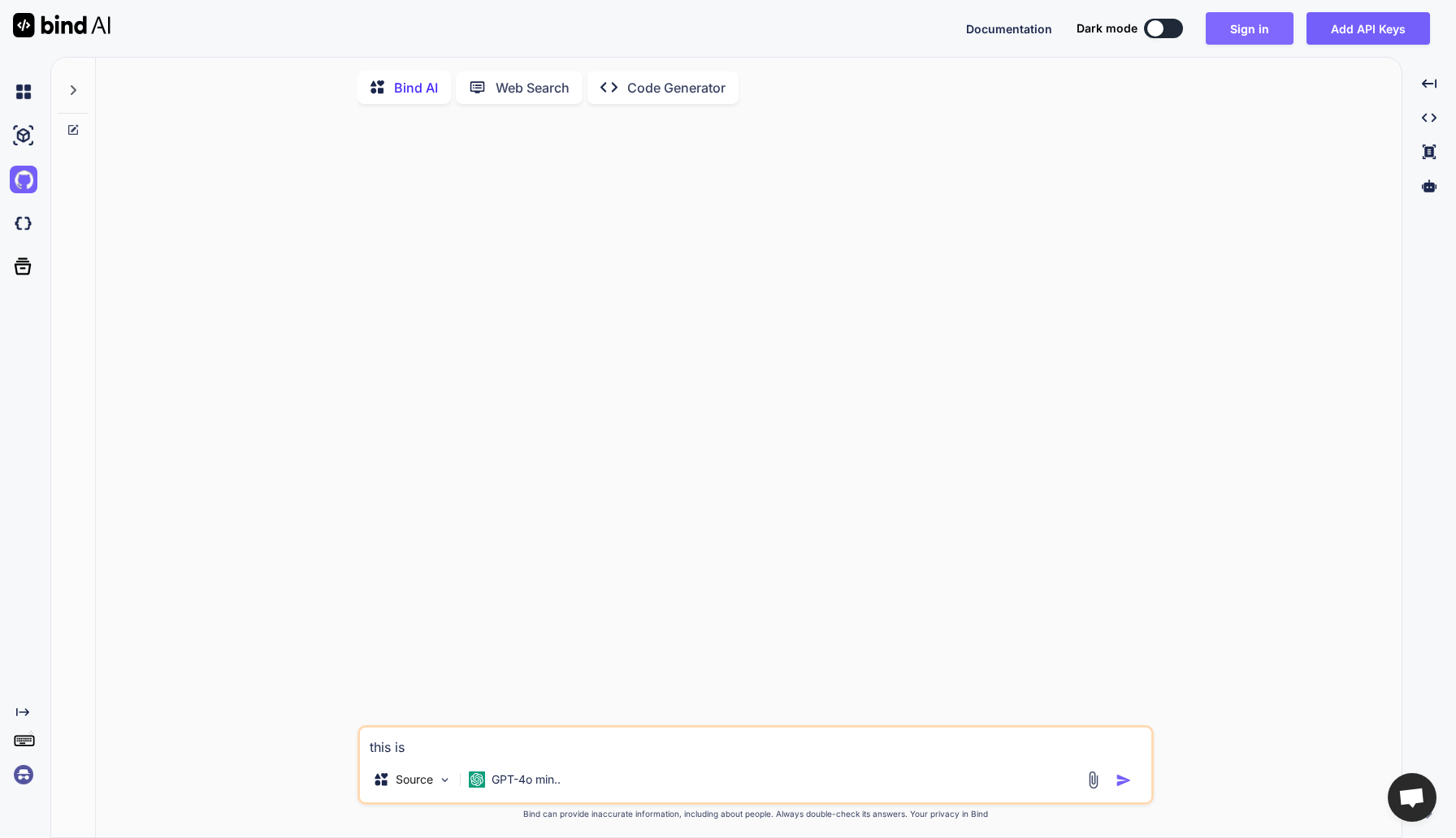 click on "Sign in" at bounding box center (1250, 28) 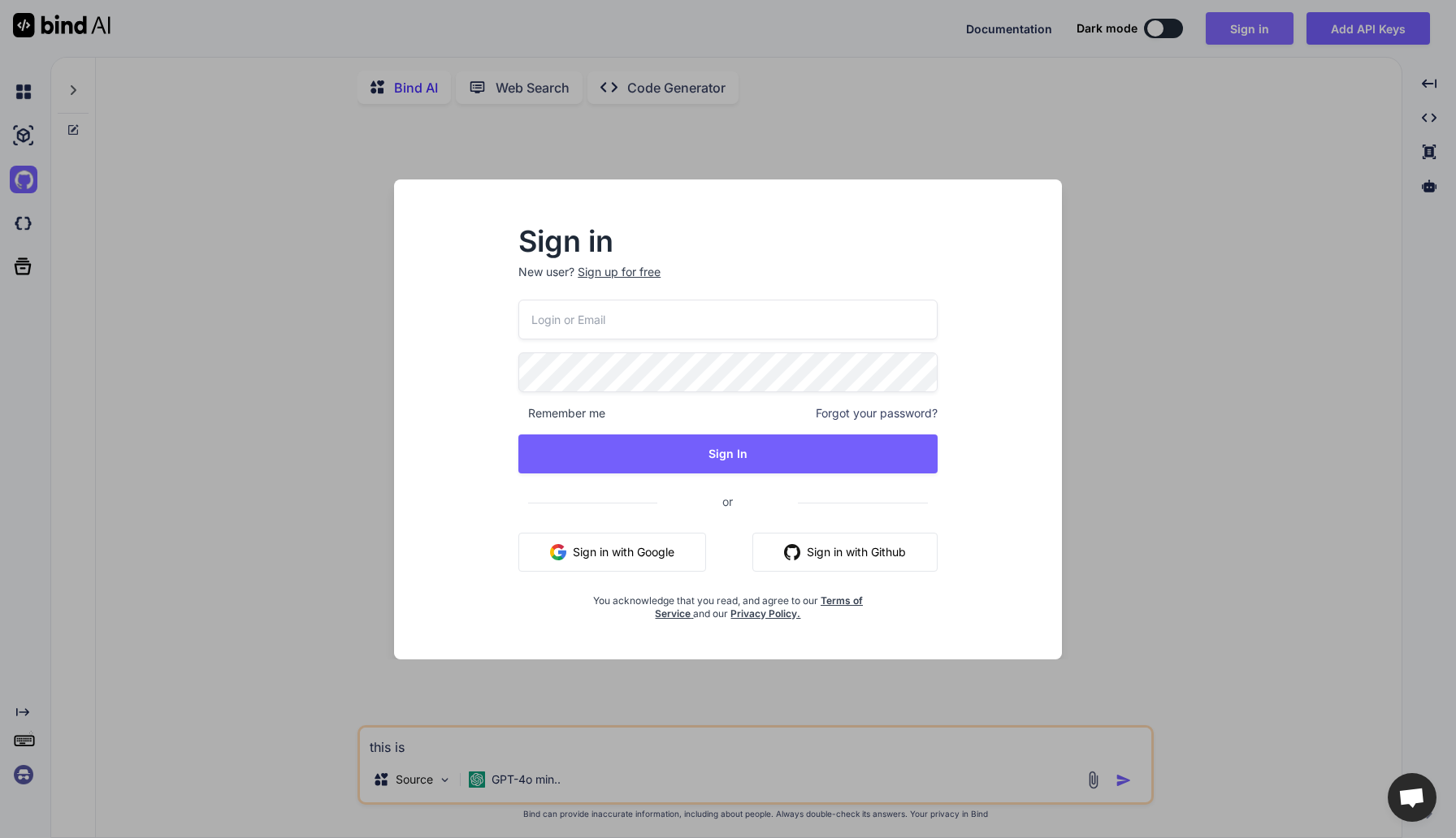 type on "joli.harrell@example.com" 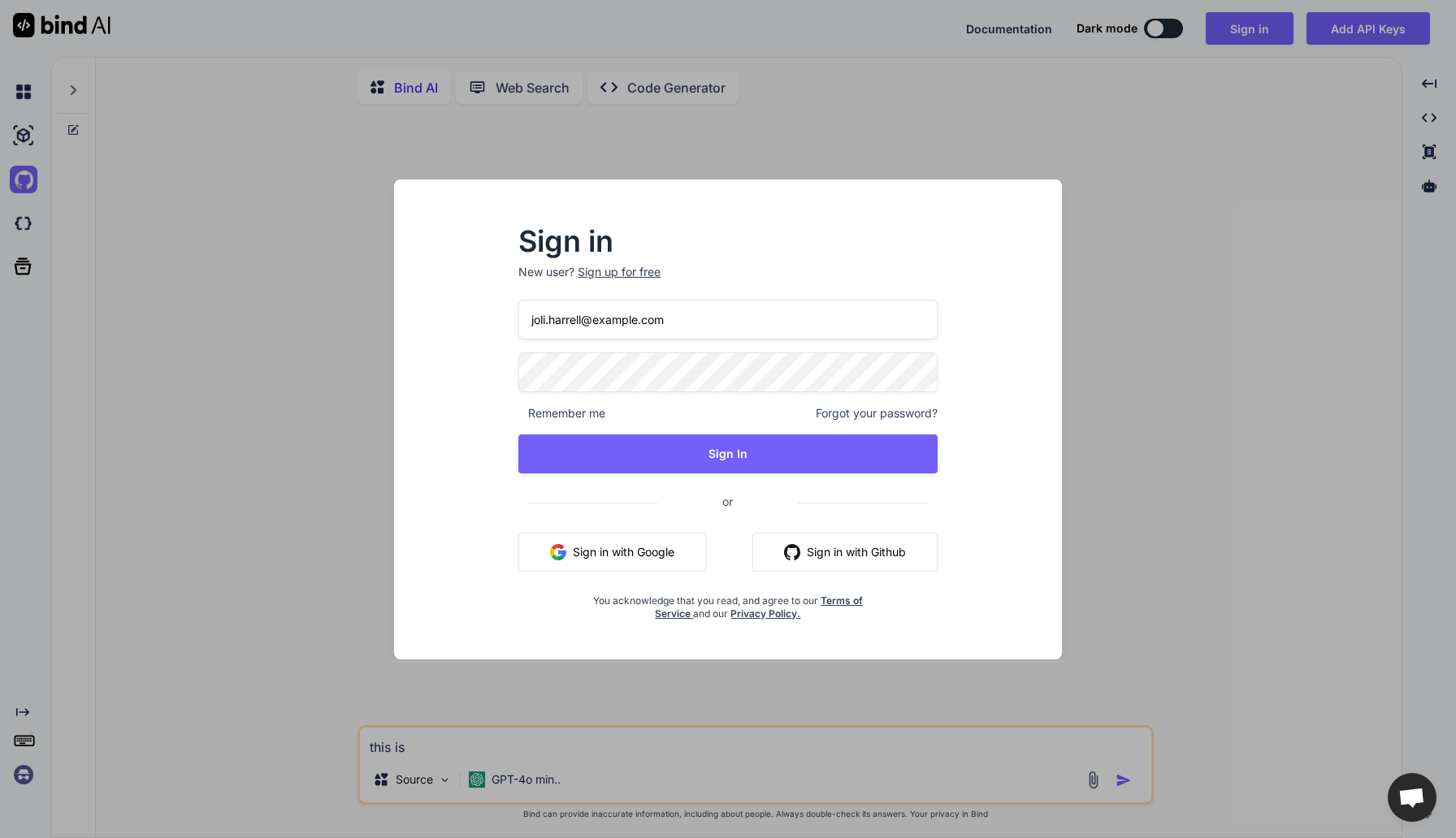 drag, startPoint x: 686, startPoint y: 318, endPoint x: 487, endPoint y: 317, distance: 199.00251 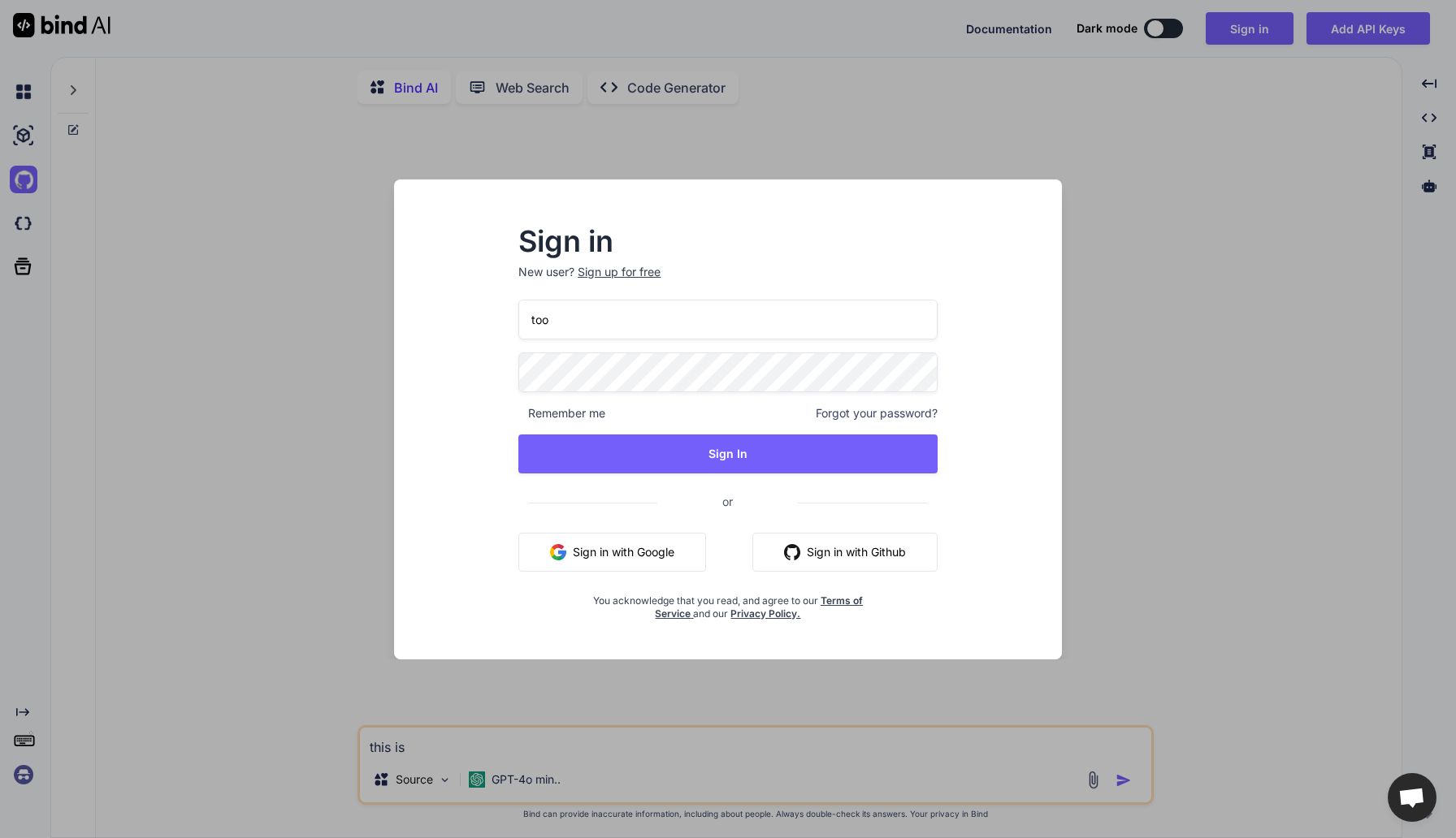 click on "too" at bounding box center (728, 319) 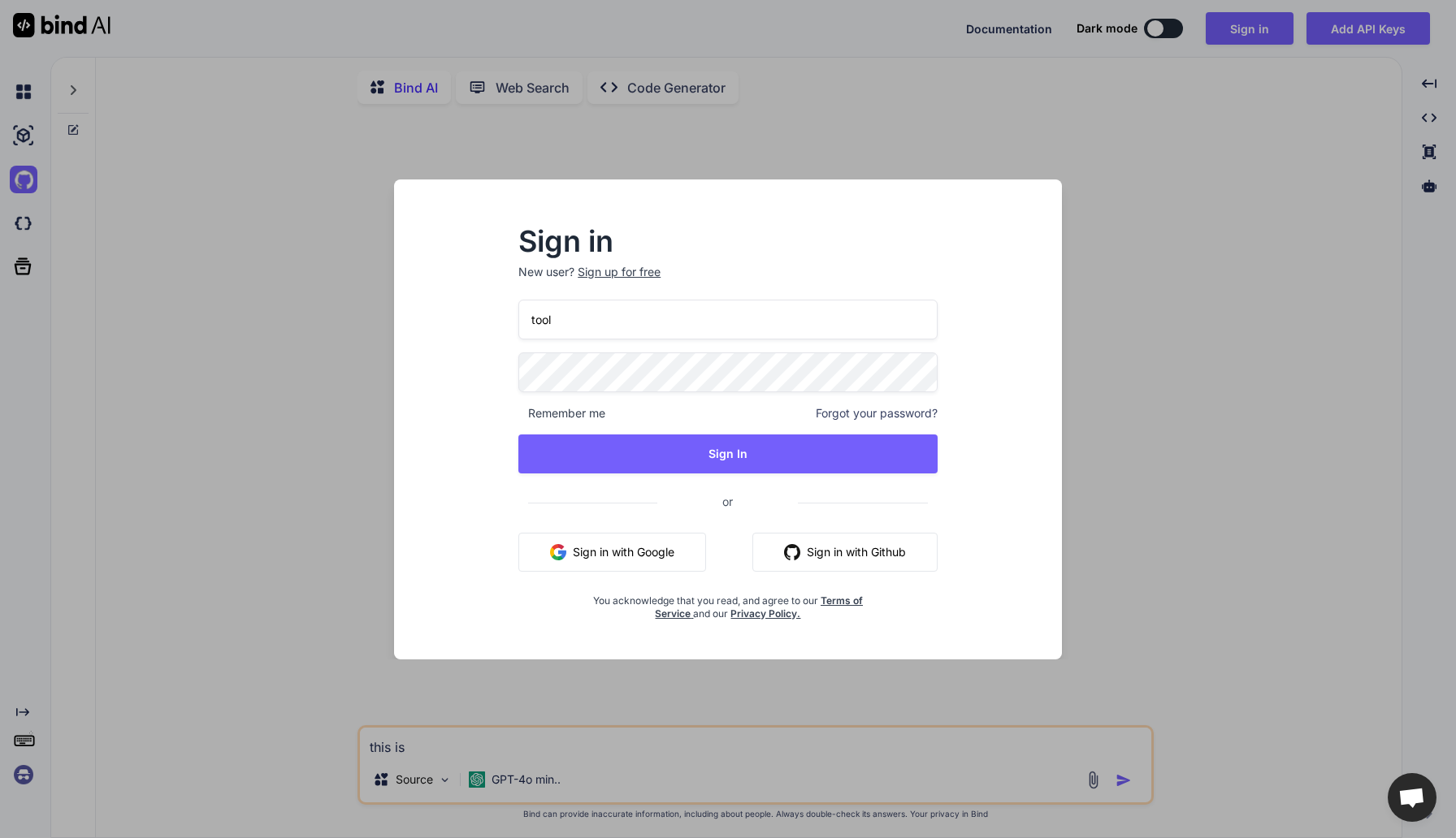 click on "tool" at bounding box center [728, 319] 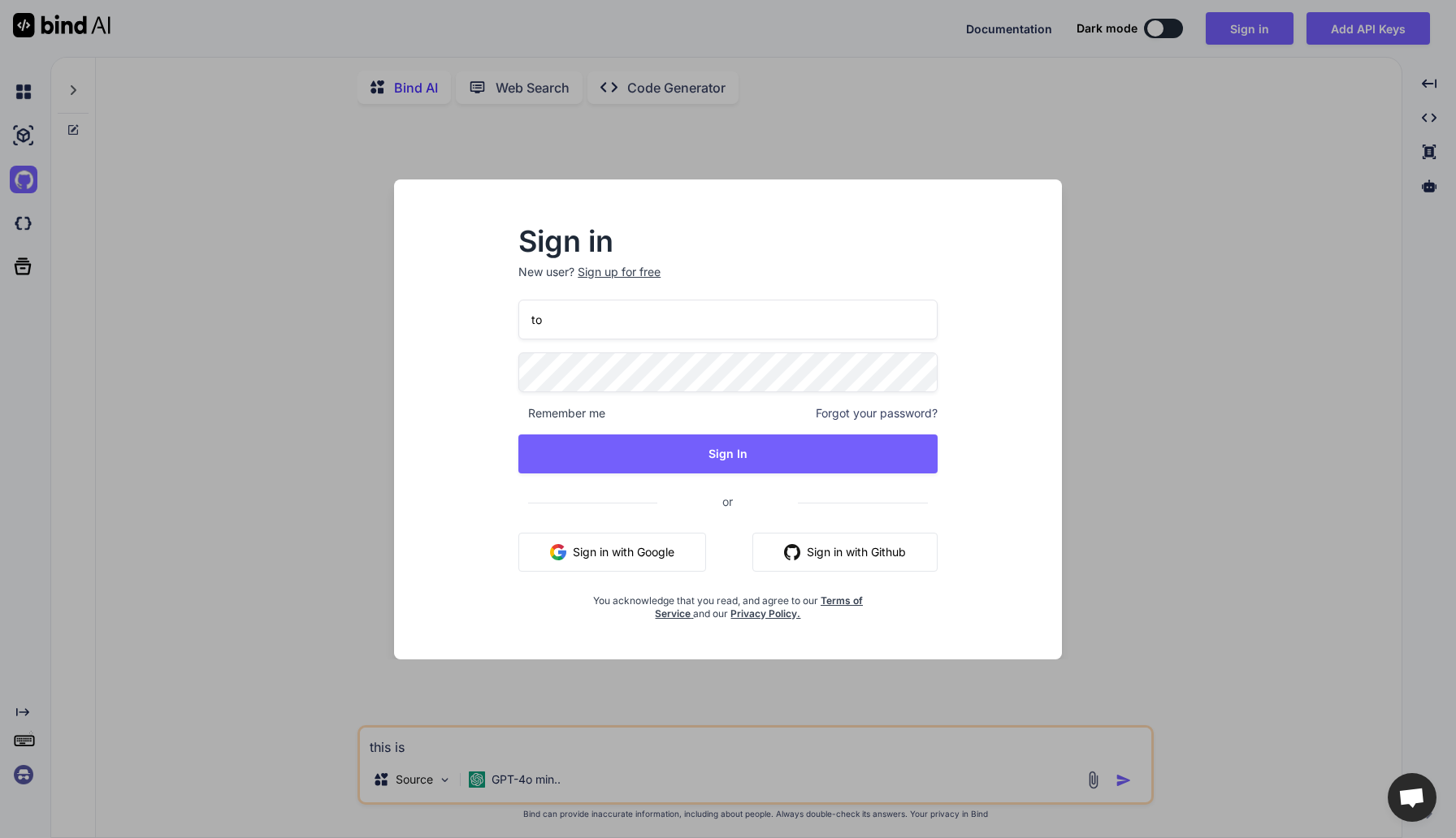 type on "t" 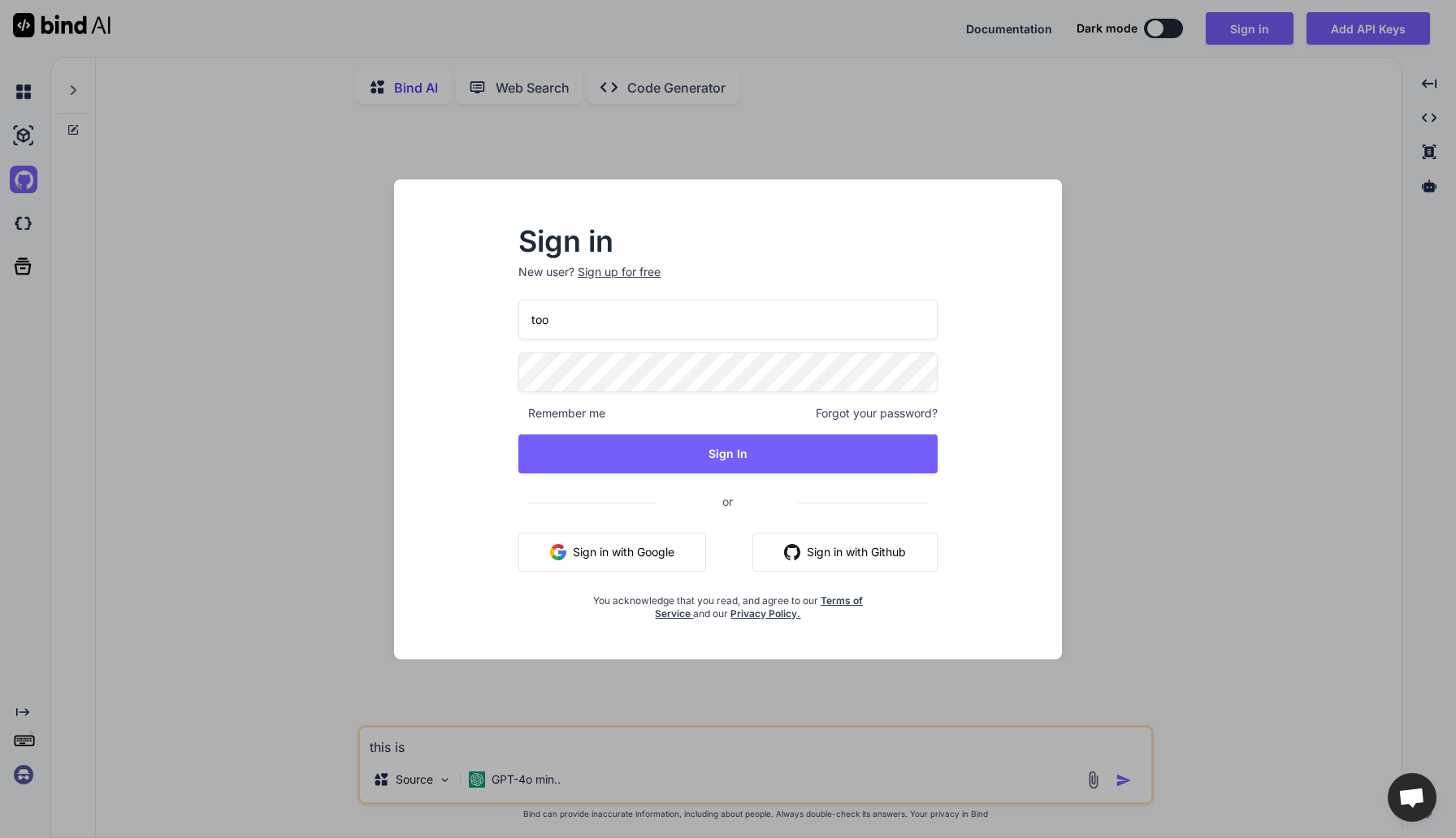 type on "tool" 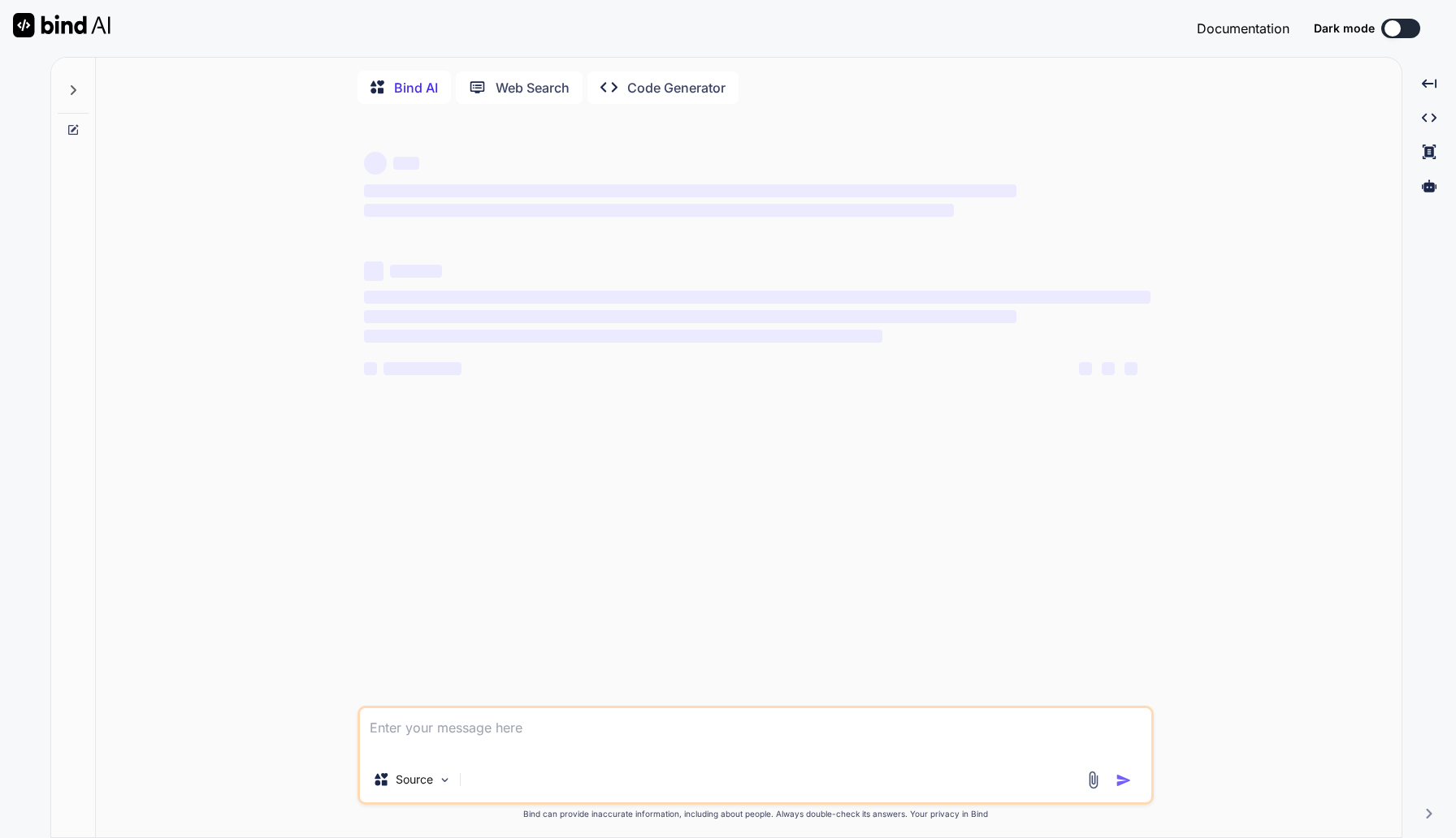 scroll, scrollTop: 0, scrollLeft: 0, axis: both 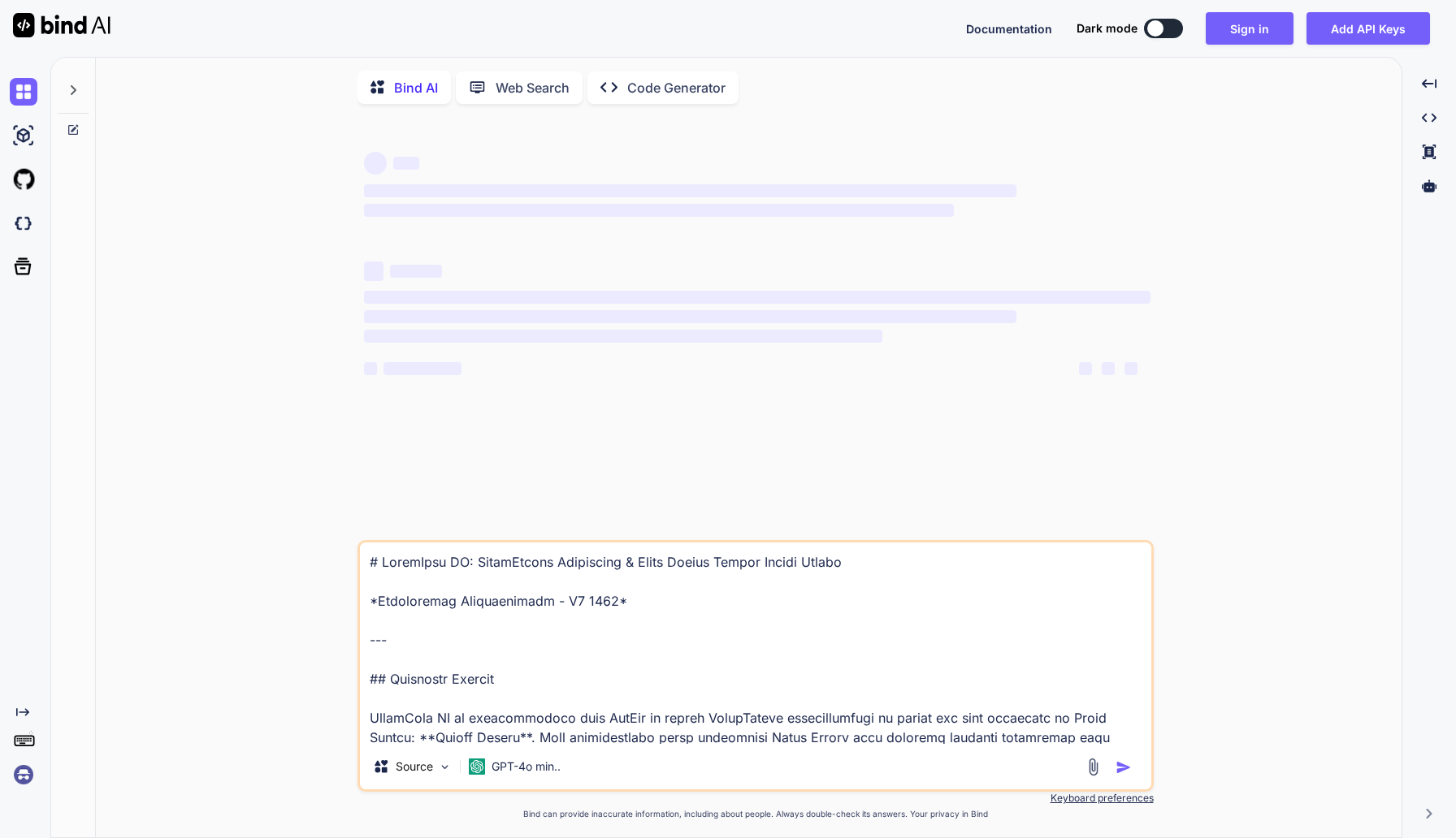type on "x" 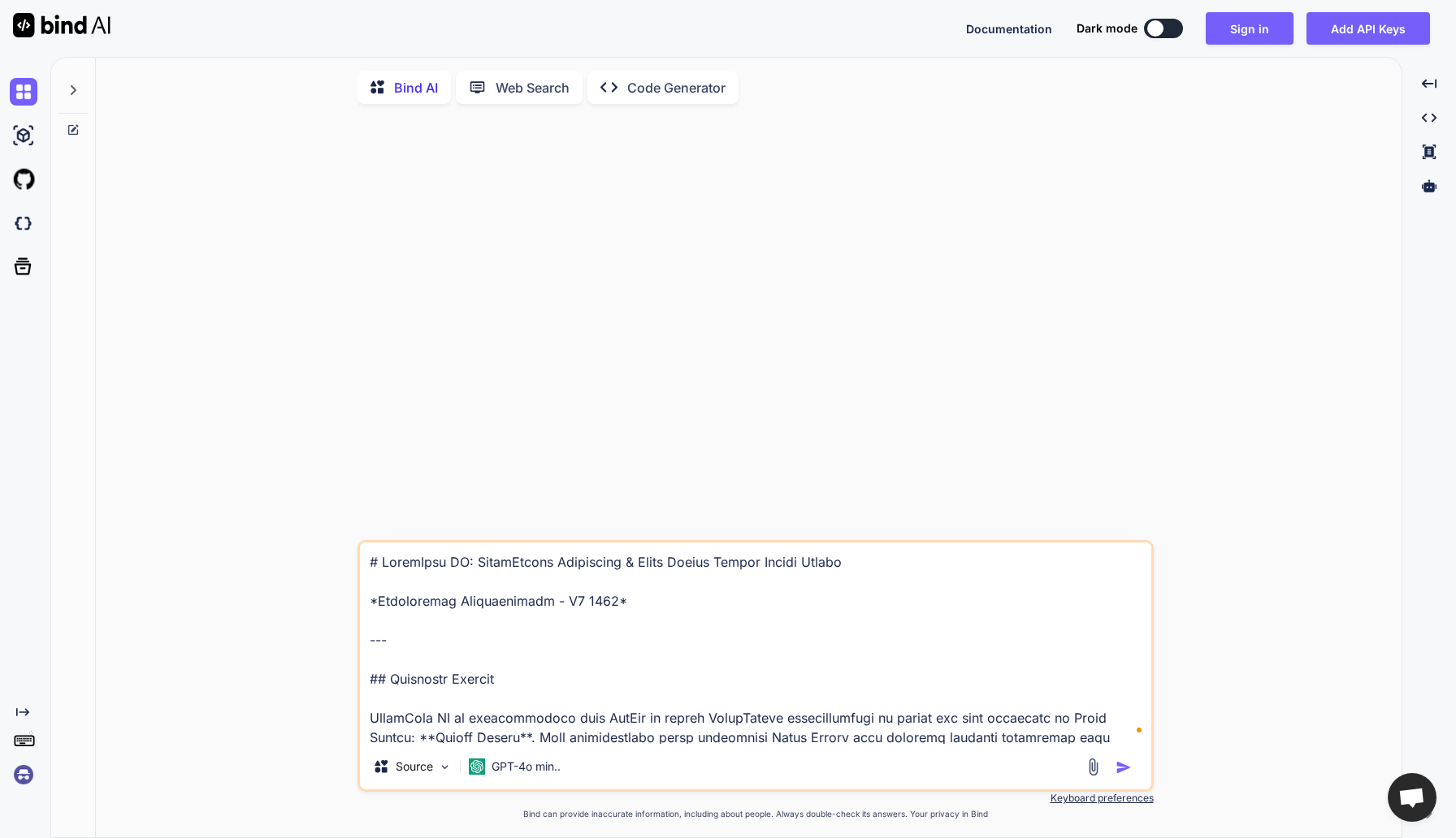 click at bounding box center (756, 643) 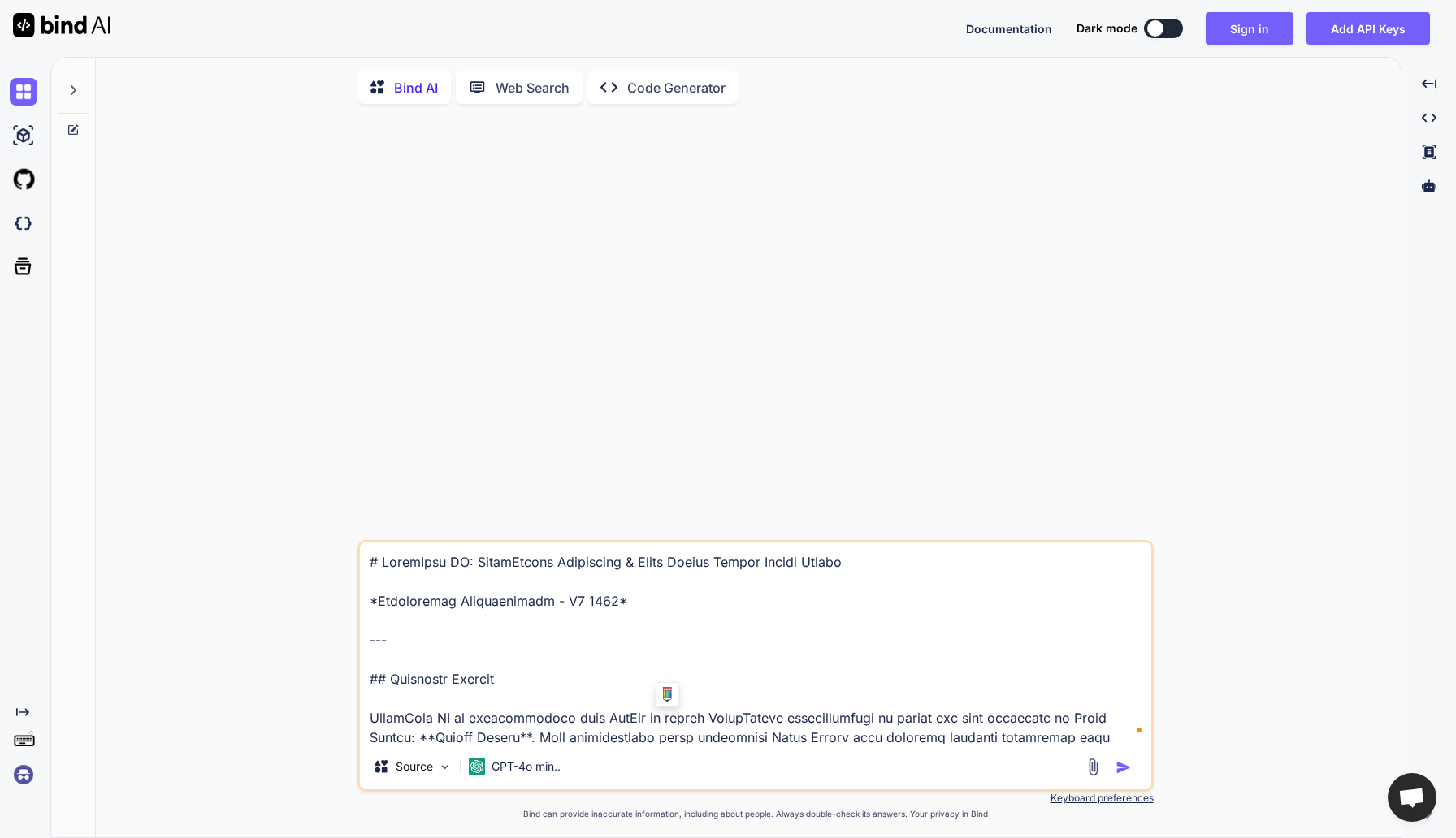 scroll, scrollTop: 67, scrollLeft: 0, axis: vertical 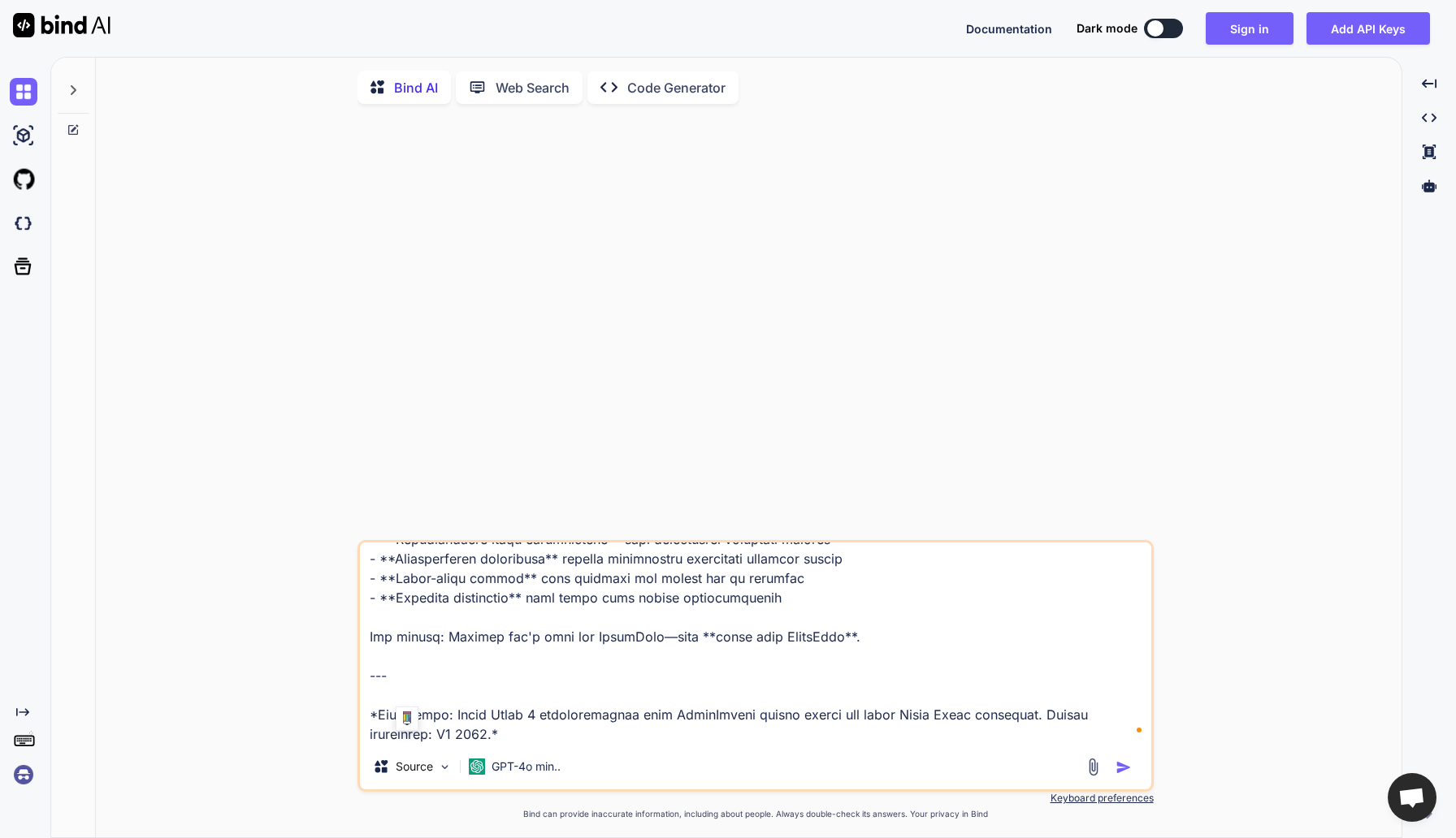 drag, startPoint x: 369, startPoint y: 571, endPoint x: 649, endPoint y: 794, distance: 357.95111 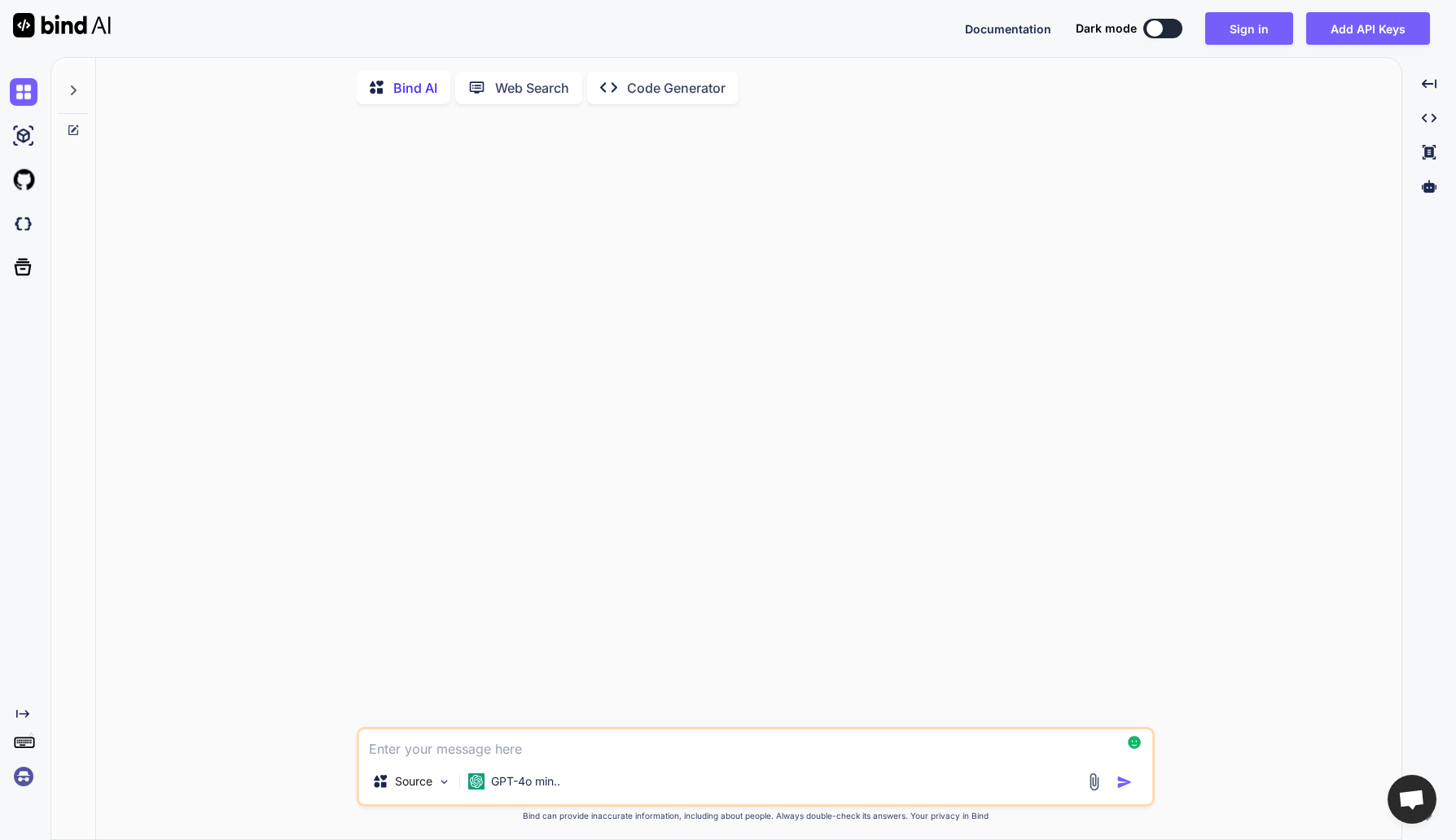 type 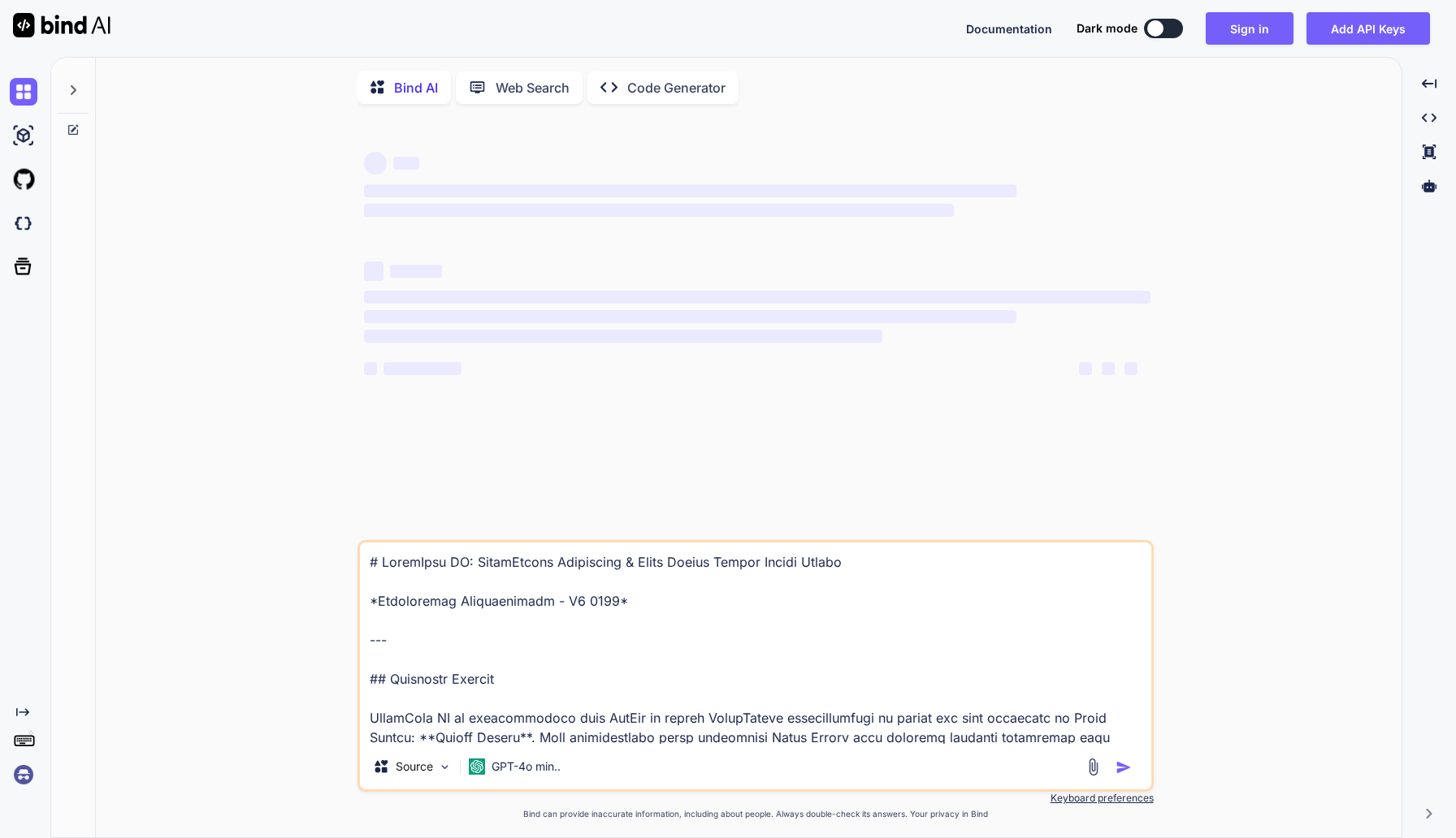 scroll, scrollTop: 0, scrollLeft: 0, axis: both 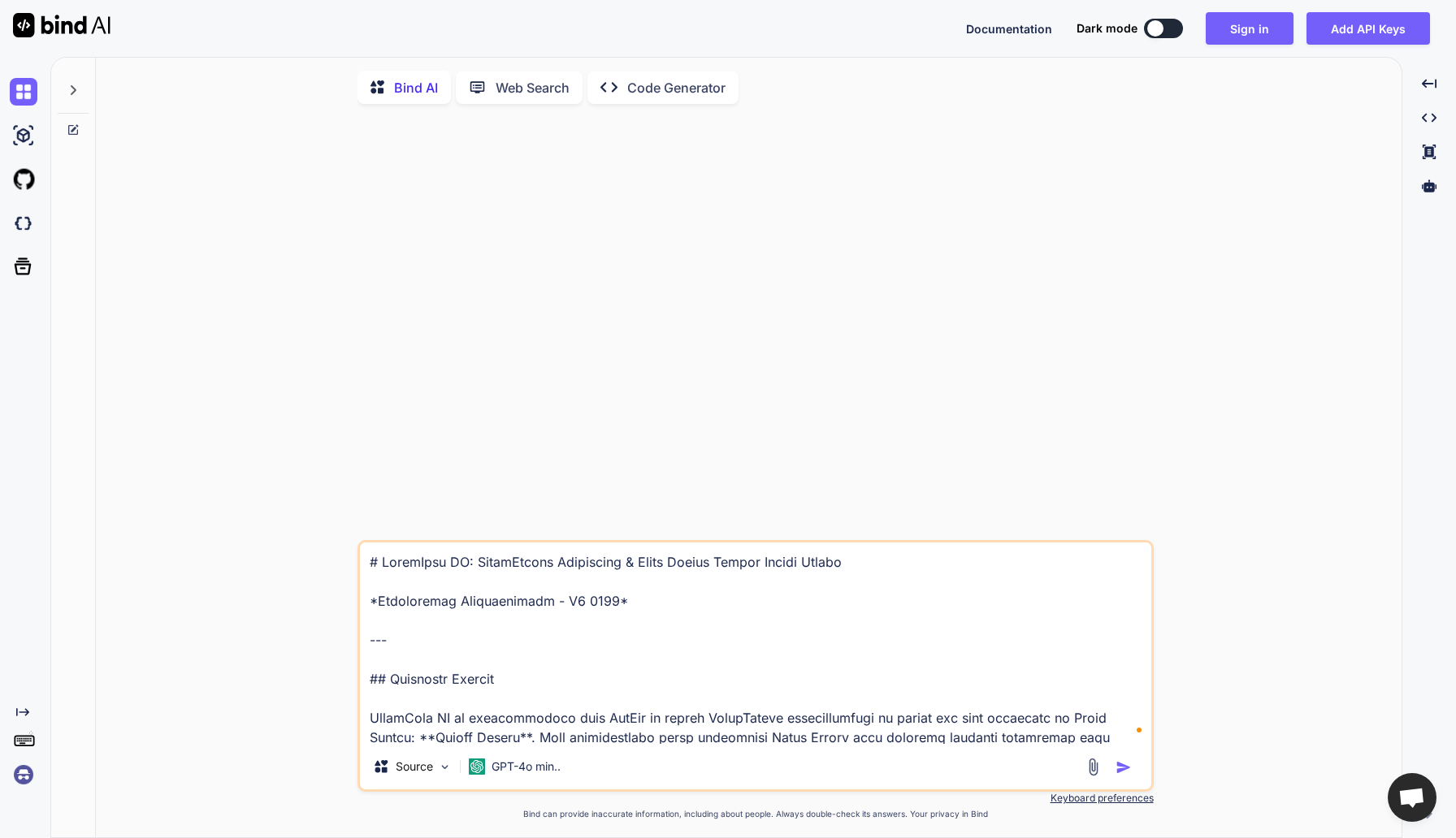 type on "x" 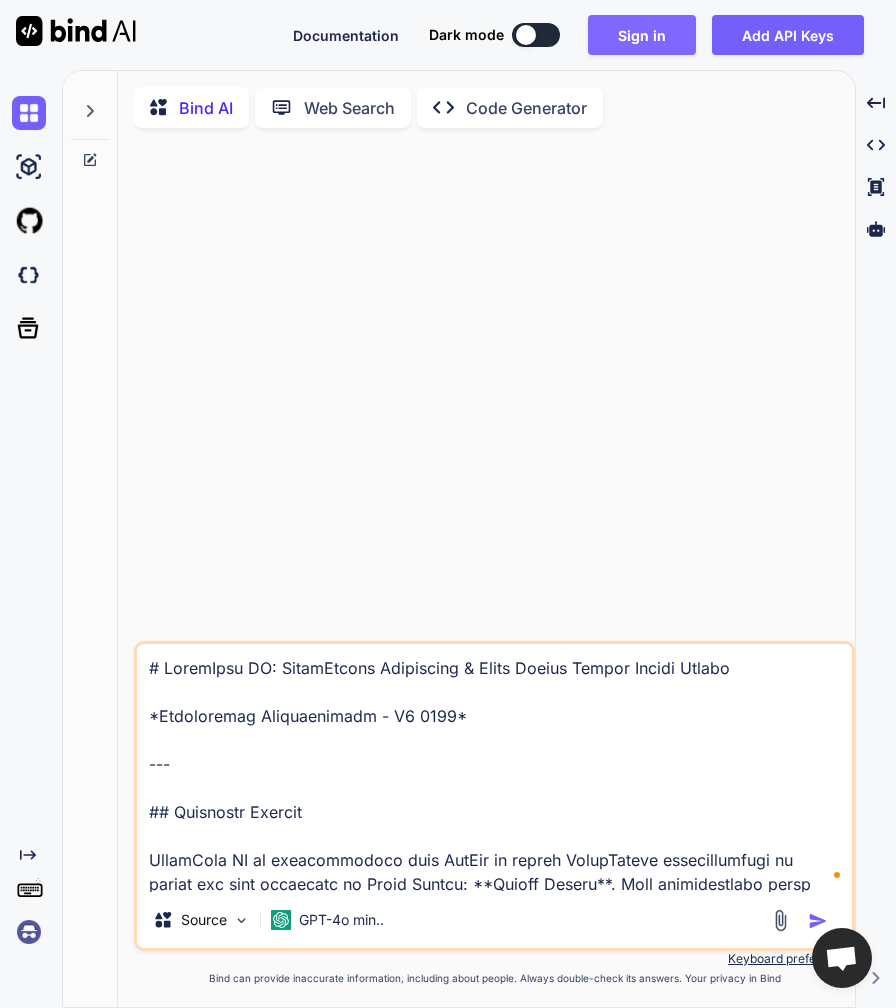 click on "Sign in" at bounding box center (642, 35) 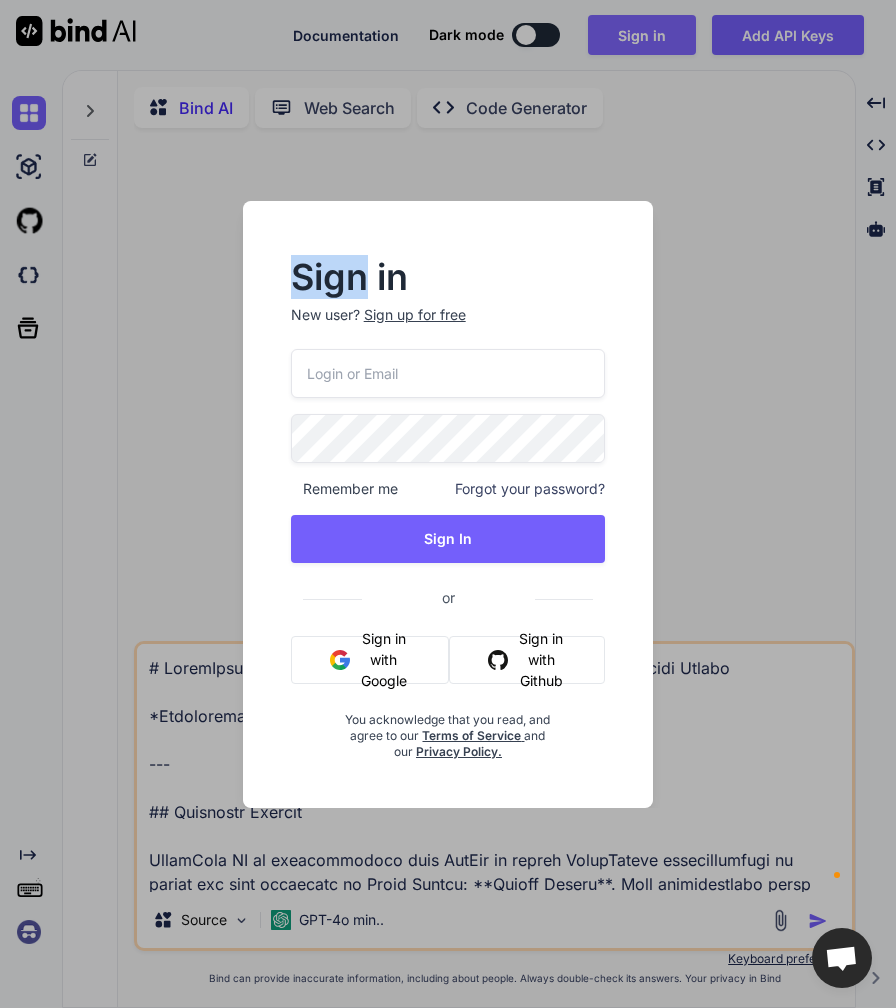 click on "Sign in New user?   Sign up for free Remember me Forgot your password? Sign In   or Sign in with Google Sign in with Github You acknowledge that you read, and agree to our   Terms of Service     and our   Privacy Policy." at bounding box center (448, 504) 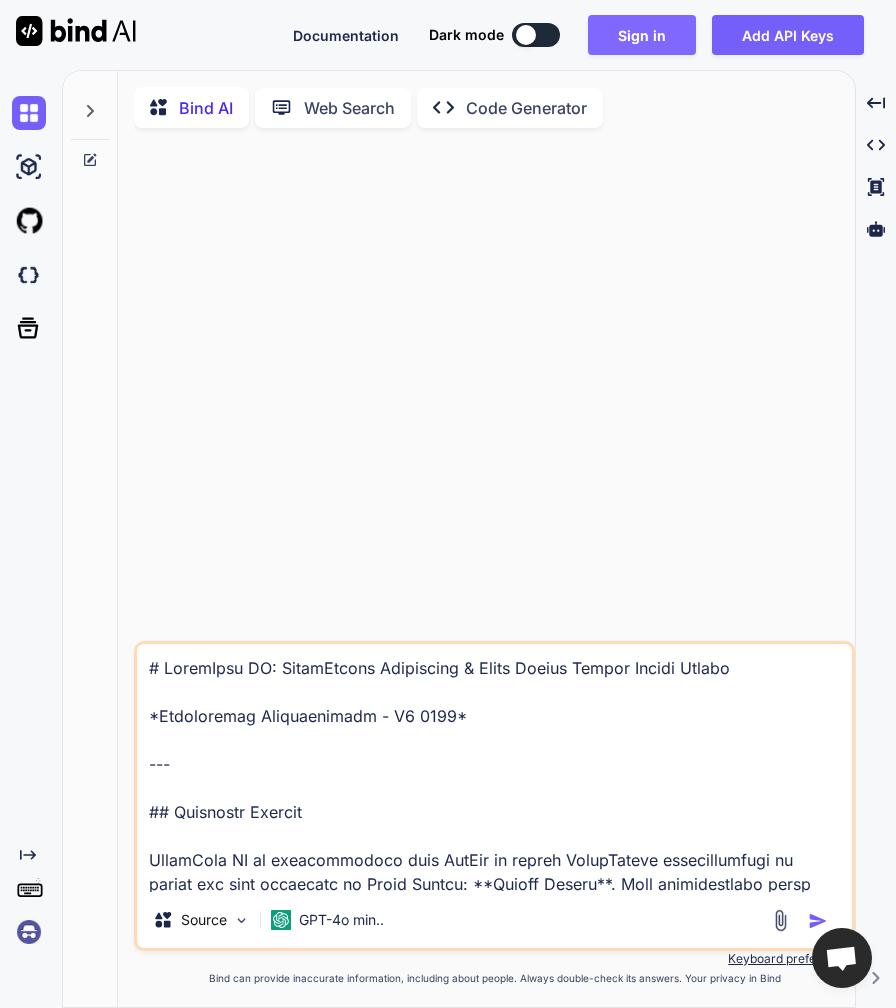 click on "Sign in" at bounding box center (642, 35) 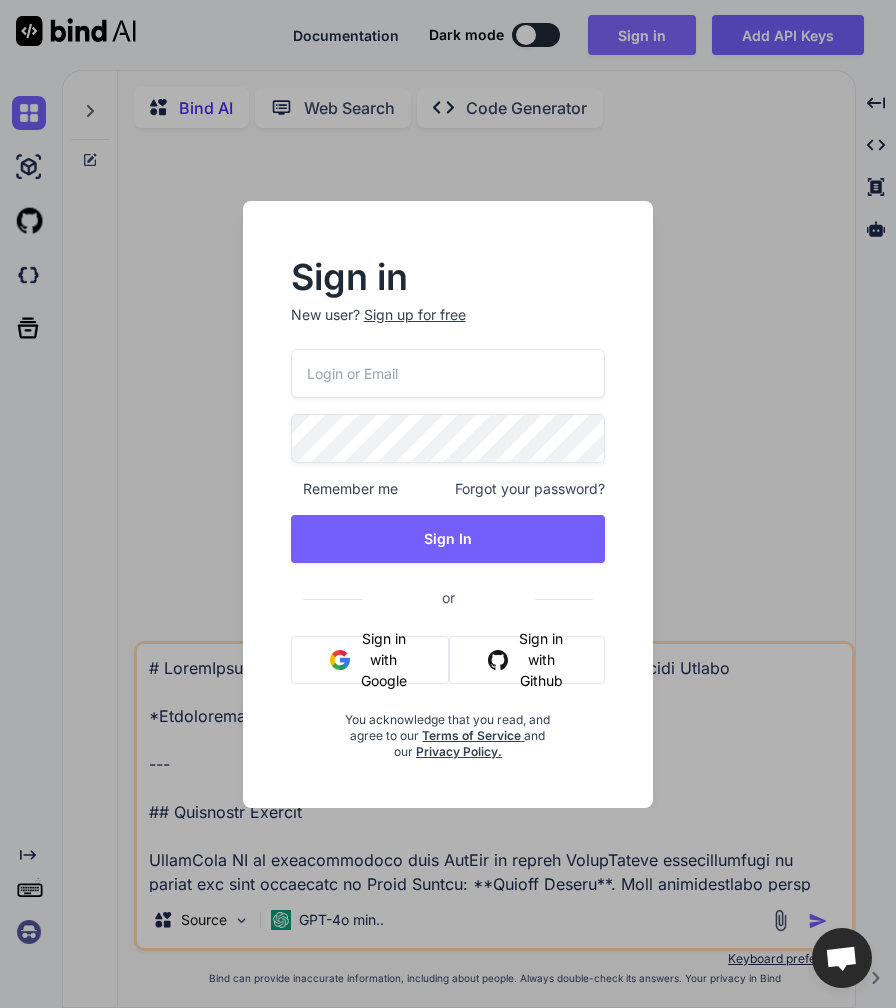 type on "joli.harrell@gmail.com" 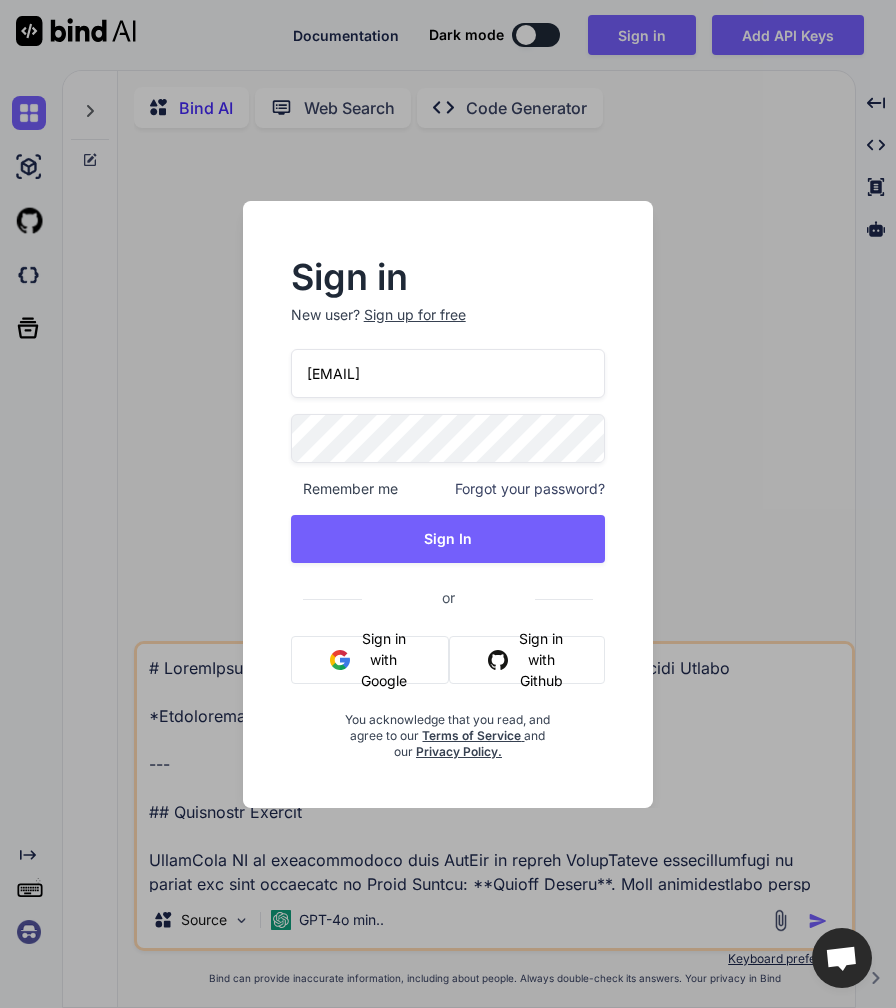 click on "joli.harrell@gmail.com" at bounding box center (448, 373) 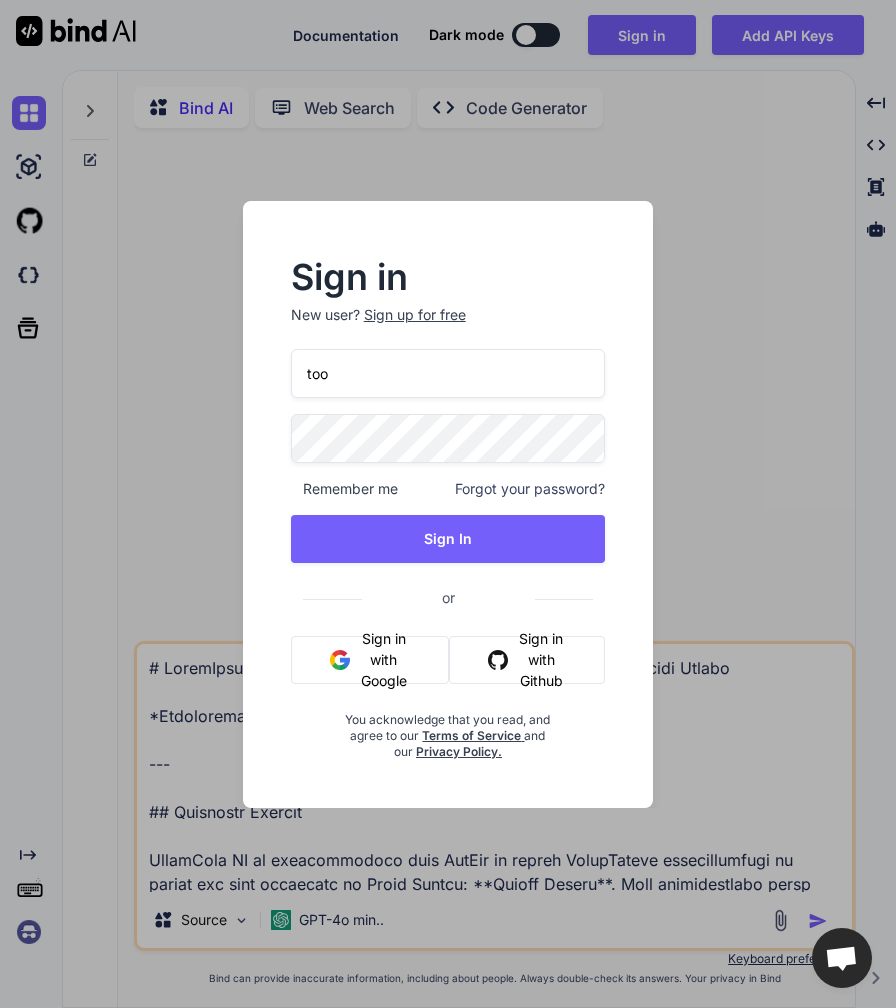 type on "tool" 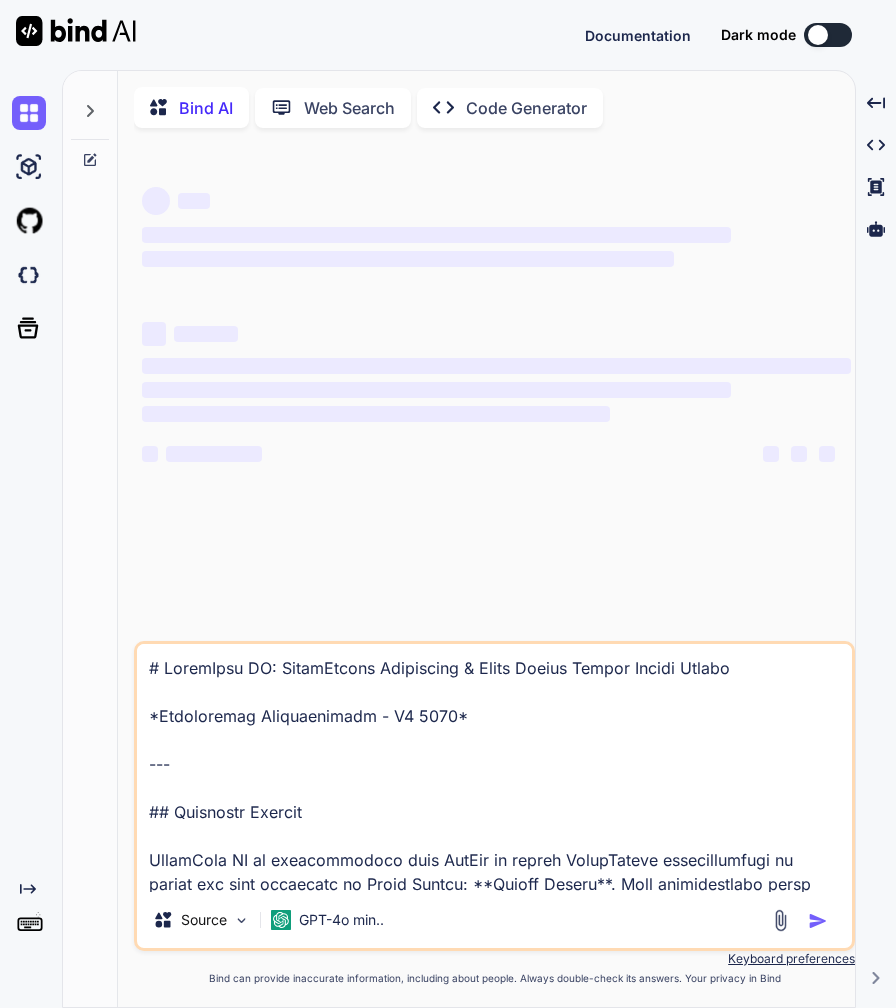 scroll, scrollTop: 0, scrollLeft: 0, axis: both 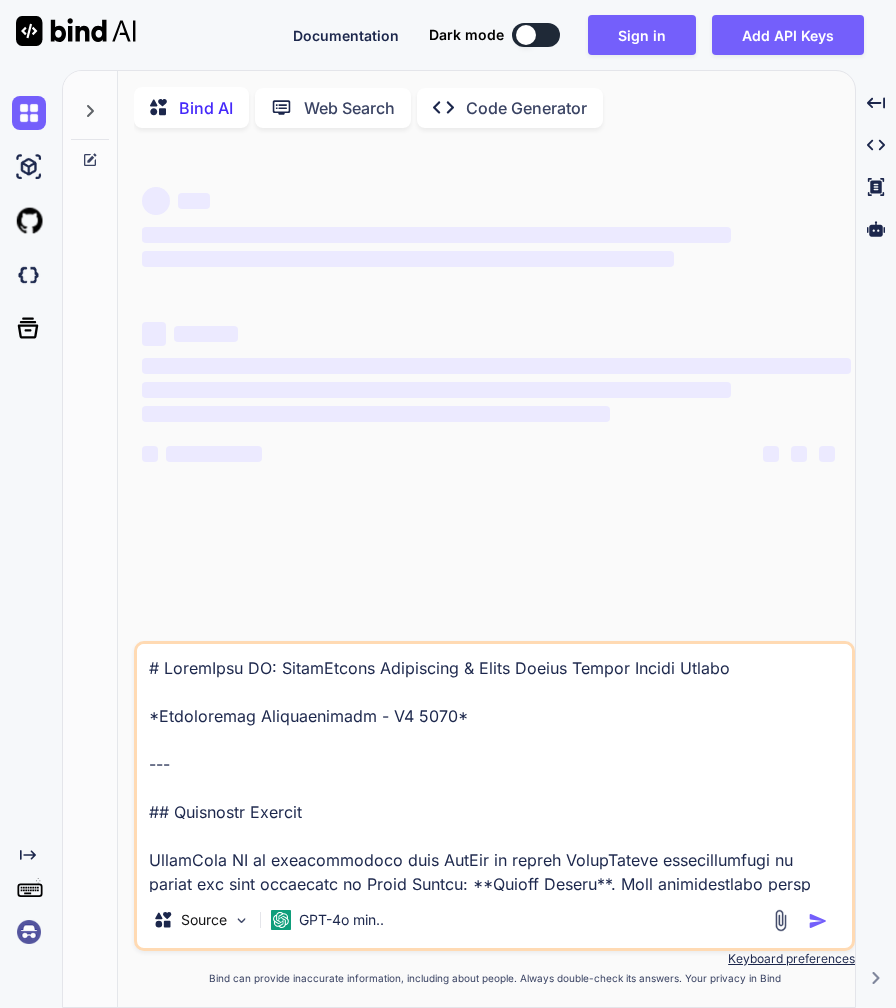 type on "x" 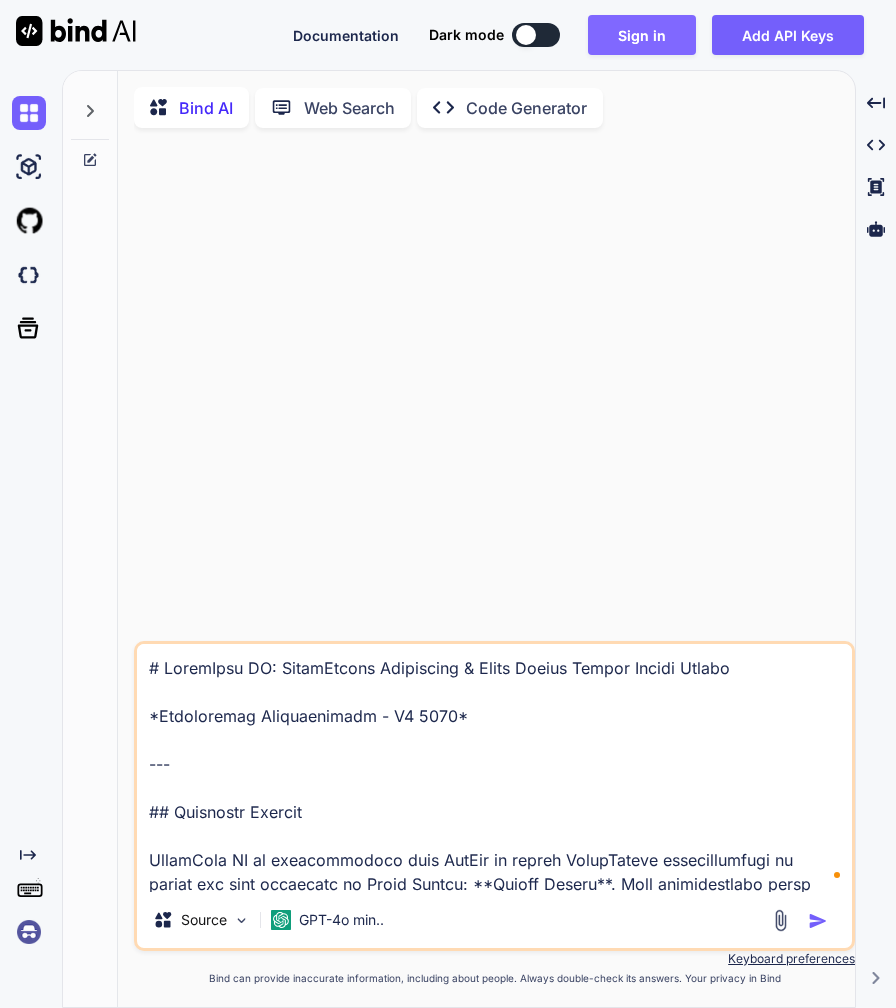 click on "Sign in" at bounding box center (642, 35) 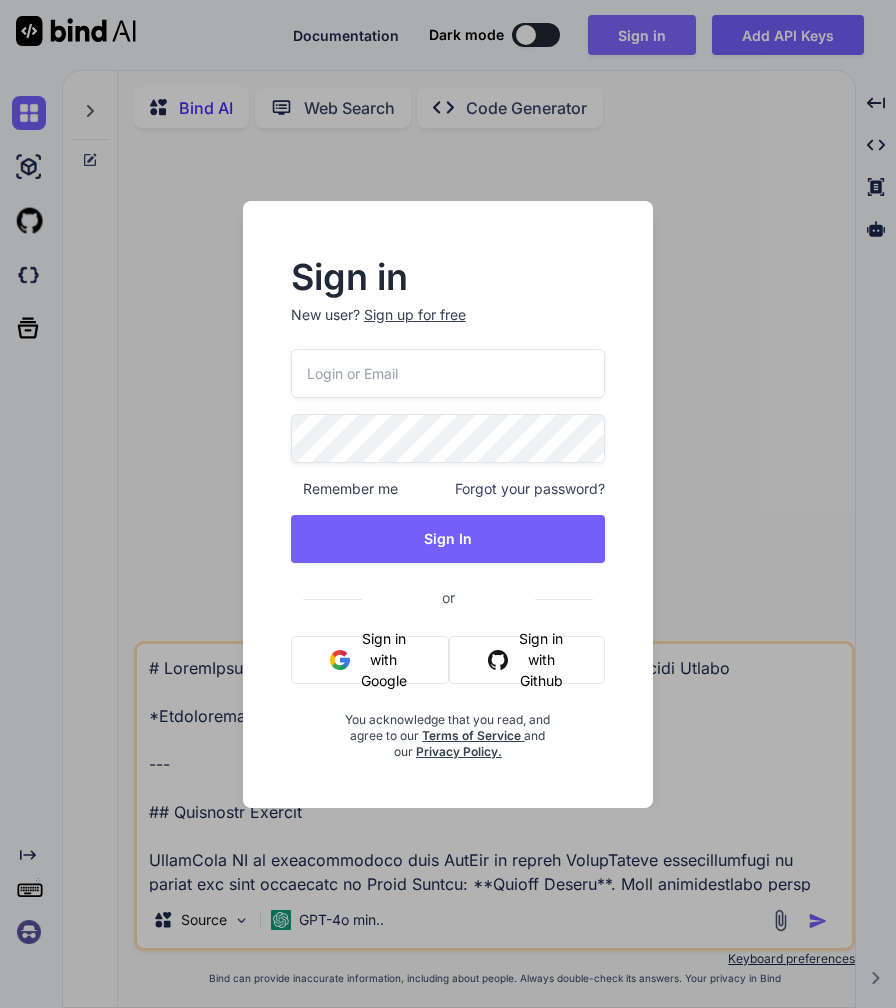type on "[EMAIL]" 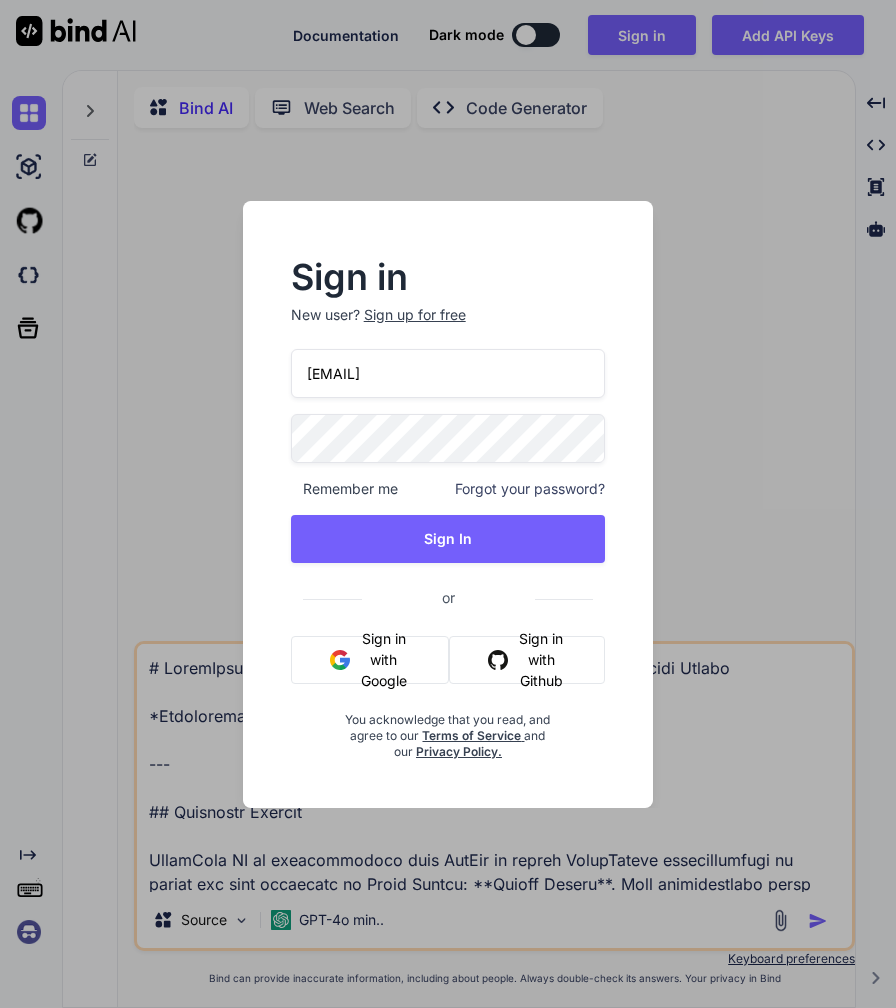 click on "[EMAIL]" at bounding box center [448, 373] 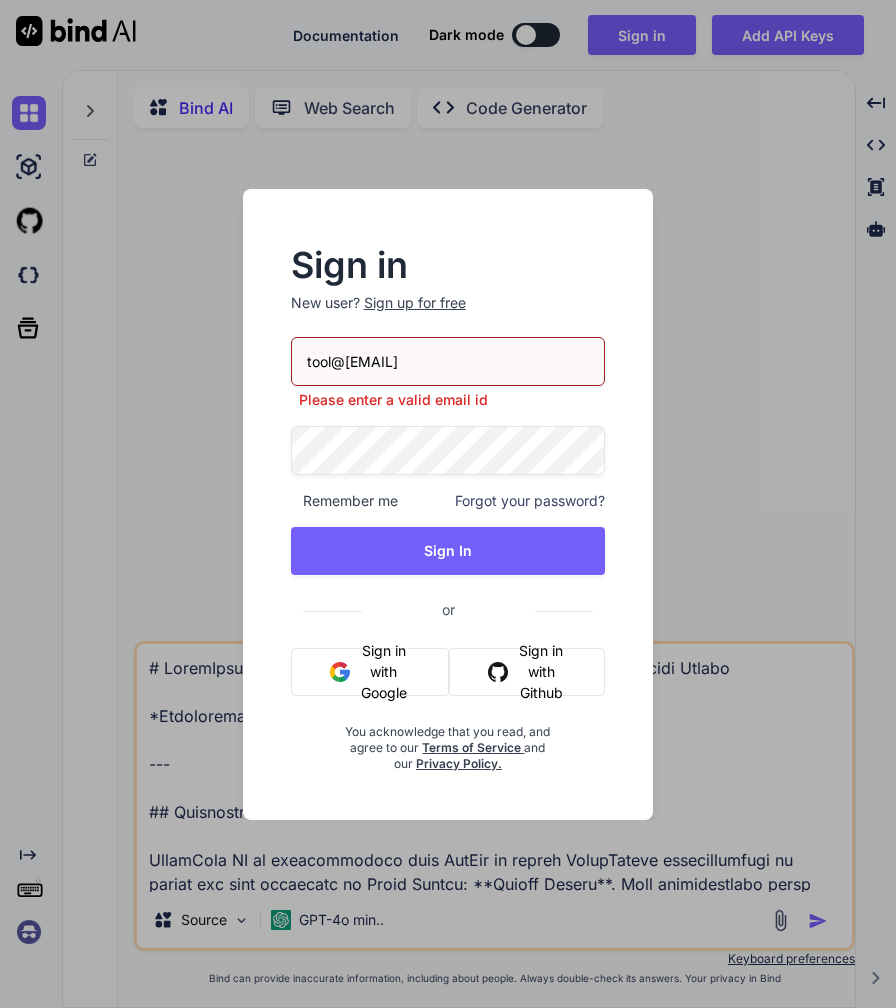 type on "tool@[EMAIL]" 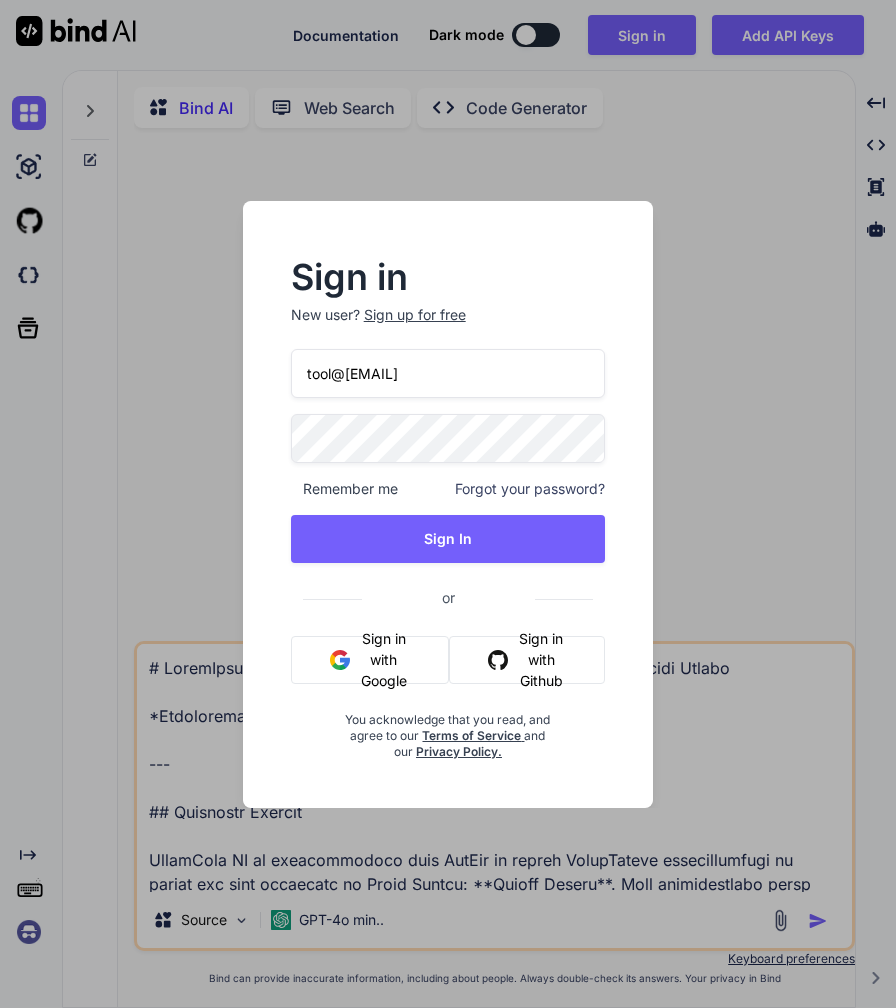 click on "Sign in New user?   Sign up for free [EMAIL] Remember me Forgot your password? Sign In   or Sign in with Google Sign in with Github You acknowledge that you read, and agree to our   Terms of Service     and our   Privacy Policy." at bounding box center [448, 510] 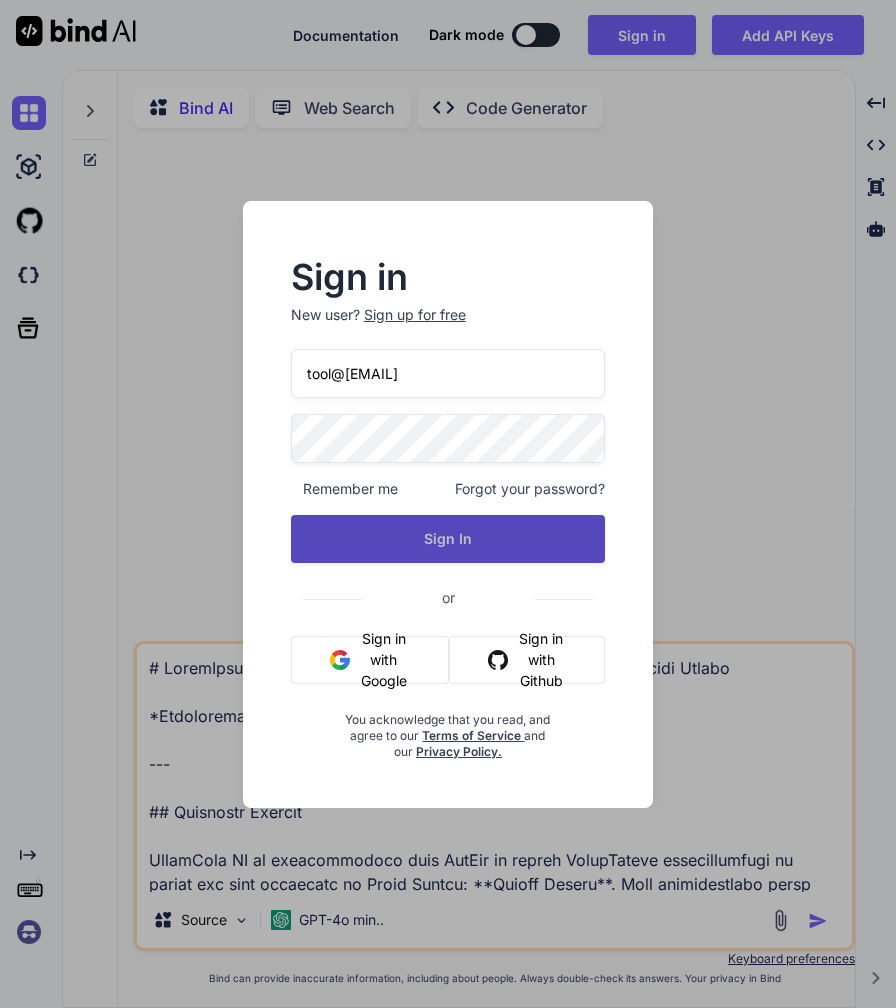 click on "Sign In" at bounding box center (448, 539) 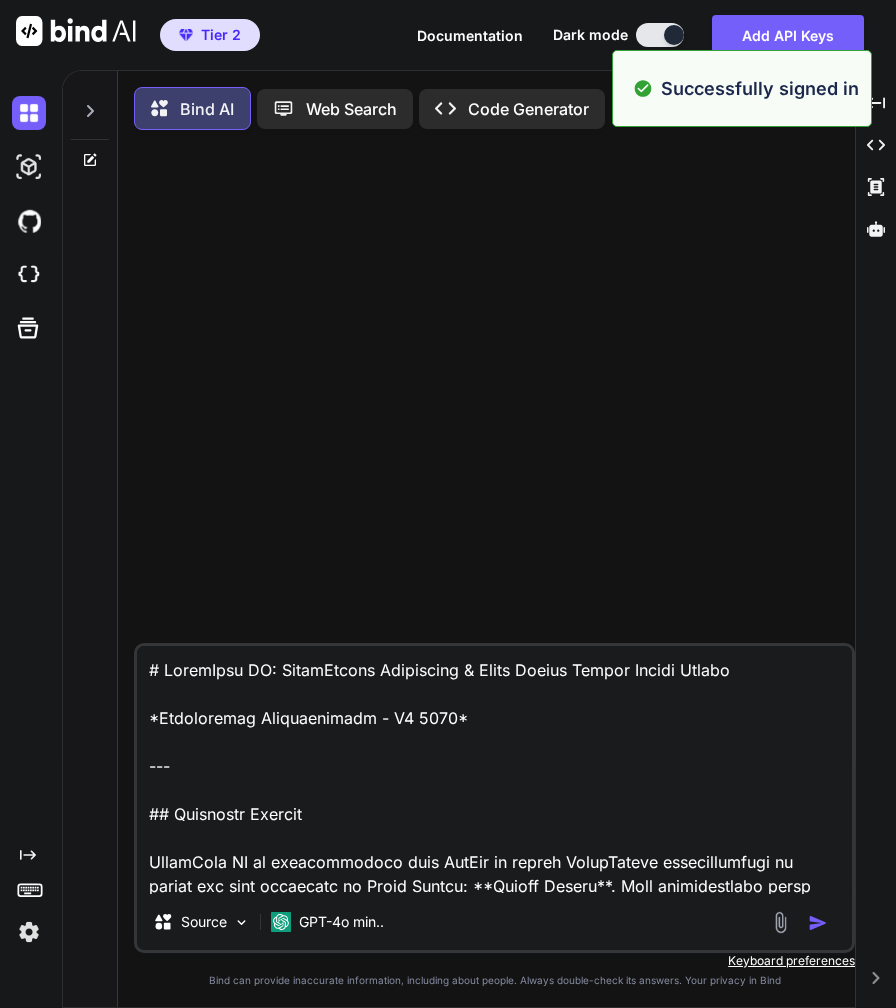 type on "x" 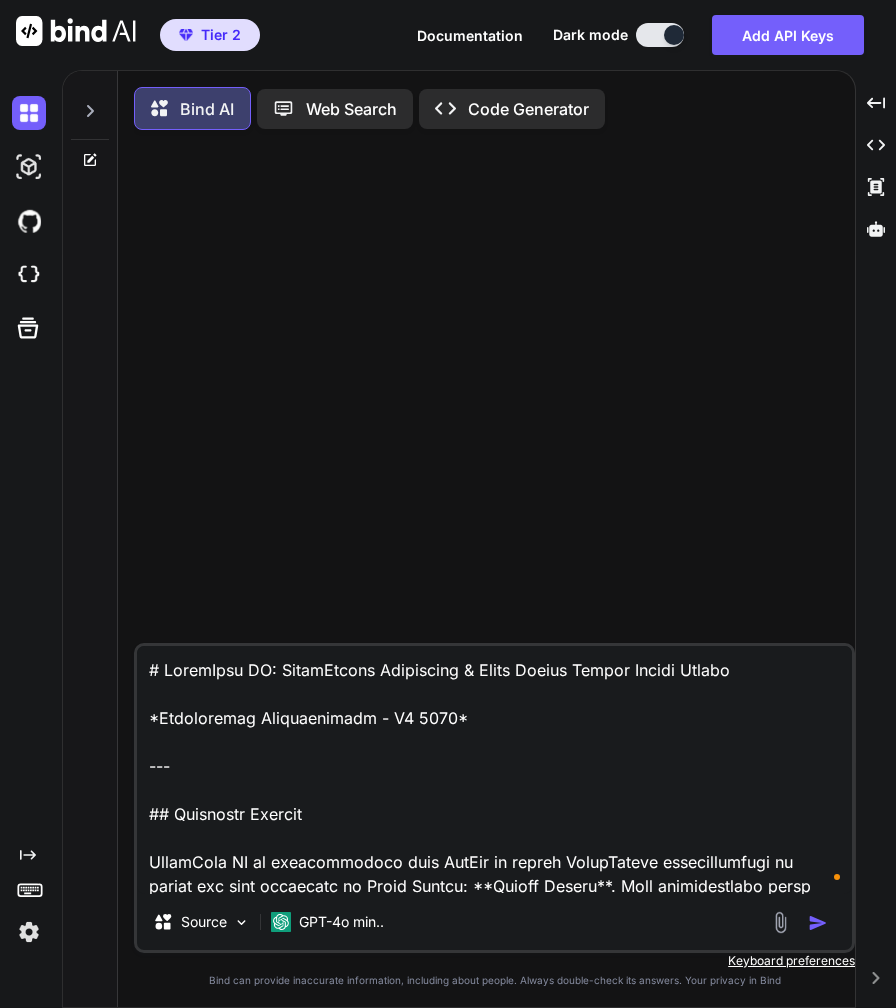 click at bounding box center (494, 770) 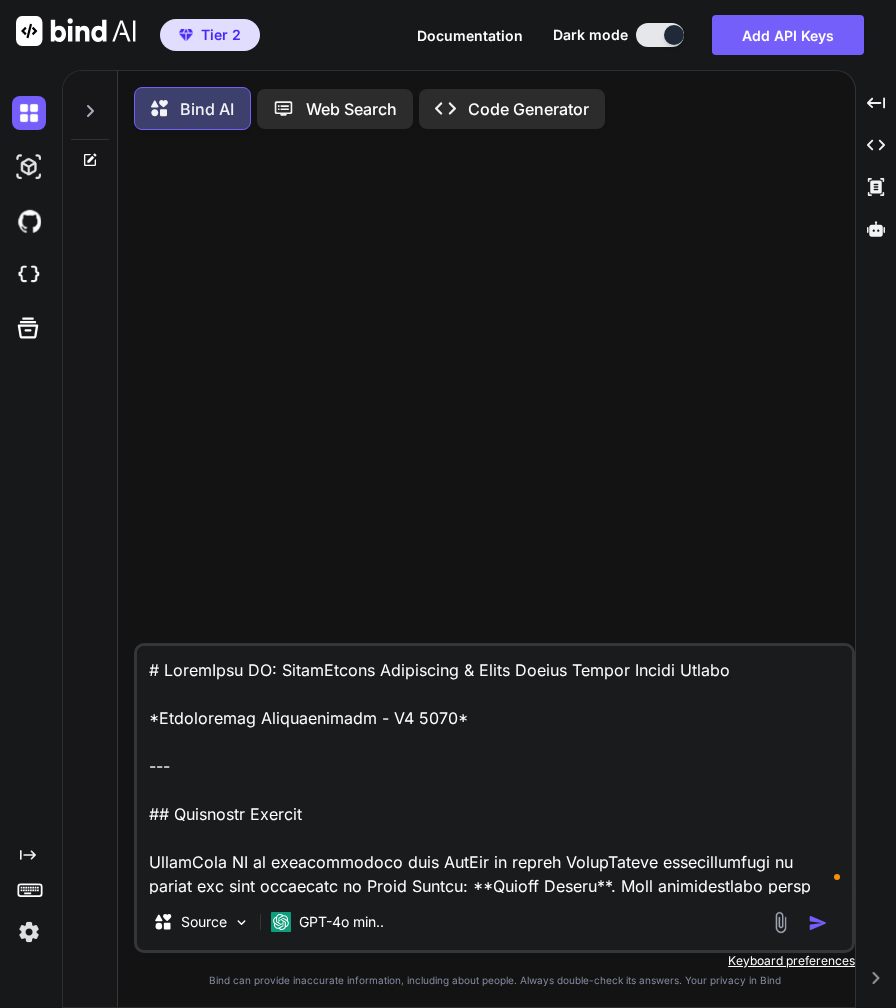 type 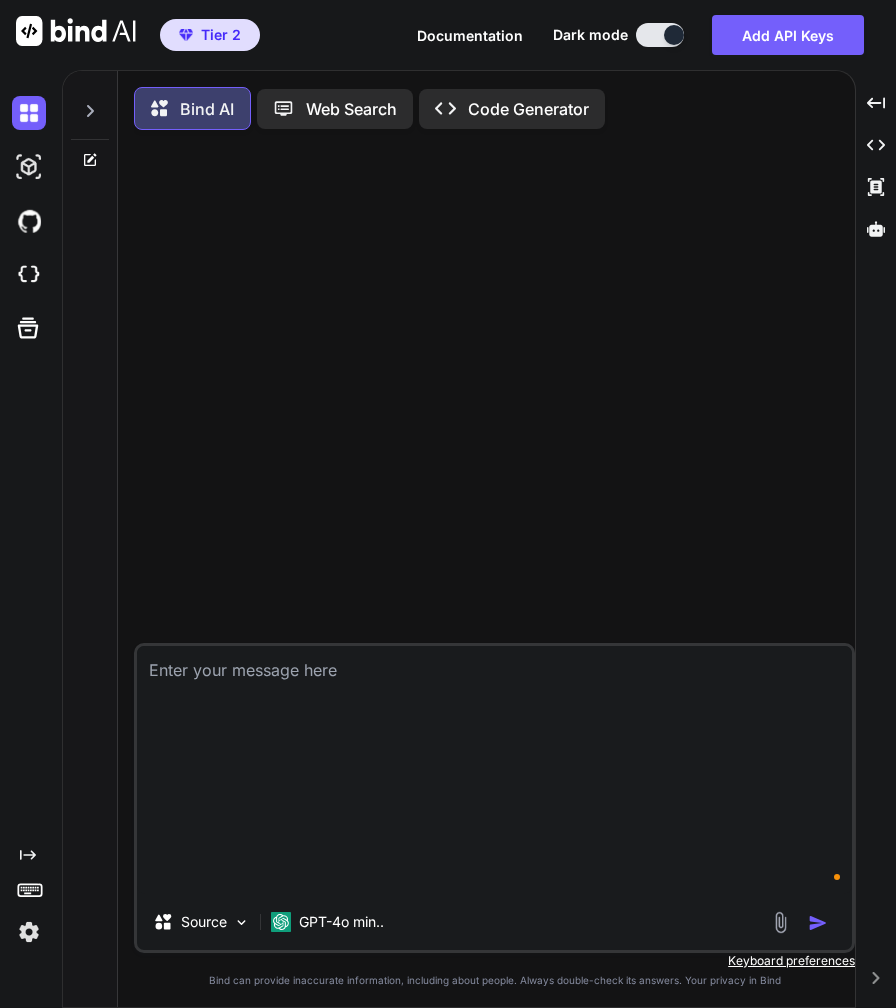 type on "x" 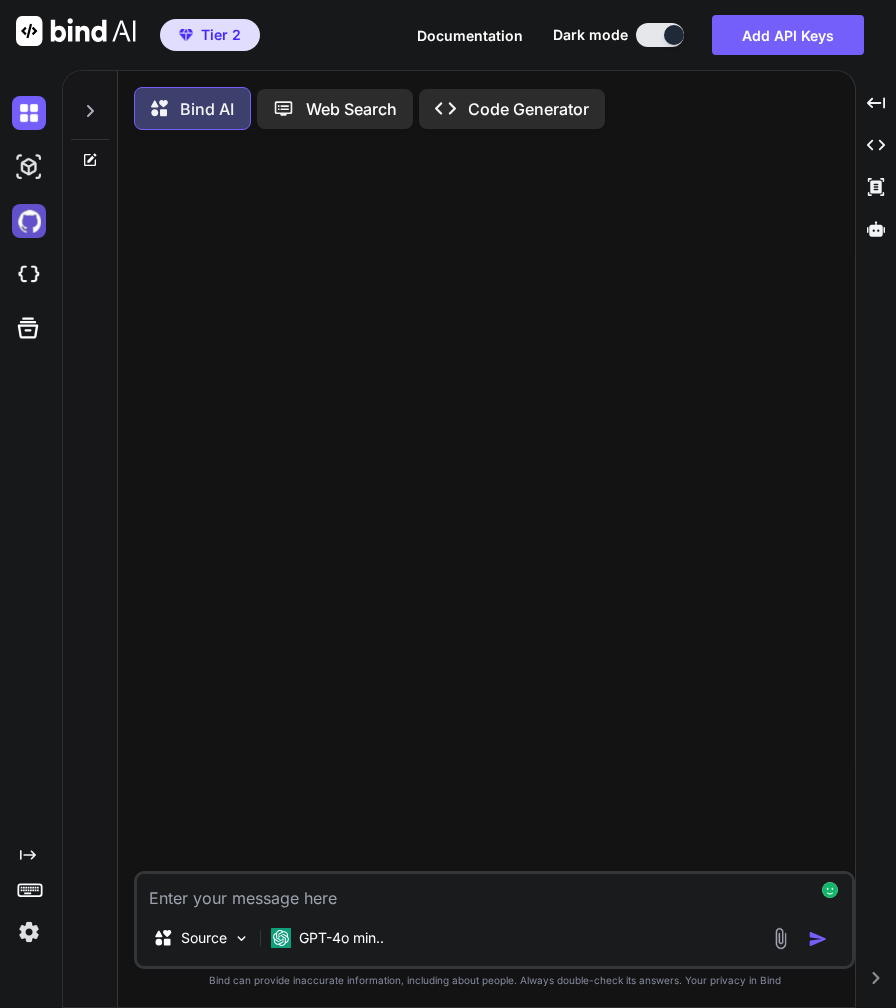 type 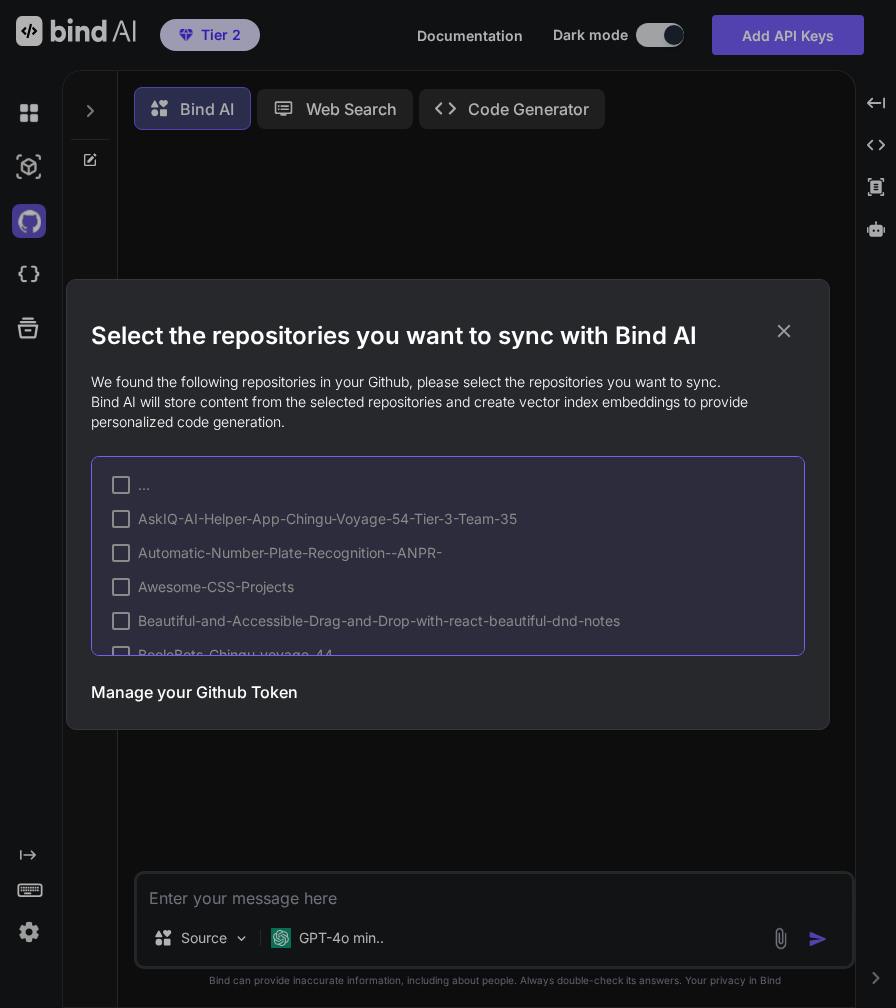 type on "x" 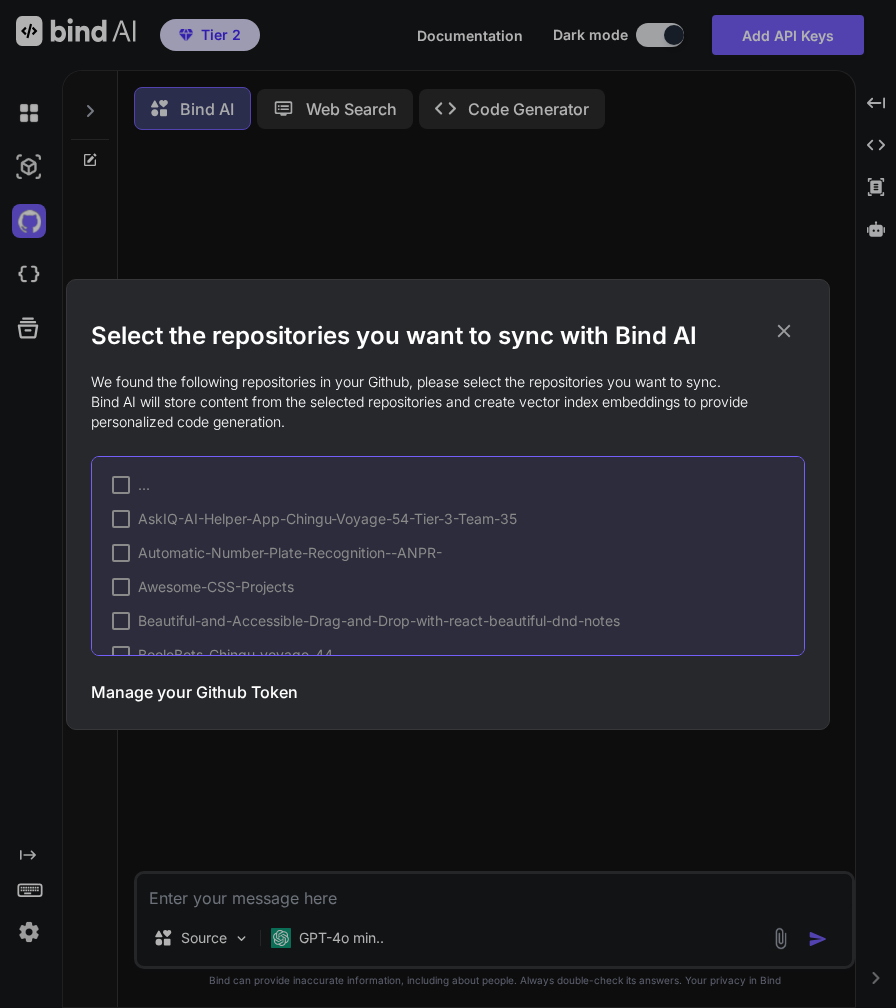 click on "Manage your Github Token" at bounding box center [194, 692] 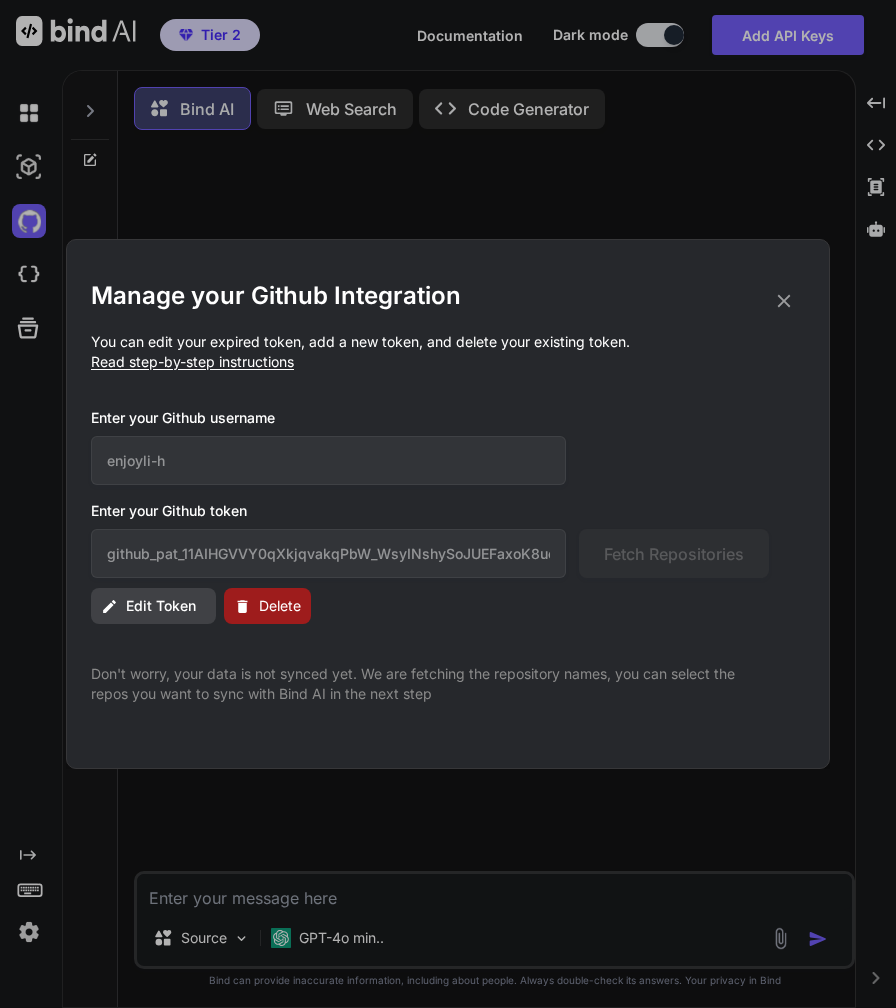 click 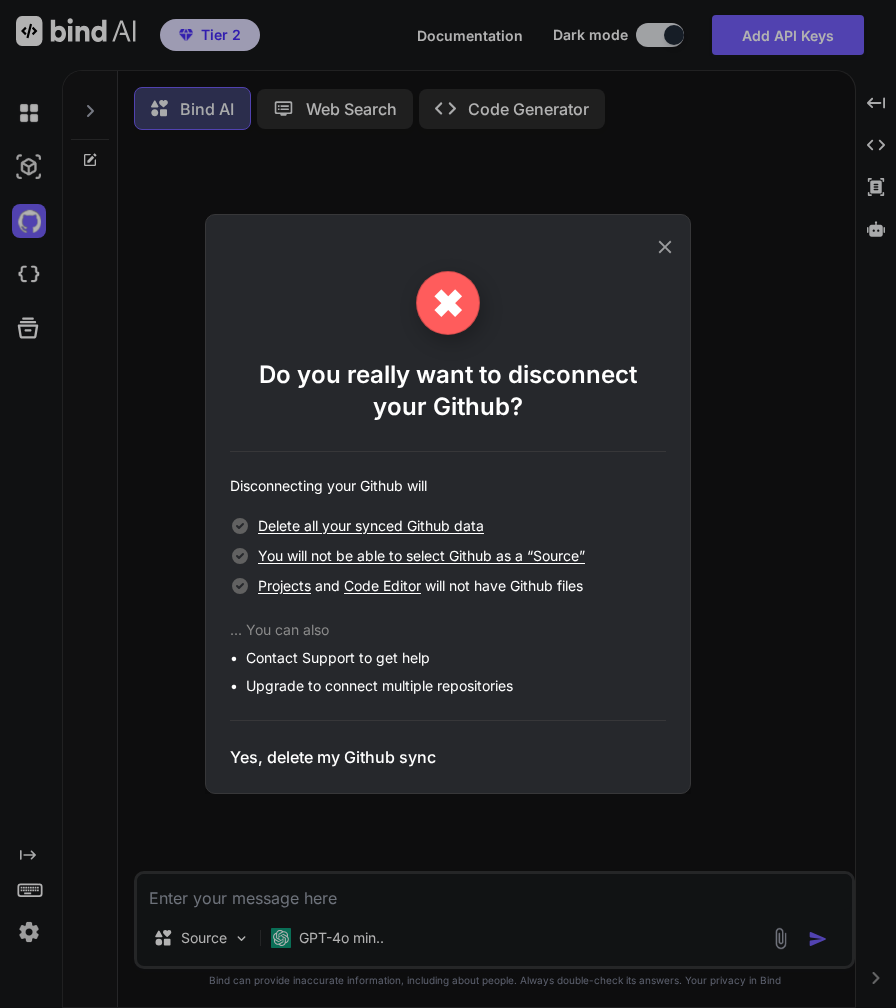 click on "Yes, delete my Github sync" at bounding box center (333, 757) 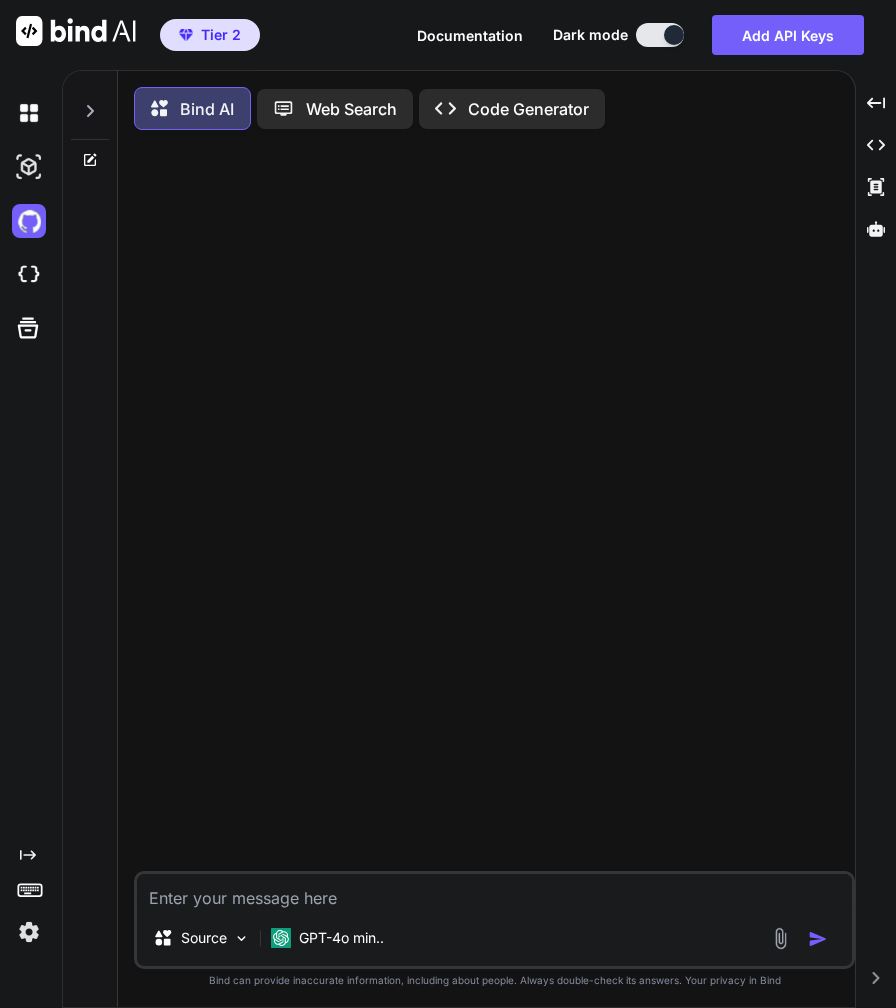 click at bounding box center [496, 508] 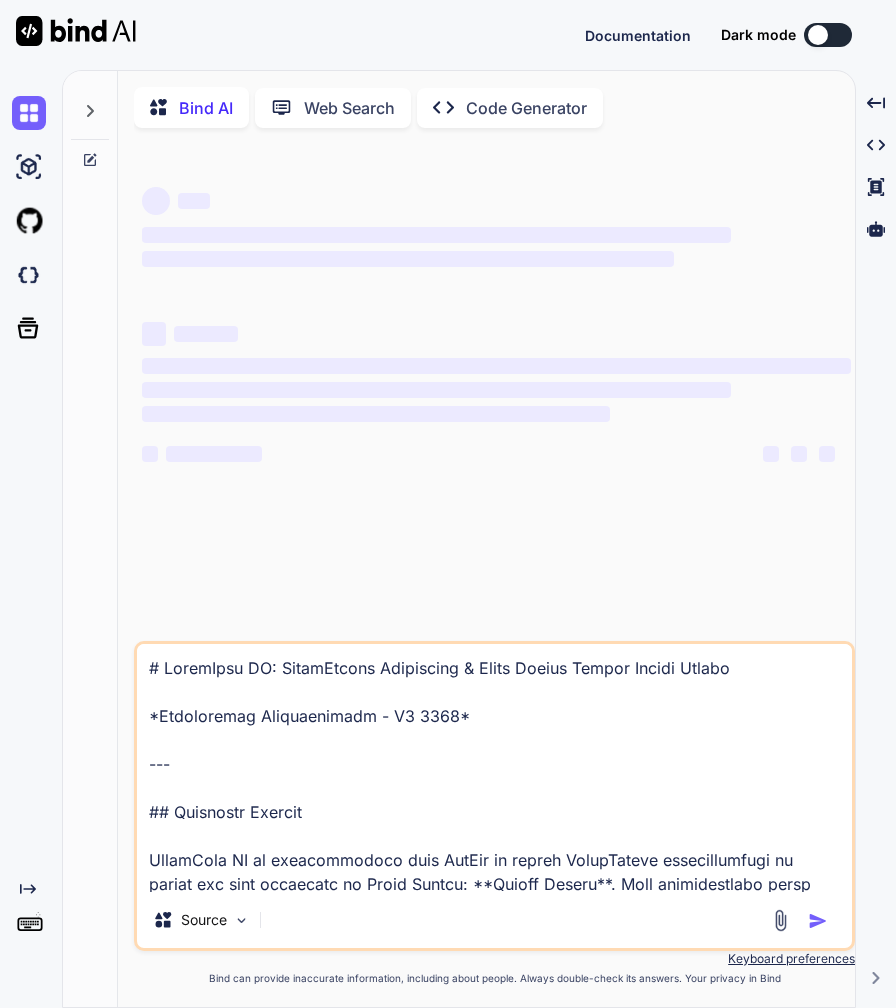 scroll, scrollTop: 0, scrollLeft: 0, axis: both 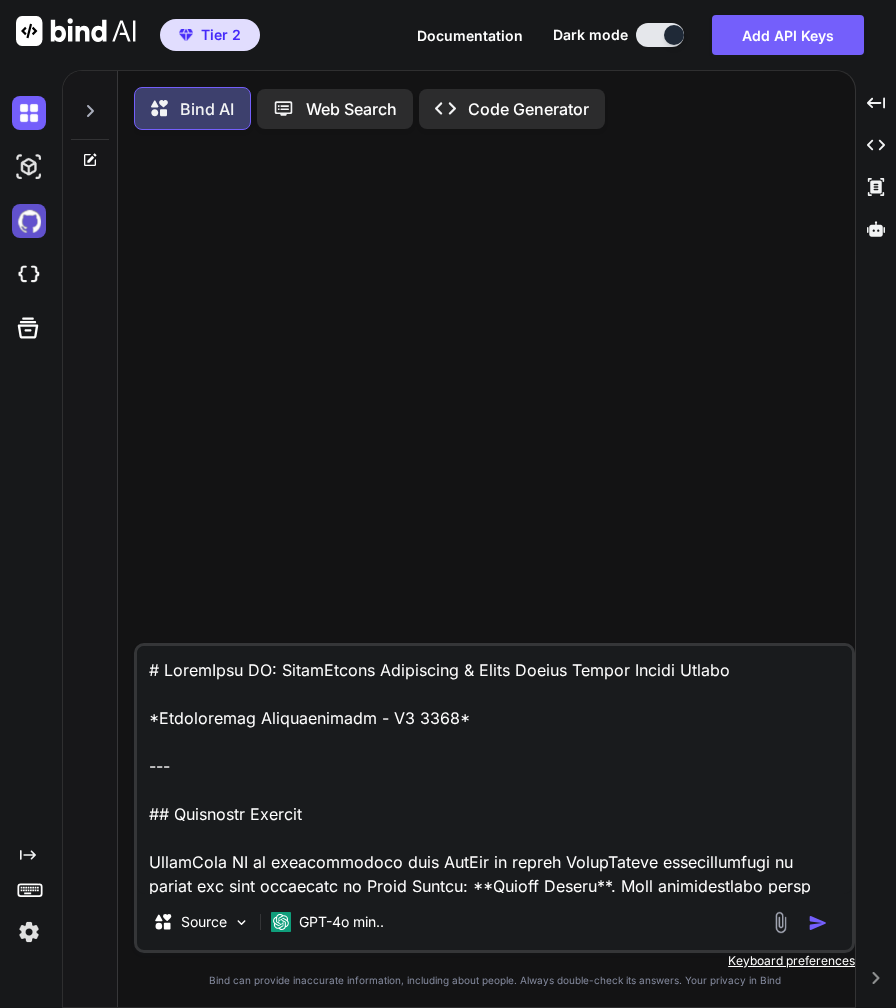 click at bounding box center (29, 221) 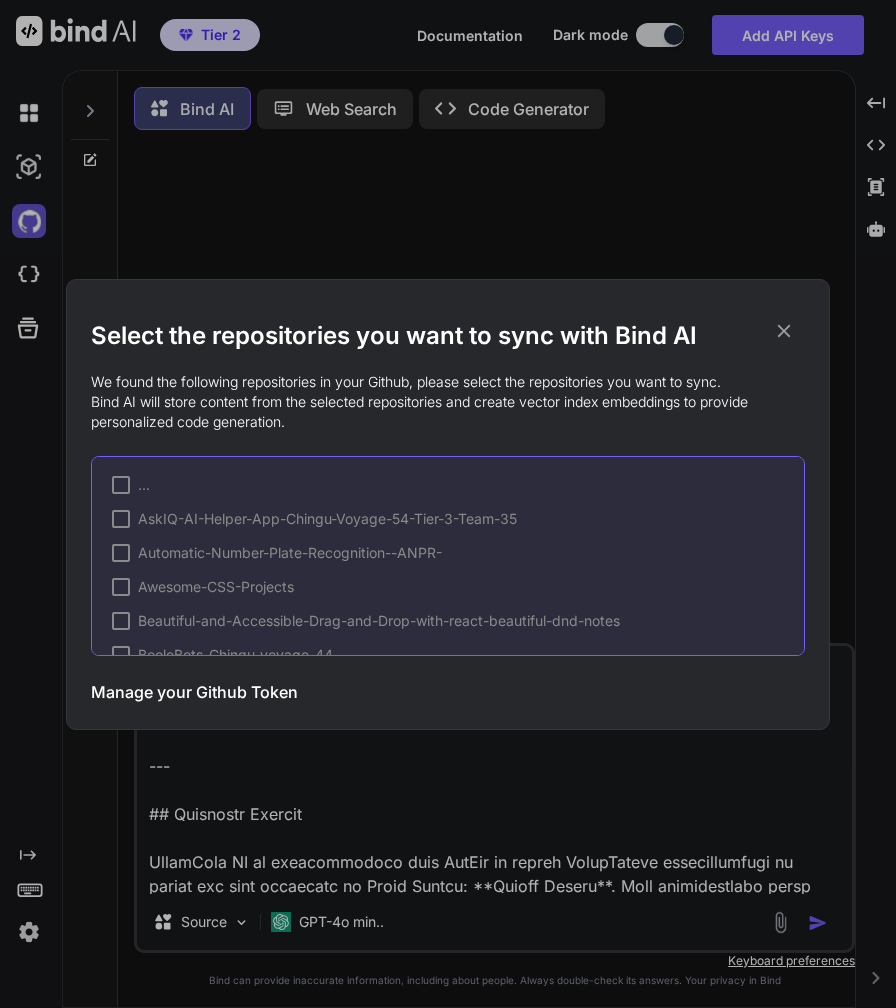 type on "x" 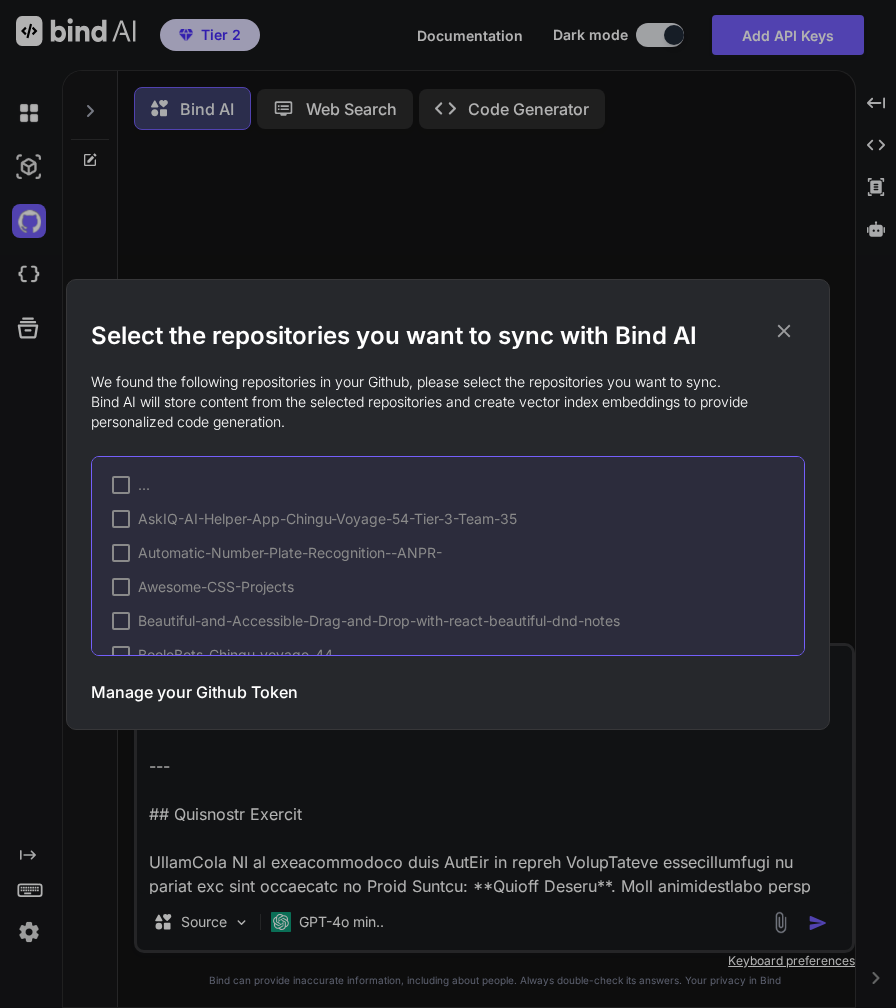 click on "Manage your Github Token" at bounding box center (194, 692) 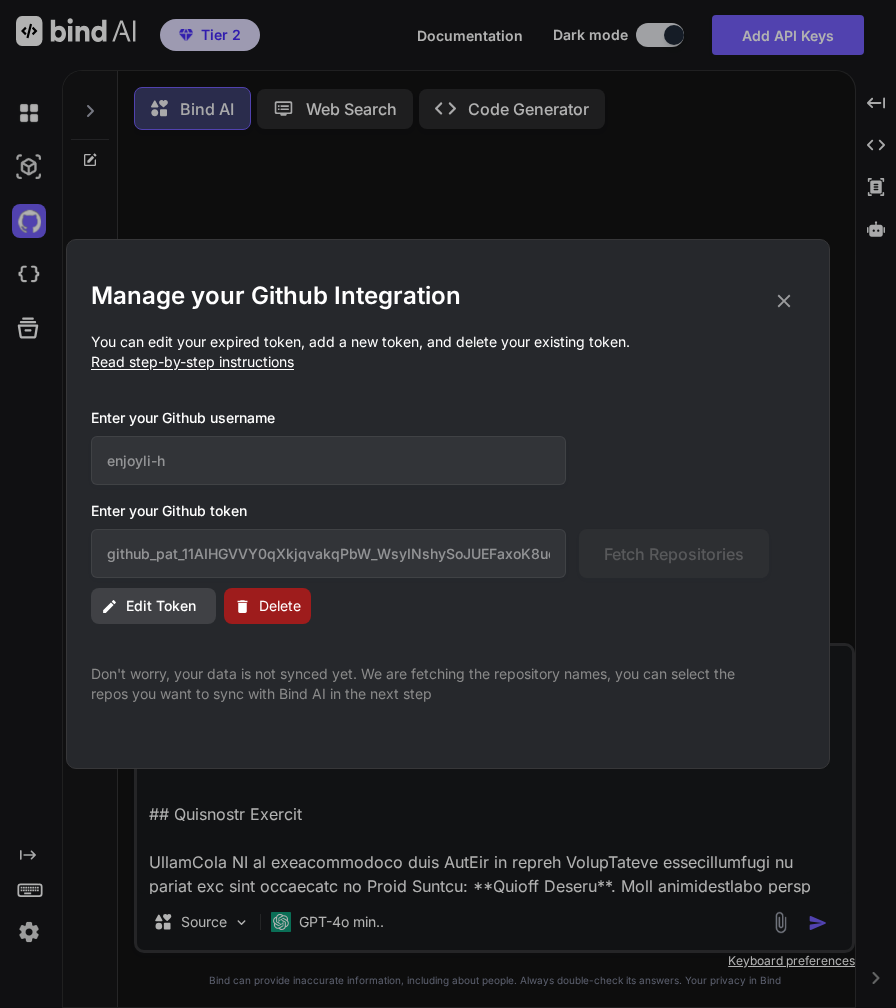 click on "Delete" at bounding box center (280, 606) 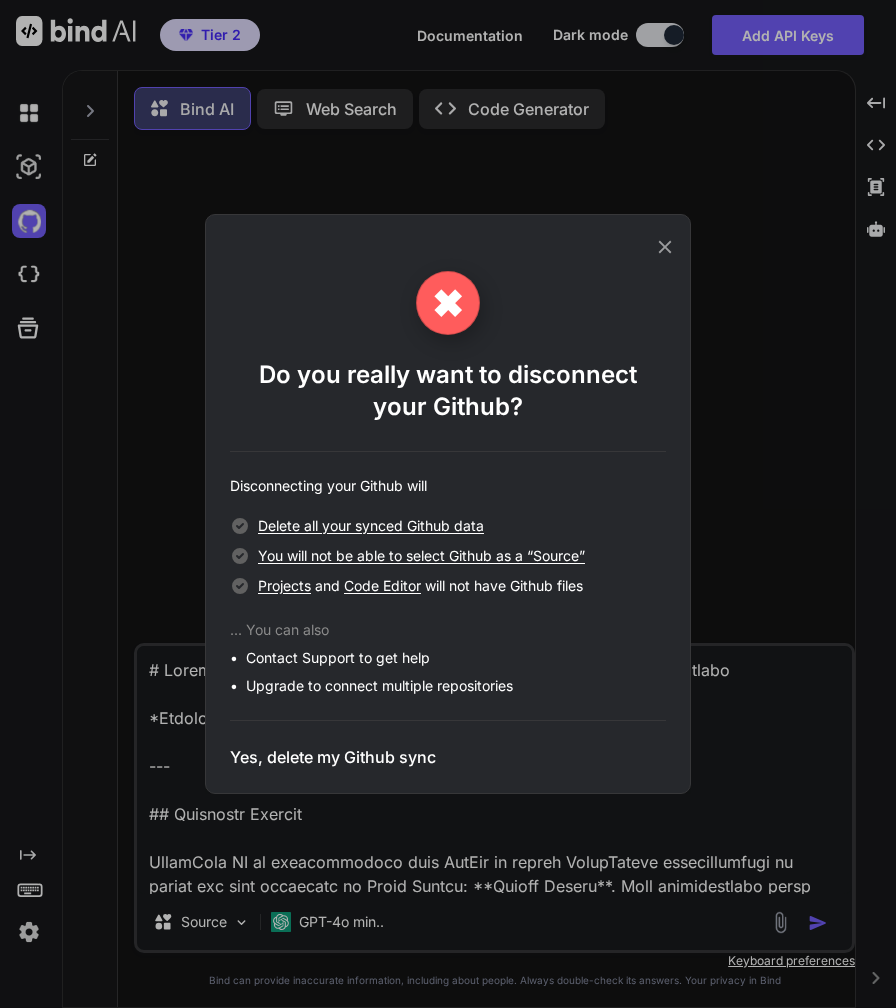 click on "Yes, delete my Github sync" at bounding box center [333, 757] 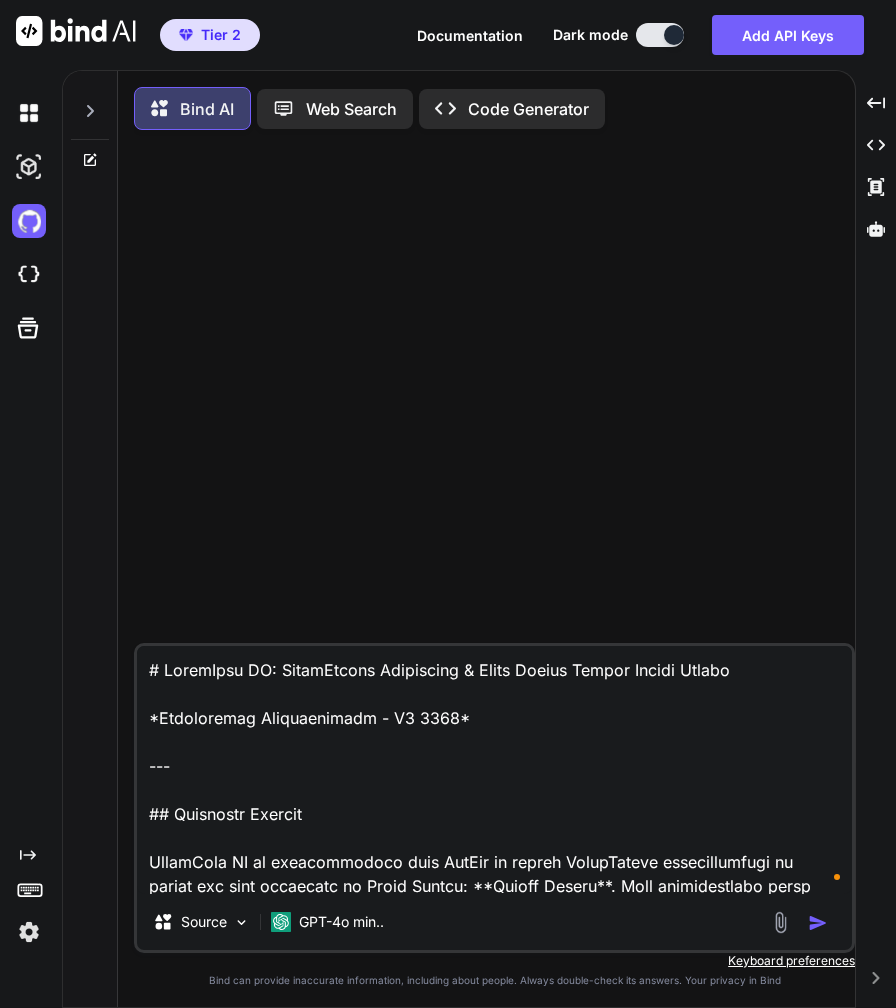 click at bounding box center [494, 770] 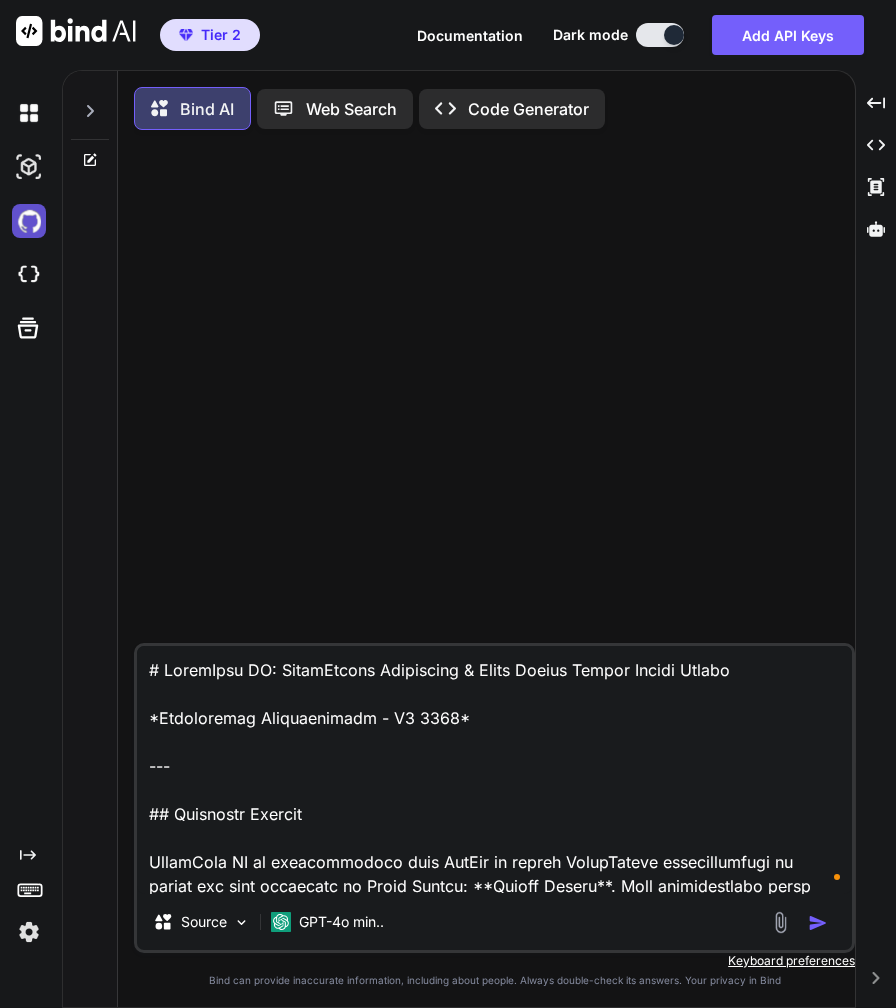 click at bounding box center (29, 221) 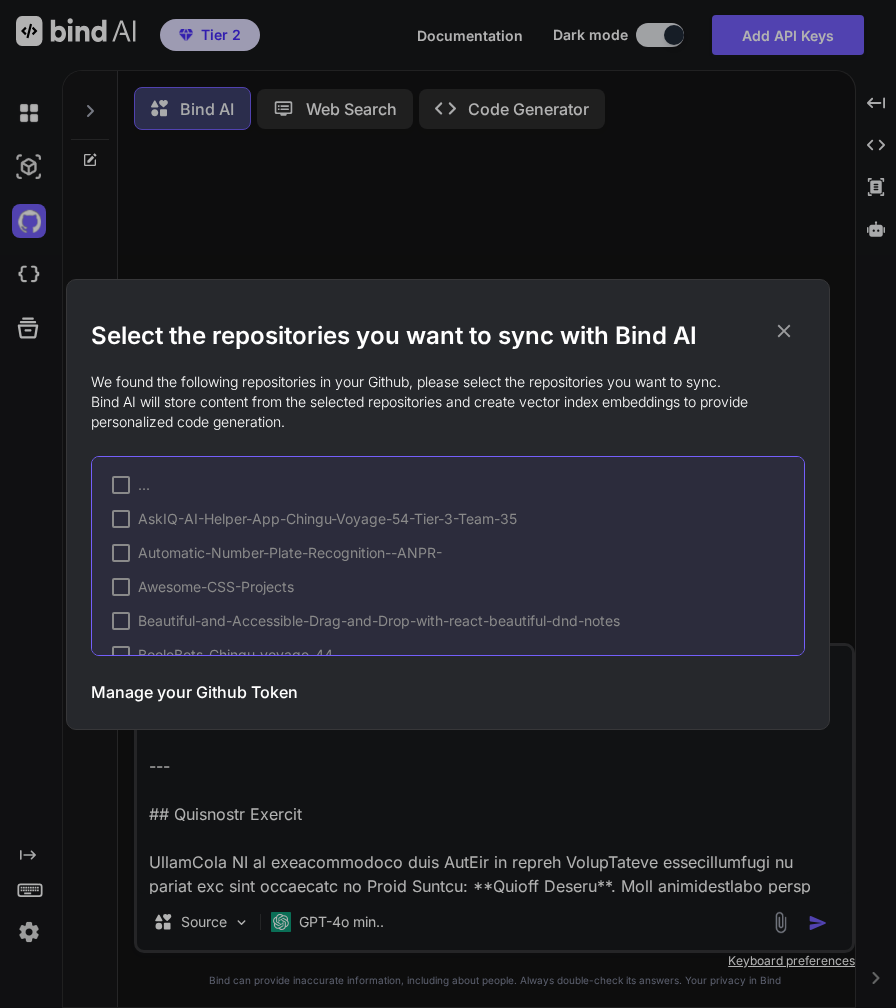 click on "Manage your Github Token" at bounding box center (194, 692) 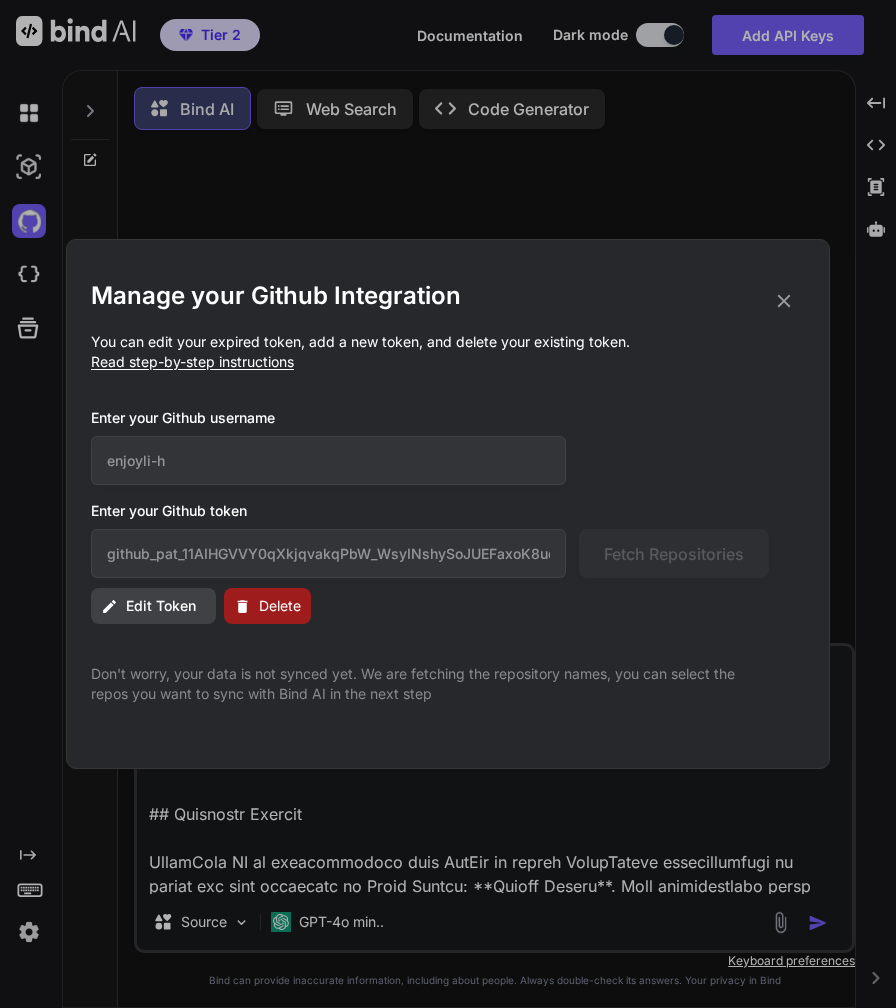 click on "Delete" at bounding box center (280, 606) 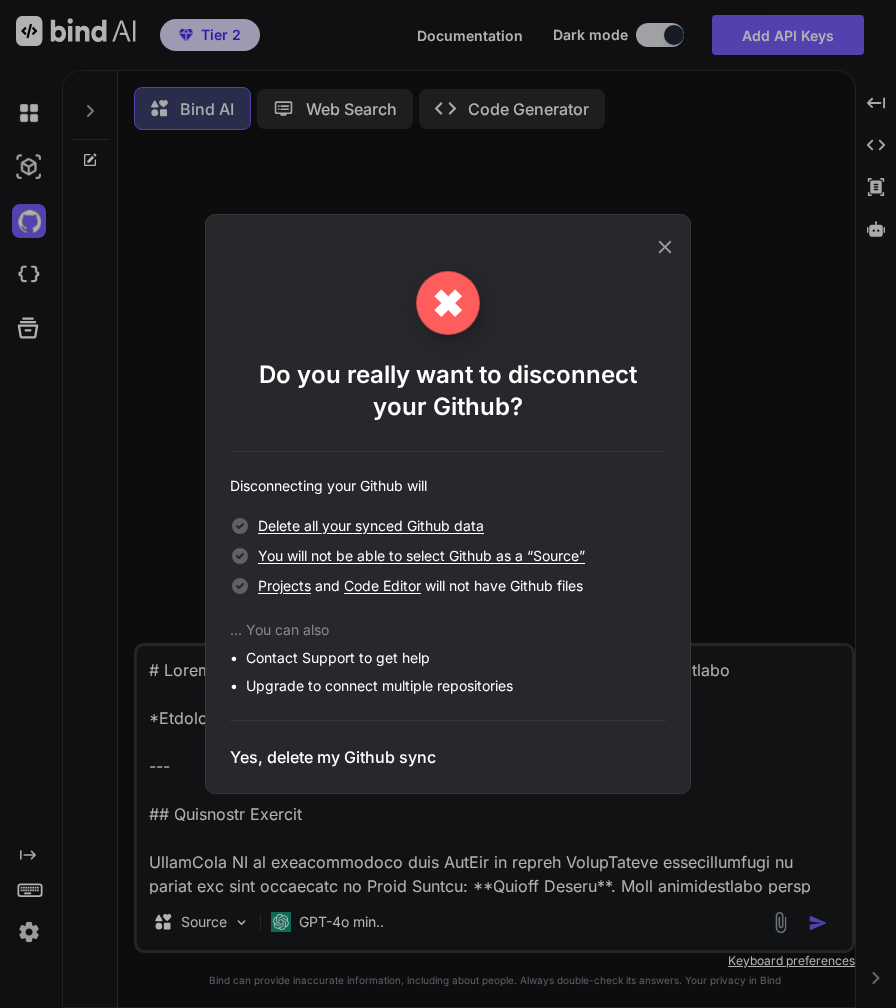 click on "Yes, delete my Github sync" at bounding box center (333, 757) 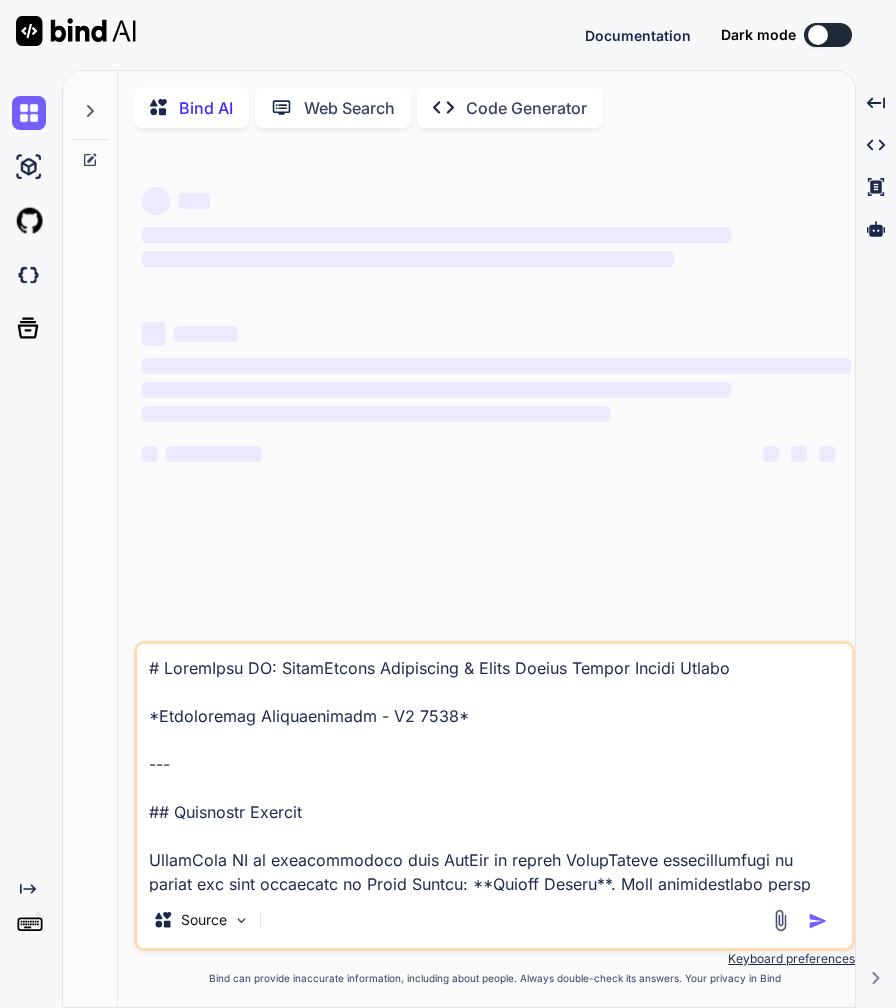 scroll, scrollTop: 0, scrollLeft: 0, axis: both 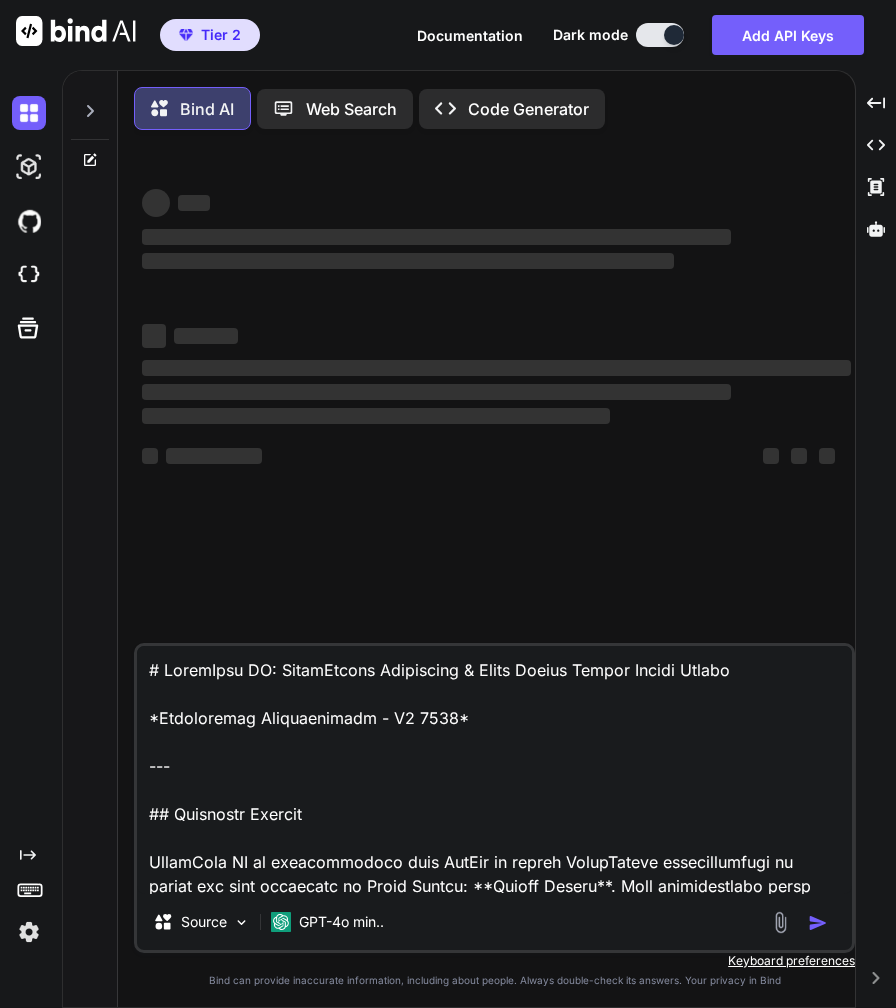 type on "x" 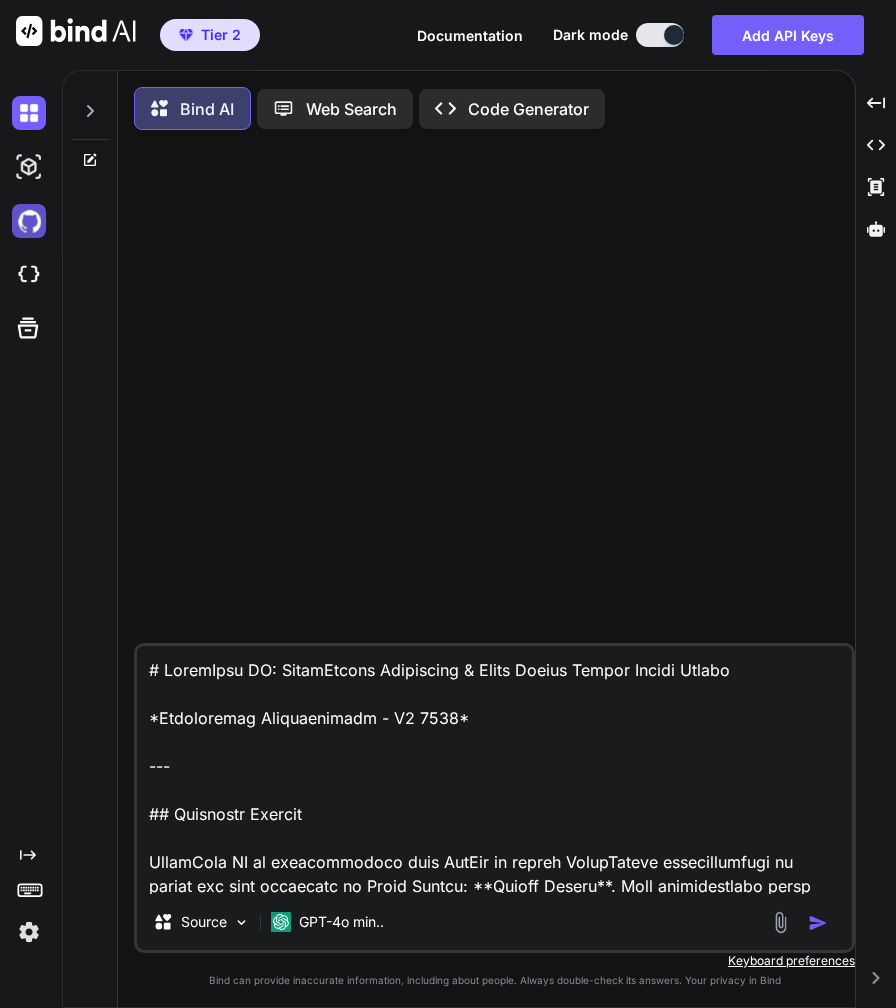 click at bounding box center [29, 221] 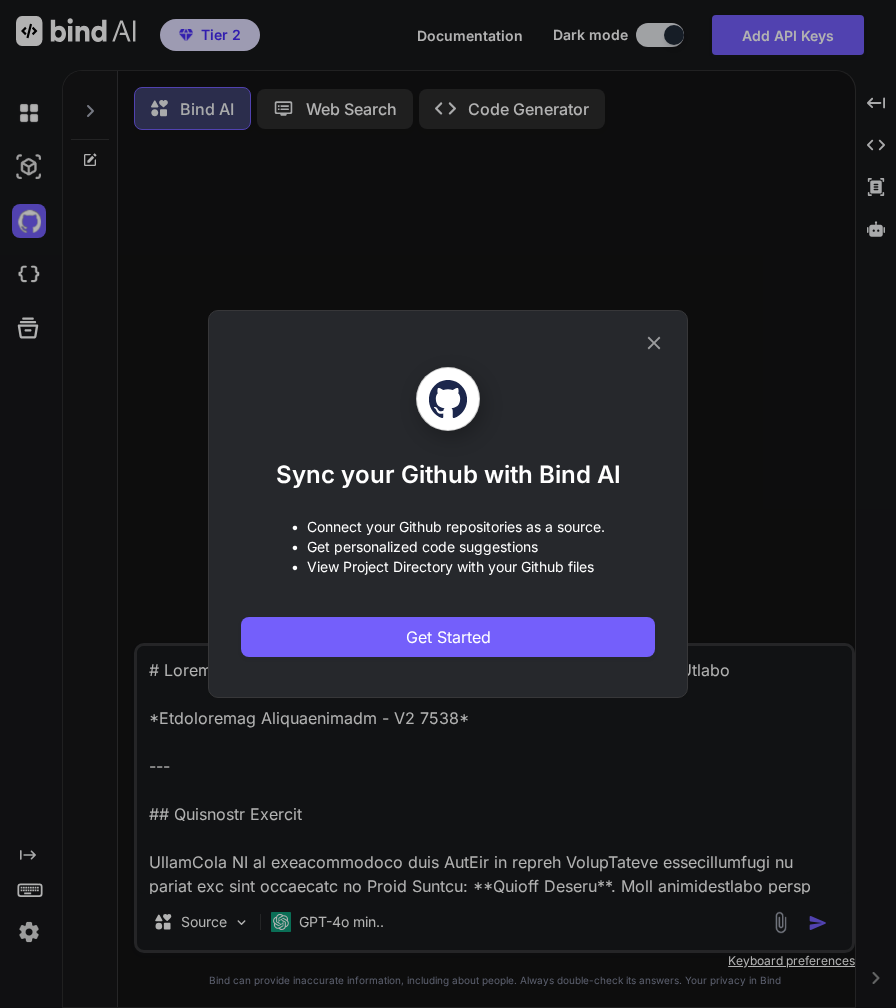 click 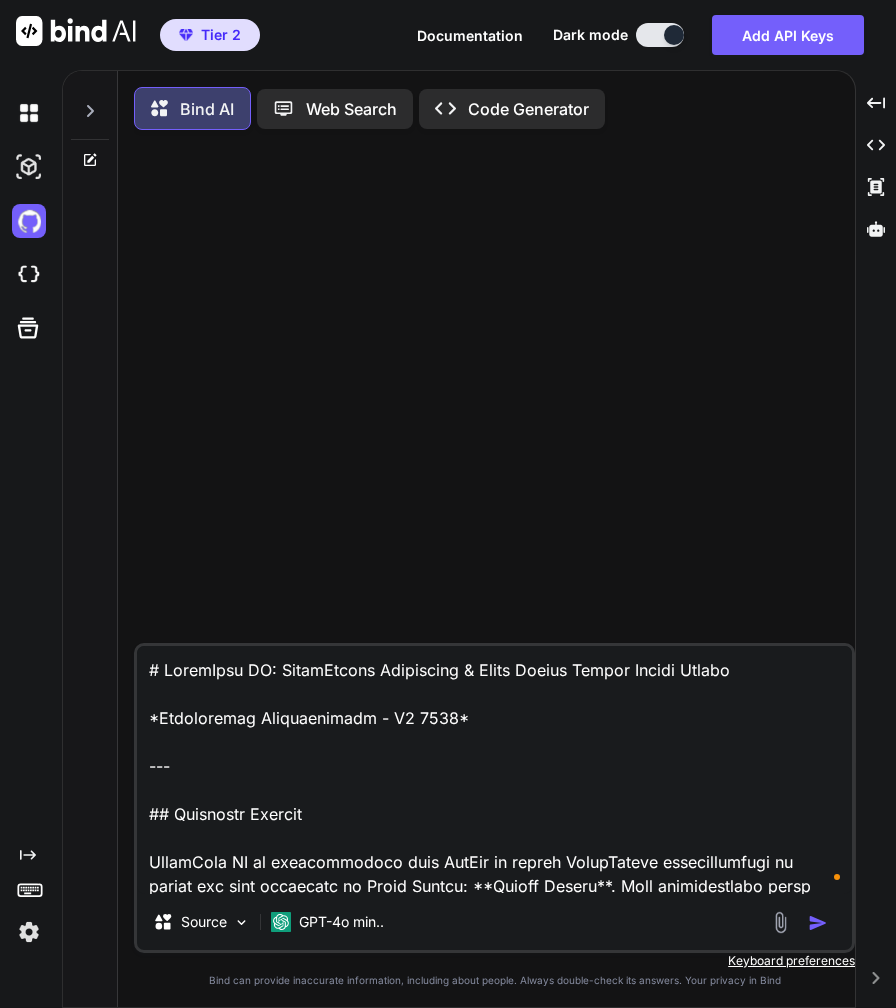 click at bounding box center [494, 770] 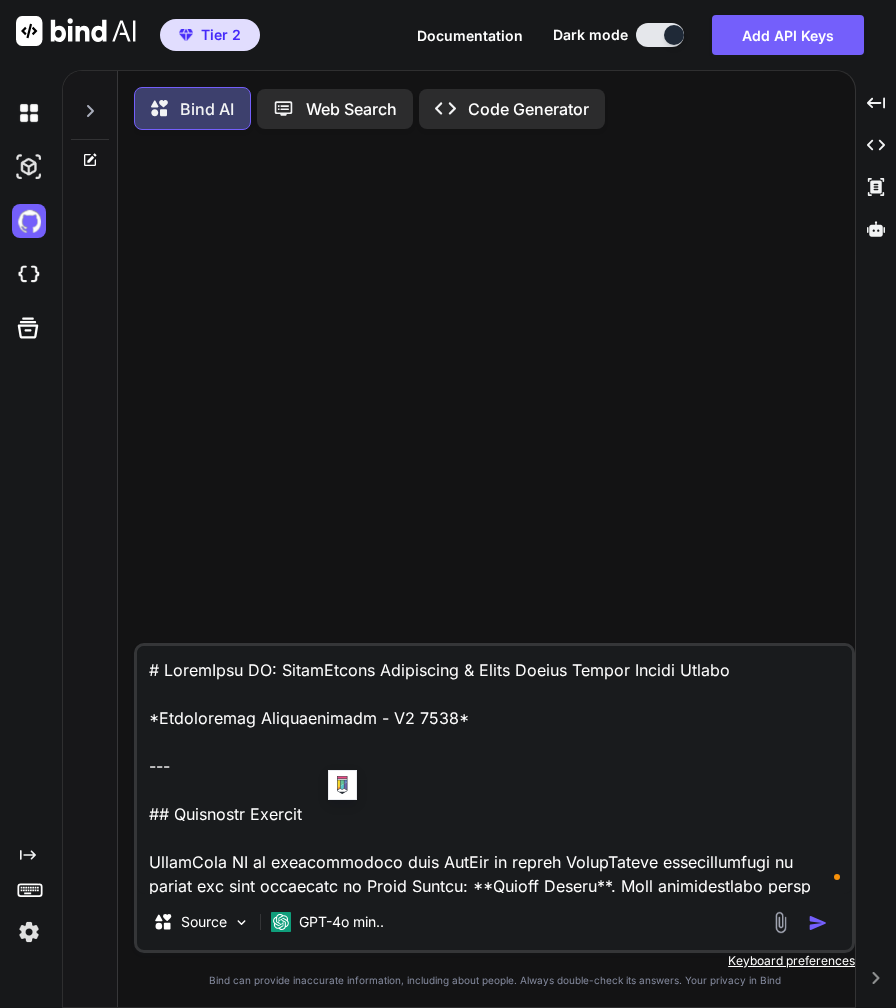 scroll, scrollTop: 134, scrollLeft: 0, axis: vertical 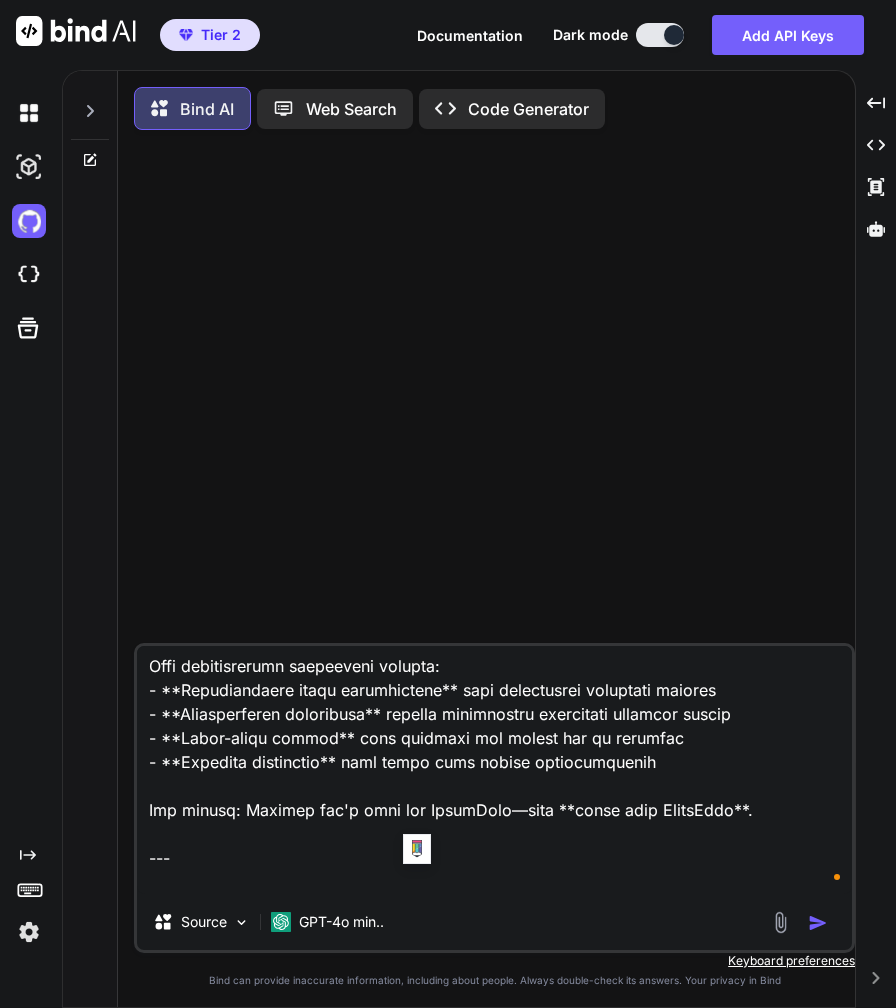 drag, startPoint x: 147, startPoint y: 674, endPoint x: 404, endPoint y: 958, distance: 383.02087 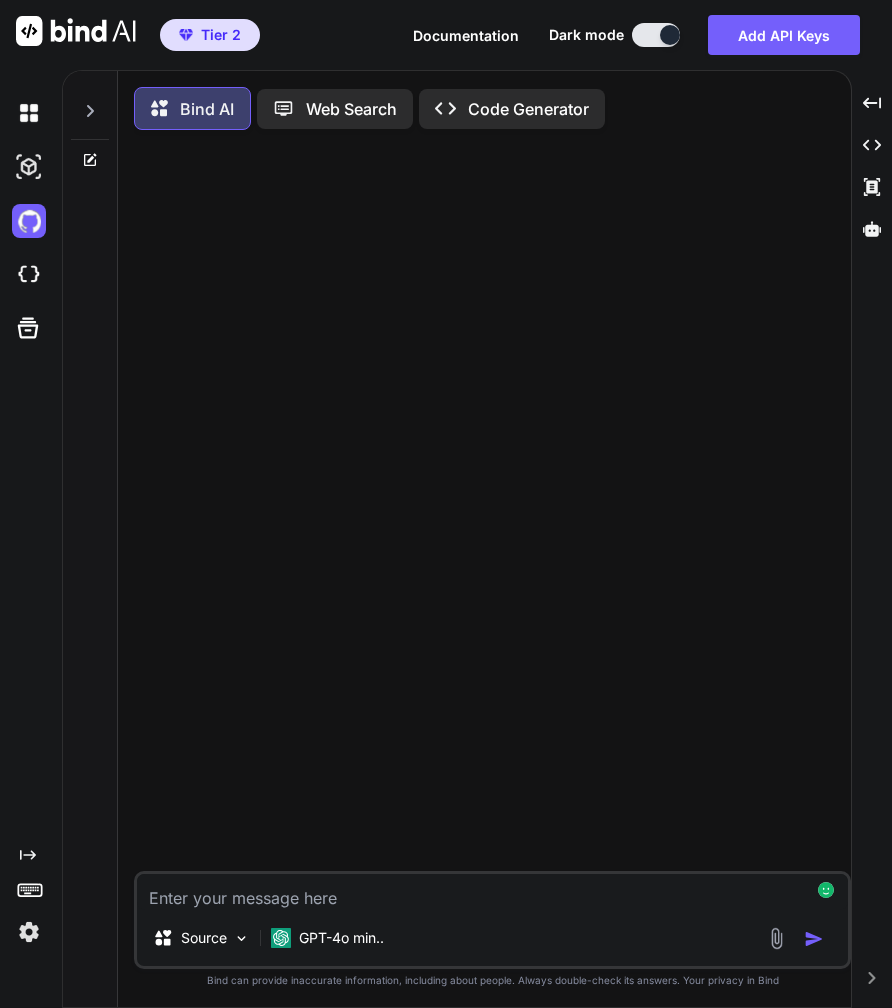 type on "h" 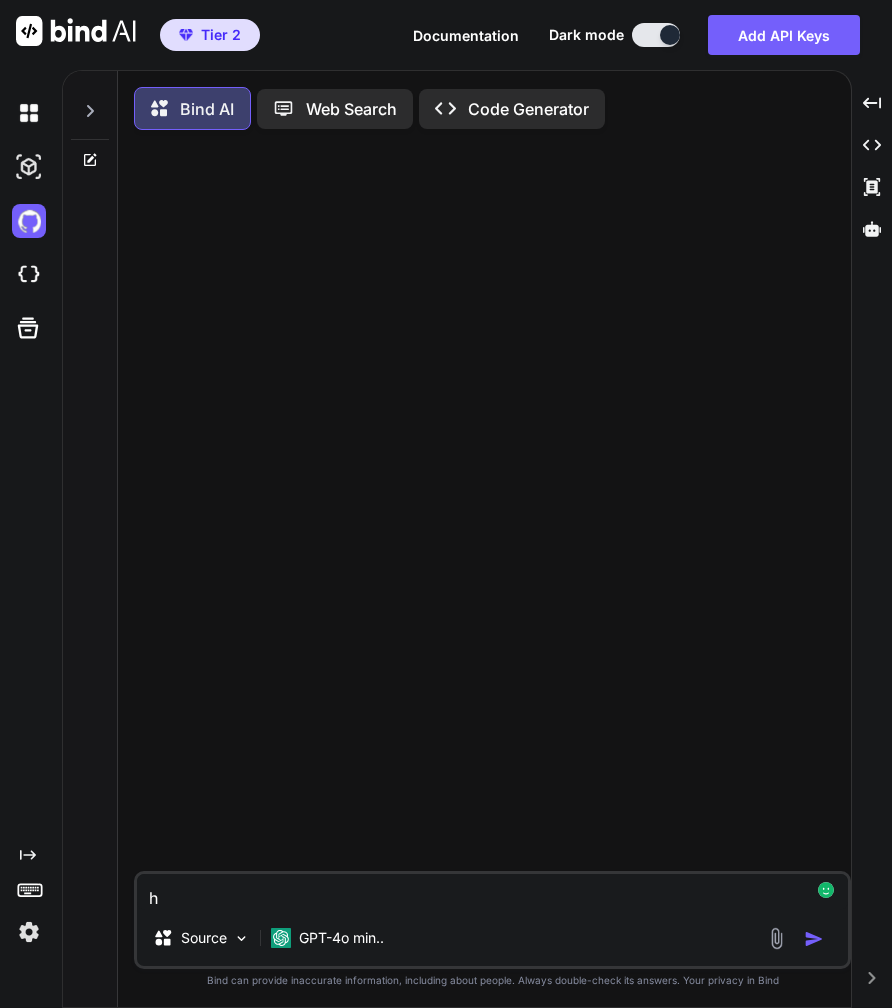 type on "he" 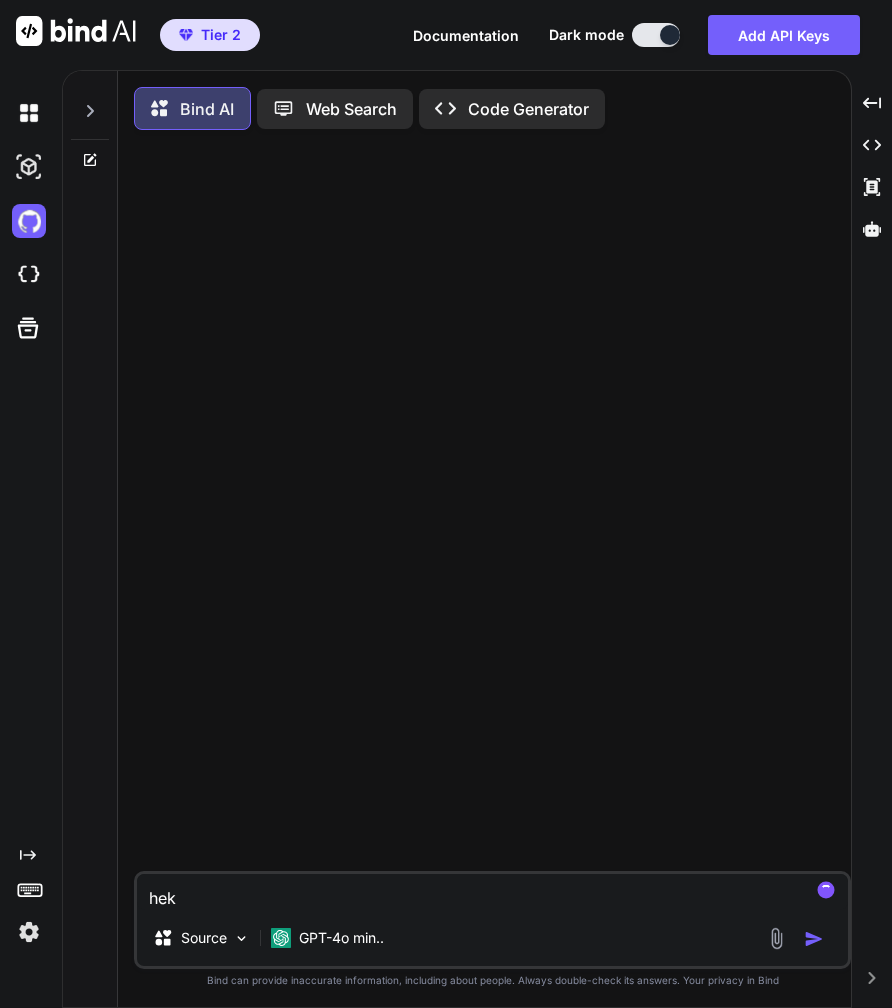 type on "hekl" 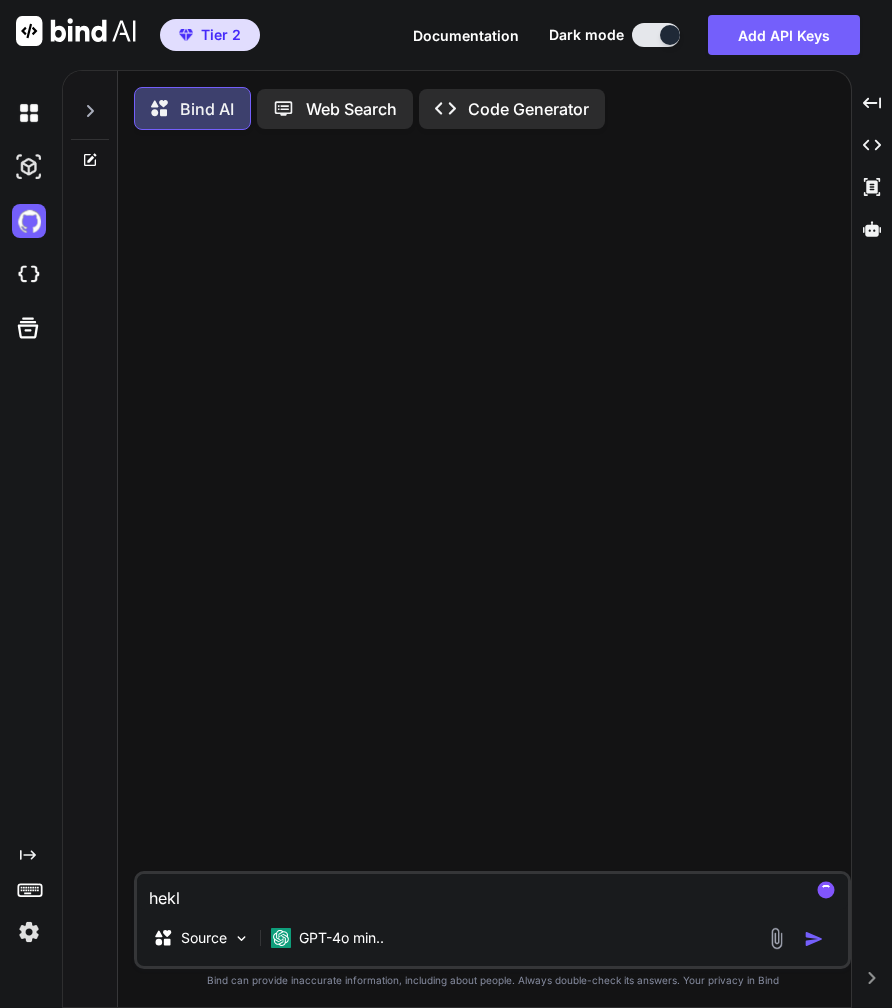 type on "hek" 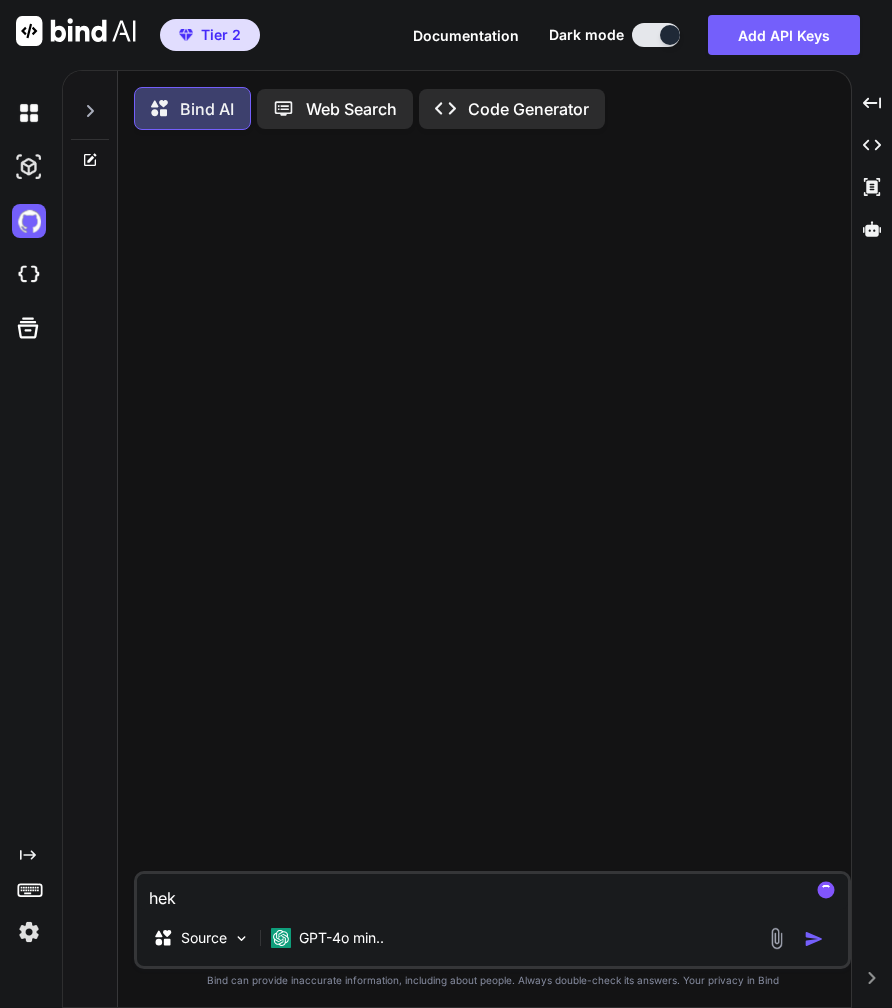 type on "he" 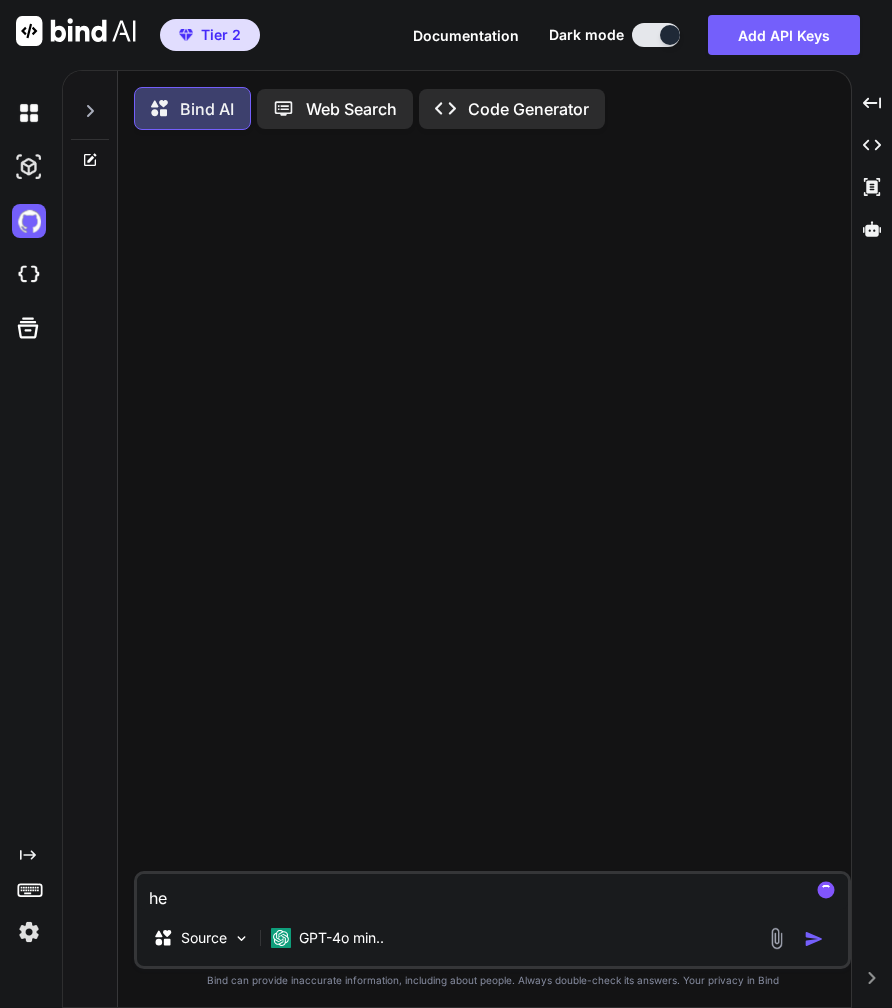 type on "hel" 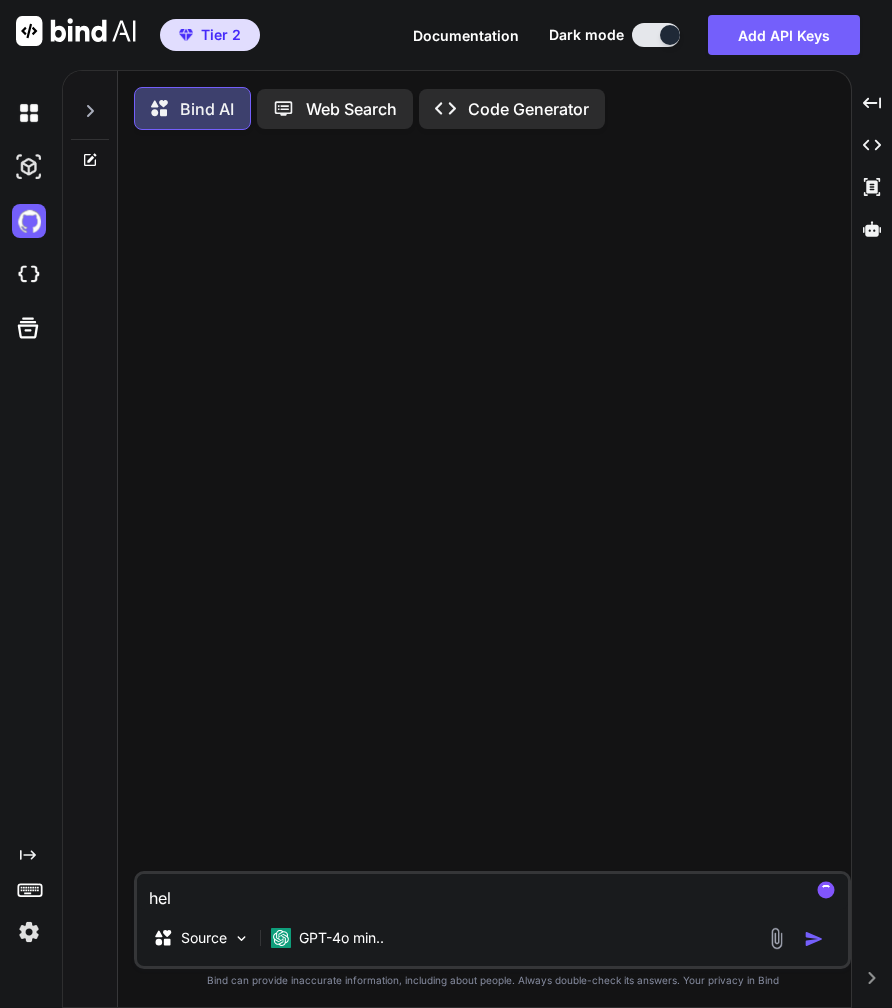 type on "hell" 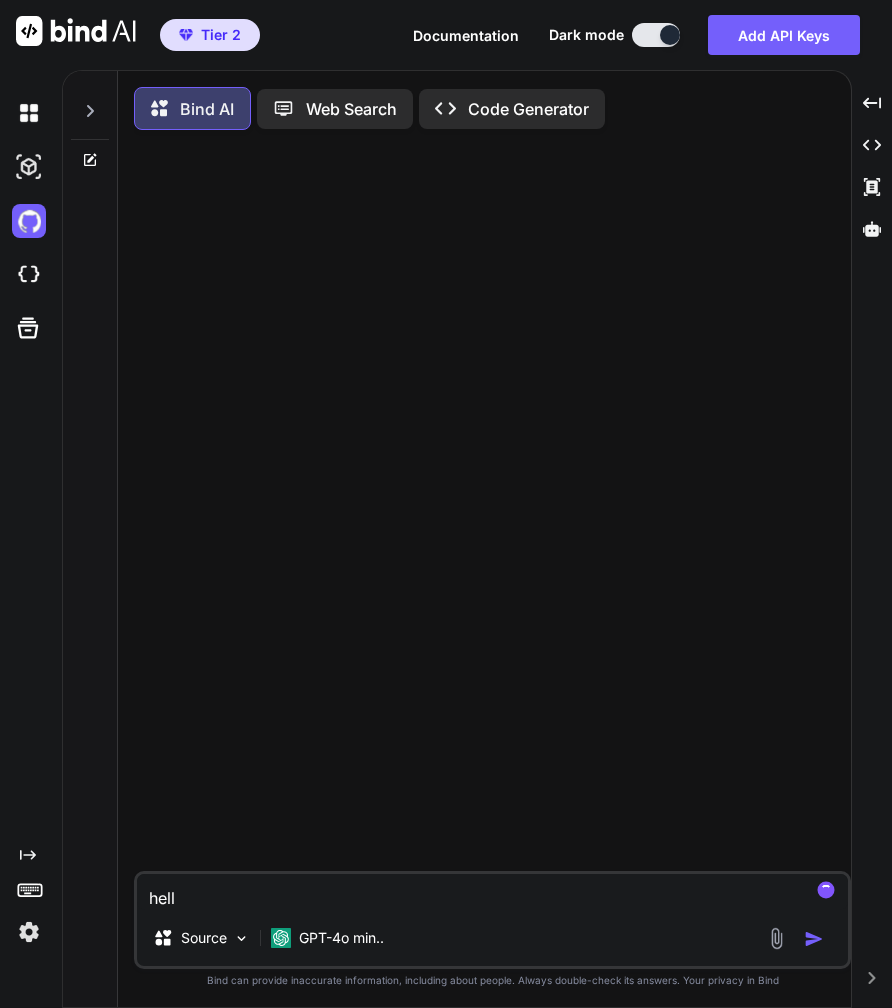 type on "hello" 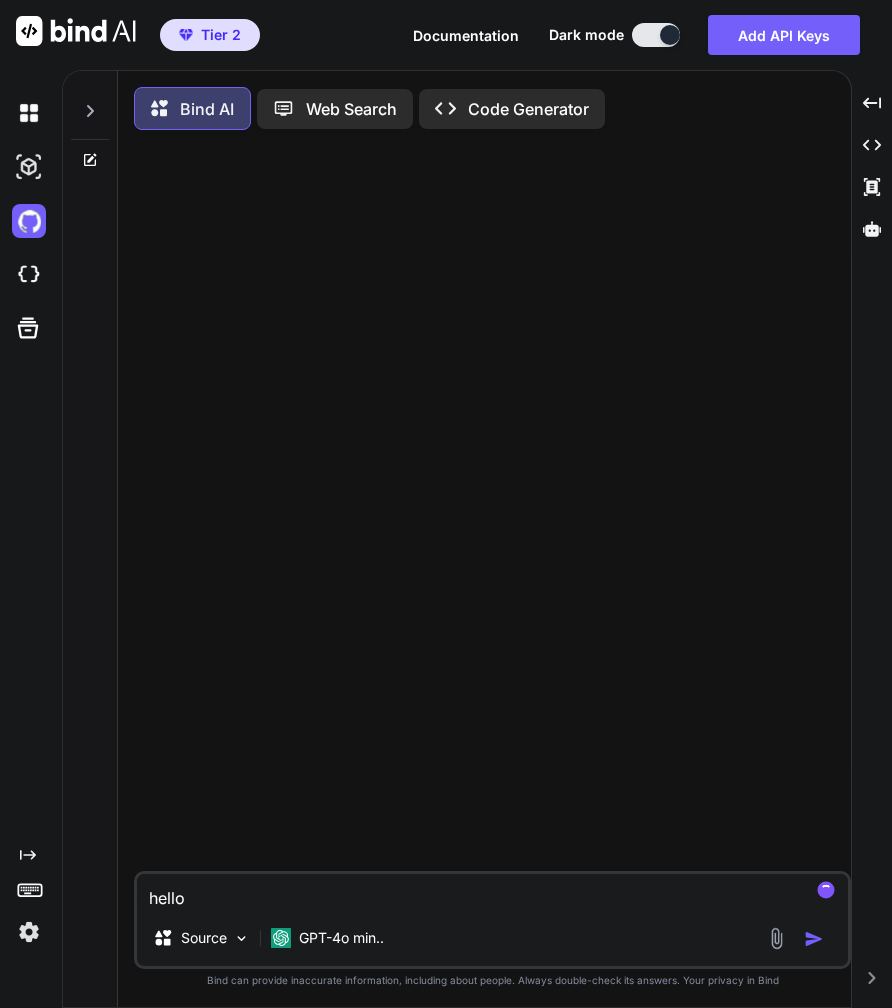 type on "hello" 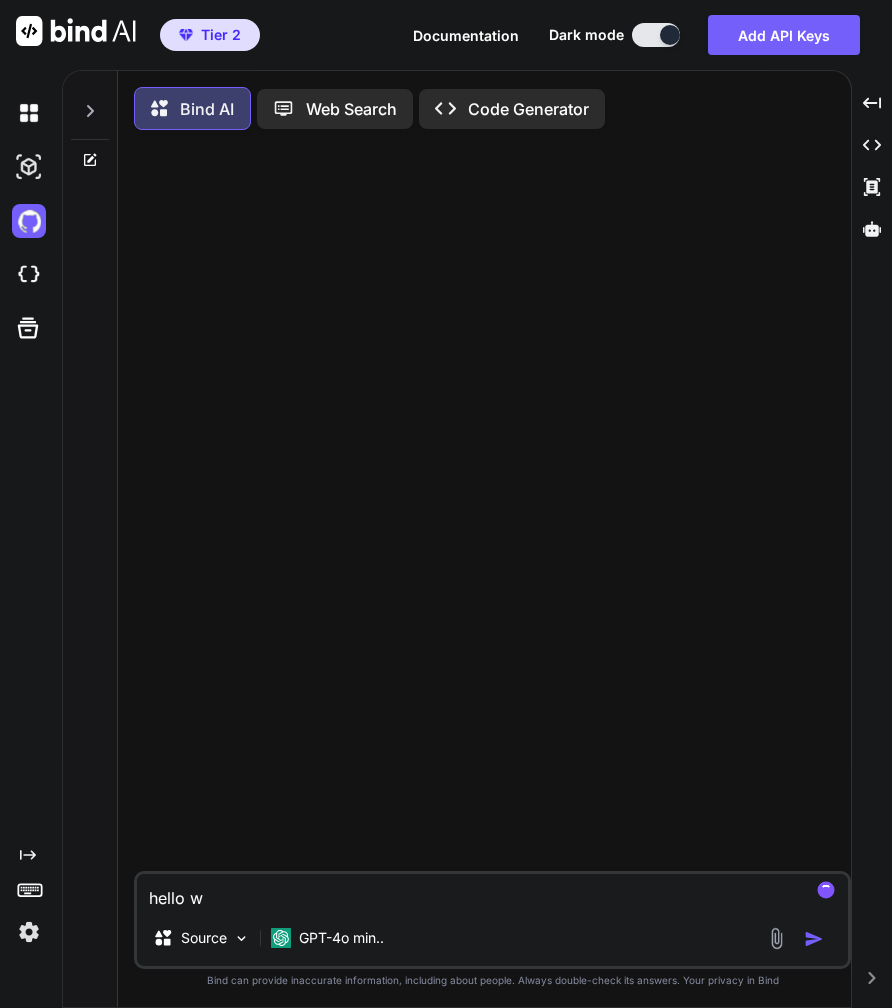 type on "hello wh" 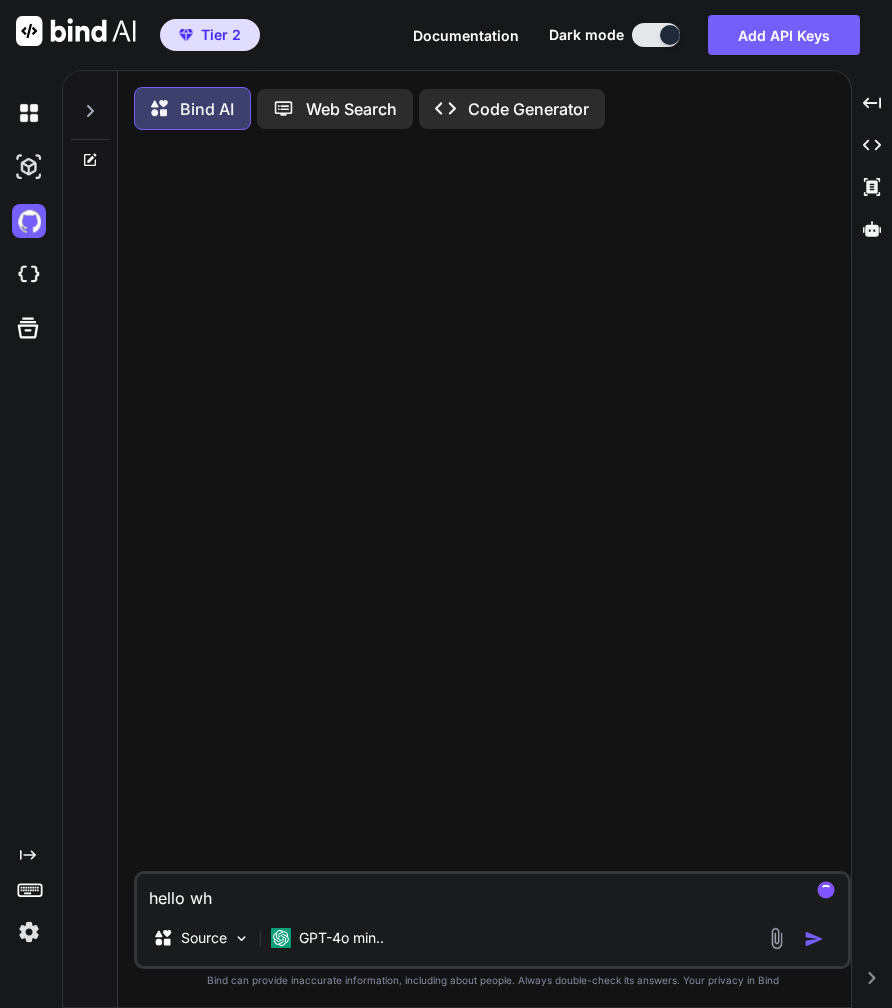 type on "x" 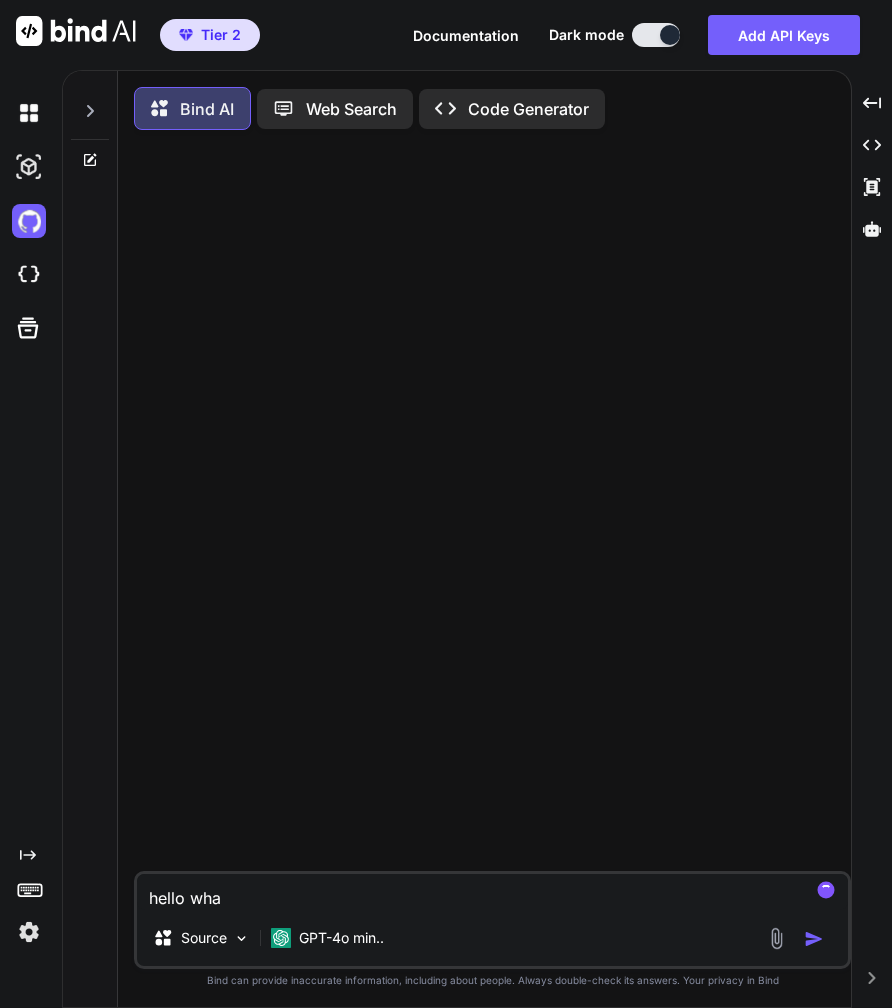 type on "hello what" 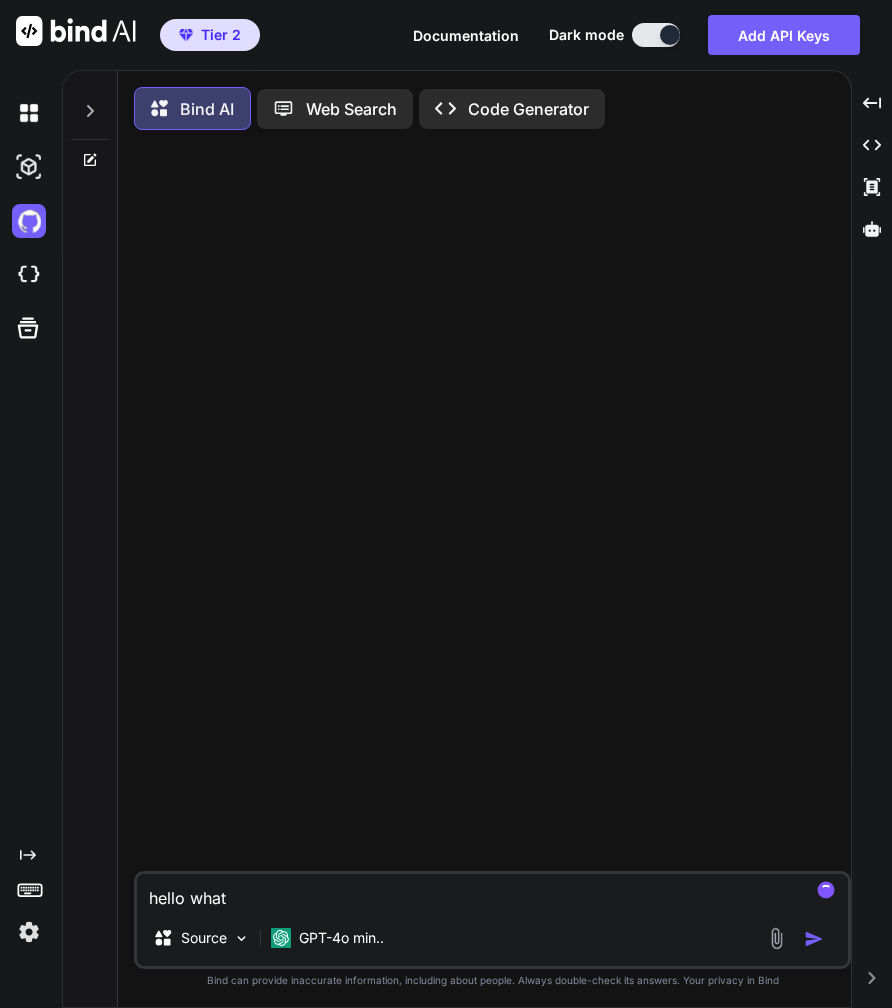 type on "hello what" 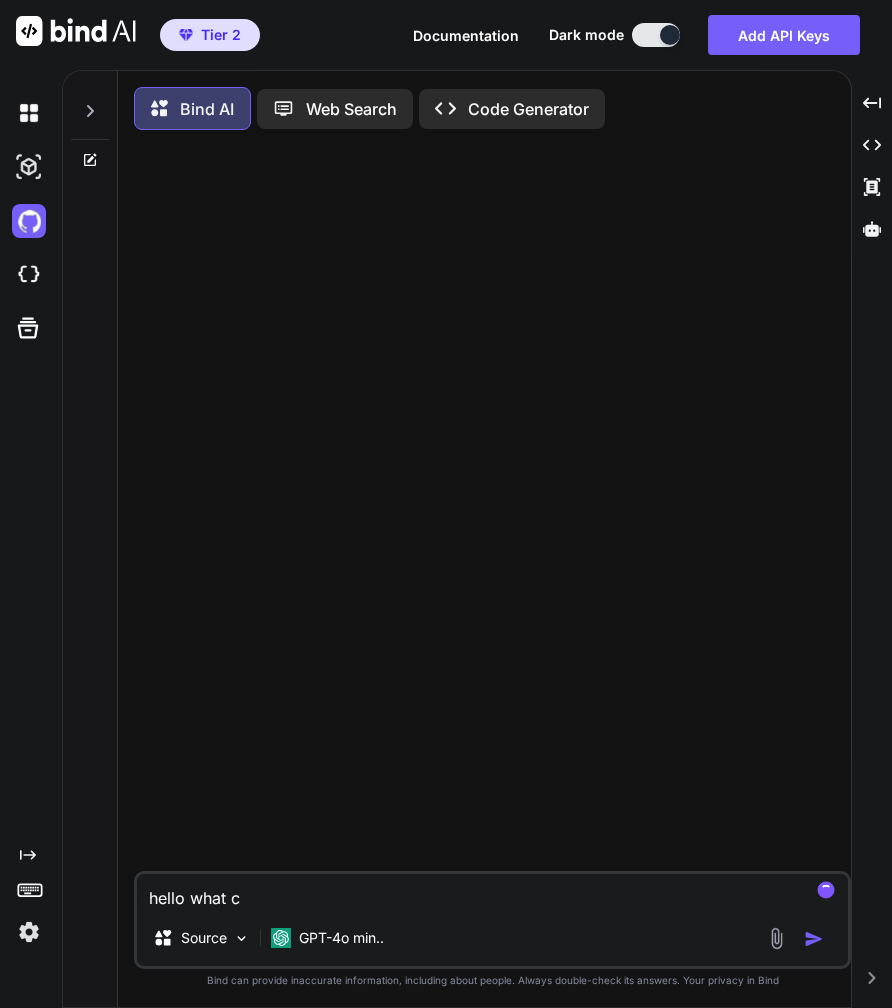type on "hello what ca" 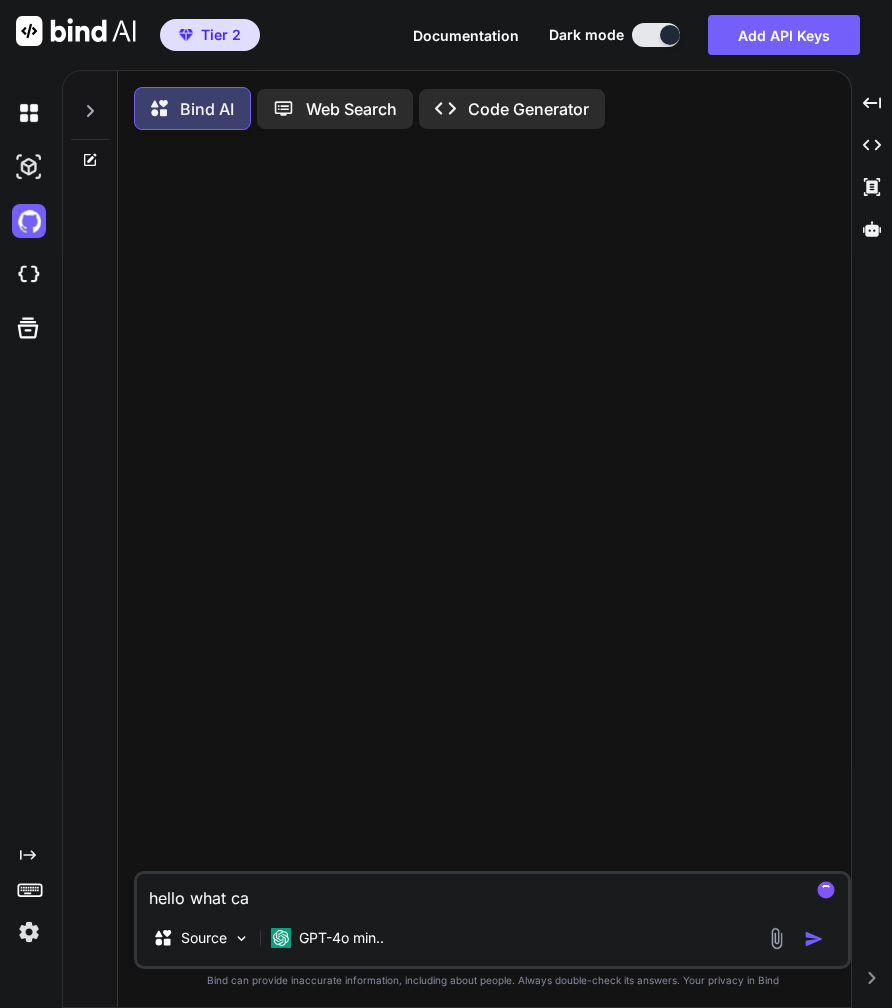 type on "hello what ca" 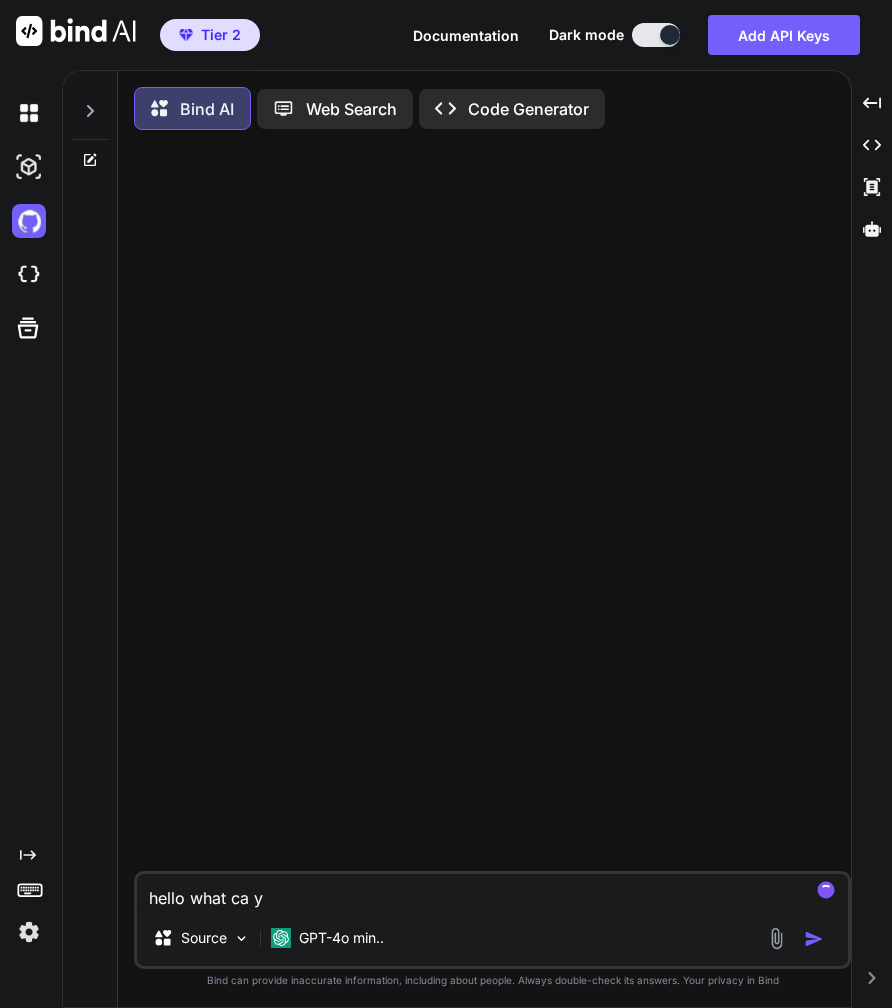 type on "hello what ca" 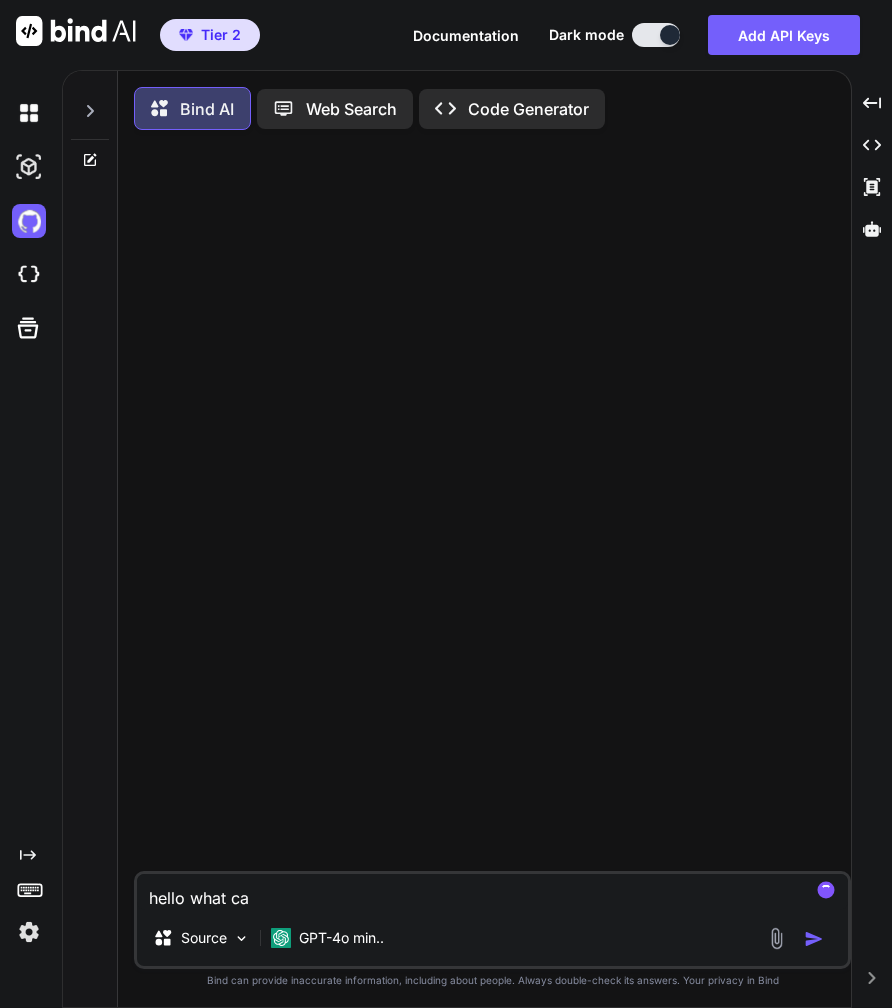 type on "hello what ca" 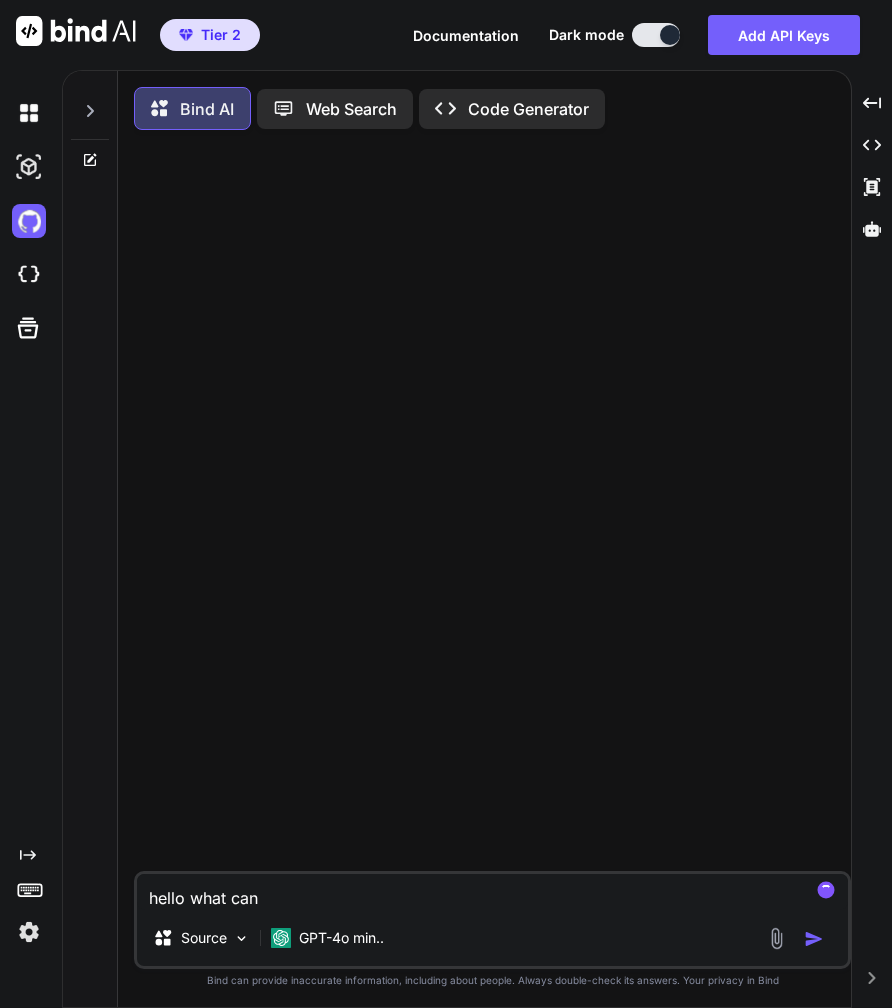 type on "hello what can" 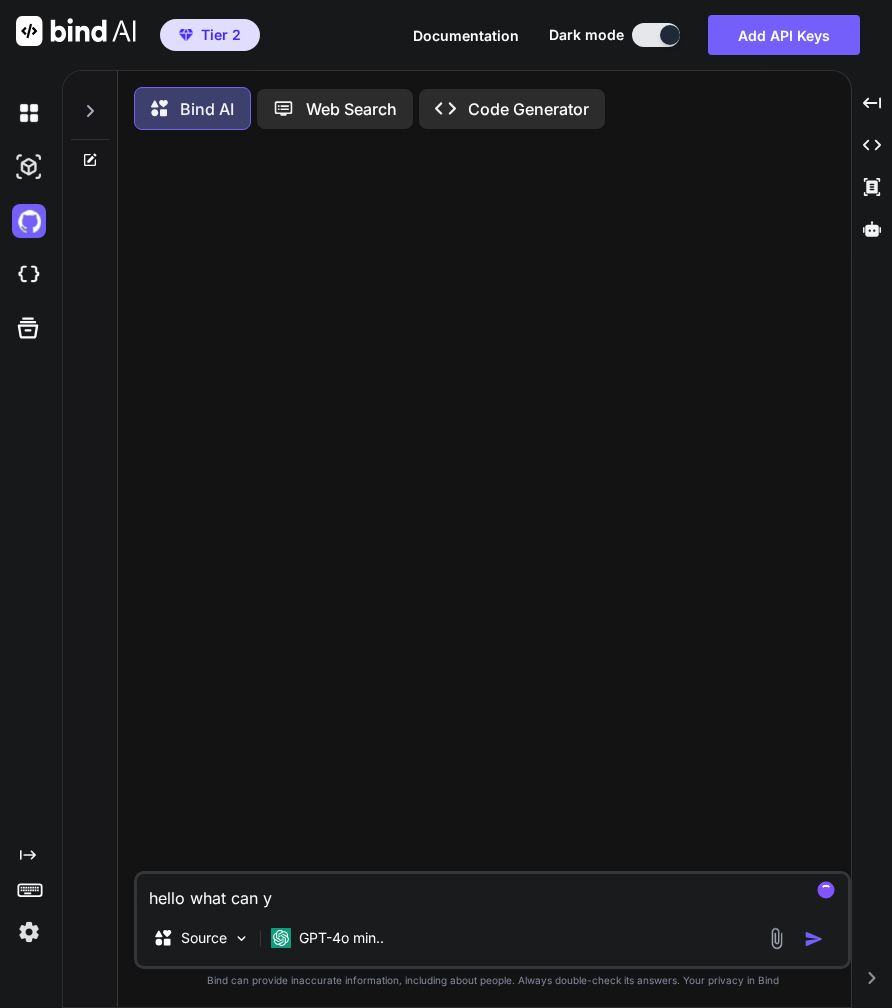 type on "hello what can yo" 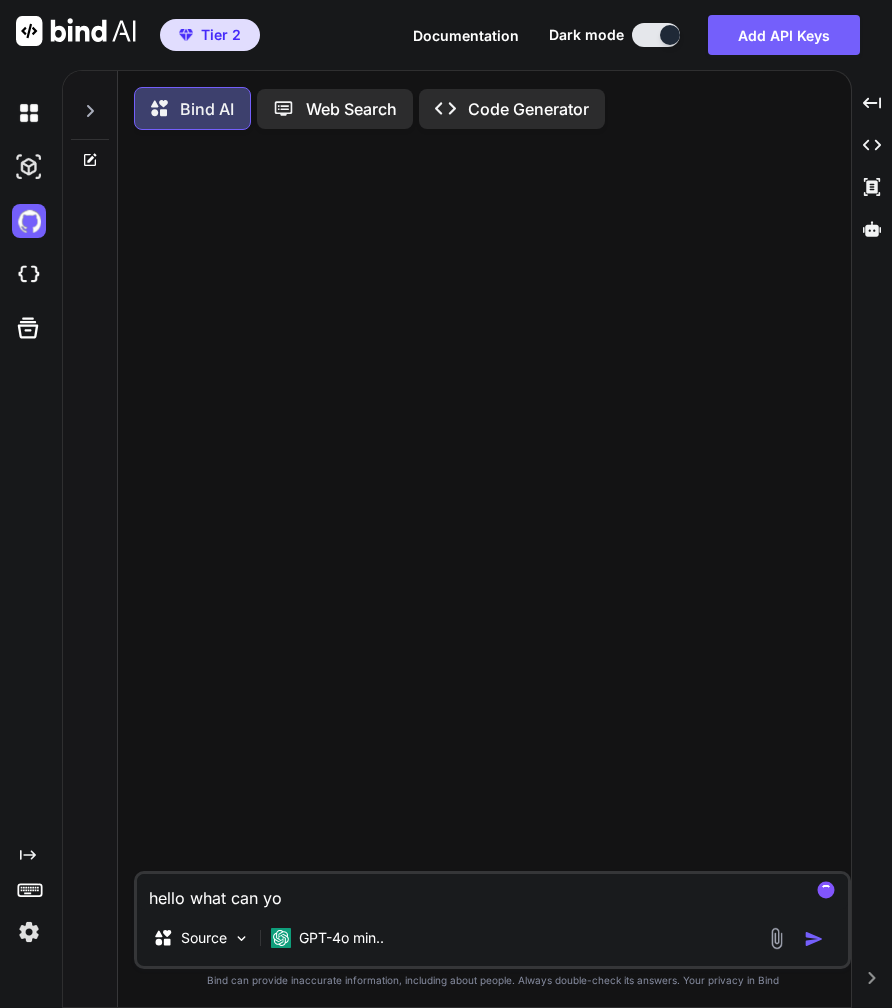 type on "hello what can you" 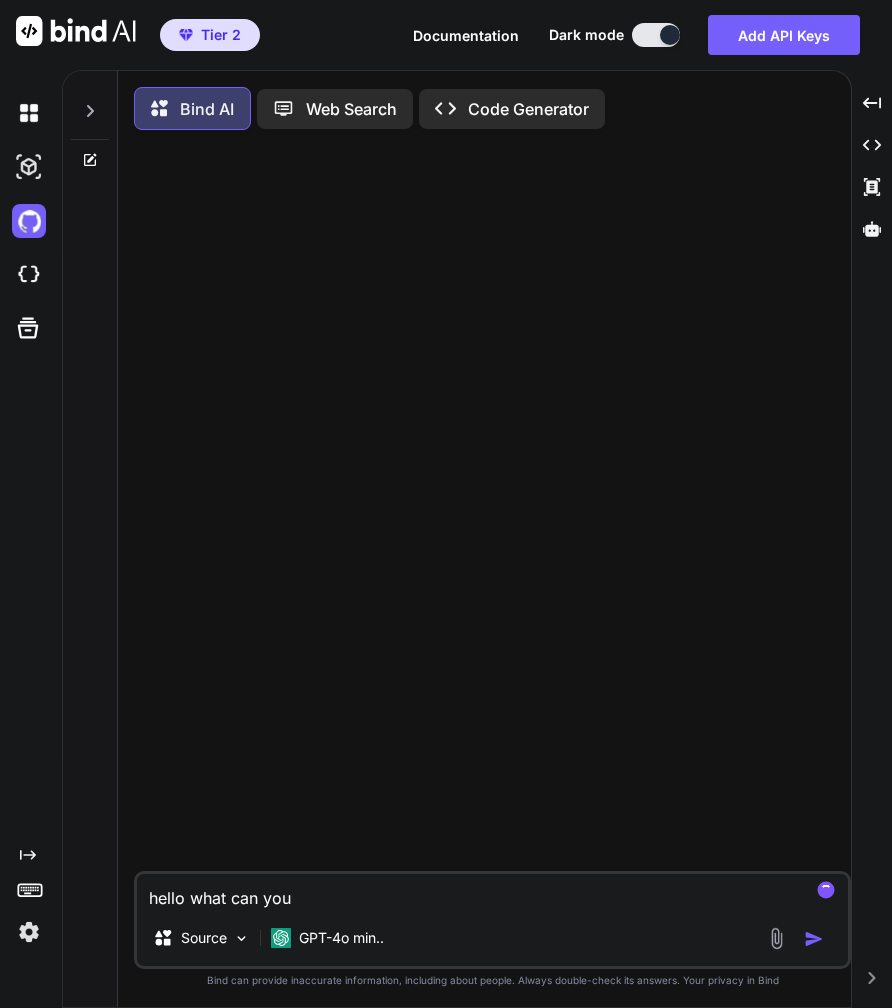 type on "hello what can you" 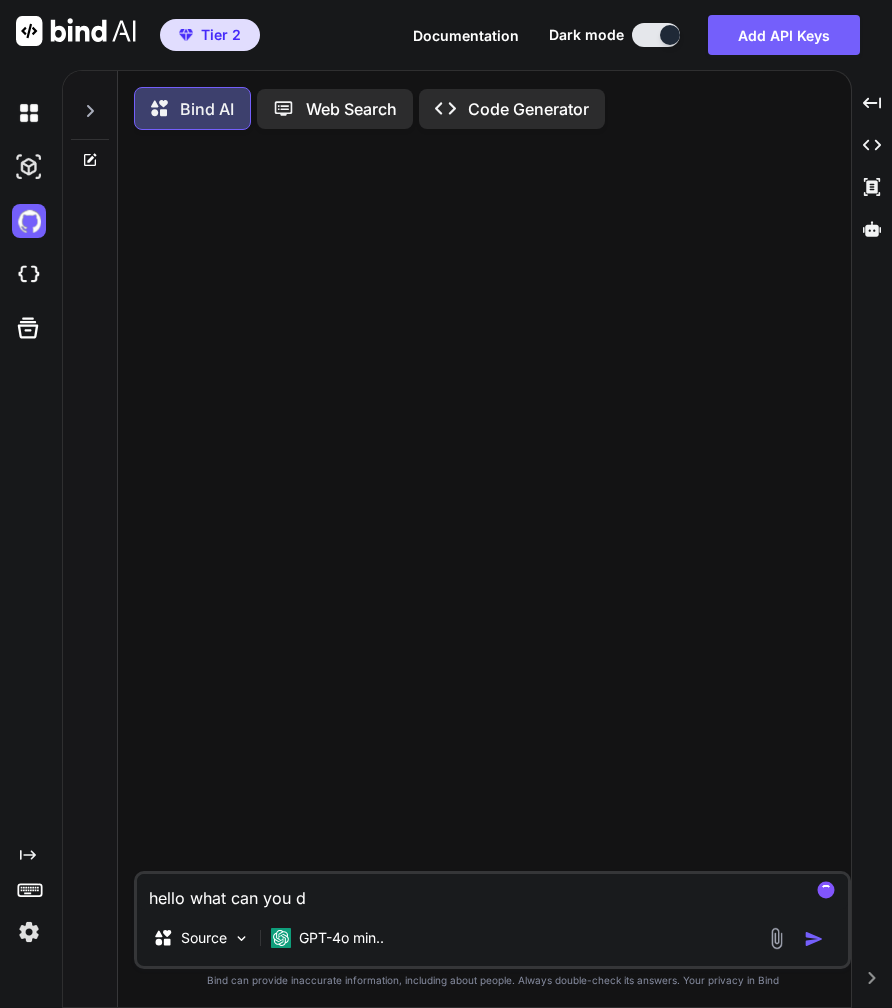 type on "hello what can you do" 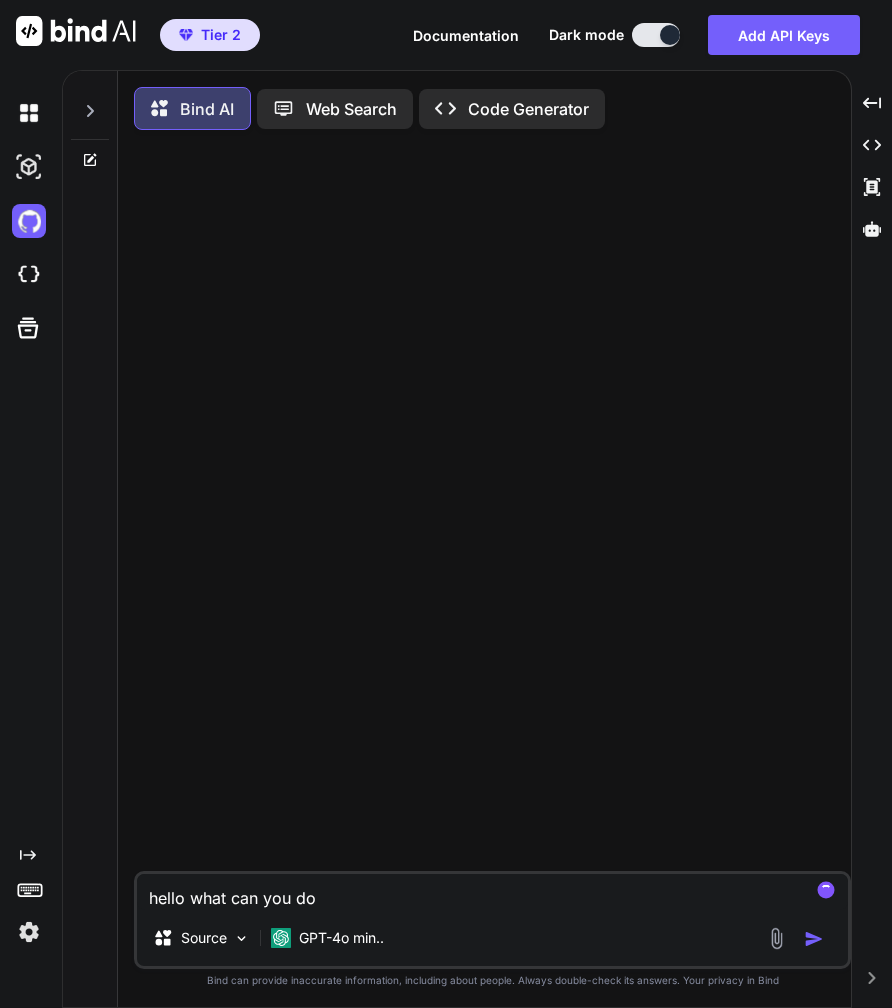 type on "x" 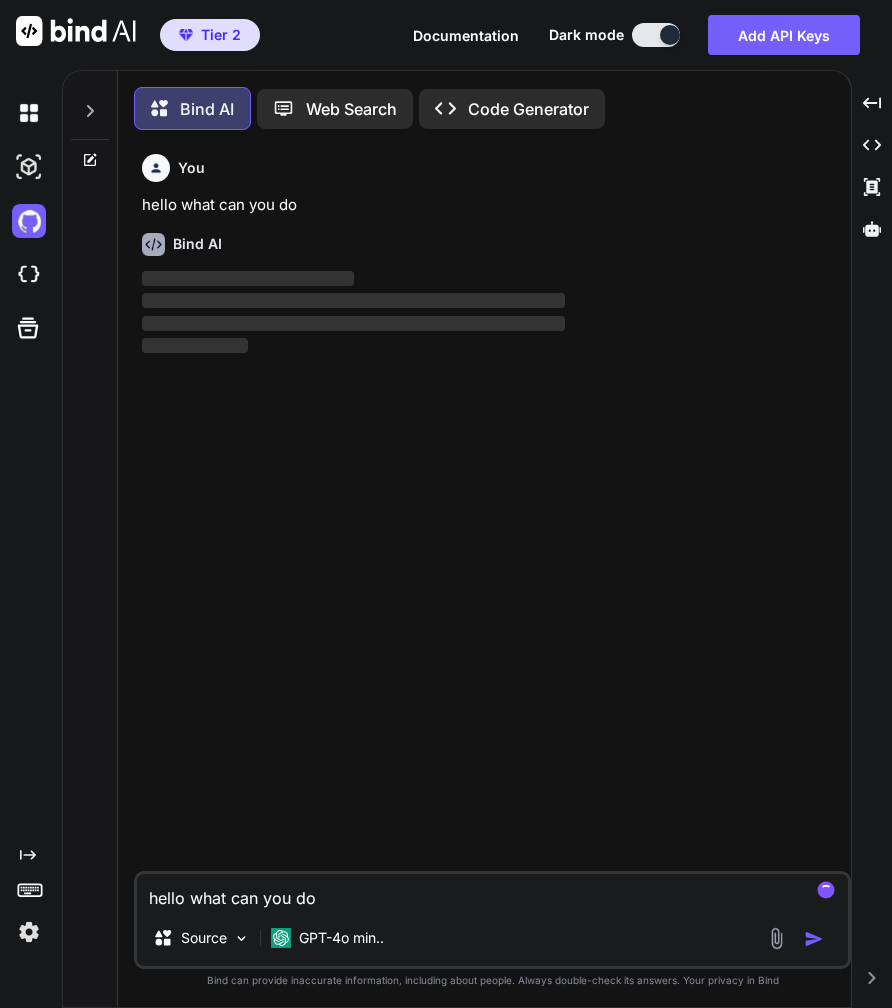 type 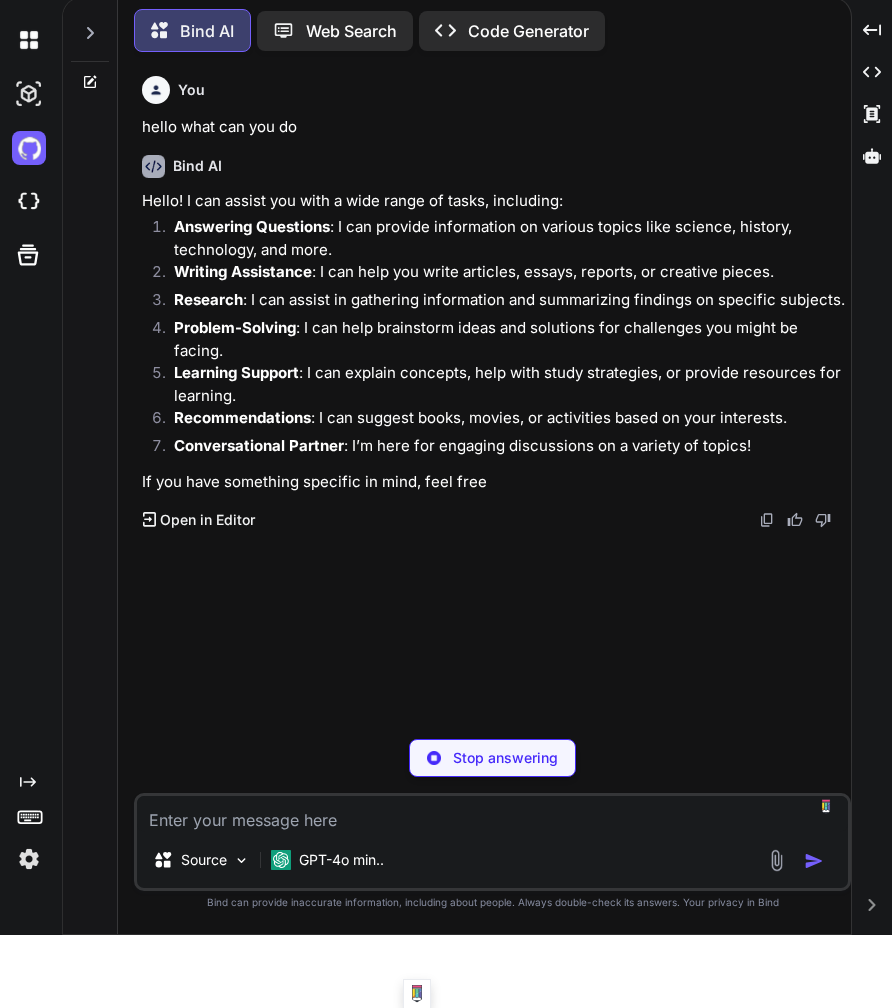 type on "x" 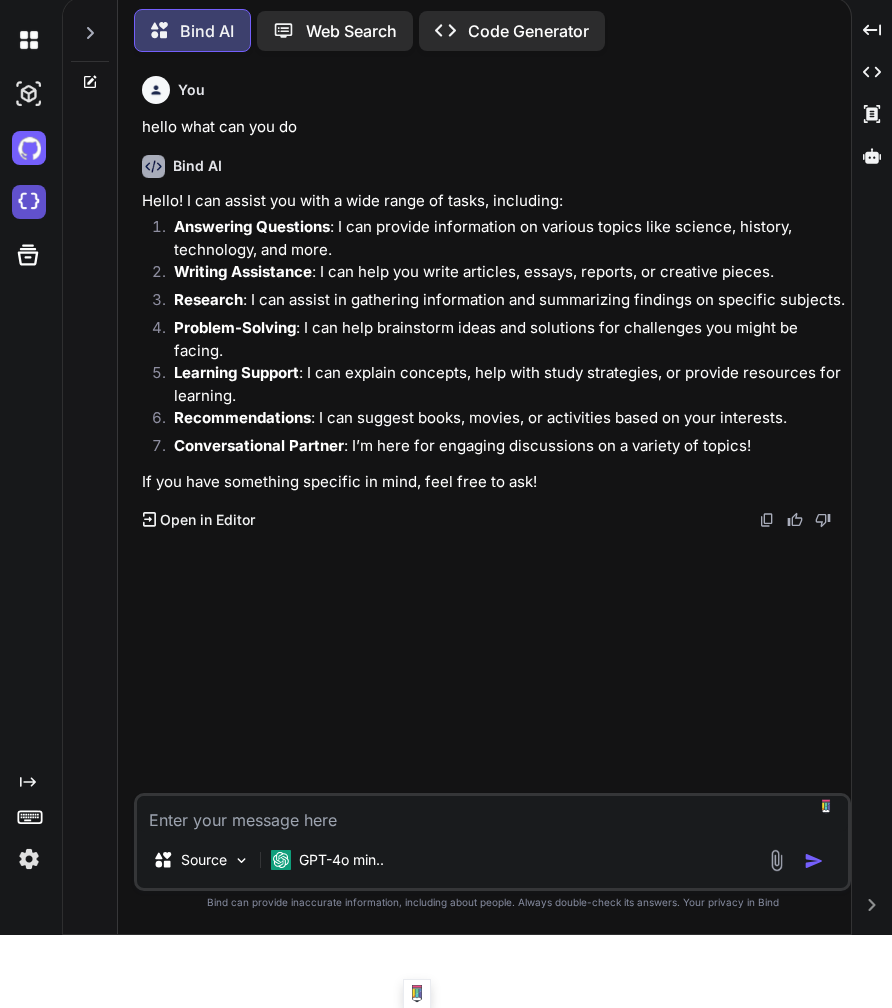 type 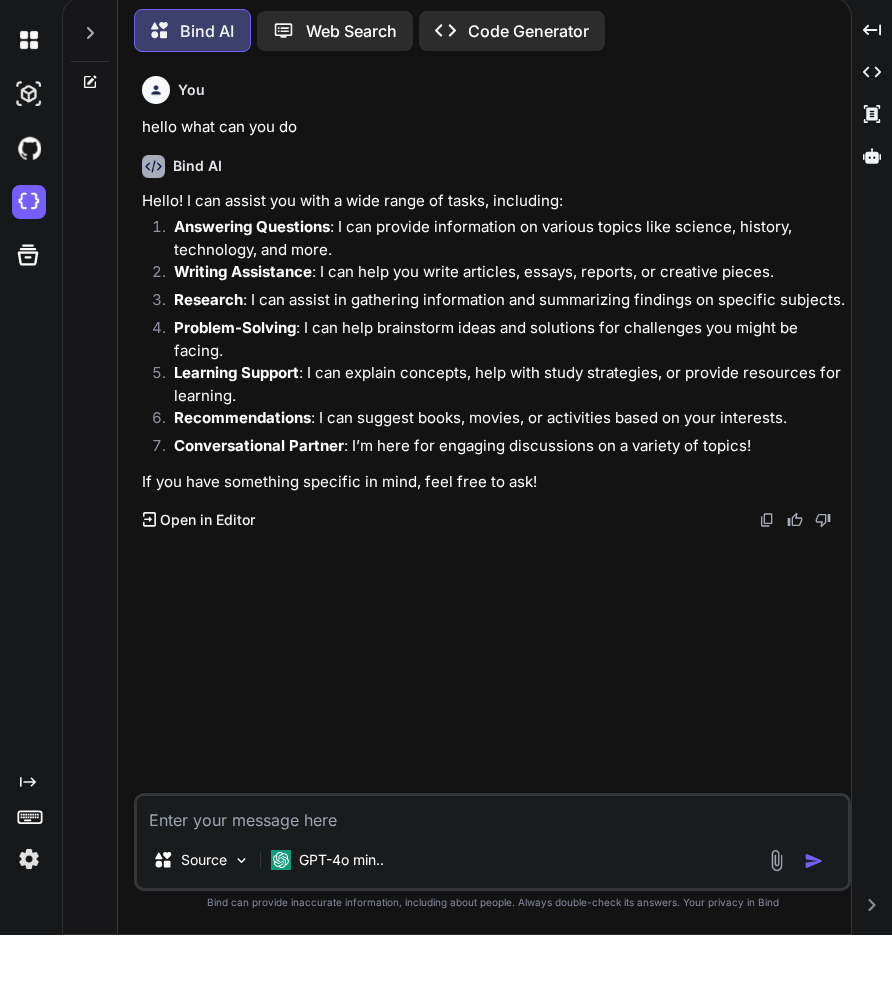 scroll, scrollTop: 0, scrollLeft: 0, axis: both 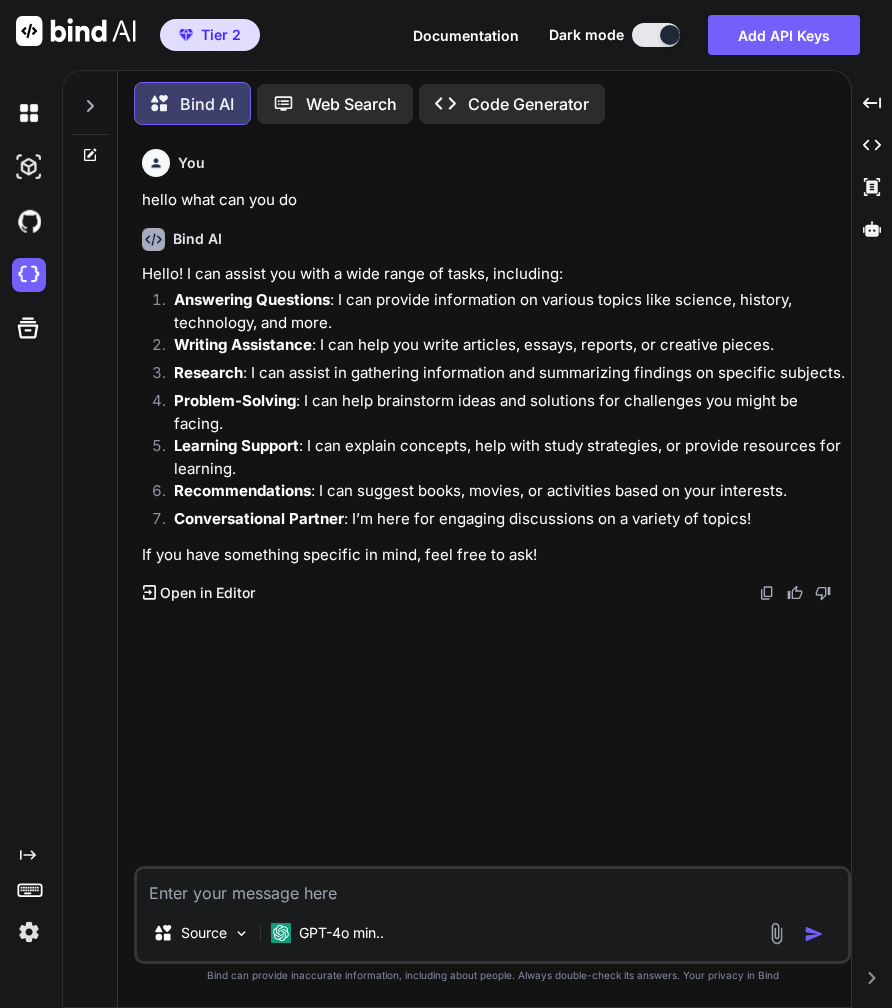 click at bounding box center (29, 932) 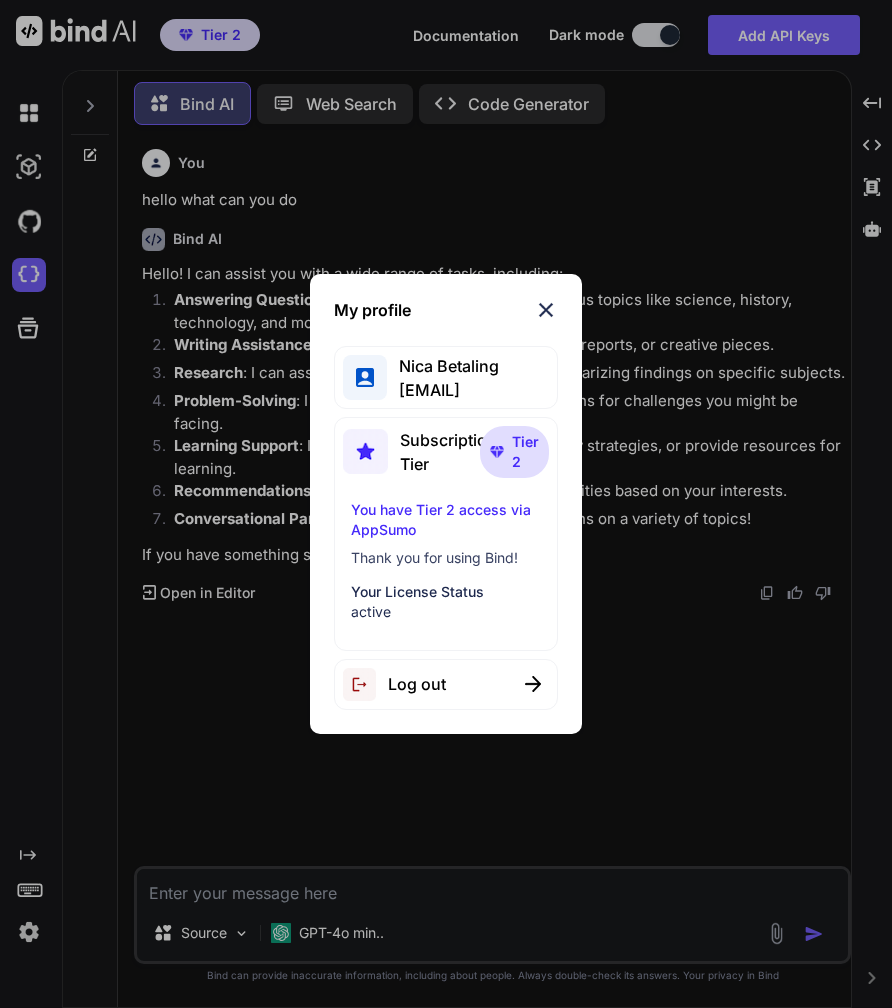 click on "Log out" at bounding box center (417, 684) 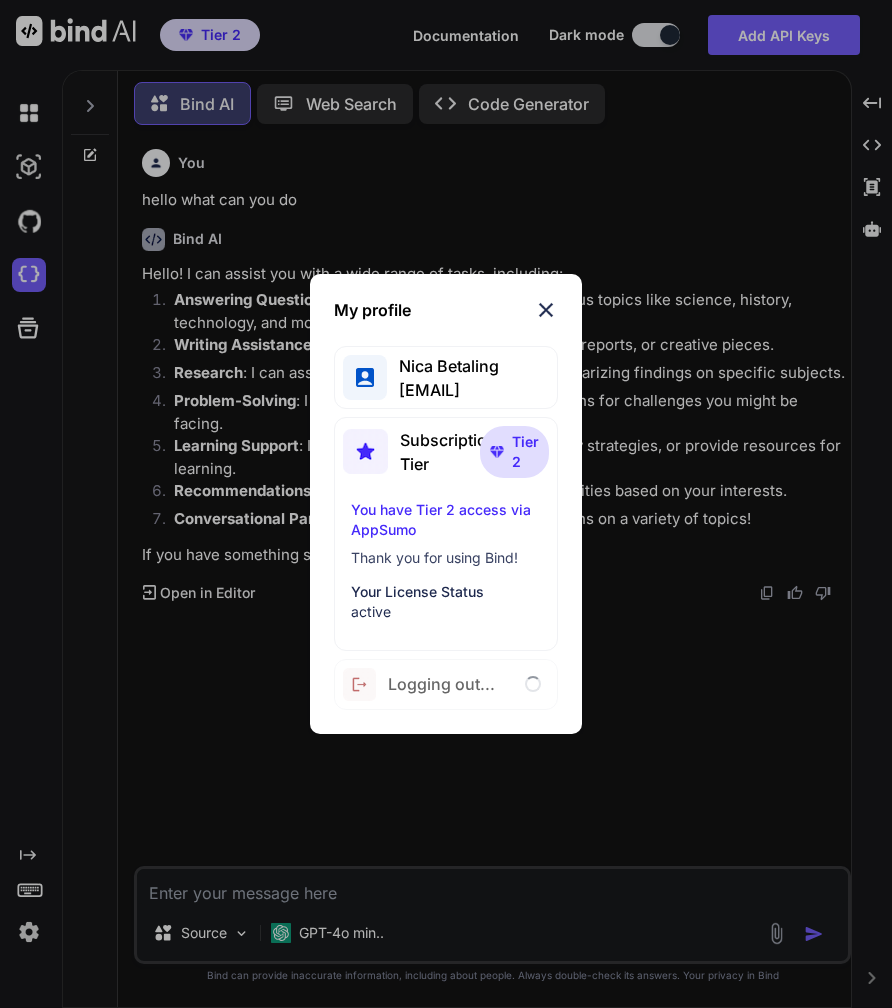 type on "x" 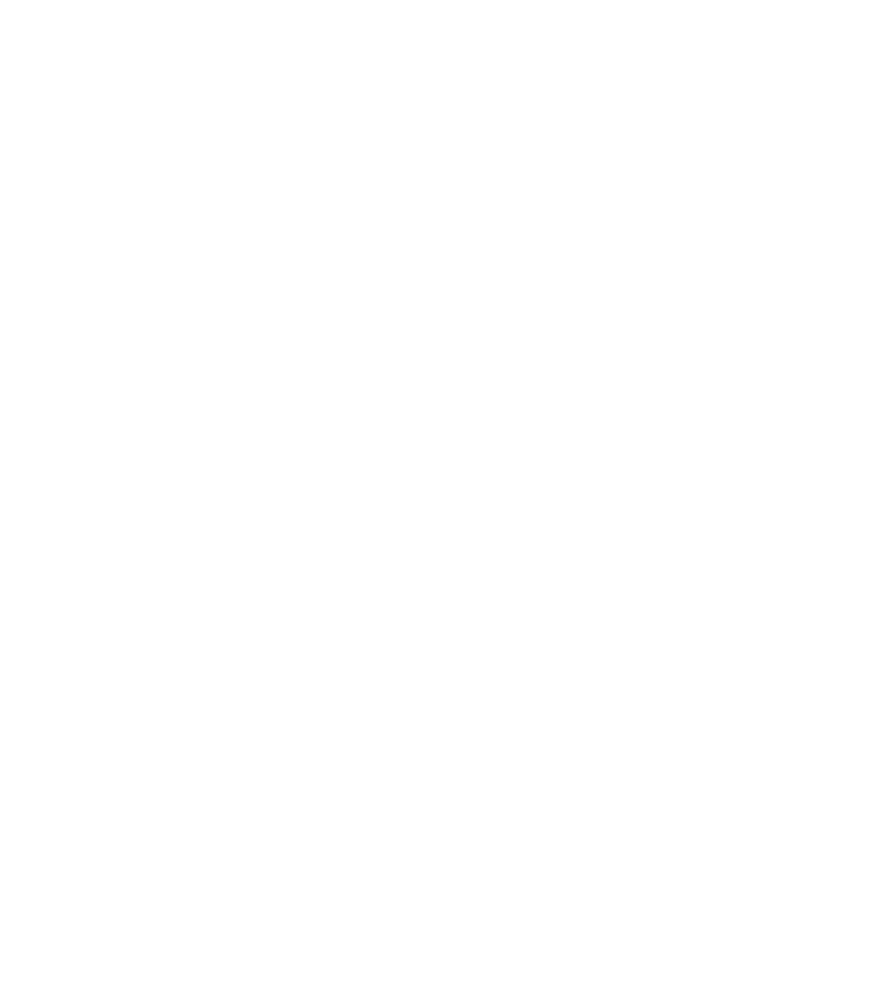 scroll, scrollTop: 0, scrollLeft: 0, axis: both 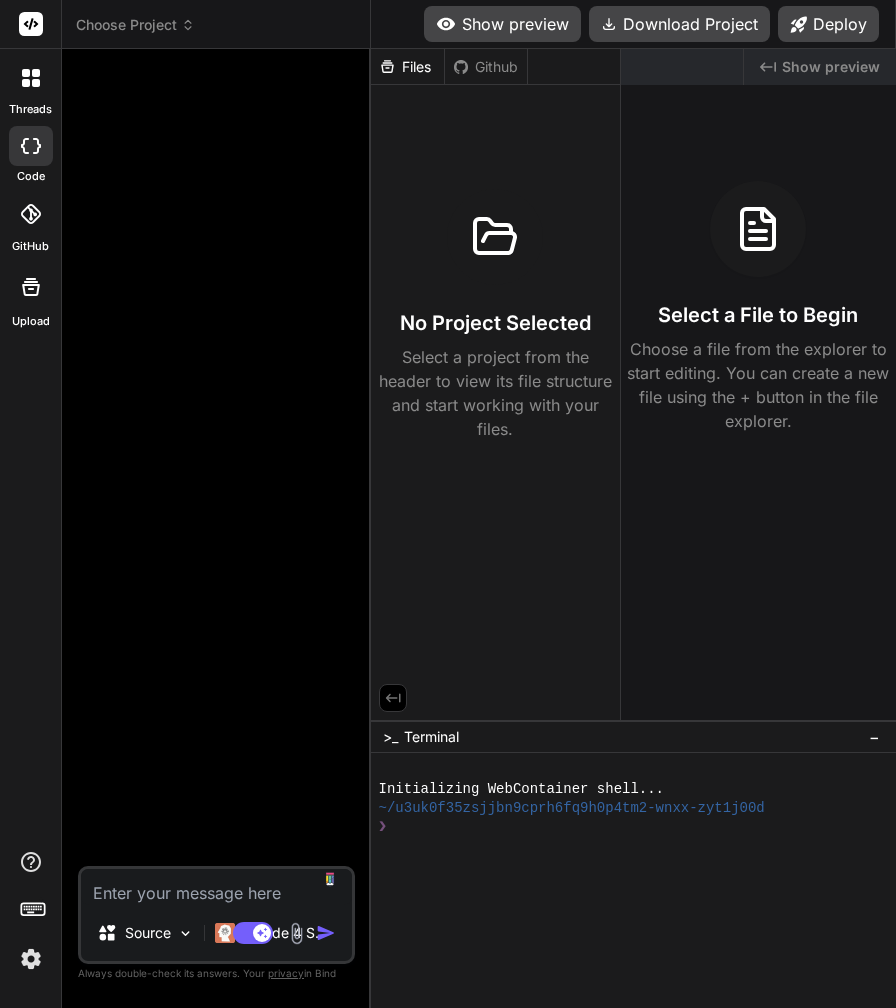 click 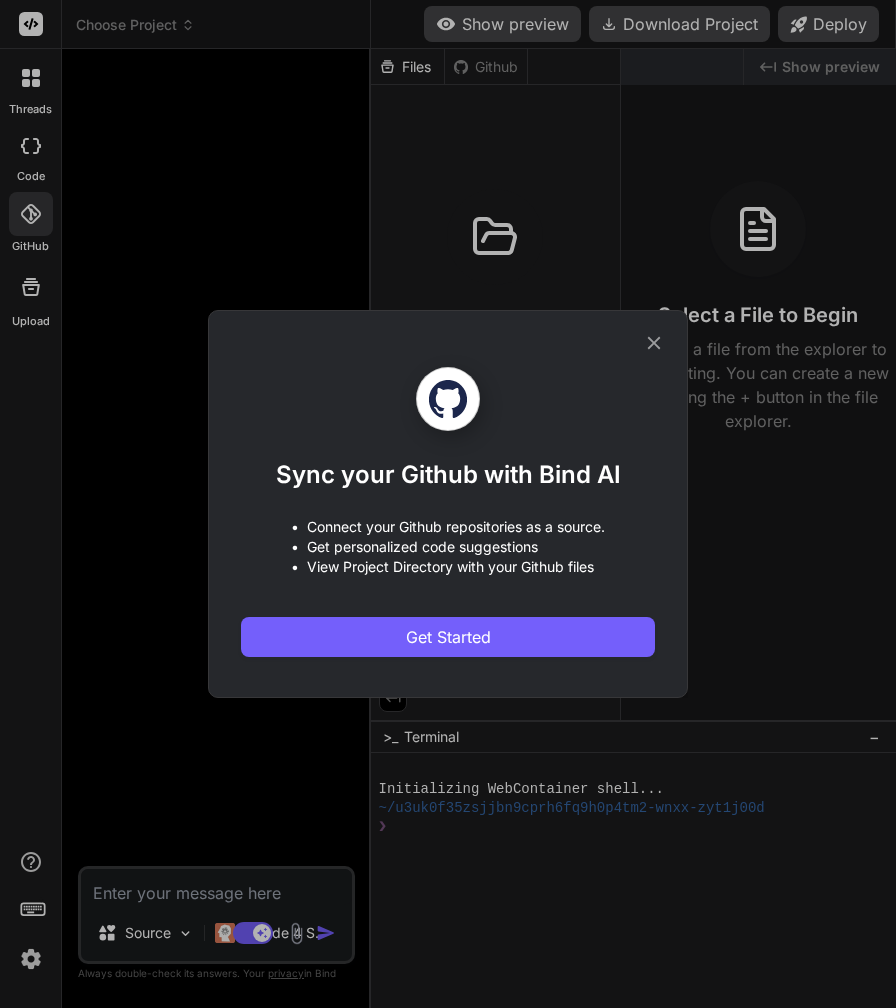 click 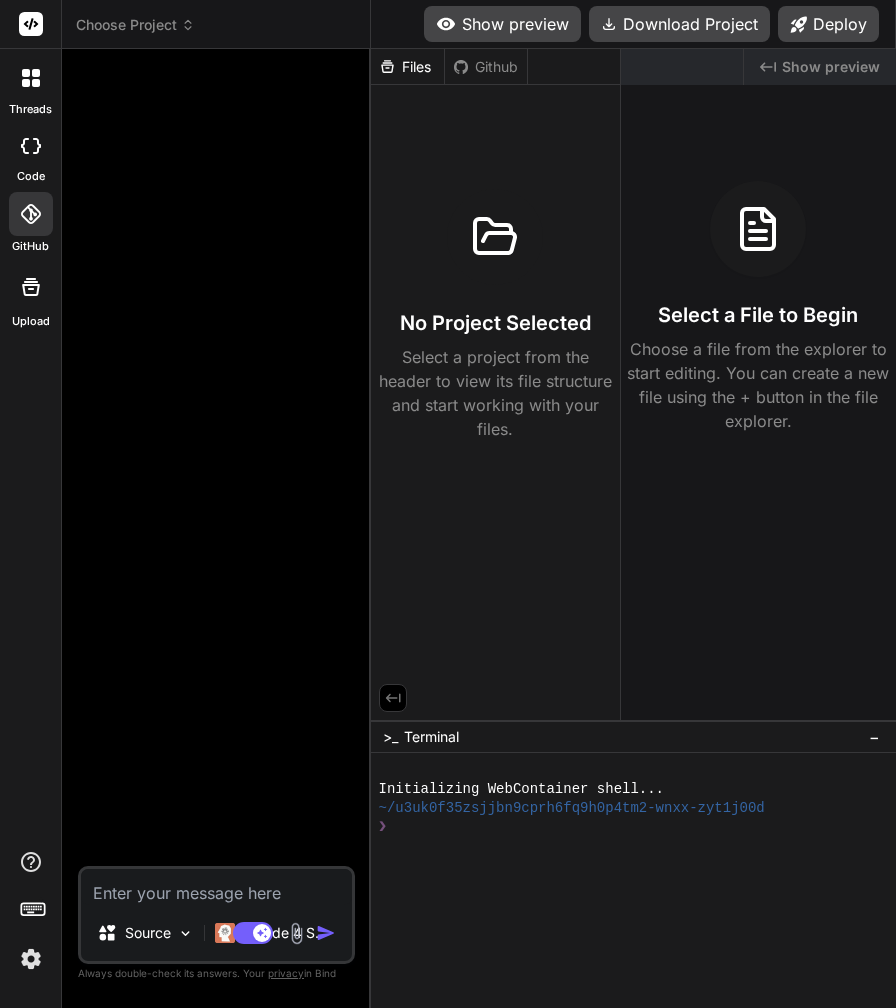 click 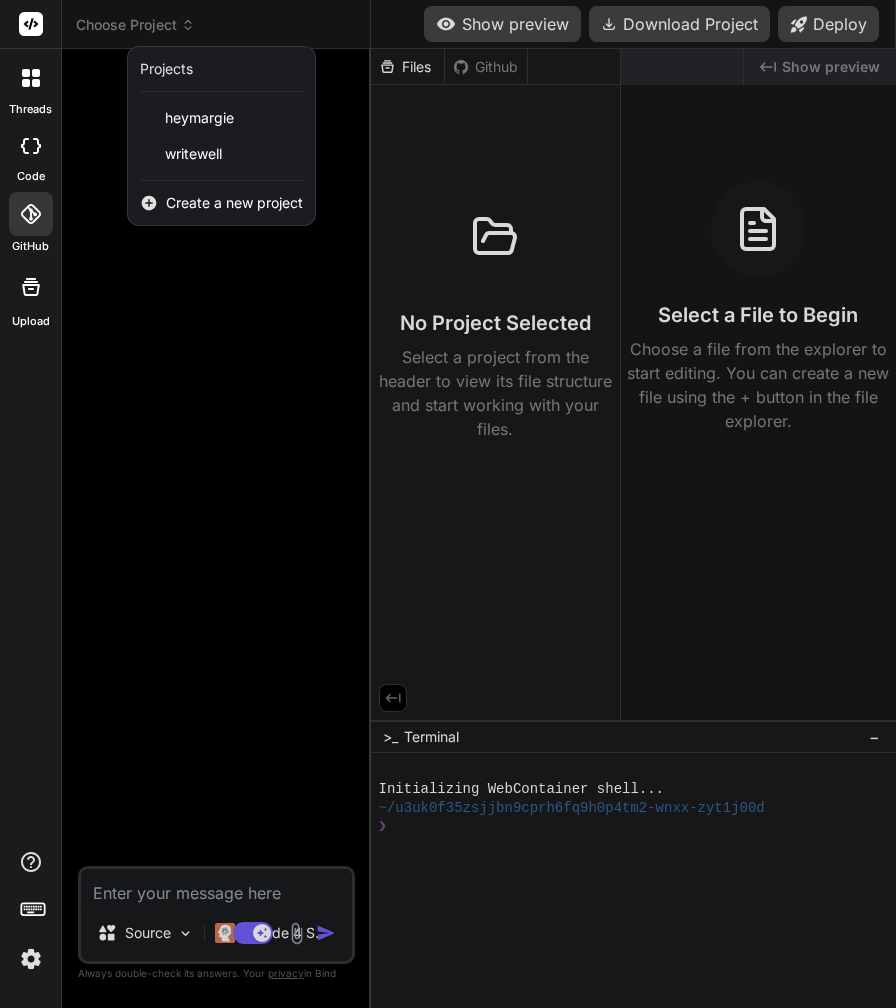 click 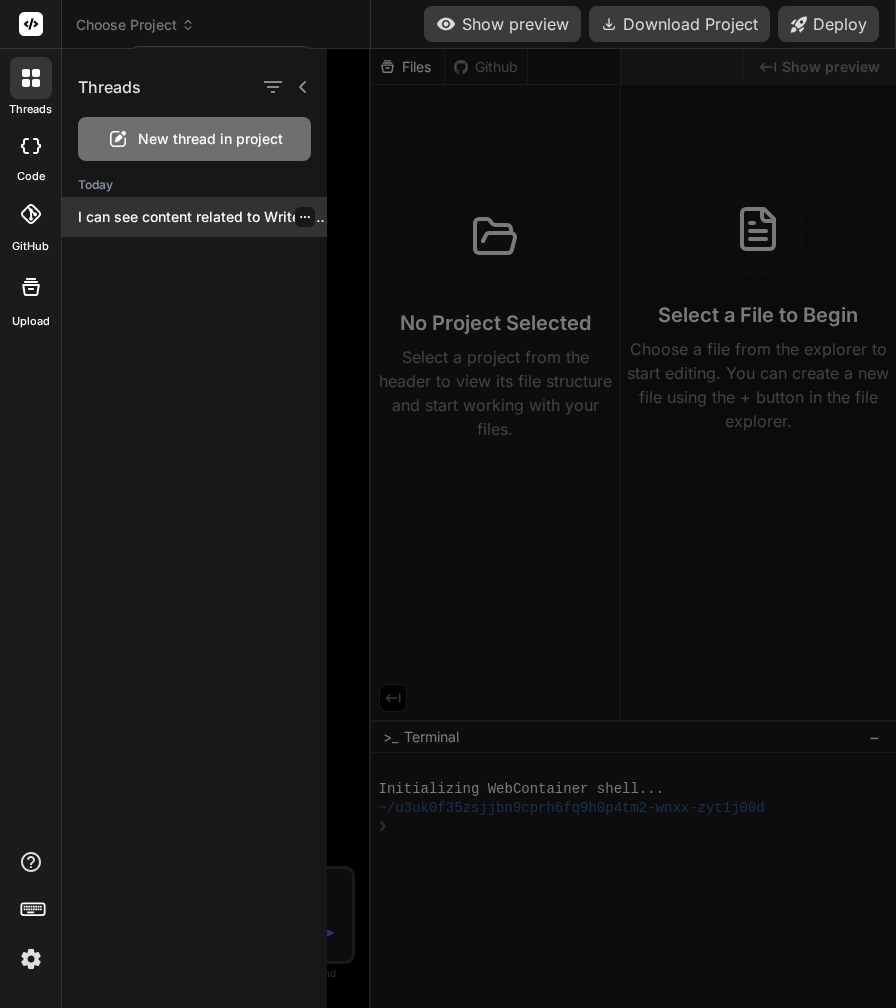 click on "I can see content related to WriteWell's..." at bounding box center (202, 217) 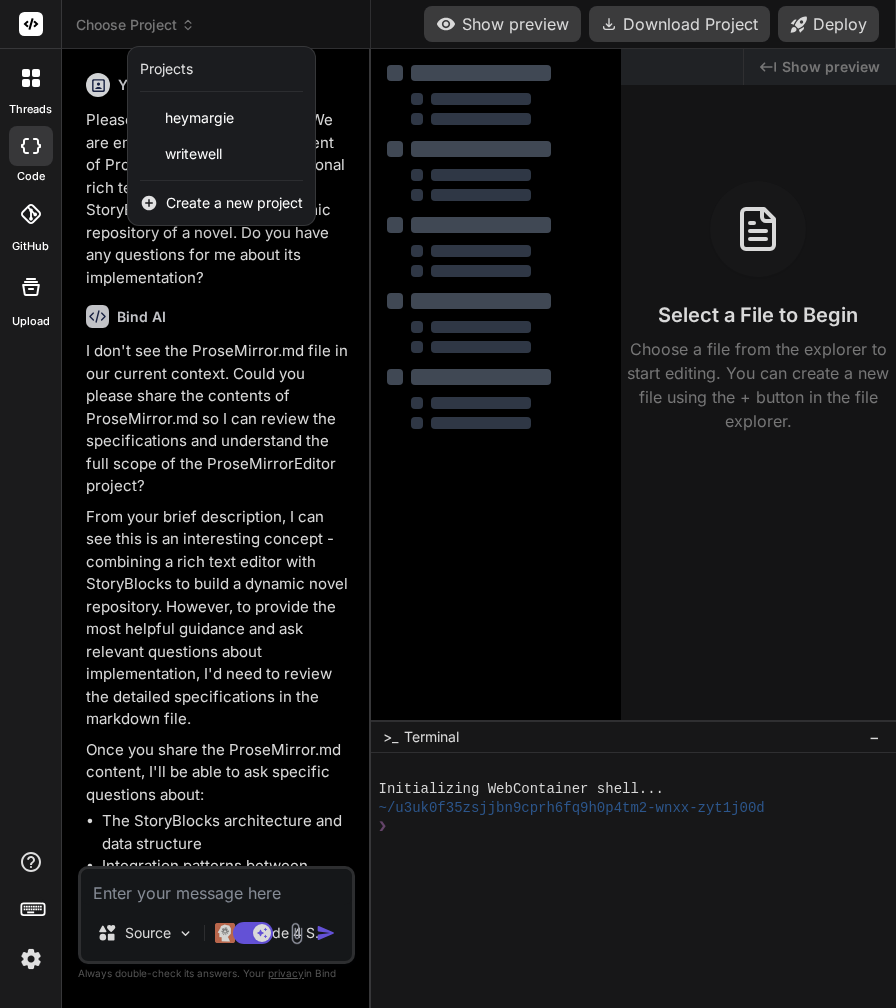 type on "x" 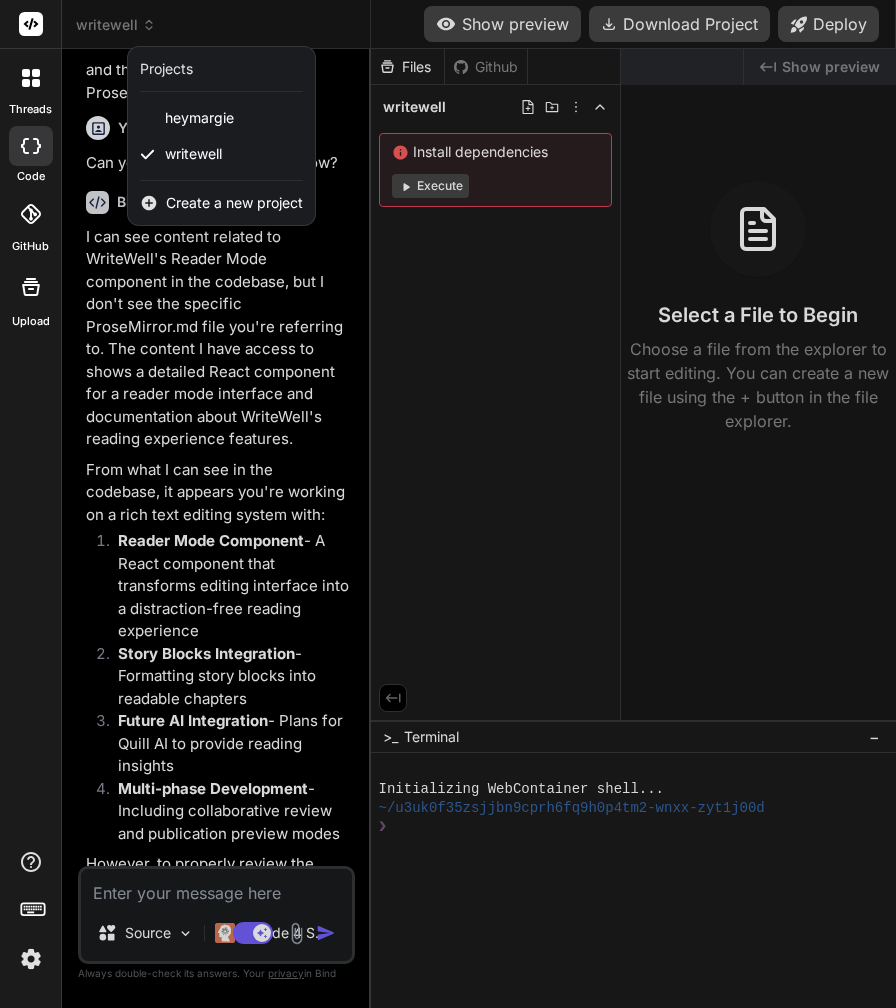 scroll, scrollTop: 2080, scrollLeft: 0, axis: vertical 